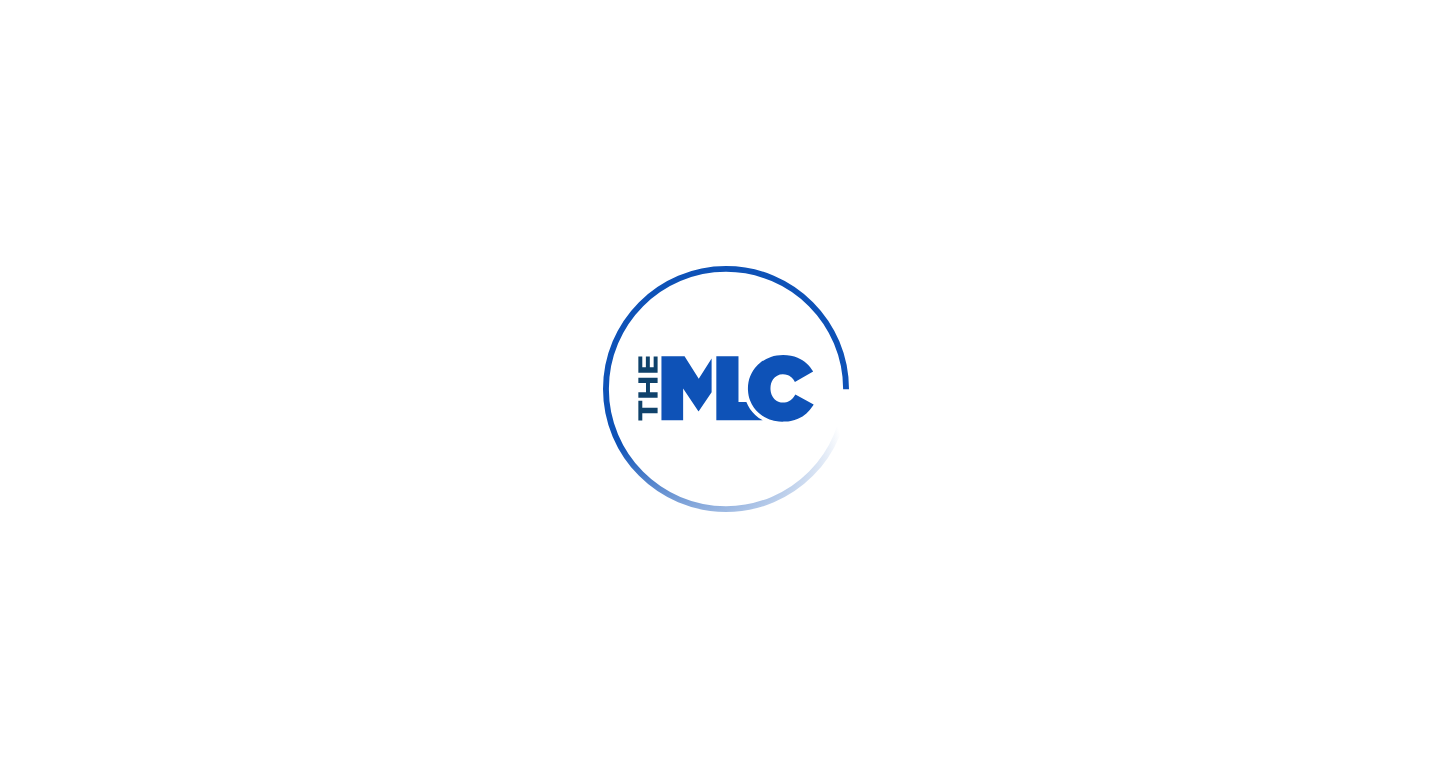 scroll, scrollTop: 0, scrollLeft: 0, axis: both 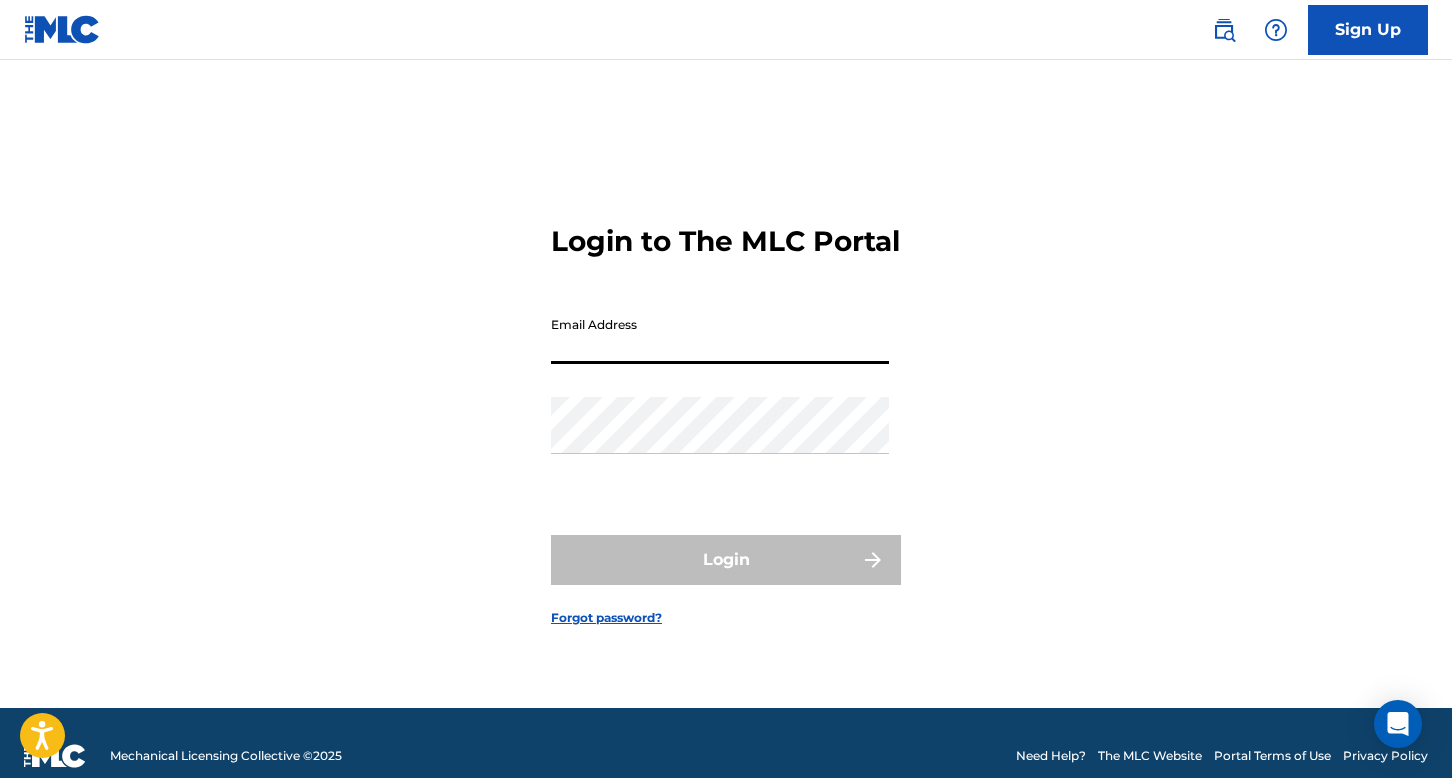 click on "Email Address" at bounding box center [720, 335] 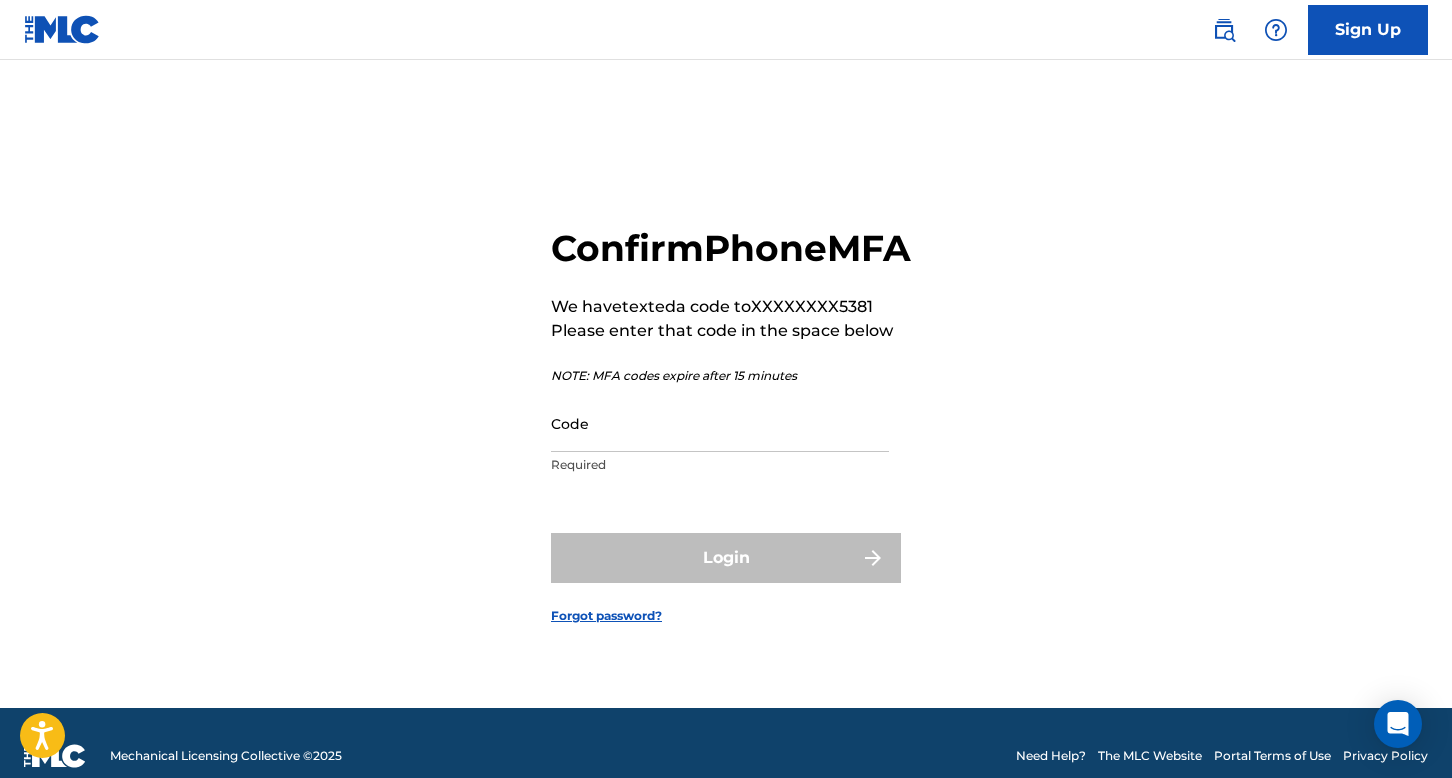 click on "Code" at bounding box center (720, 423) 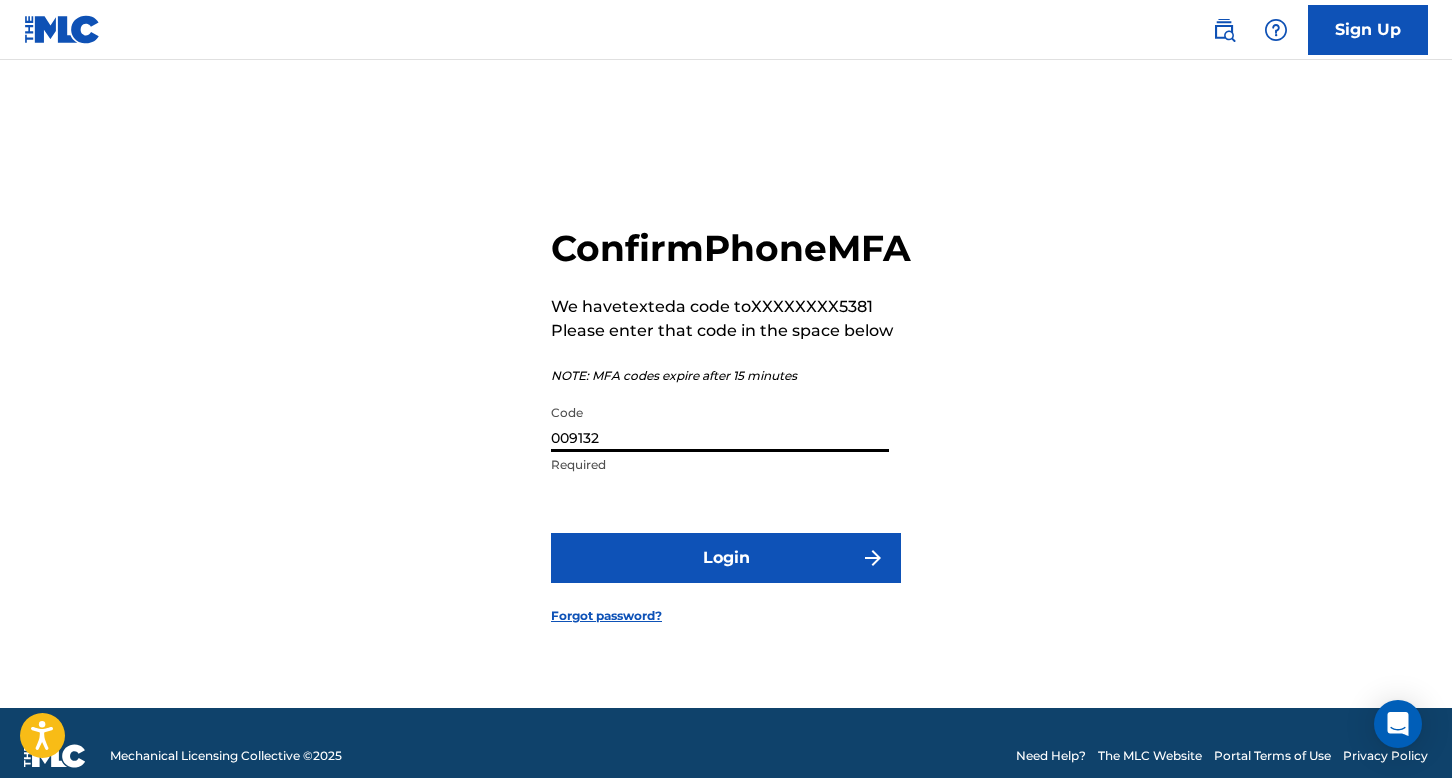 type on "009132" 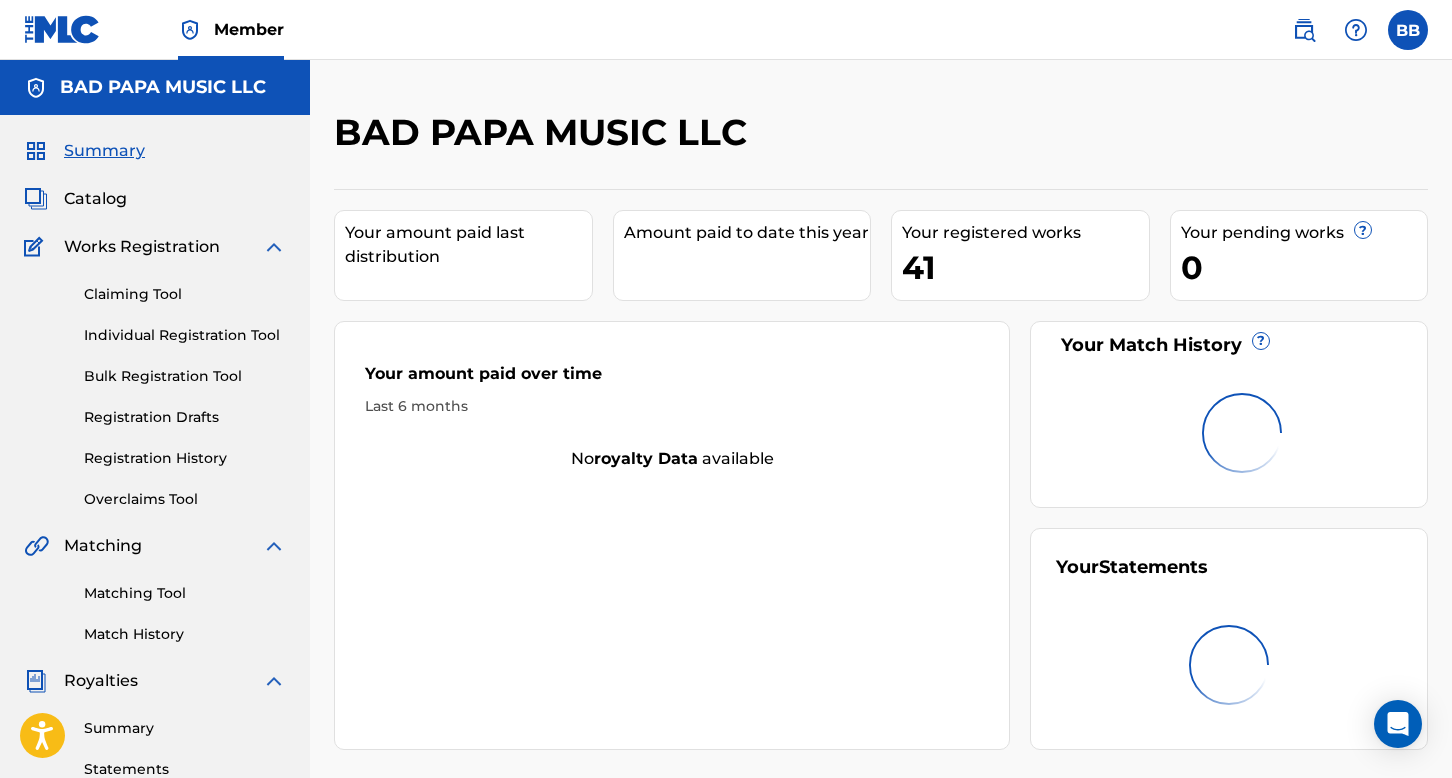 scroll, scrollTop: 0, scrollLeft: 0, axis: both 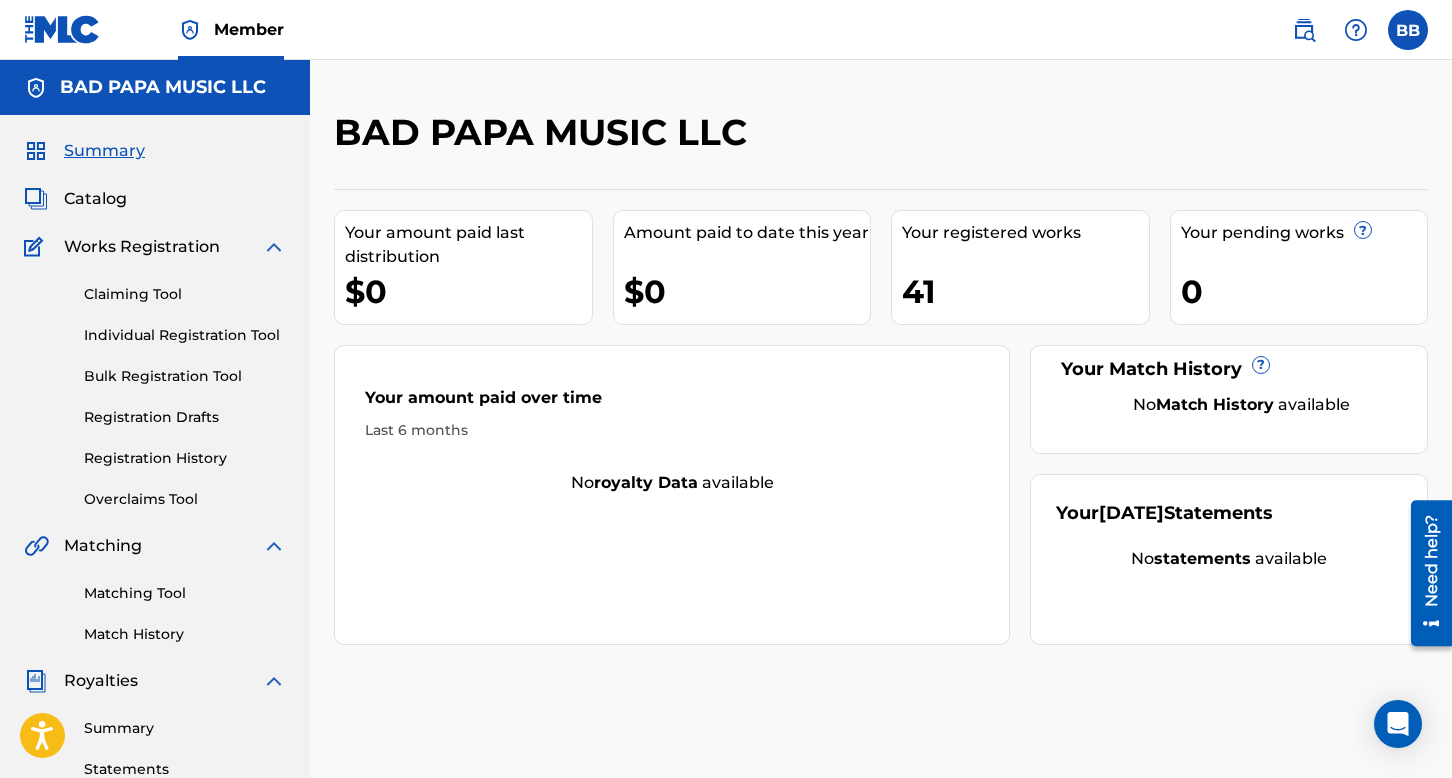 click on "Registration History" at bounding box center (185, 458) 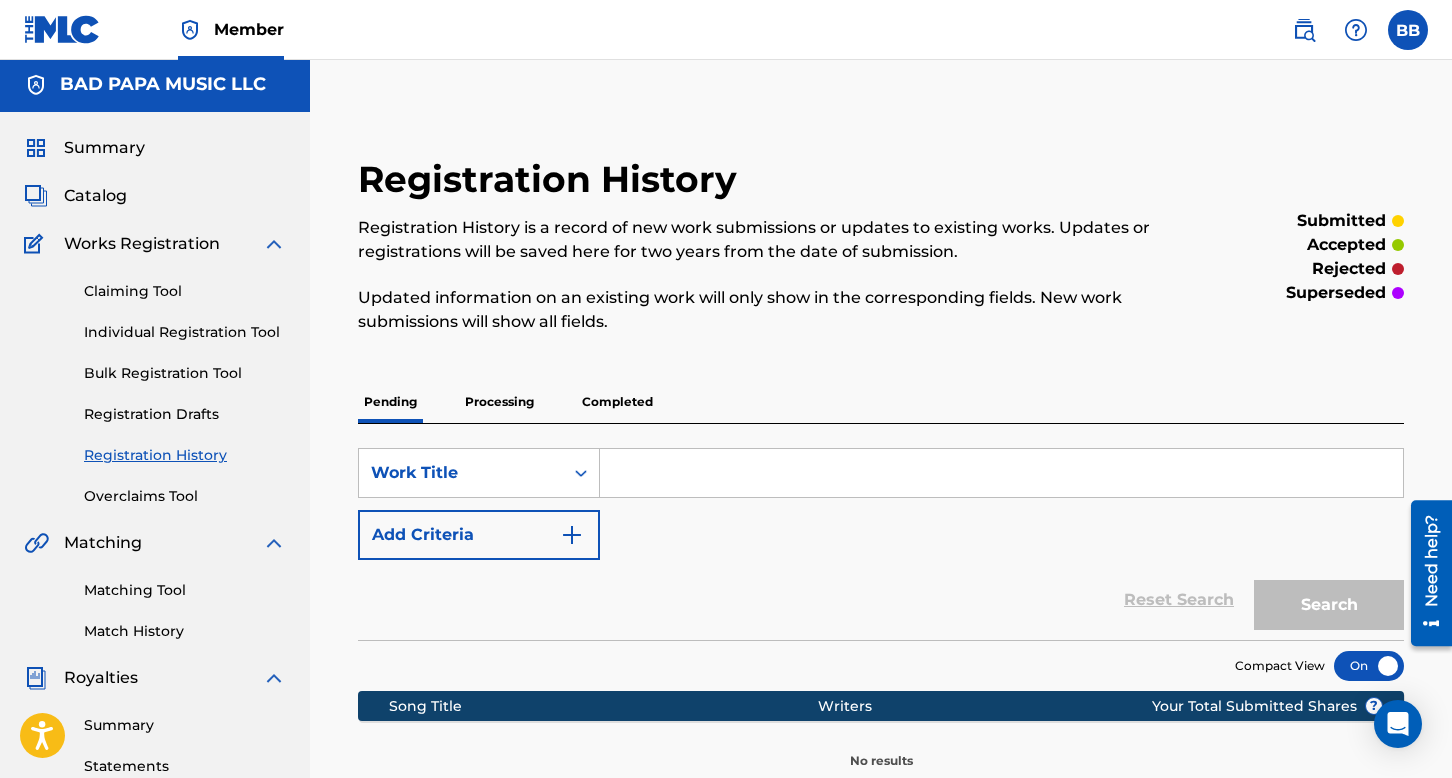 scroll, scrollTop: 0, scrollLeft: 0, axis: both 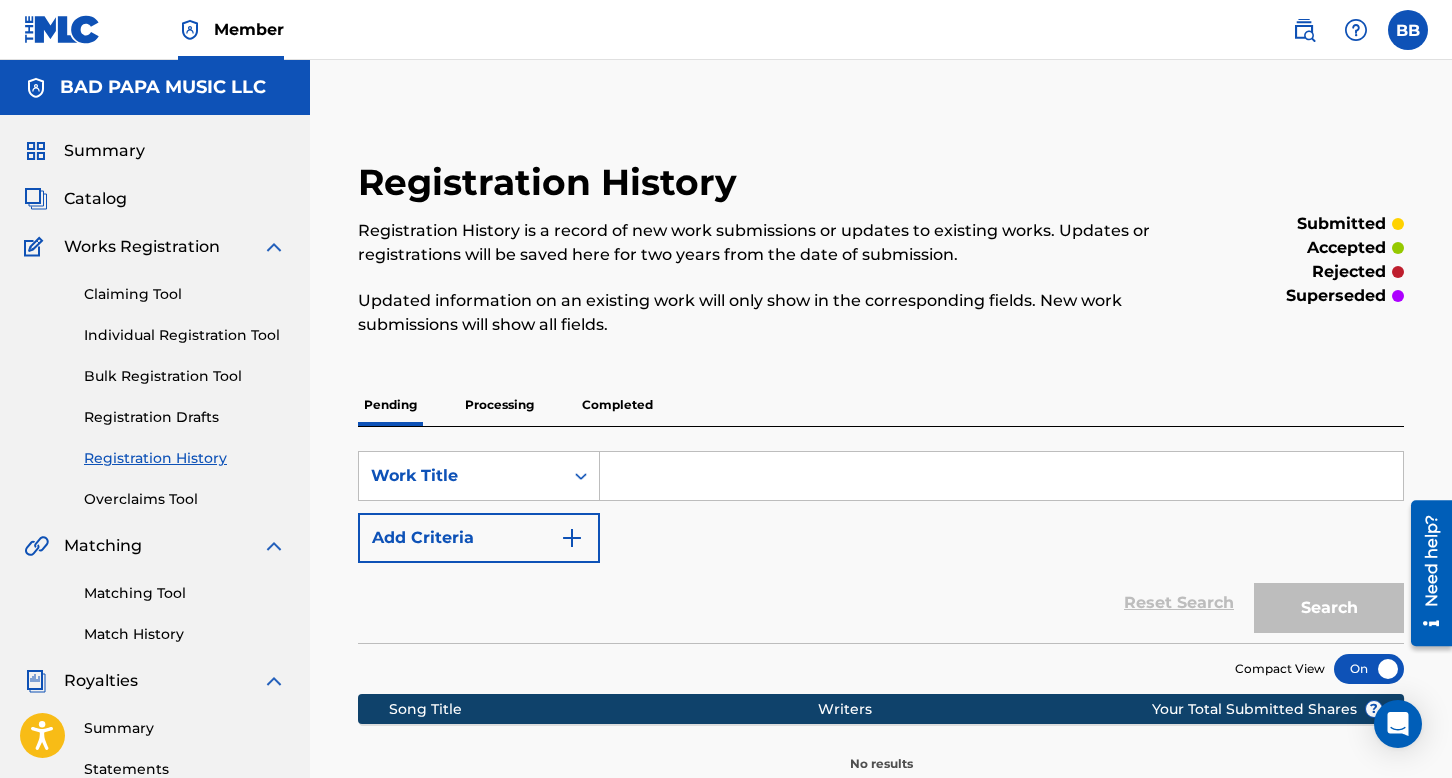click on "Processing" at bounding box center (499, 405) 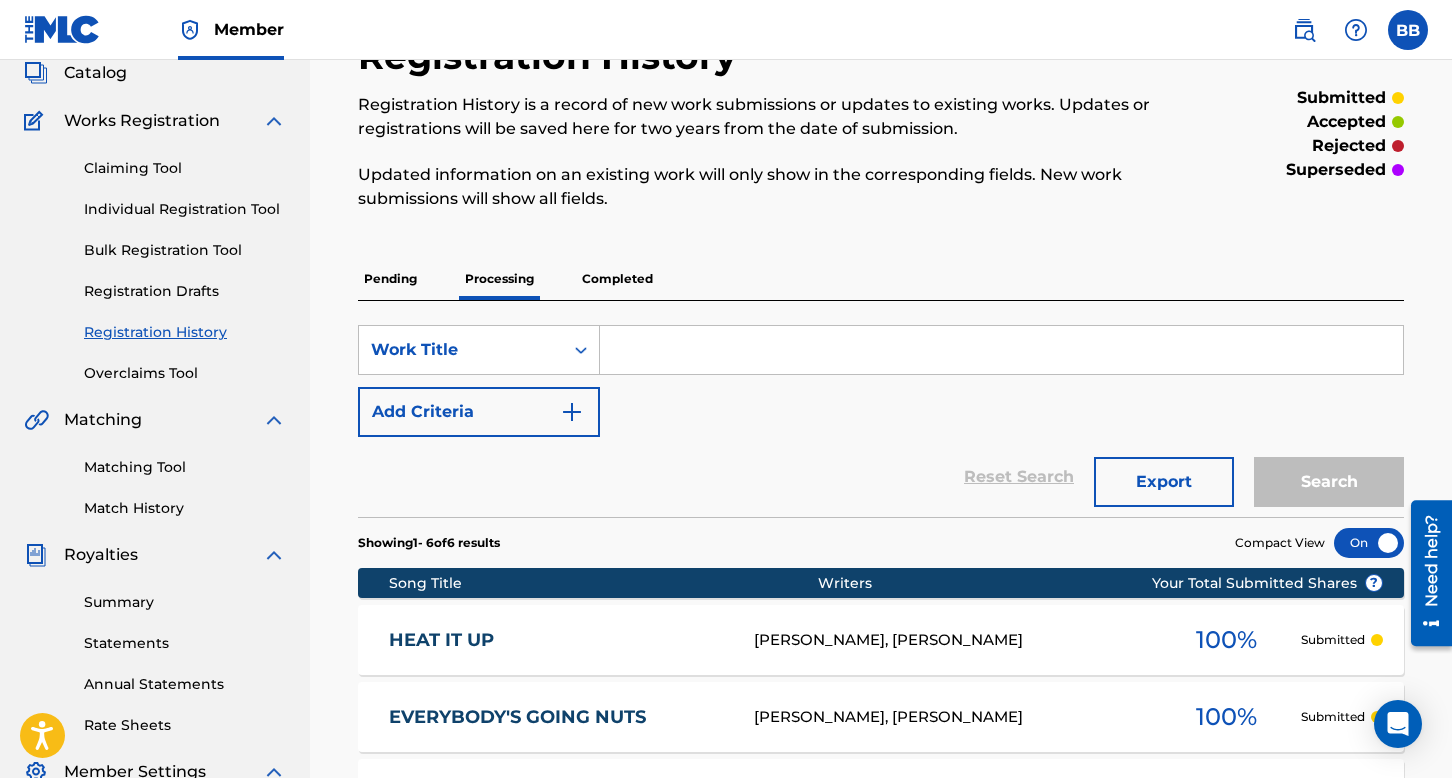 scroll, scrollTop: 100, scrollLeft: 0, axis: vertical 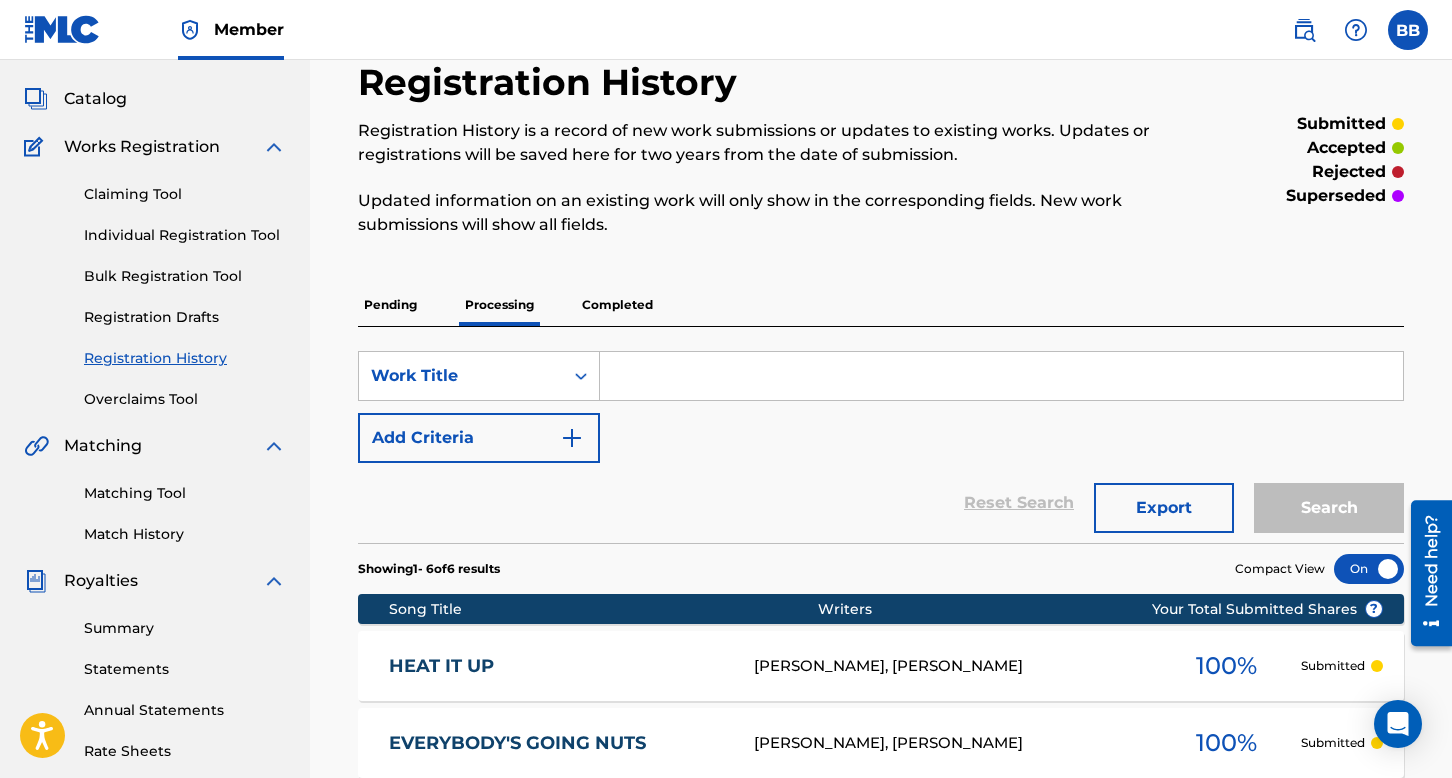 click on "Completed" at bounding box center [617, 305] 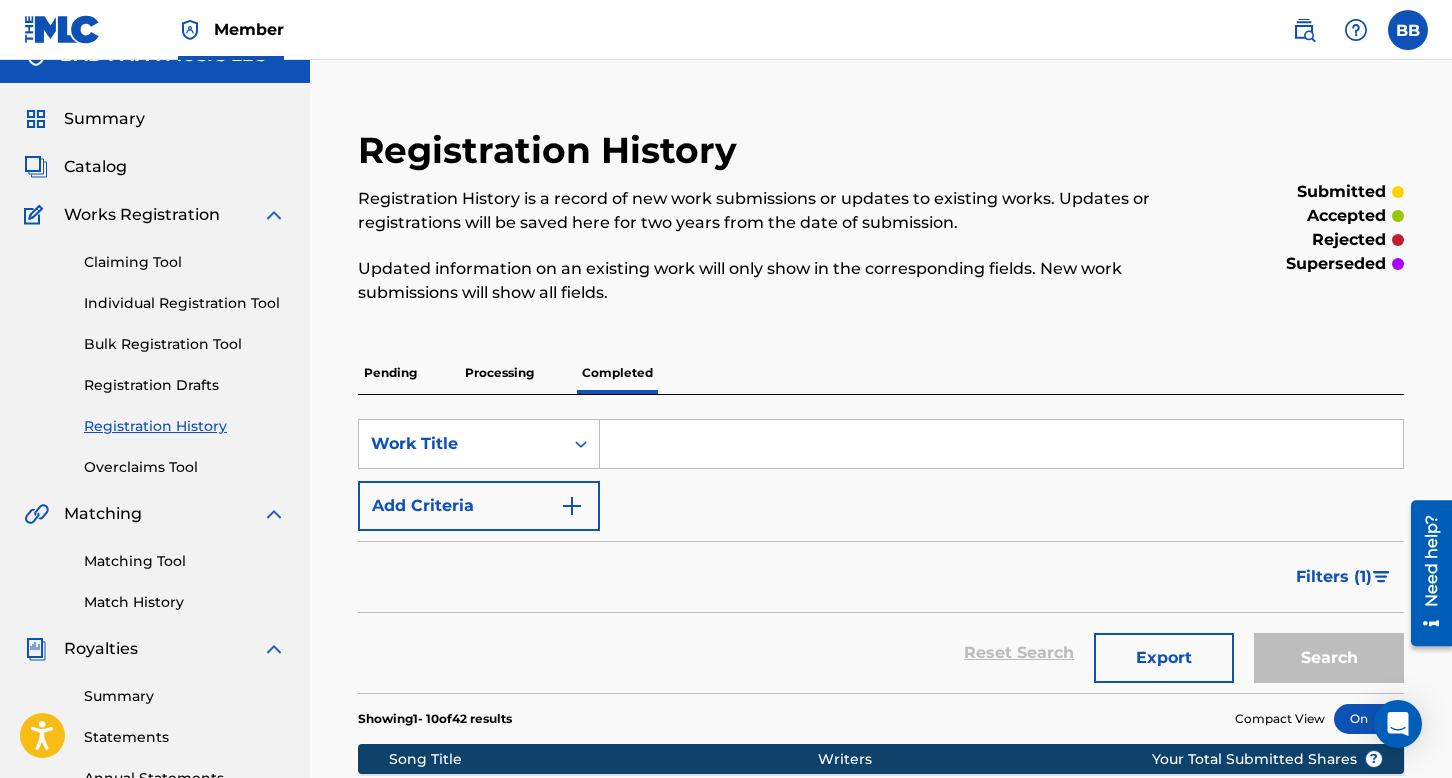scroll, scrollTop: 0, scrollLeft: 0, axis: both 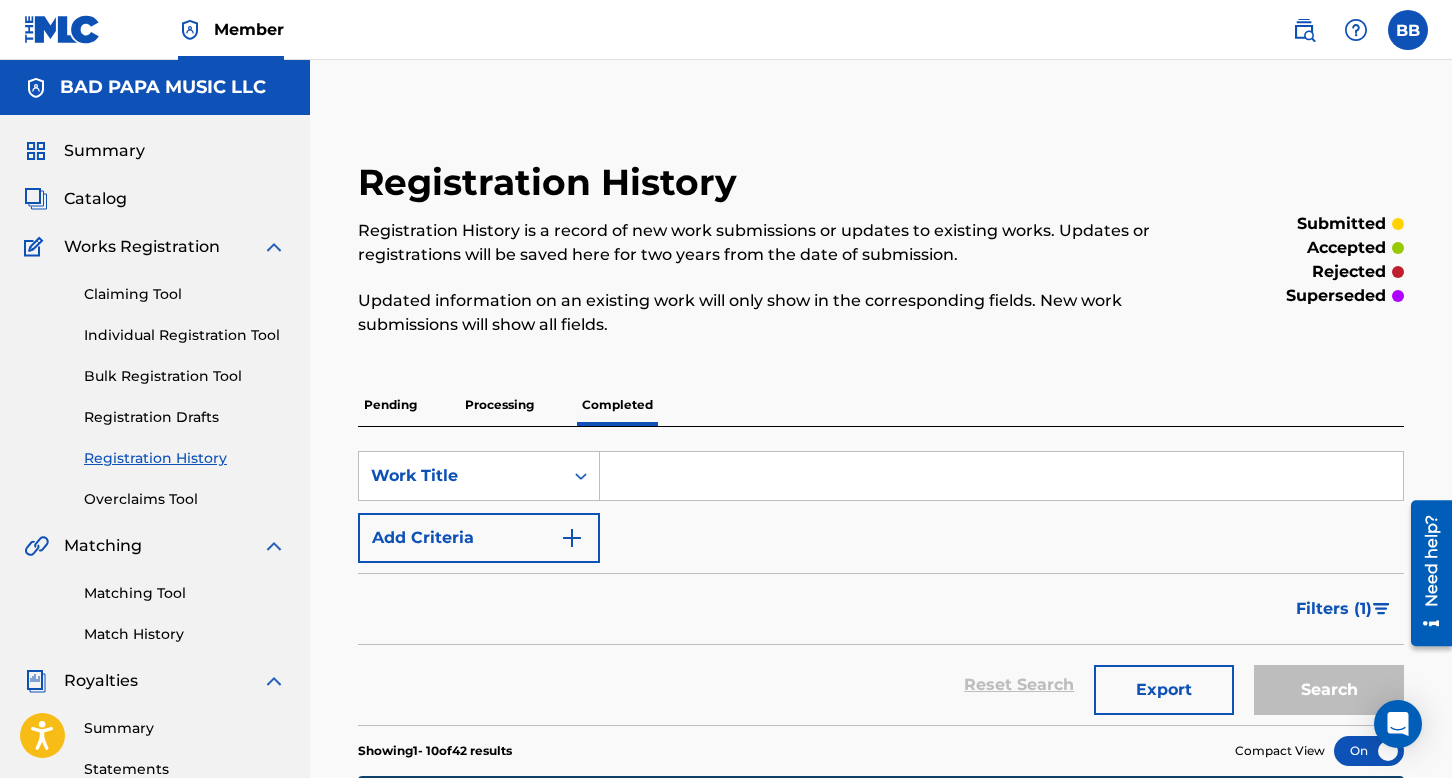click on "Individual Registration Tool" at bounding box center [185, 335] 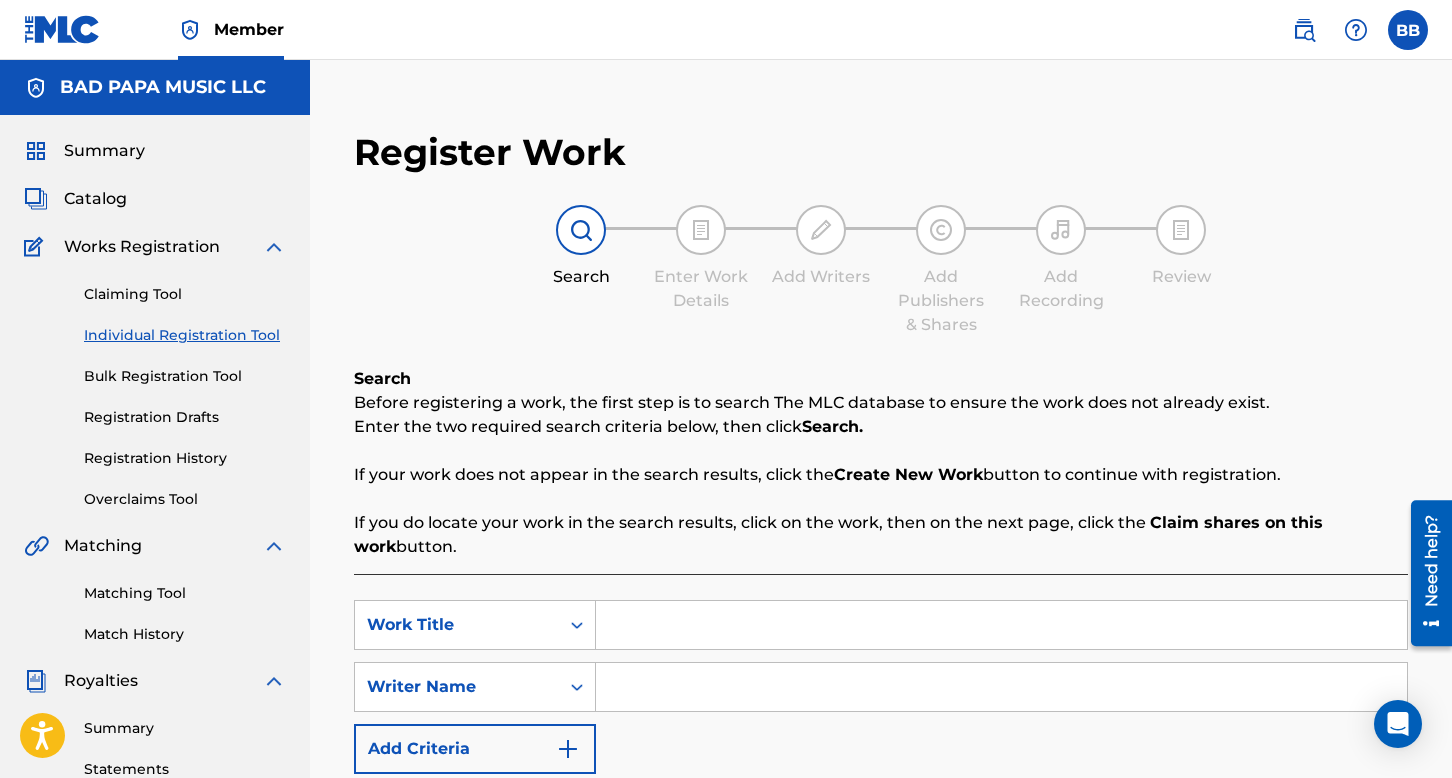 click at bounding box center [1001, 625] 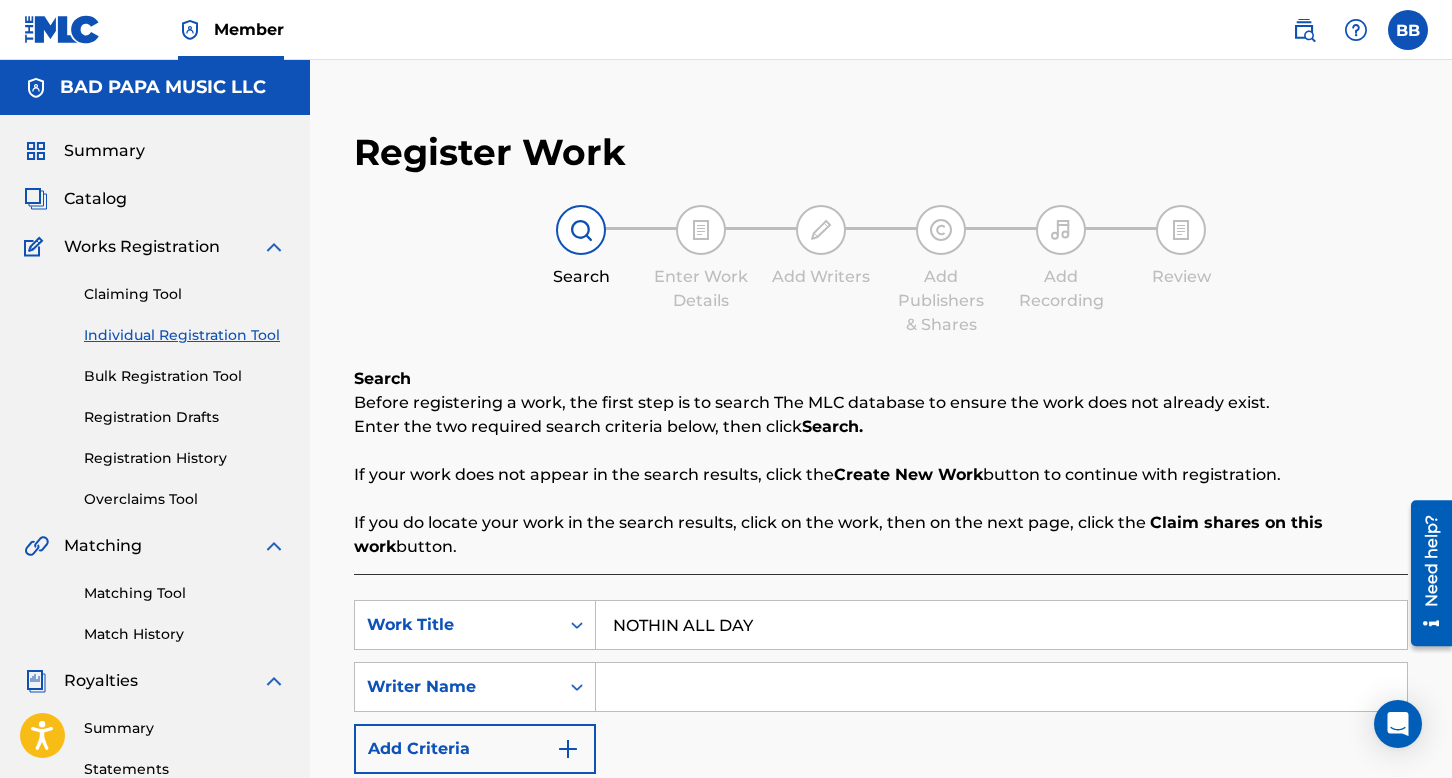 type on "NOTHIN ALL DAY" 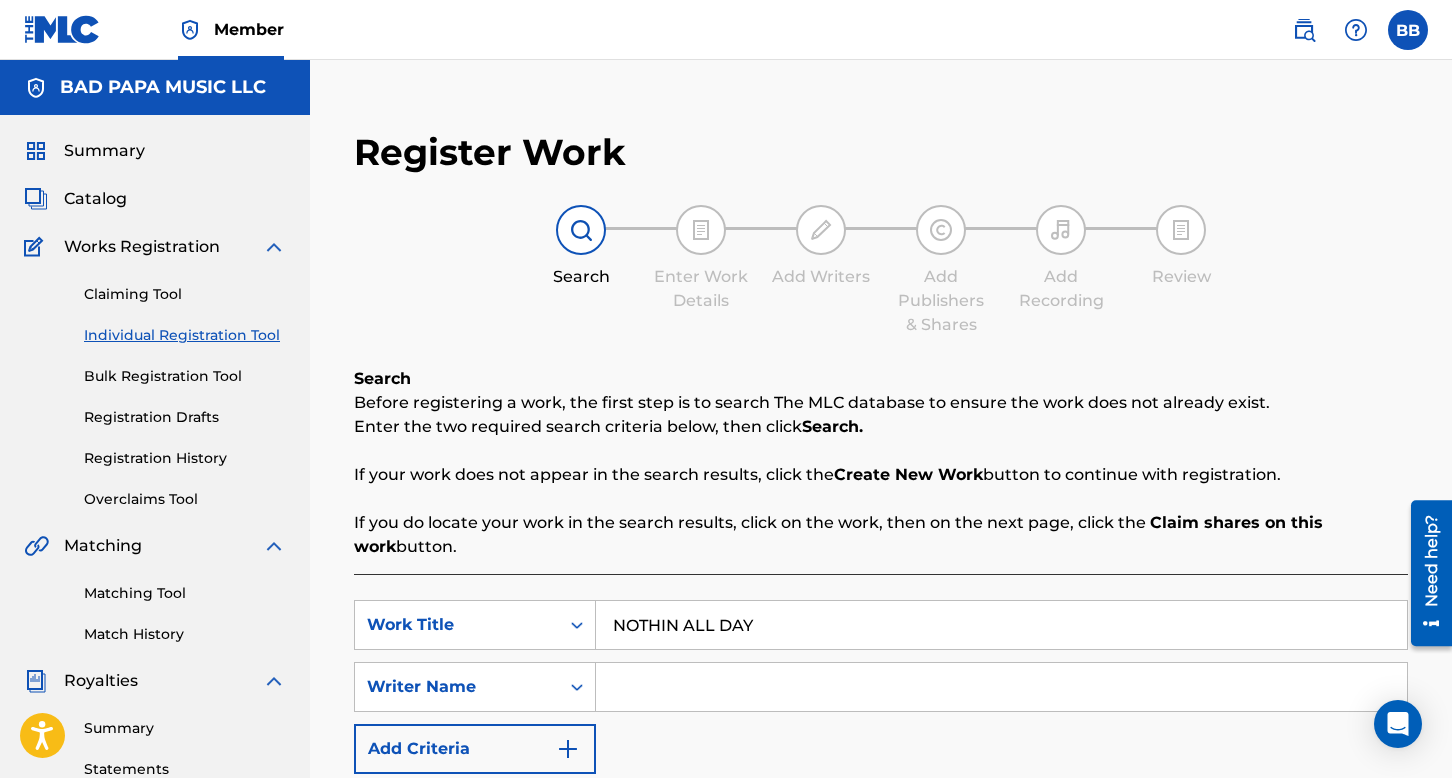 click at bounding box center [1001, 687] 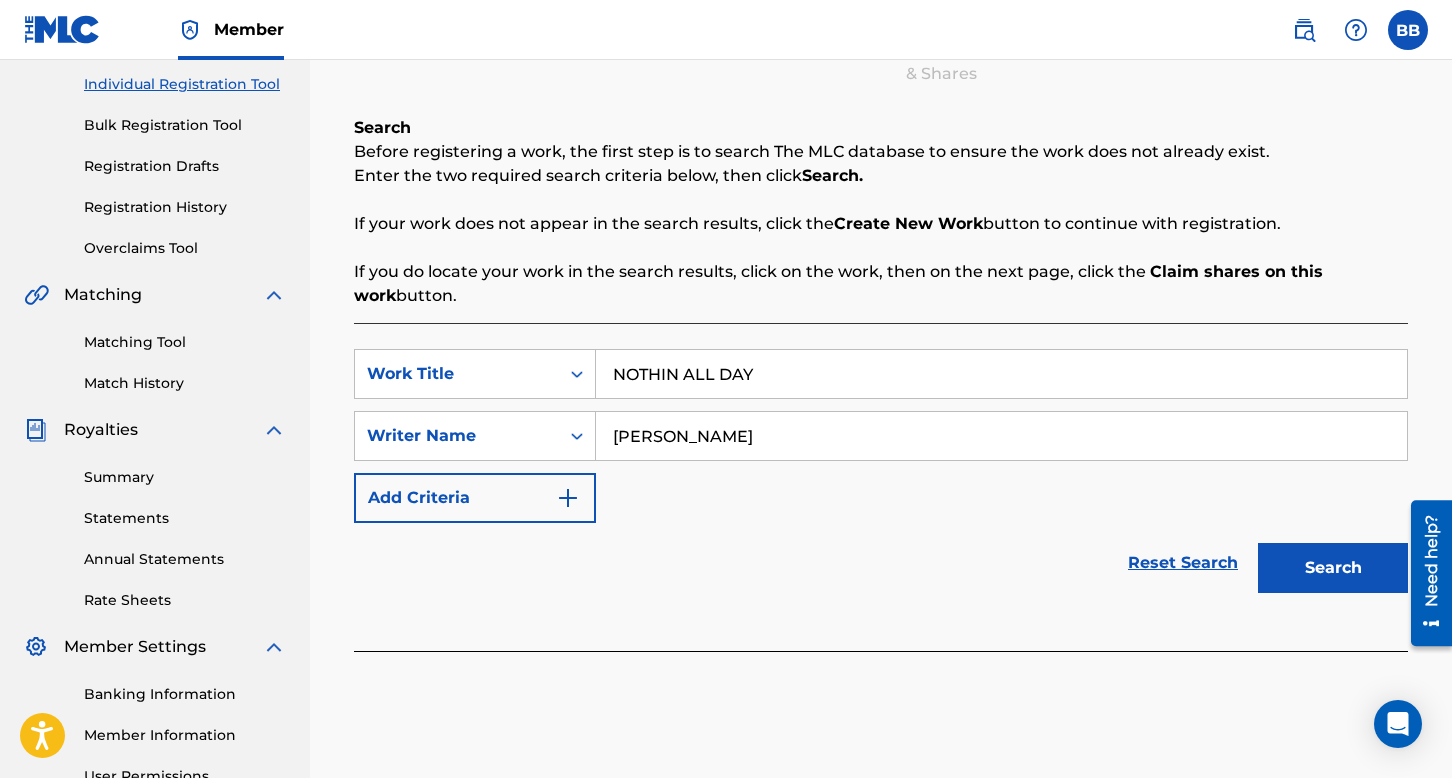scroll, scrollTop: 300, scrollLeft: 0, axis: vertical 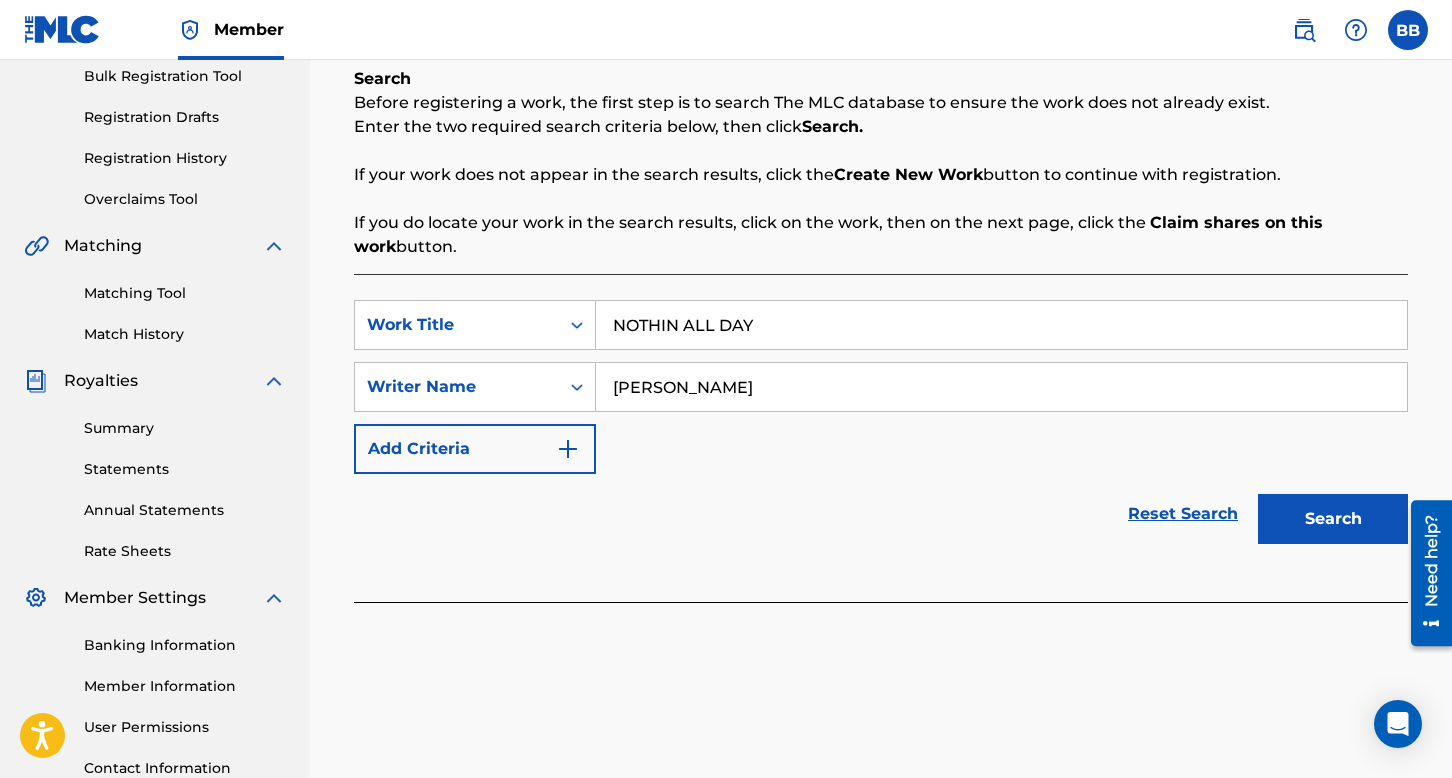 type on "[PERSON_NAME]" 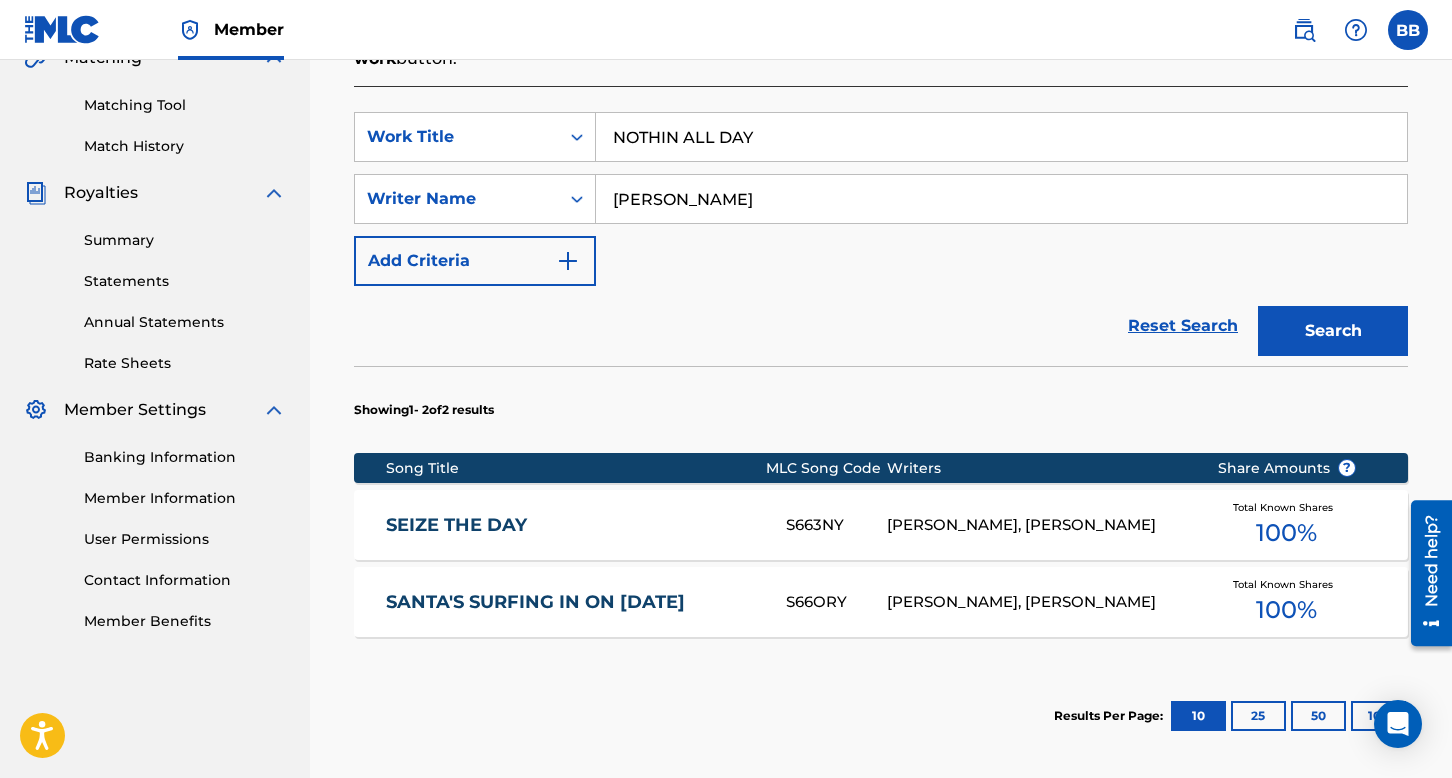 scroll, scrollTop: 600, scrollLeft: 0, axis: vertical 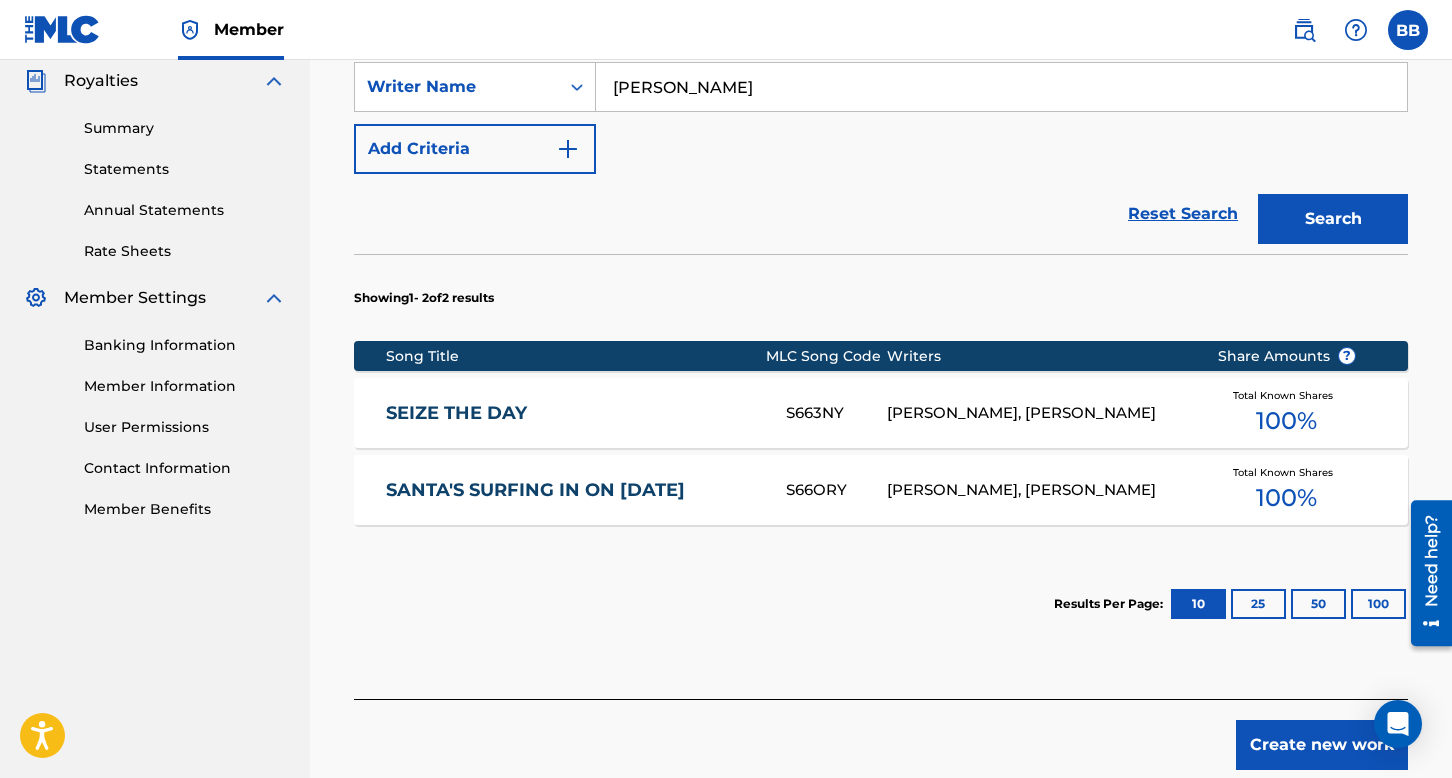 click on "Create new work" at bounding box center (1322, 745) 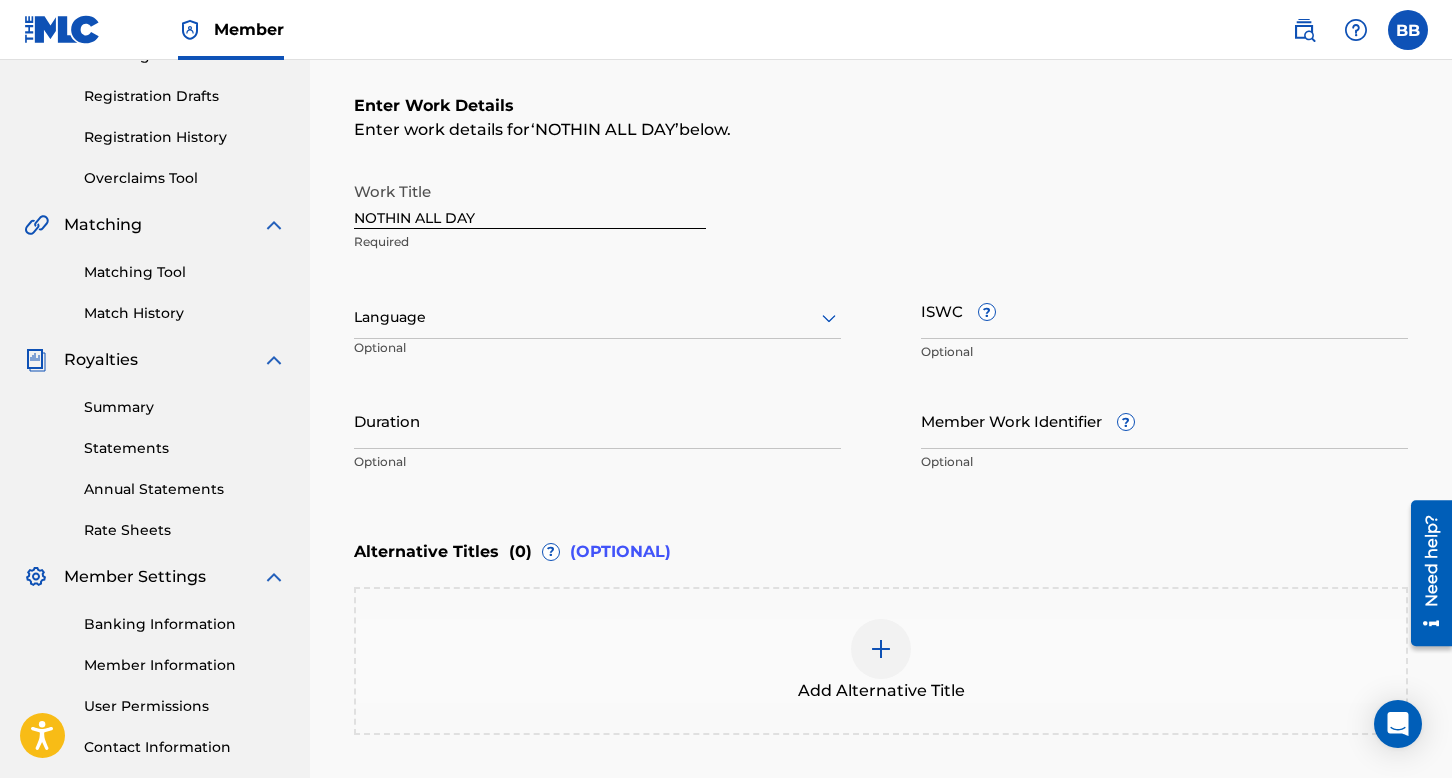 scroll, scrollTop: 313, scrollLeft: 0, axis: vertical 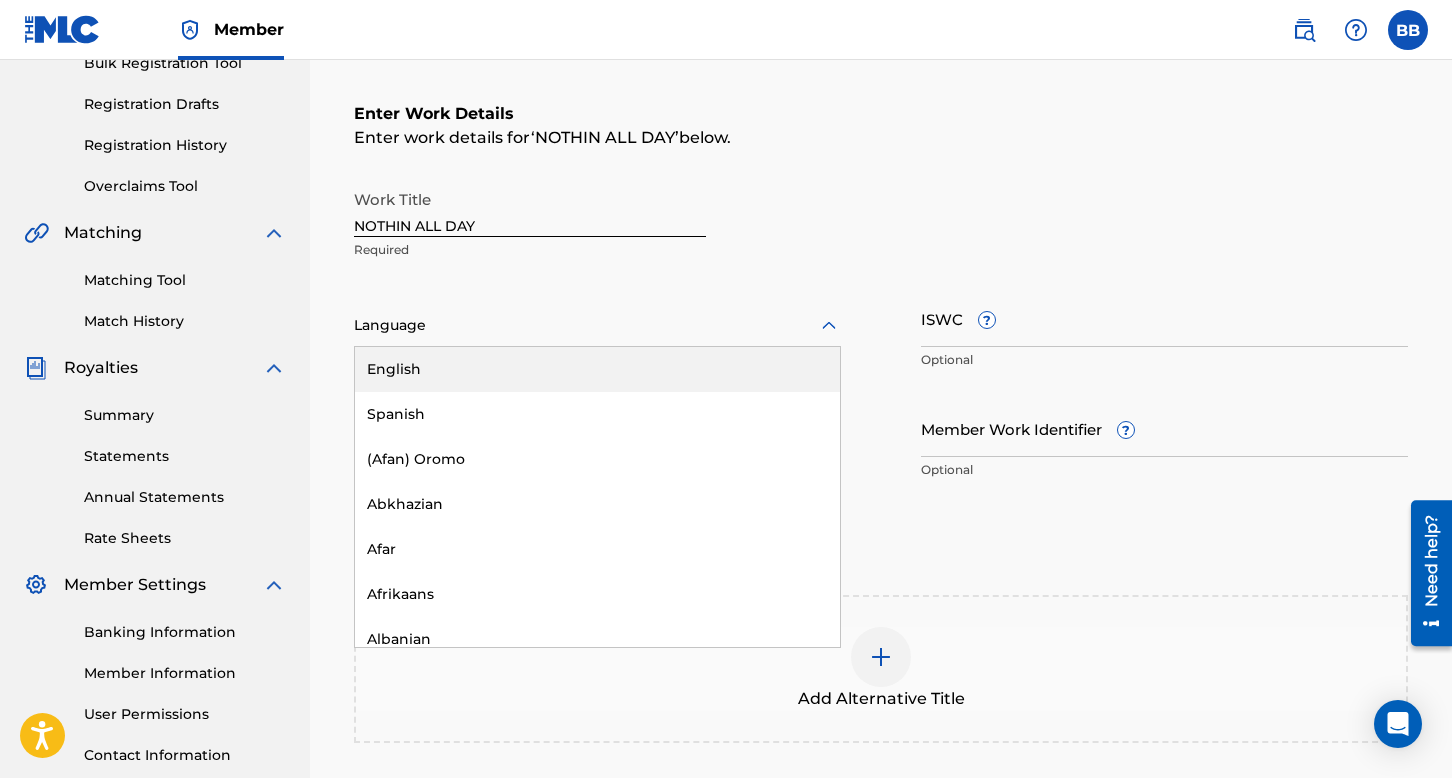 click 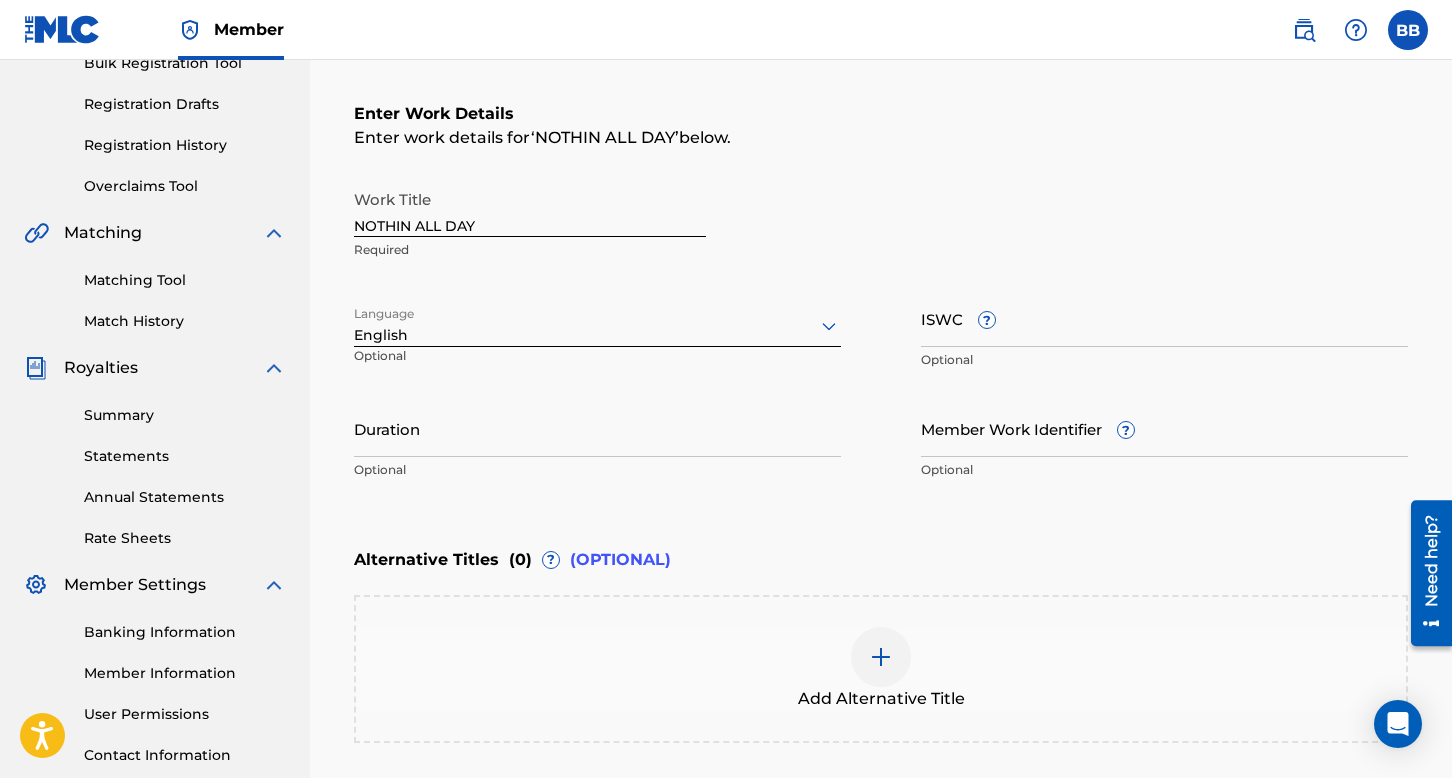 click on "ISWC   ?" at bounding box center [1164, 318] 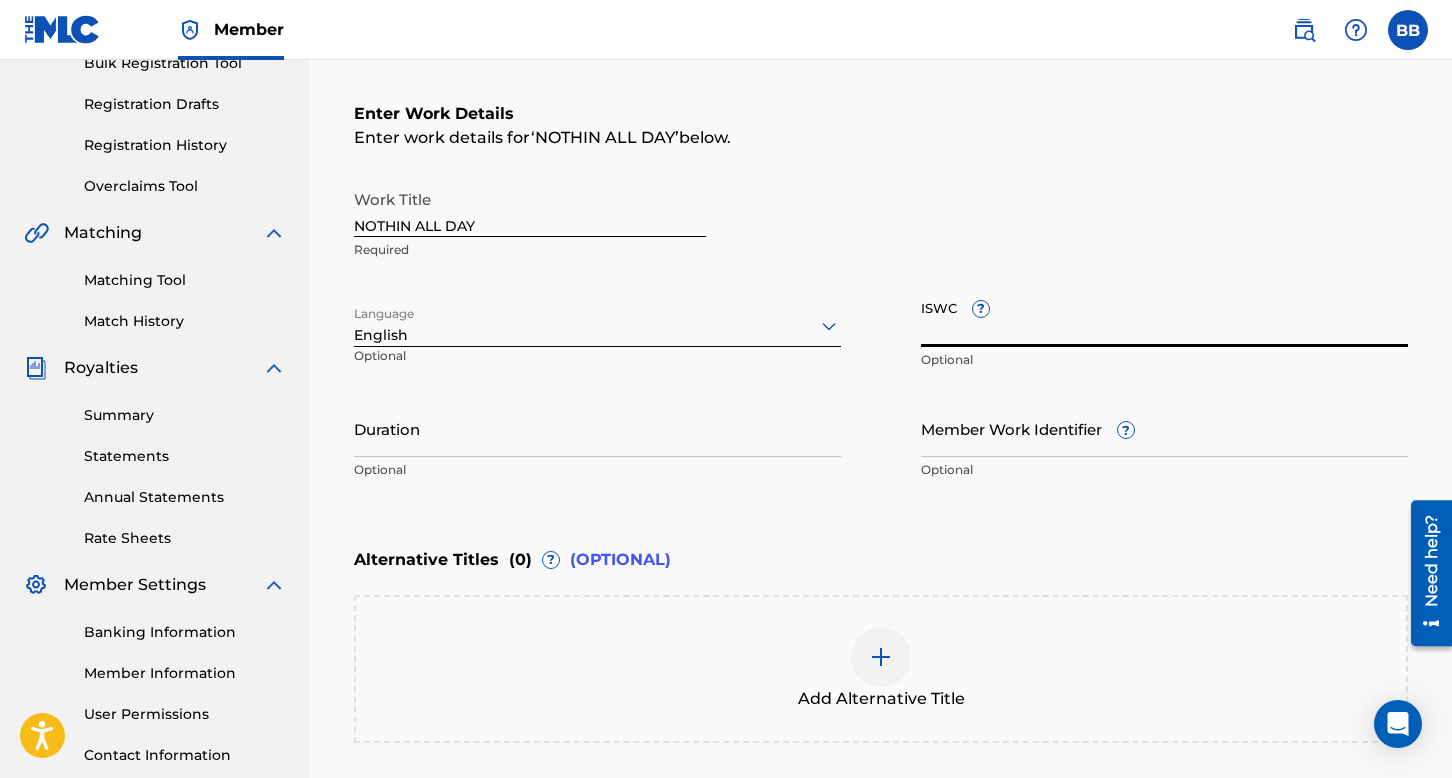 paste on "T3070339463" 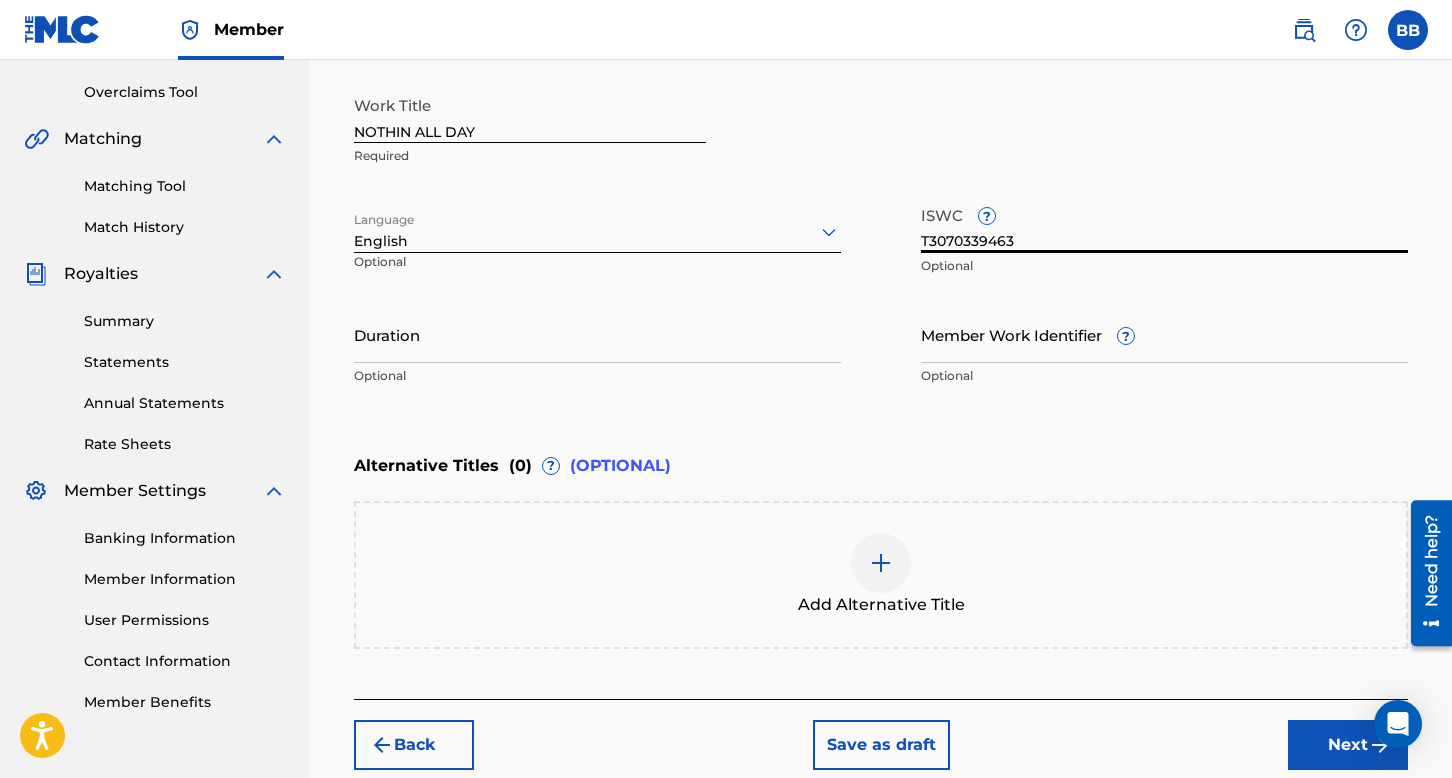 scroll, scrollTop: 513, scrollLeft: 0, axis: vertical 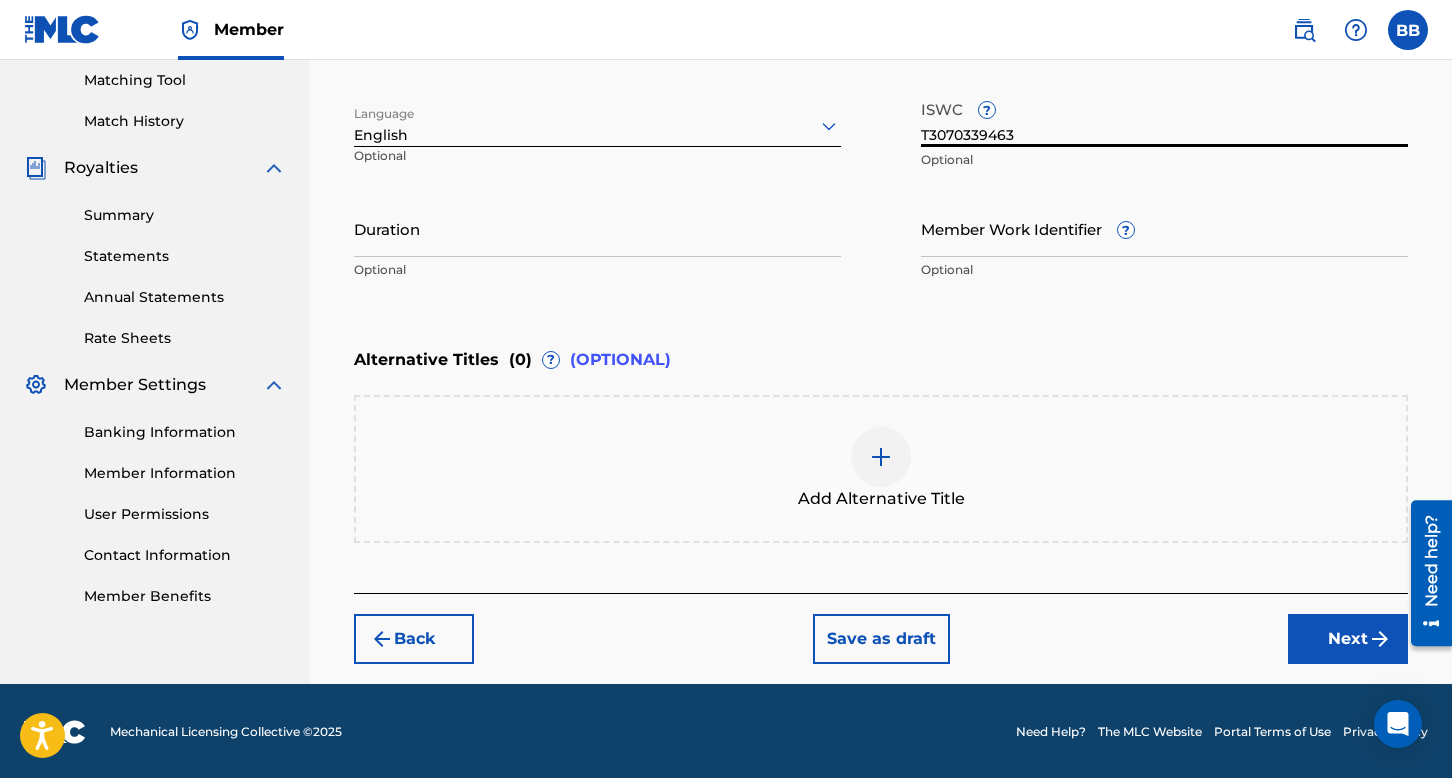 type on "T3070339463" 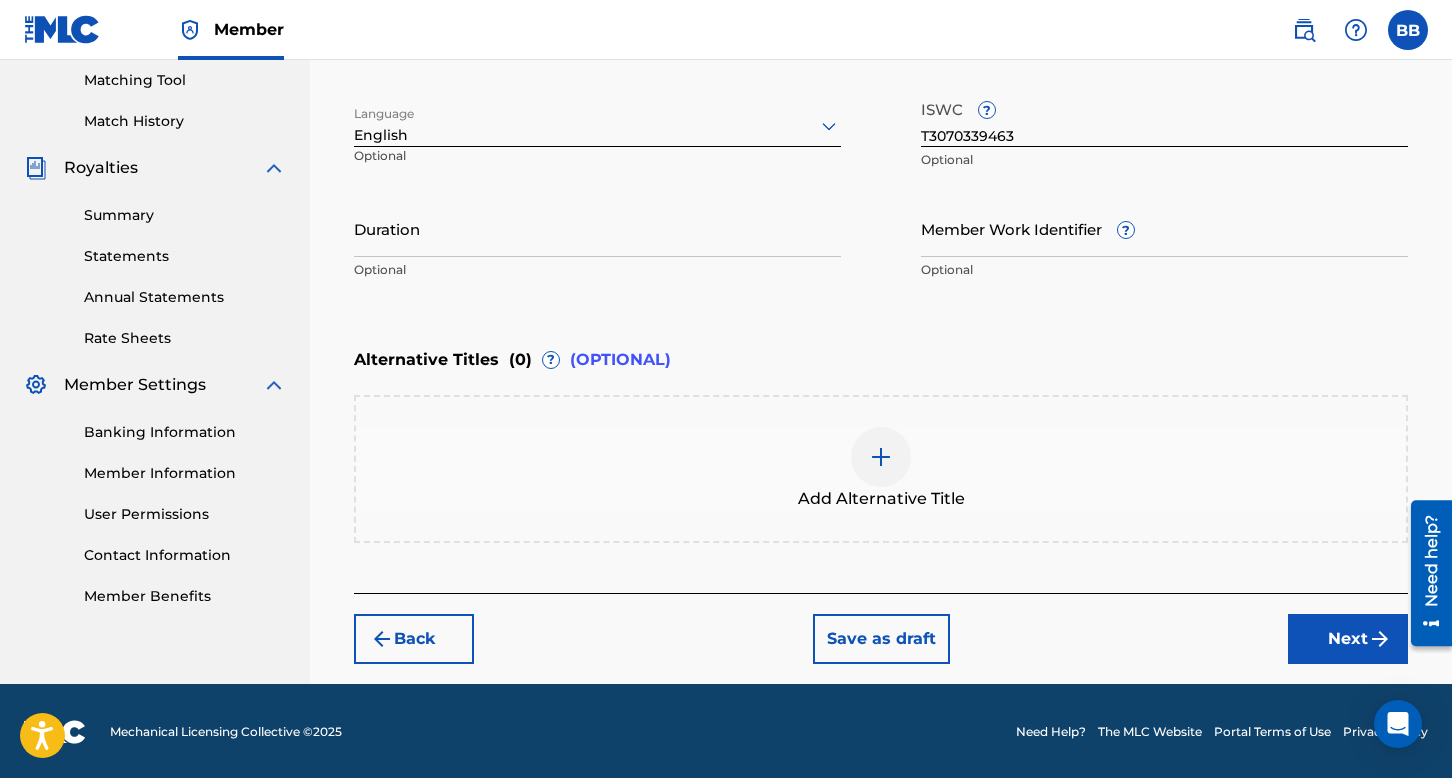 click on "Next" at bounding box center [1348, 639] 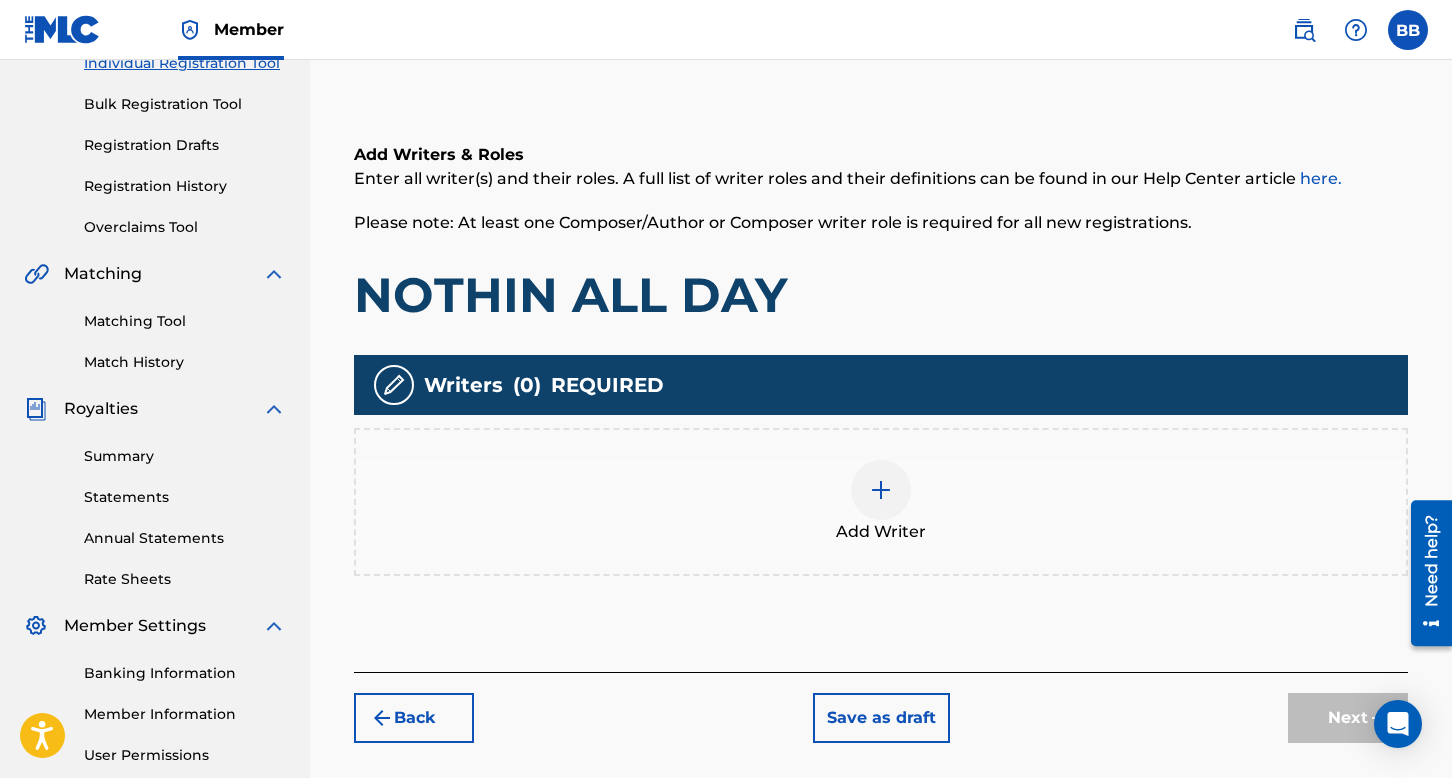 scroll, scrollTop: 290, scrollLeft: 0, axis: vertical 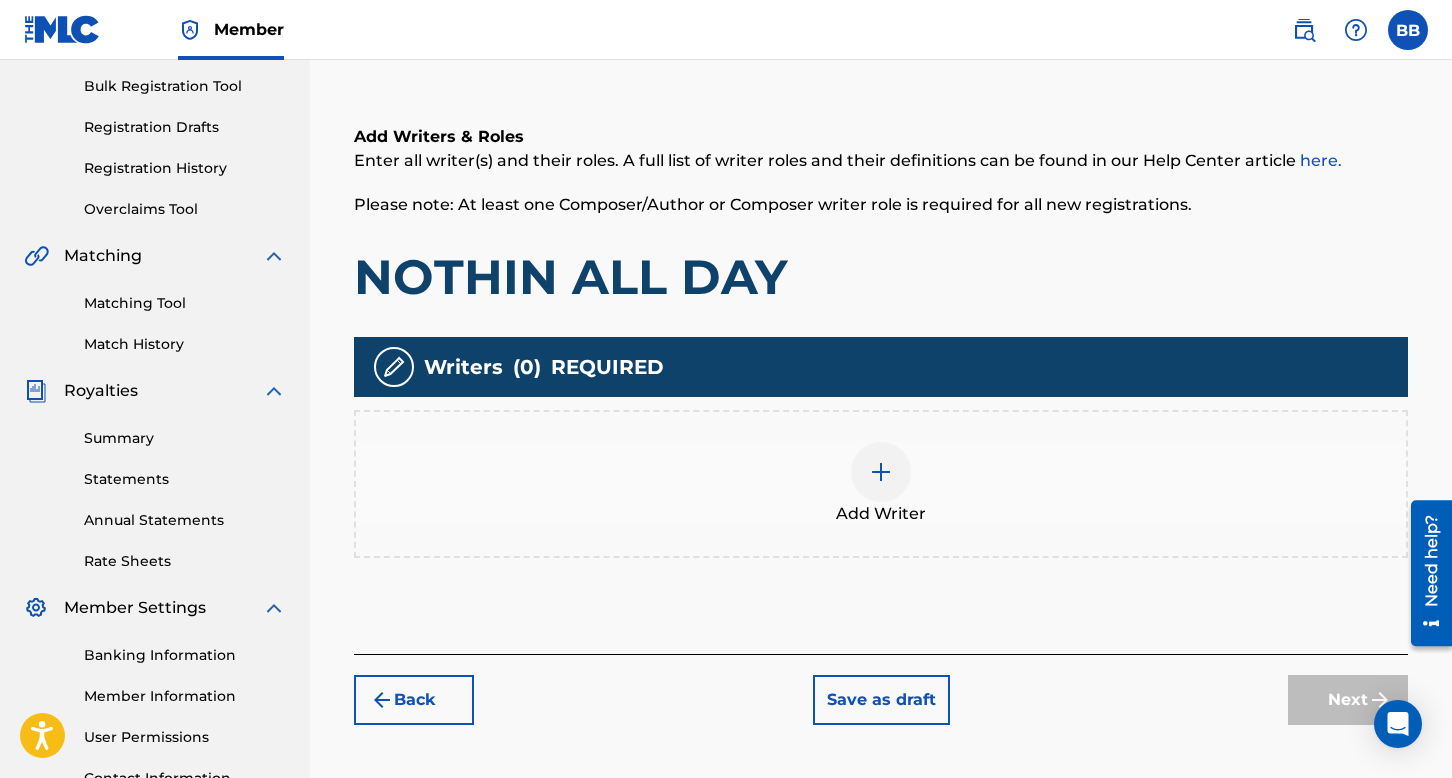 click at bounding box center (881, 472) 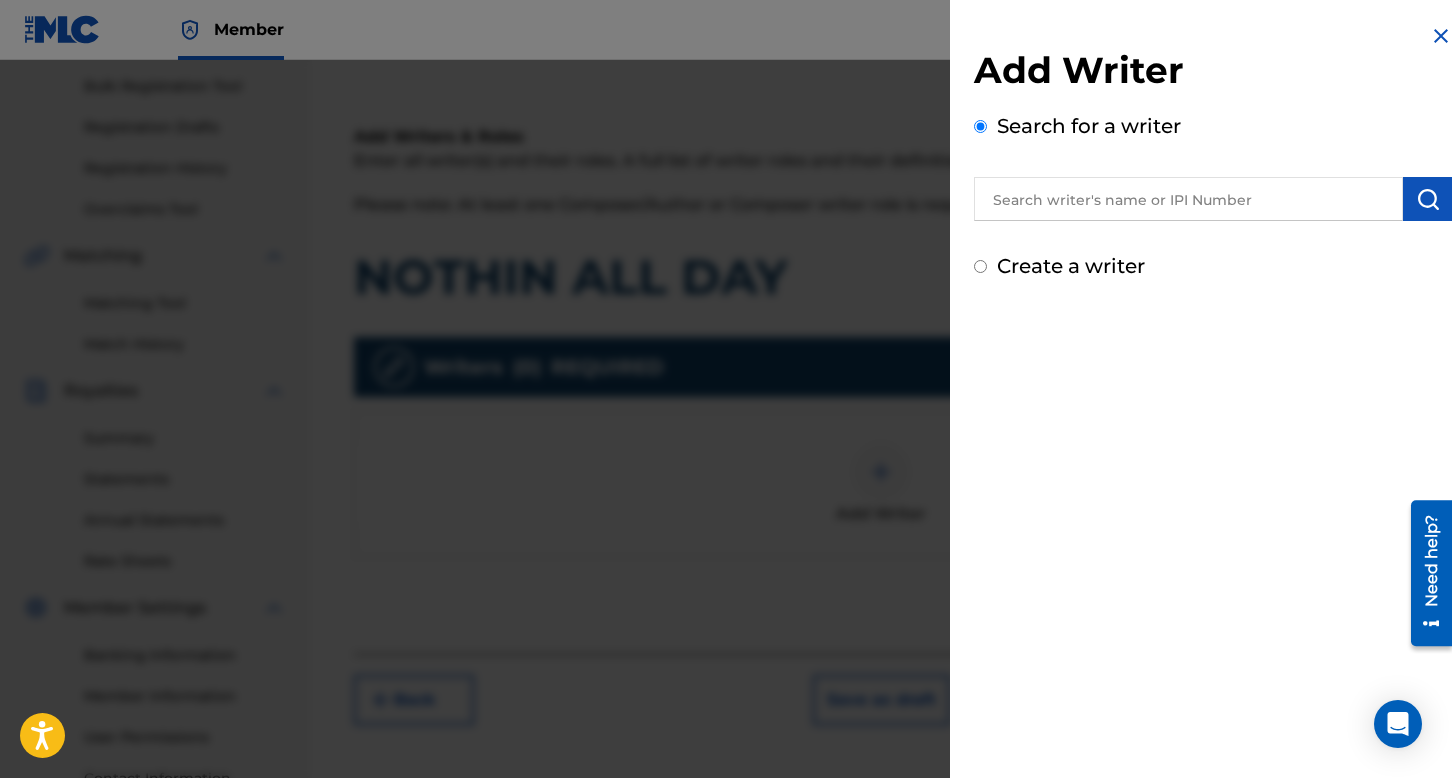 click at bounding box center [1188, 199] 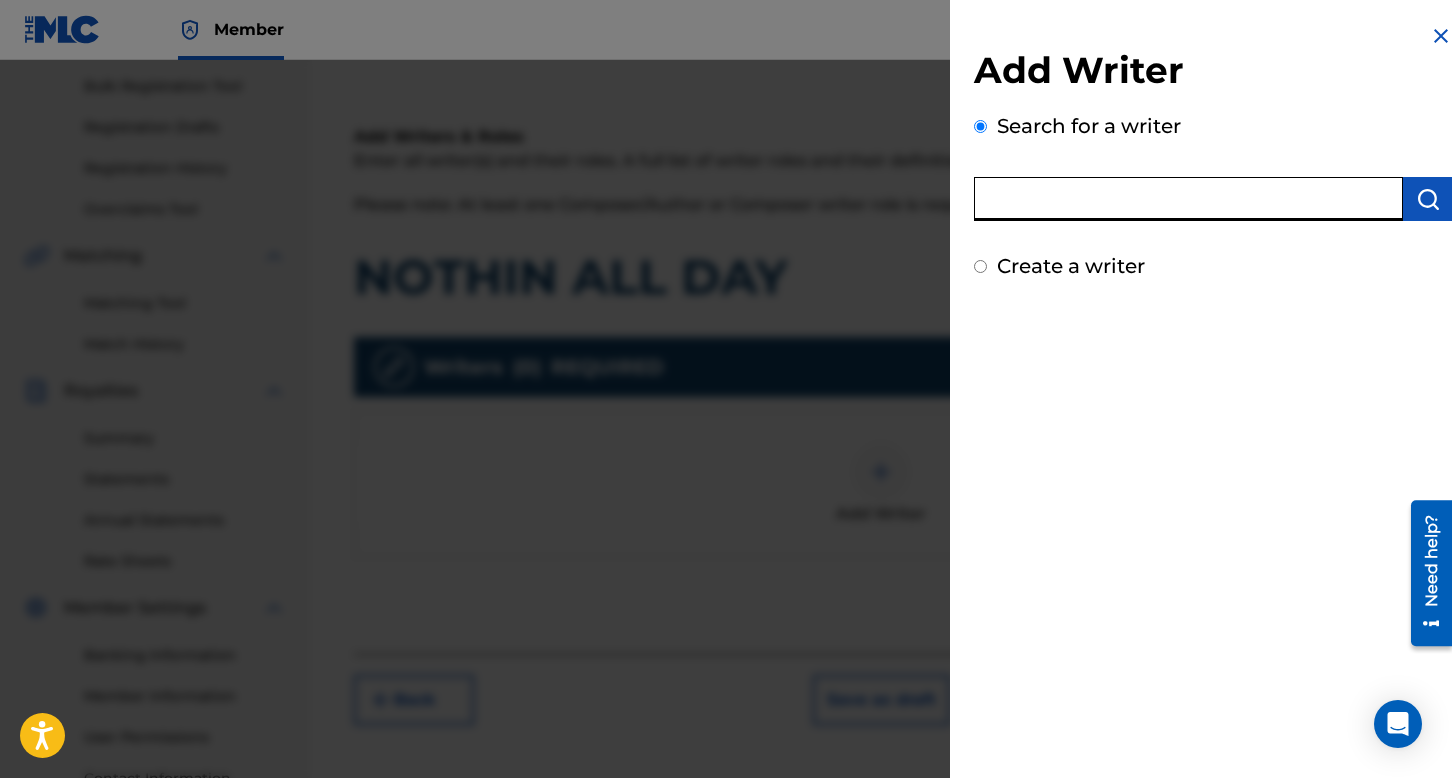 paste on "[PERSON_NAME]" 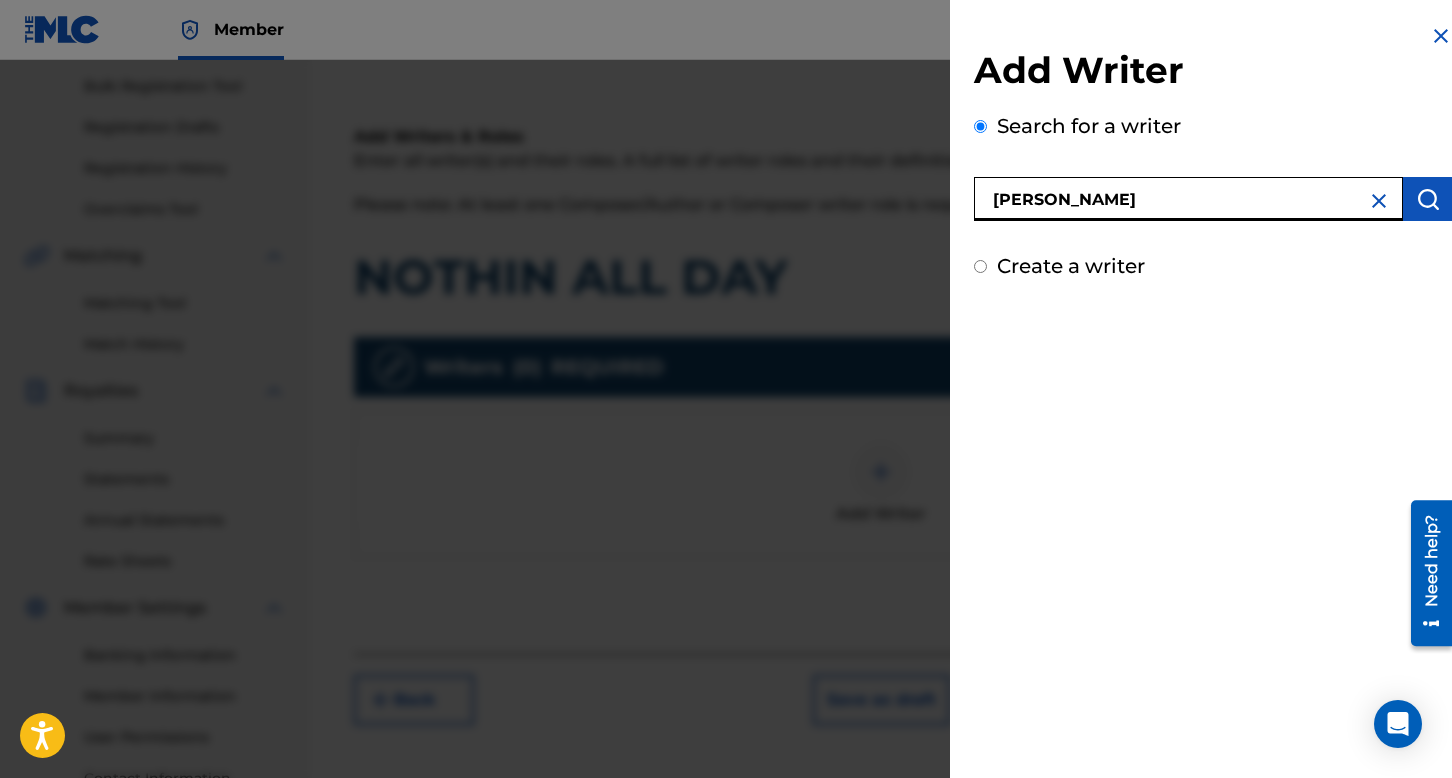 type on "[PERSON_NAME]" 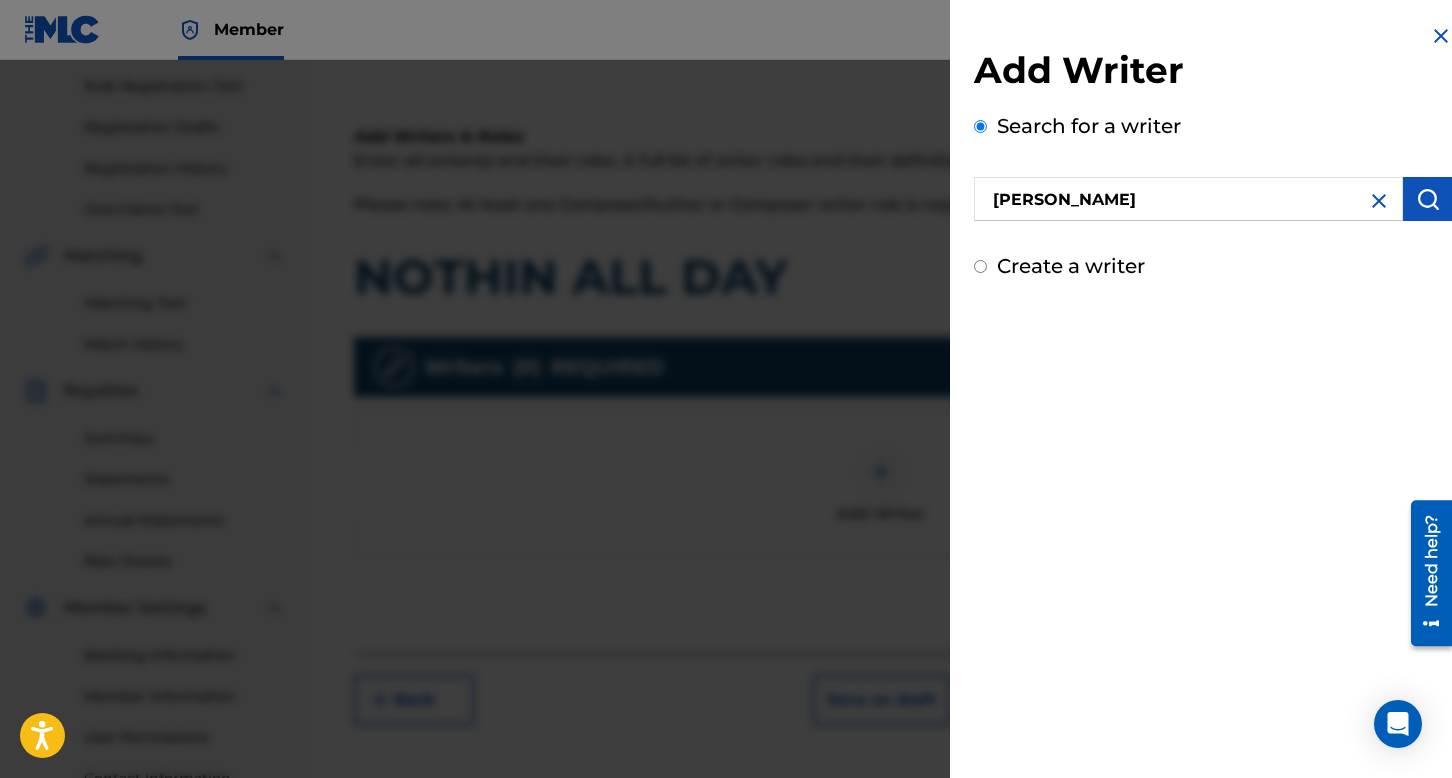 click at bounding box center [1428, 199] 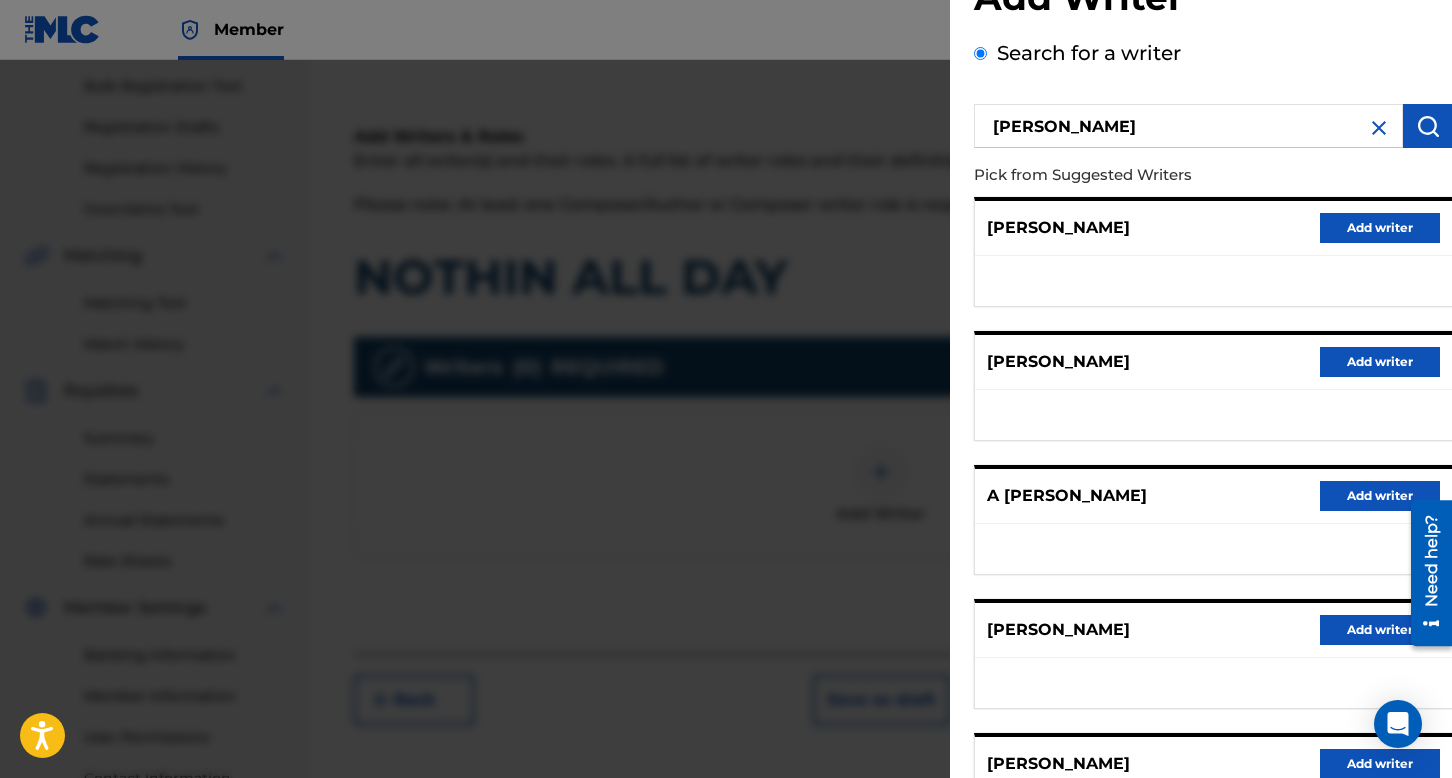 scroll, scrollTop: 262, scrollLeft: 0, axis: vertical 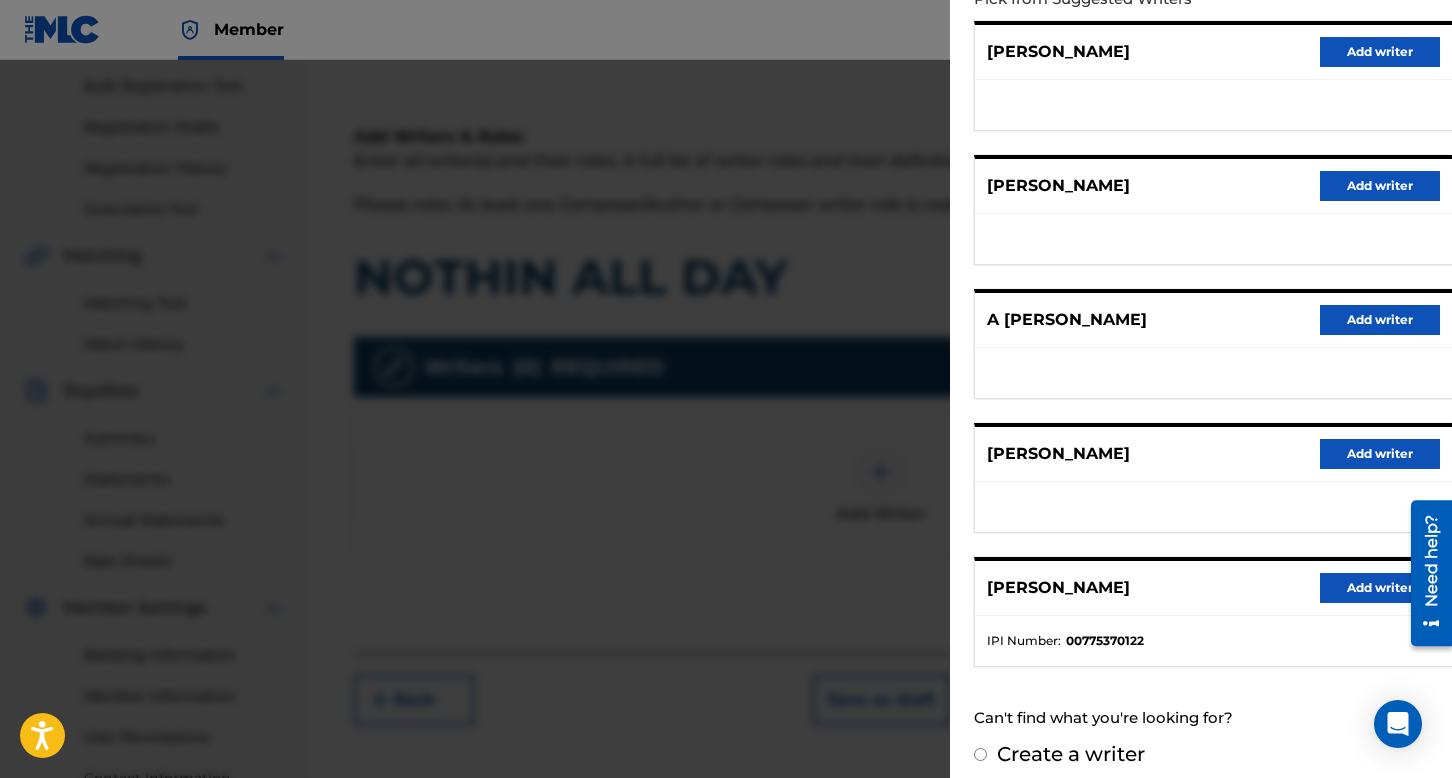 click on "Add writer" at bounding box center (1380, 588) 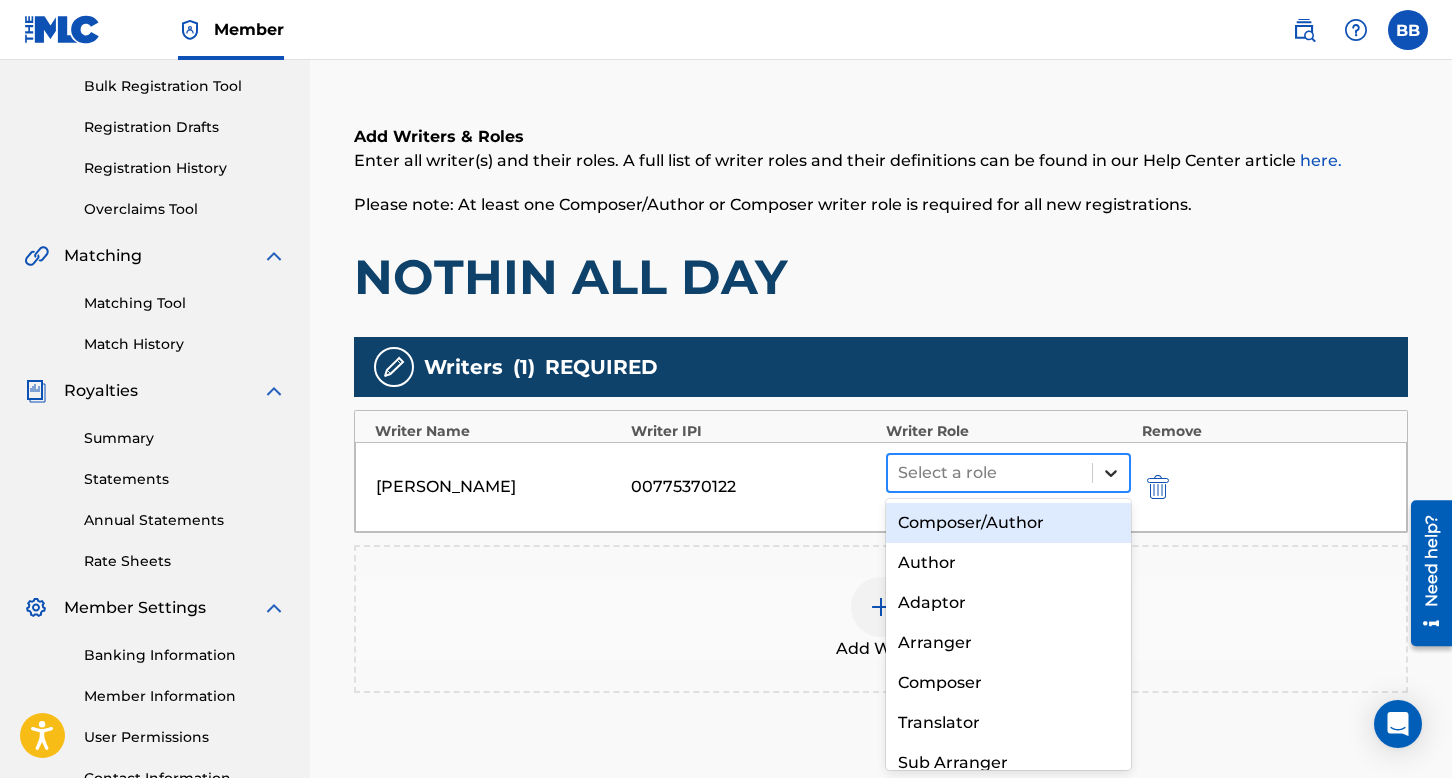 click 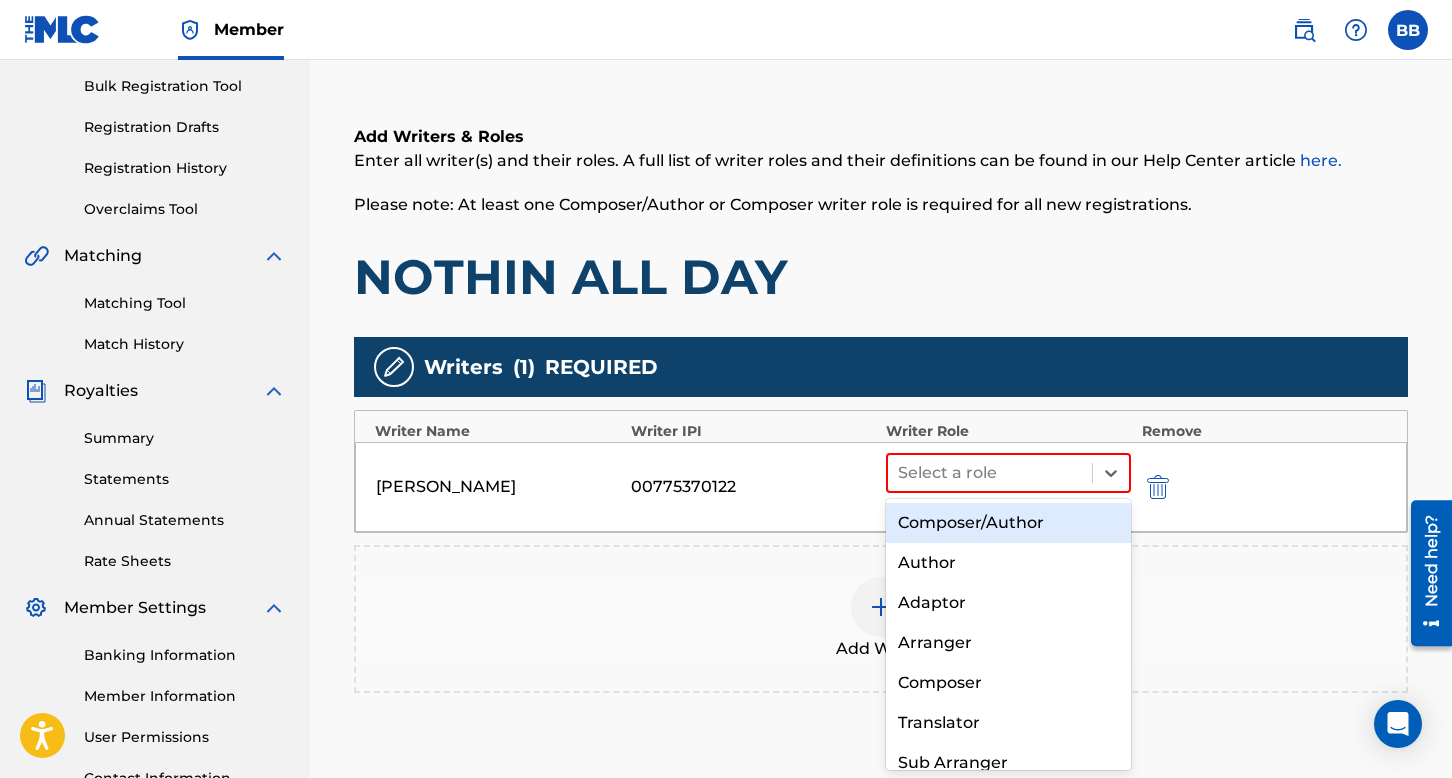 click on "Composer/Author" at bounding box center [1008, 523] 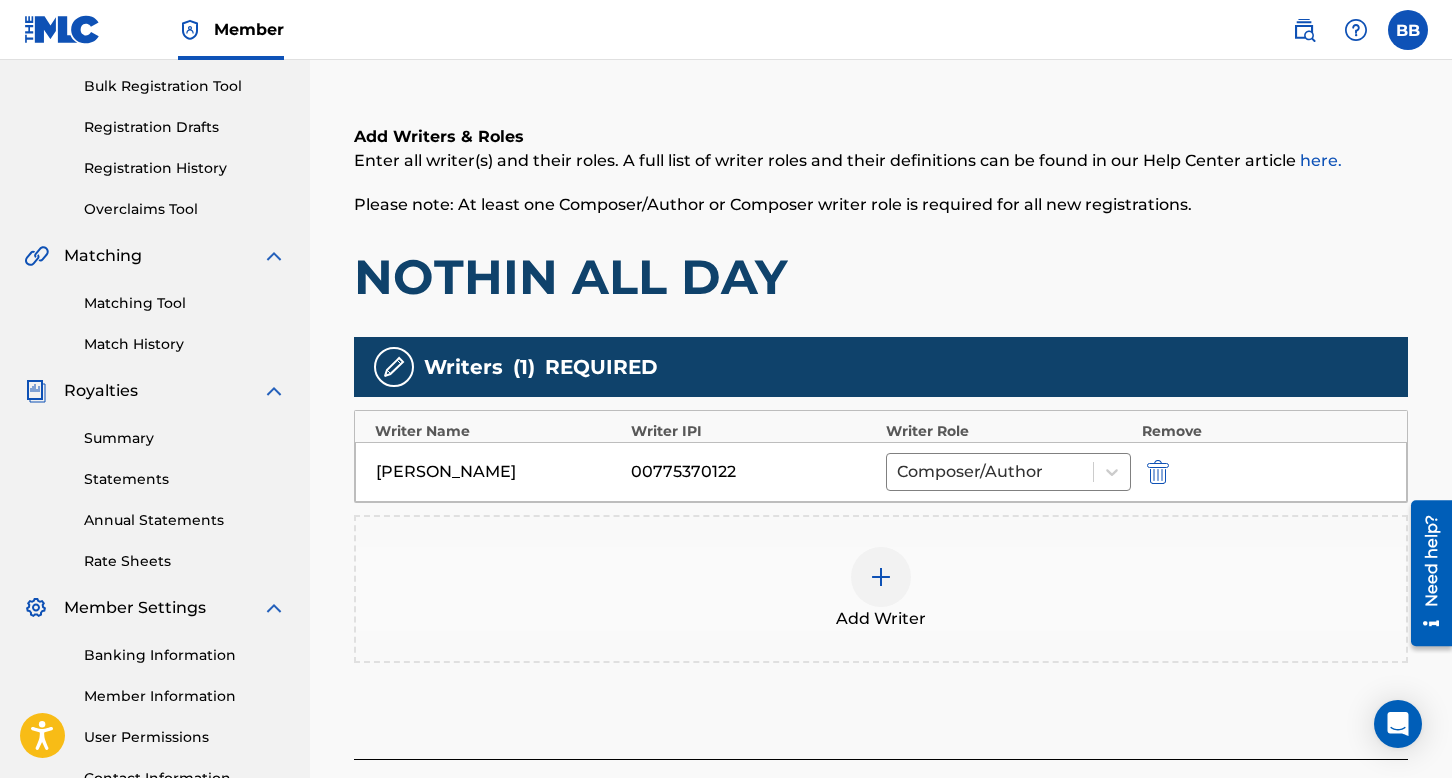 click at bounding box center (881, 577) 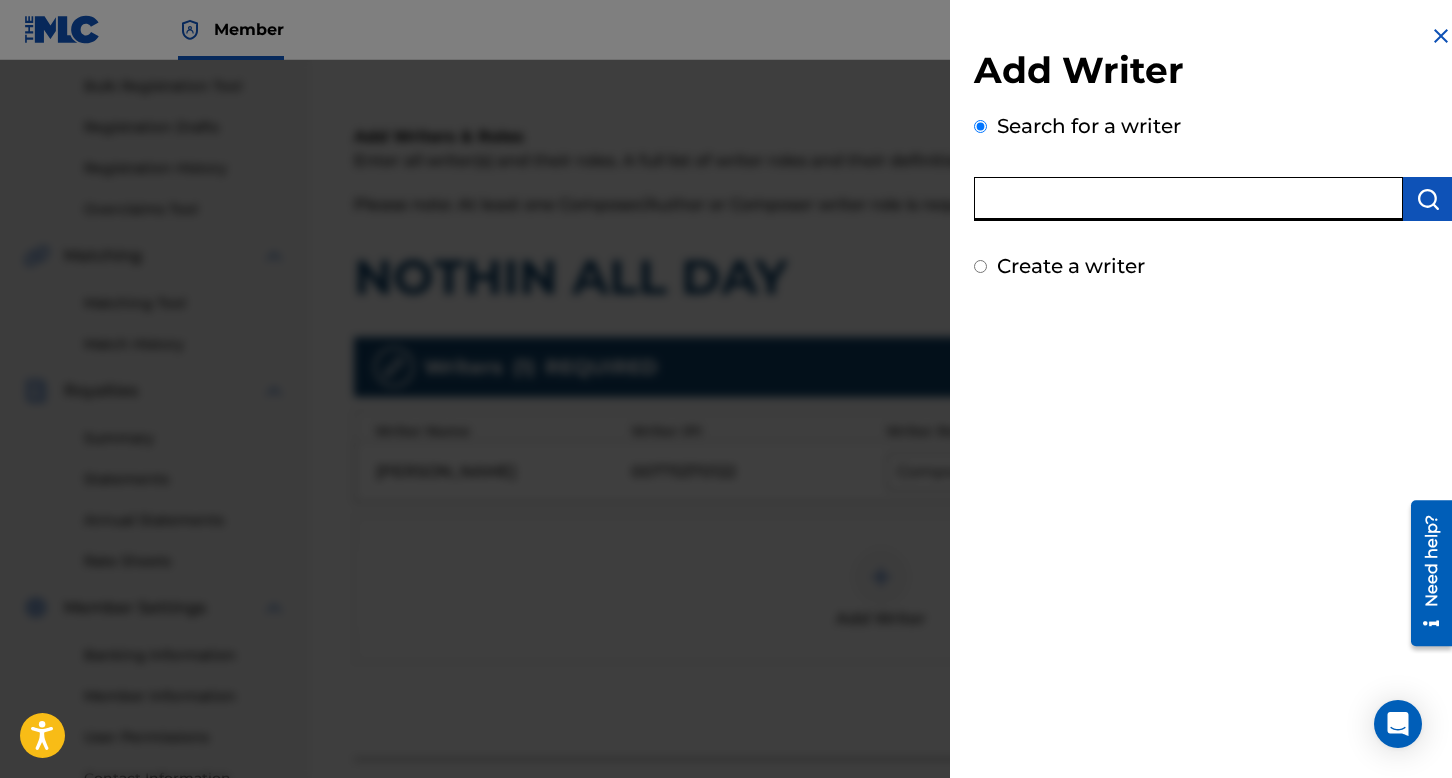 click at bounding box center [1188, 199] 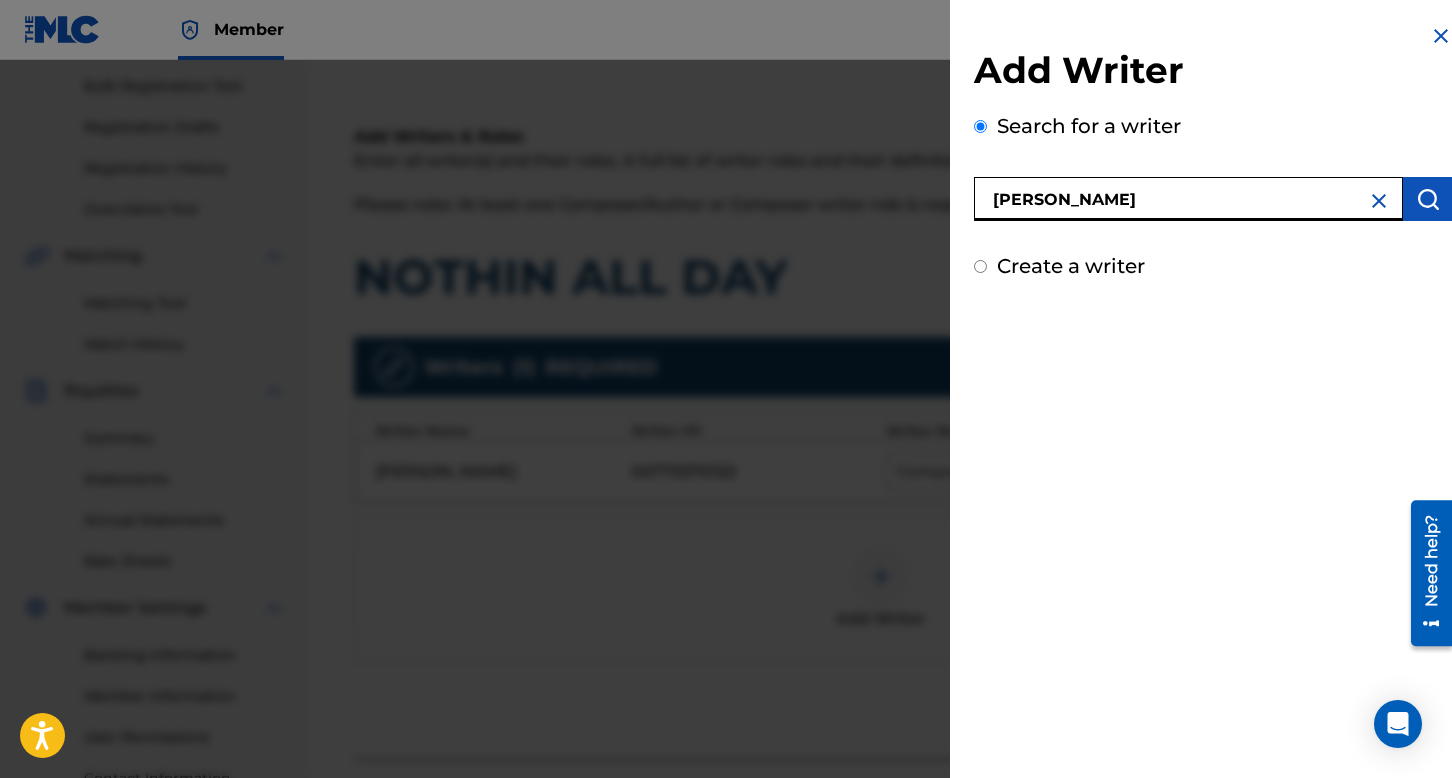 type on "[PERSON_NAME]" 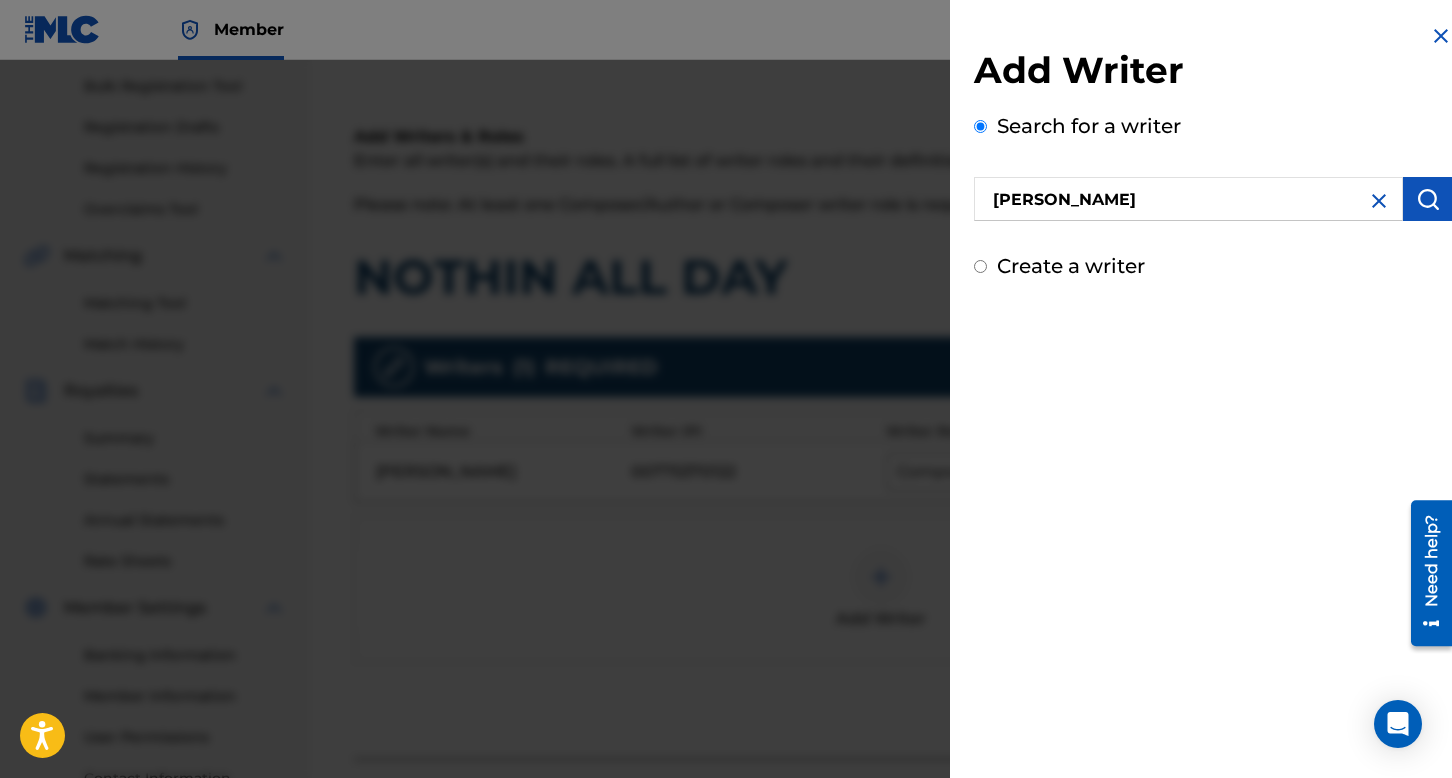 click at bounding box center [1428, 199] 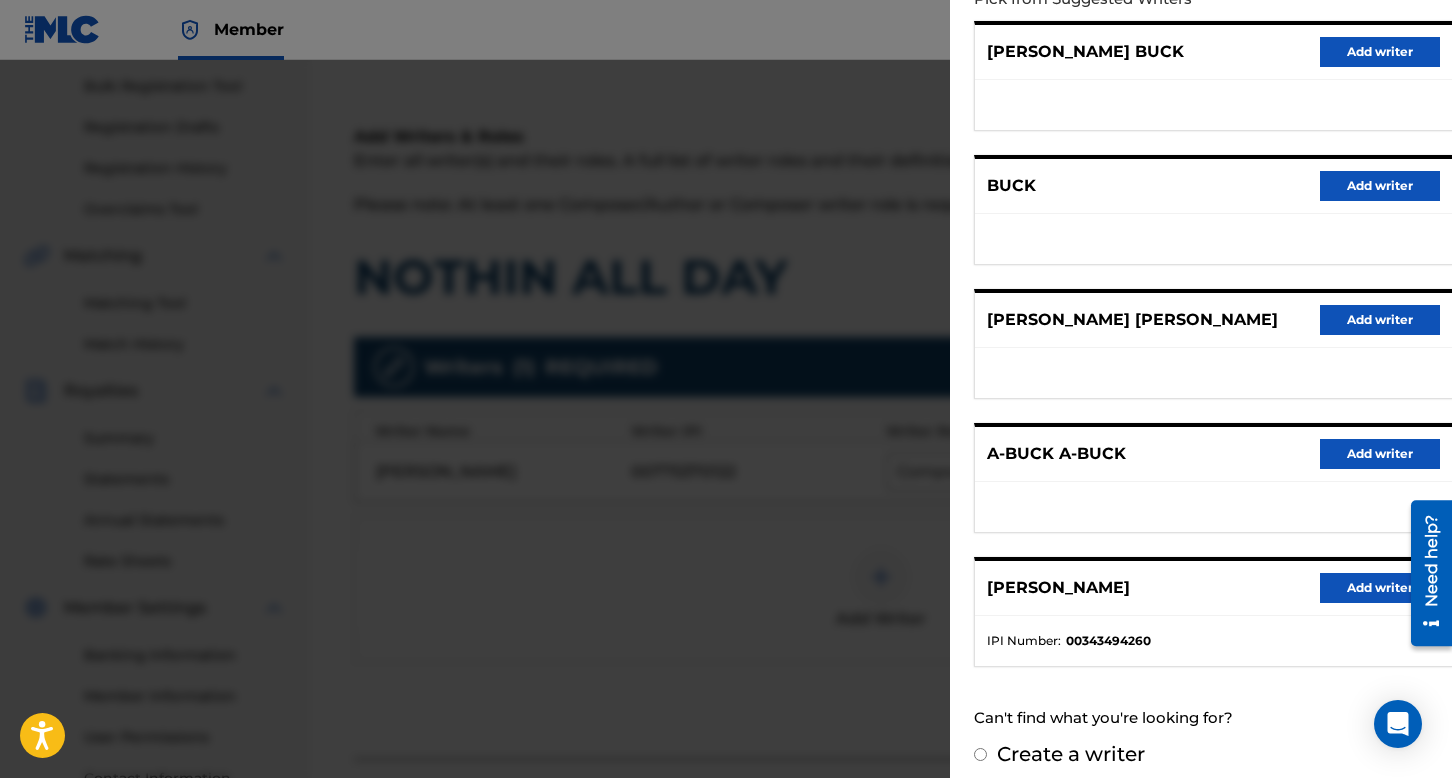 scroll, scrollTop: 262, scrollLeft: 0, axis: vertical 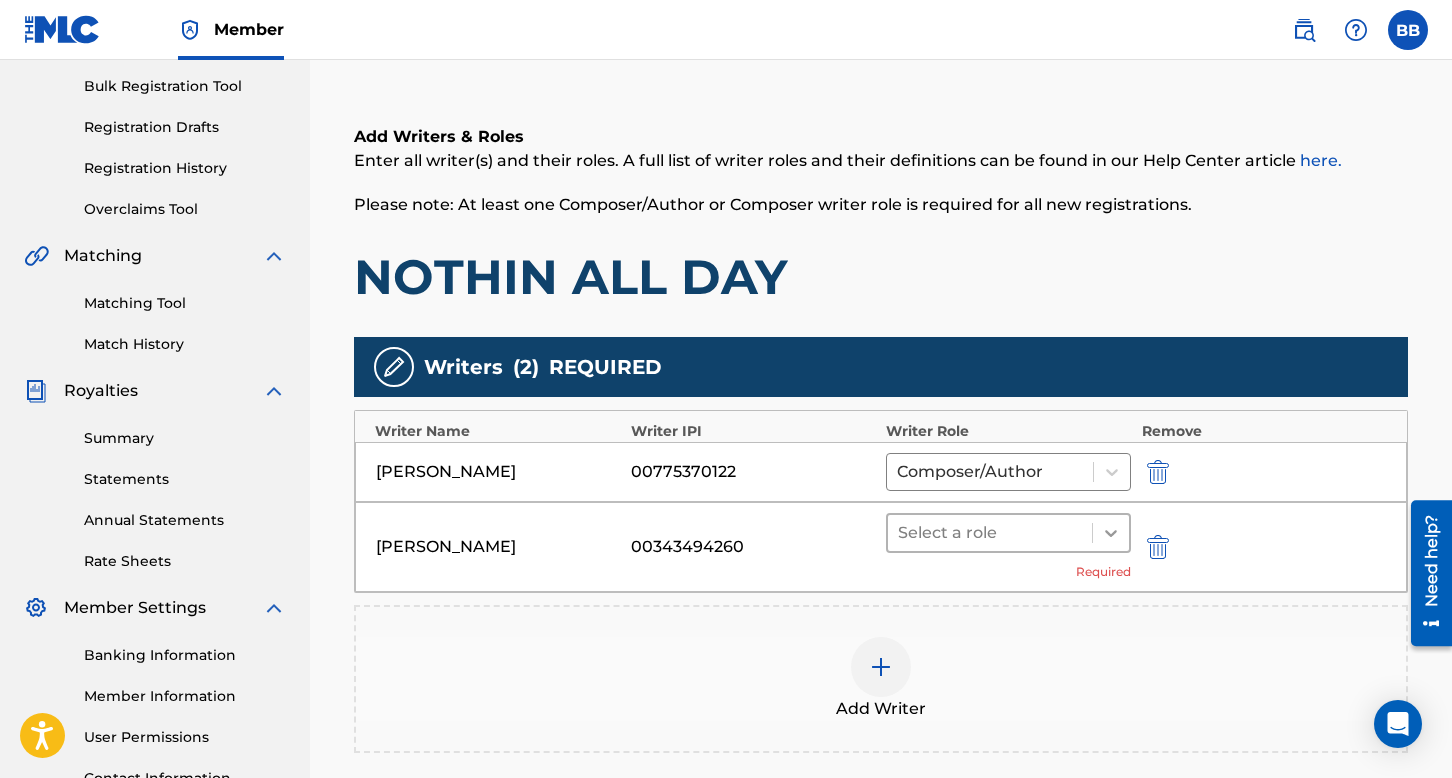 click 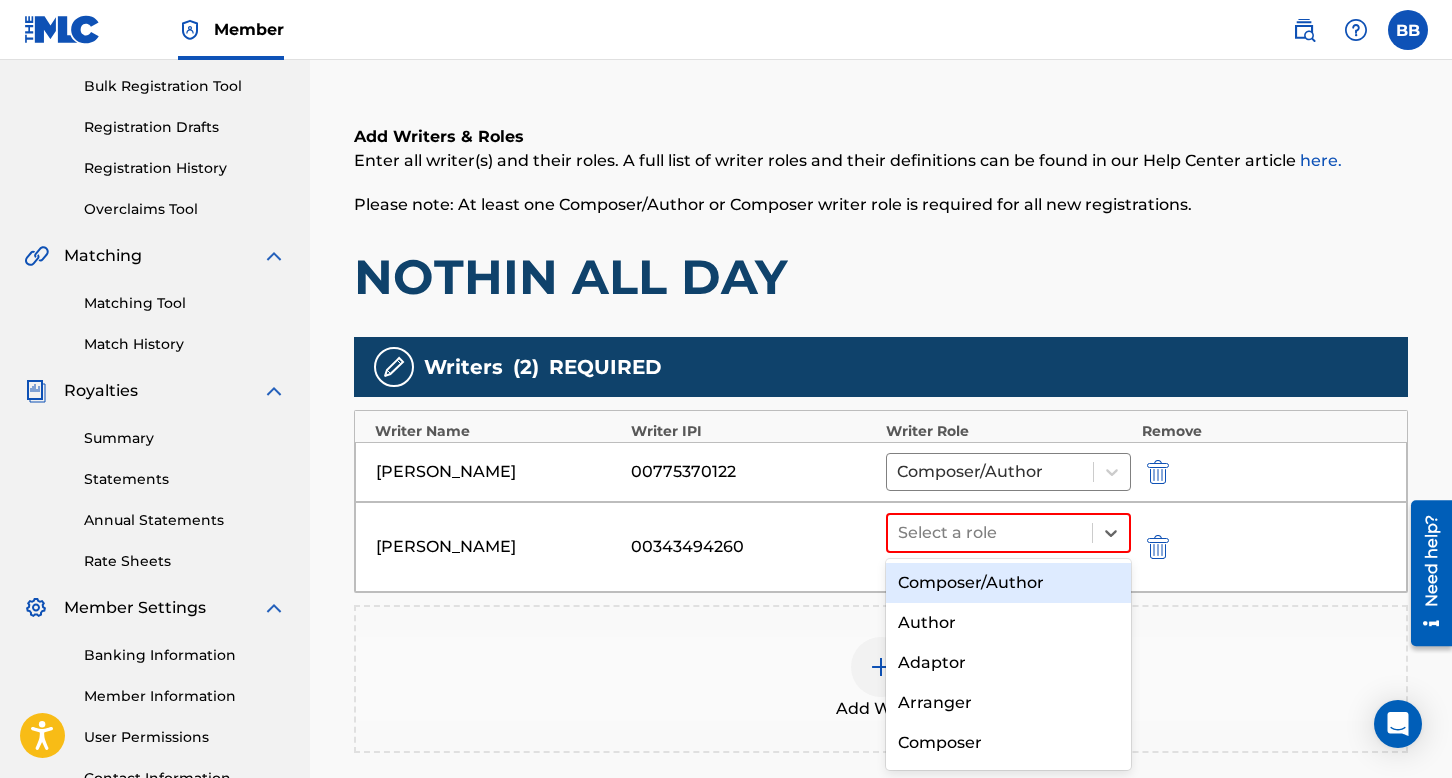 click on "Composer/Author" at bounding box center [1008, 583] 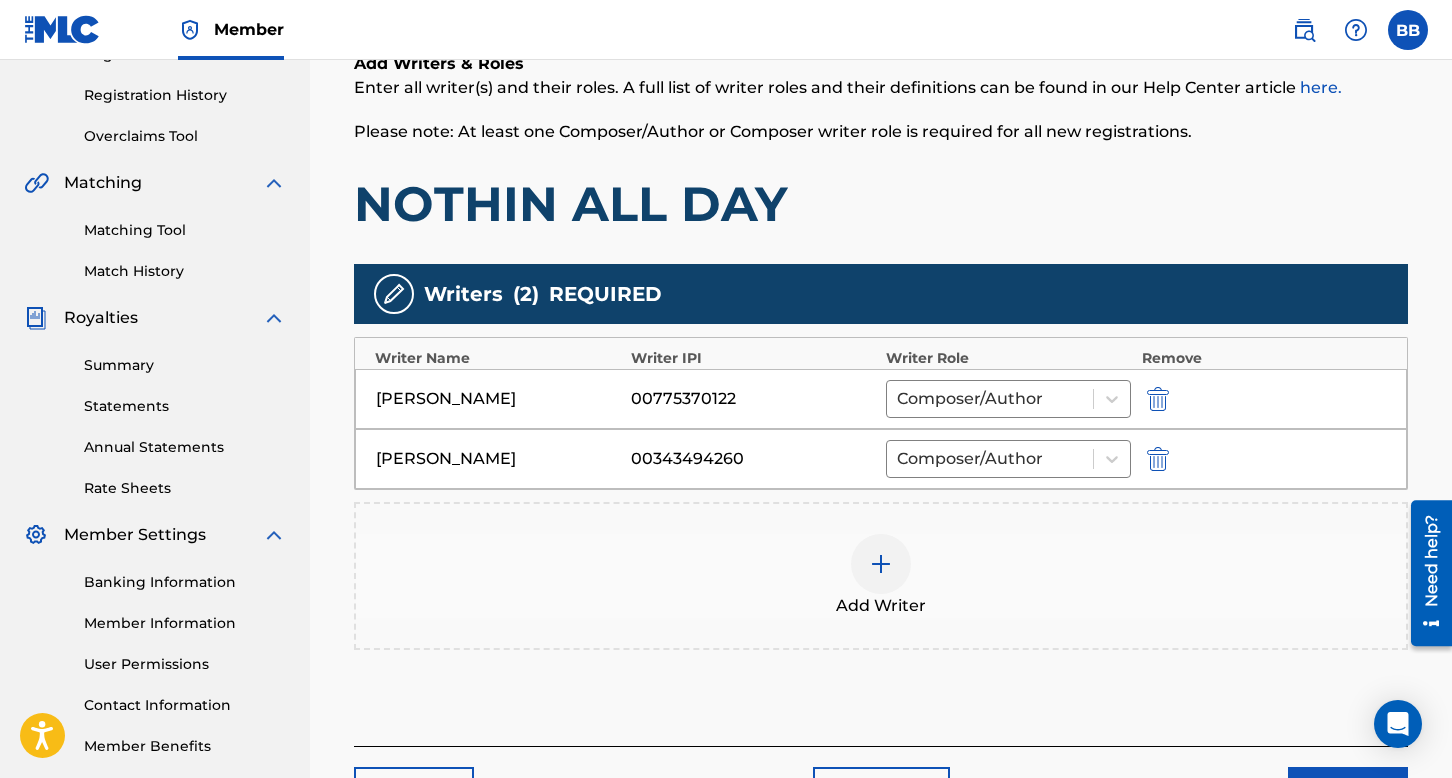 scroll, scrollTop: 516, scrollLeft: 0, axis: vertical 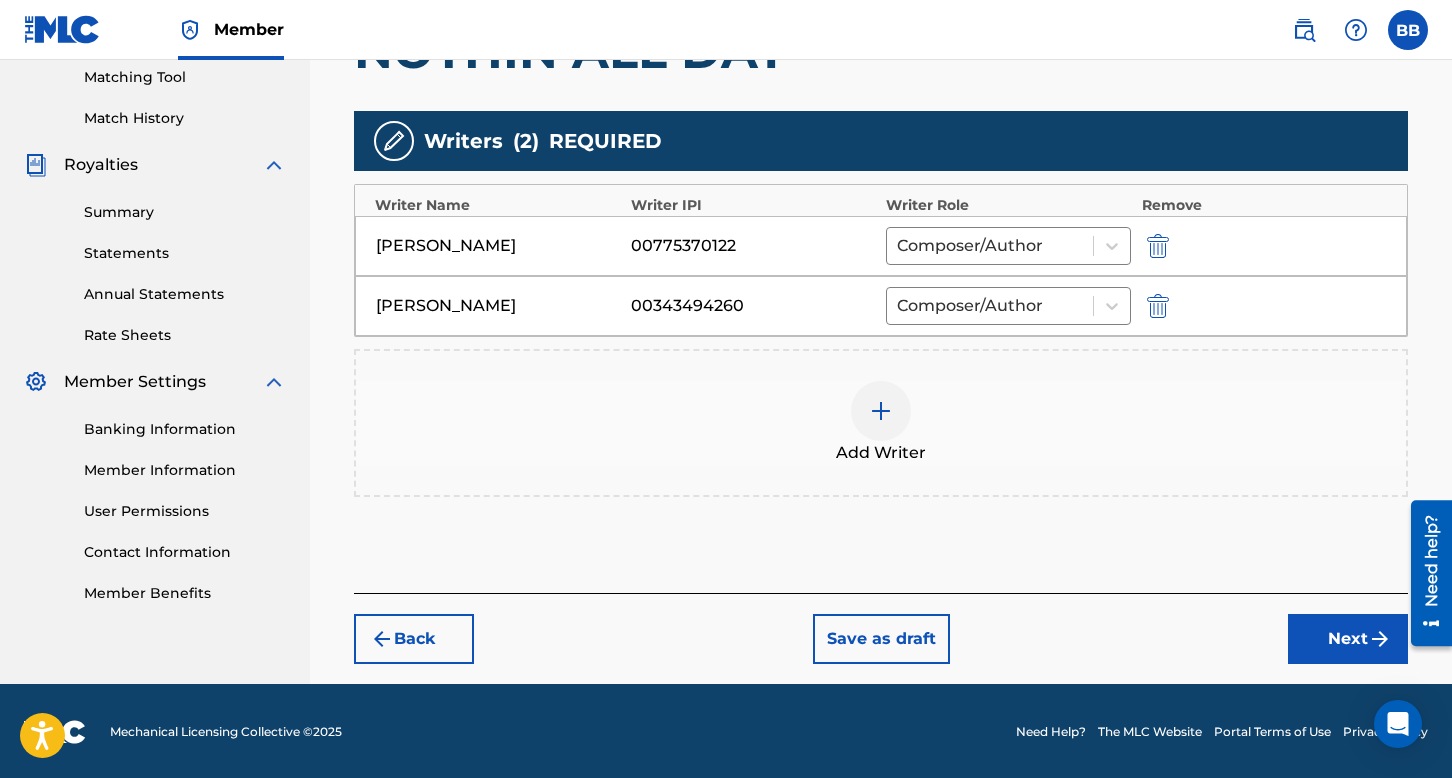 click on "Next" at bounding box center (1348, 639) 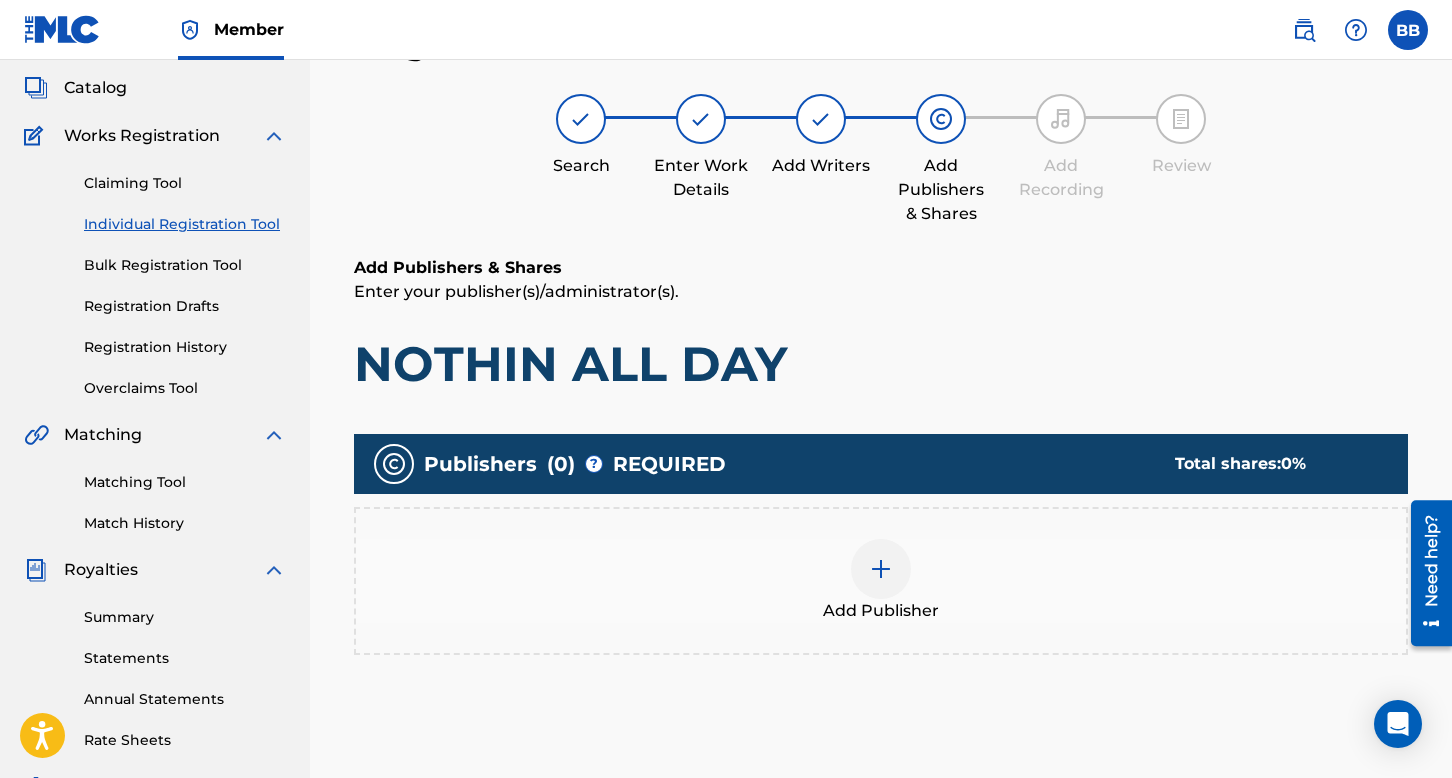 scroll, scrollTop: 90, scrollLeft: 0, axis: vertical 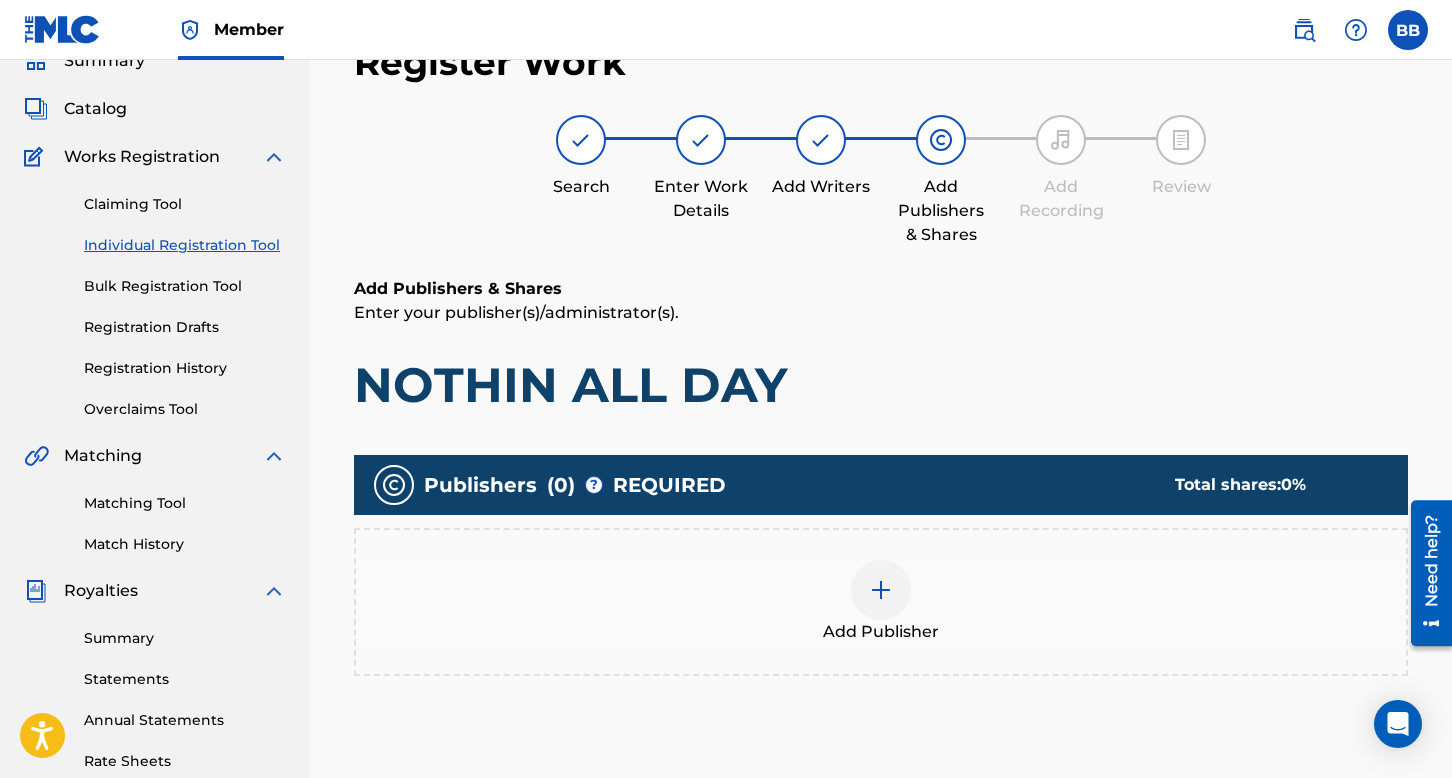 click at bounding box center (881, 590) 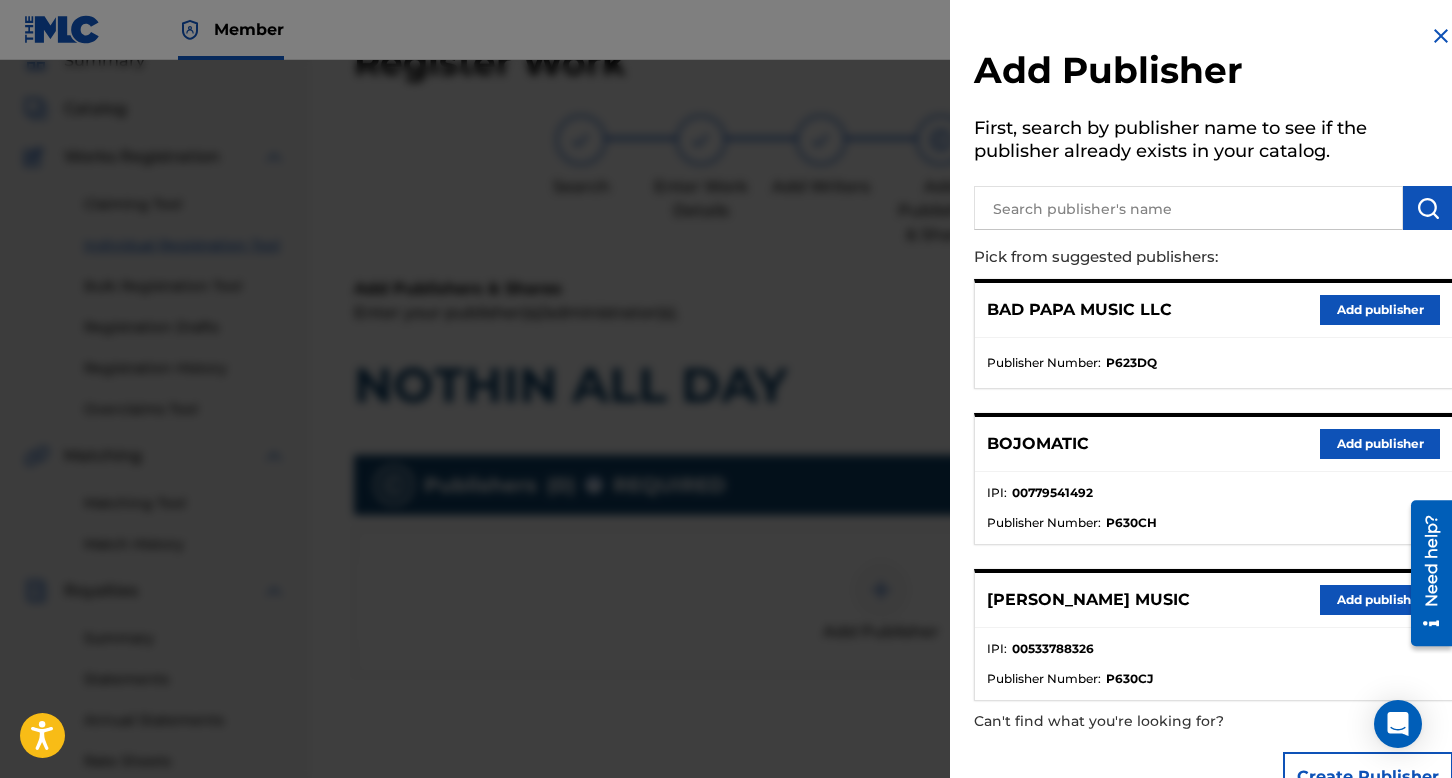 click on "Add publisher" at bounding box center [1380, 444] 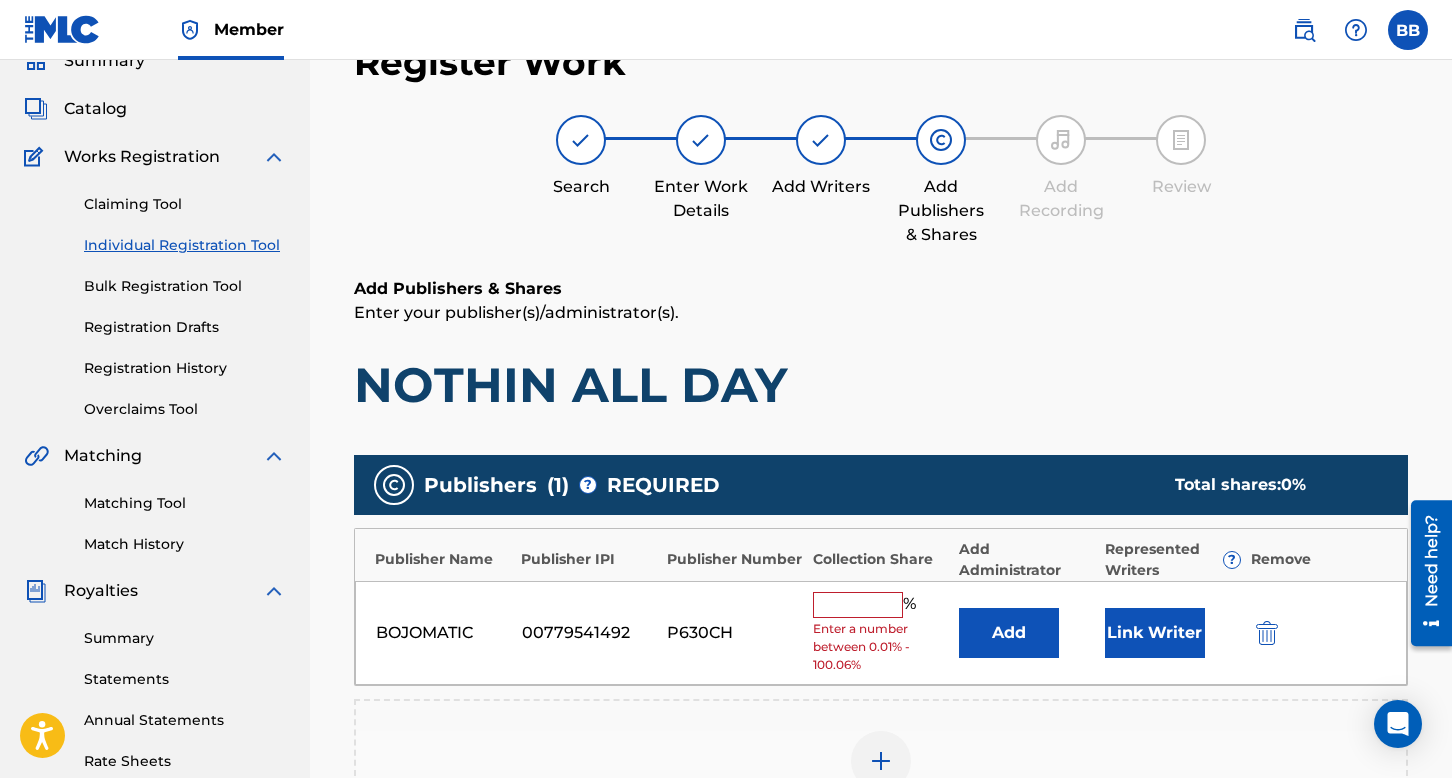 click at bounding box center [858, 605] 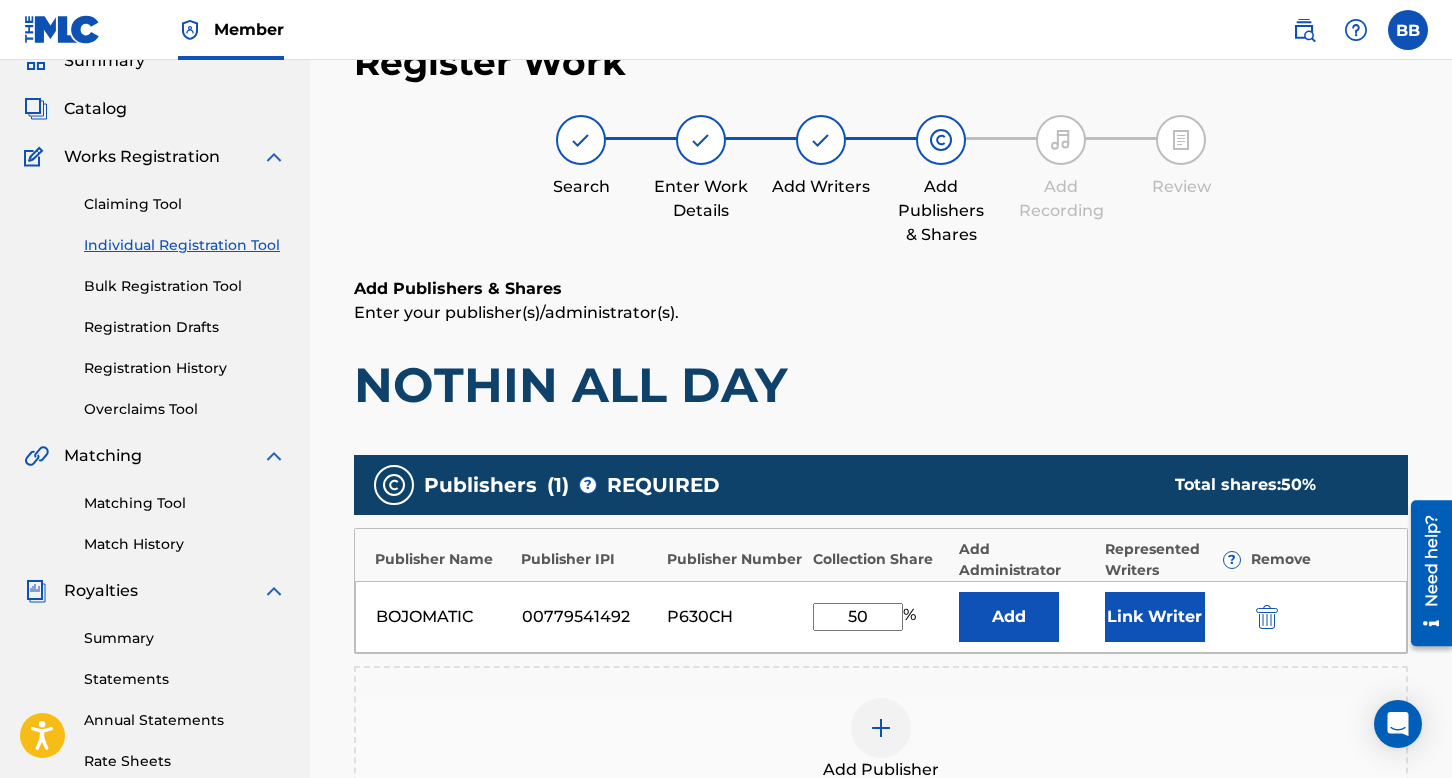 type on "50" 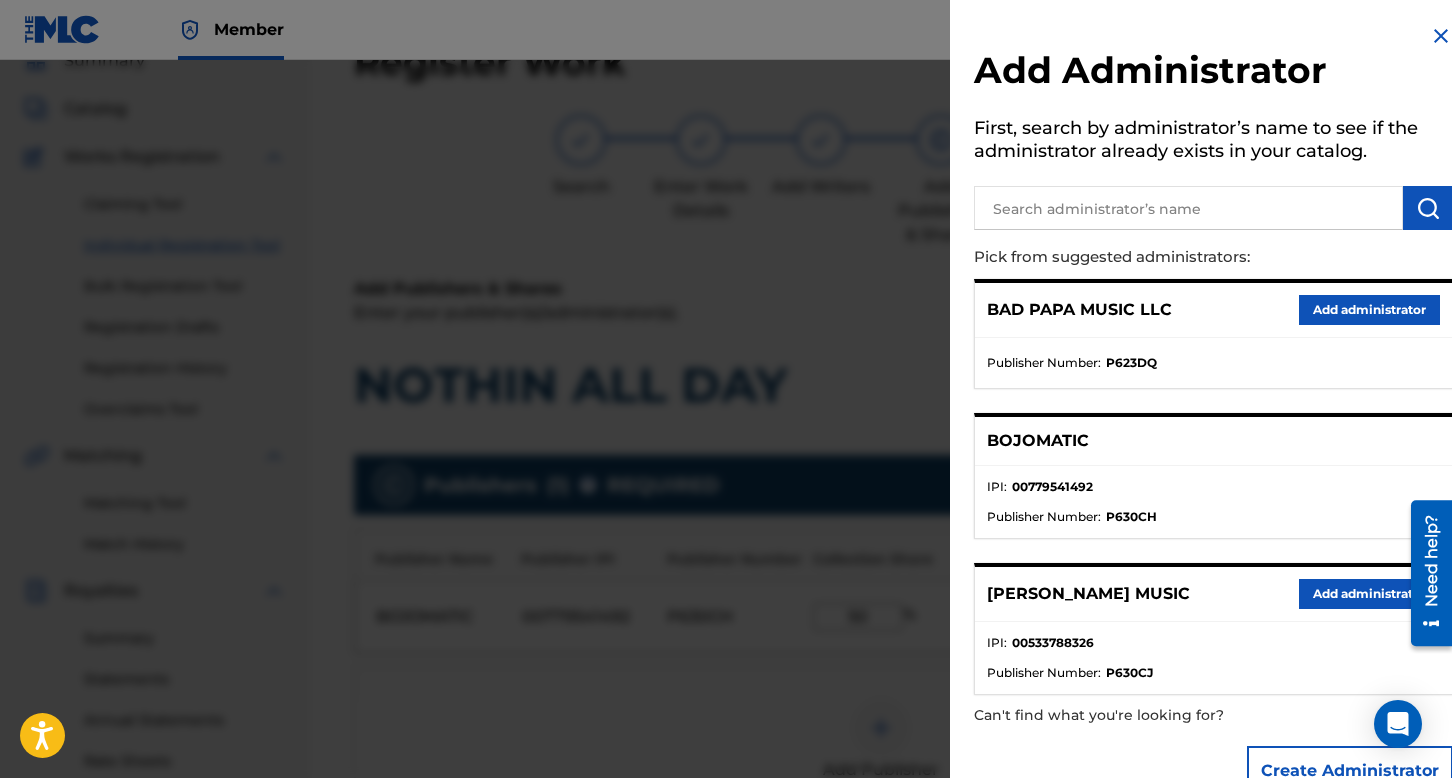 click on "Add administrator" at bounding box center [1369, 310] 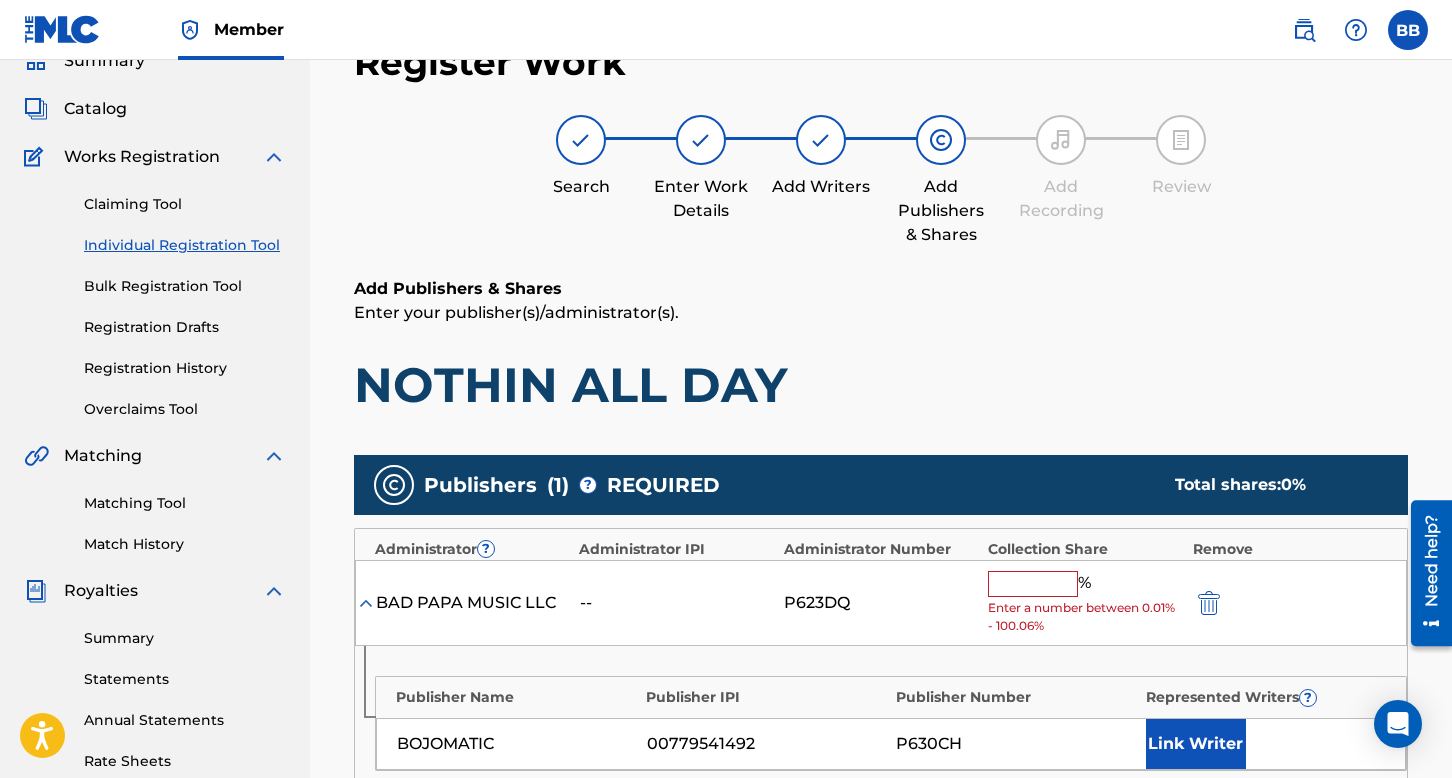 click at bounding box center (1033, 584) 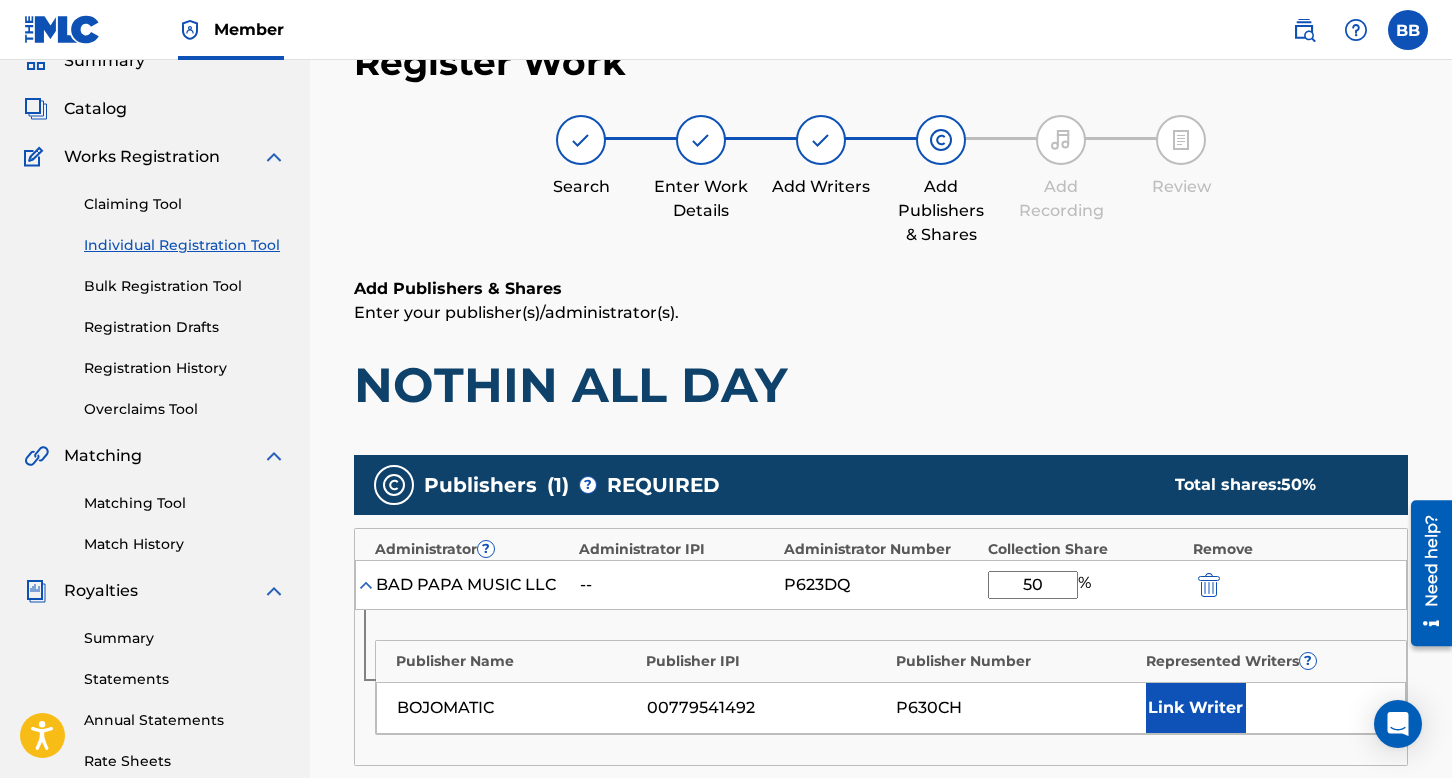 type on "50" 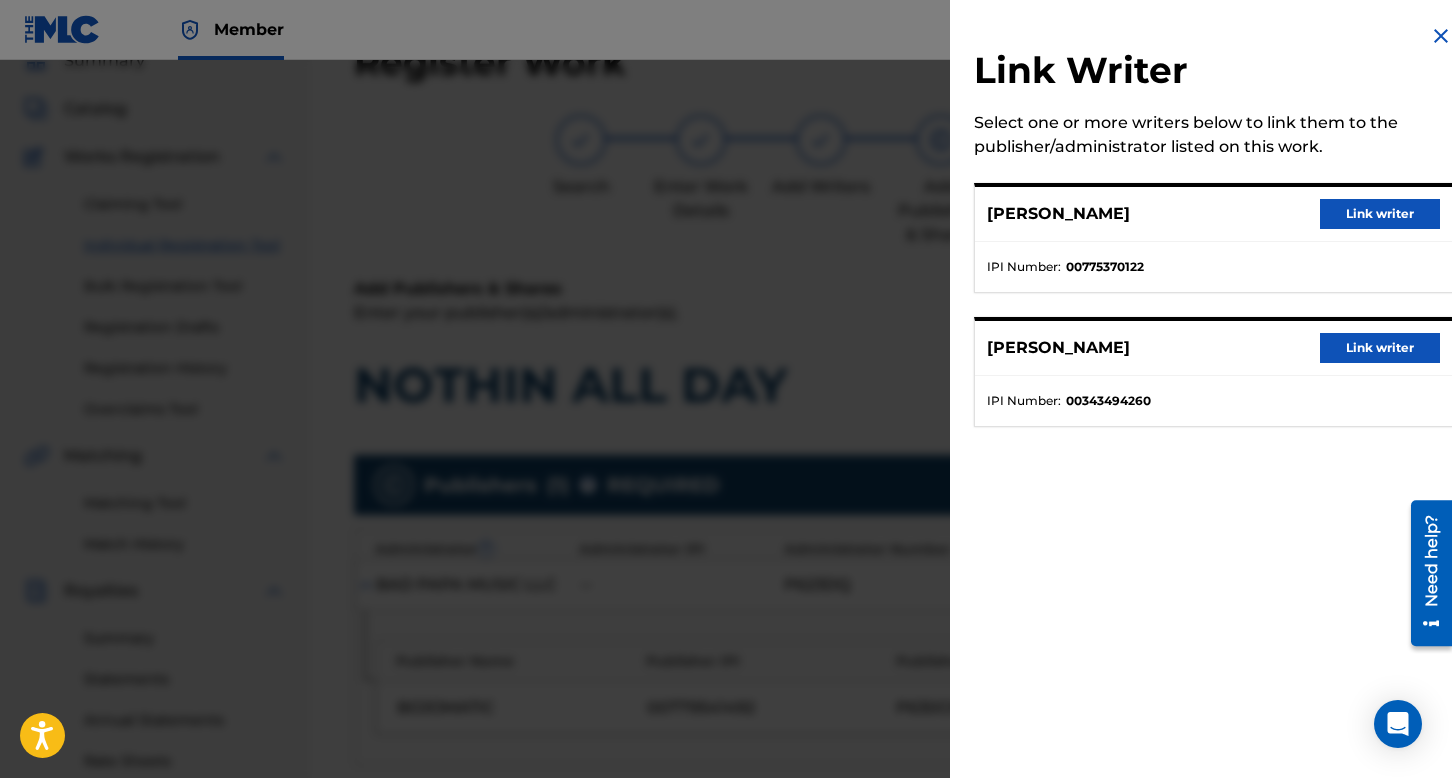 click on "Link writer" at bounding box center [1380, 214] 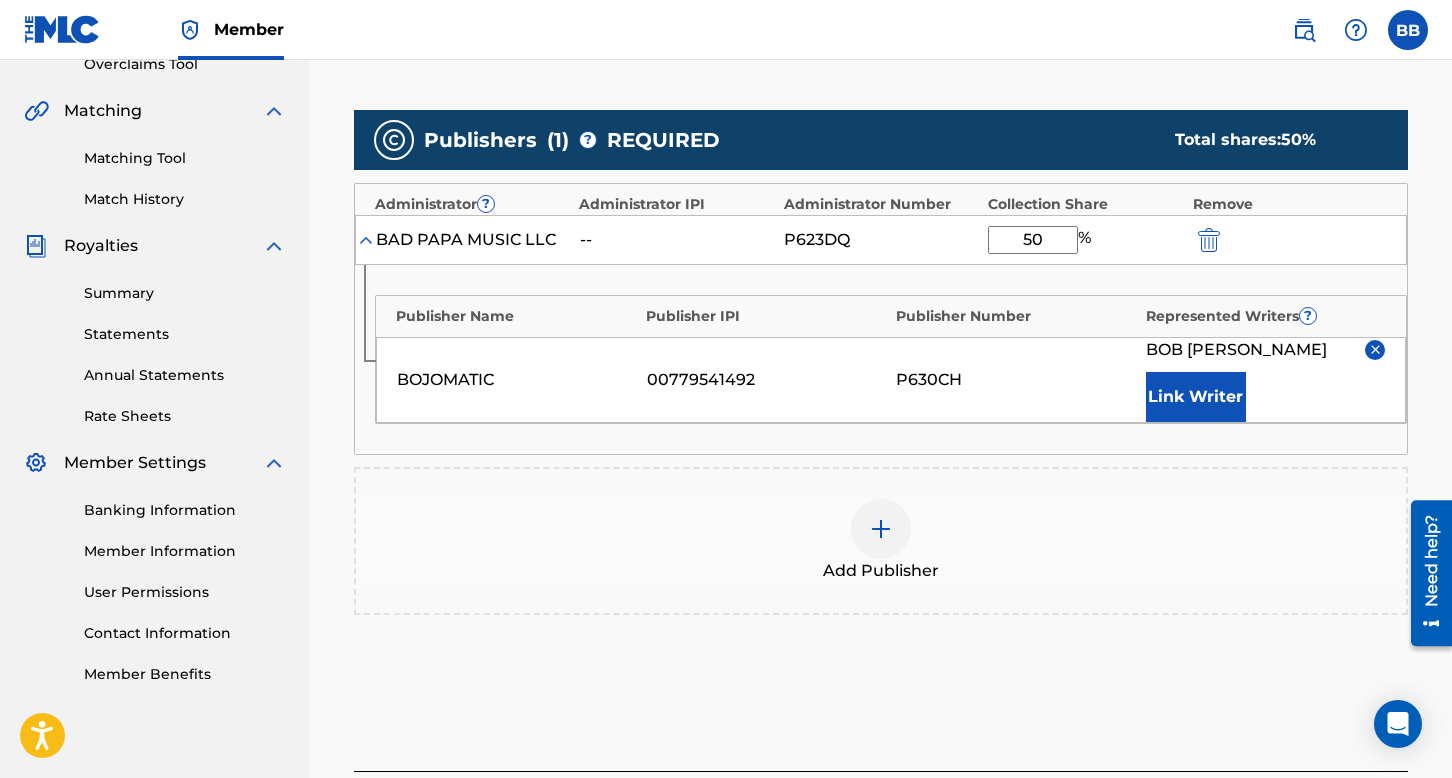 scroll, scrollTop: 490, scrollLeft: 0, axis: vertical 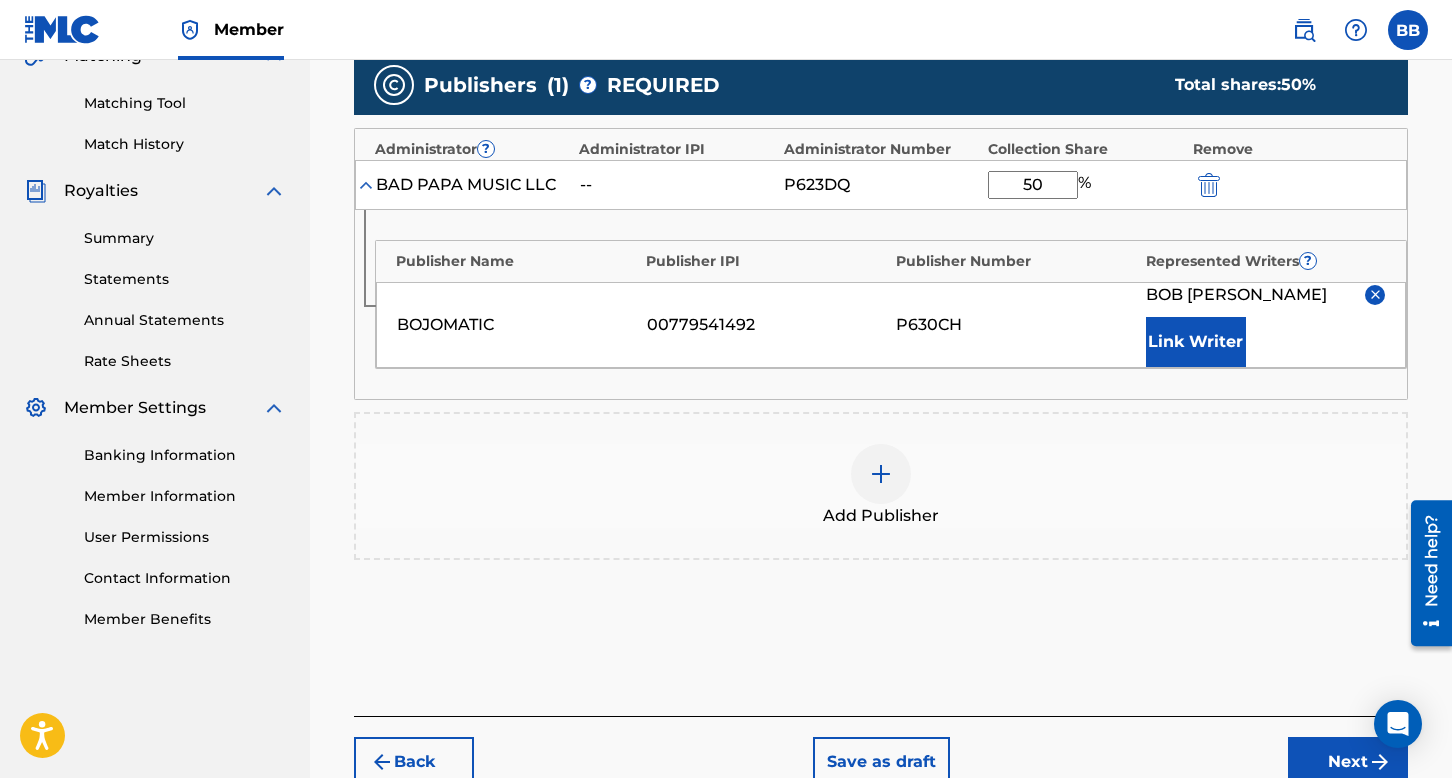 click at bounding box center [881, 474] 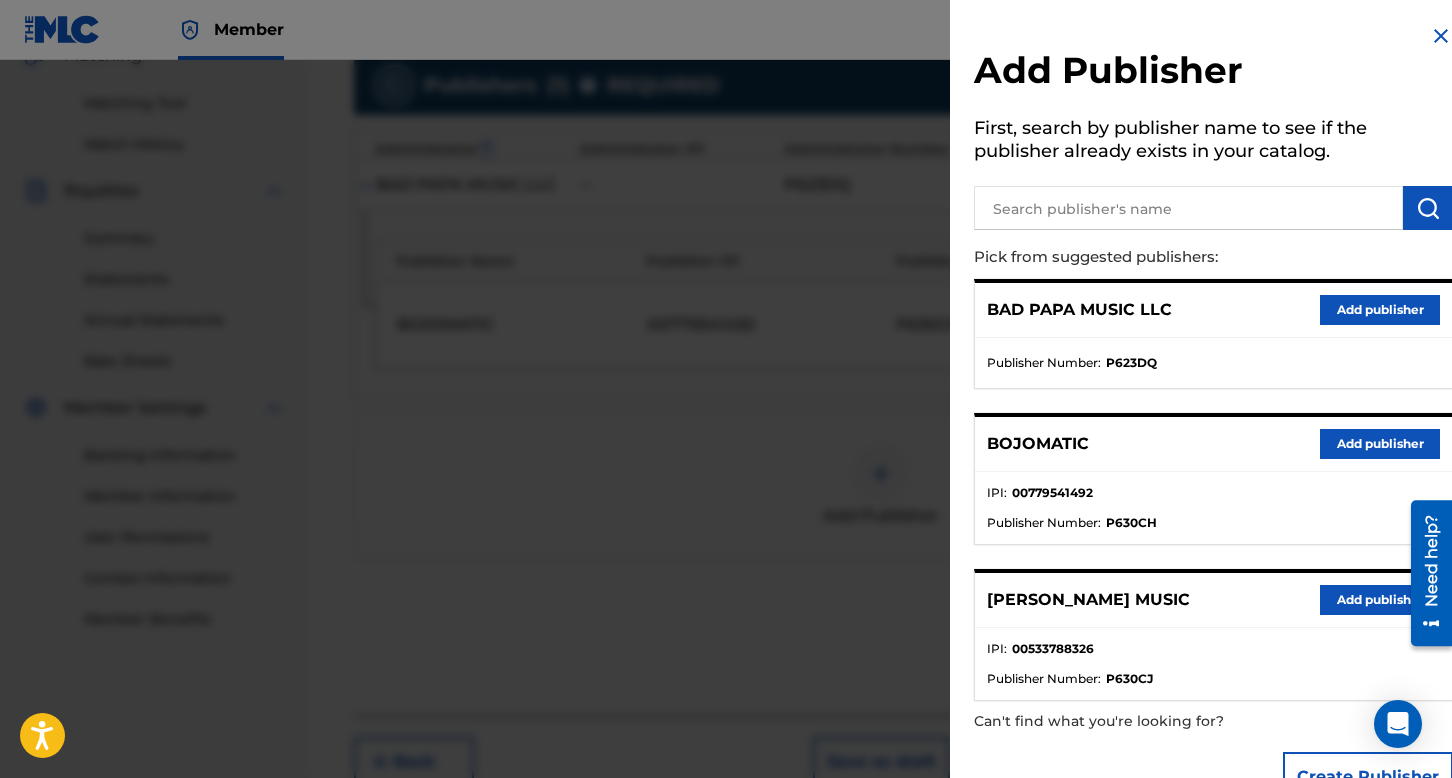 click on "Add publisher" at bounding box center [1380, 600] 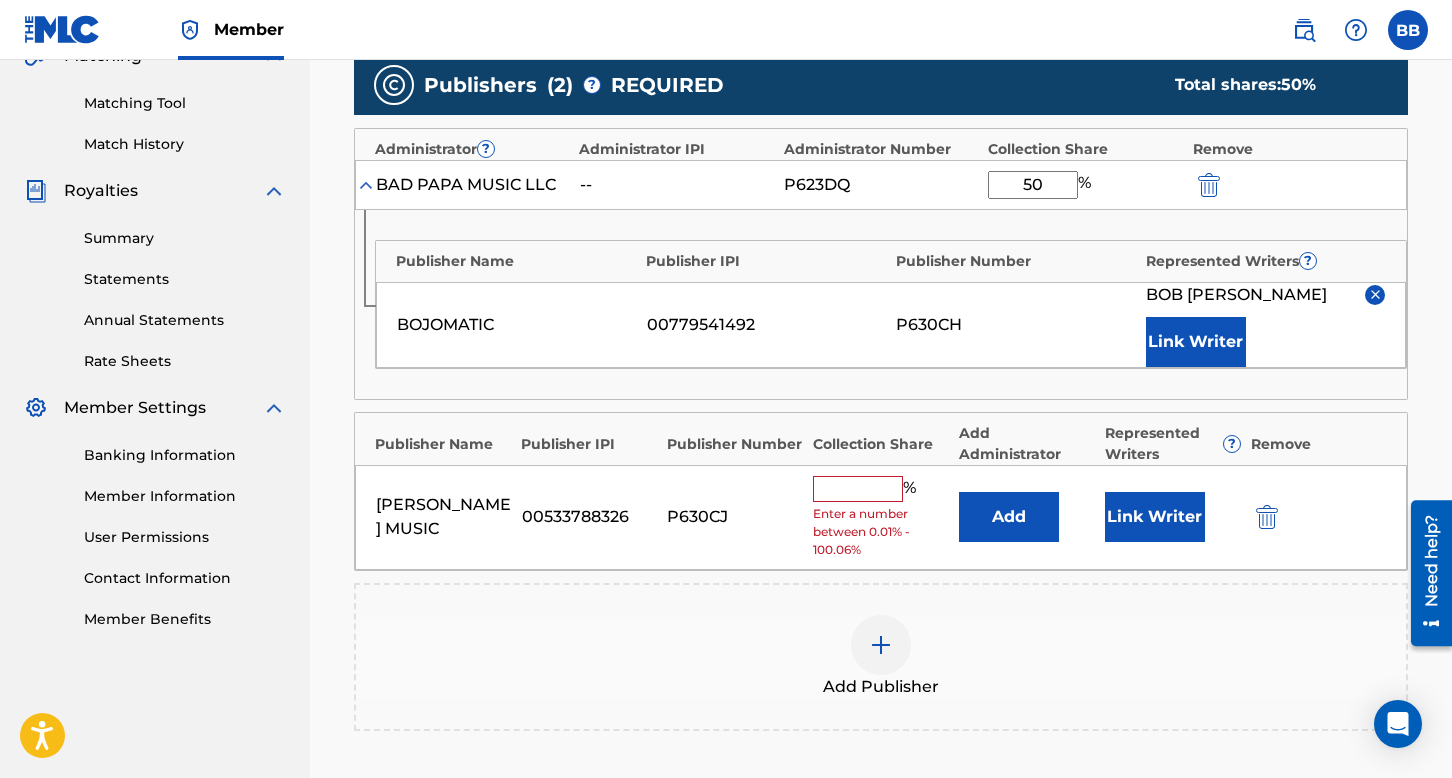 click at bounding box center [858, 489] 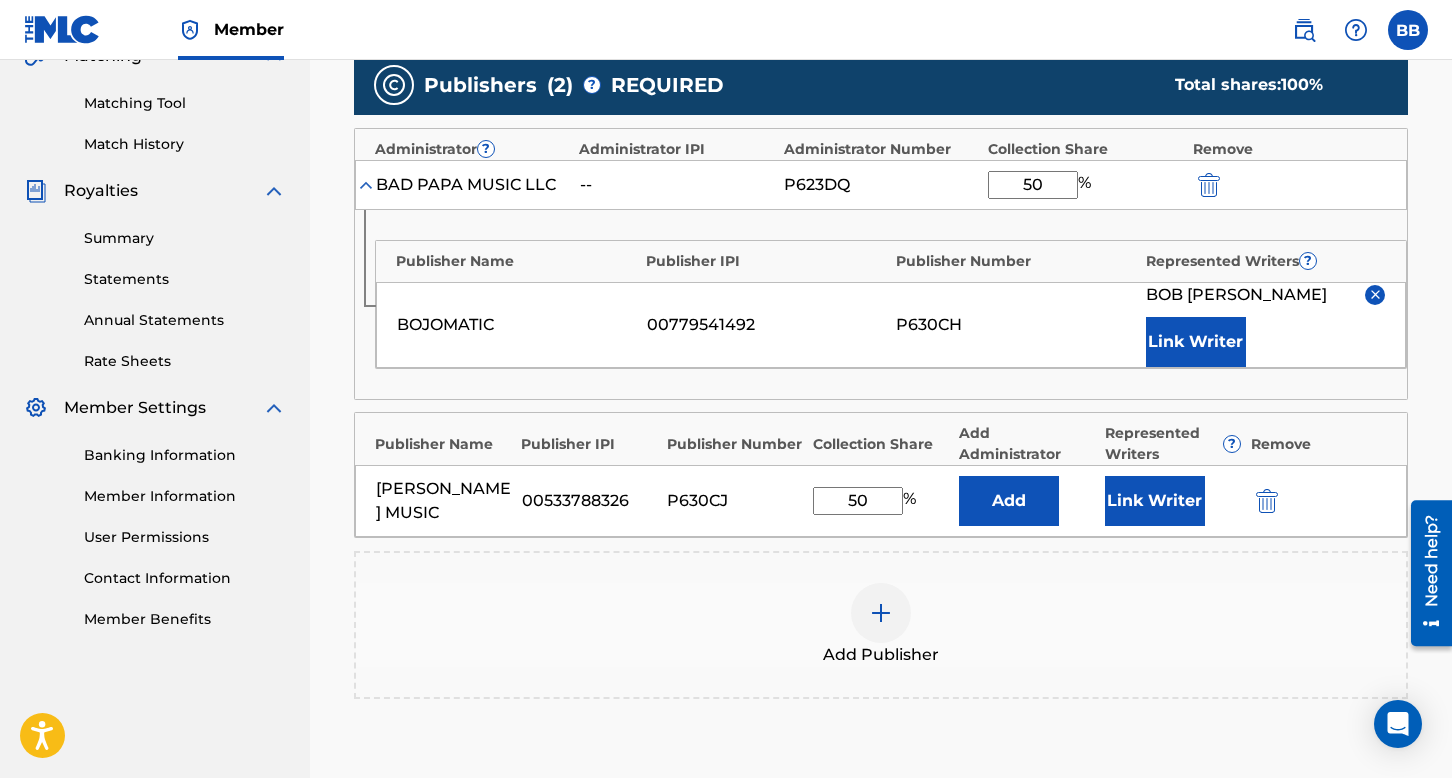 type on "50" 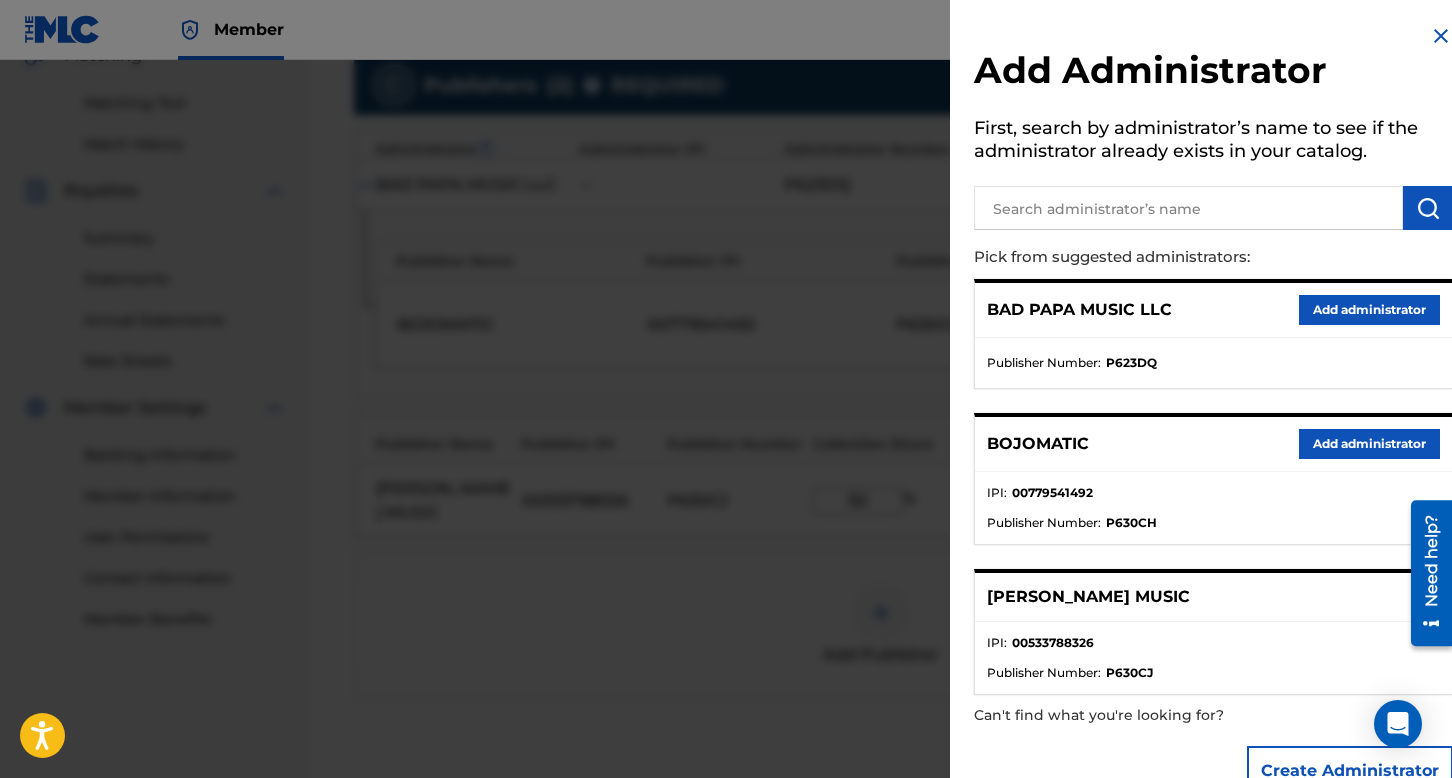 click on "Add administrator" at bounding box center [1369, 310] 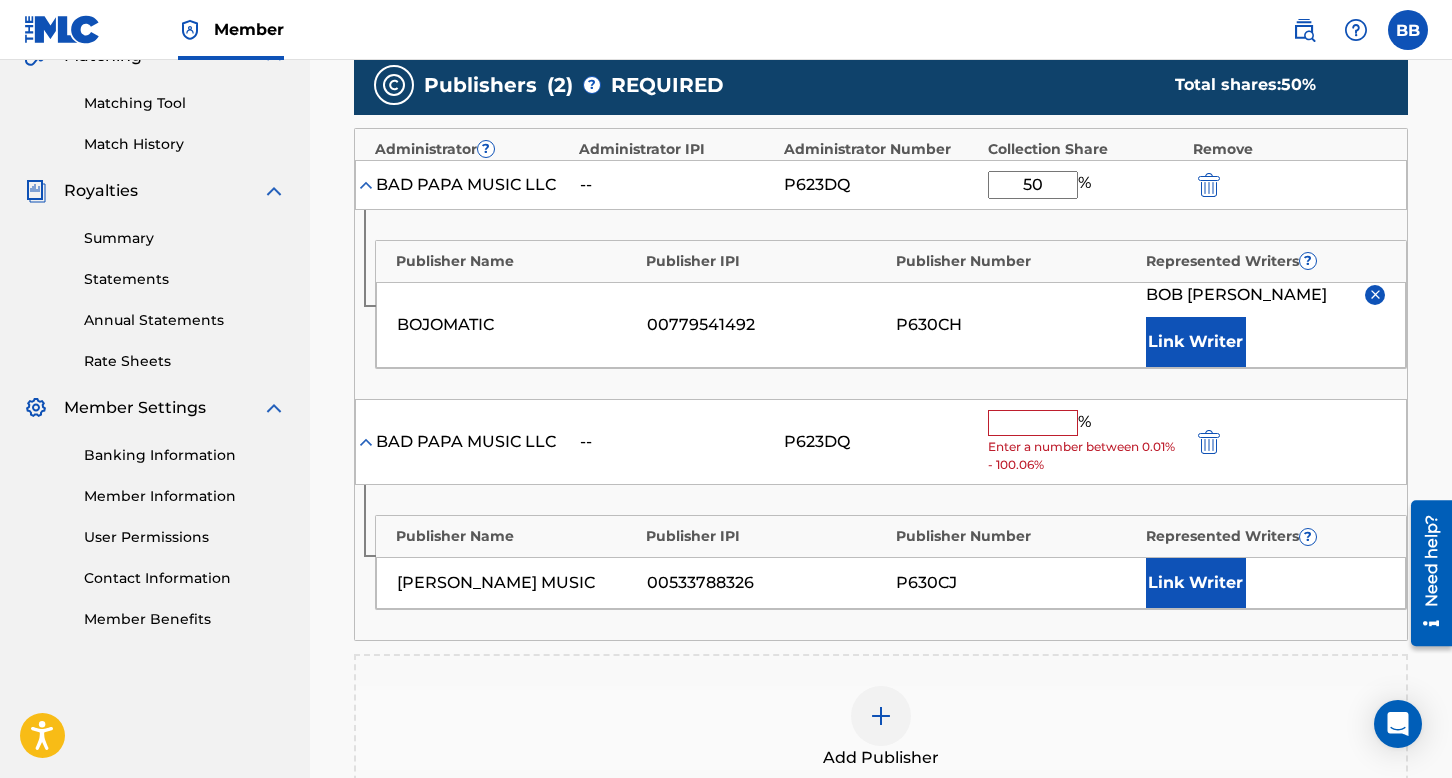 click at bounding box center [1033, 423] 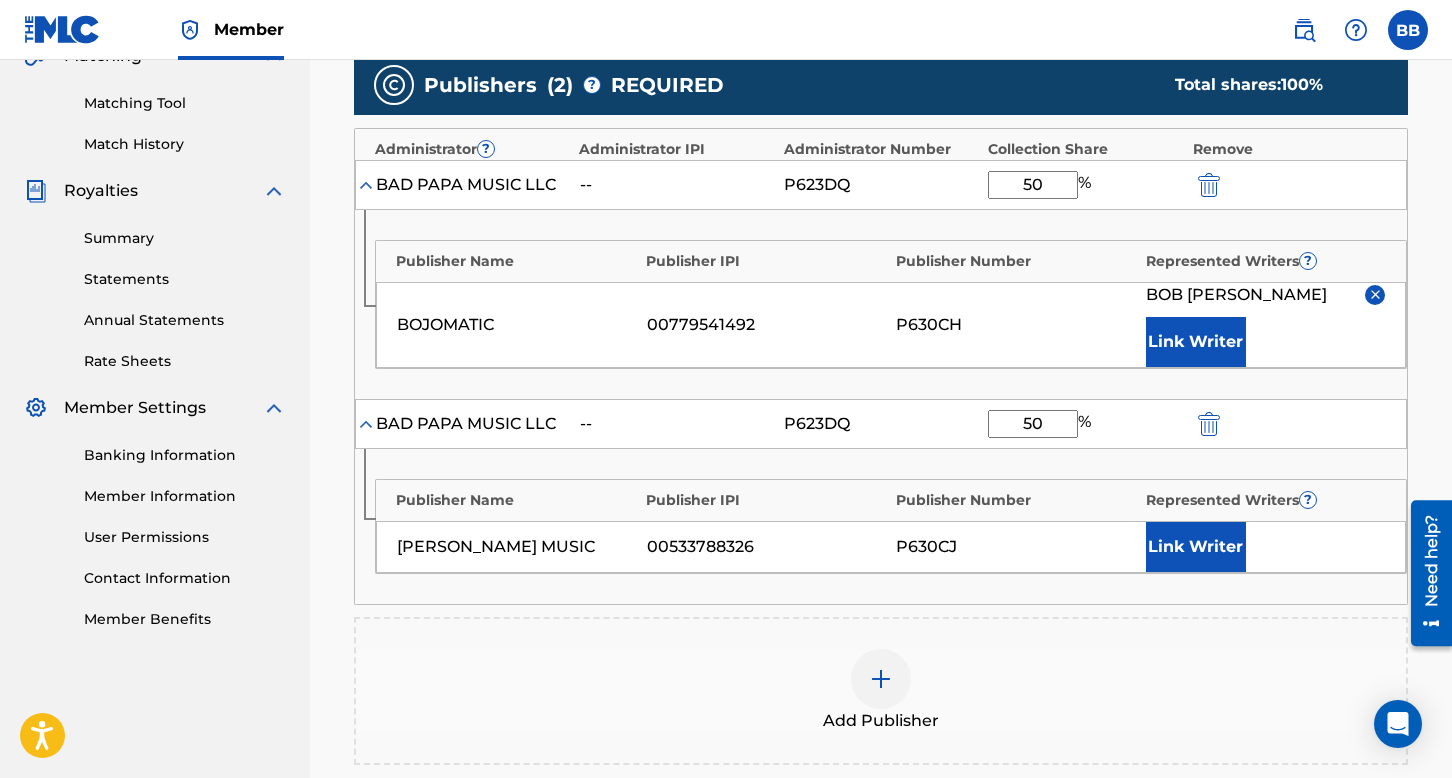 type on "50" 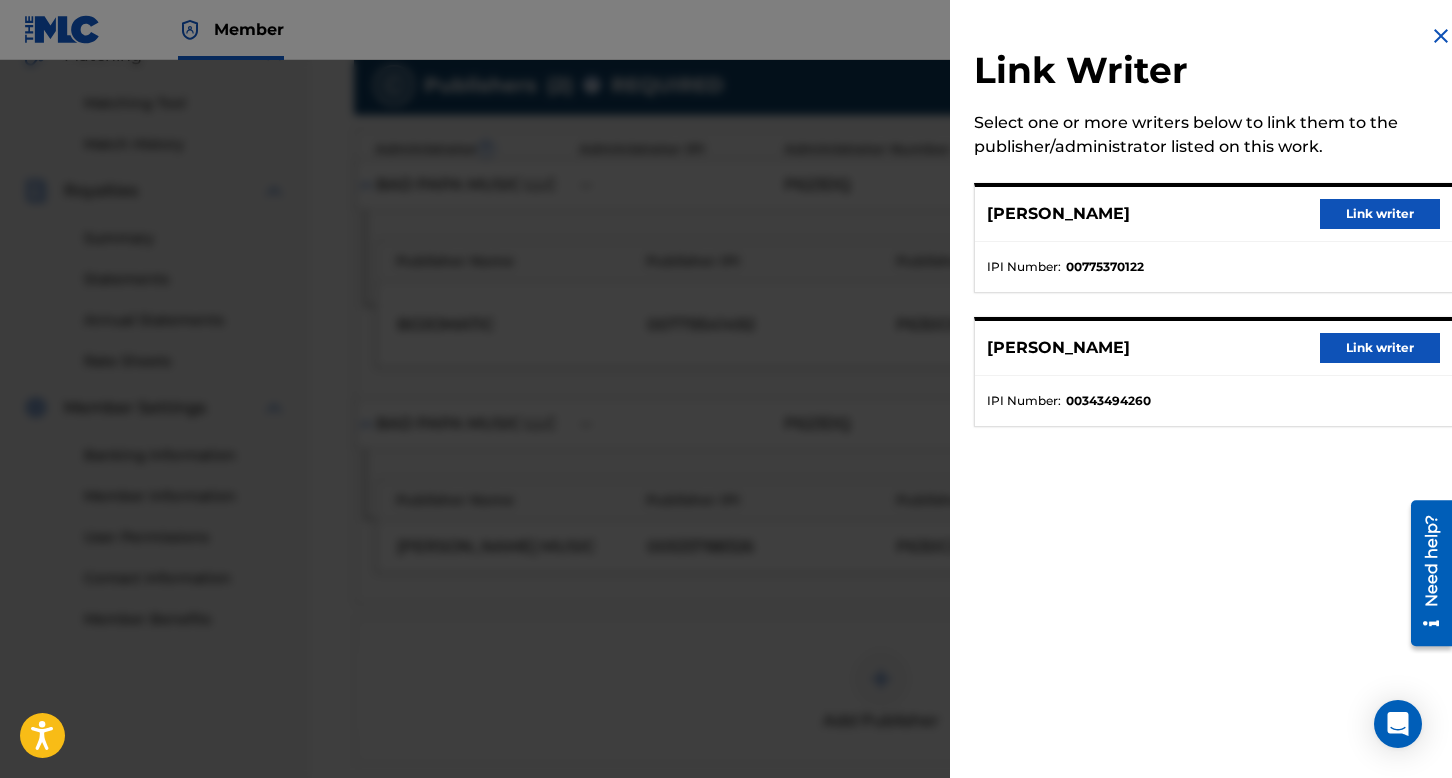 click on "Link writer" at bounding box center [1380, 348] 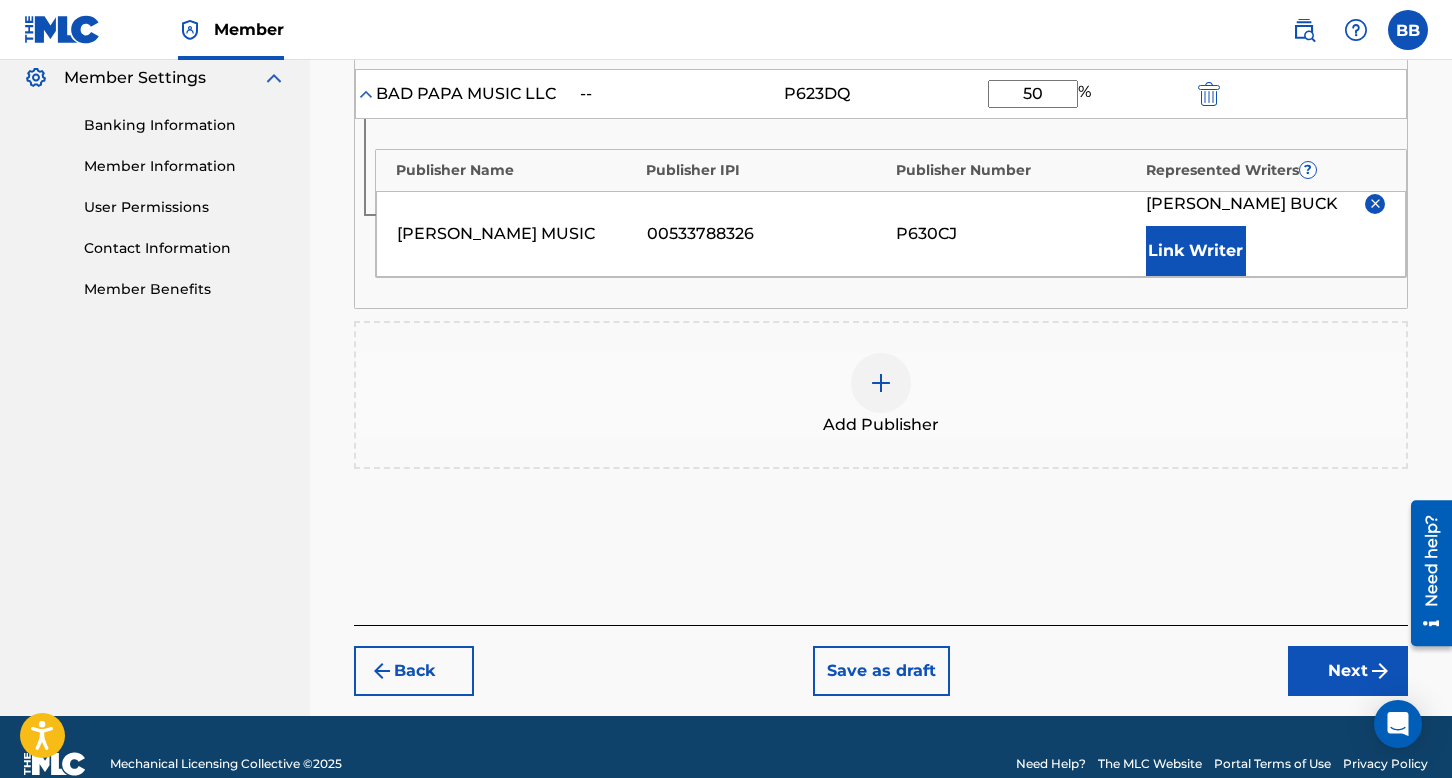 scroll, scrollTop: 848, scrollLeft: 0, axis: vertical 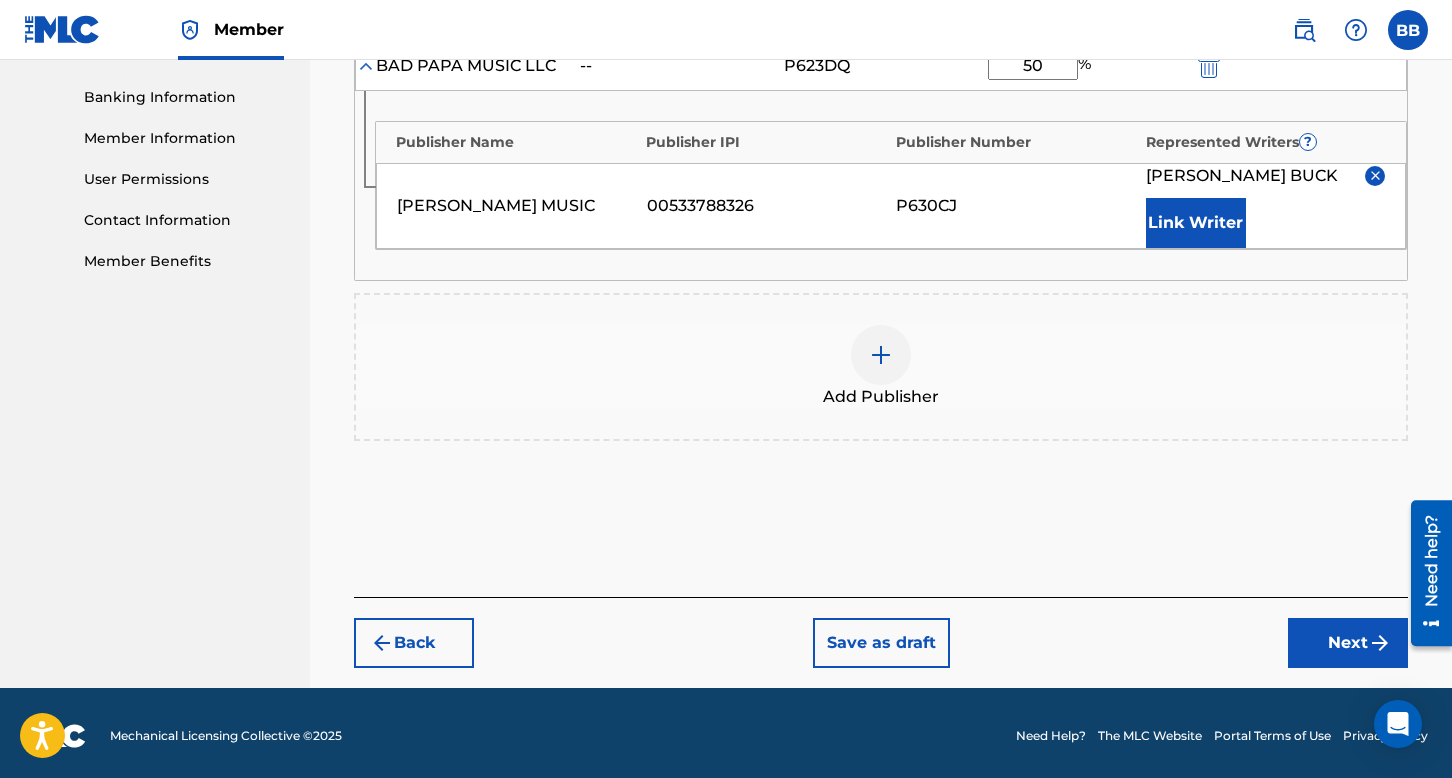 click on "Next" at bounding box center (1348, 643) 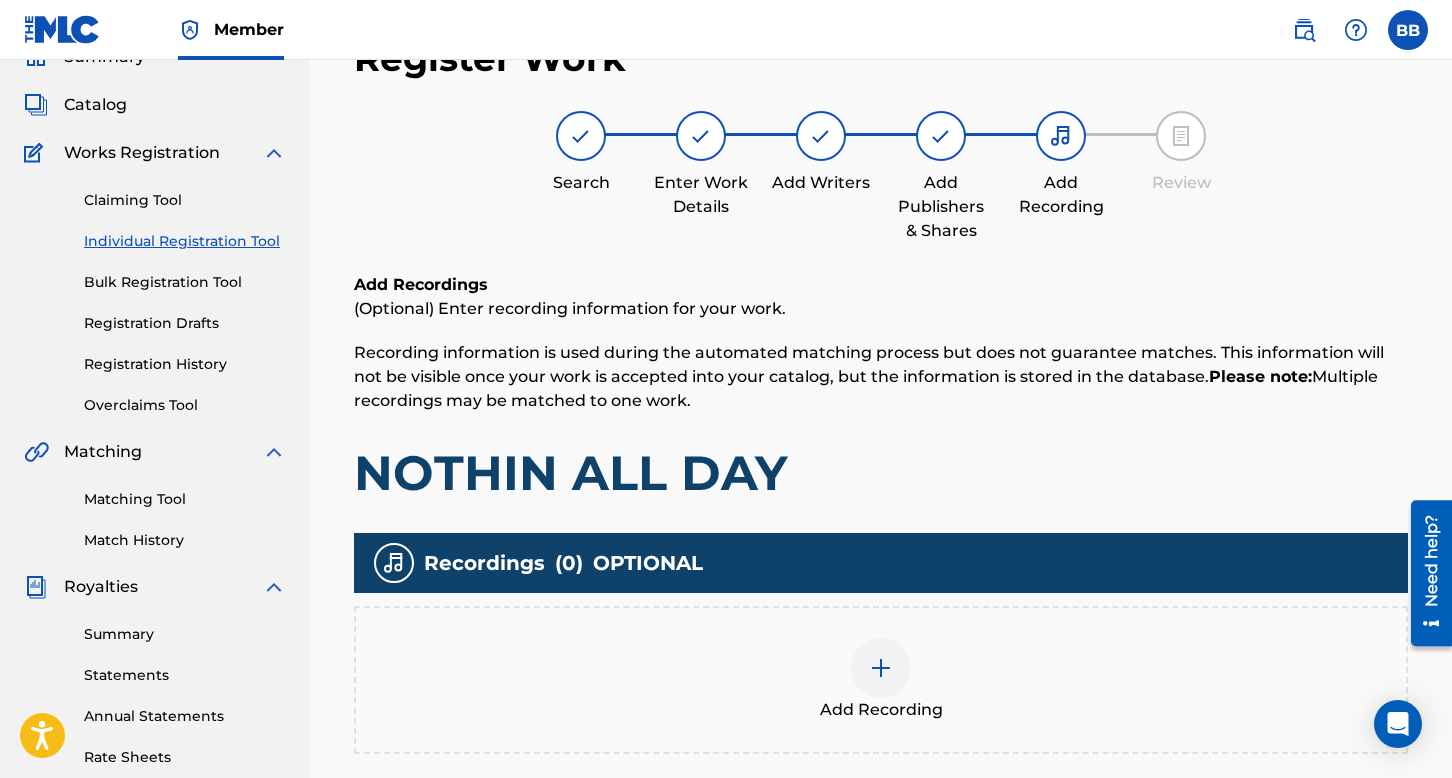 scroll, scrollTop: 90, scrollLeft: 0, axis: vertical 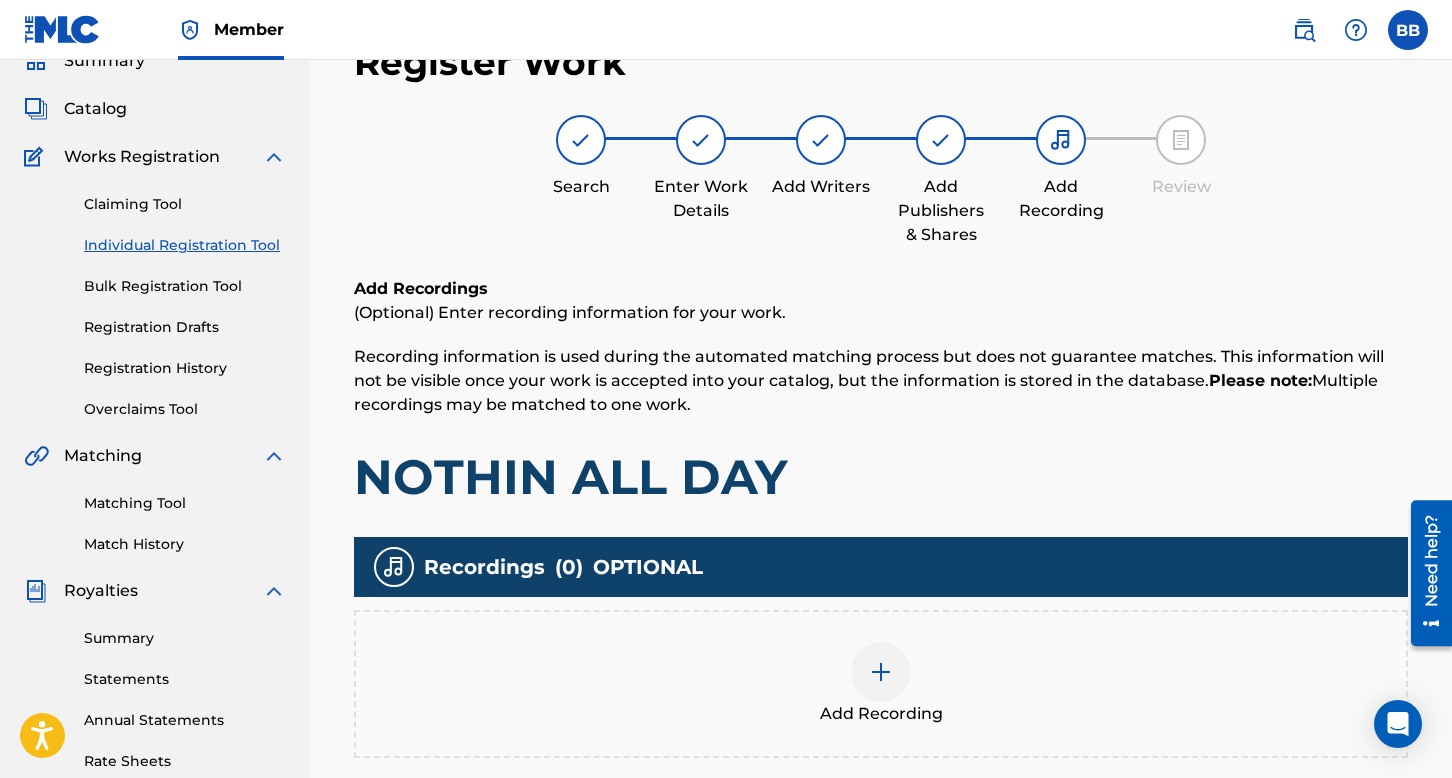 click at bounding box center (881, 672) 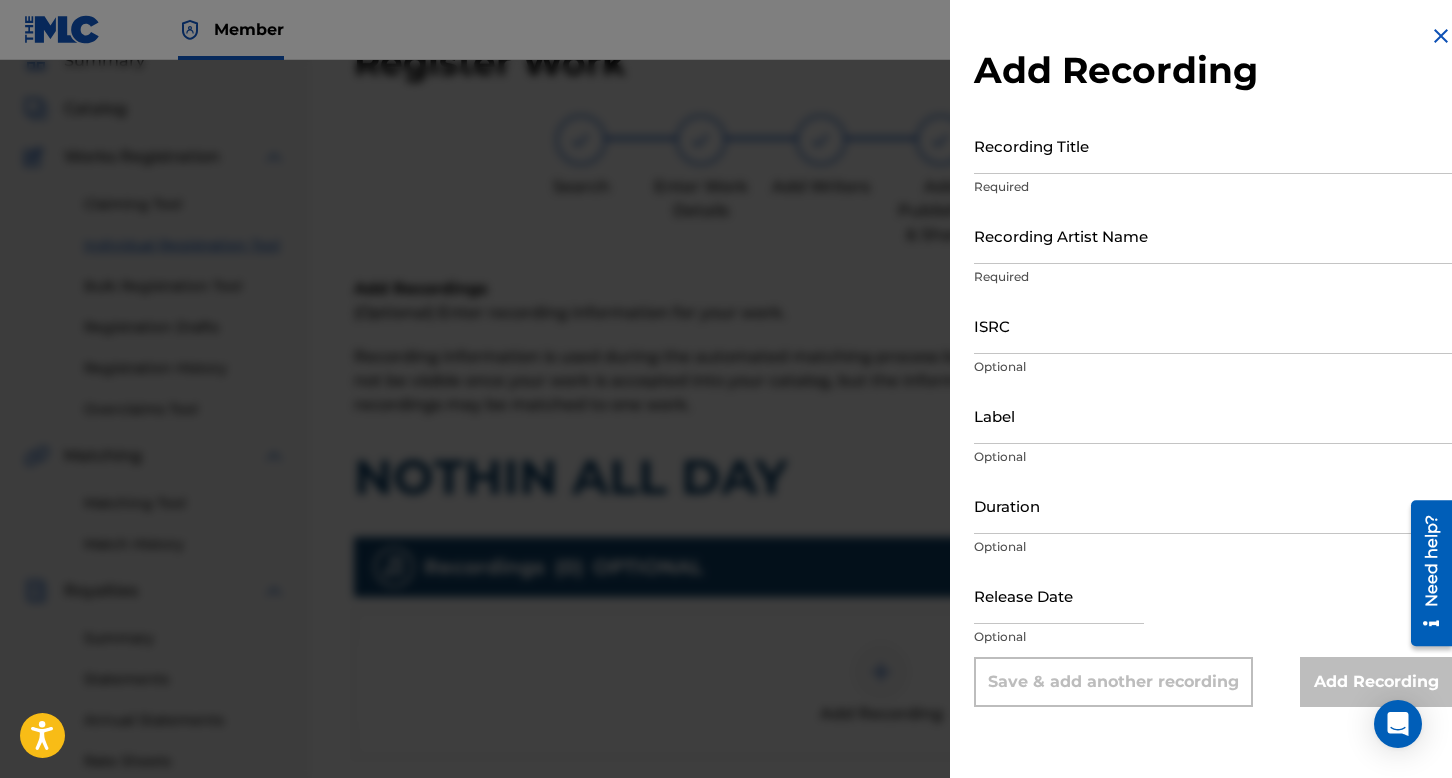click on "Recording Title" at bounding box center (1213, 145) 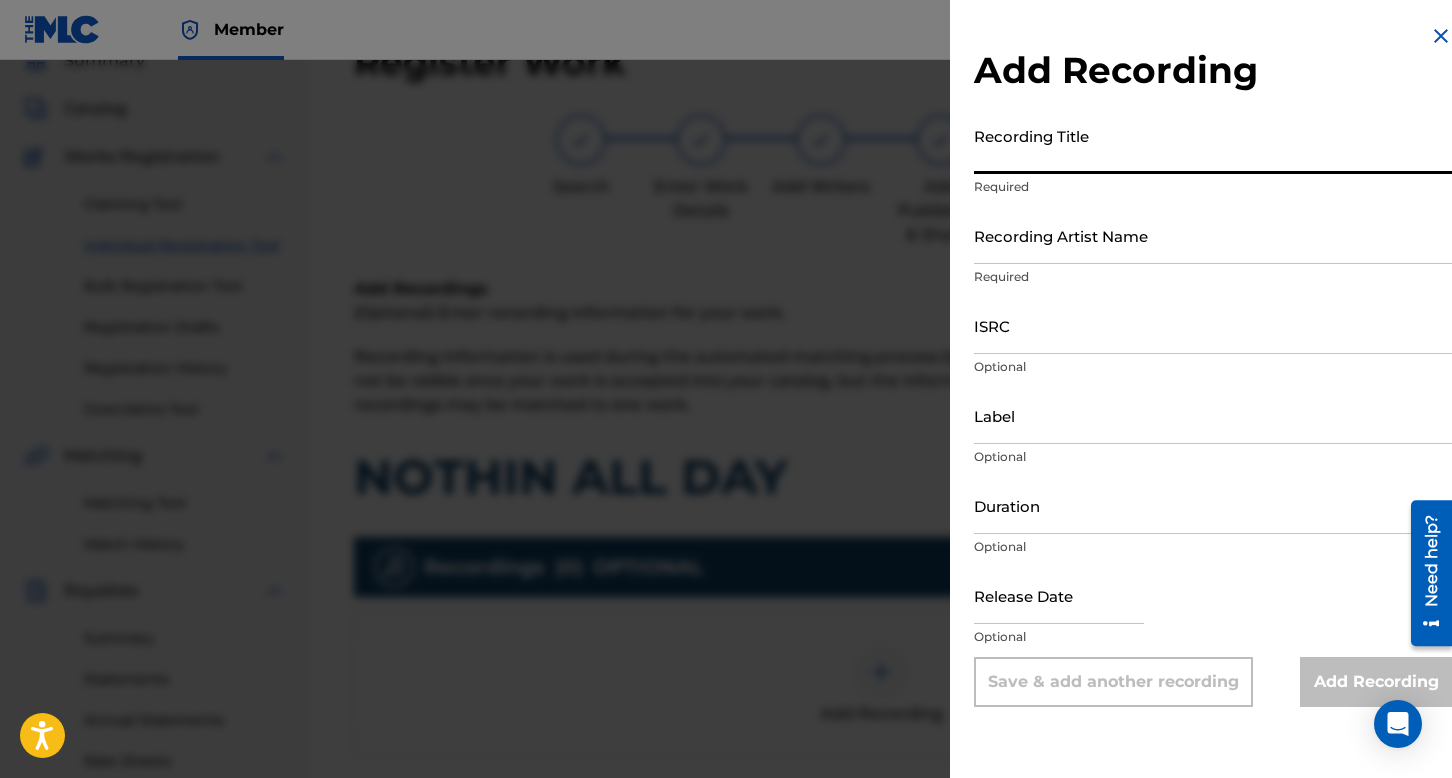 paste on "NOTHIN ALL DAY" 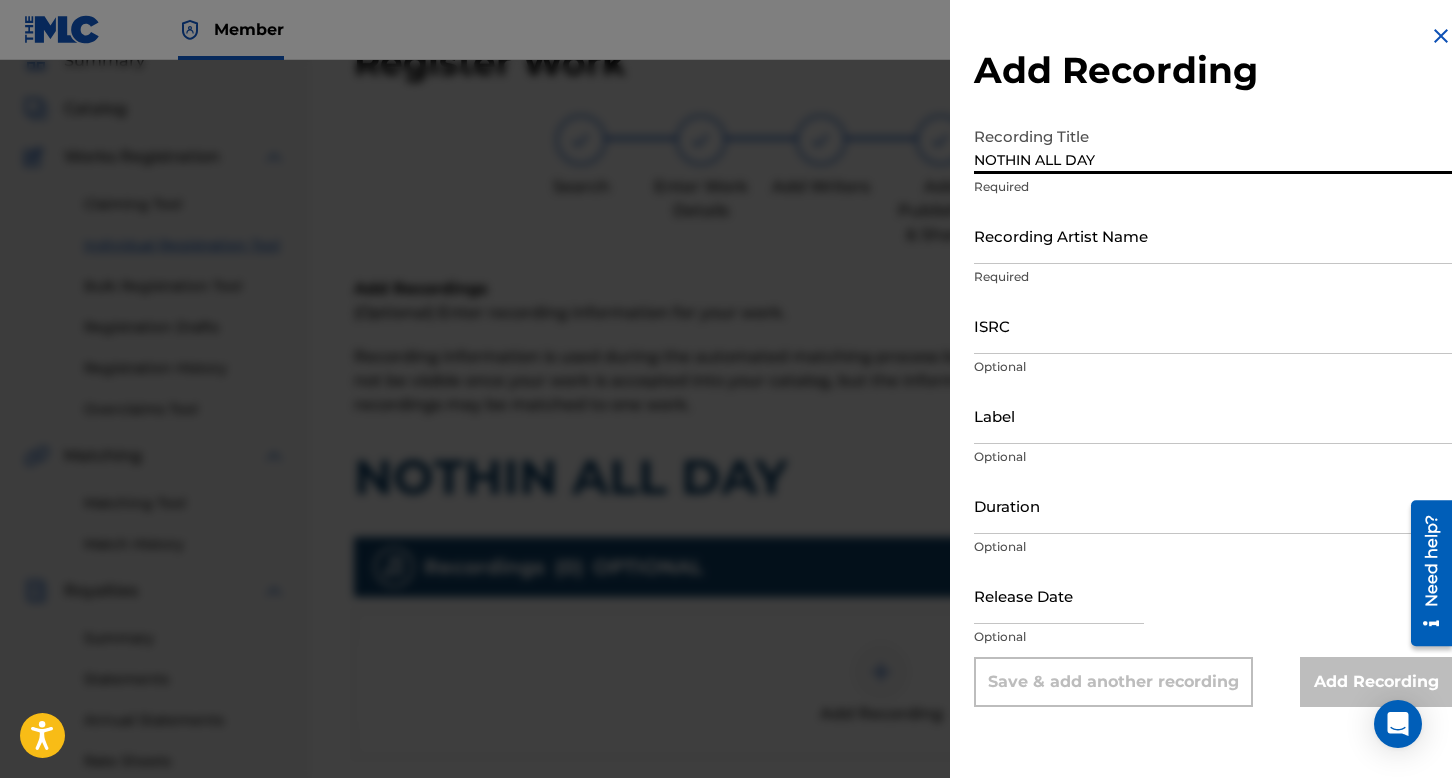 type on "NOTHIN ALL DAY" 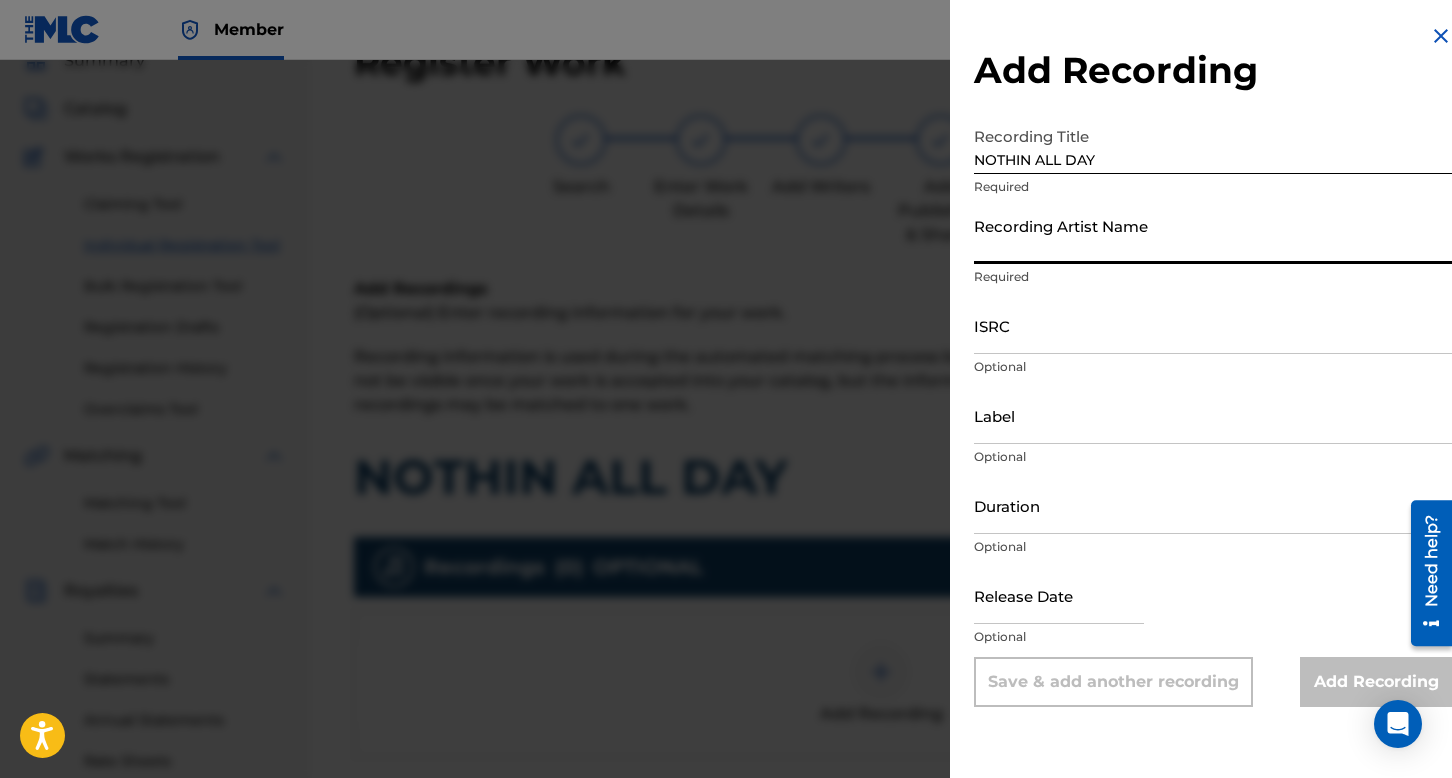 click on "Recording Artist Name" at bounding box center (1213, 235) 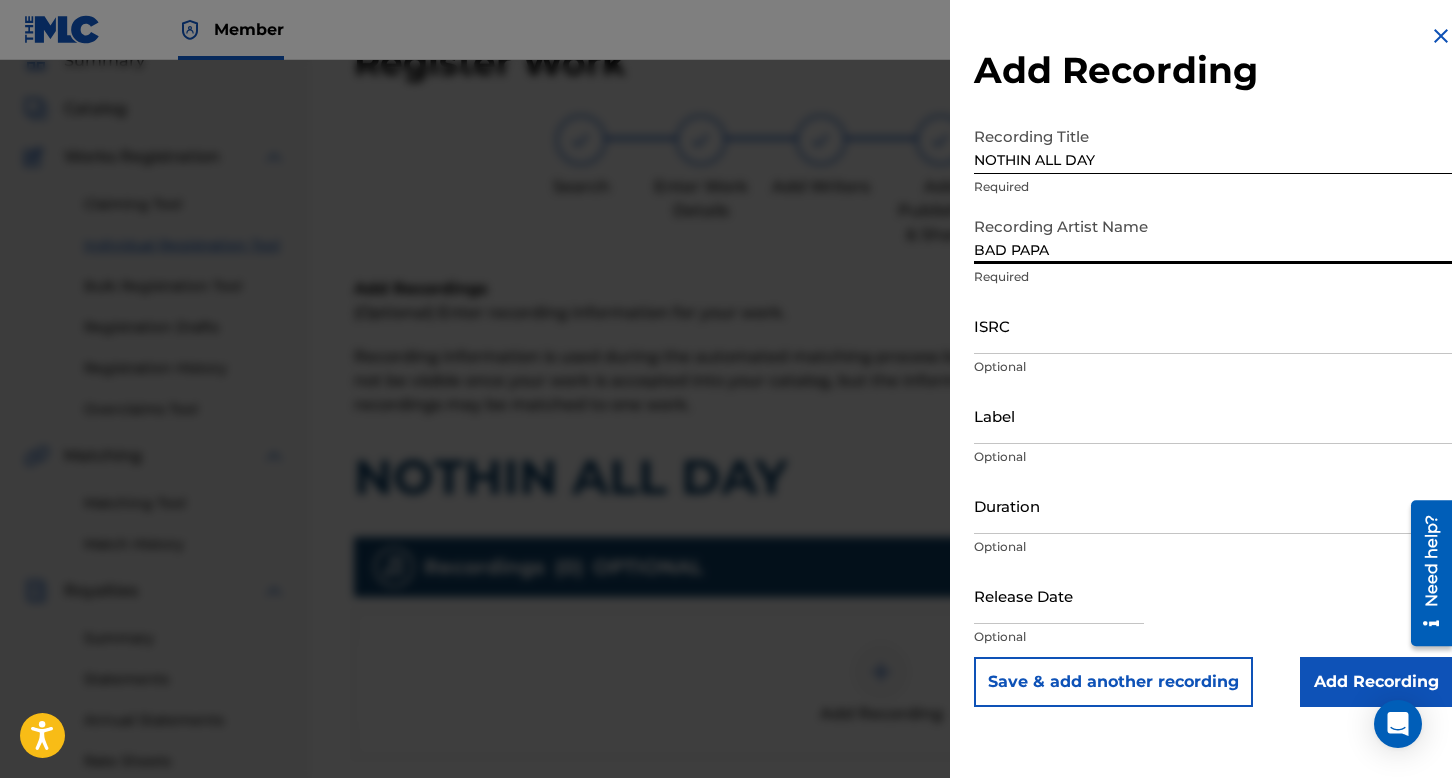 type on "BAD PAPA" 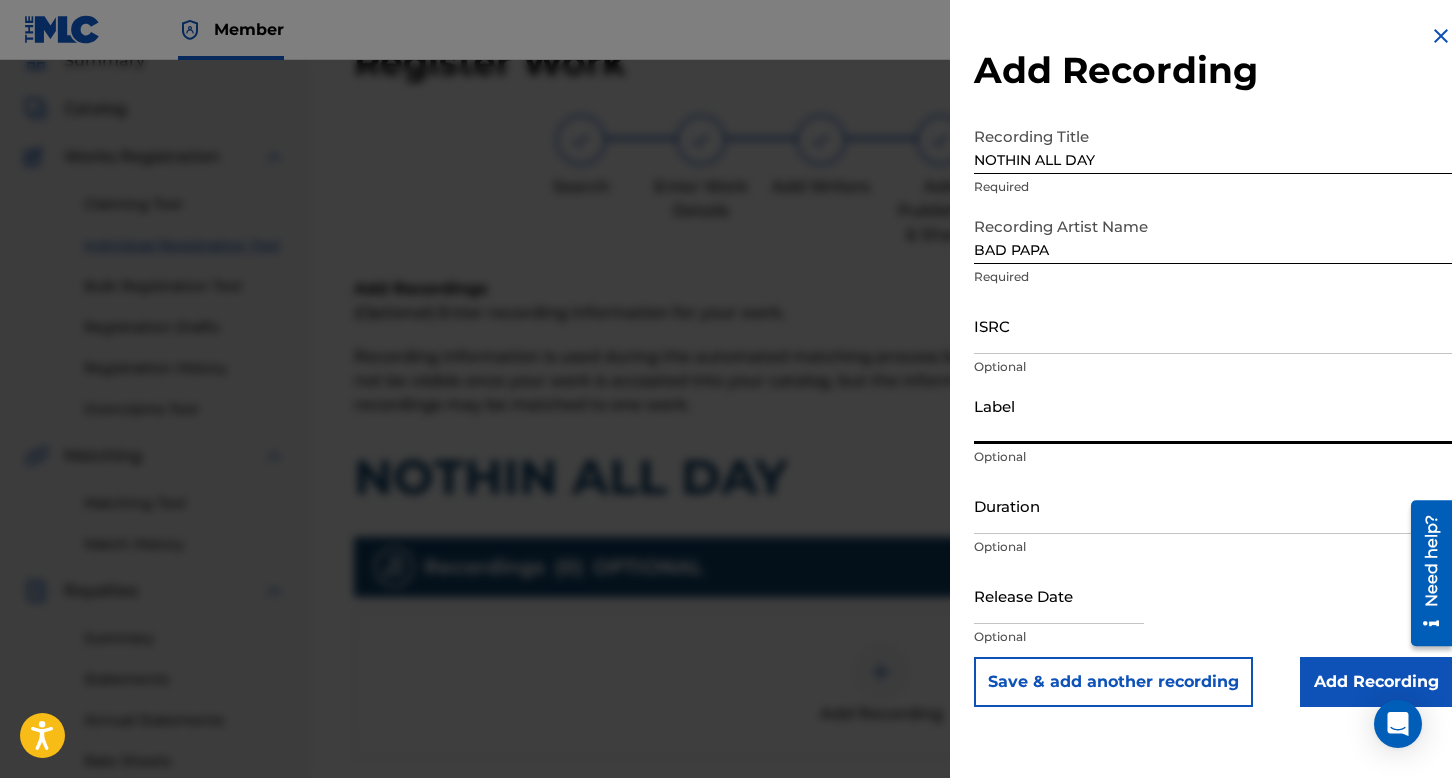 paste on "BAD PAPA" 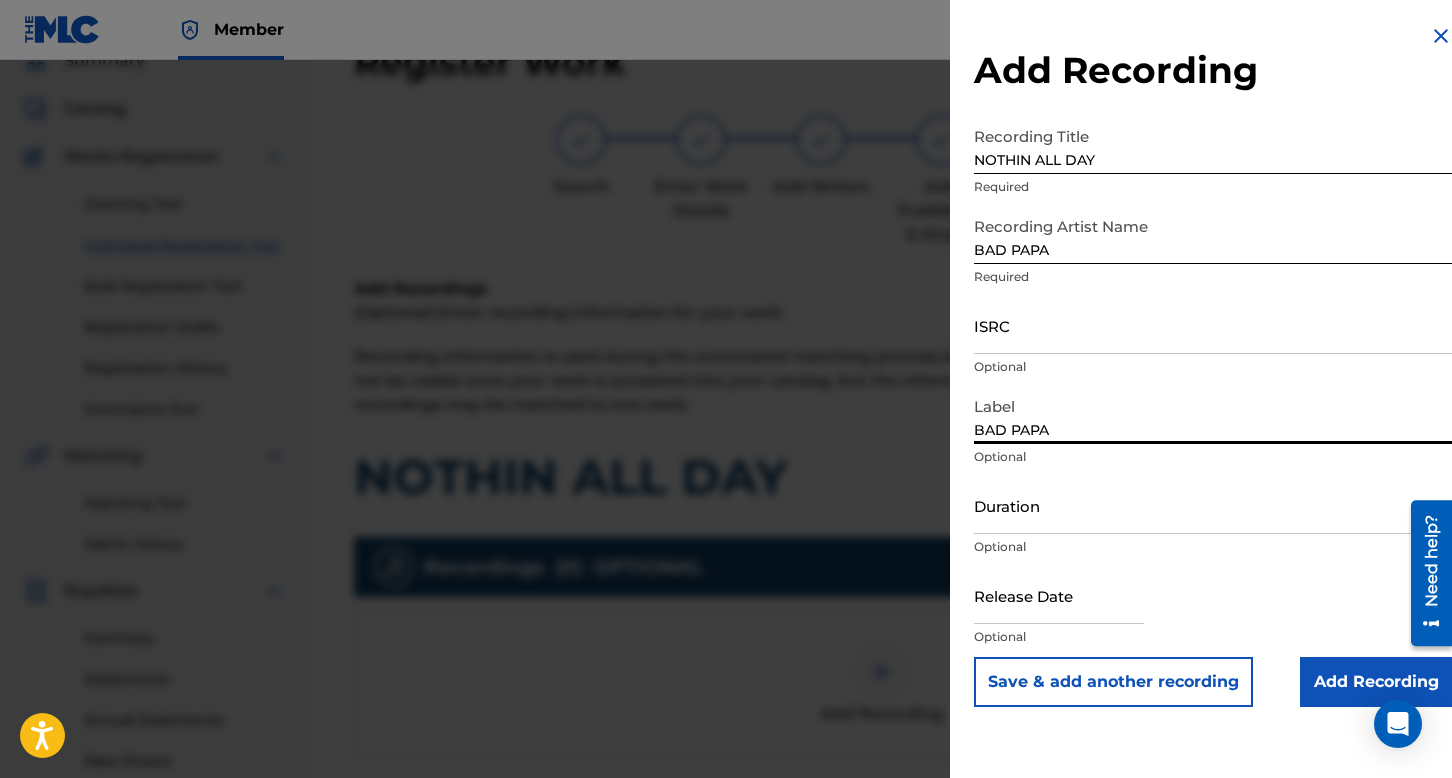 type on "BAD PAPA" 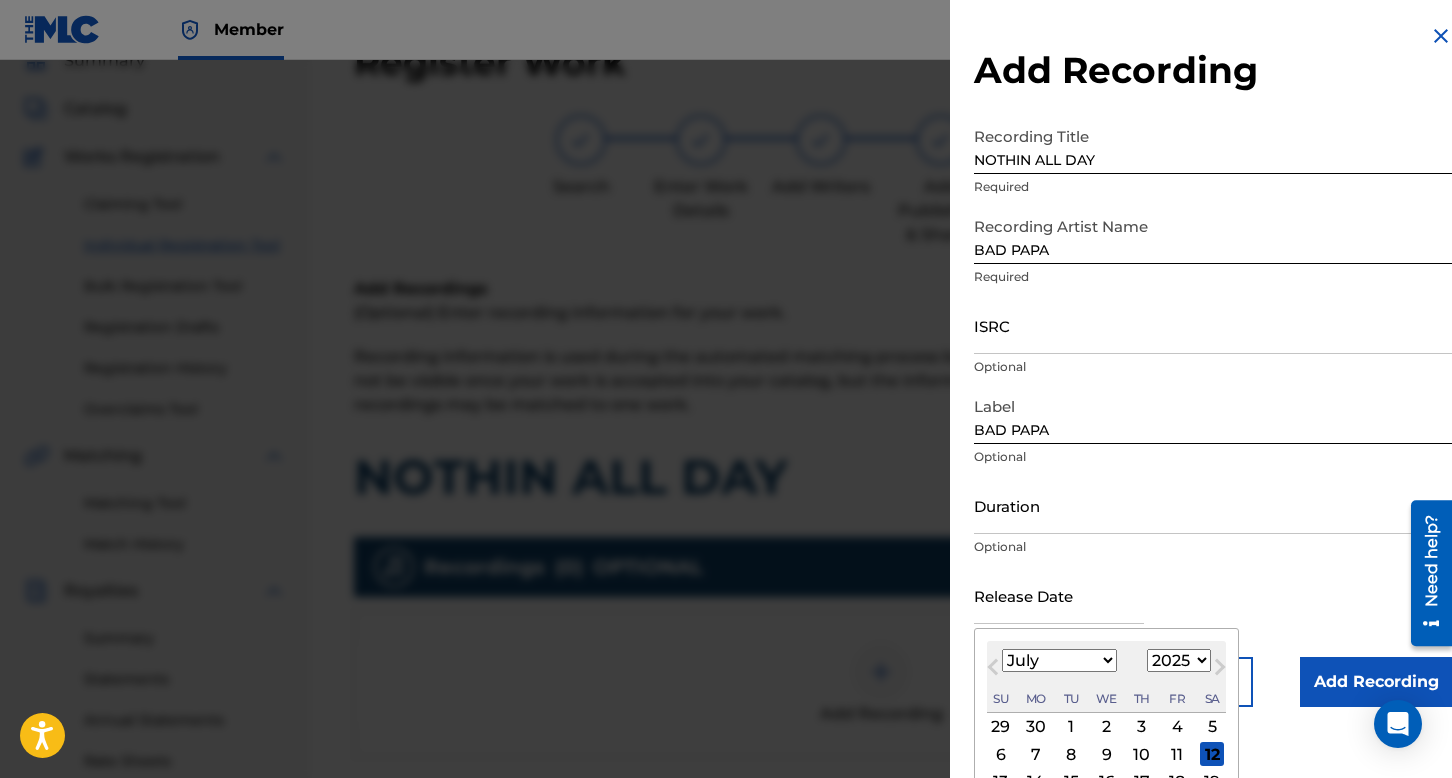 click on "1899 1900 1901 1902 1903 1904 1905 1906 1907 1908 1909 1910 1911 1912 1913 1914 1915 1916 1917 1918 1919 1920 1921 1922 1923 1924 1925 1926 1927 1928 1929 1930 1931 1932 1933 1934 1935 1936 1937 1938 1939 1940 1941 1942 1943 1944 1945 1946 1947 1948 1949 1950 1951 1952 1953 1954 1955 1956 1957 1958 1959 1960 1961 1962 1963 1964 1965 1966 1967 1968 1969 1970 1971 1972 1973 1974 1975 1976 1977 1978 1979 1980 1981 1982 1983 1984 1985 1986 1987 1988 1989 1990 1991 1992 1993 1994 1995 1996 1997 1998 1999 2000 2001 2002 2003 2004 2005 2006 2007 2008 2009 2010 2011 2012 2013 2014 2015 2016 2017 2018 2019 2020 2021 2022 2023 2024 2025 2026 2027 2028 2029 2030 2031 2032 2033 2034 2035 2036 2037 2038 2039 2040 2041 2042 2043 2044 2045 2046 2047 2048 2049 2050 2051 2052 2053 2054 2055 2056 2057 2058 2059 2060 2061 2062 2063 2064 2065 2066 2067 2068 2069 2070 2071 2072 2073 2074 2075 2076 2077 2078 2079 2080 2081 2082 2083 2084 2085 2086 2087 2088 2089 2090 2091 2092 2093 2094 2095 2096 2097 2098 2099 2100" at bounding box center (1179, 660) 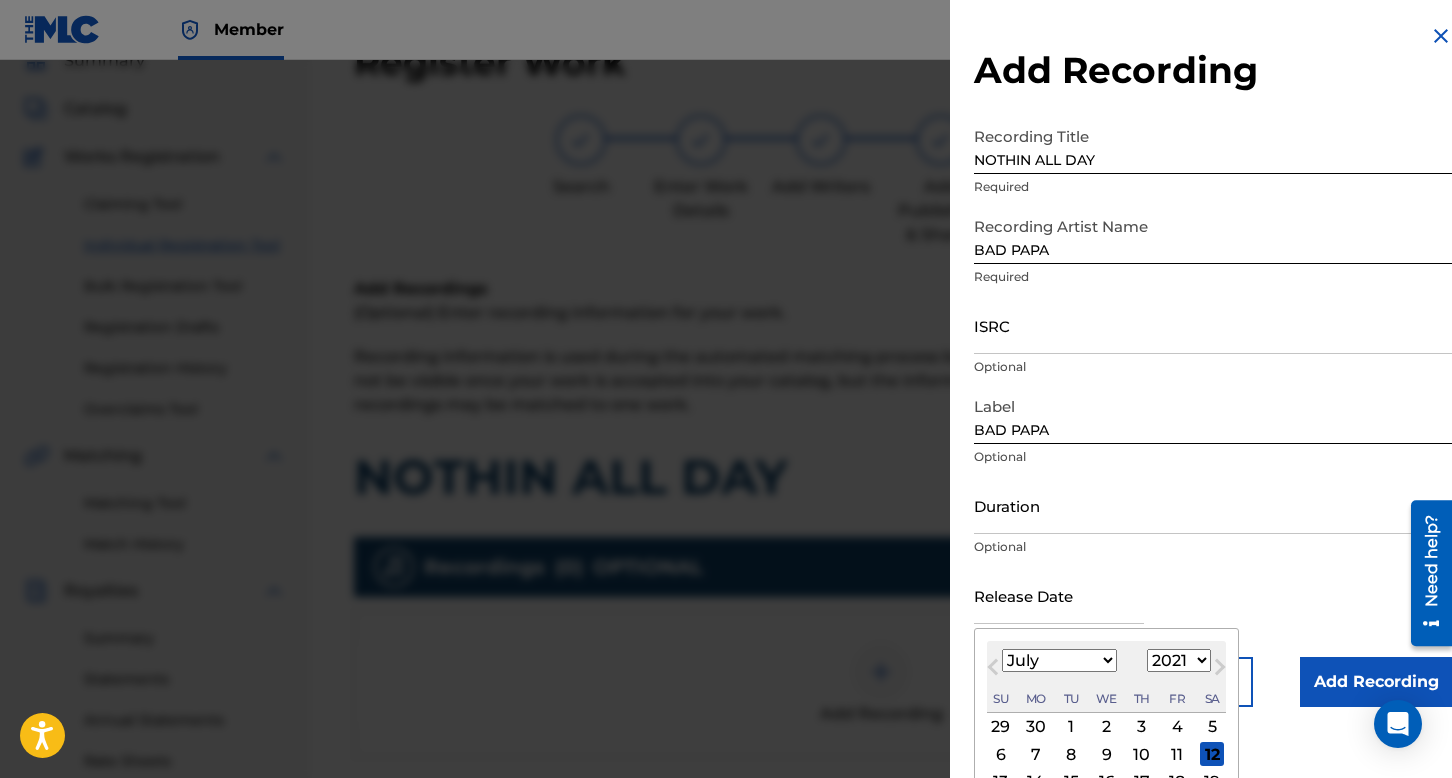 click on "1899 1900 1901 1902 1903 1904 1905 1906 1907 1908 1909 1910 1911 1912 1913 1914 1915 1916 1917 1918 1919 1920 1921 1922 1923 1924 1925 1926 1927 1928 1929 1930 1931 1932 1933 1934 1935 1936 1937 1938 1939 1940 1941 1942 1943 1944 1945 1946 1947 1948 1949 1950 1951 1952 1953 1954 1955 1956 1957 1958 1959 1960 1961 1962 1963 1964 1965 1966 1967 1968 1969 1970 1971 1972 1973 1974 1975 1976 1977 1978 1979 1980 1981 1982 1983 1984 1985 1986 1987 1988 1989 1990 1991 1992 1993 1994 1995 1996 1997 1998 1999 2000 2001 2002 2003 2004 2005 2006 2007 2008 2009 2010 2011 2012 2013 2014 2015 2016 2017 2018 2019 2020 2021 2022 2023 2024 2025 2026 2027 2028 2029 2030 2031 2032 2033 2034 2035 2036 2037 2038 2039 2040 2041 2042 2043 2044 2045 2046 2047 2048 2049 2050 2051 2052 2053 2054 2055 2056 2057 2058 2059 2060 2061 2062 2063 2064 2065 2066 2067 2068 2069 2070 2071 2072 2073 2074 2075 2076 2077 2078 2079 2080 2081 2082 2083 2084 2085 2086 2087 2088 2089 2090 2091 2092 2093 2094 2095 2096 2097 2098 2099 2100" at bounding box center (1179, 660) 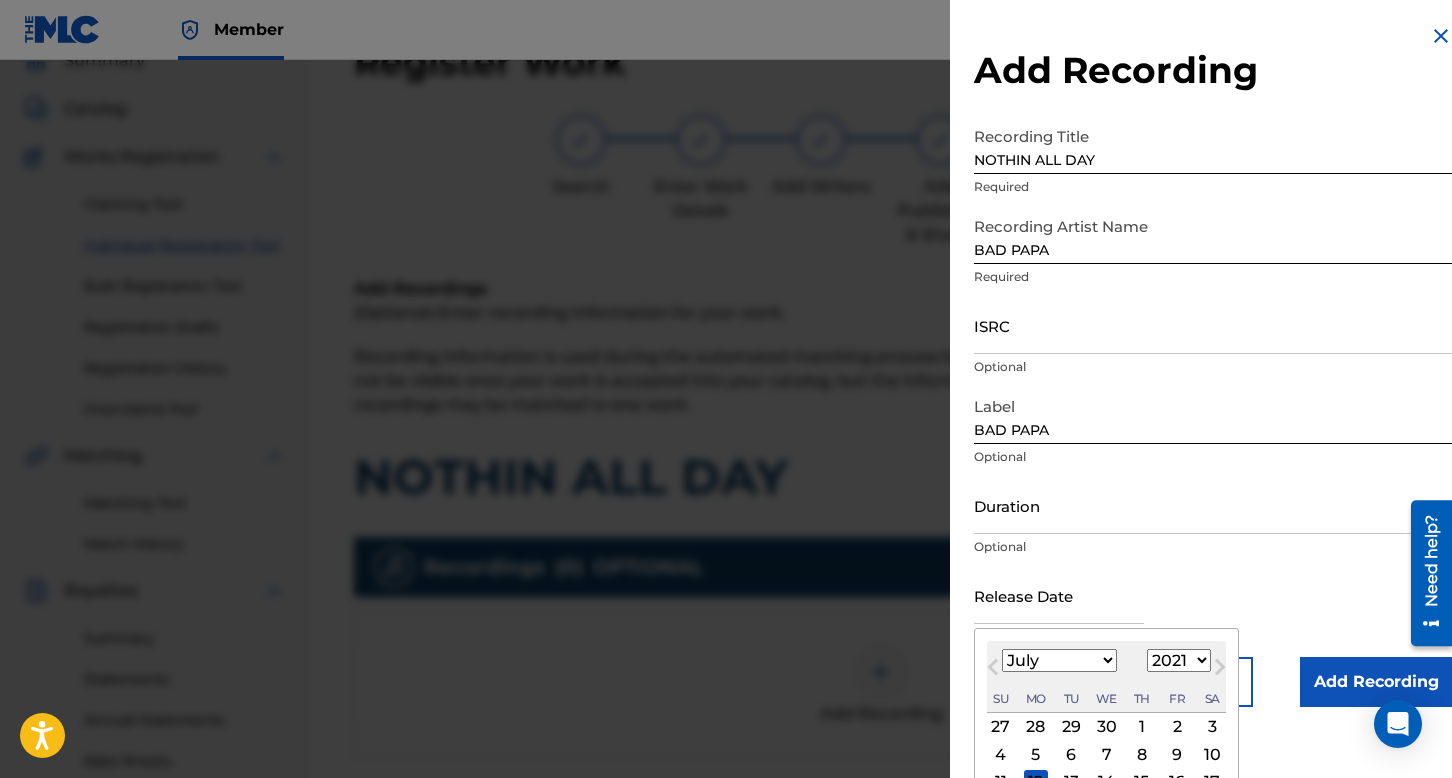 click on "January February March April May June July August September October November December" at bounding box center (1059, 660) 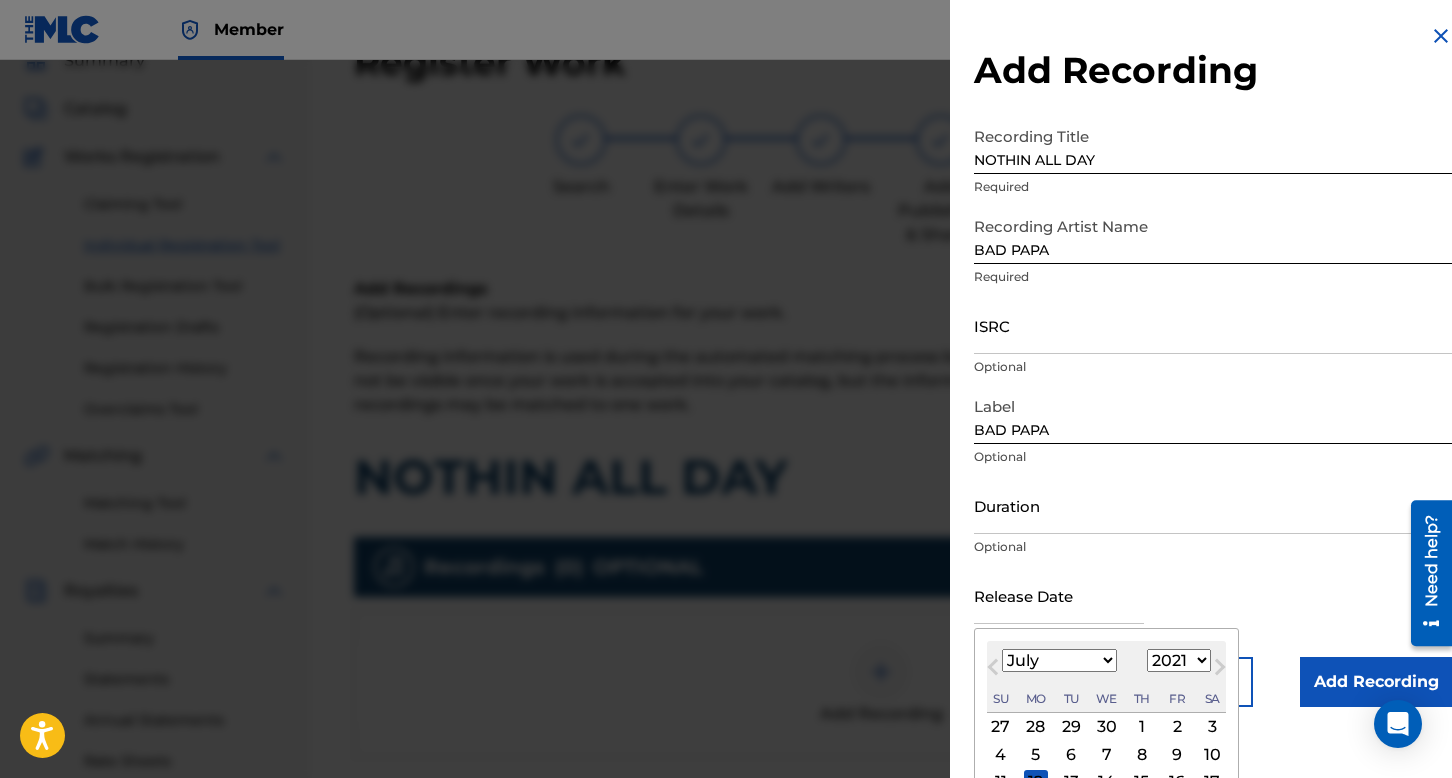 select on "8" 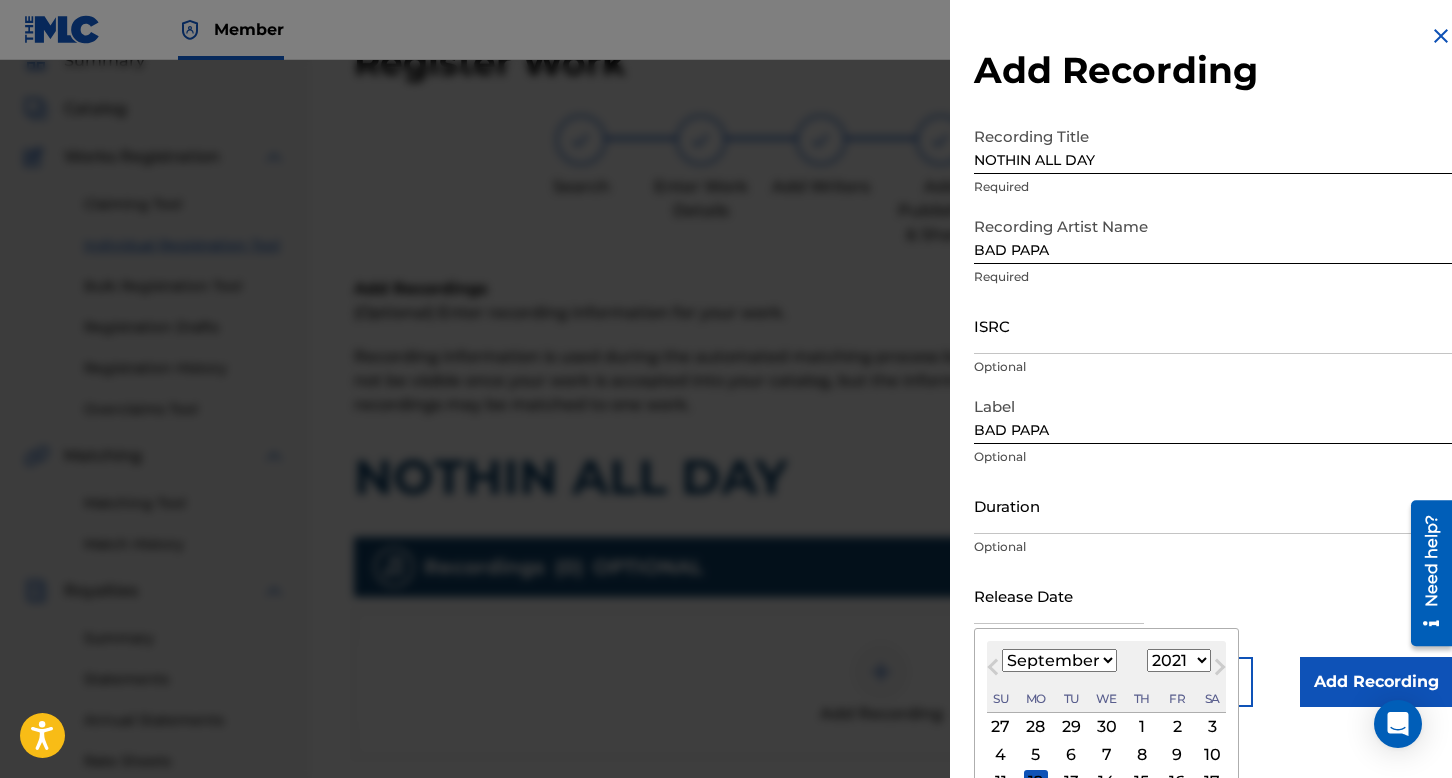 click on "January February March April May June July August September October November December" at bounding box center [1059, 660] 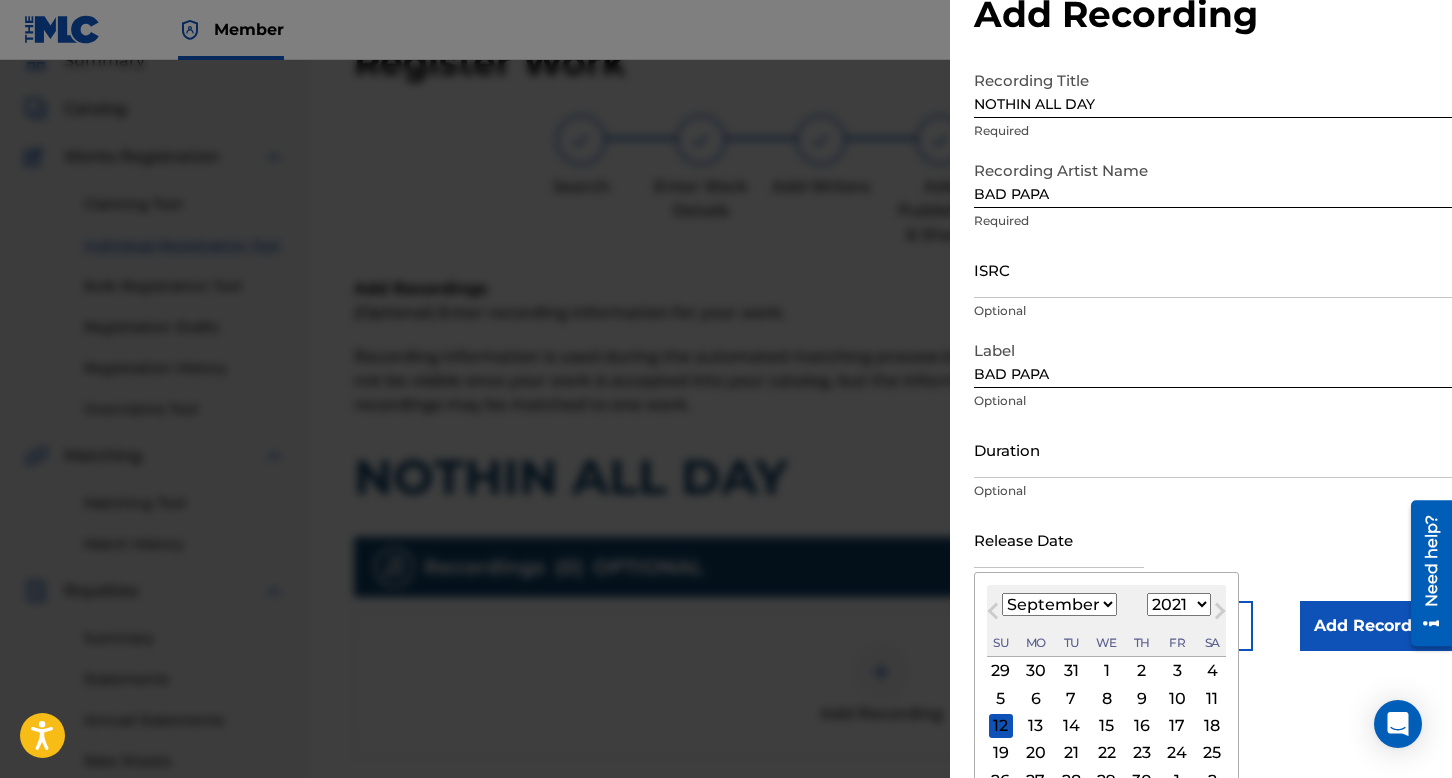 scroll, scrollTop: 112, scrollLeft: 0, axis: vertical 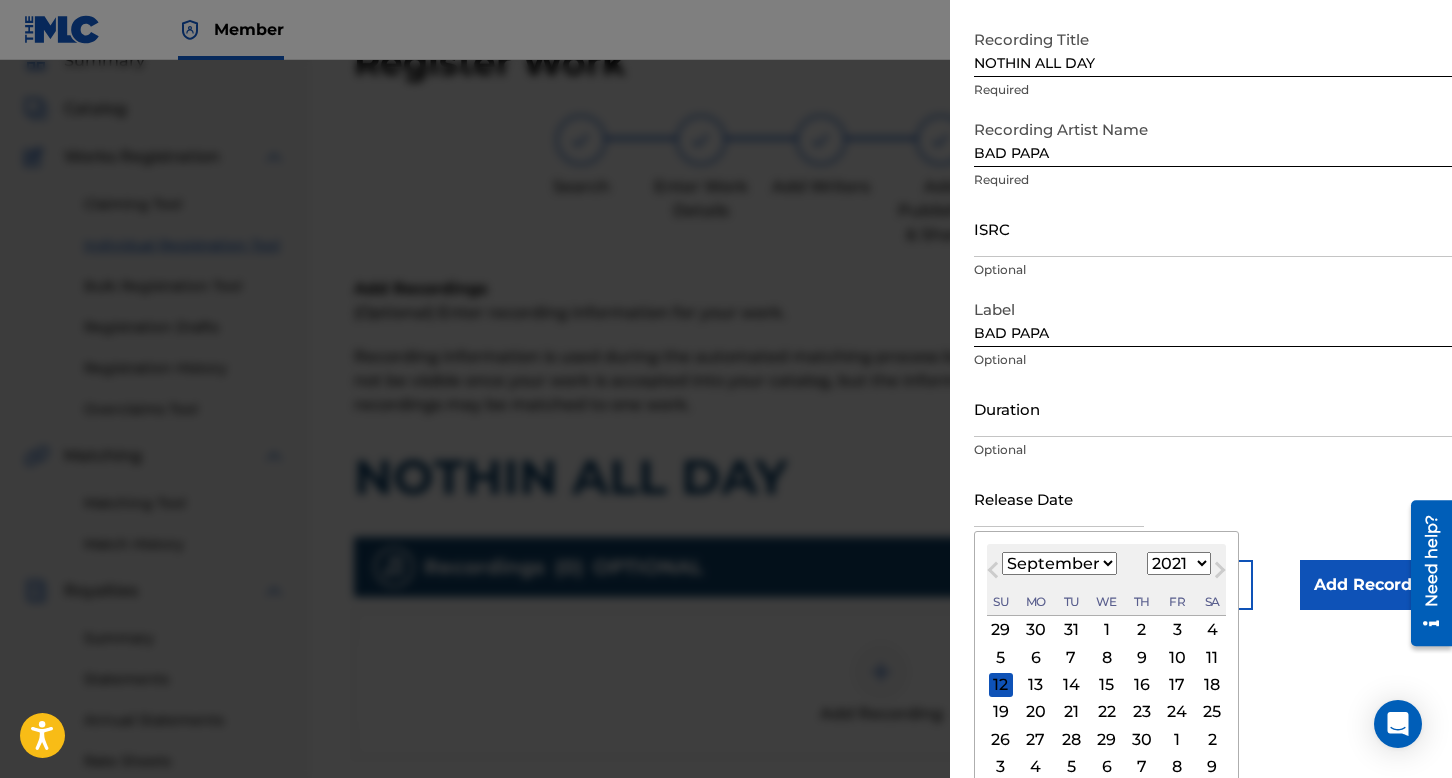 click on "23" at bounding box center (1142, 712) 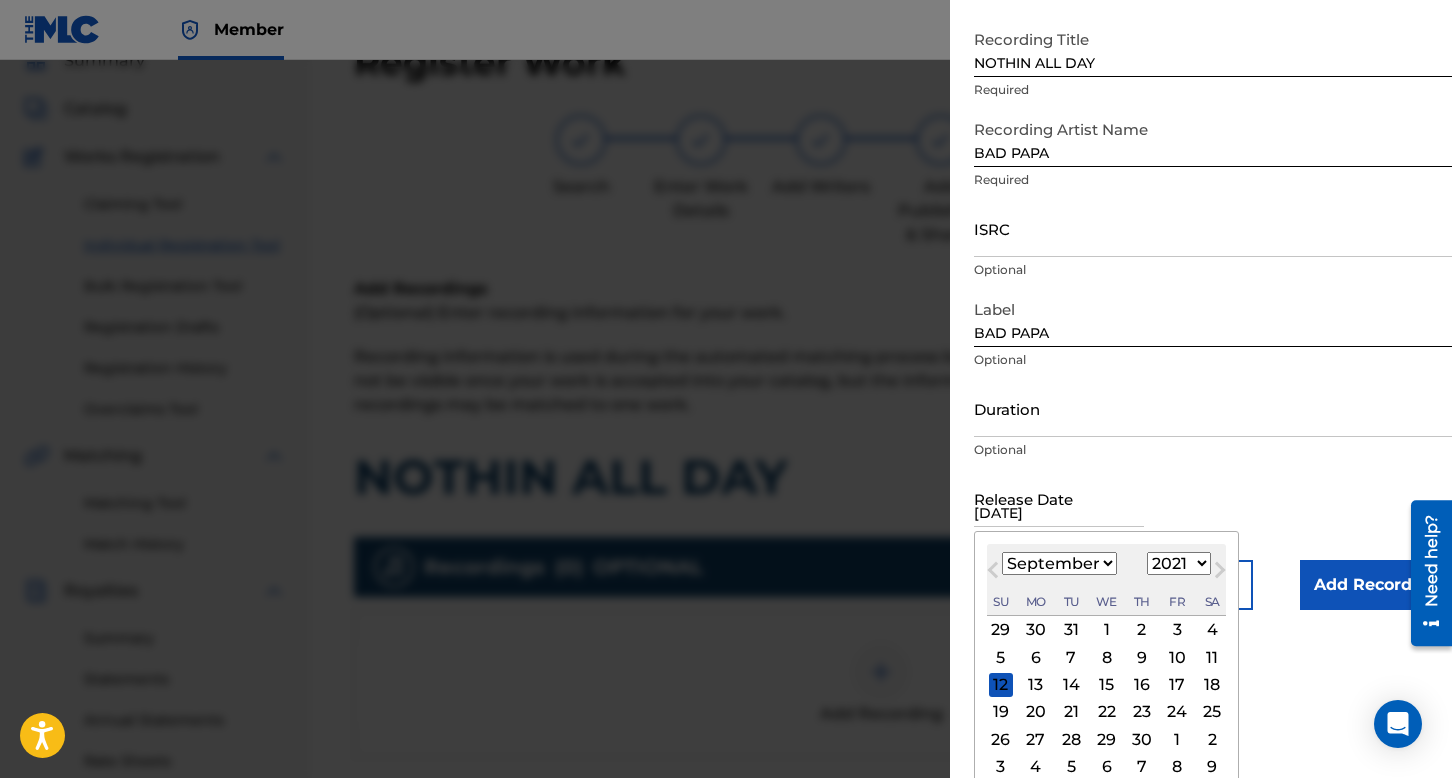 scroll, scrollTop: 0, scrollLeft: 0, axis: both 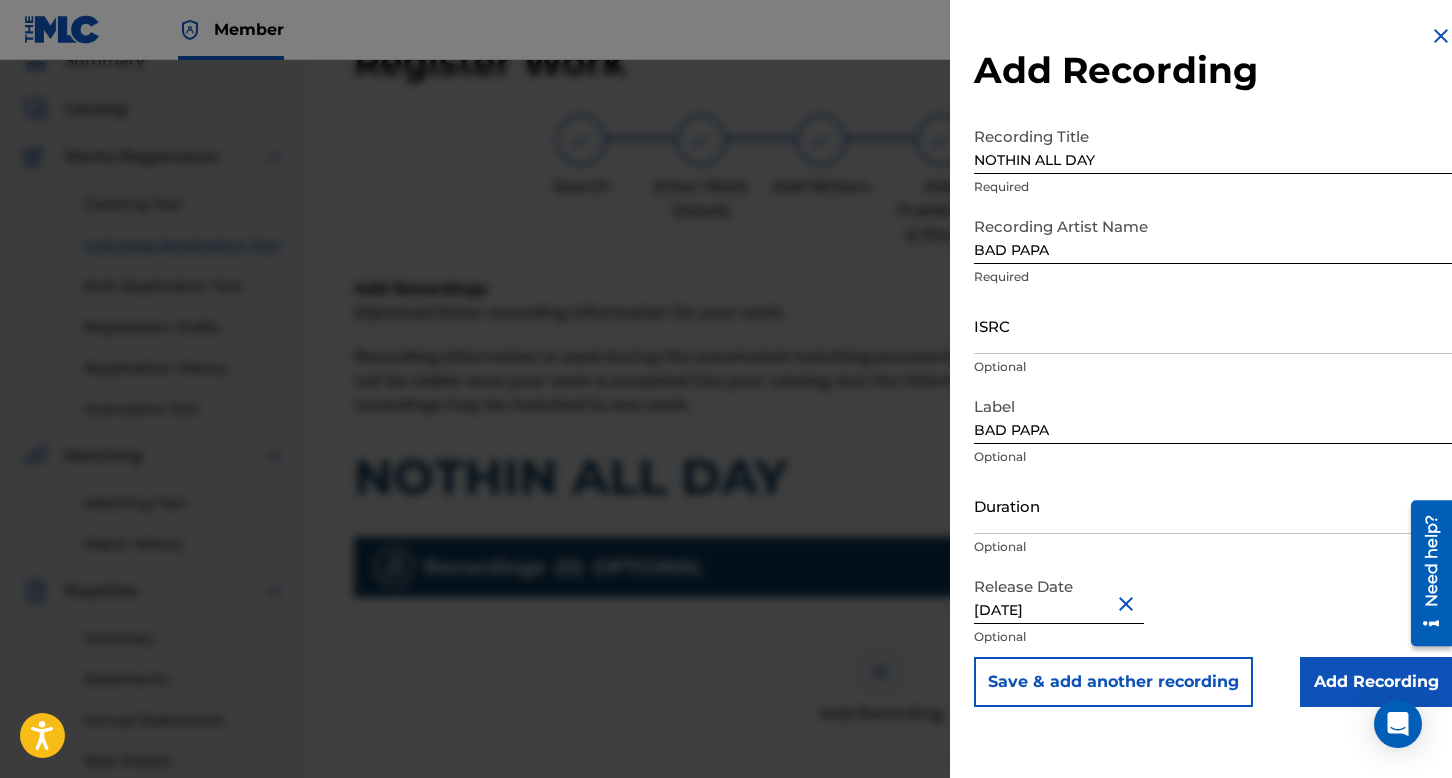 click on "ISRC" at bounding box center [1213, 325] 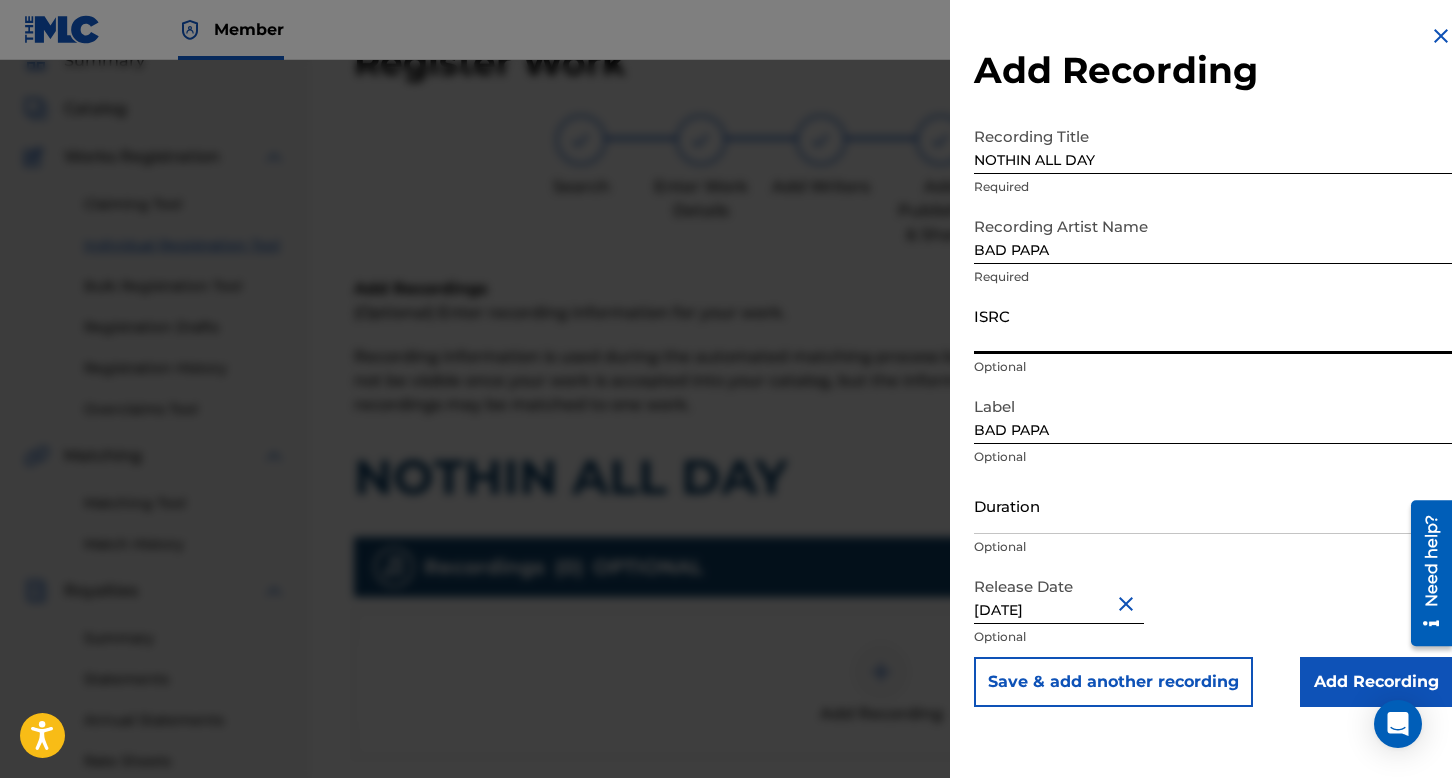 paste on "ushm92148169" 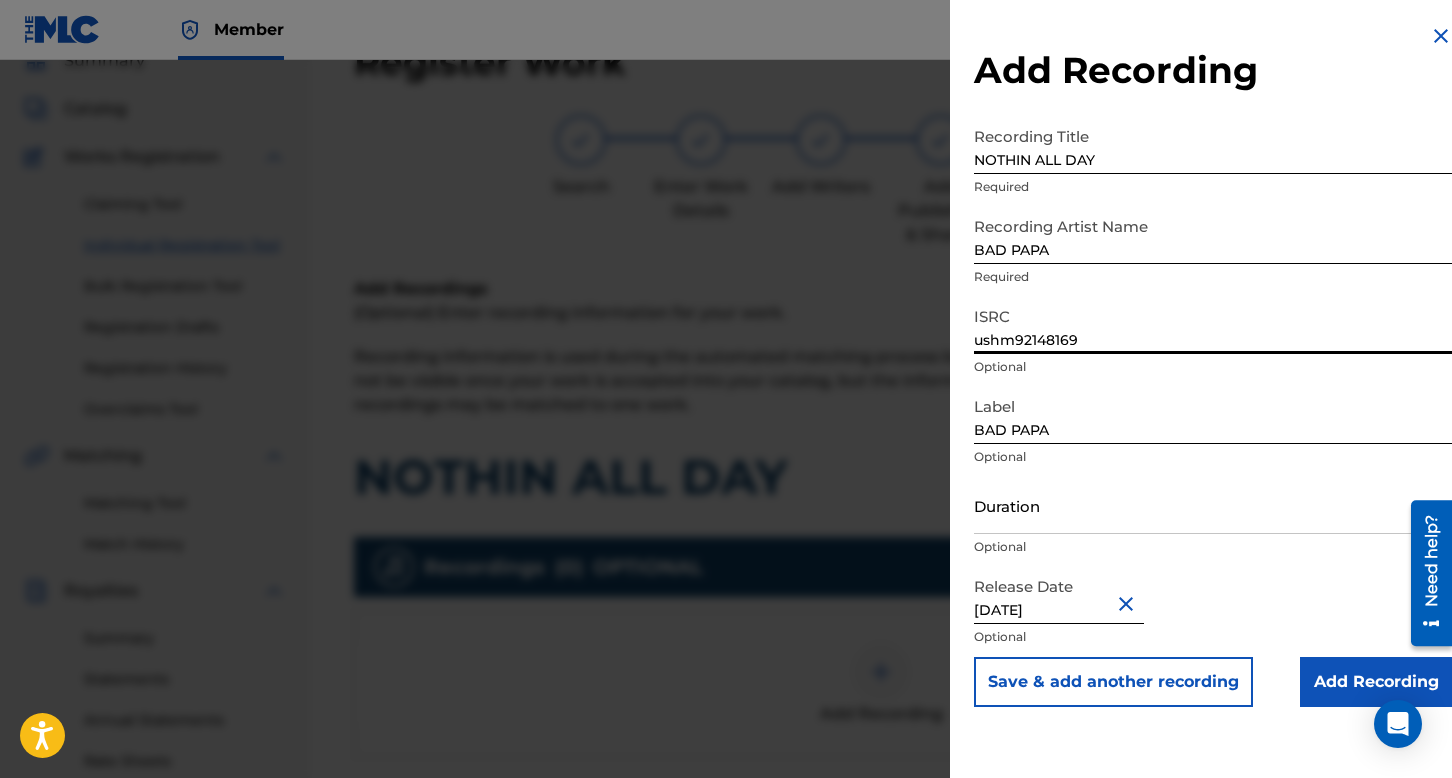 type on "ushm92148169" 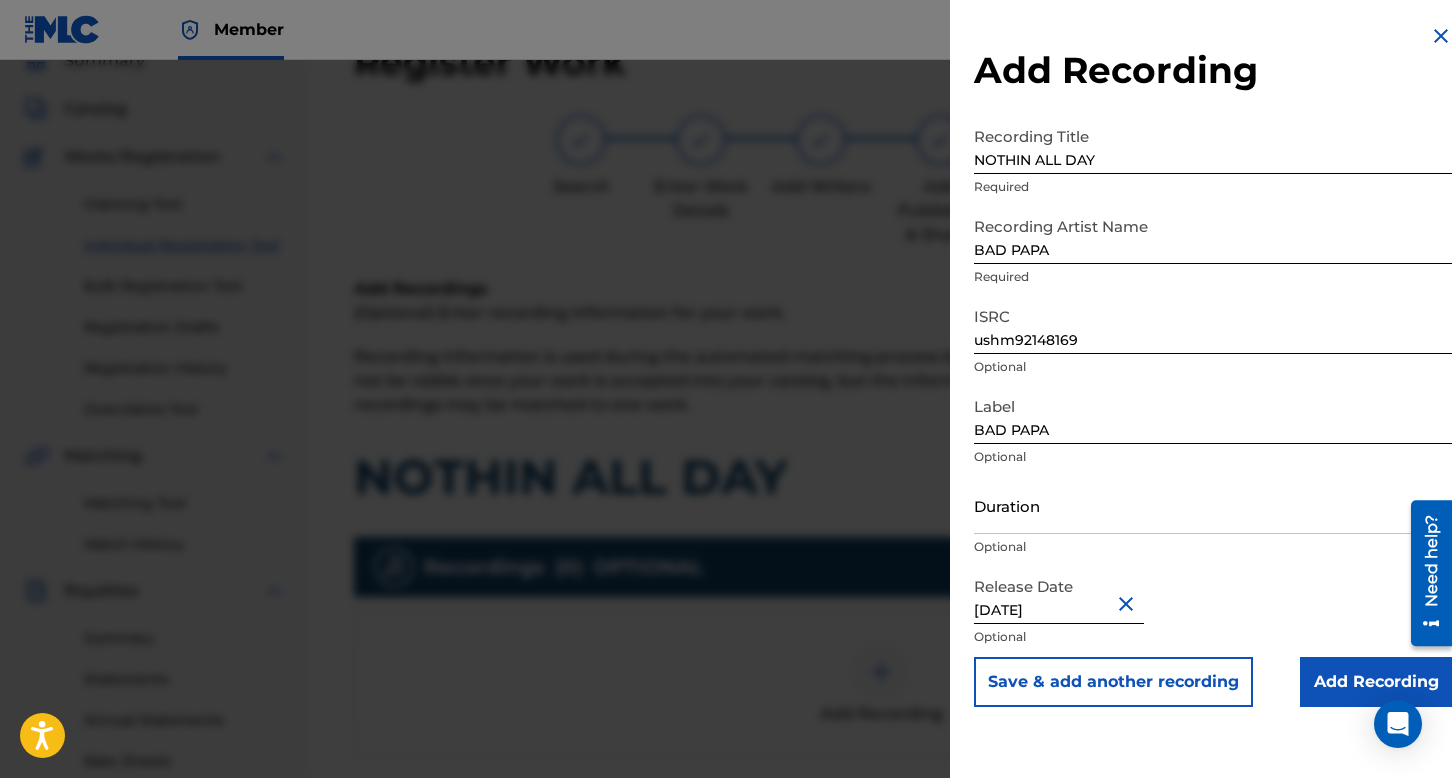 click on "Add Recording" at bounding box center (1376, 682) 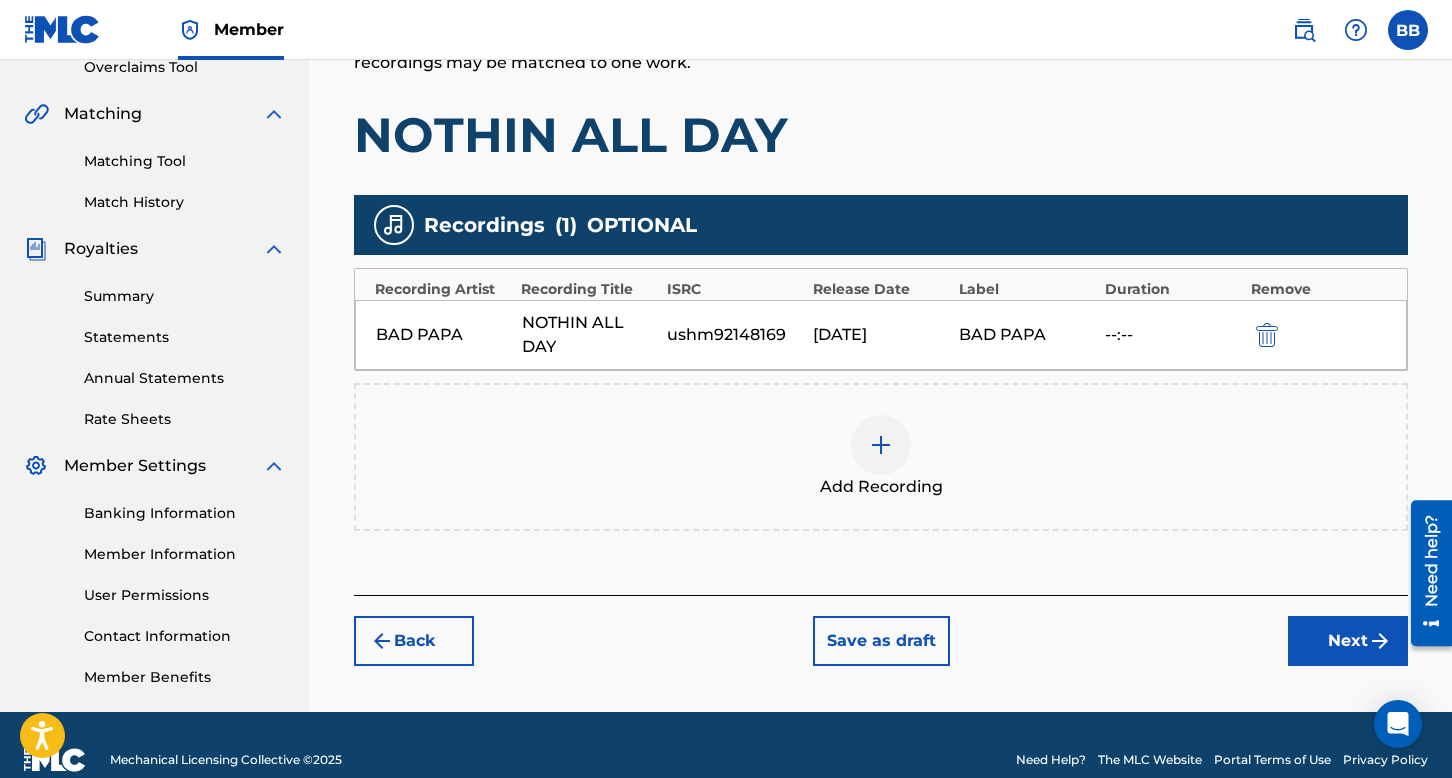 scroll, scrollTop: 462, scrollLeft: 0, axis: vertical 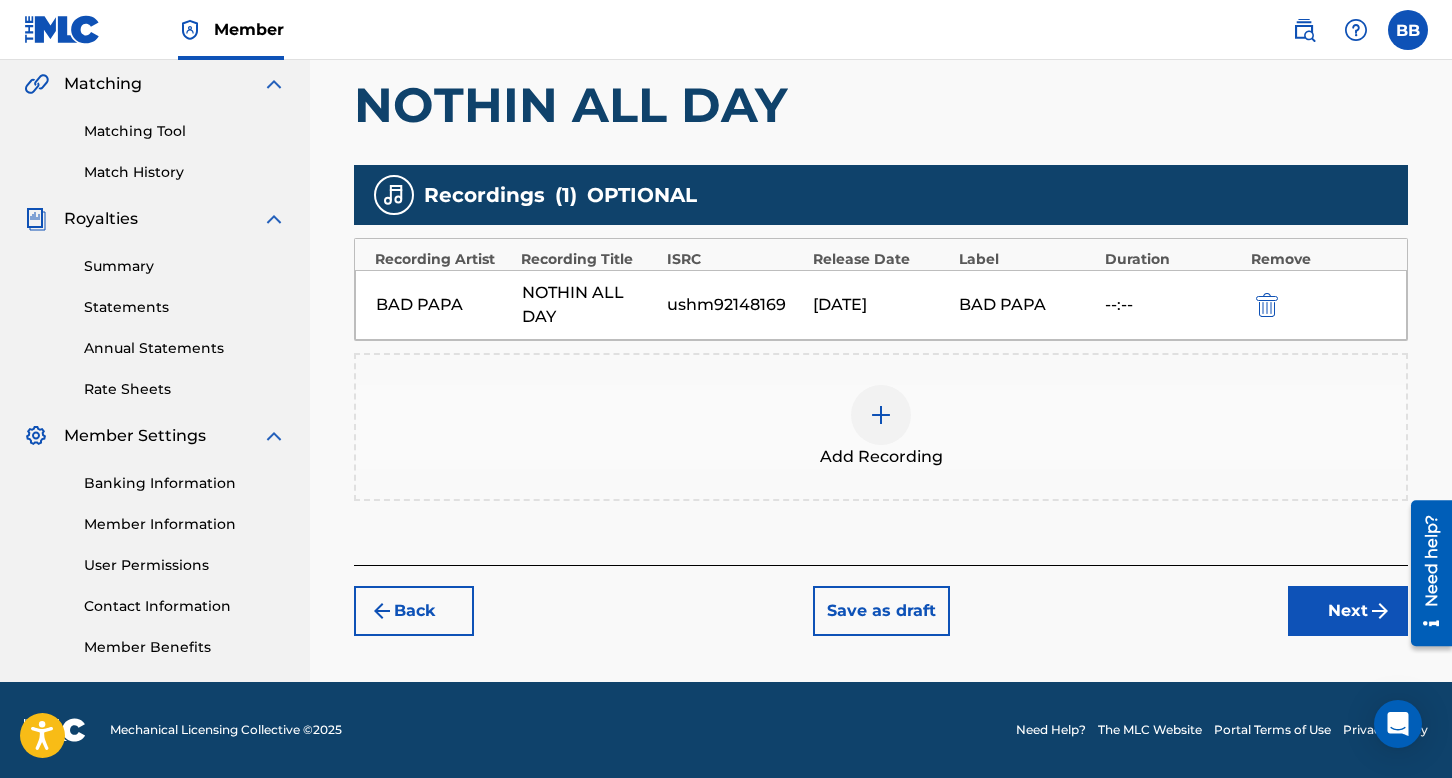 click on "[DATE]" at bounding box center [881, 305] 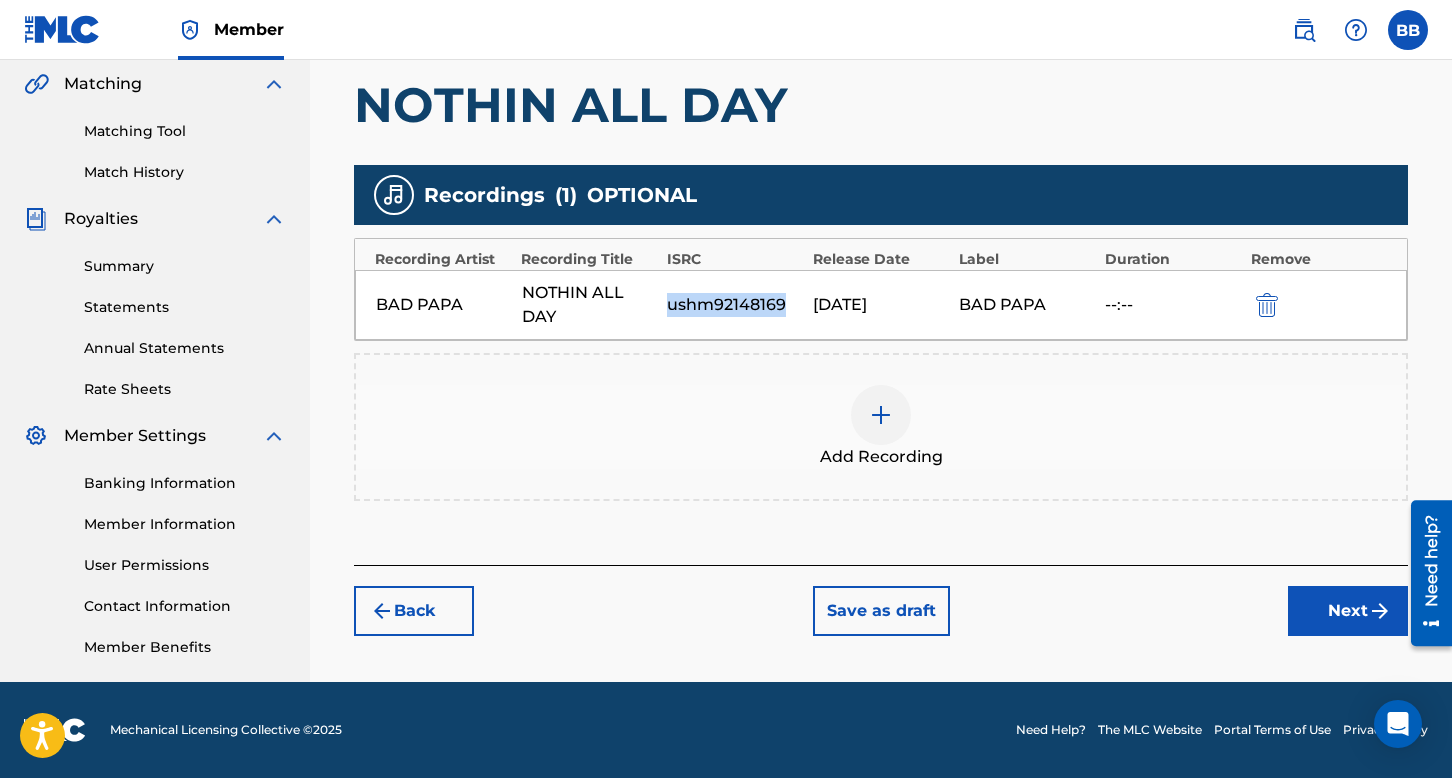 drag, startPoint x: 788, startPoint y: 301, endPoint x: 668, endPoint y: 313, distance: 120.59851 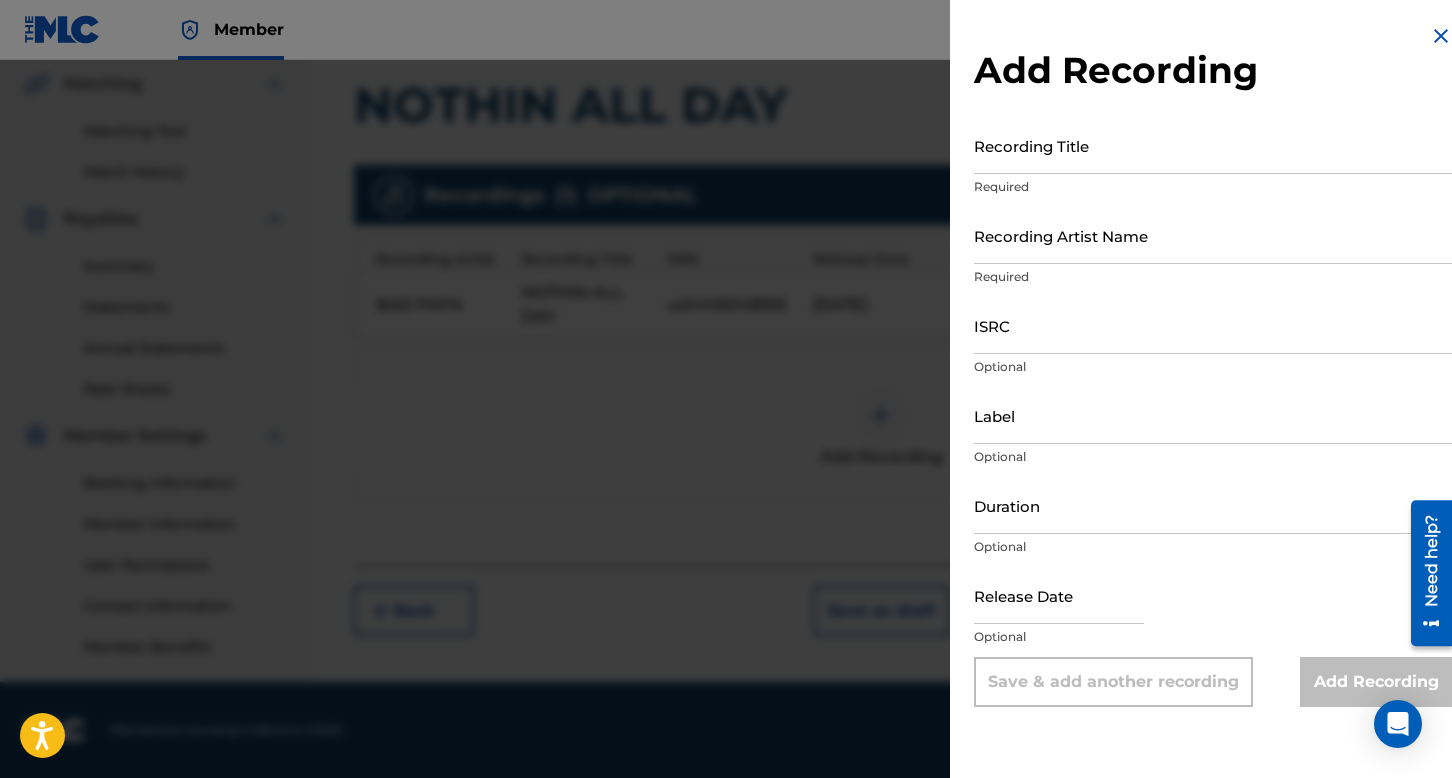 click on "ISRC" at bounding box center (1213, 325) 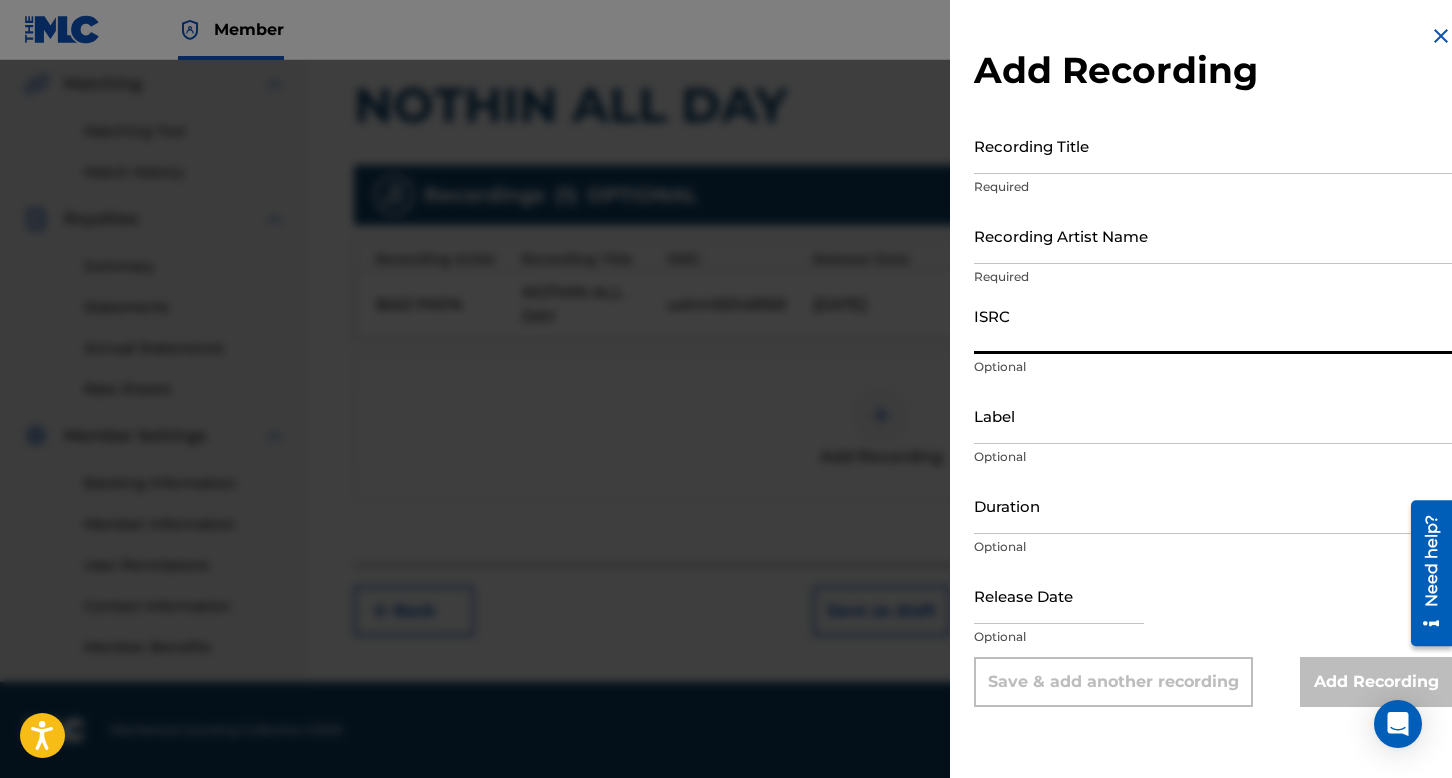 paste on "ushm92148169" 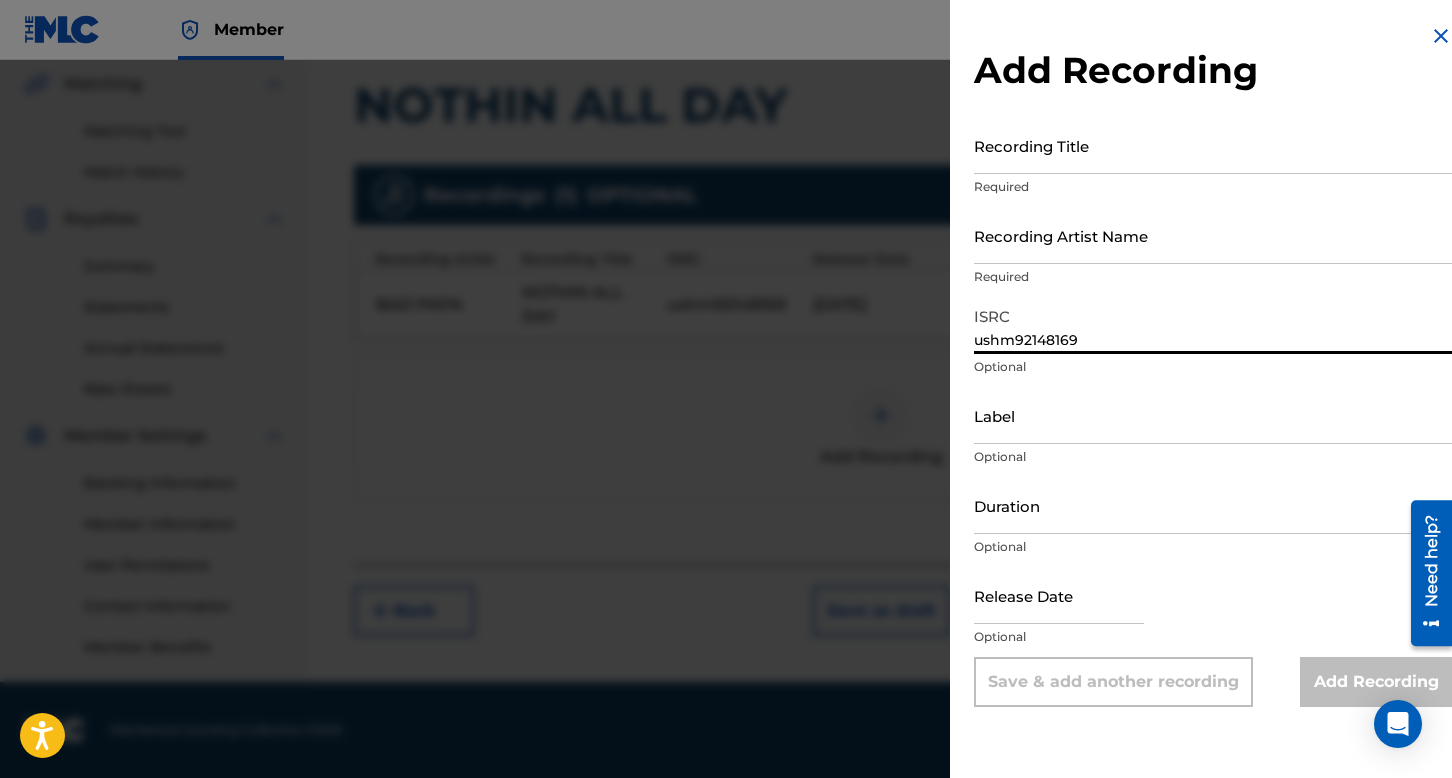type on "ushm92148169" 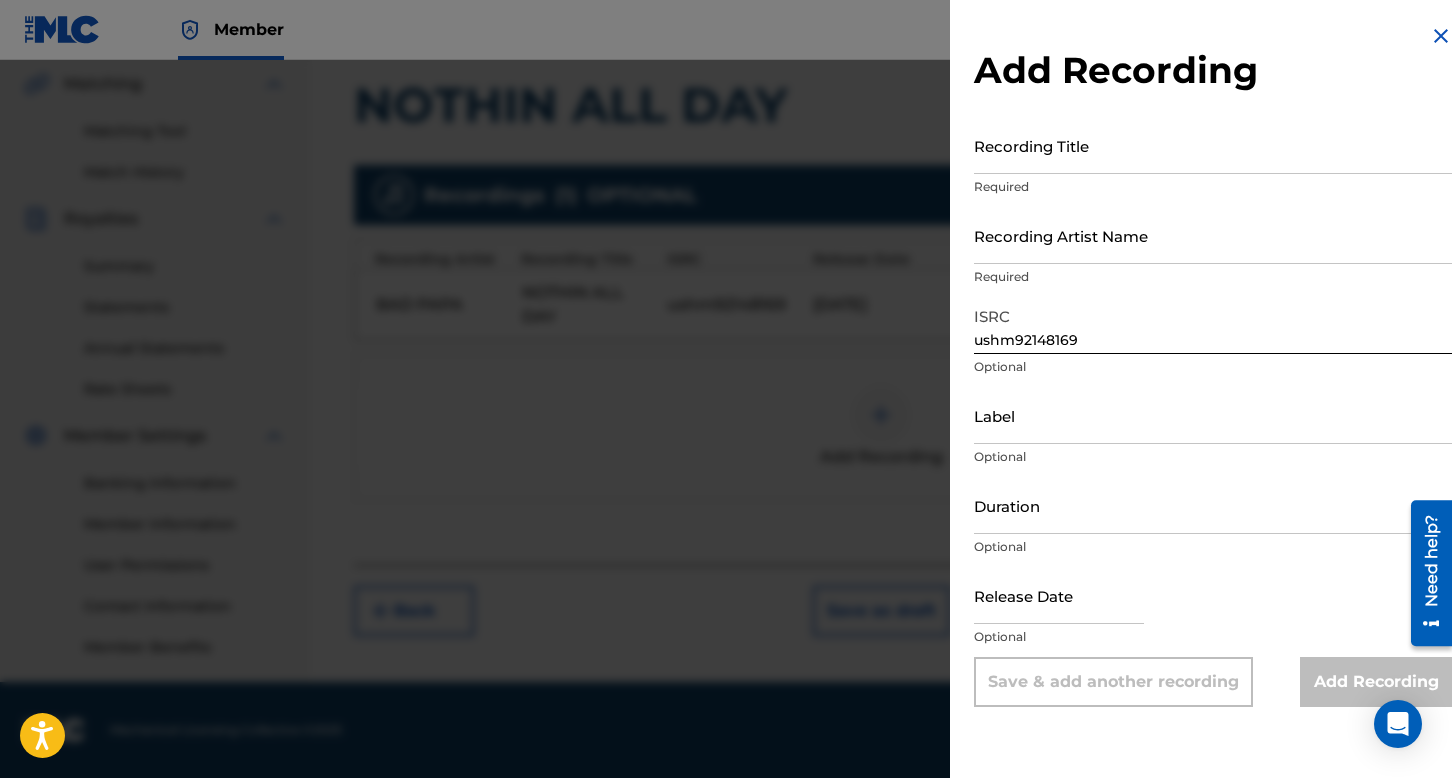 click on "Recording Title" at bounding box center (1213, 145) 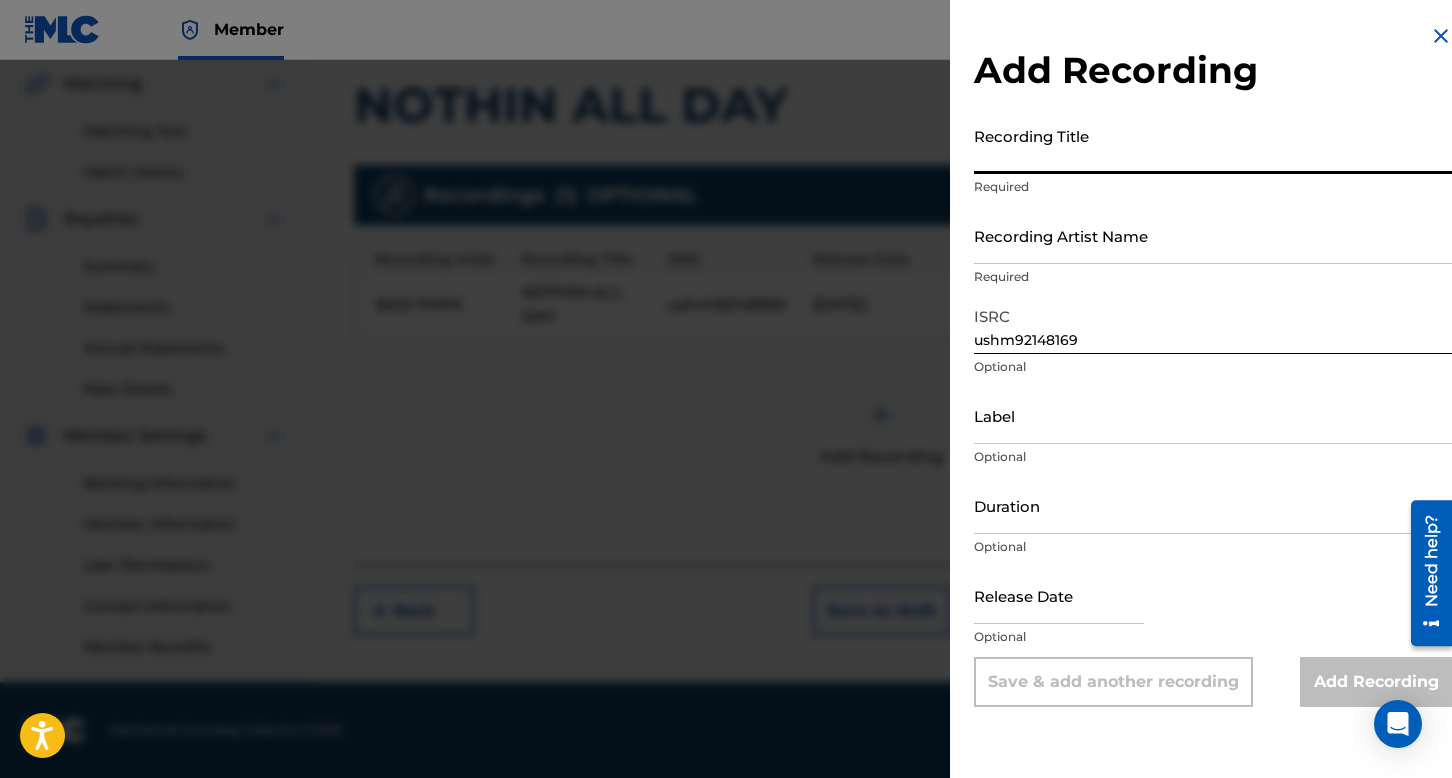 paste on "NOTHIN ALL DAY" 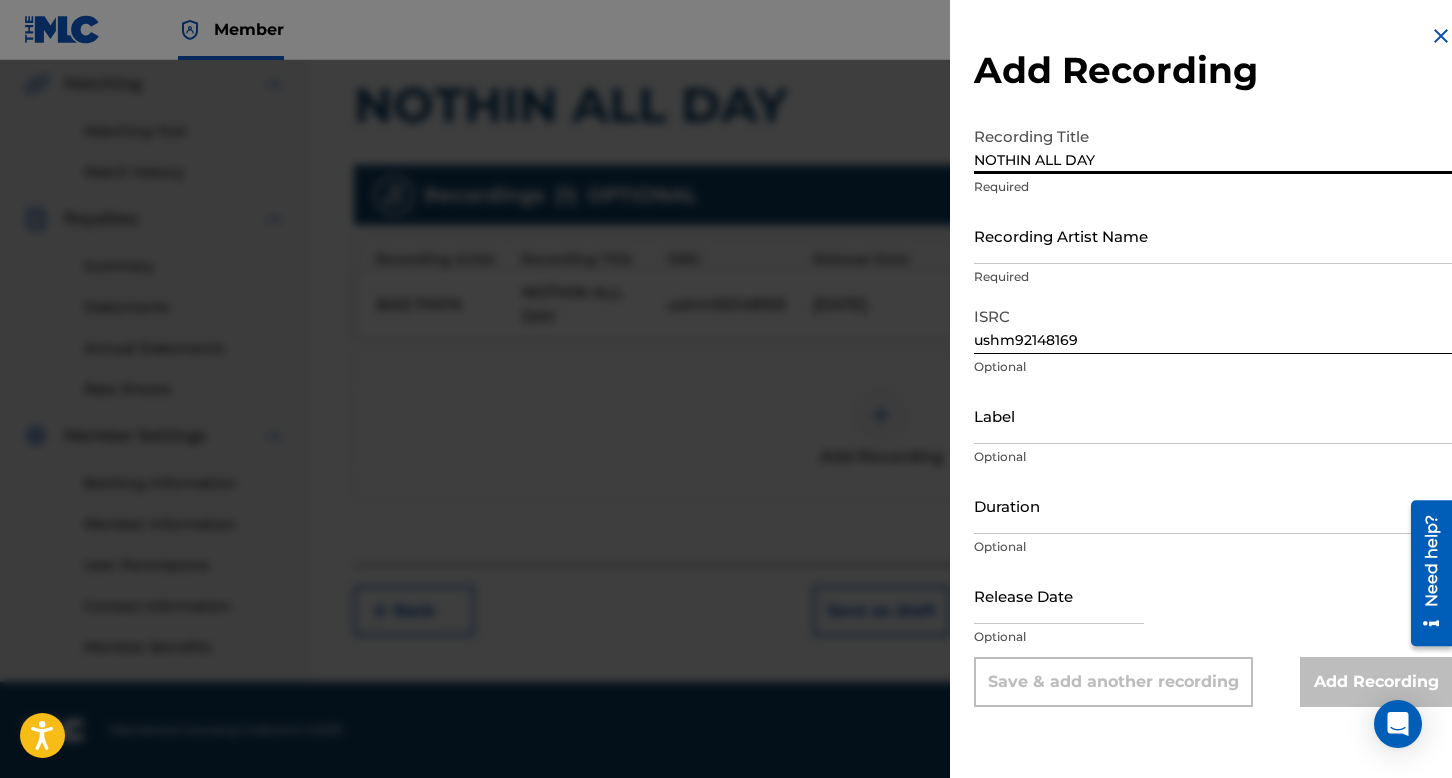 type on "NOTHIN ALL DAY" 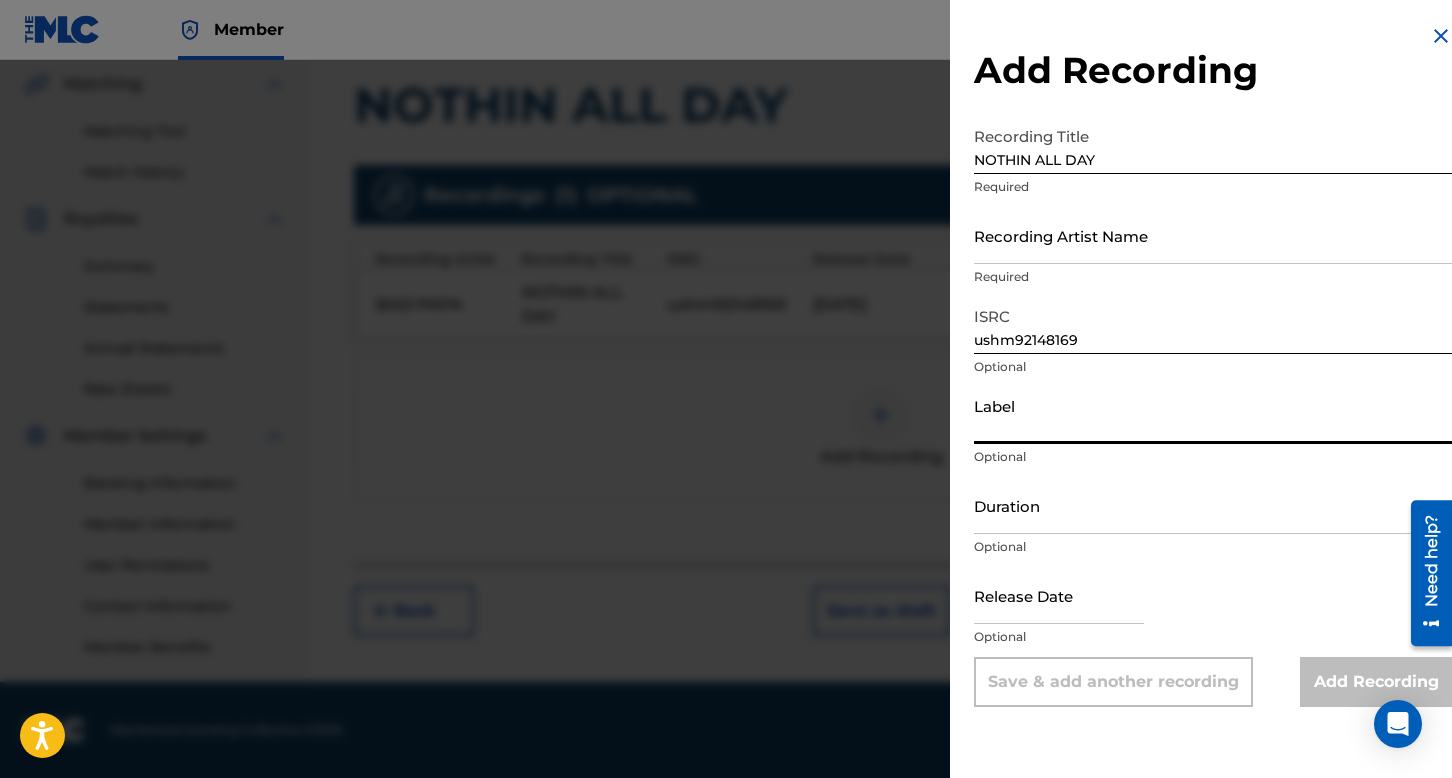 click on "Label" at bounding box center [1213, 415] 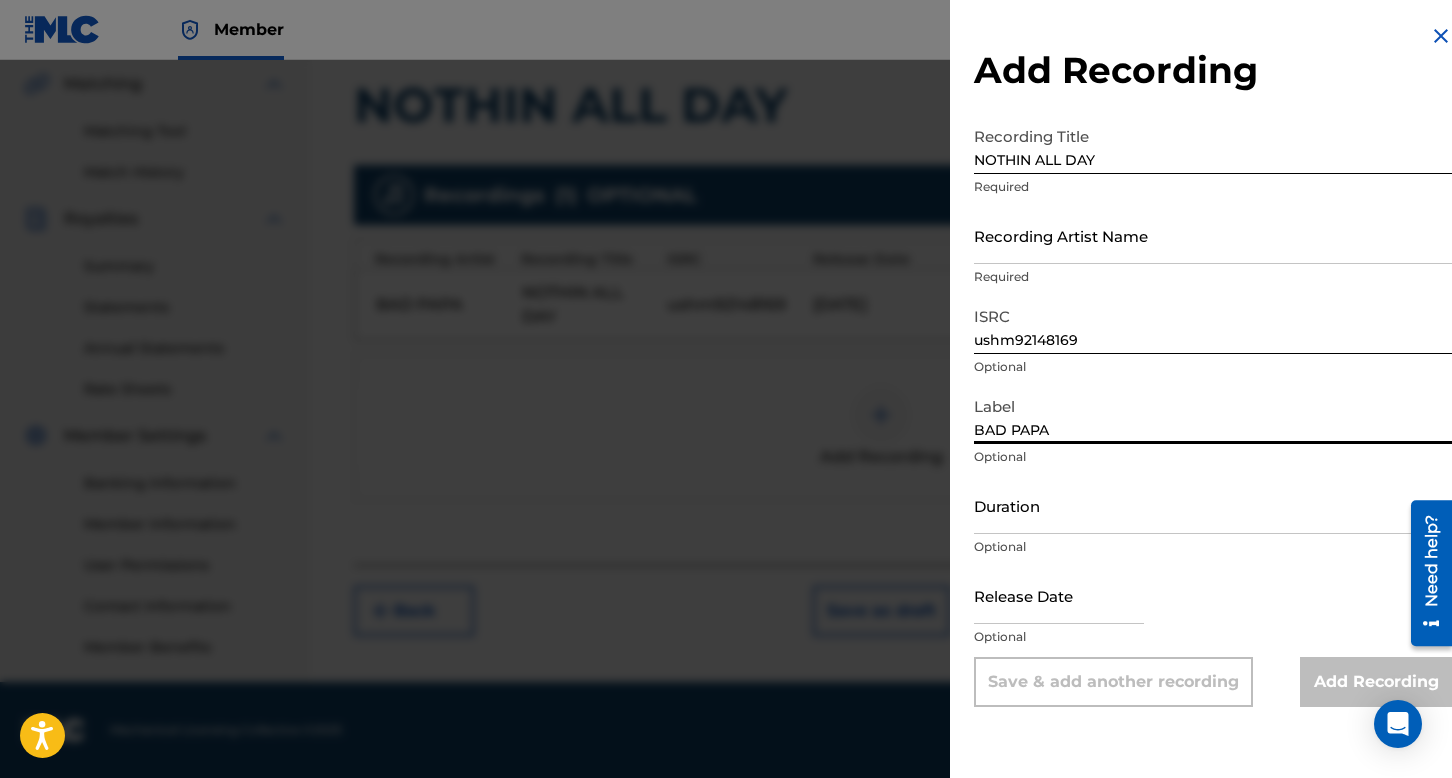 type on "BAD PAPA" 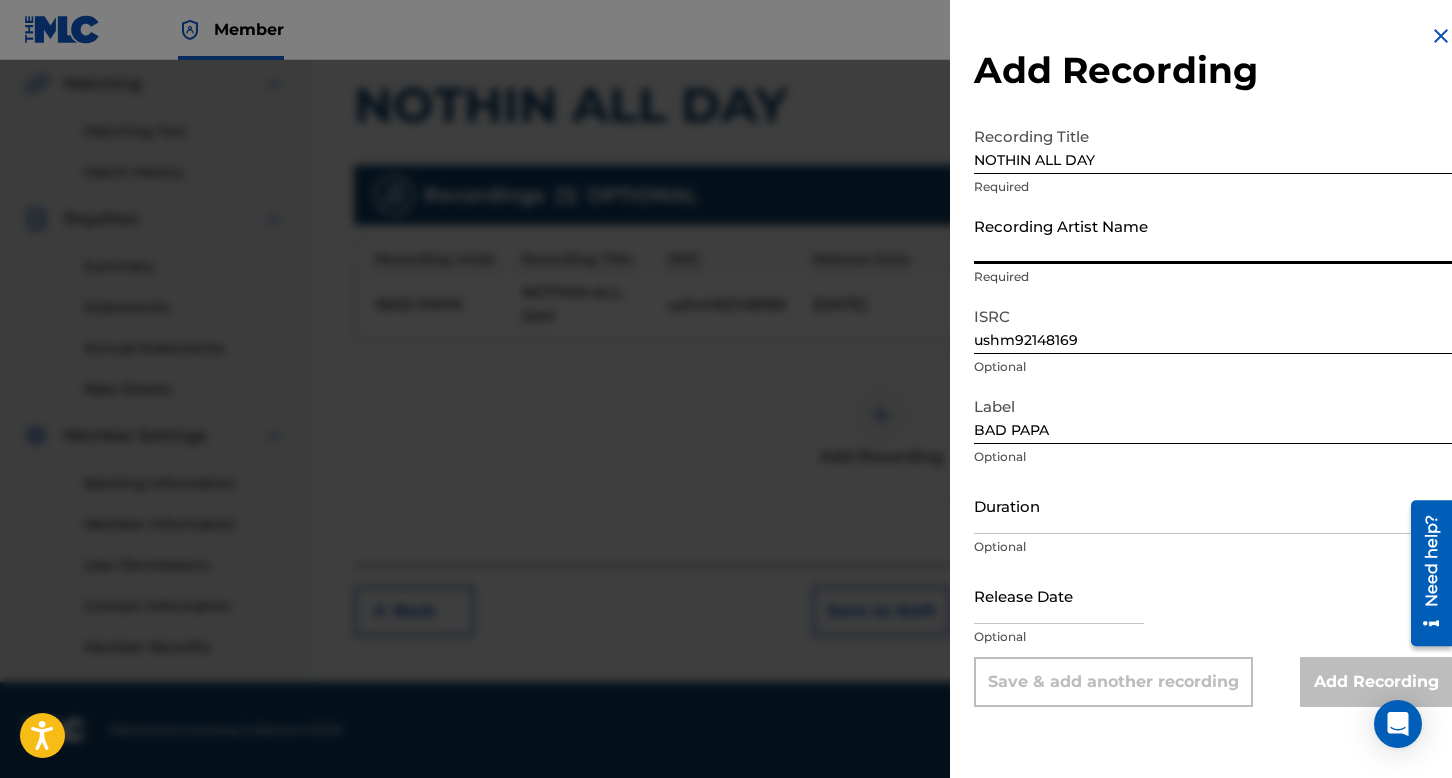 click on "Recording Artist Name" at bounding box center (1213, 235) 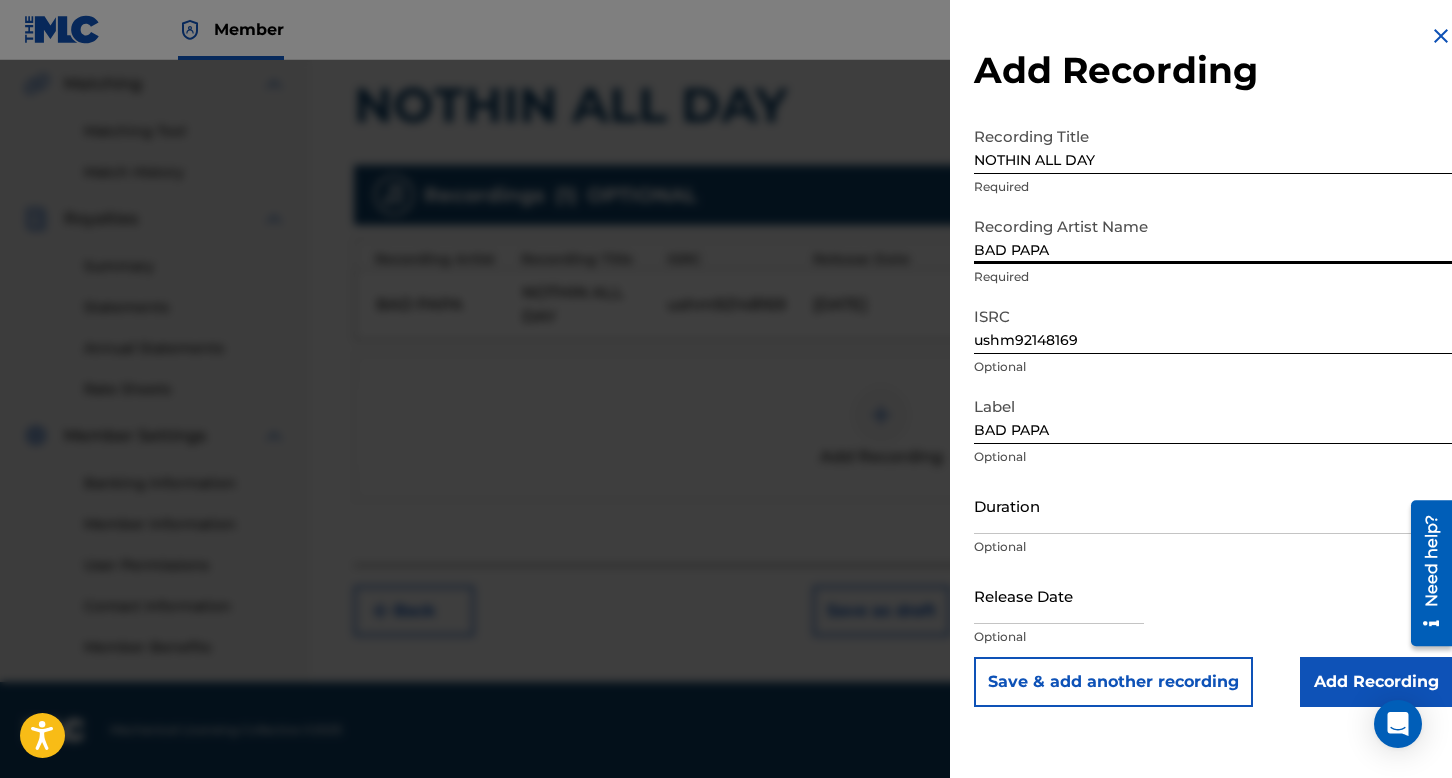 type on "BAD PAPA" 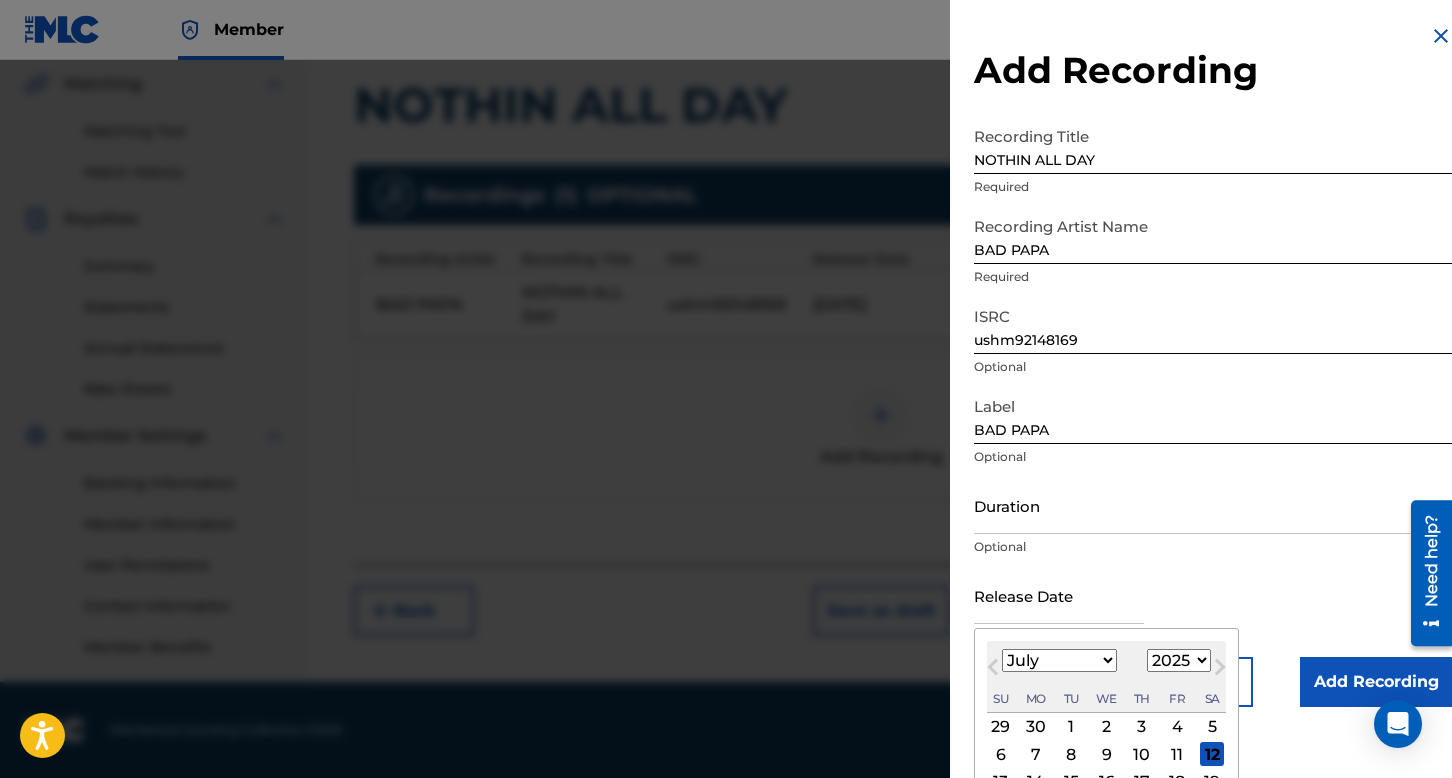 click at bounding box center [1059, 595] 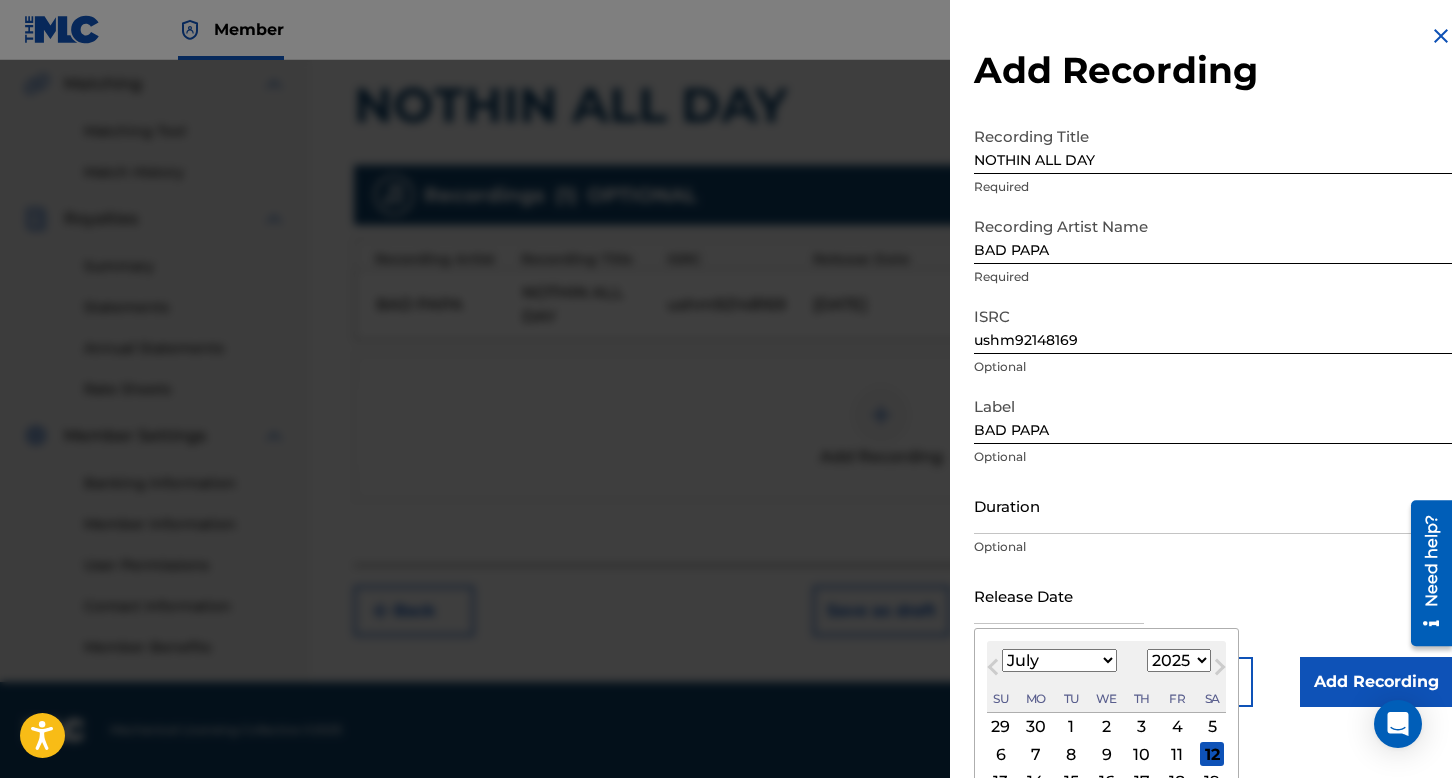 click on "Next Month" at bounding box center (1220, 671) 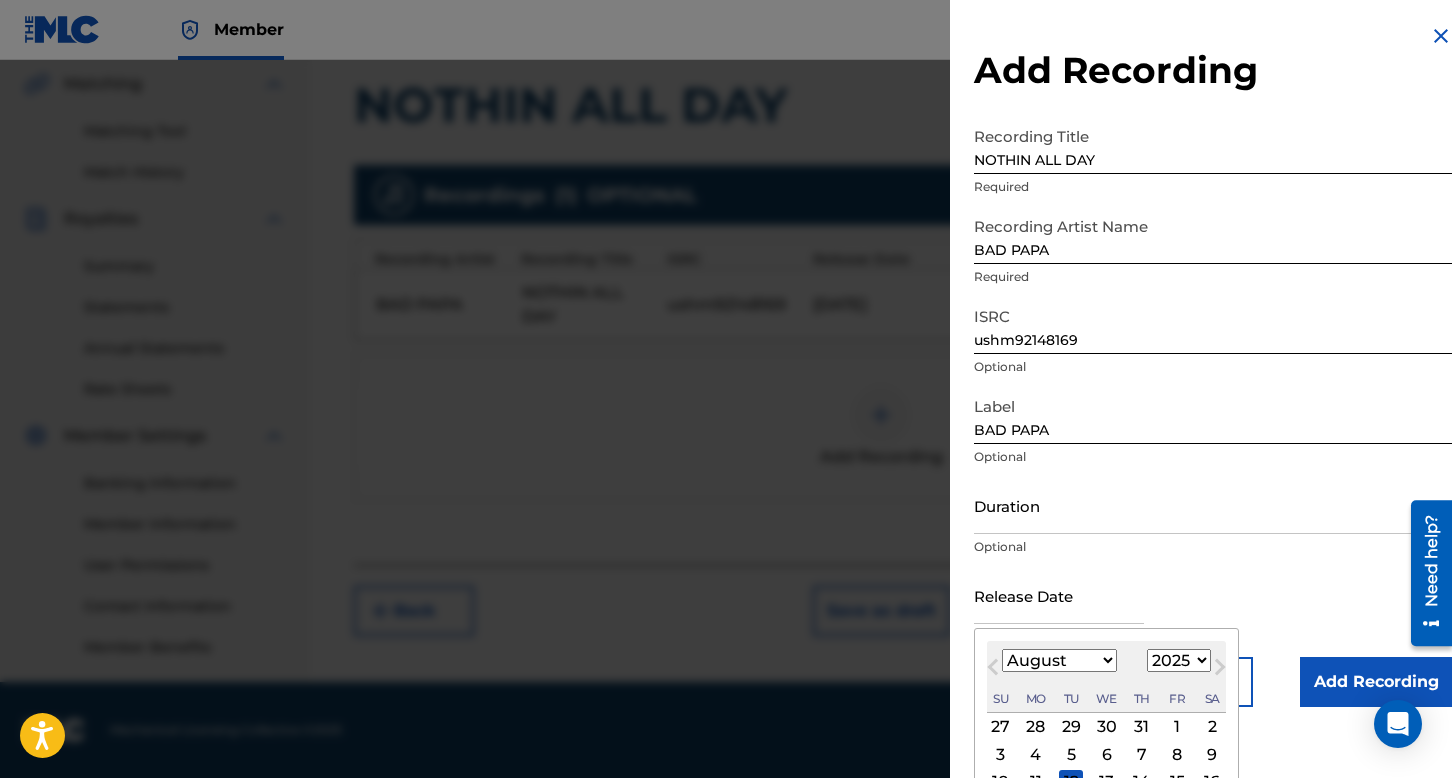 click on "Next Month" at bounding box center (1220, 671) 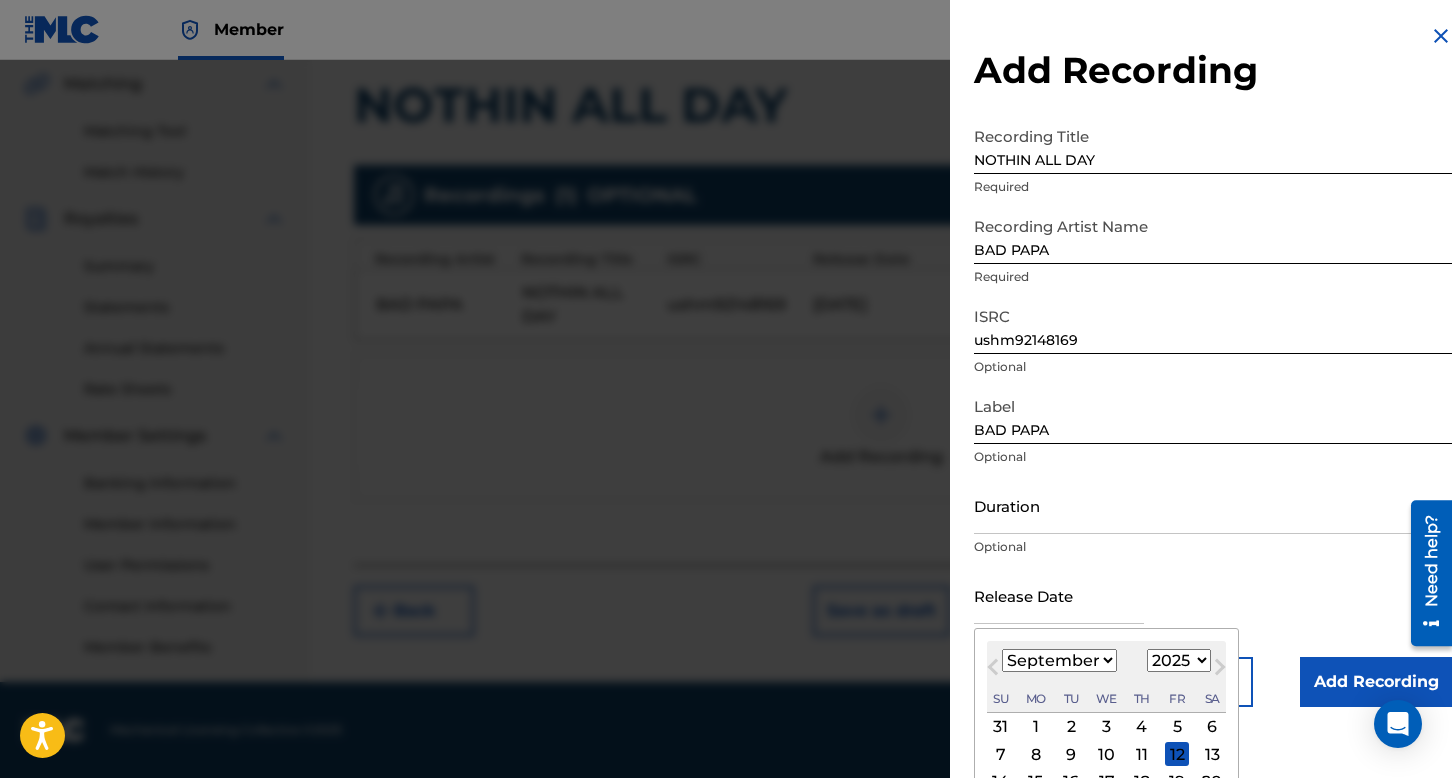 click on "1899 1900 1901 1902 1903 1904 1905 1906 1907 1908 1909 1910 1911 1912 1913 1914 1915 1916 1917 1918 1919 1920 1921 1922 1923 1924 1925 1926 1927 1928 1929 1930 1931 1932 1933 1934 1935 1936 1937 1938 1939 1940 1941 1942 1943 1944 1945 1946 1947 1948 1949 1950 1951 1952 1953 1954 1955 1956 1957 1958 1959 1960 1961 1962 1963 1964 1965 1966 1967 1968 1969 1970 1971 1972 1973 1974 1975 1976 1977 1978 1979 1980 1981 1982 1983 1984 1985 1986 1987 1988 1989 1990 1991 1992 1993 1994 1995 1996 1997 1998 1999 2000 2001 2002 2003 2004 2005 2006 2007 2008 2009 2010 2011 2012 2013 2014 2015 2016 2017 2018 2019 2020 2021 2022 2023 2024 2025 2026 2027 2028 2029 2030 2031 2032 2033 2034 2035 2036 2037 2038 2039 2040 2041 2042 2043 2044 2045 2046 2047 2048 2049 2050 2051 2052 2053 2054 2055 2056 2057 2058 2059 2060 2061 2062 2063 2064 2065 2066 2067 2068 2069 2070 2071 2072 2073 2074 2075 2076 2077 2078 2079 2080 2081 2082 2083 2084 2085 2086 2087 2088 2089 2090 2091 2092 2093 2094 2095 2096 2097 2098 2099 2100" at bounding box center (1179, 660) 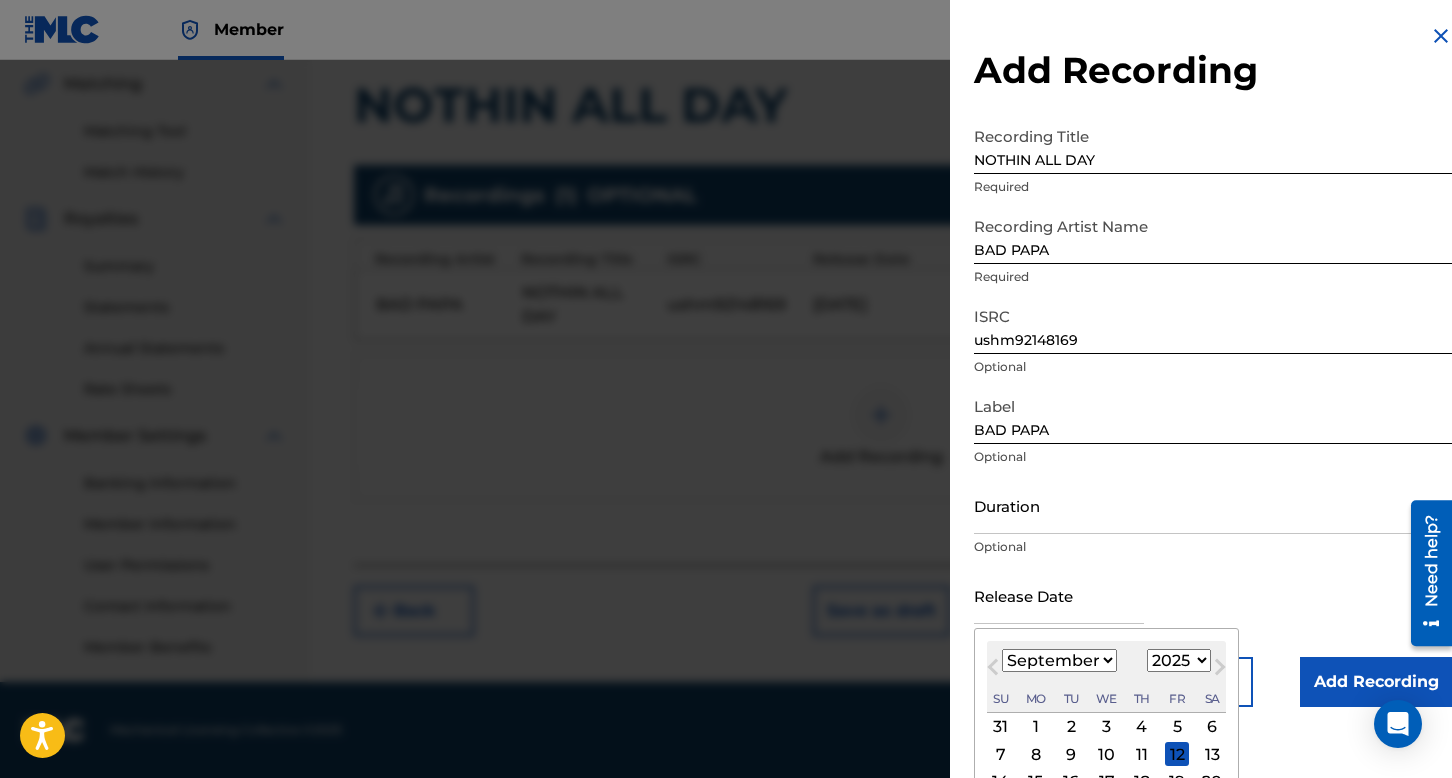select on "2021" 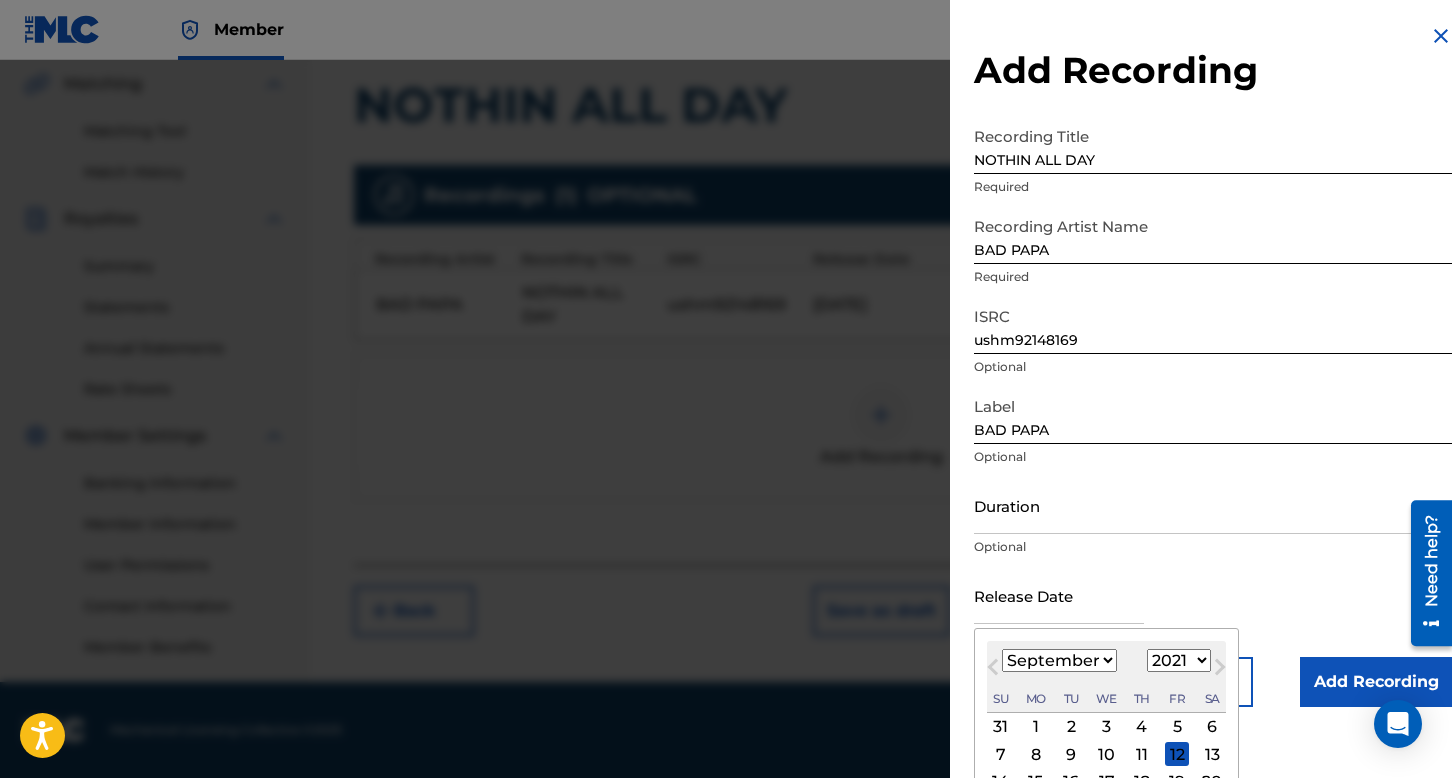 click on "1899 1900 1901 1902 1903 1904 1905 1906 1907 1908 1909 1910 1911 1912 1913 1914 1915 1916 1917 1918 1919 1920 1921 1922 1923 1924 1925 1926 1927 1928 1929 1930 1931 1932 1933 1934 1935 1936 1937 1938 1939 1940 1941 1942 1943 1944 1945 1946 1947 1948 1949 1950 1951 1952 1953 1954 1955 1956 1957 1958 1959 1960 1961 1962 1963 1964 1965 1966 1967 1968 1969 1970 1971 1972 1973 1974 1975 1976 1977 1978 1979 1980 1981 1982 1983 1984 1985 1986 1987 1988 1989 1990 1991 1992 1993 1994 1995 1996 1997 1998 1999 2000 2001 2002 2003 2004 2005 2006 2007 2008 2009 2010 2011 2012 2013 2014 2015 2016 2017 2018 2019 2020 2021 2022 2023 2024 2025 2026 2027 2028 2029 2030 2031 2032 2033 2034 2035 2036 2037 2038 2039 2040 2041 2042 2043 2044 2045 2046 2047 2048 2049 2050 2051 2052 2053 2054 2055 2056 2057 2058 2059 2060 2061 2062 2063 2064 2065 2066 2067 2068 2069 2070 2071 2072 2073 2074 2075 2076 2077 2078 2079 2080 2081 2082 2083 2084 2085 2086 2087 2088 2089 2090 2091 2092 2093 2094 2095 2096 2097 2098 2099 2100" at bounding box center (1179, 660) 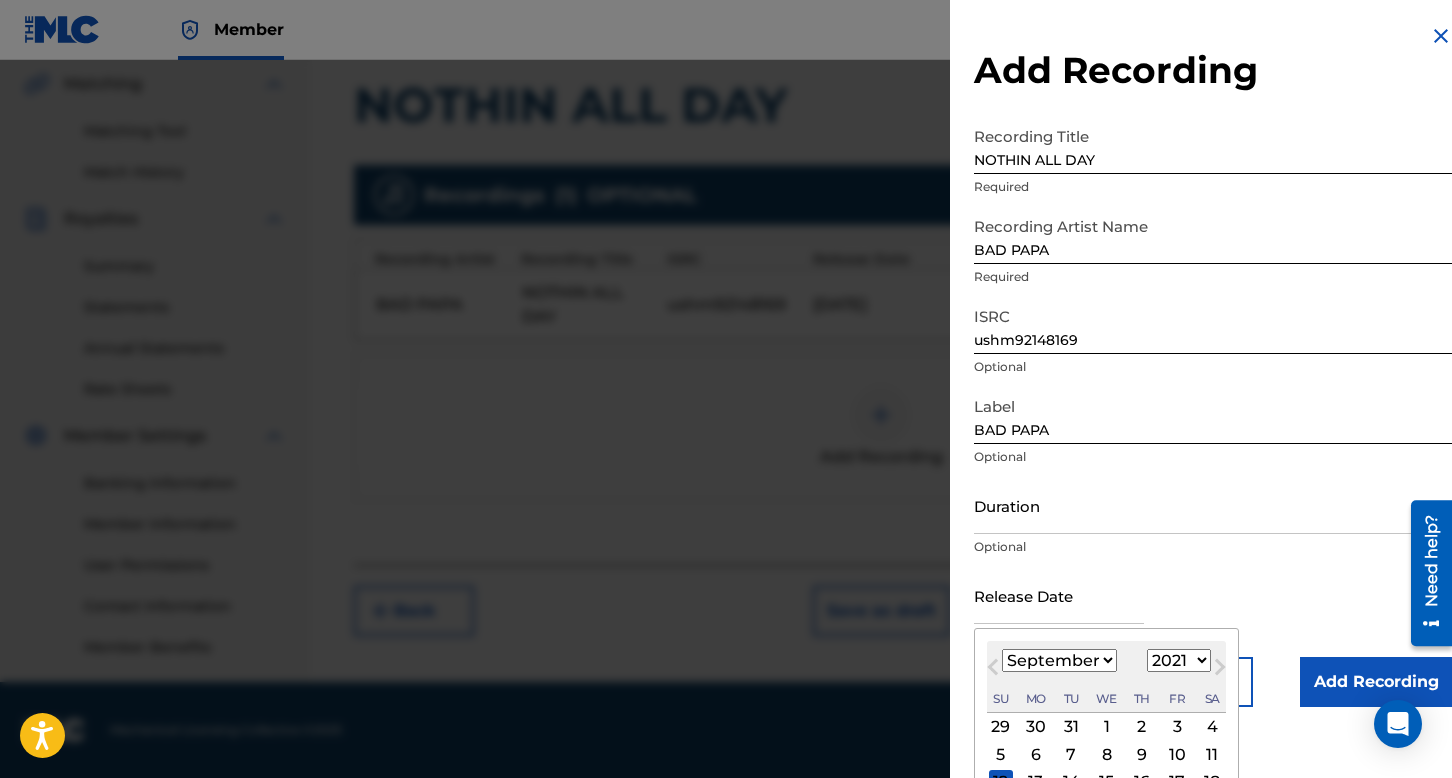 click on "January February March April May June July August September October November December" at bounding box center (1059, 660) 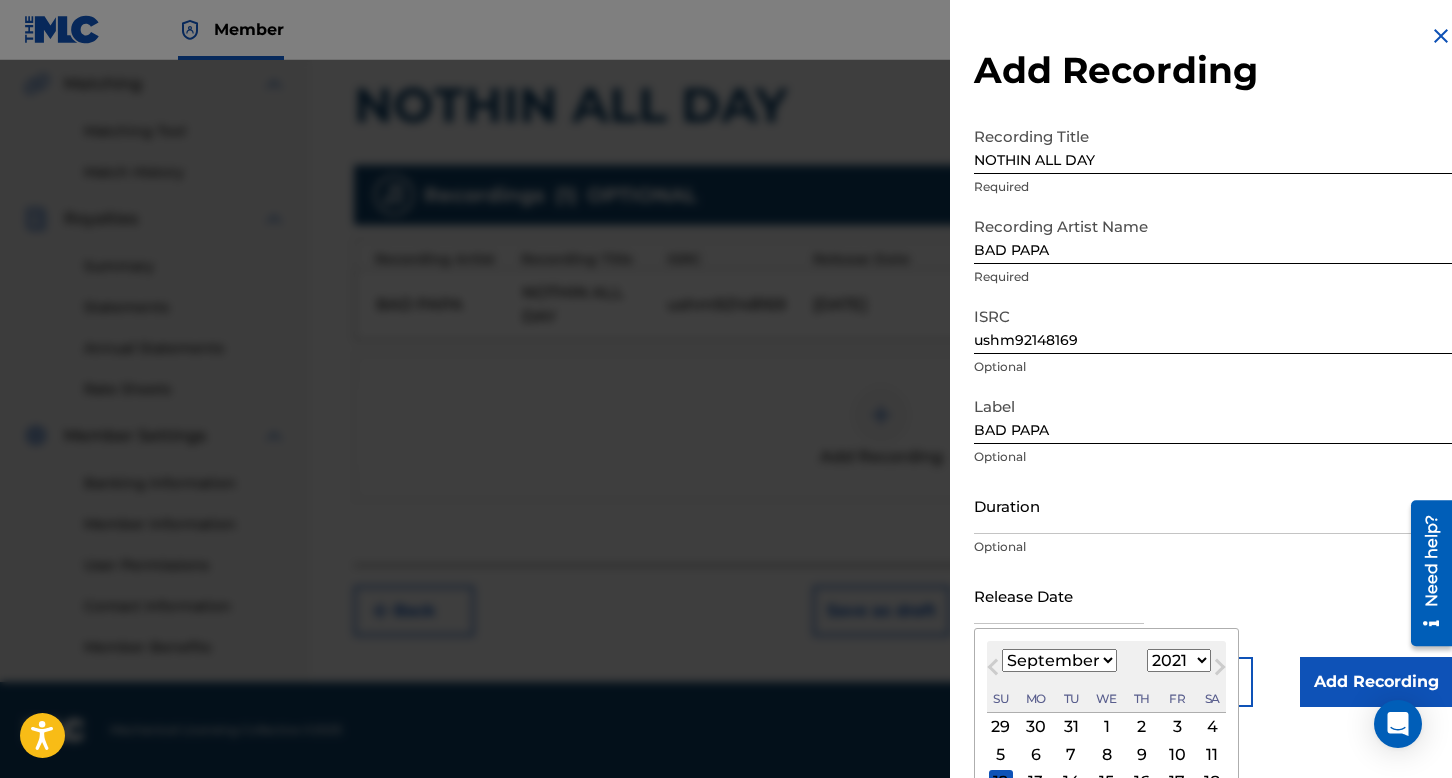 select on "9" 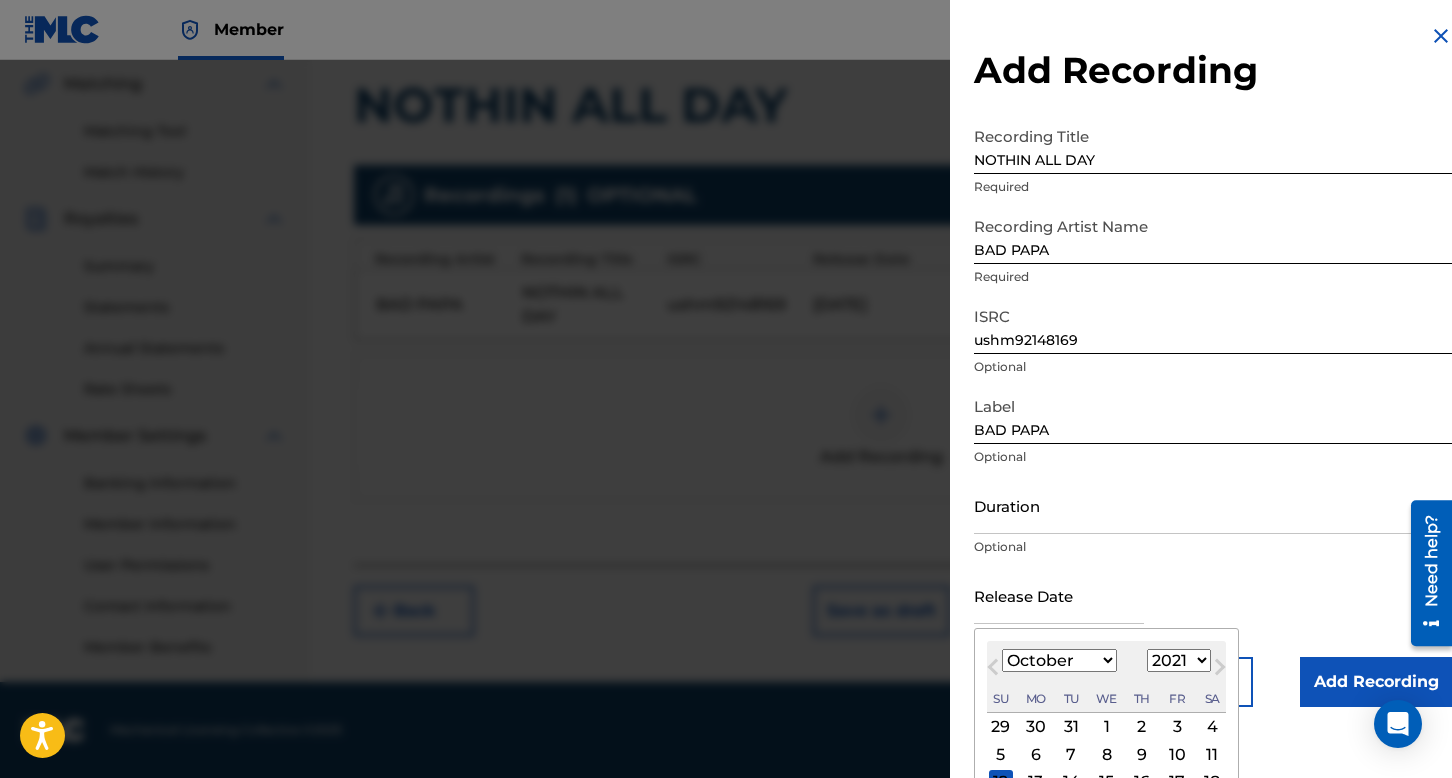 click on "January February March April May June July August September October November December" at bounding box center (1059, 660) 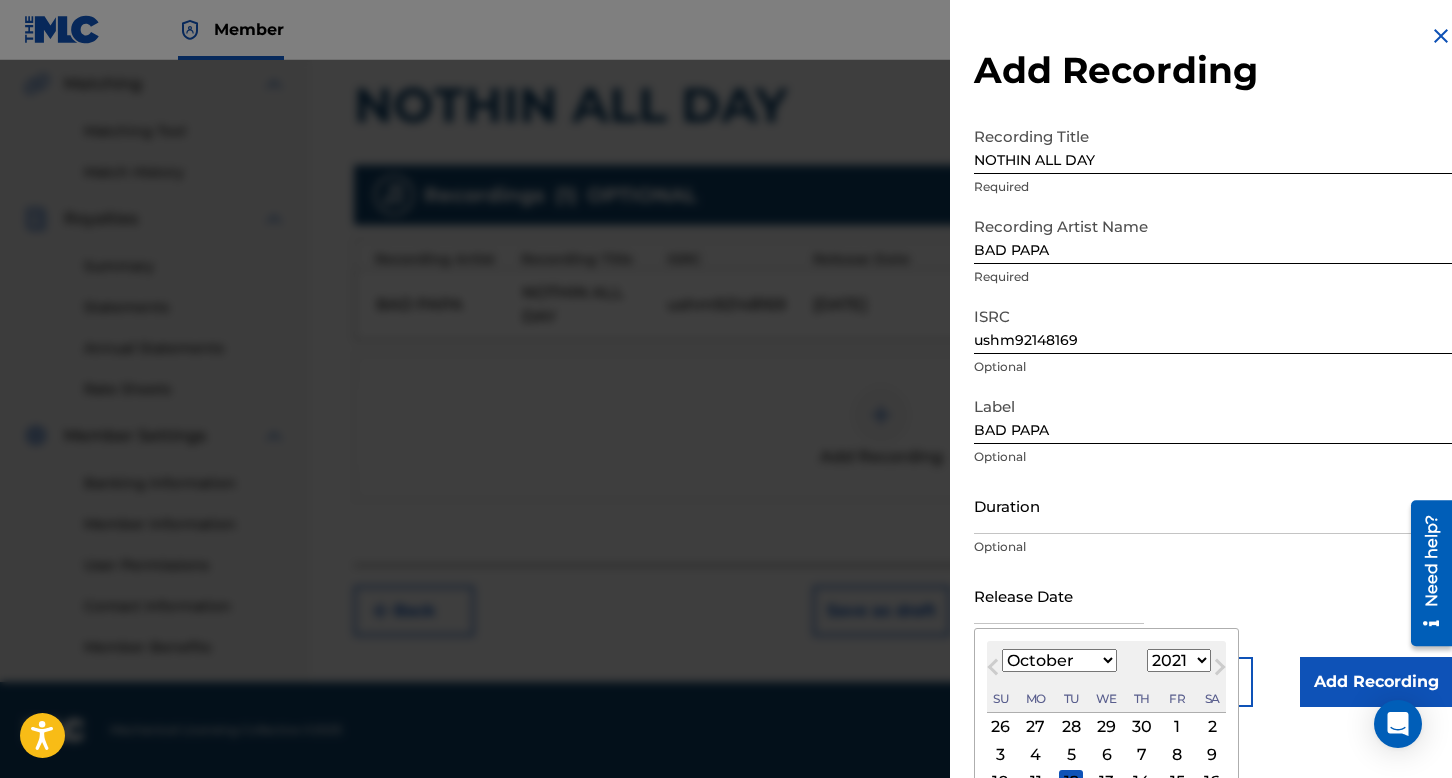 click on "3 4 5 6 7 8 9" at bounding box center [1106, 754] 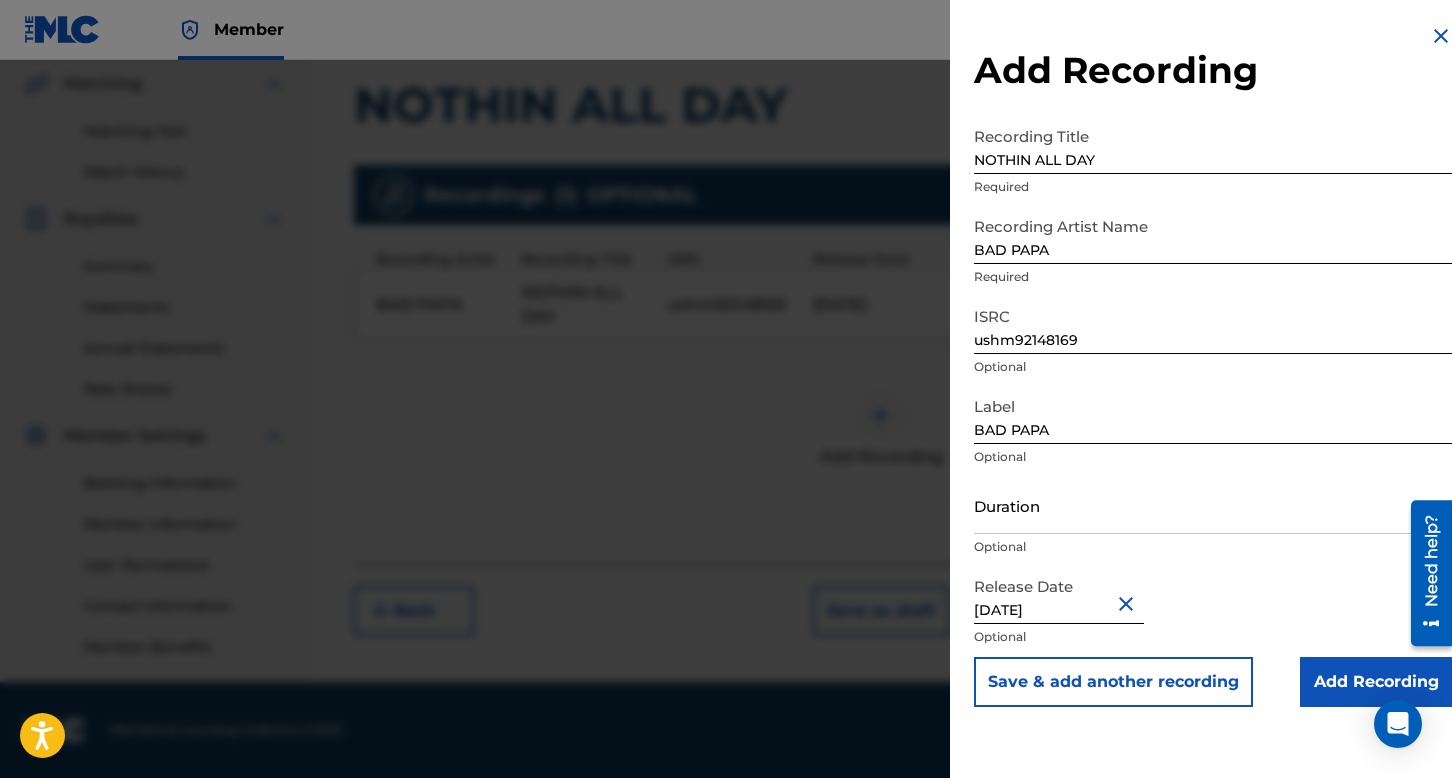 click on "Add Recording" at bounding box center (1376, 682) 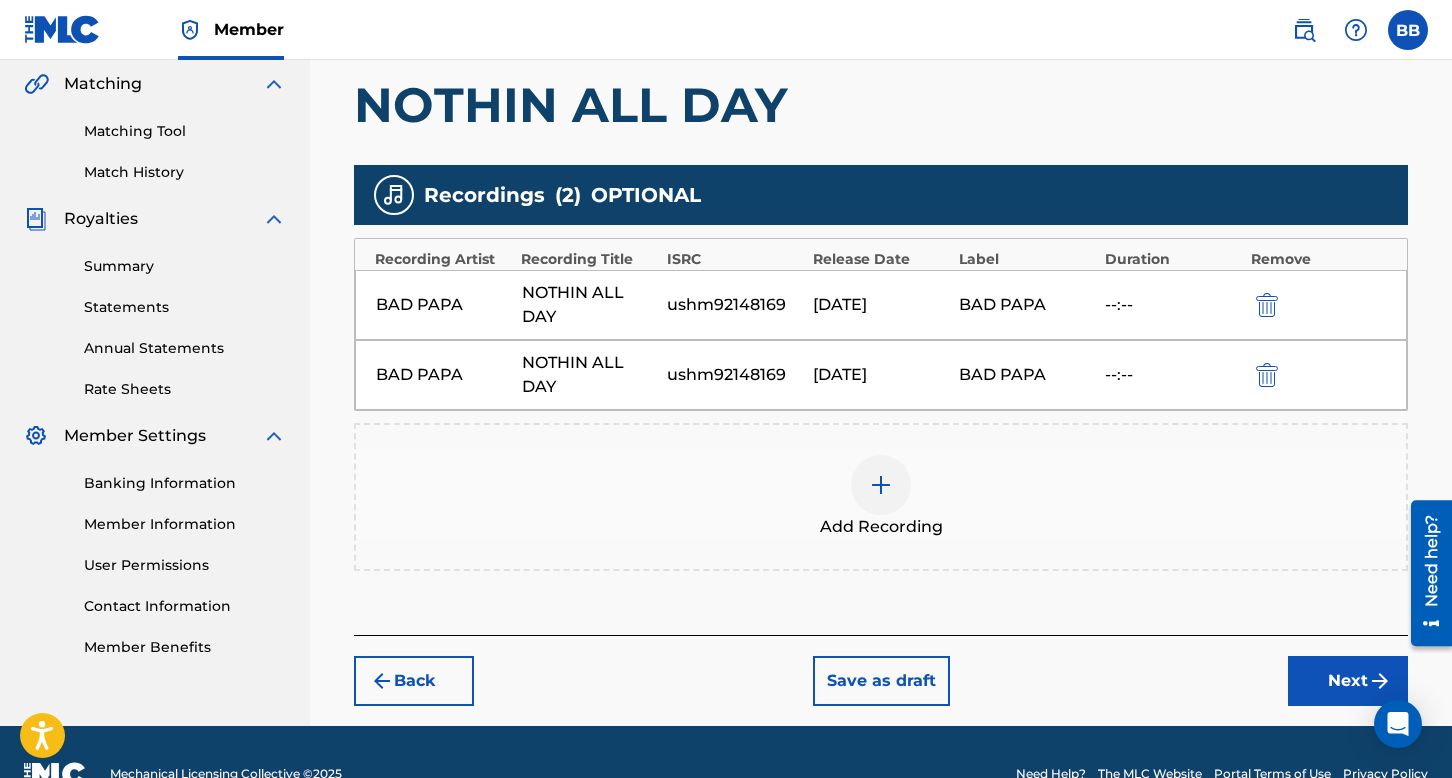 click at bounding box center (1267, 305) 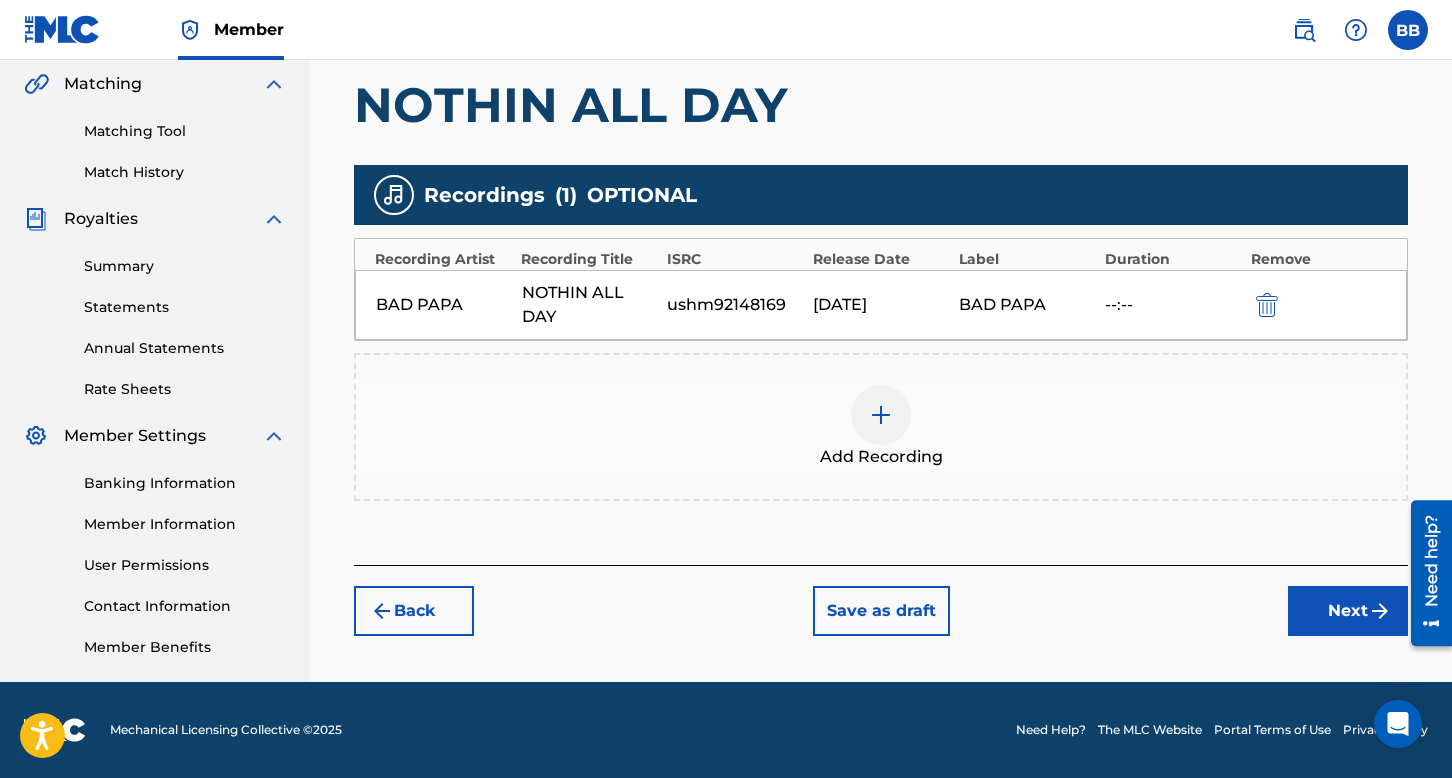 click on "Next" at bounding box center [1348, 611] 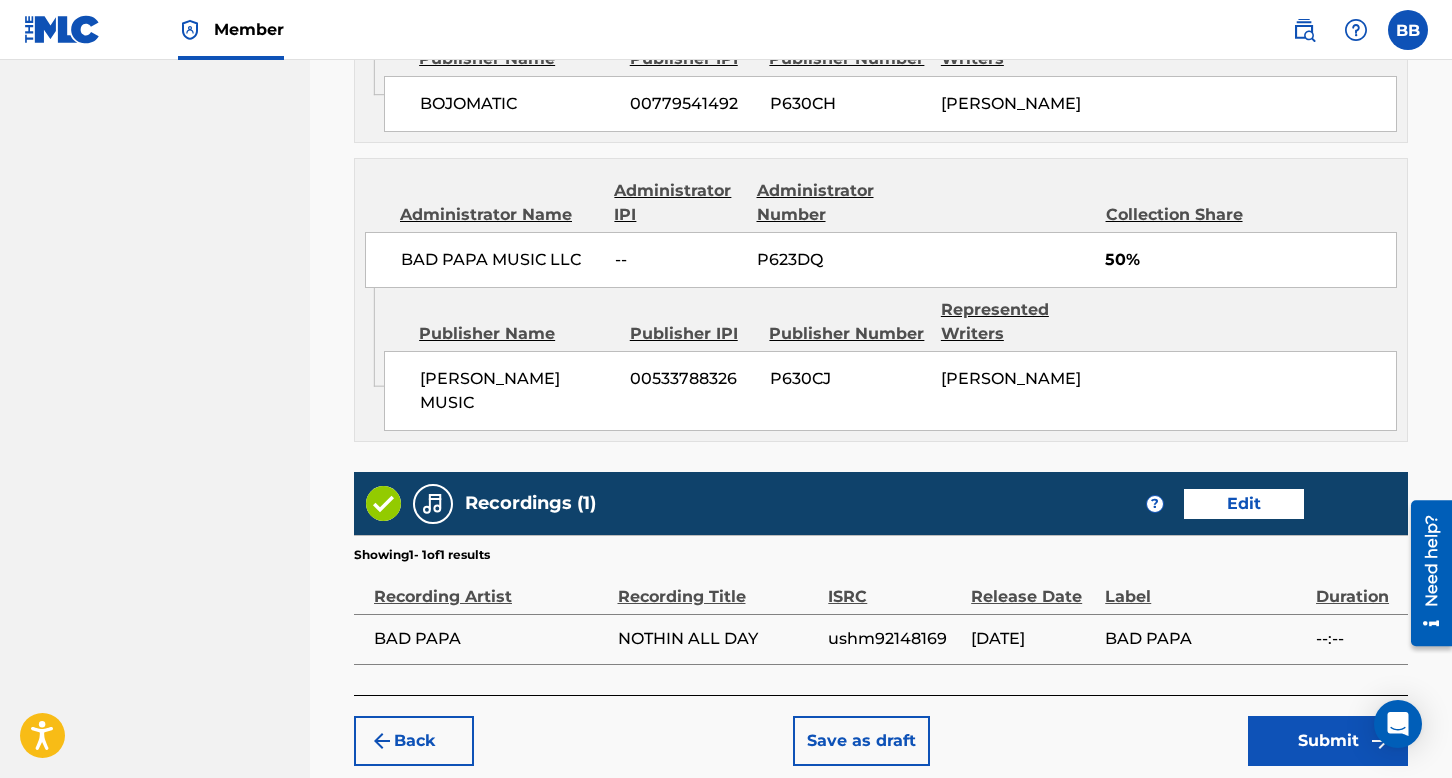 scroll, scrollTop: 1372, scrollLeft: 0, axis: vertical 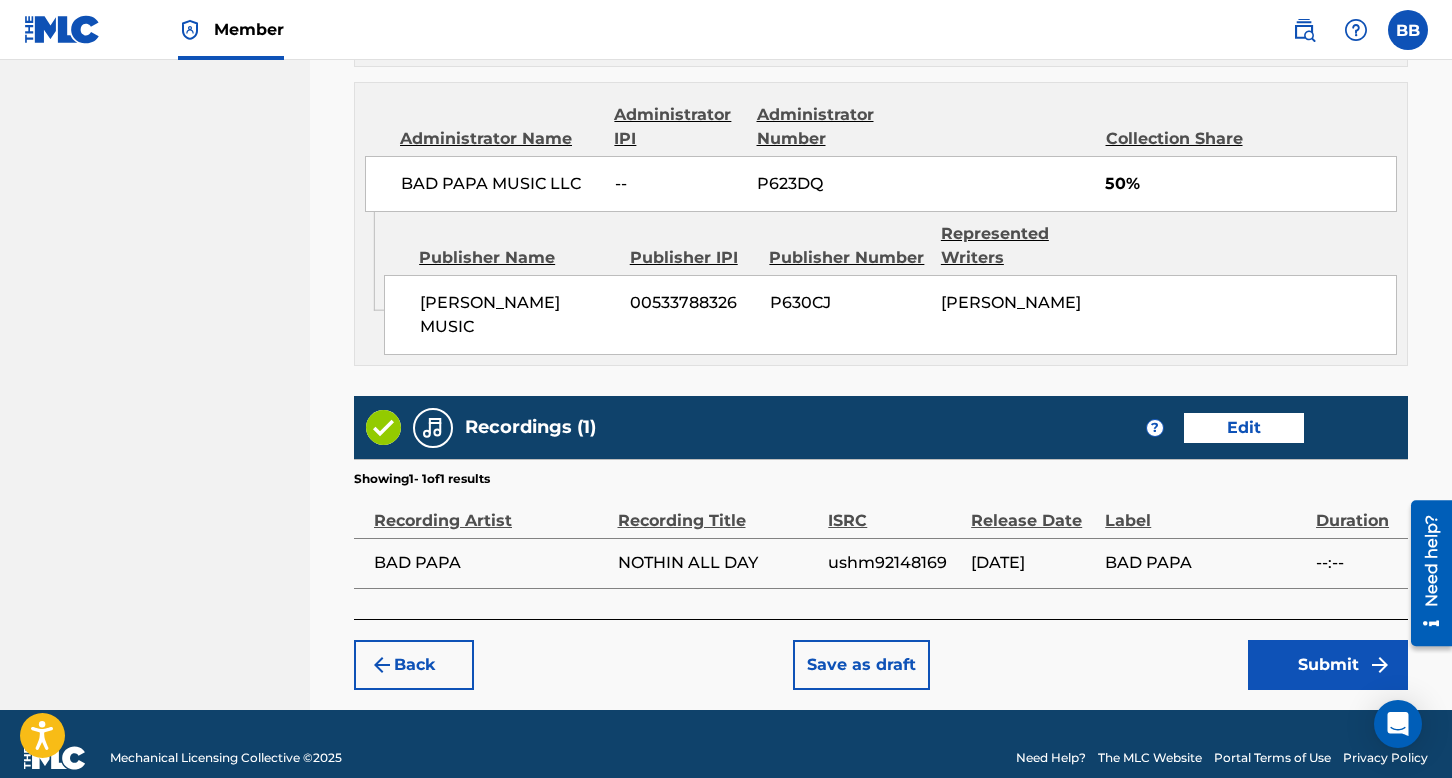 click on "Submit" at bounding box center [1328, 665] 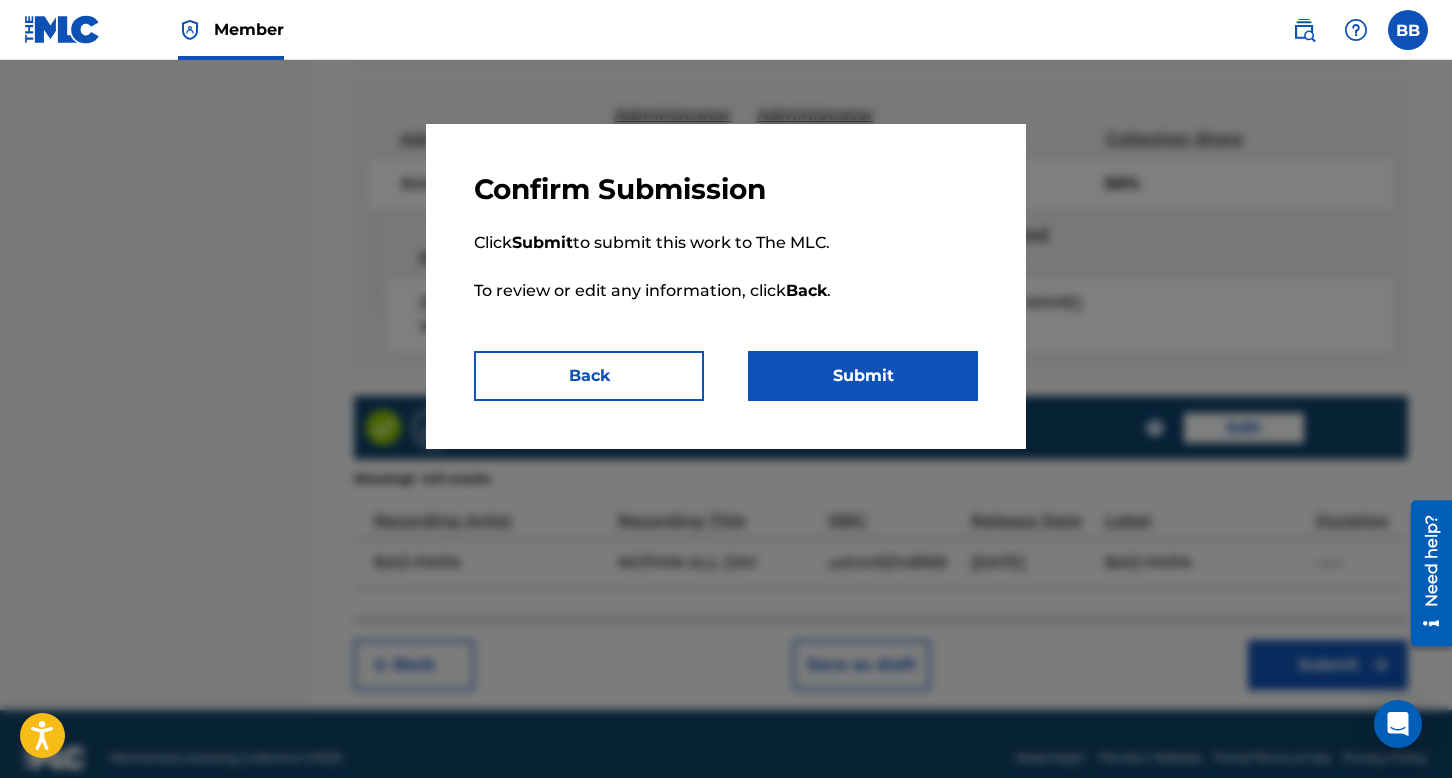 click on "Submit" at bounding box center [863, 376] 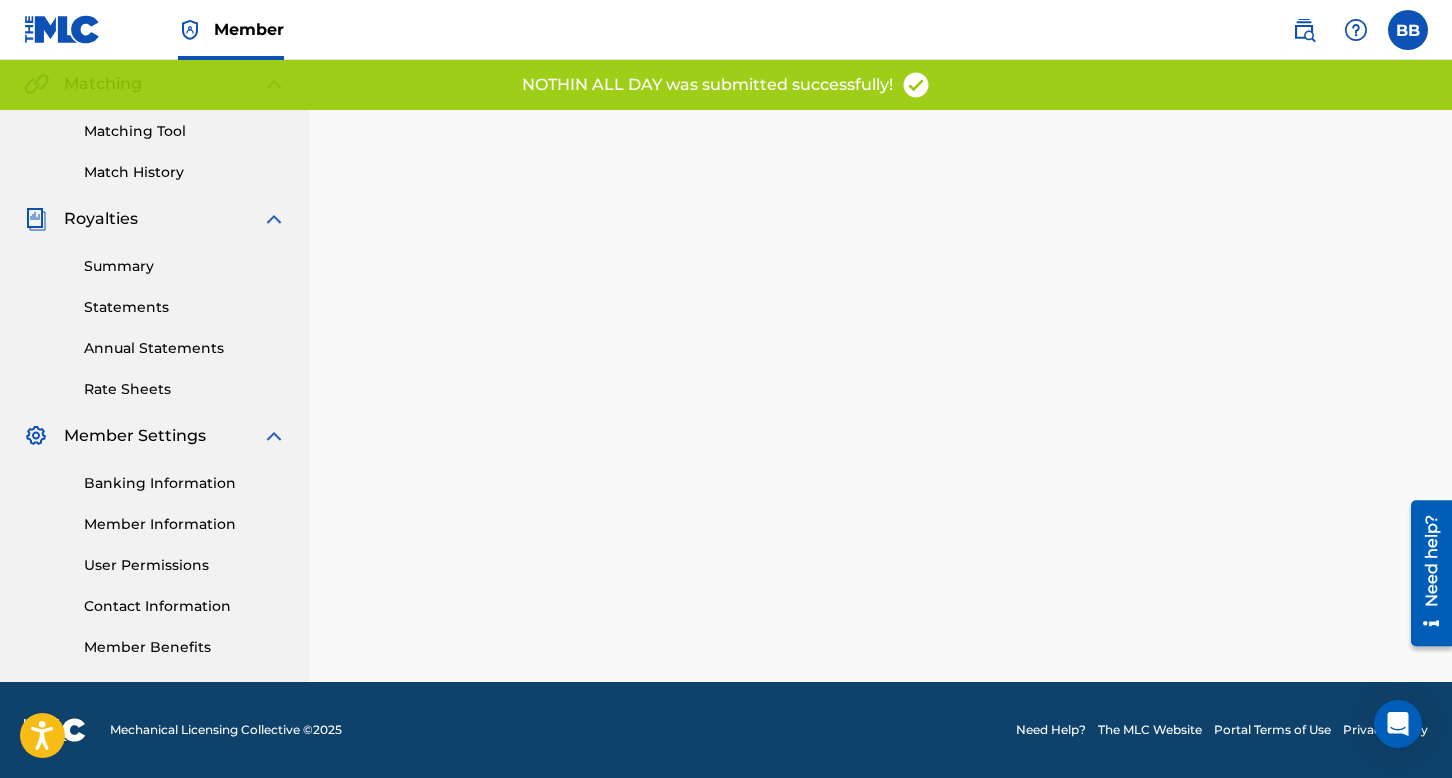 scroll, scrollTop: 0, scrollLeft: 0, axis: both 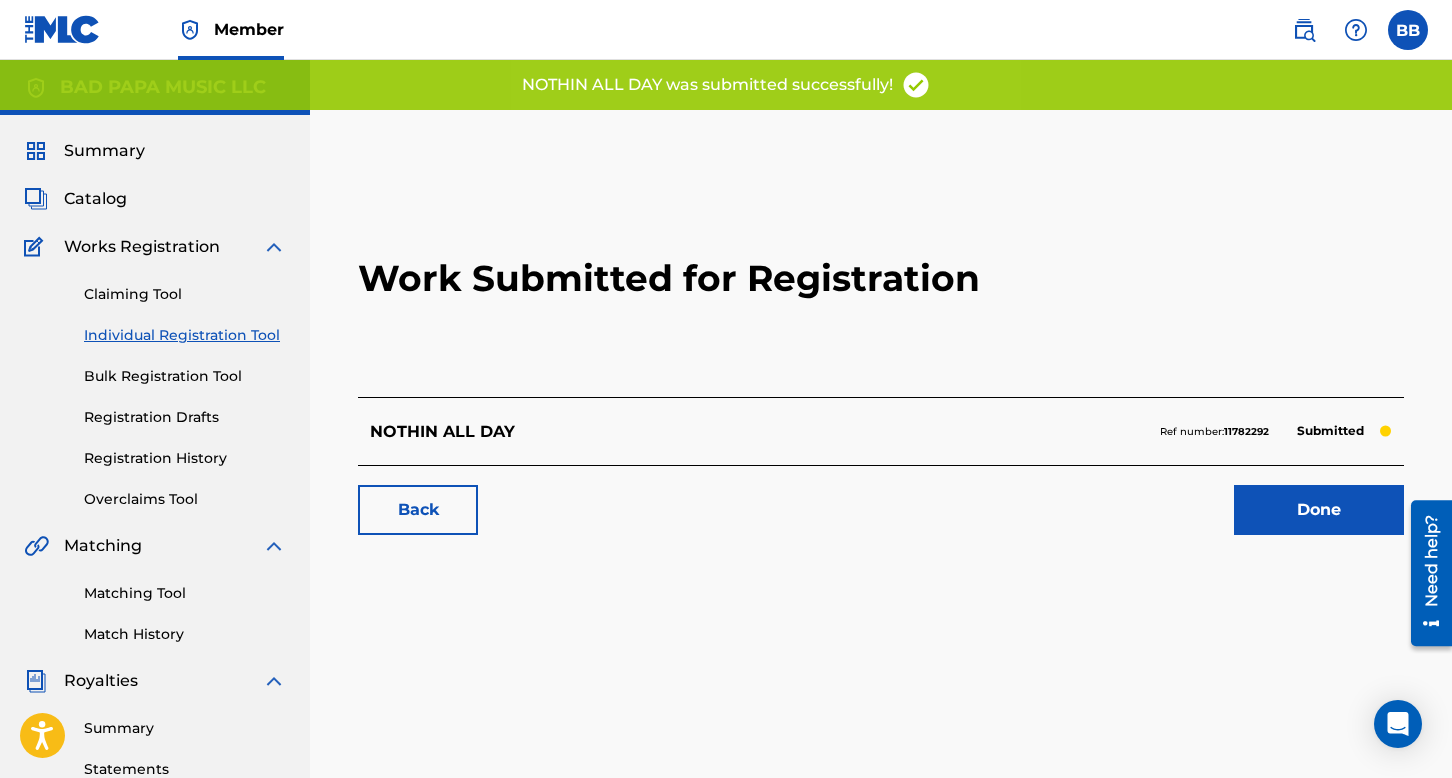 click on "Done" at bounding box center (1319, 510) 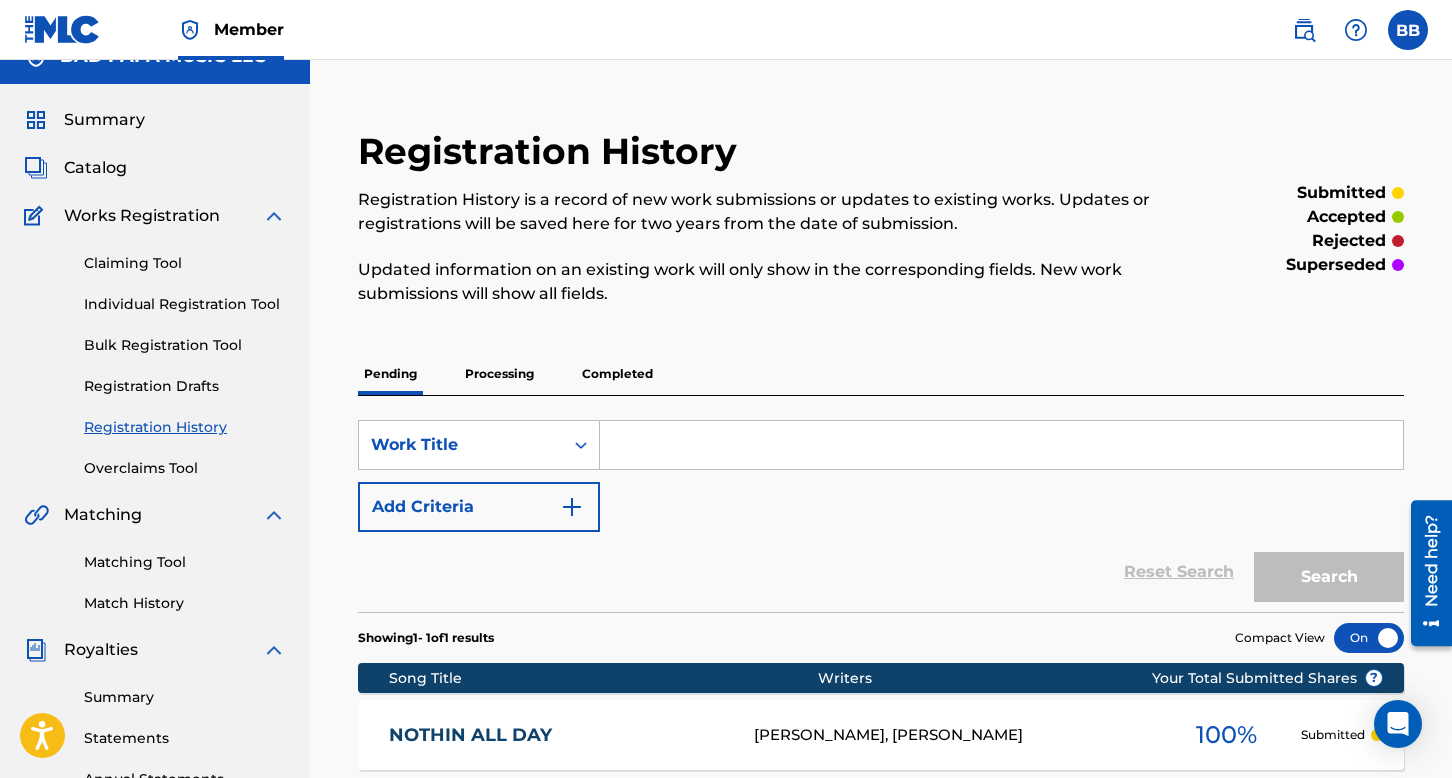 scroll, scrollTop: 0, scrollLeft: 0, axis: both 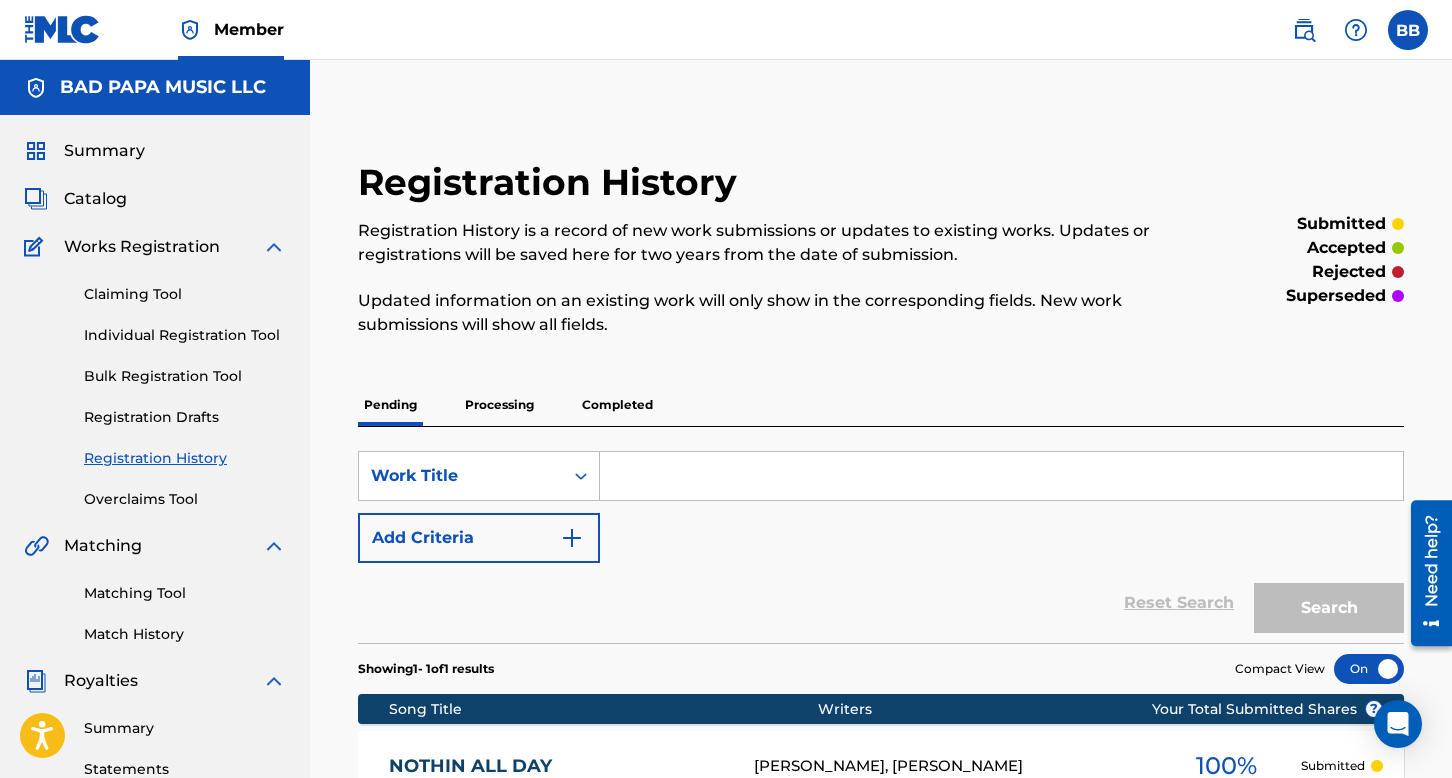 click on "Individual Registration Tool" at bounding box center [185, 335] 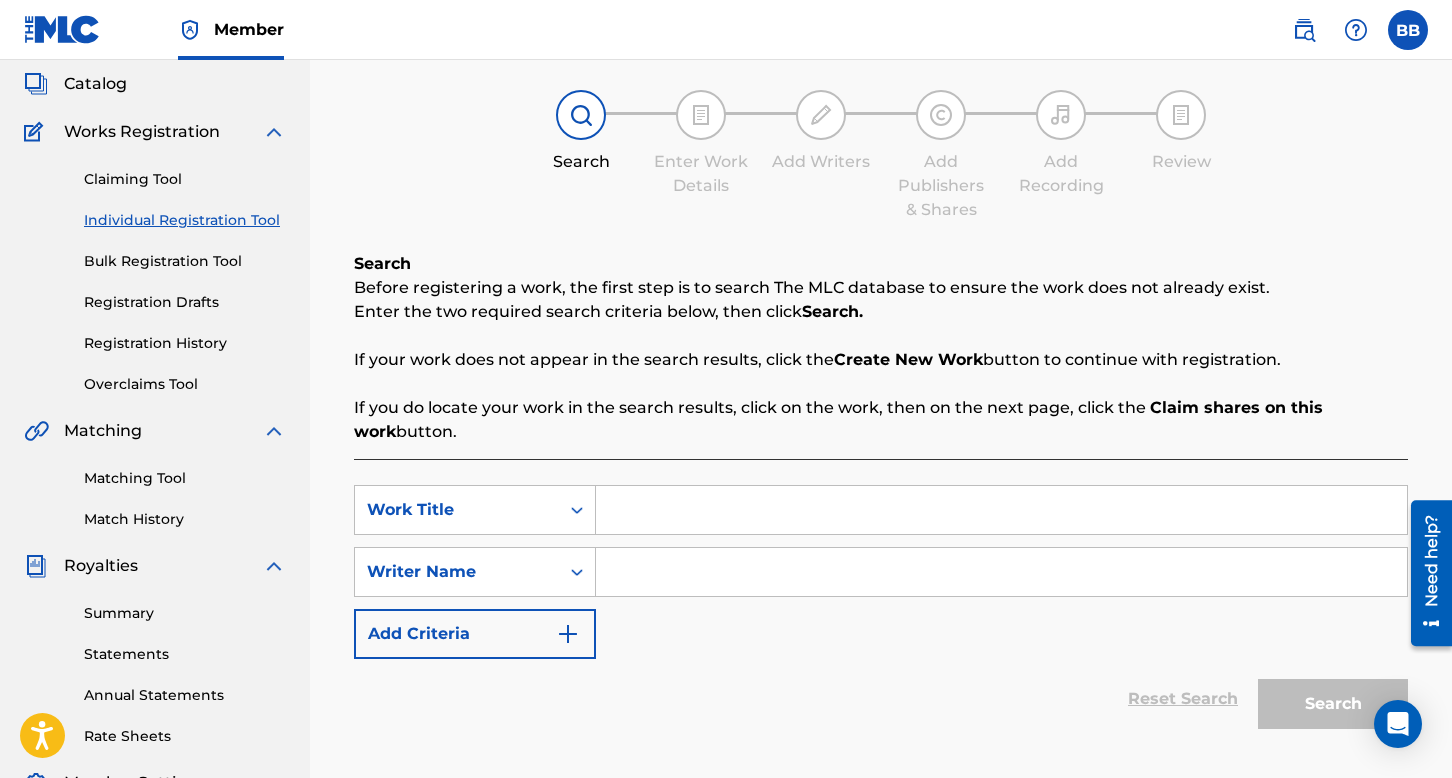 scroll, scrollTop: 300, scrollLeft: 0, axis: vertical 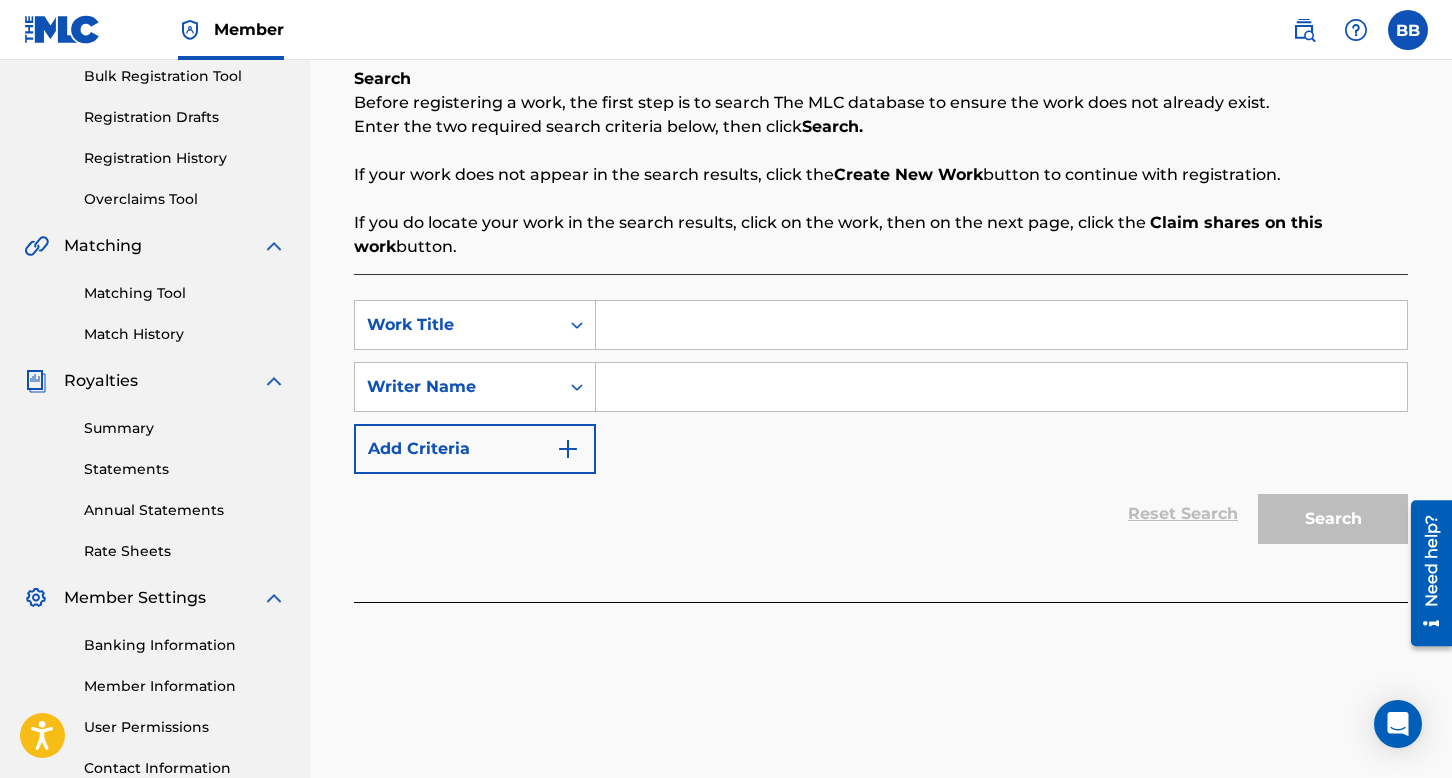 click at bounding box center [1001, 325] 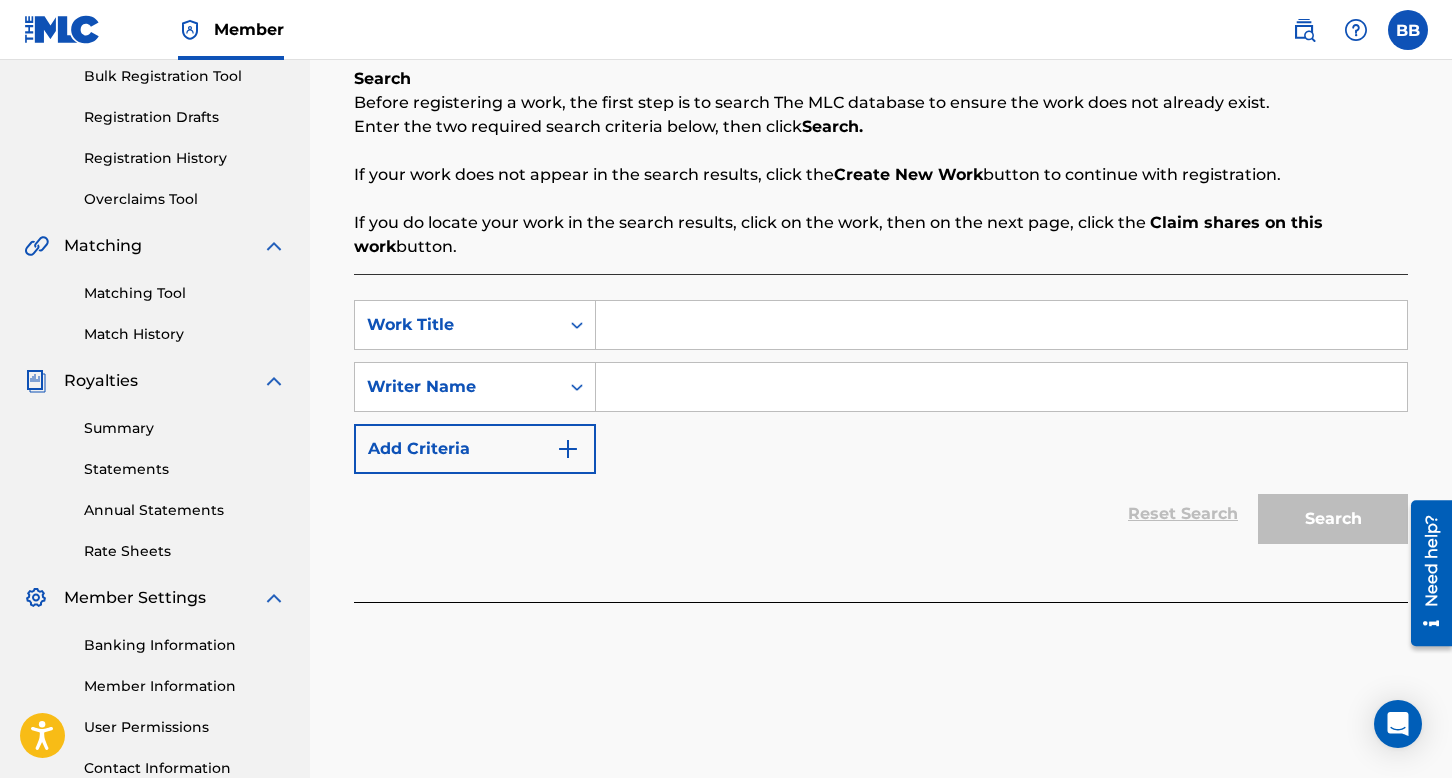 paste on "WASH THAT THANG" 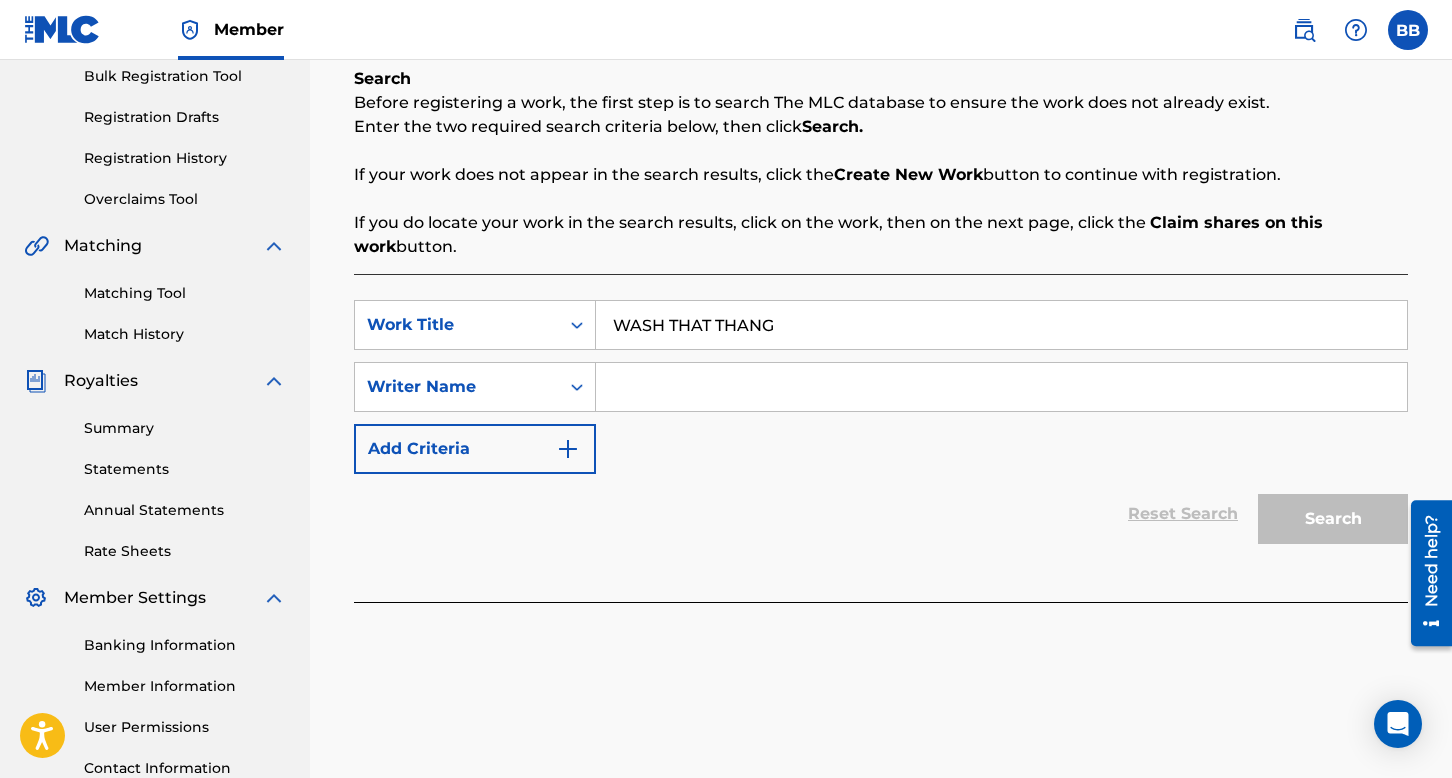 type on "WASH THAT THANG" 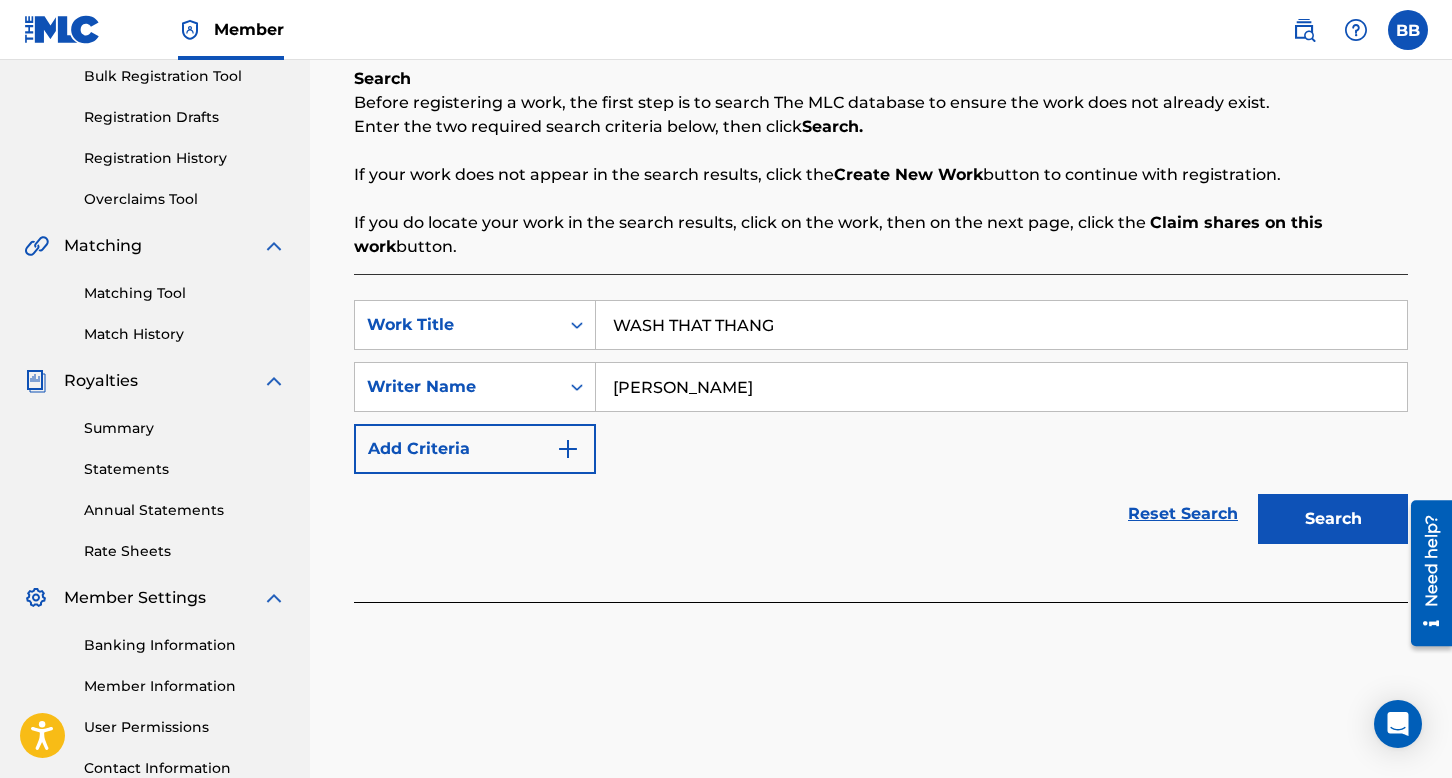 type on "[PERSON_NAME]" 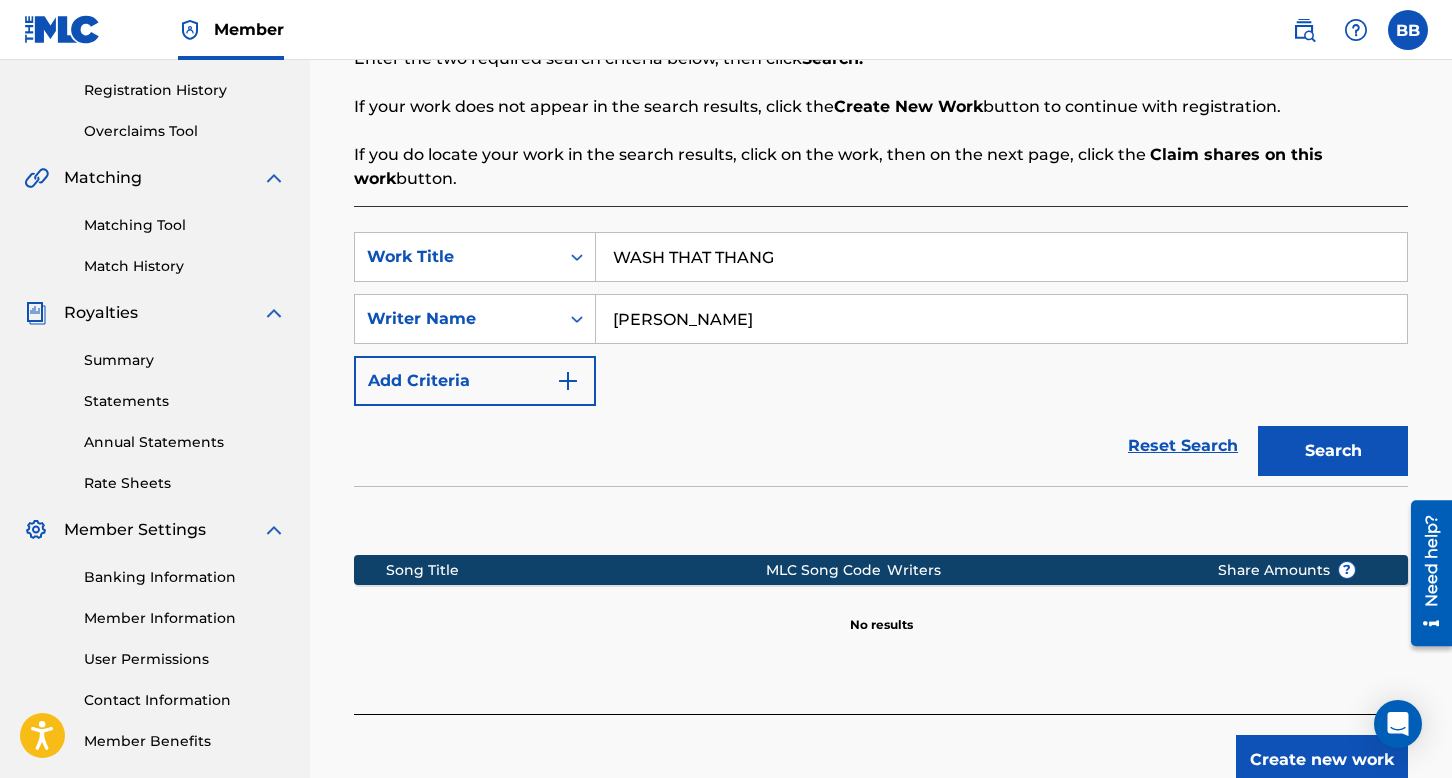 scroll, scrollTop: 491, scrollLeft: 0, axis: vertical 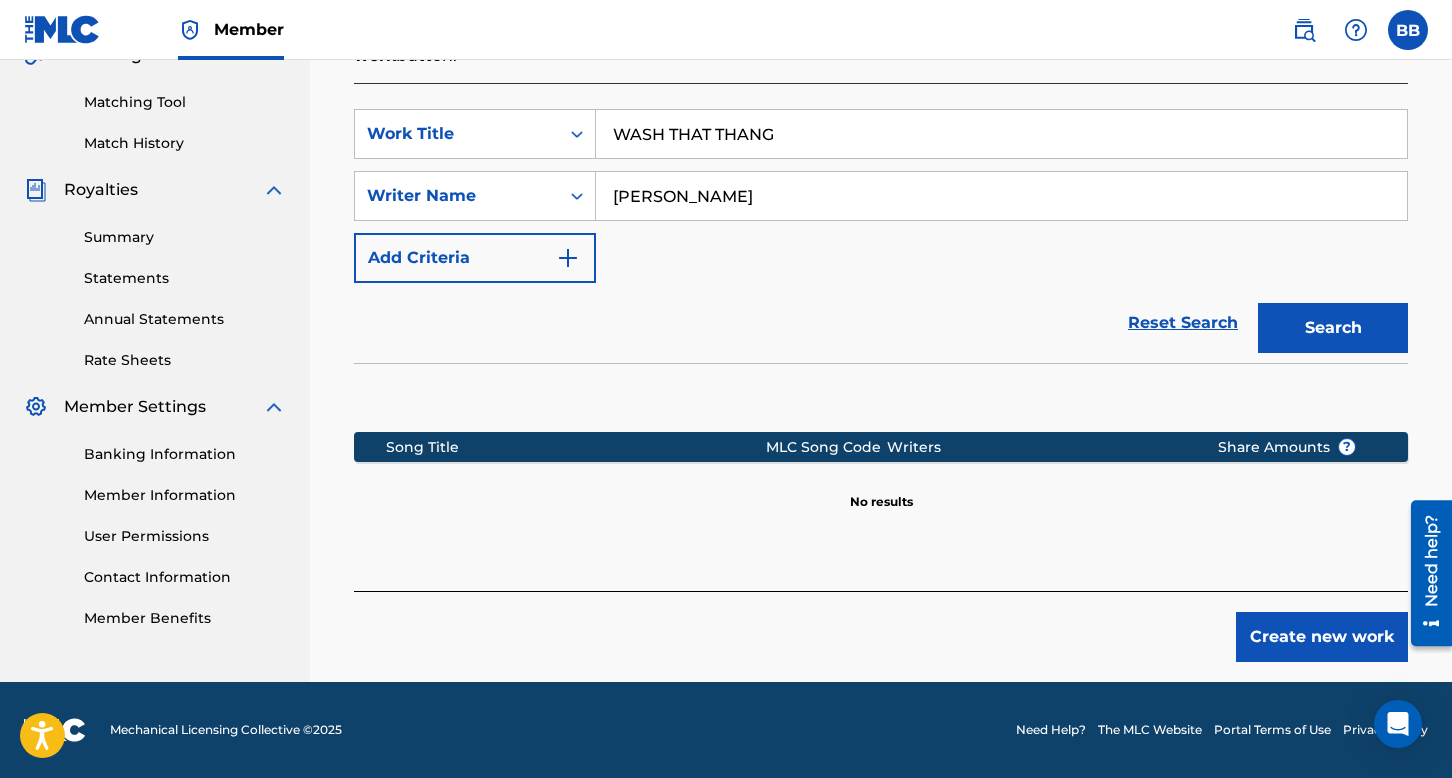 click on "Create new work" at bounding box center [1322, 637] 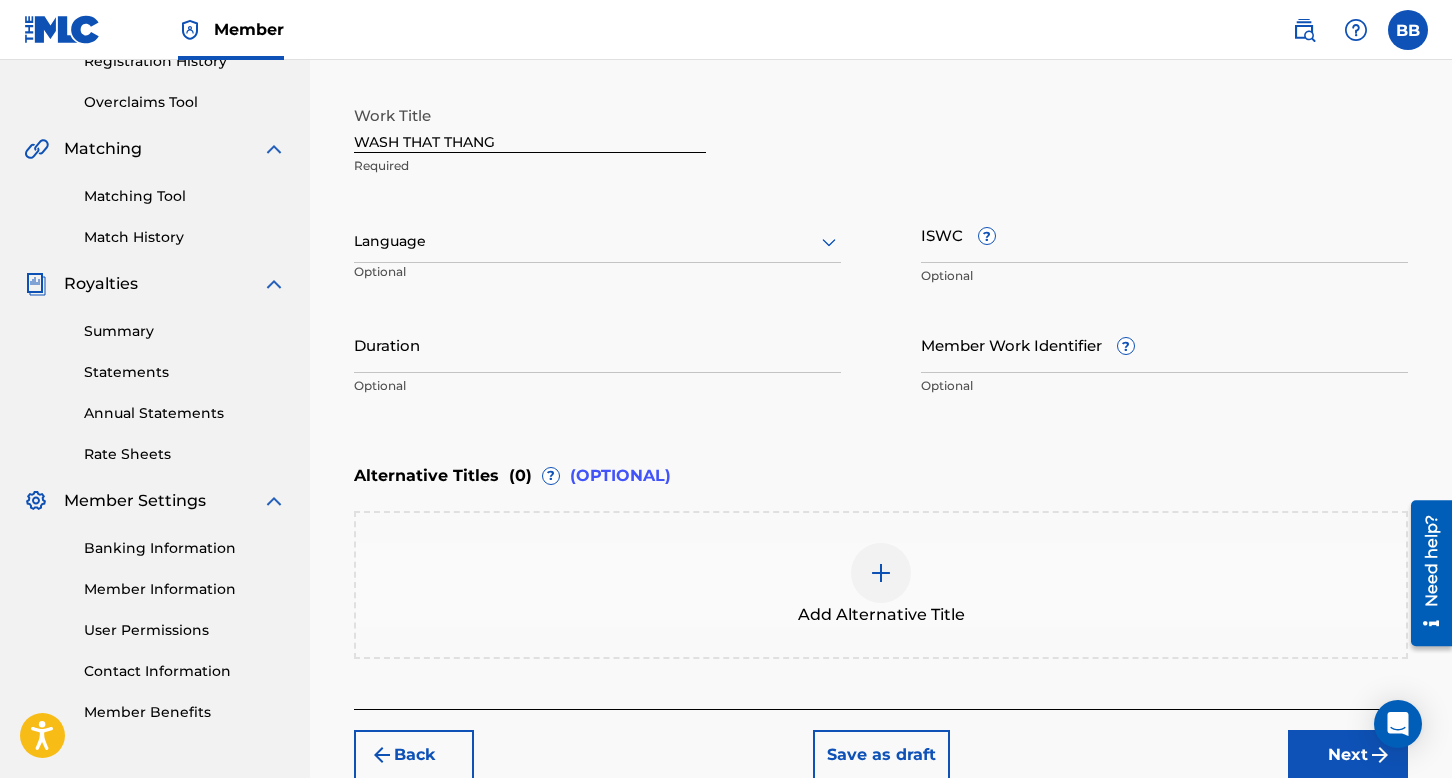 scroll, scrollTop: 291, scrollLeft: 0, axis: vertical 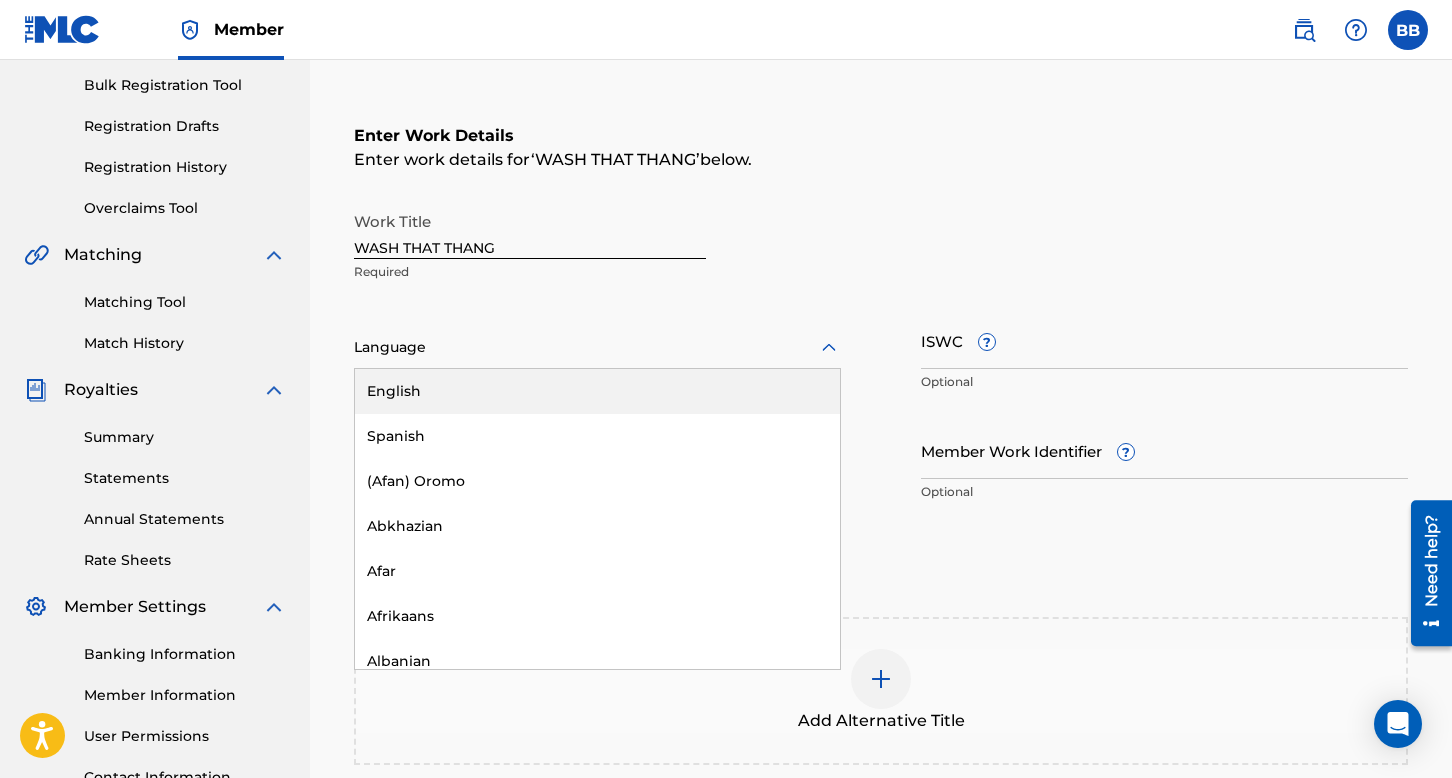 click 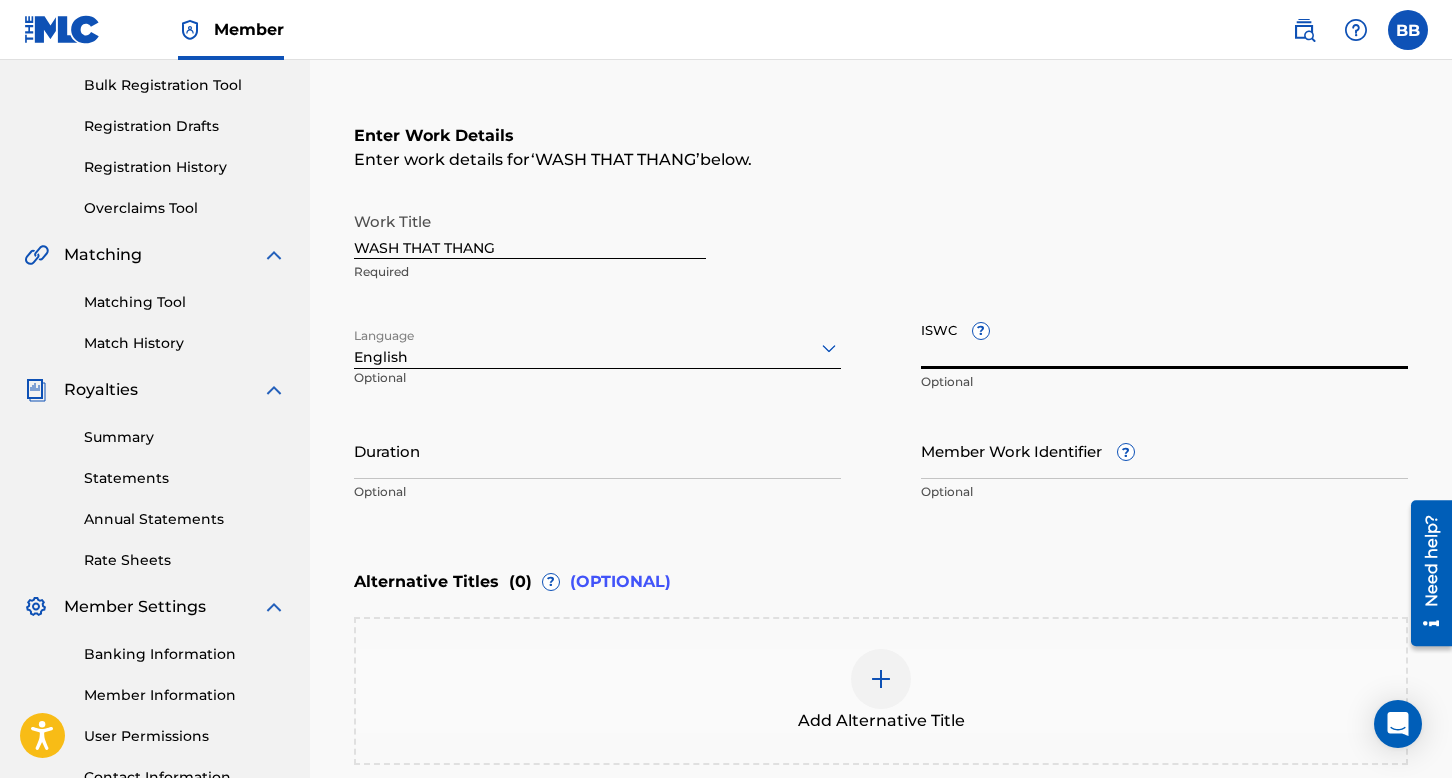 click on "ISWC   ?" at bounding box center [1164, 340] 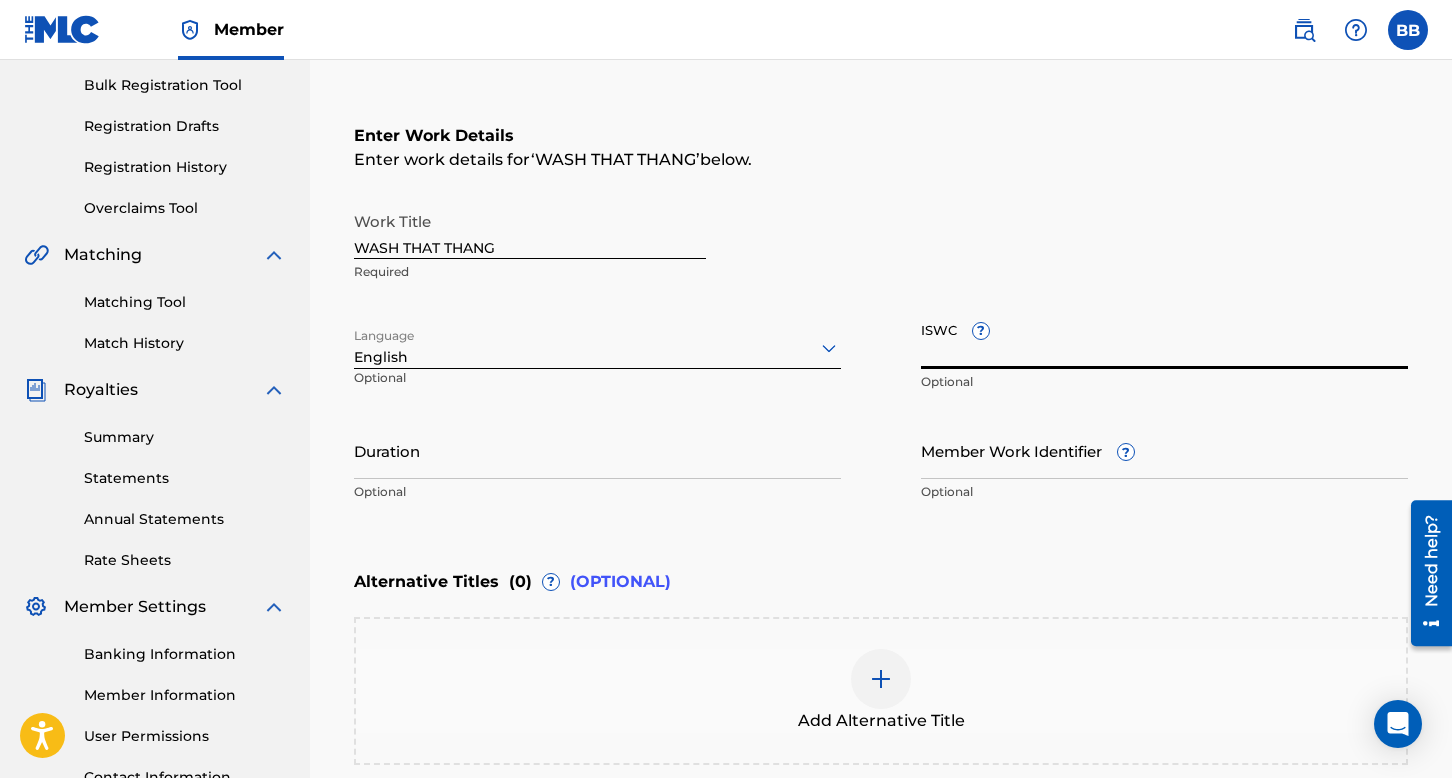 paste on "T3070359358" 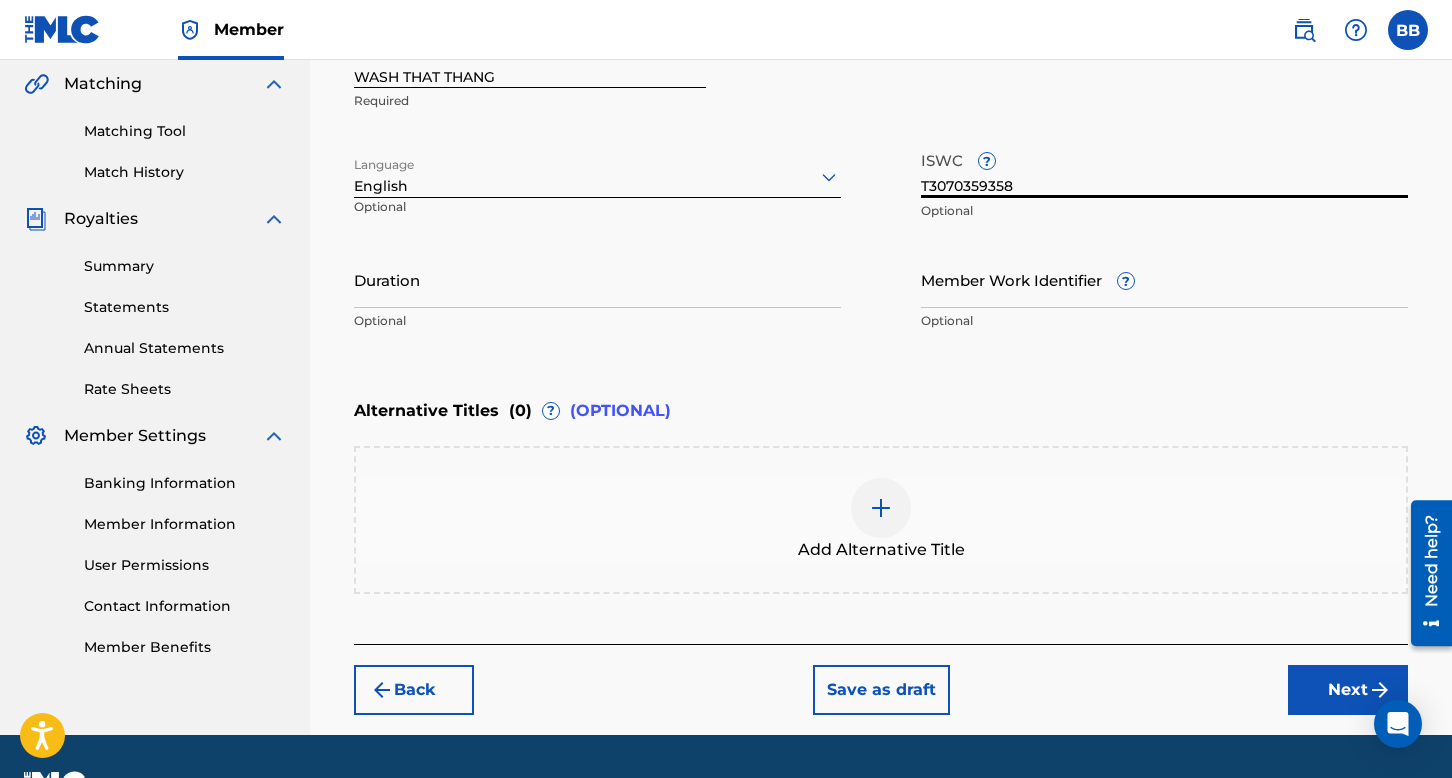 scroll, scrollTop: 513, scrollLeft: 0, axis: vertical 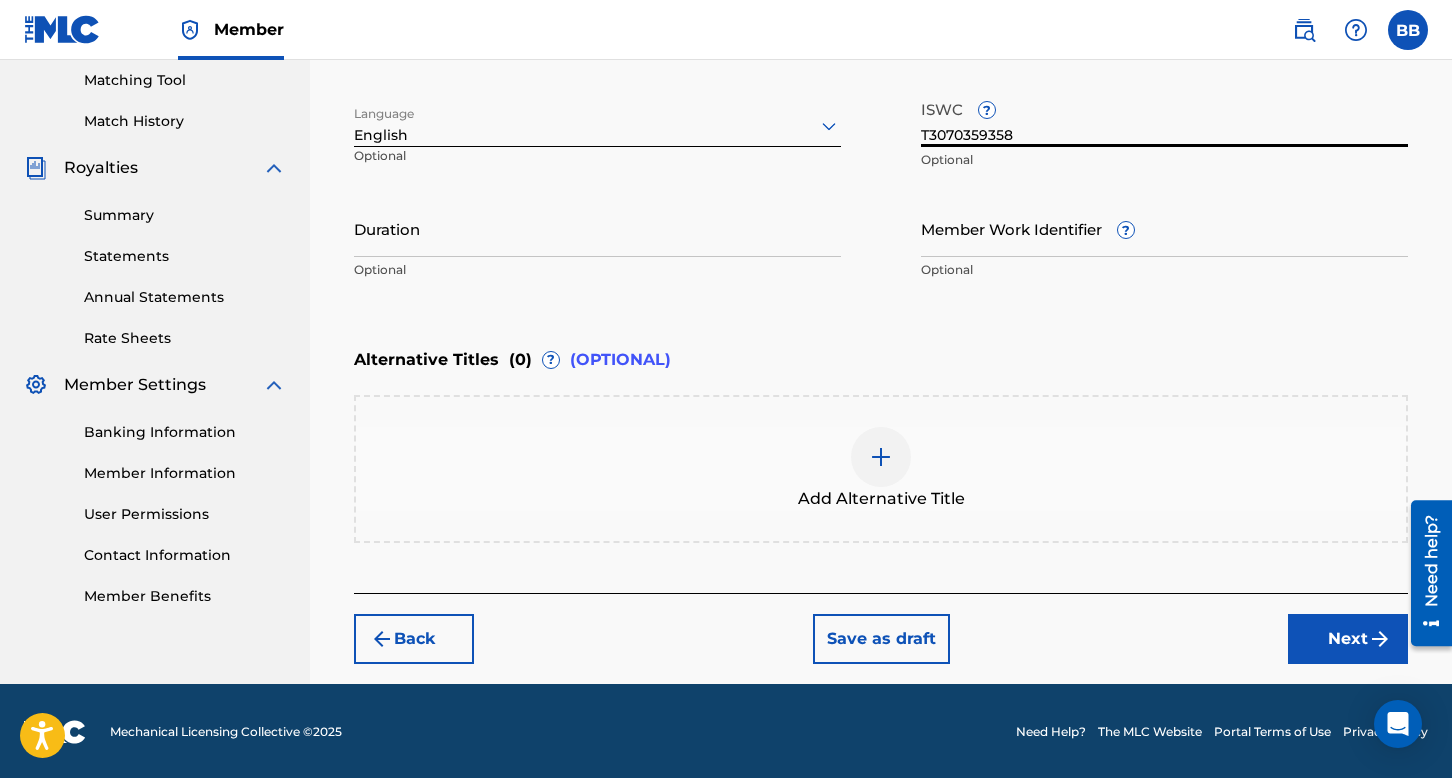 type on "T3070359358" 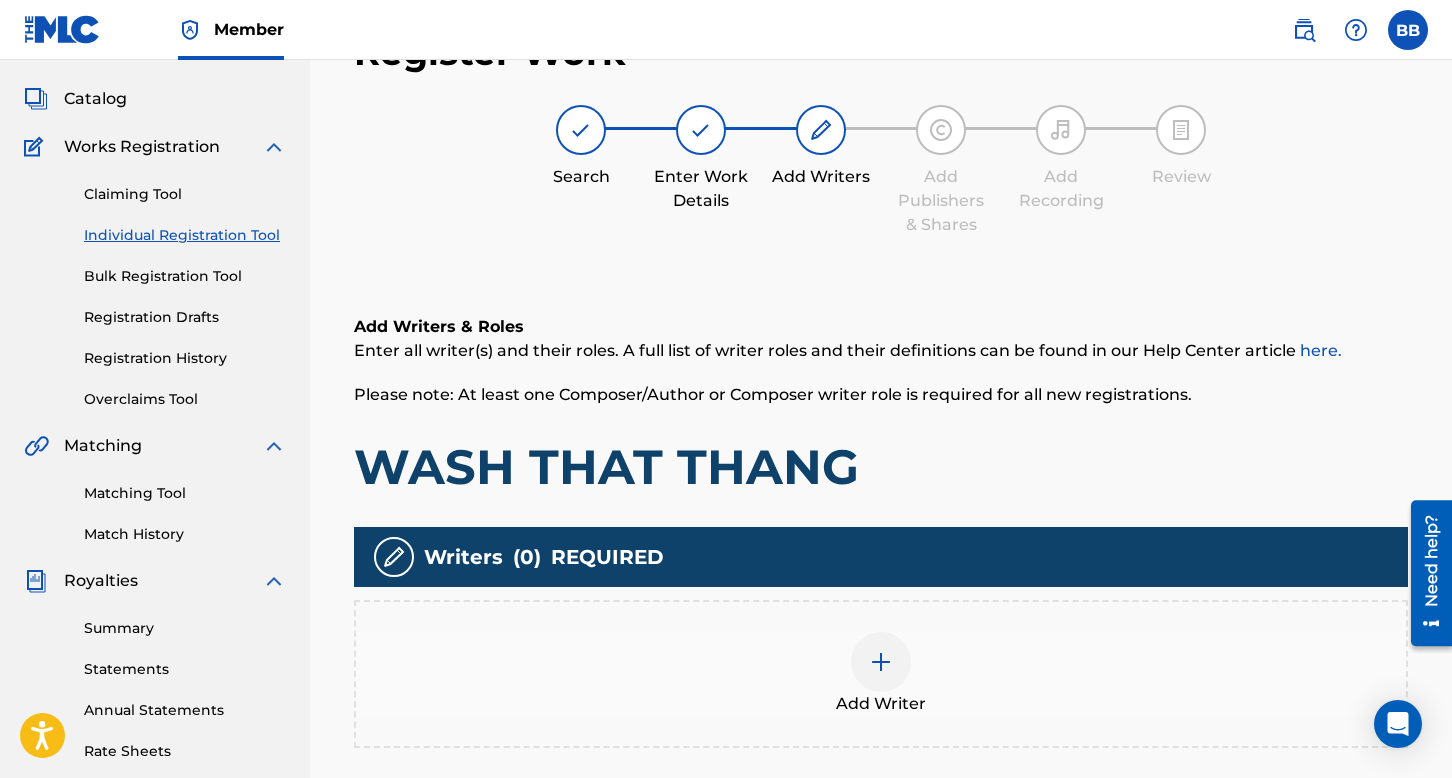 scroll, scrollTop: 90, scrollLeft: 0, axis: vertical 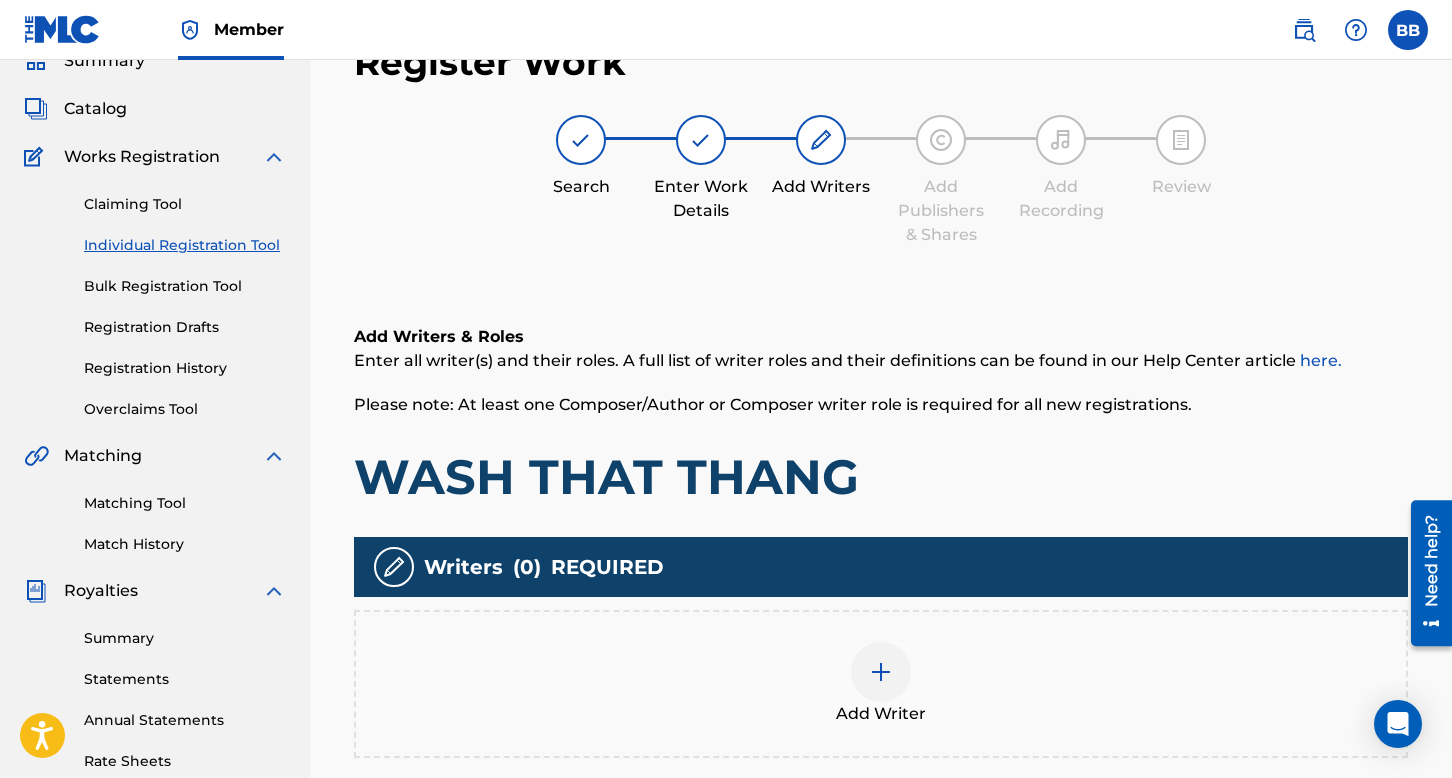 click at bounding box center [881, 672] 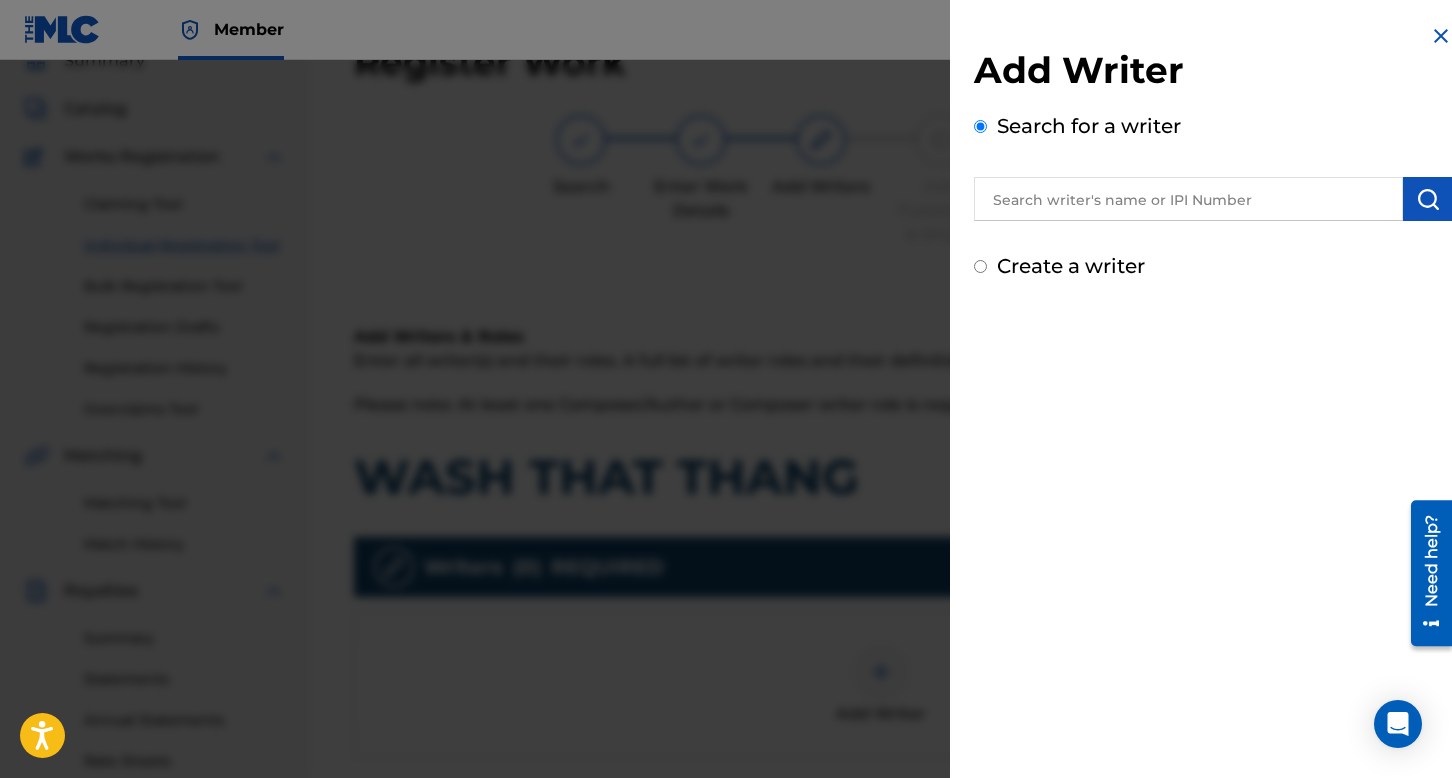 click at bounding box center (1188, 199) 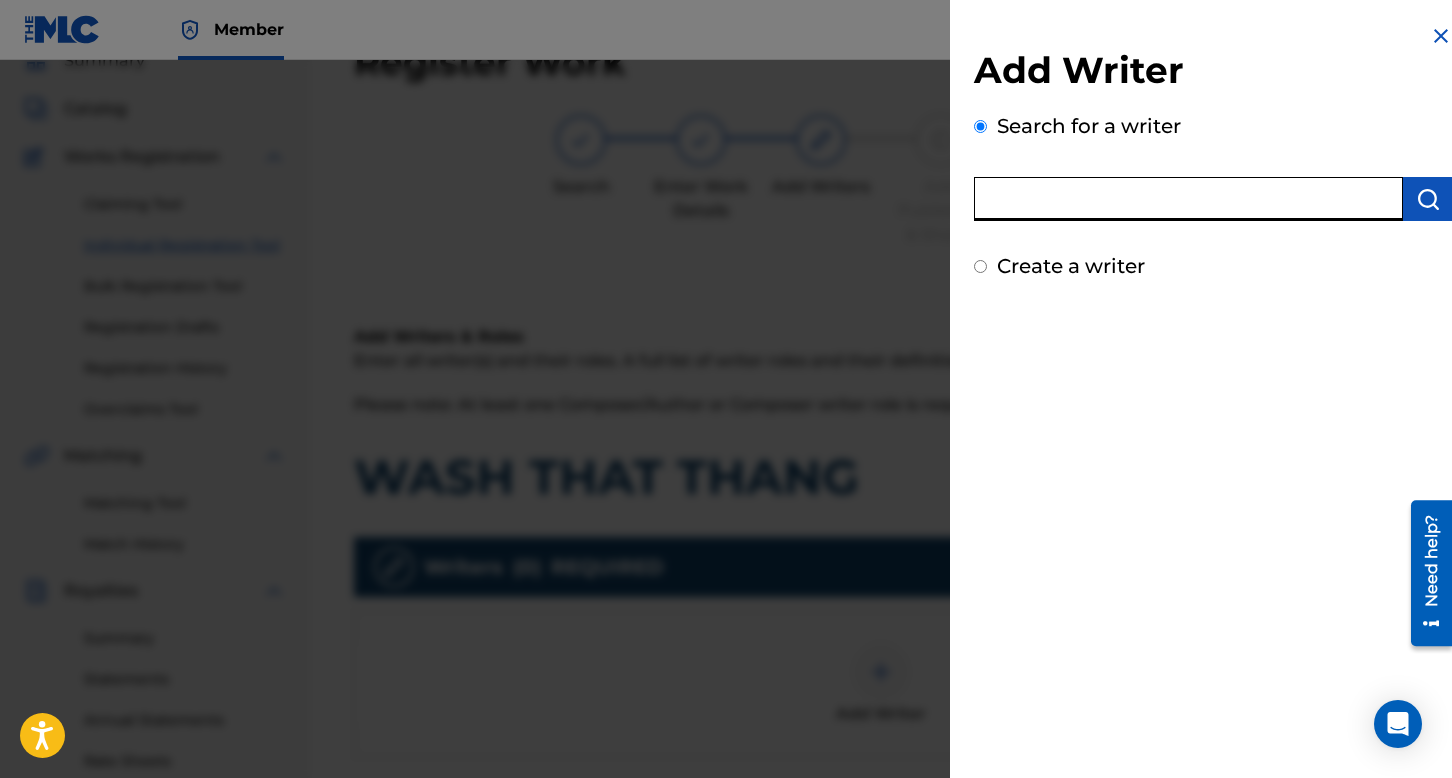 paste on "[PERSON_NAME]" 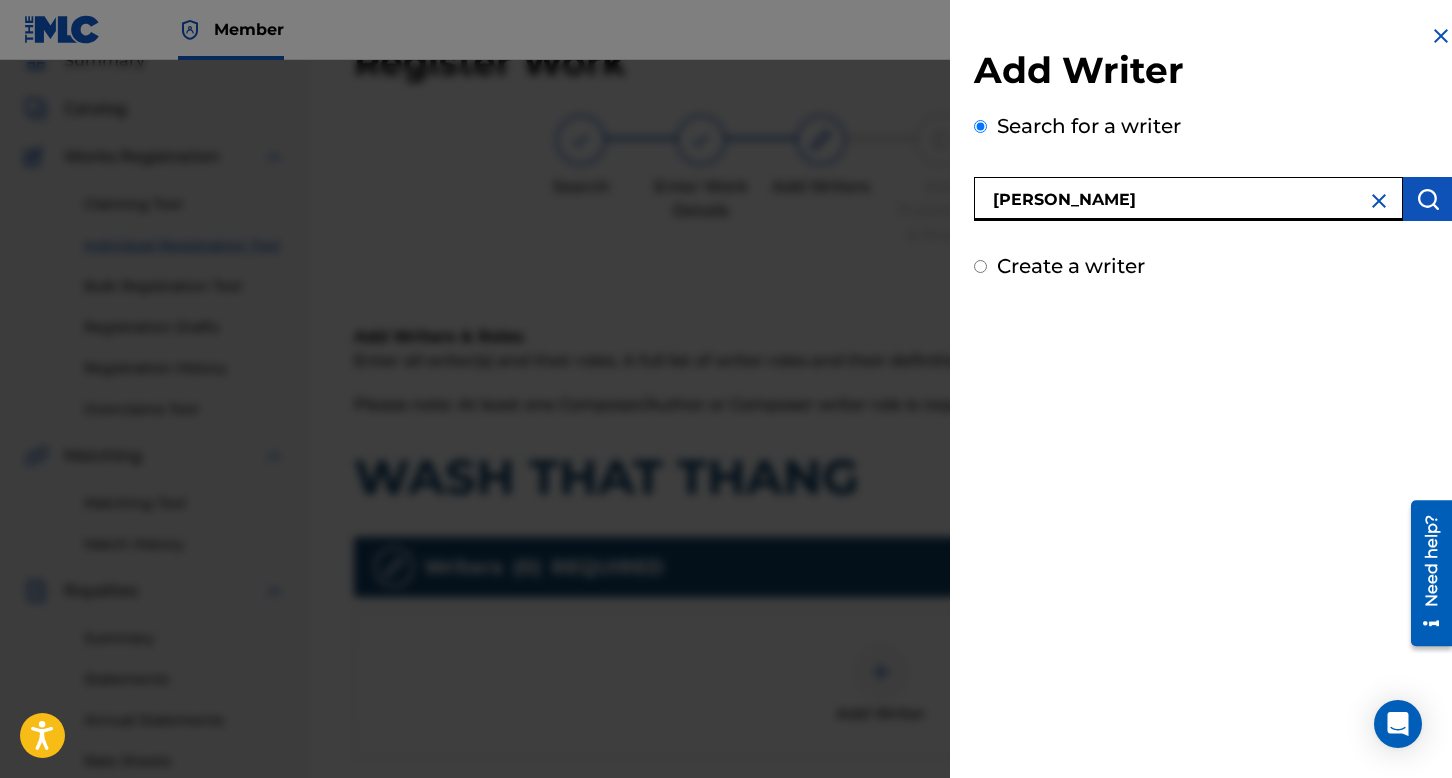 type on "[PERSON_NAME]" 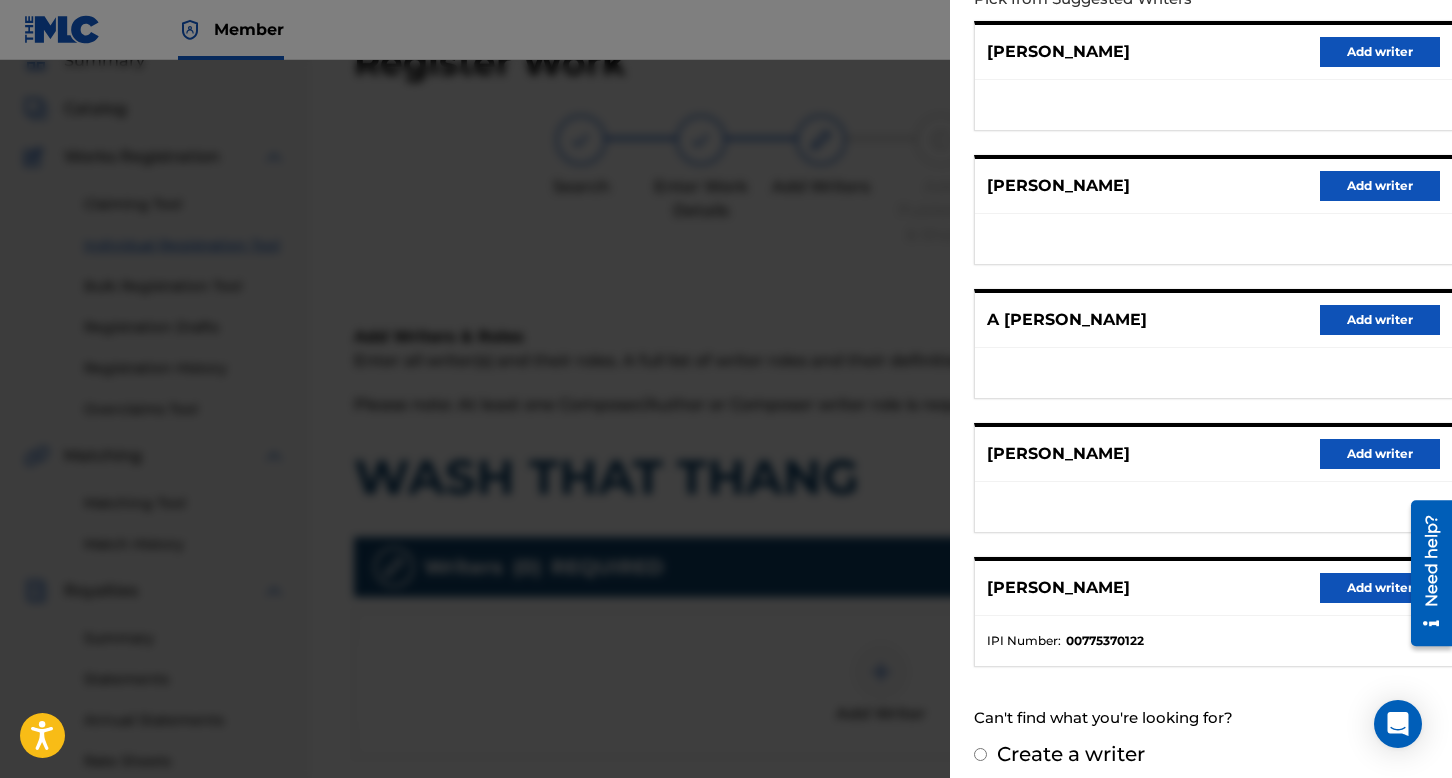 scroll, scrollTop: 262, scrollLeft: 0, axis: vertical 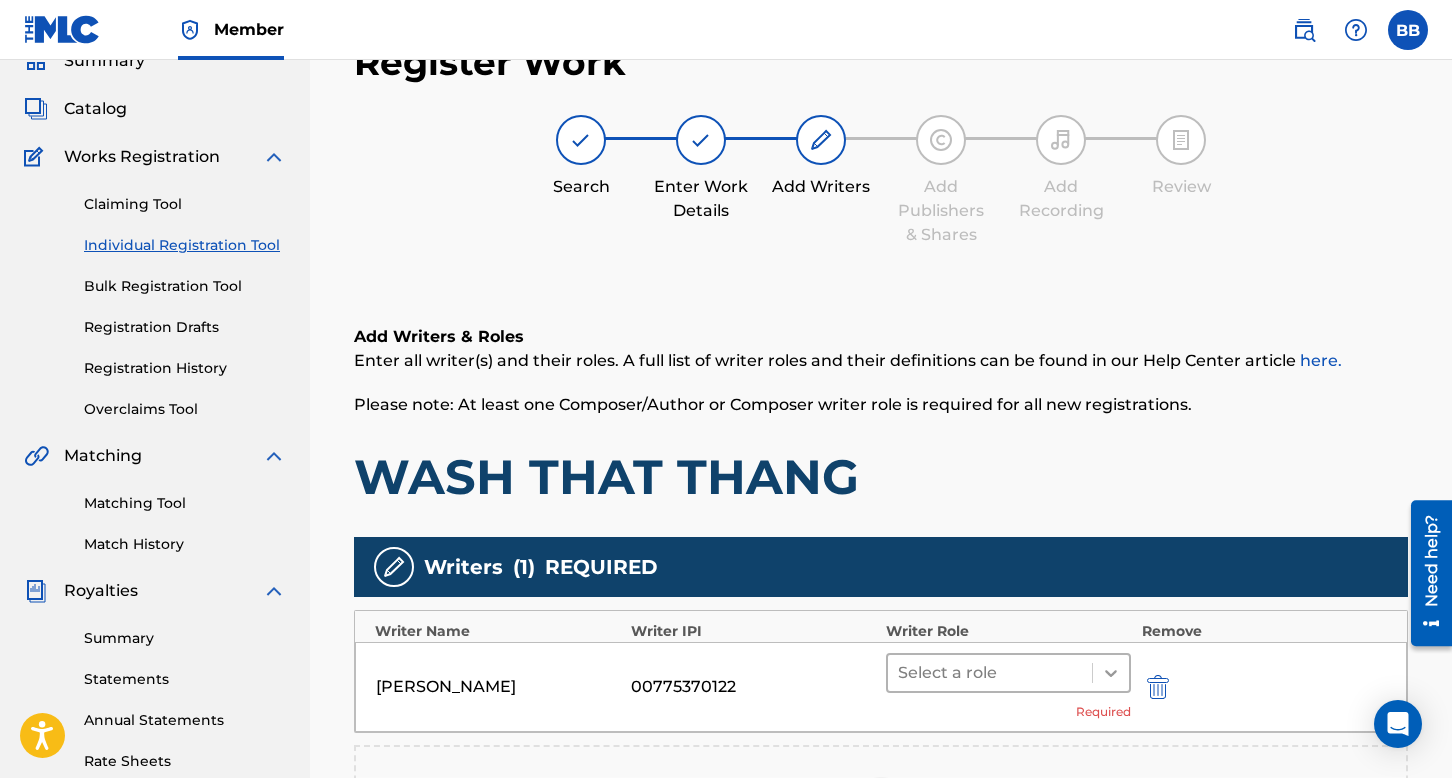 click 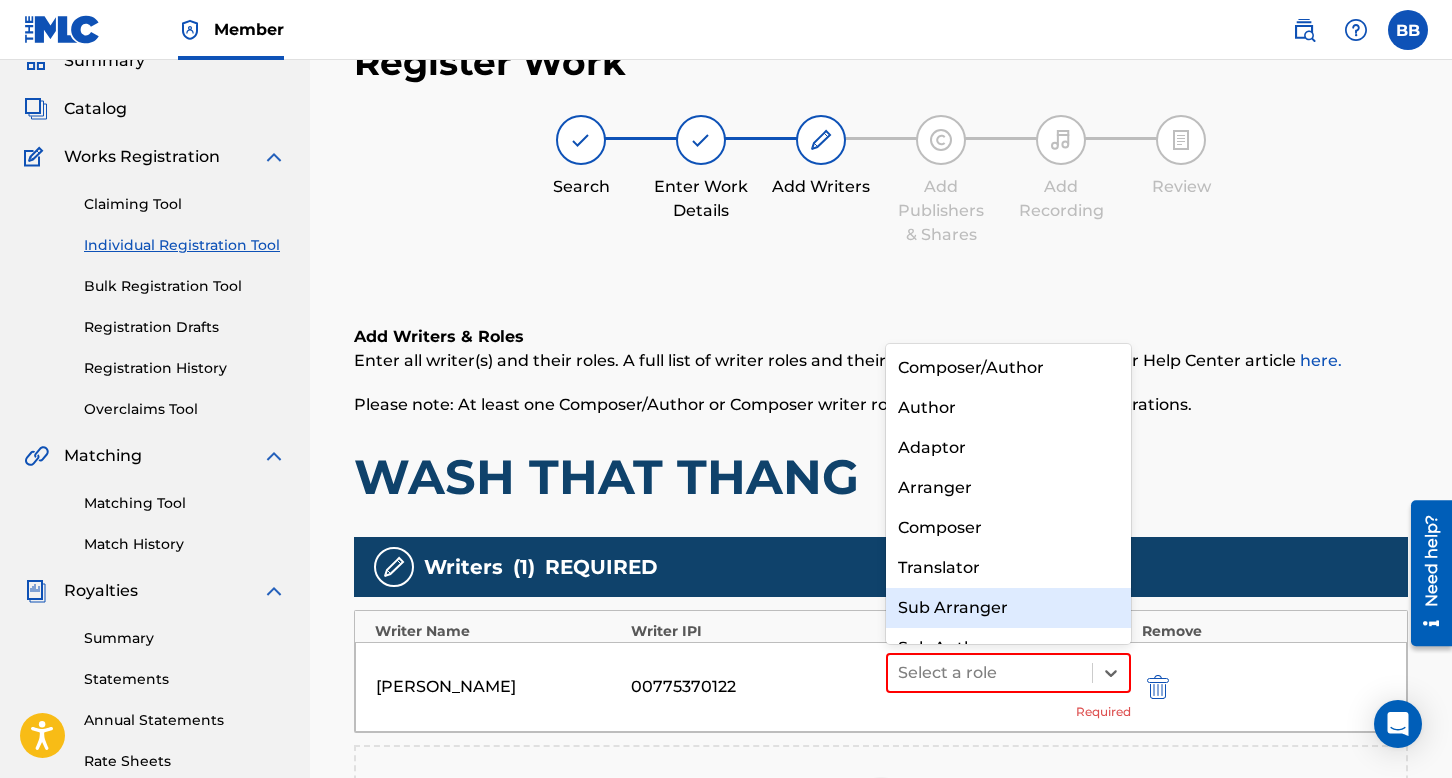 scroll, scrollTop: 28, scrollLeft: 0, axis: vertical 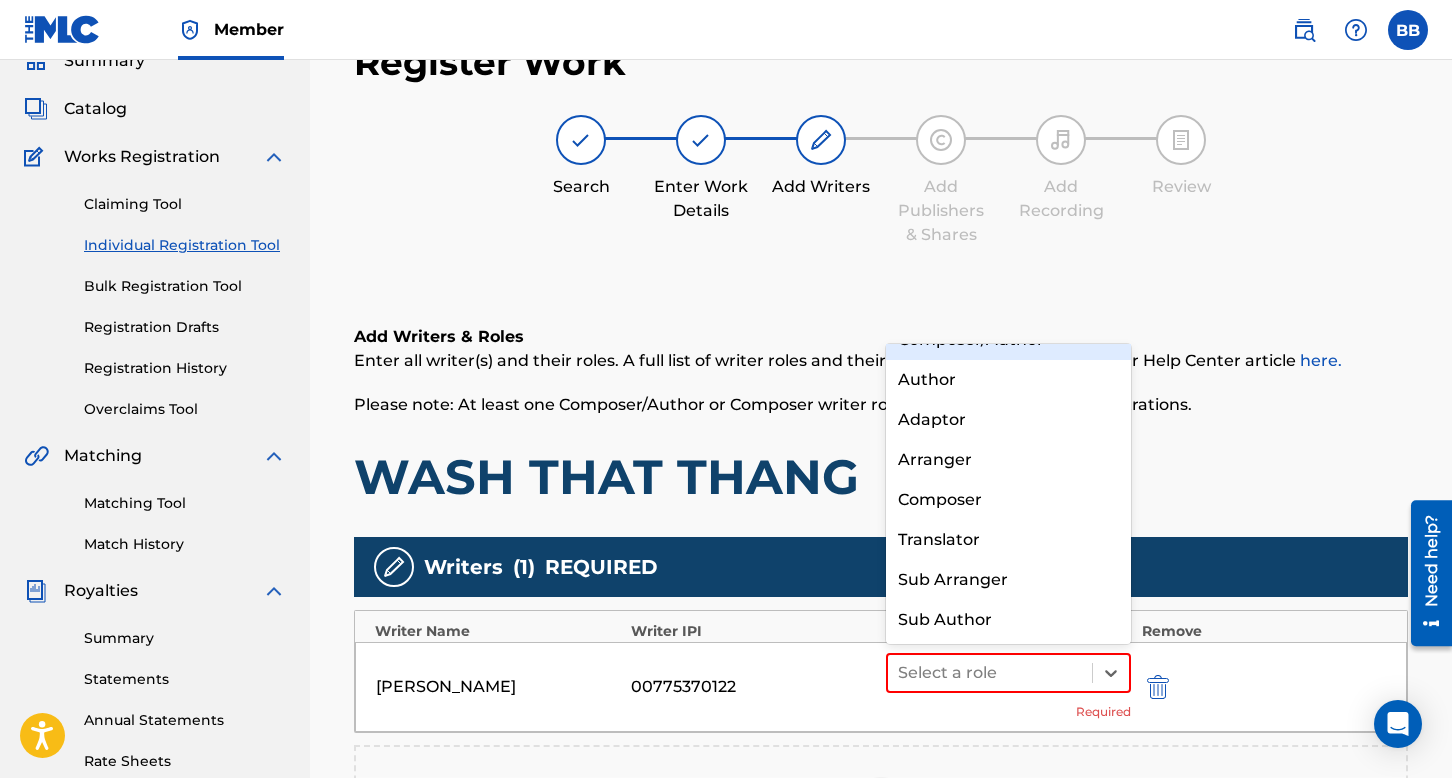 click on "Composer/Author" at bounding box center (1008, 340) 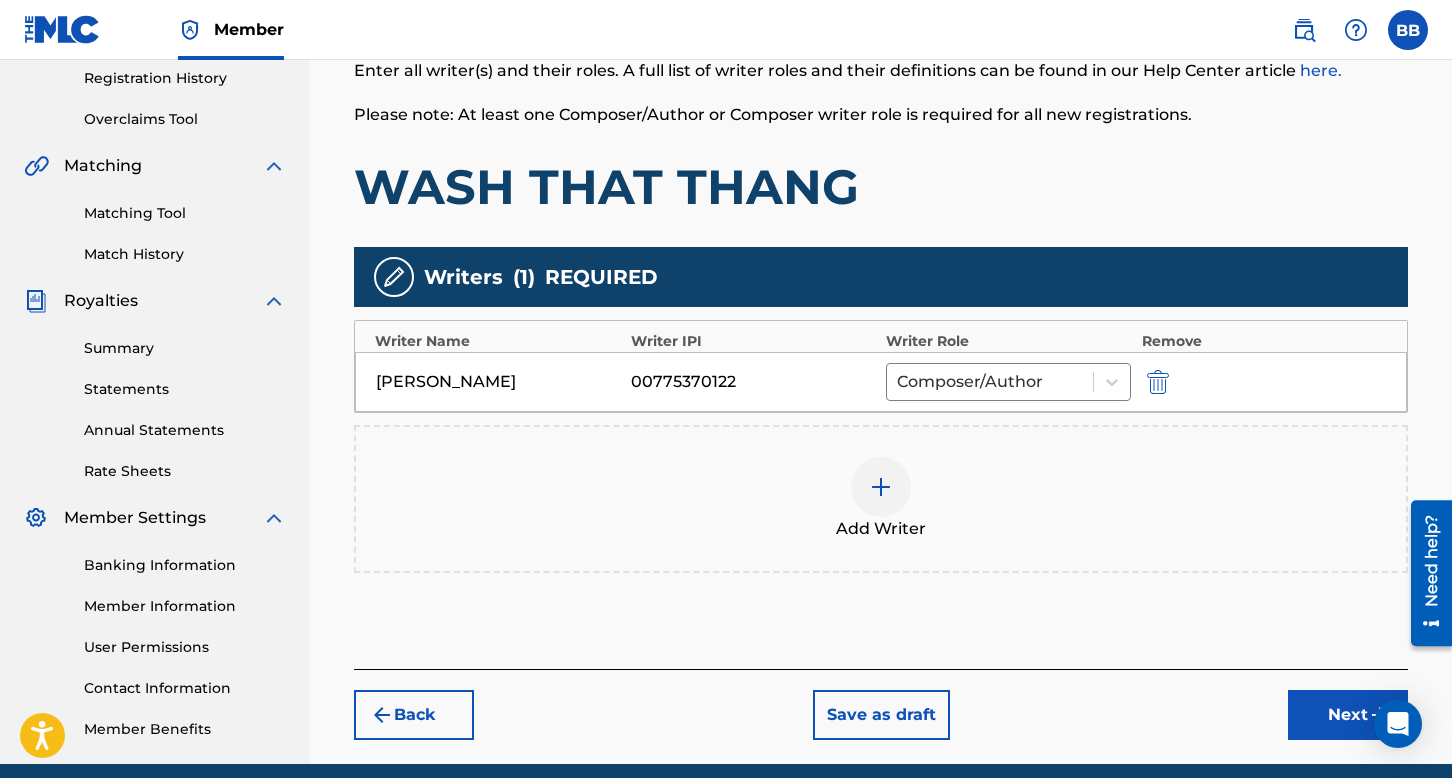 scroll, scrollTop: 390, scrollLeft: 0, axis: vertical 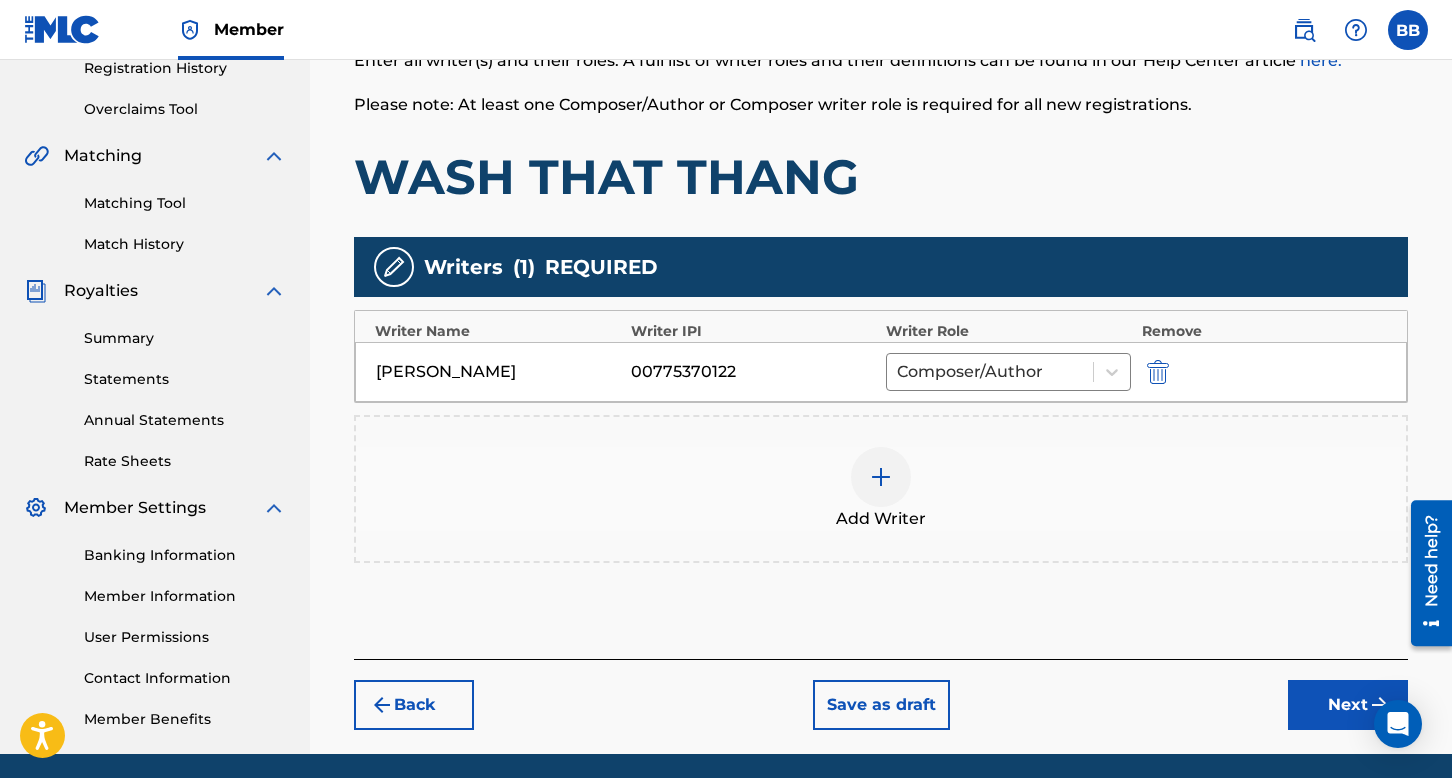 click at bounding box center (881, 477) 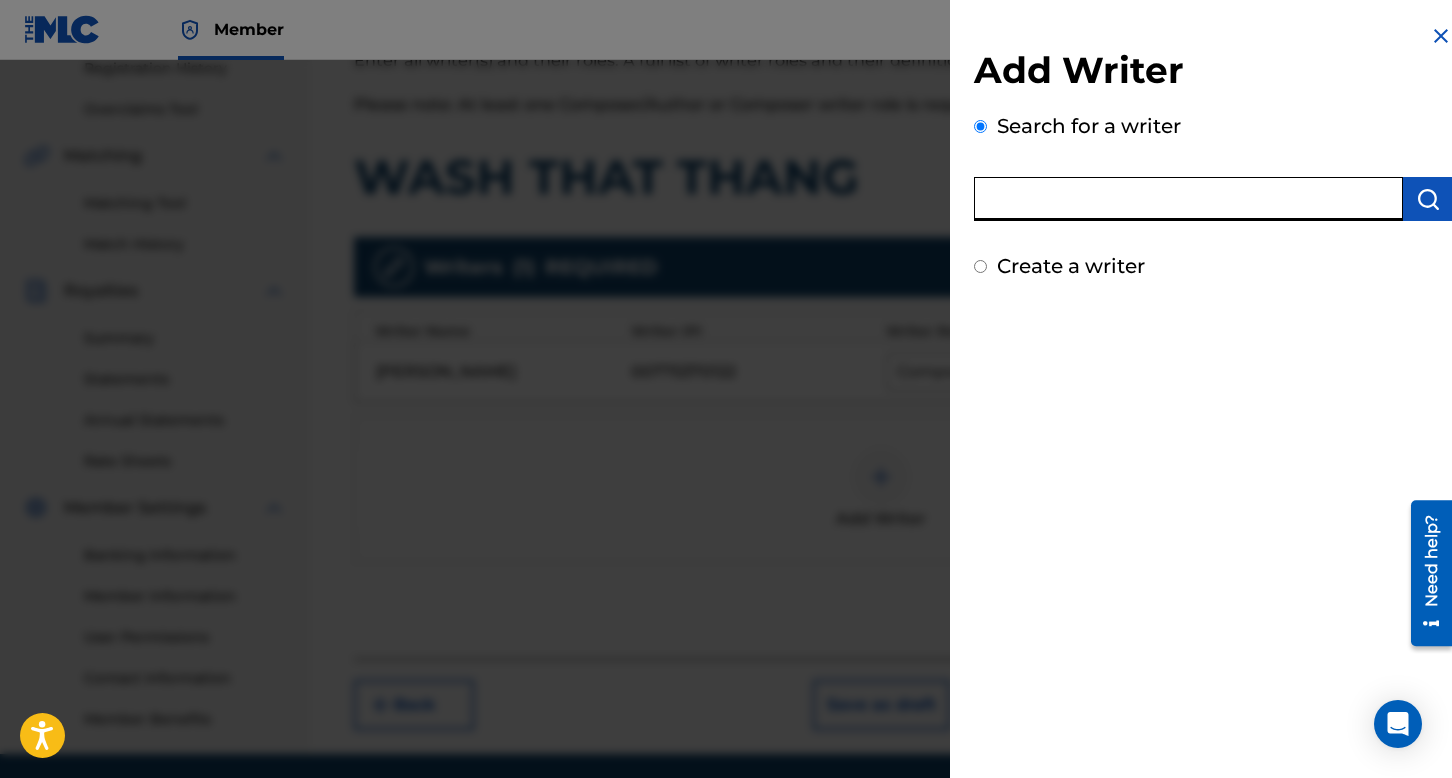 click at bounding box center [1188, 199] 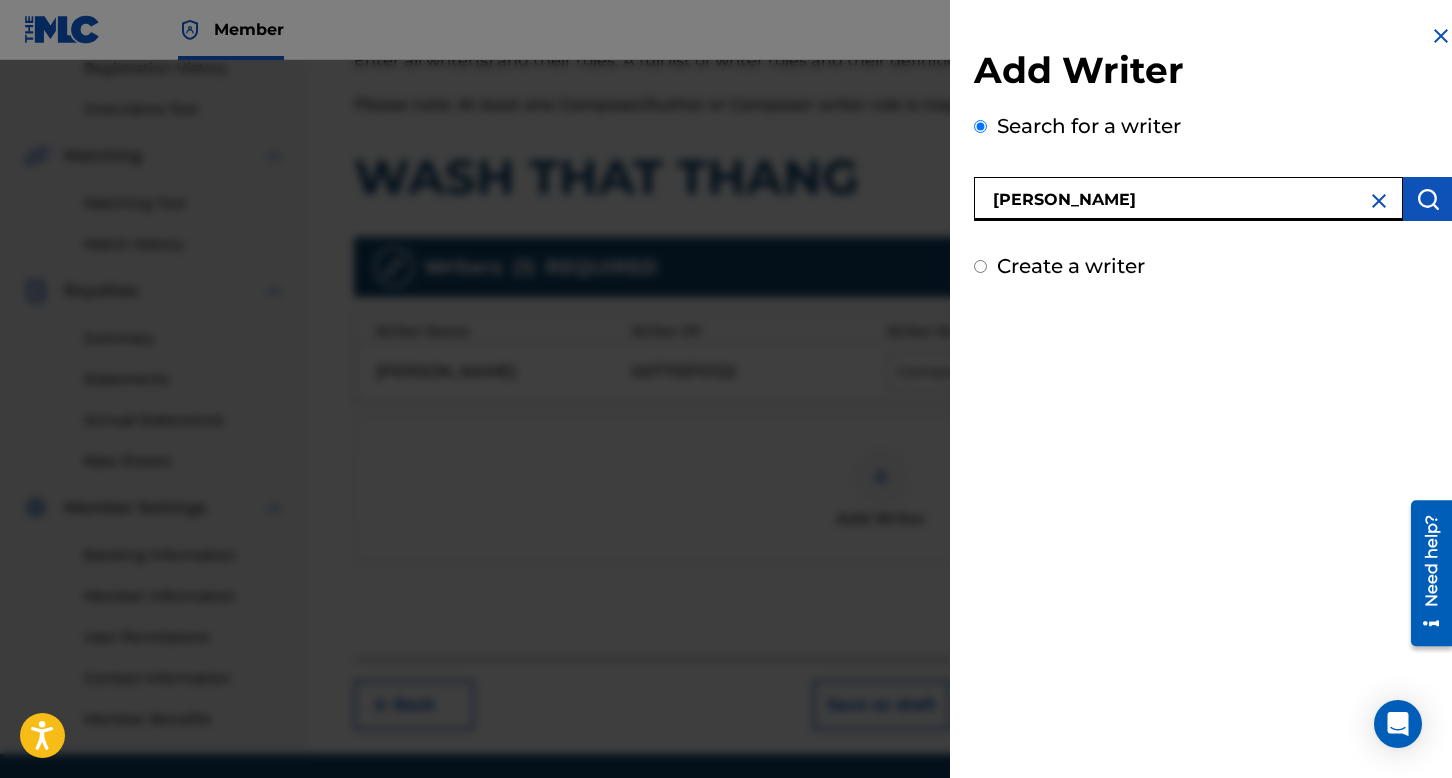 type on "[PERSON_NAME]" 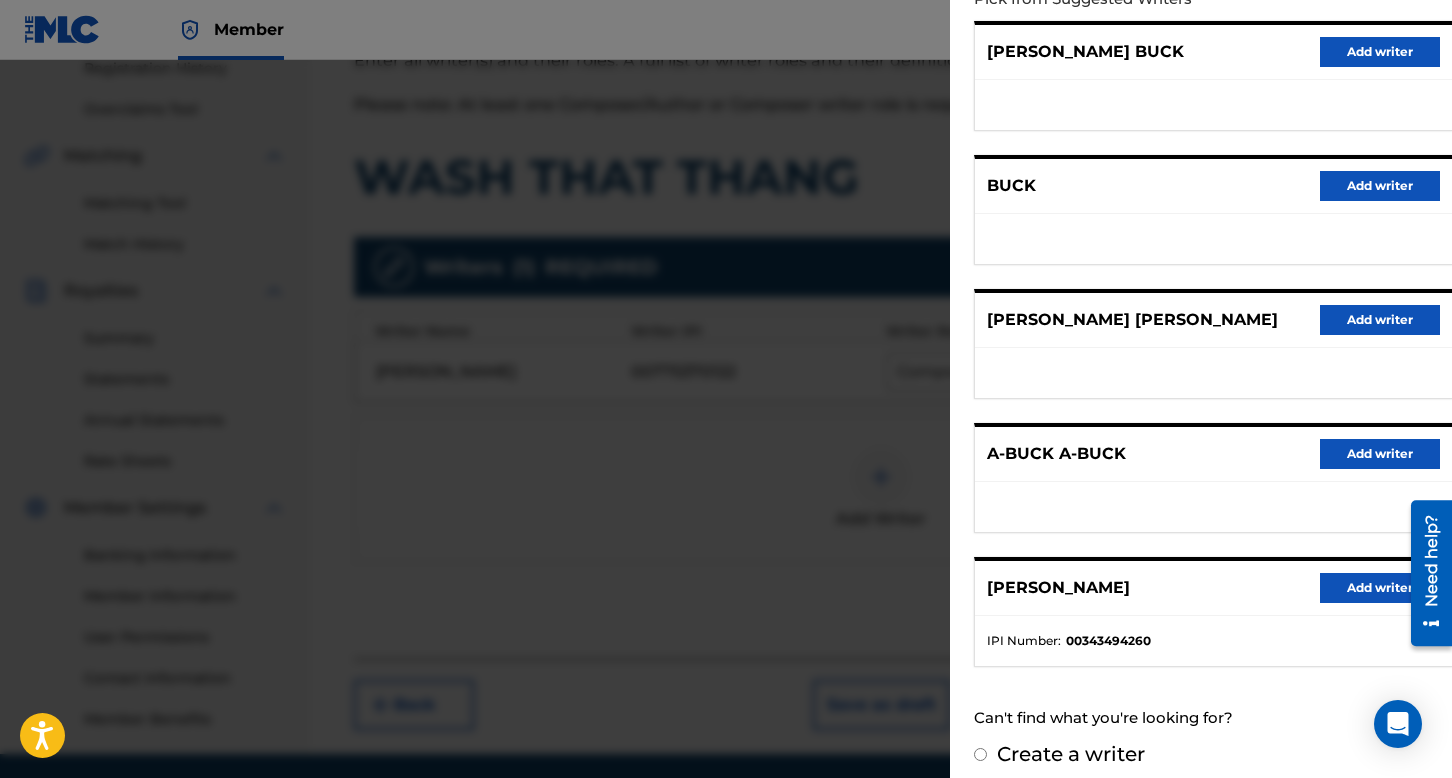 scroll, scrollTop: 262, scrollLeft: 0, axis: vertical 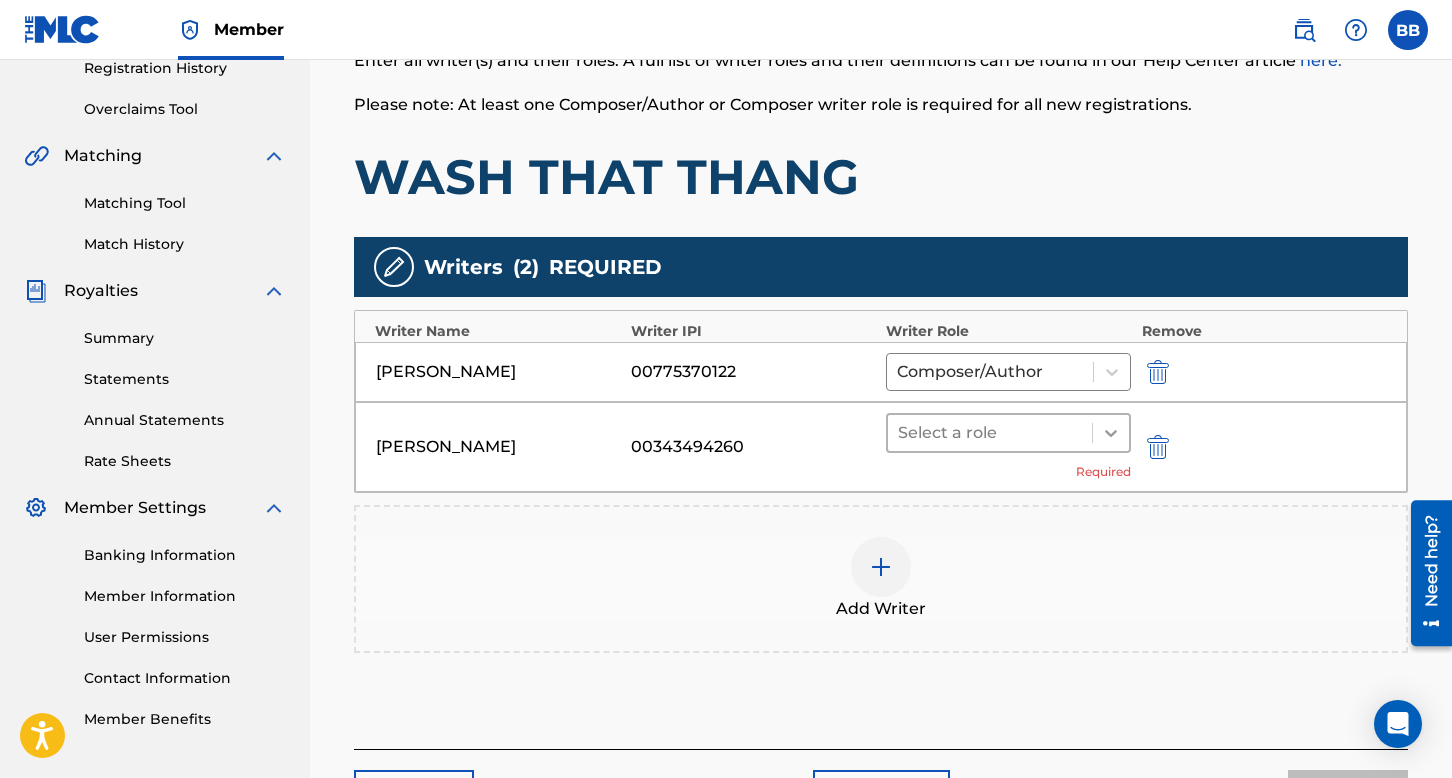 click 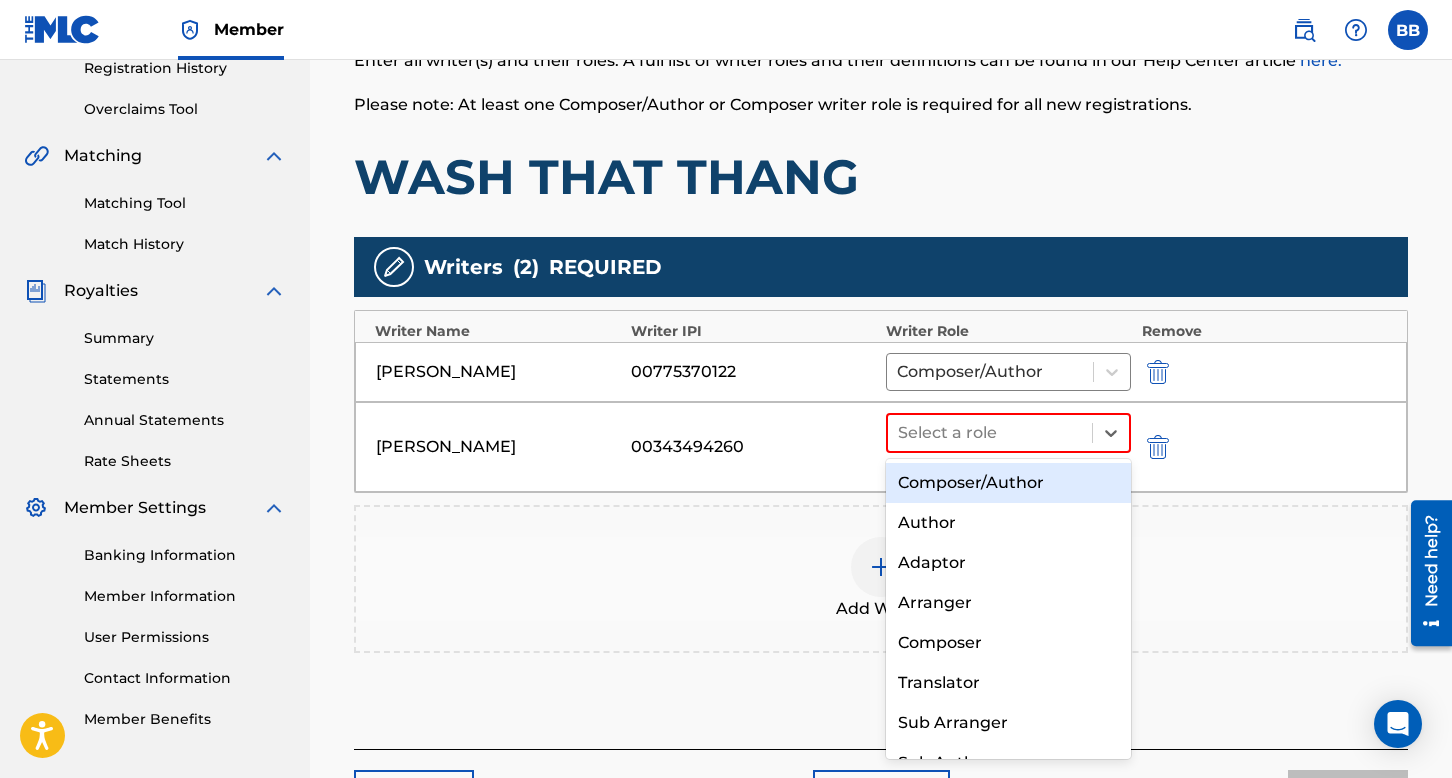 click on "Composer/Author" at bounding box center [1008, 483] 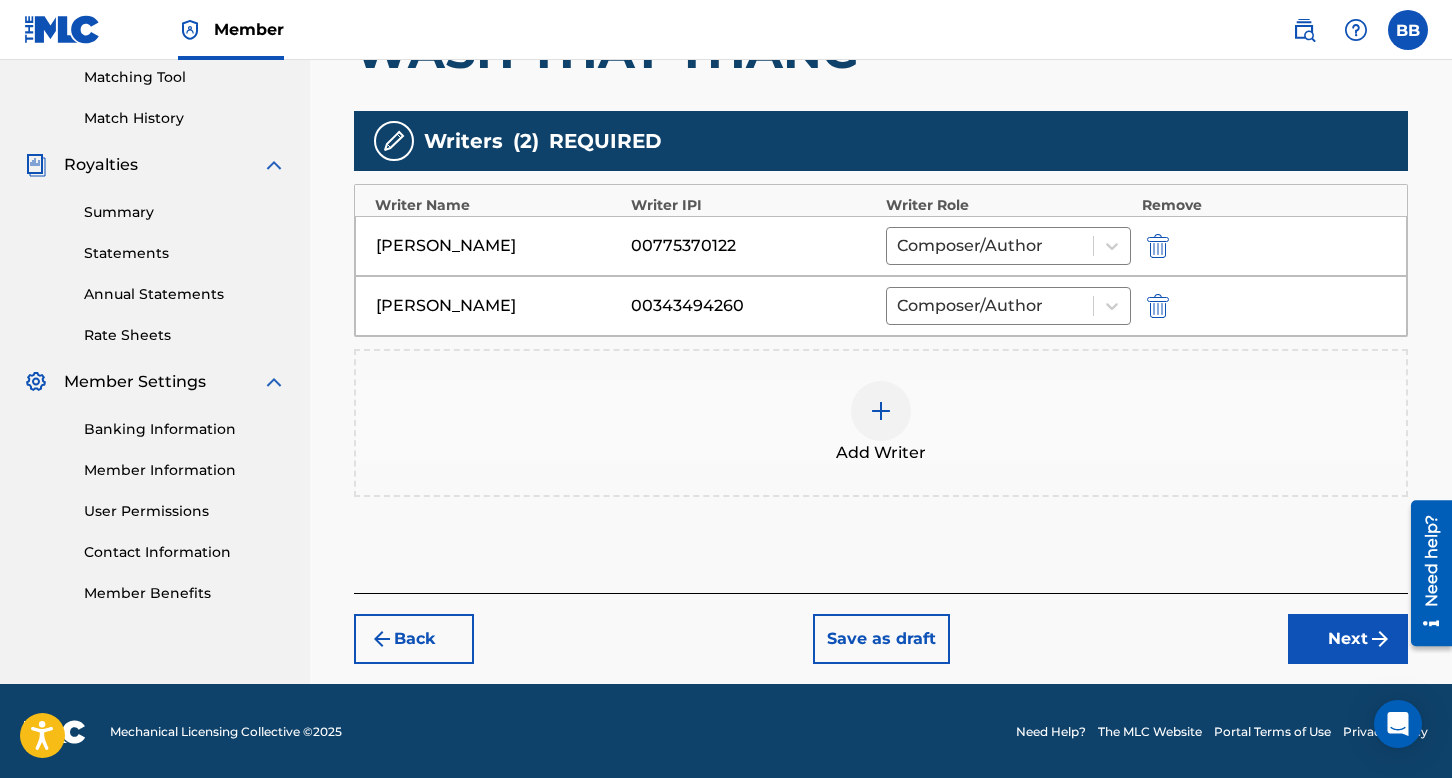 click on "Next" at bounding box center (1348, 639) 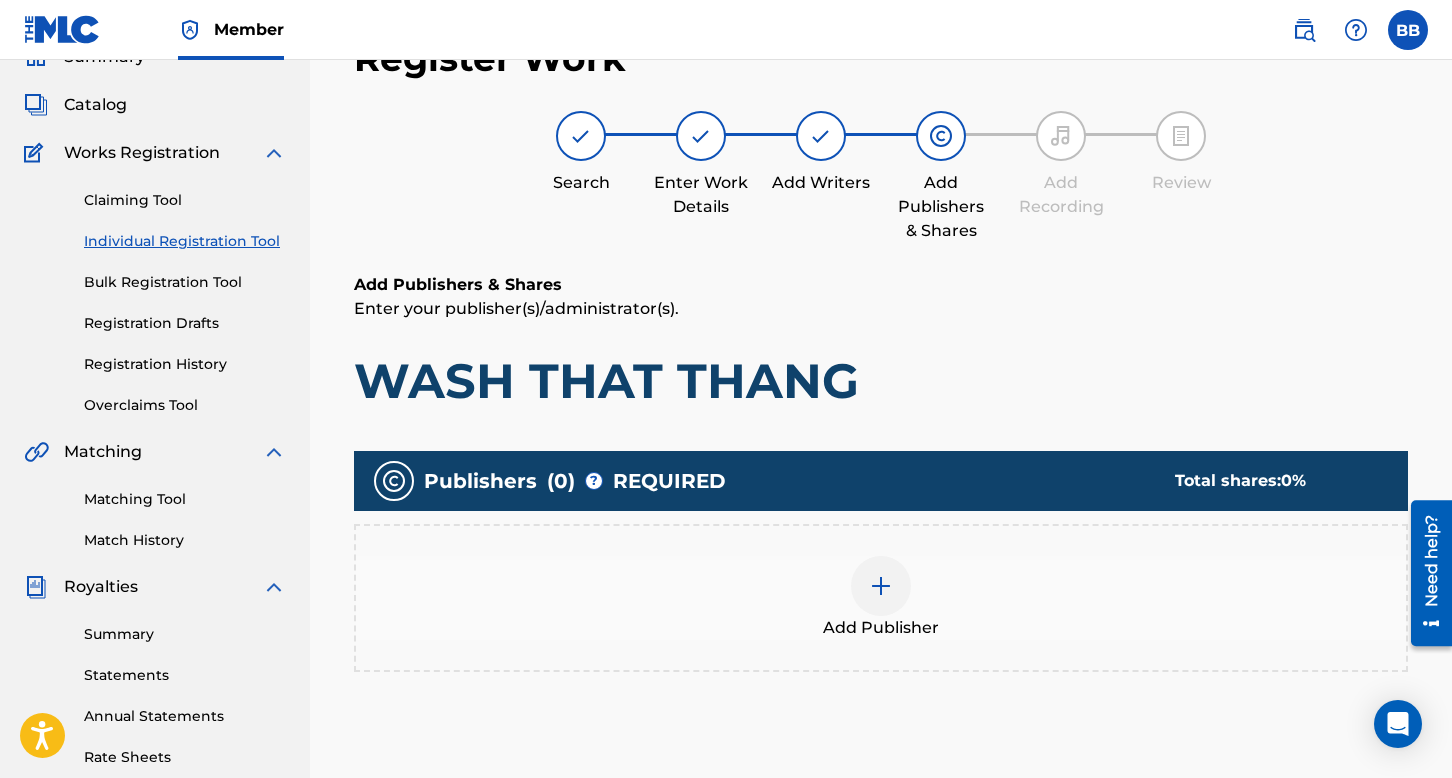 scroll, scrollTop: 90, scrollLeft: 0, axis: vertical 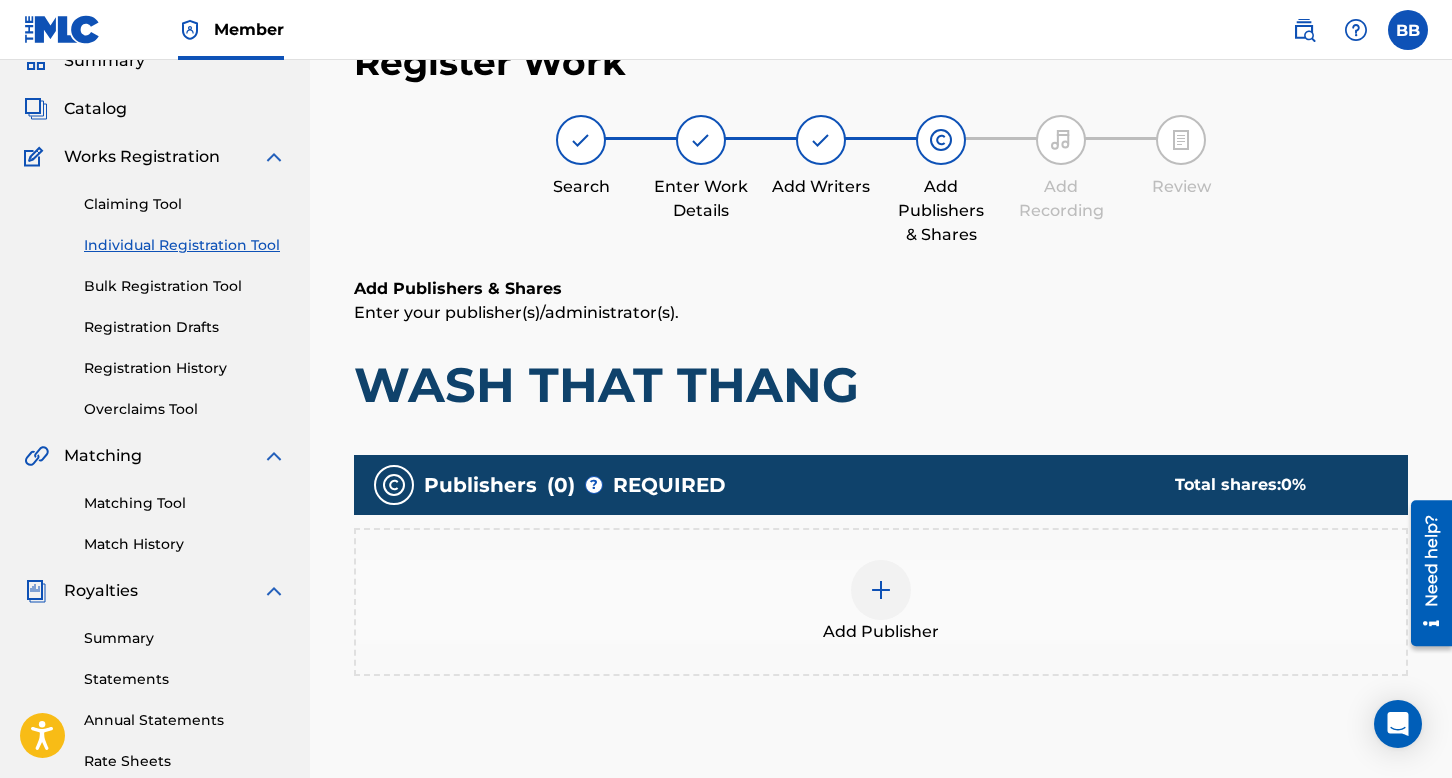 click at bounding box center [881, 590] 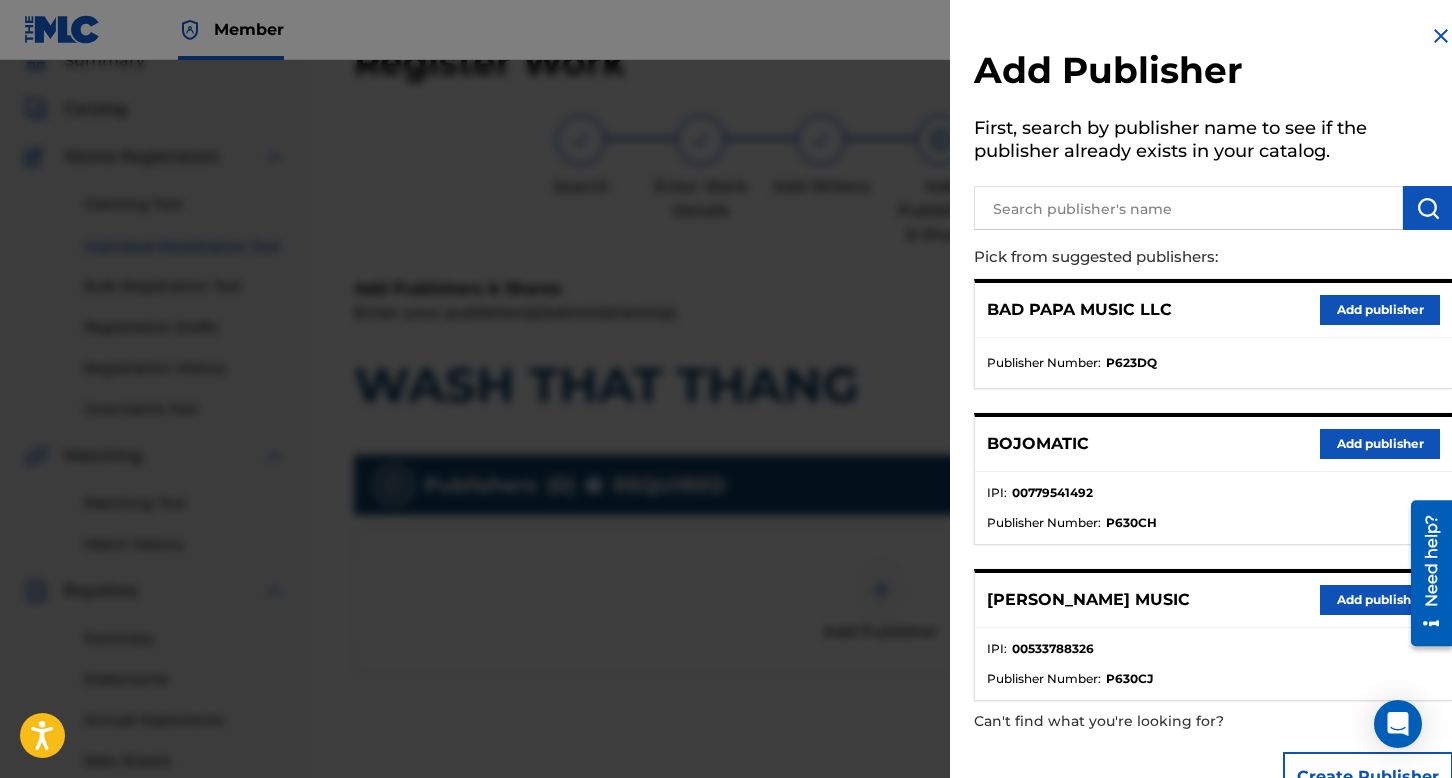 click on "Add publisher" at bounding box center [1380, 444] 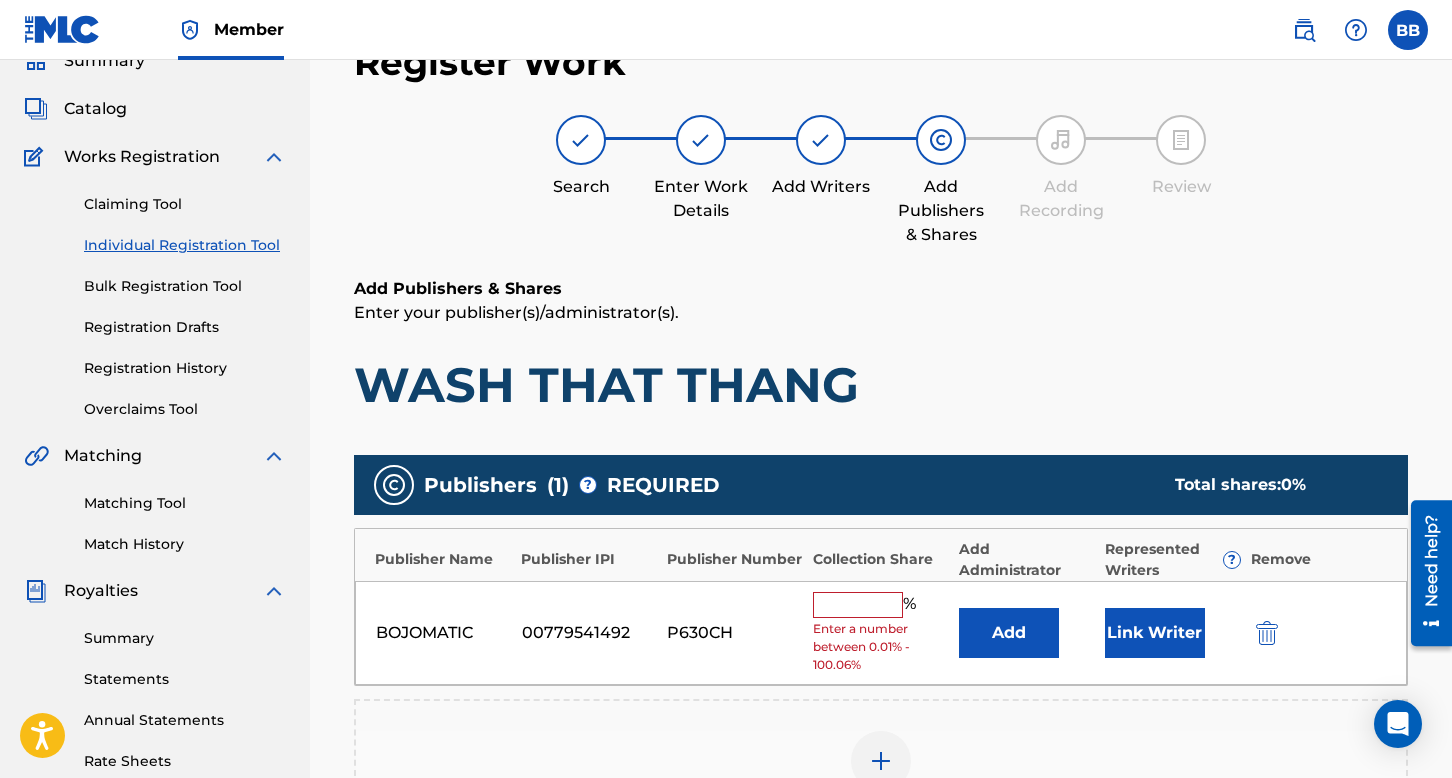 click at bounding box center (858, 605) 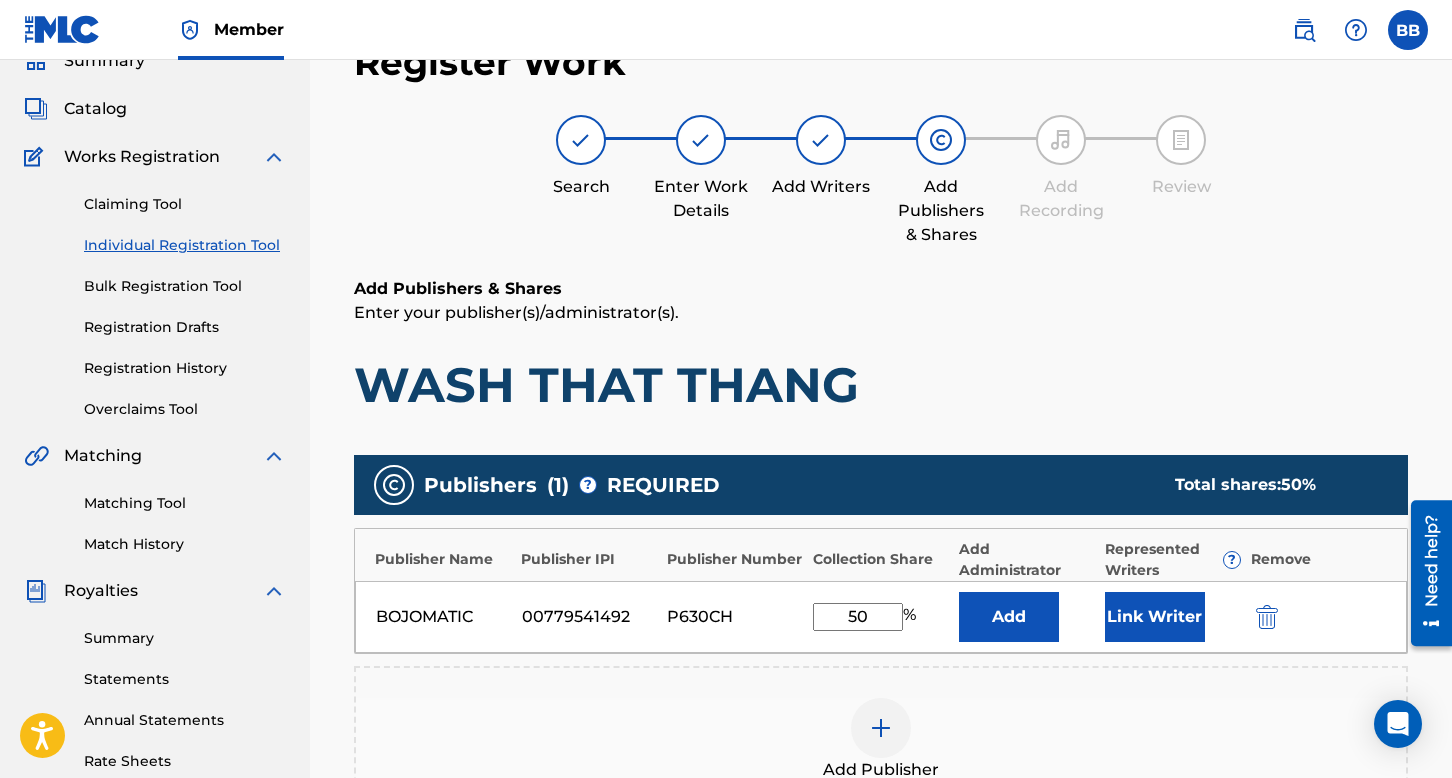 type on "50" 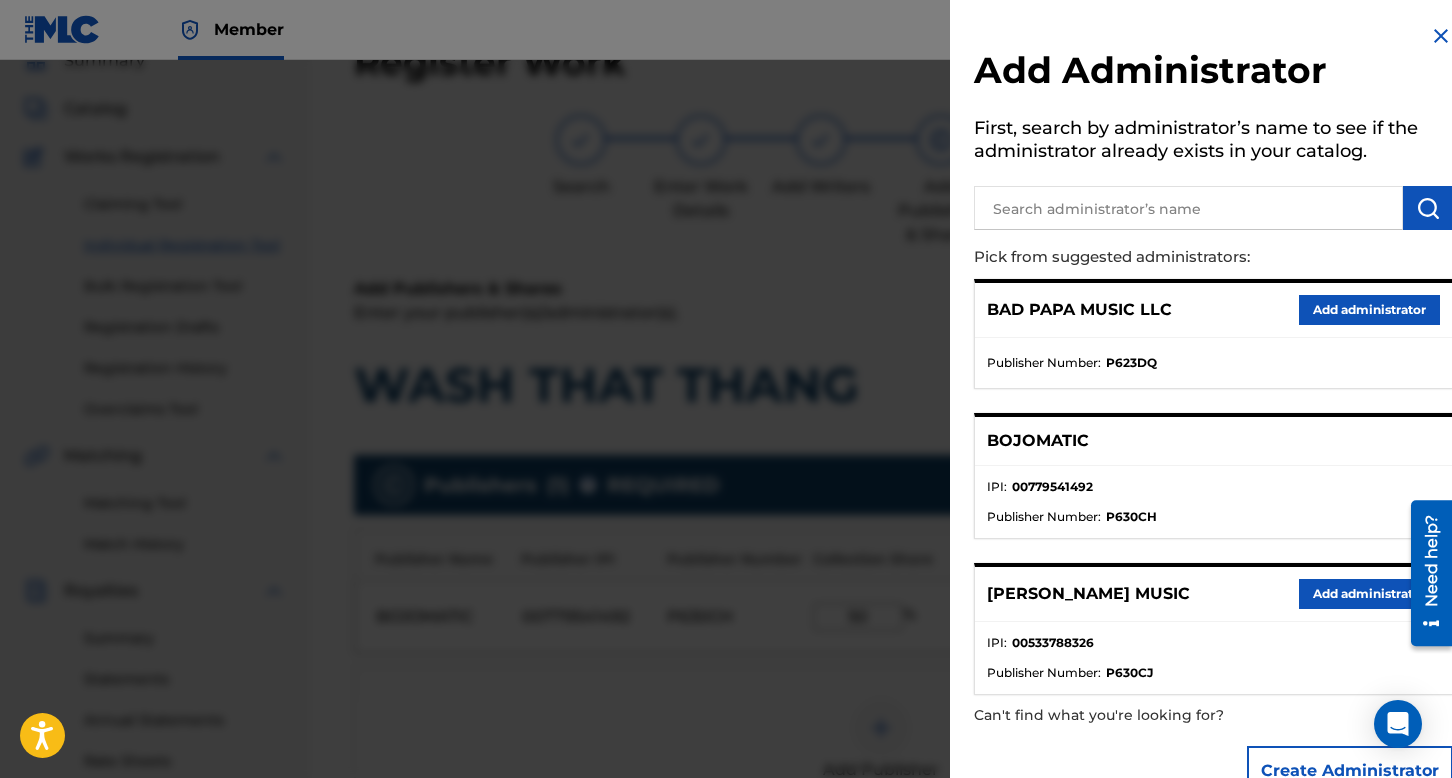 click on "Add administrator" at bounding box center (1369, 310) 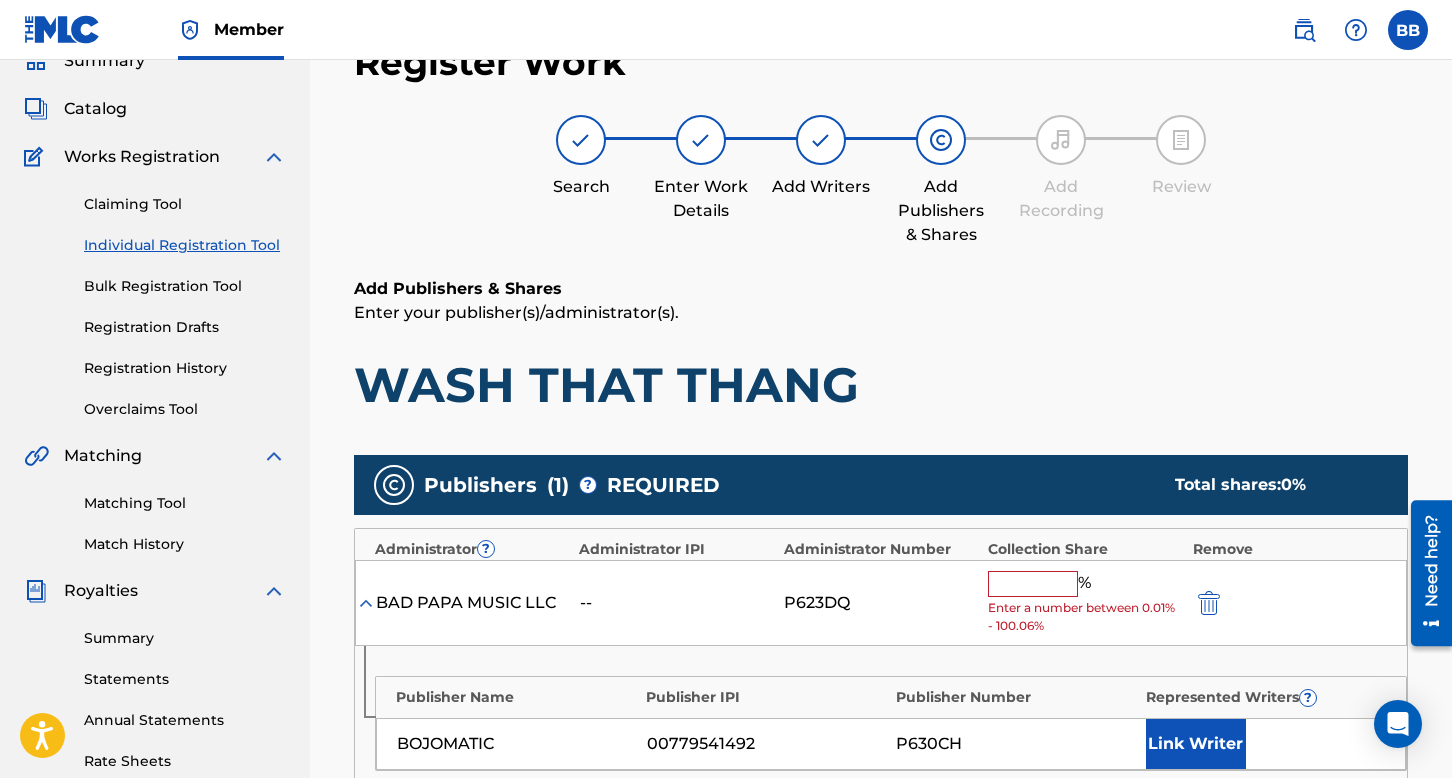 click at bounding box center [1033, 584] 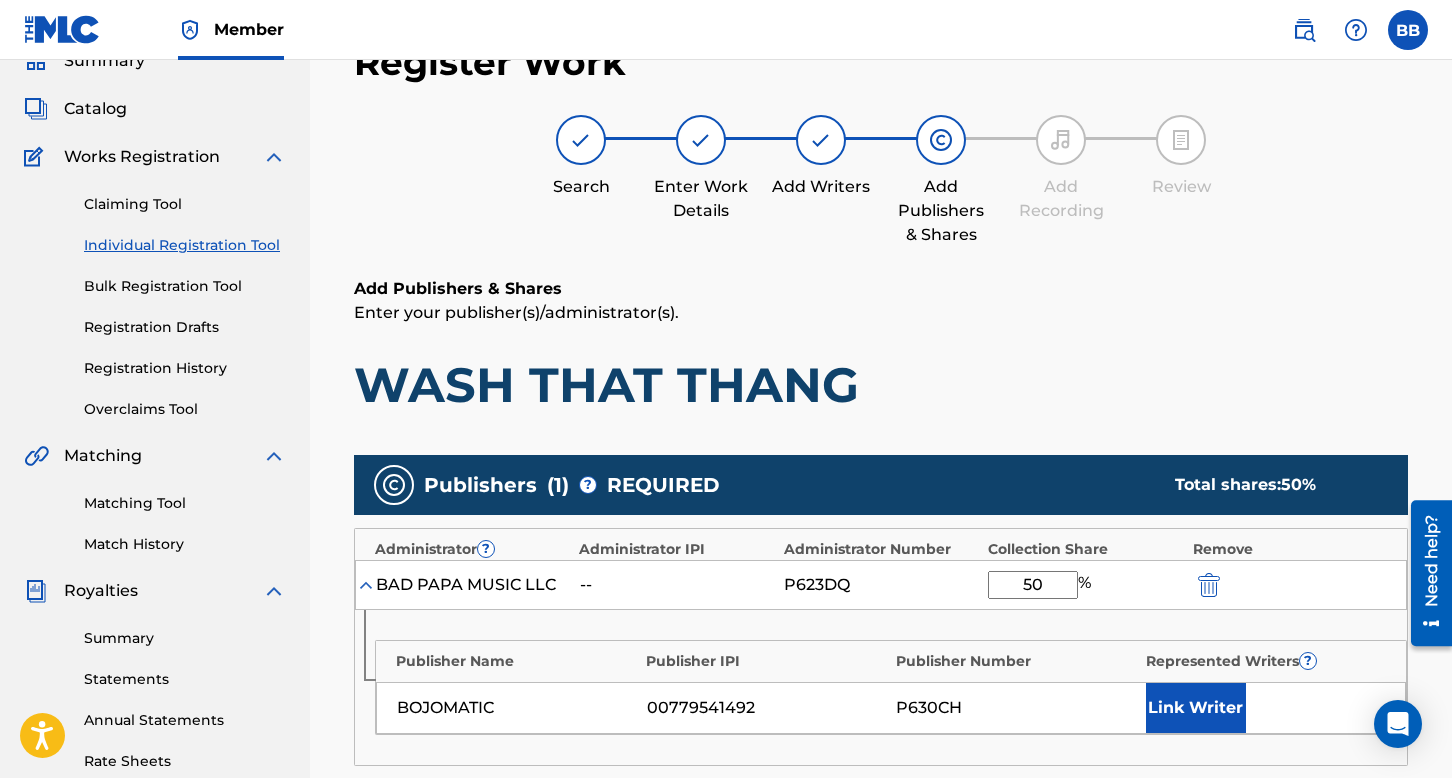 type on "50" 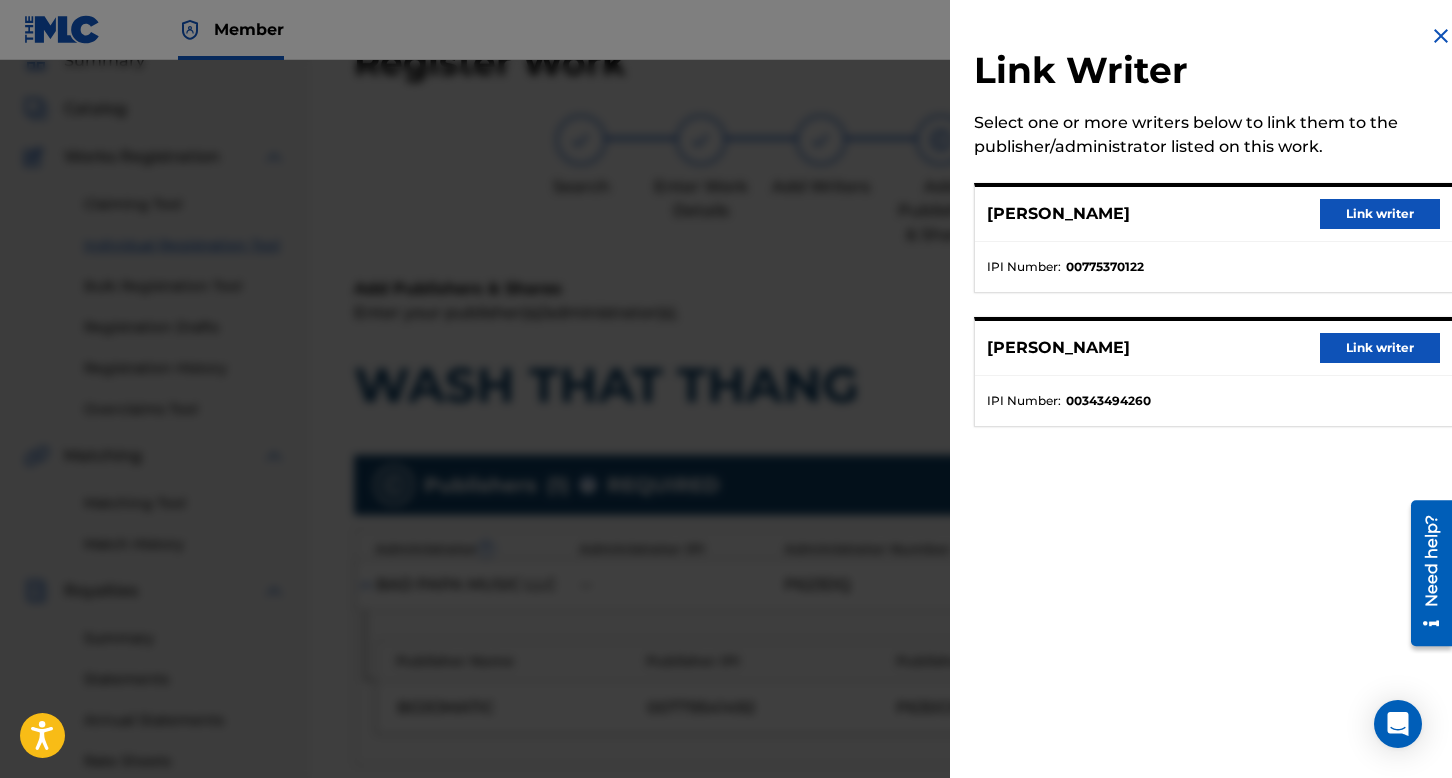 click on "Link writer" at bounding box center (1380, 214) 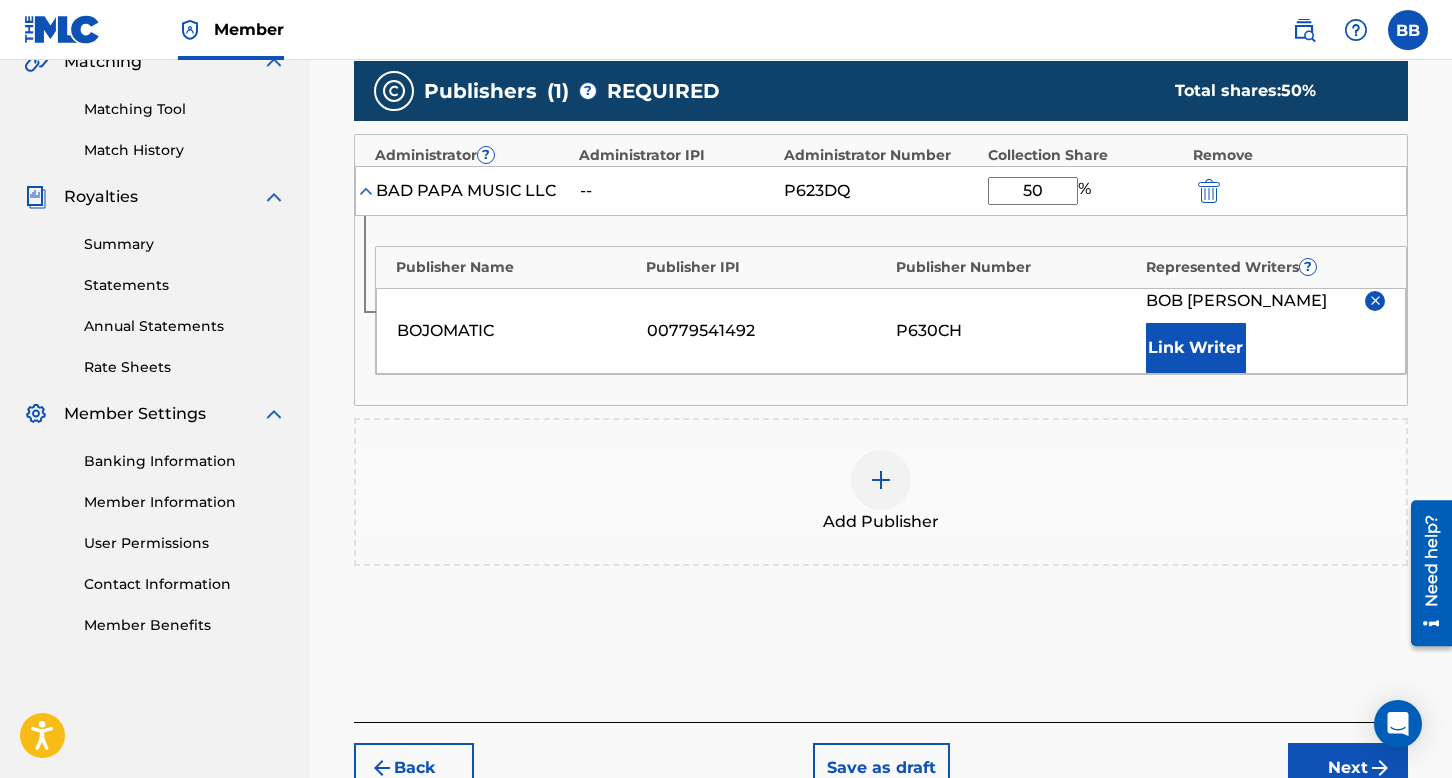 scroll, scrollTop: 490, scrollLeft: 0, axis: vertical 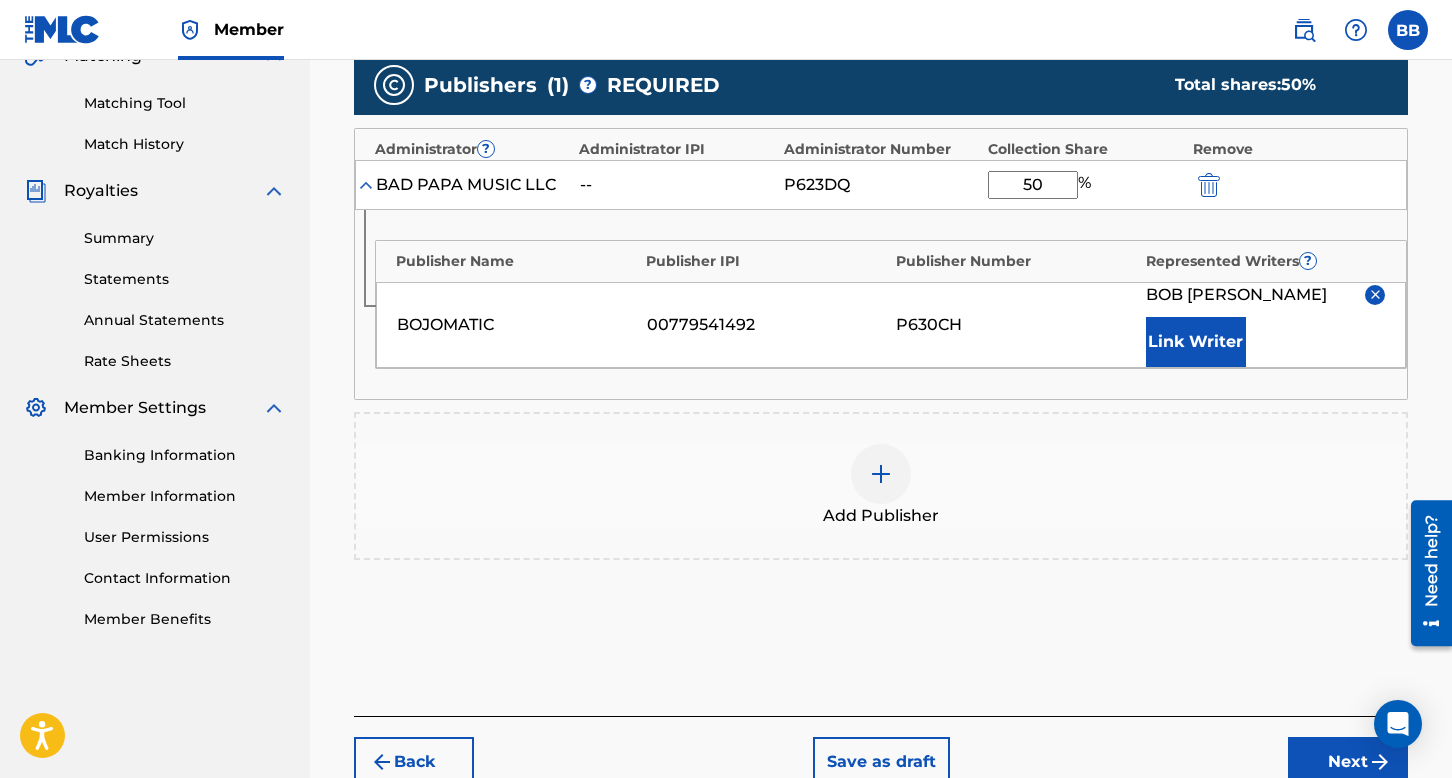 click at bounding box center [881, 474] 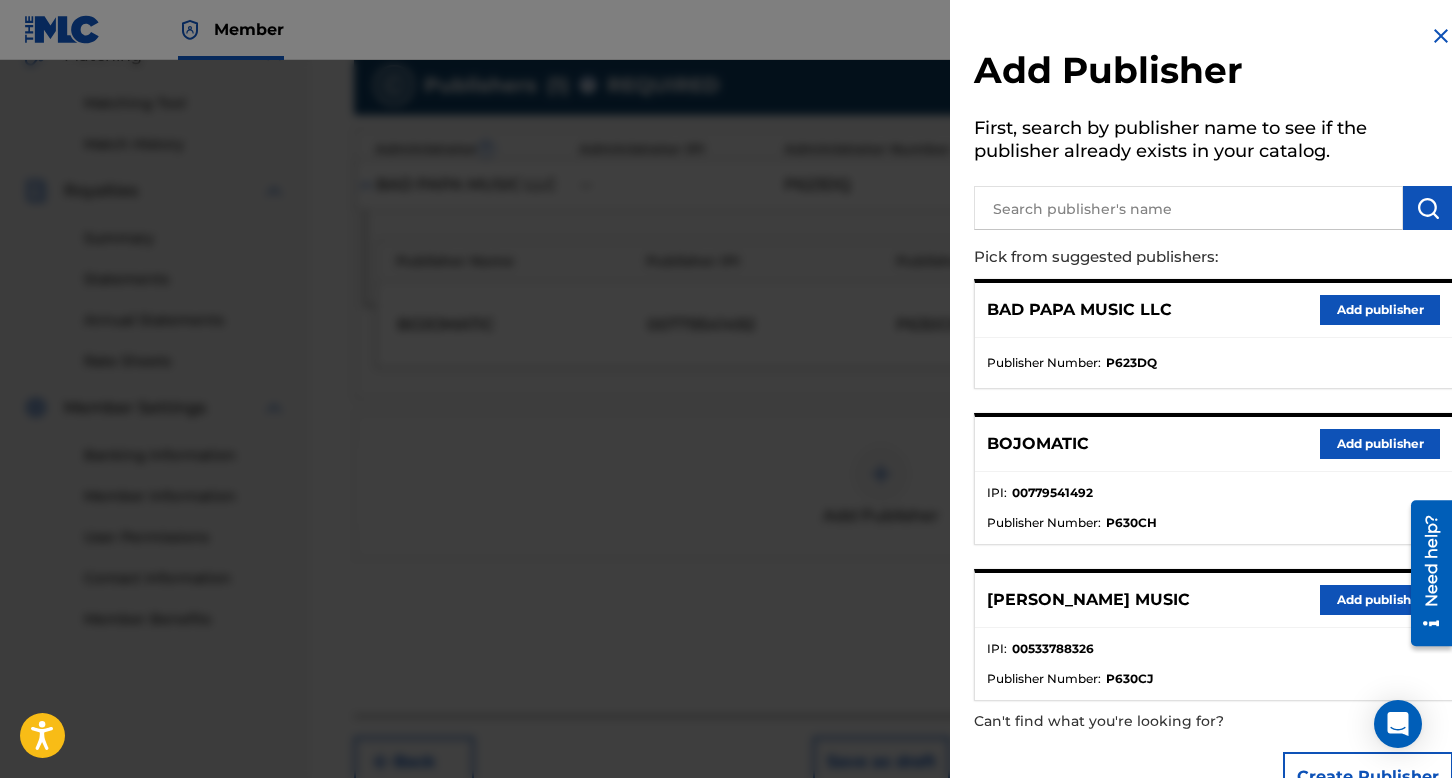 click on "Add publisher" at bounding box center (1380, 600) 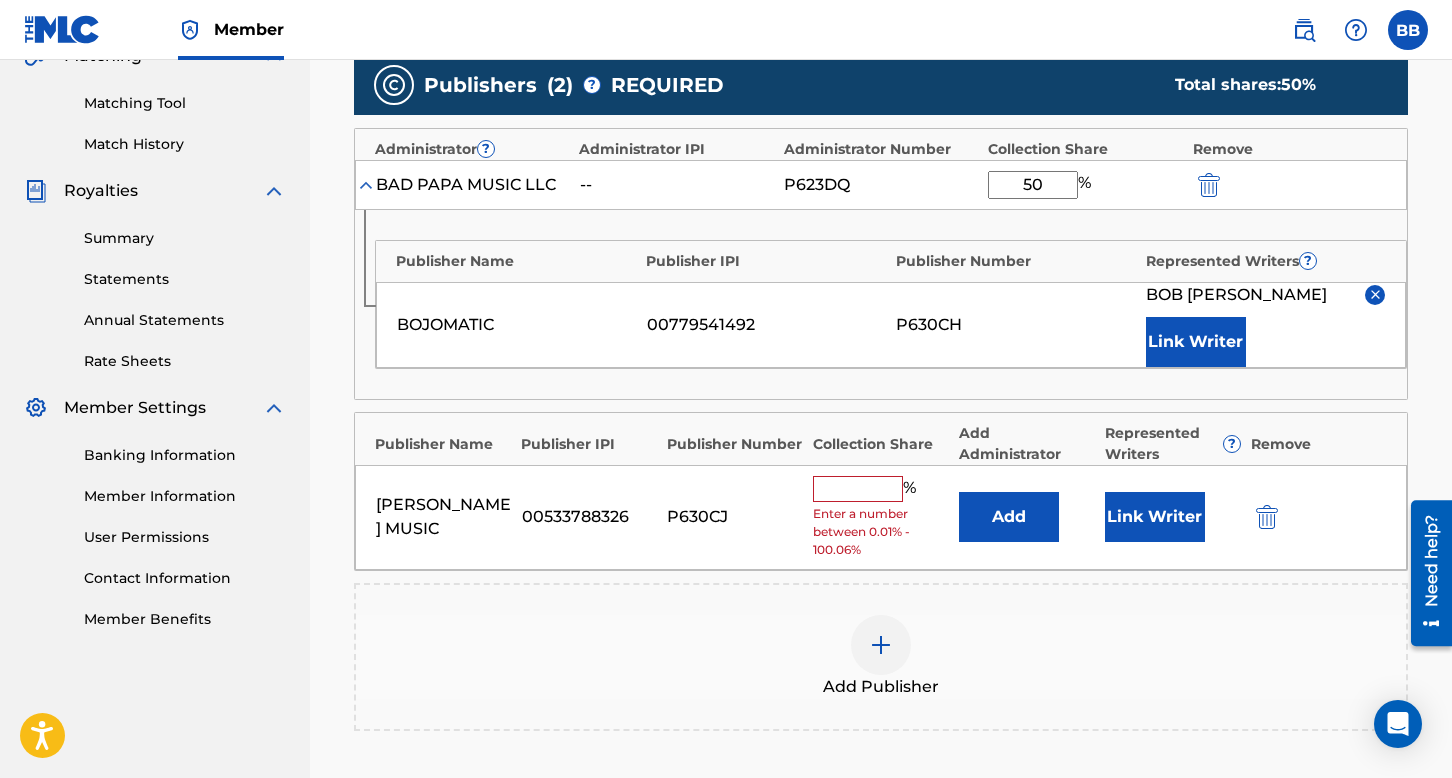 click at bounding box center (858, 489) 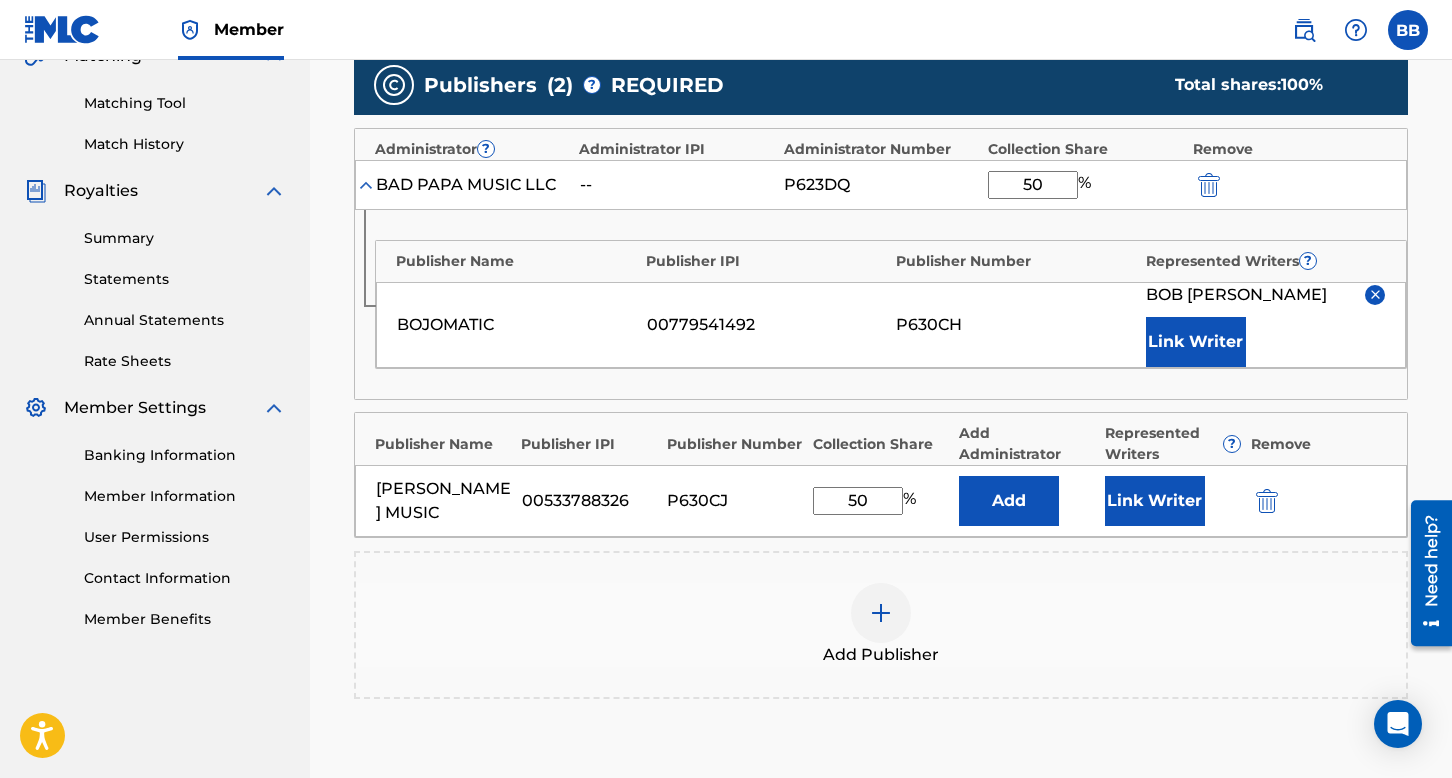 type on "50" 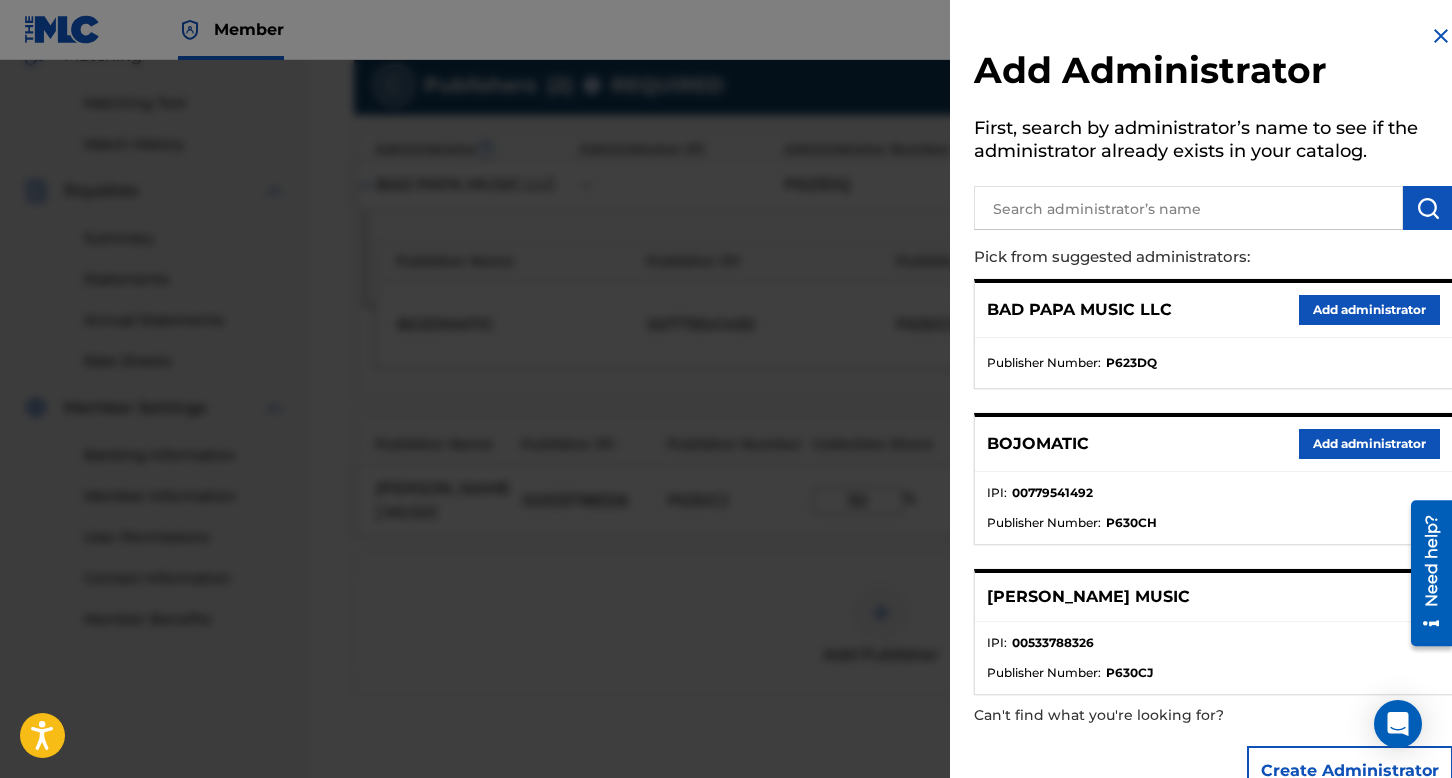 click on "Add administrator" at bounding box center (1369, 310) 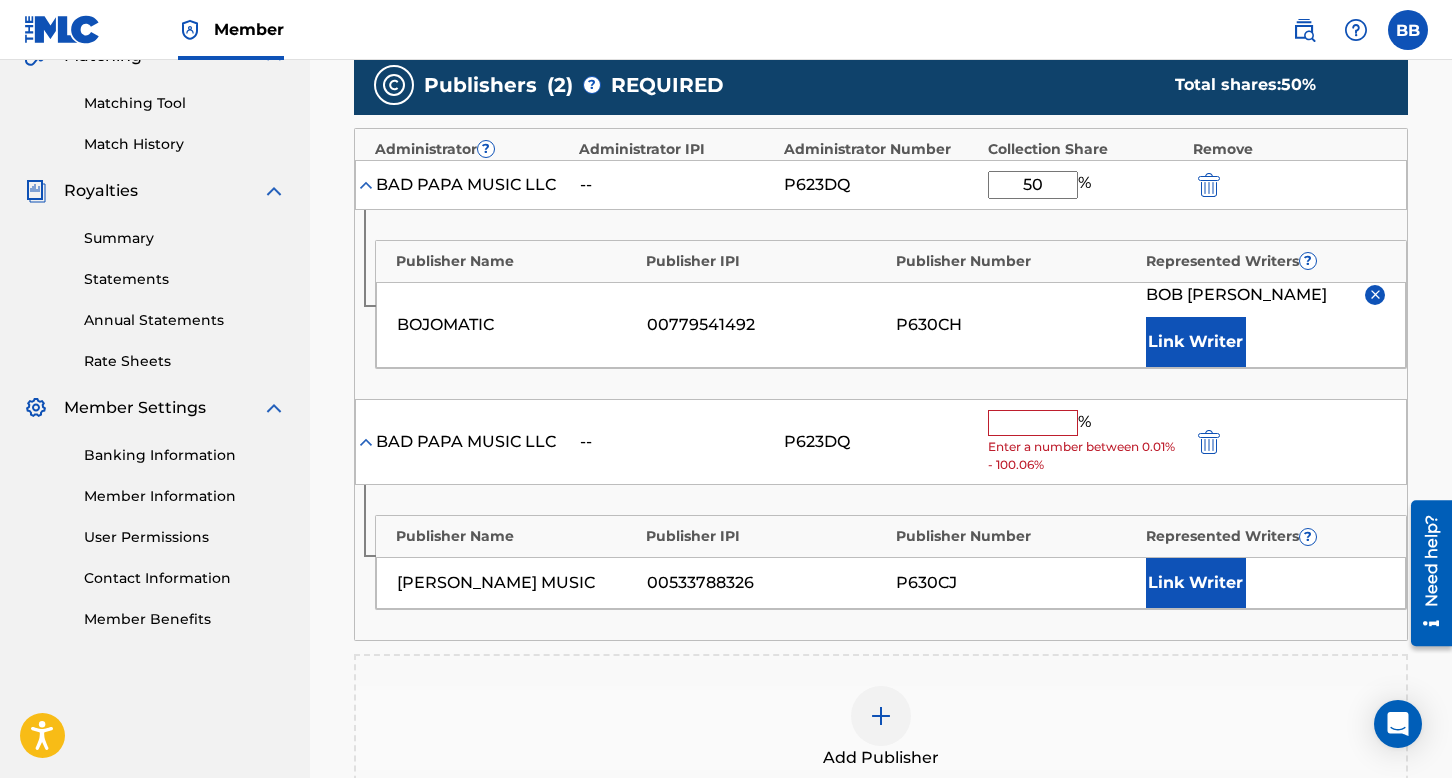 click at bounding box center (1033, 423) 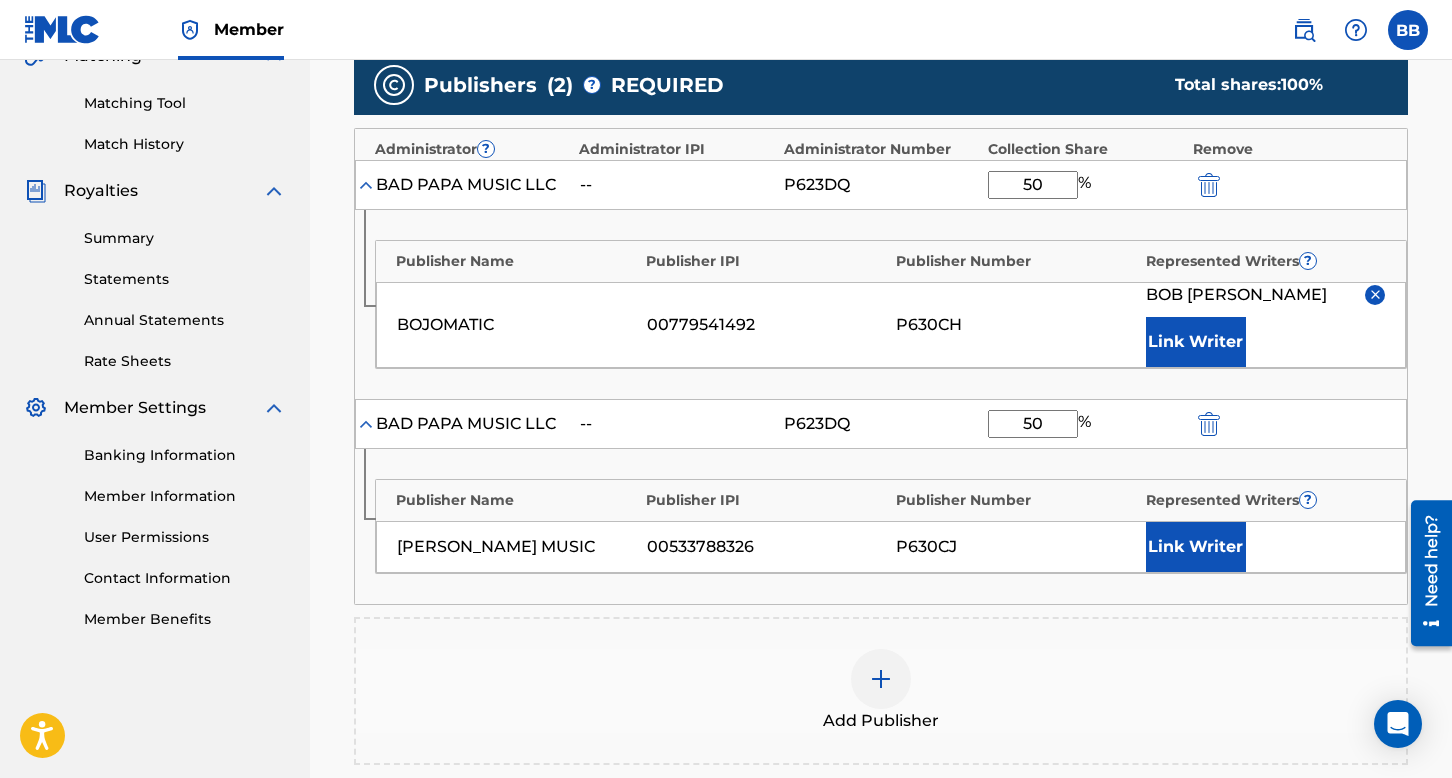 type on "50" 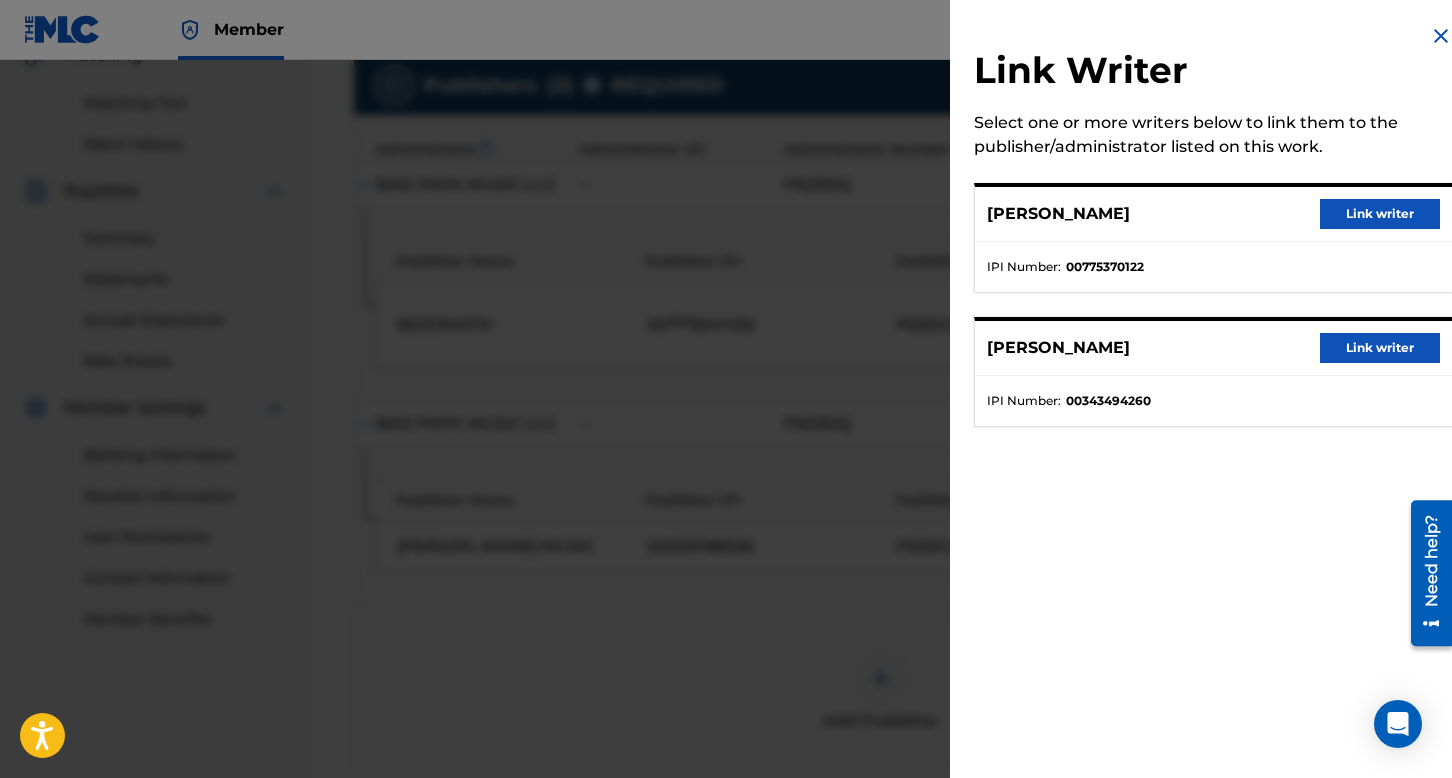 click on "Link writer" at bounding box center (1380, 348) 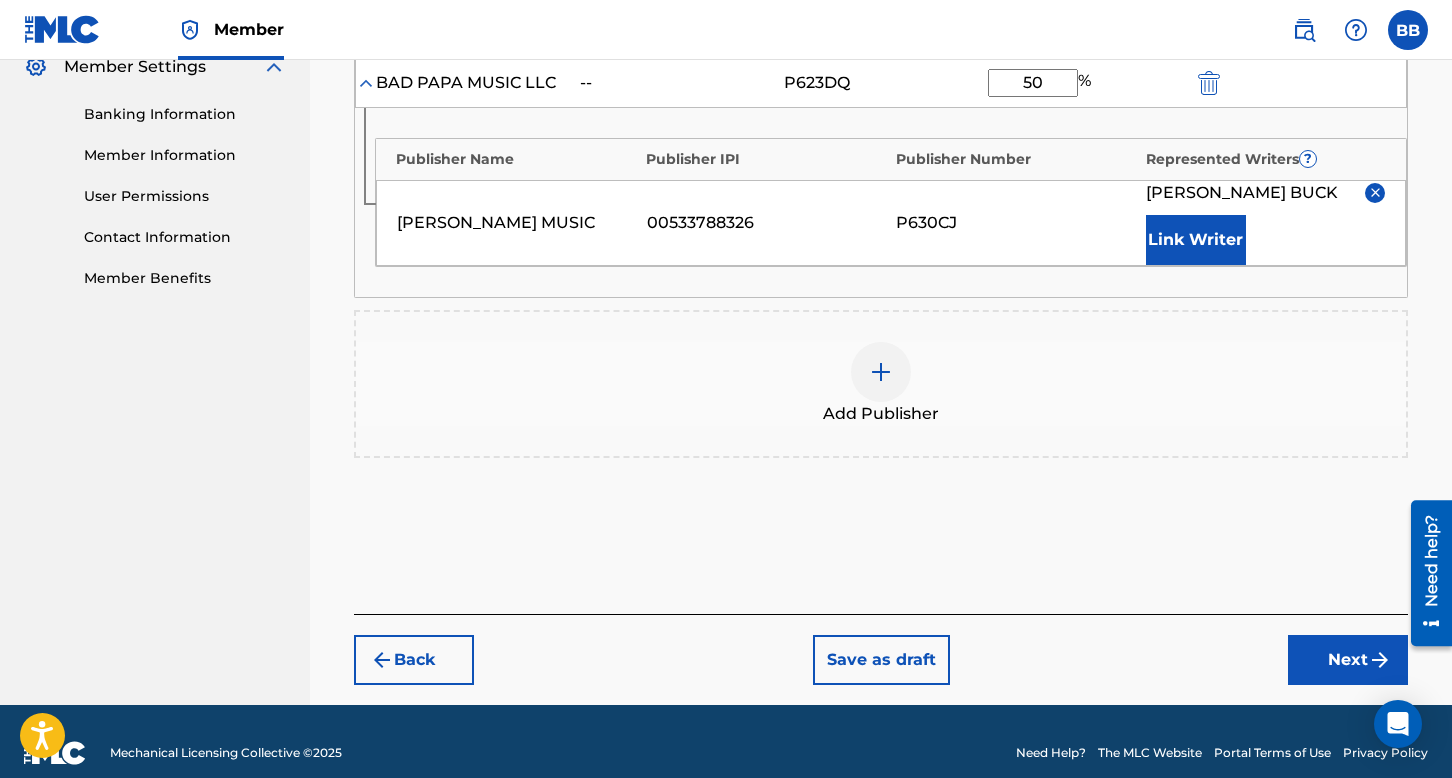 scroll, scrollTop: 848, scrollLeft: 0, axis: vertical 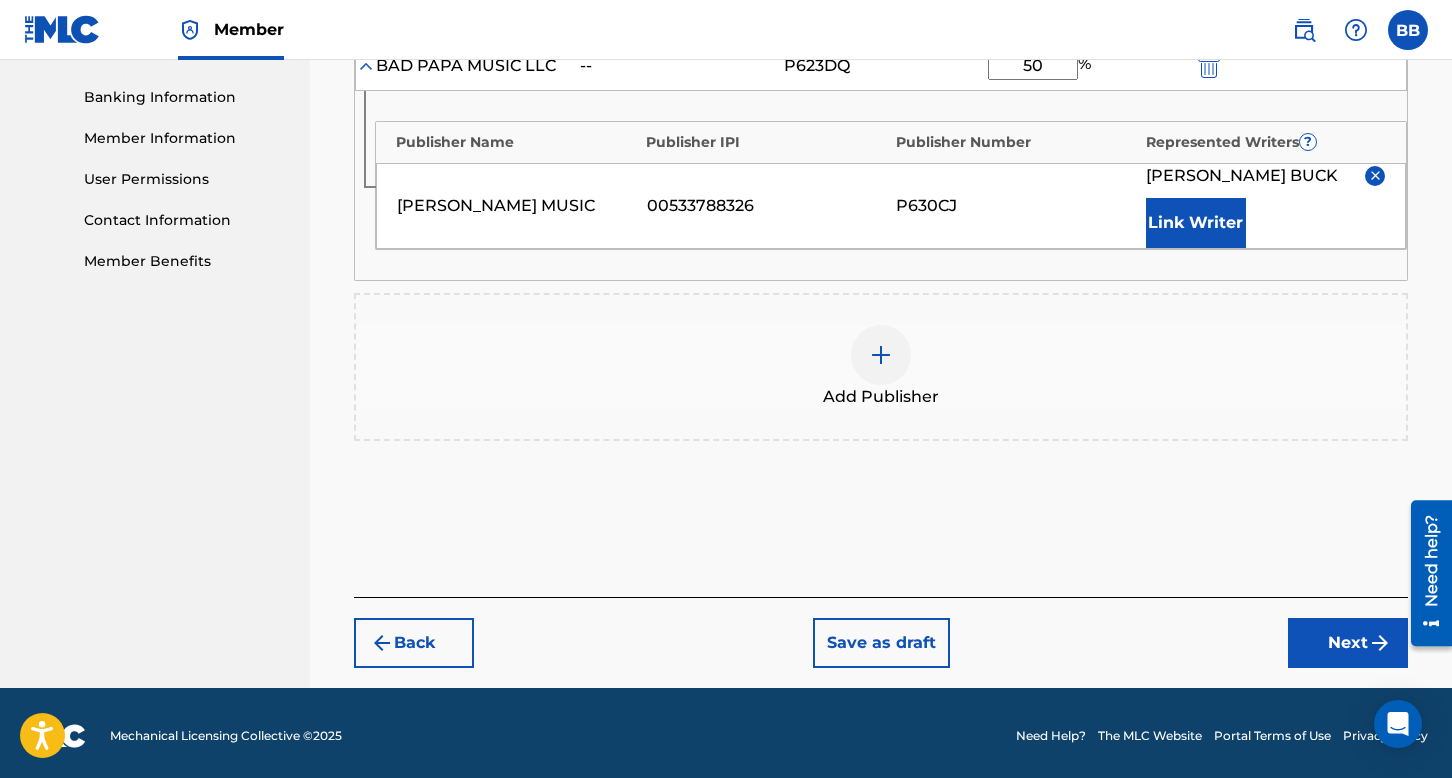 click on "Next" at bounding box center (1348, 643) 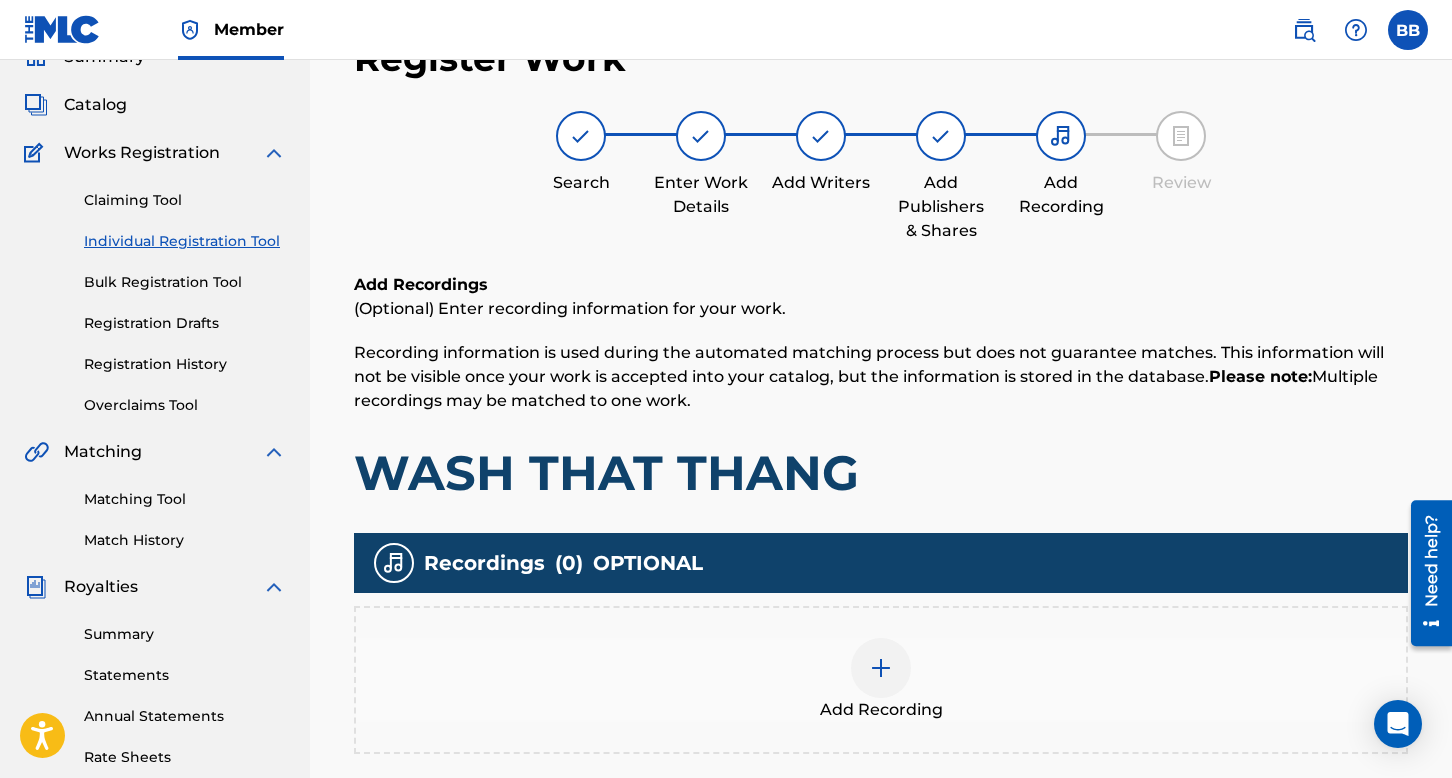 scroll, scrollTop: 90, scrollLeft: 0, axis: vertical 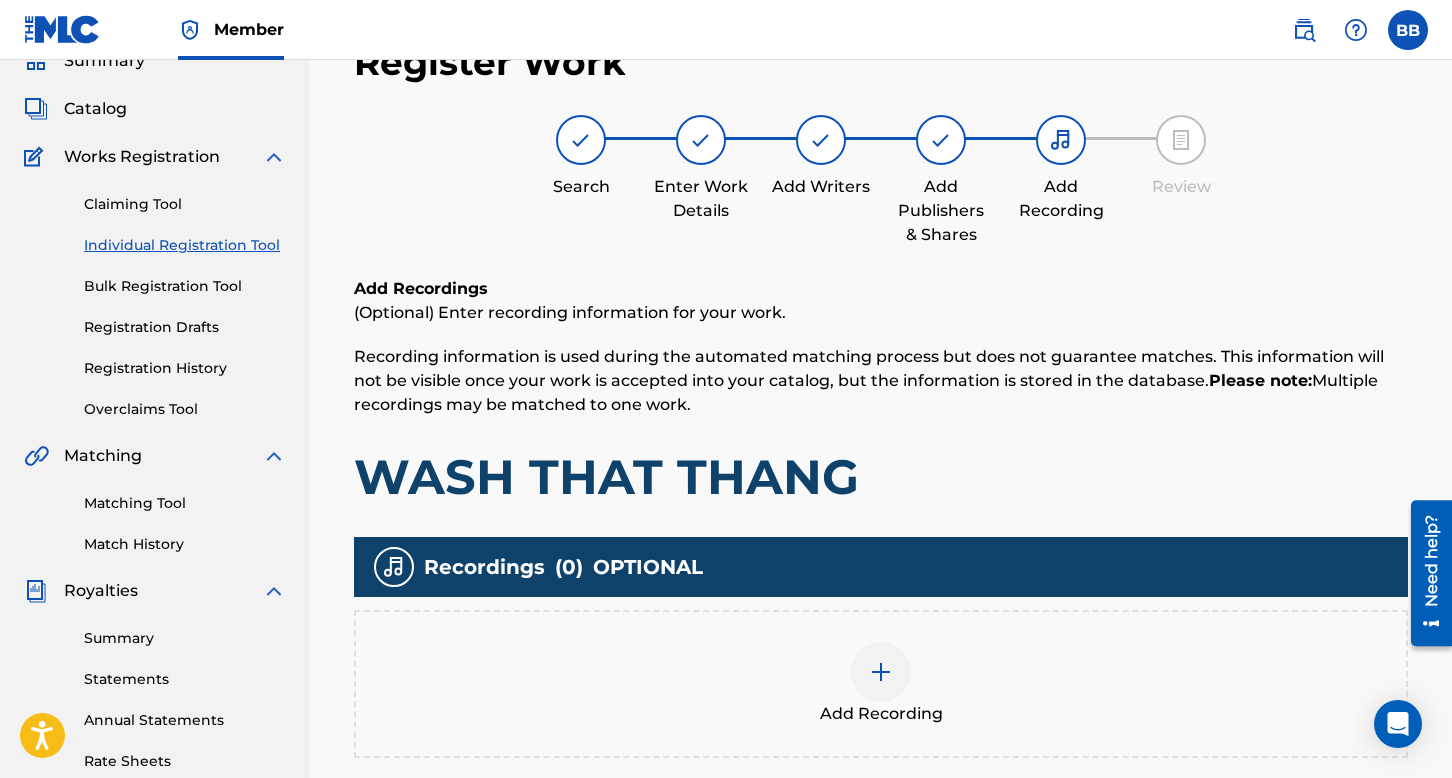 click at bounding box center (881, 672) 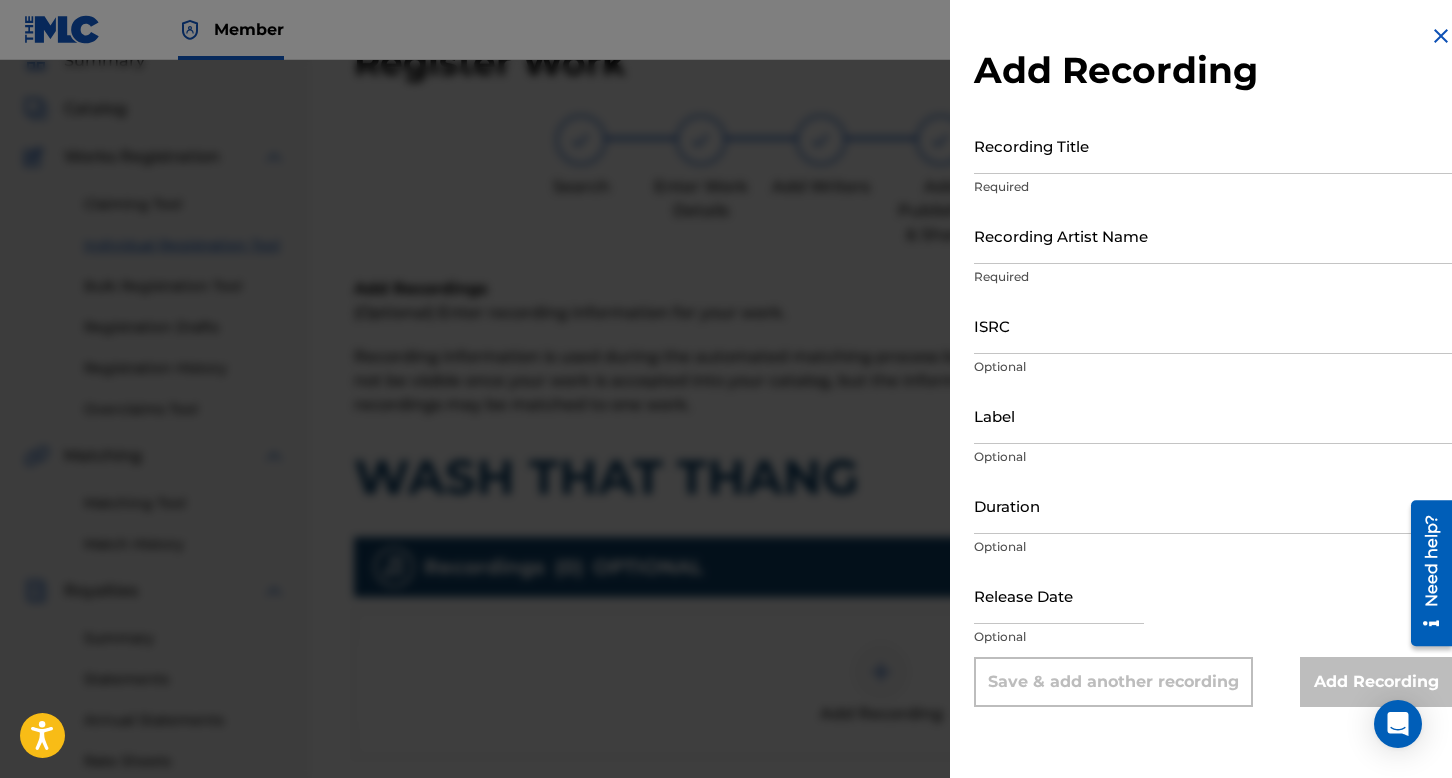 click on "Recording Title" at bounding box center (1213, 145) 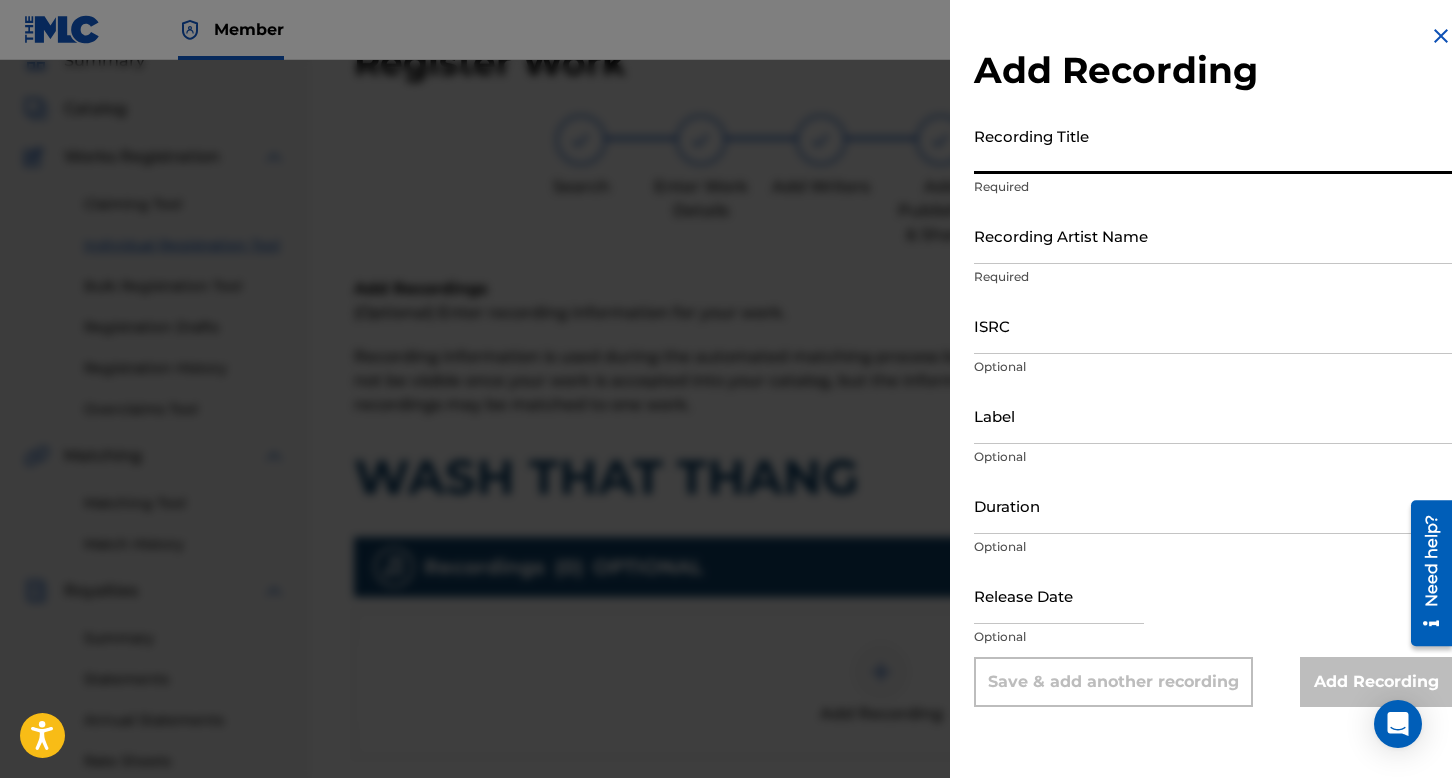 paste on "WASH THAT THANG" 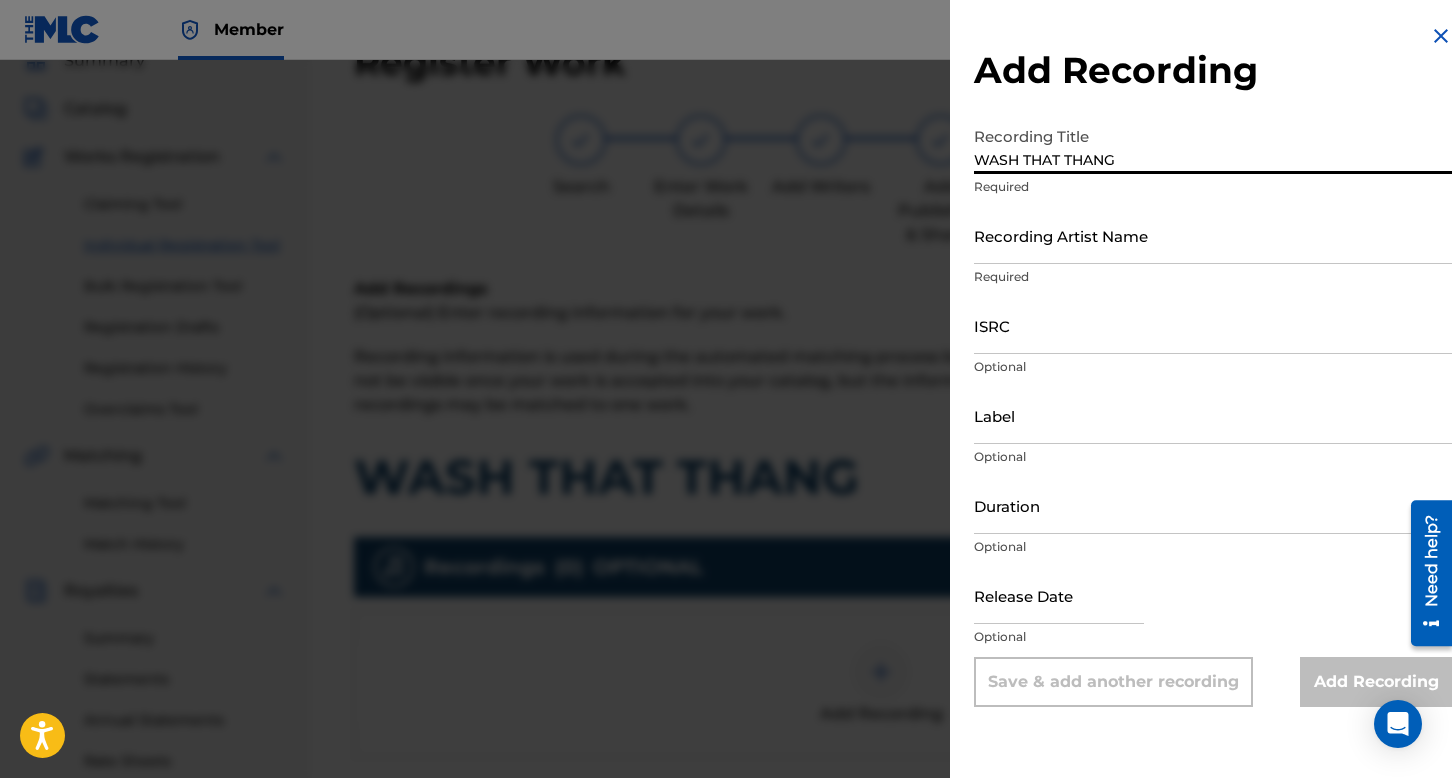 type on "WASH THAT THANG" 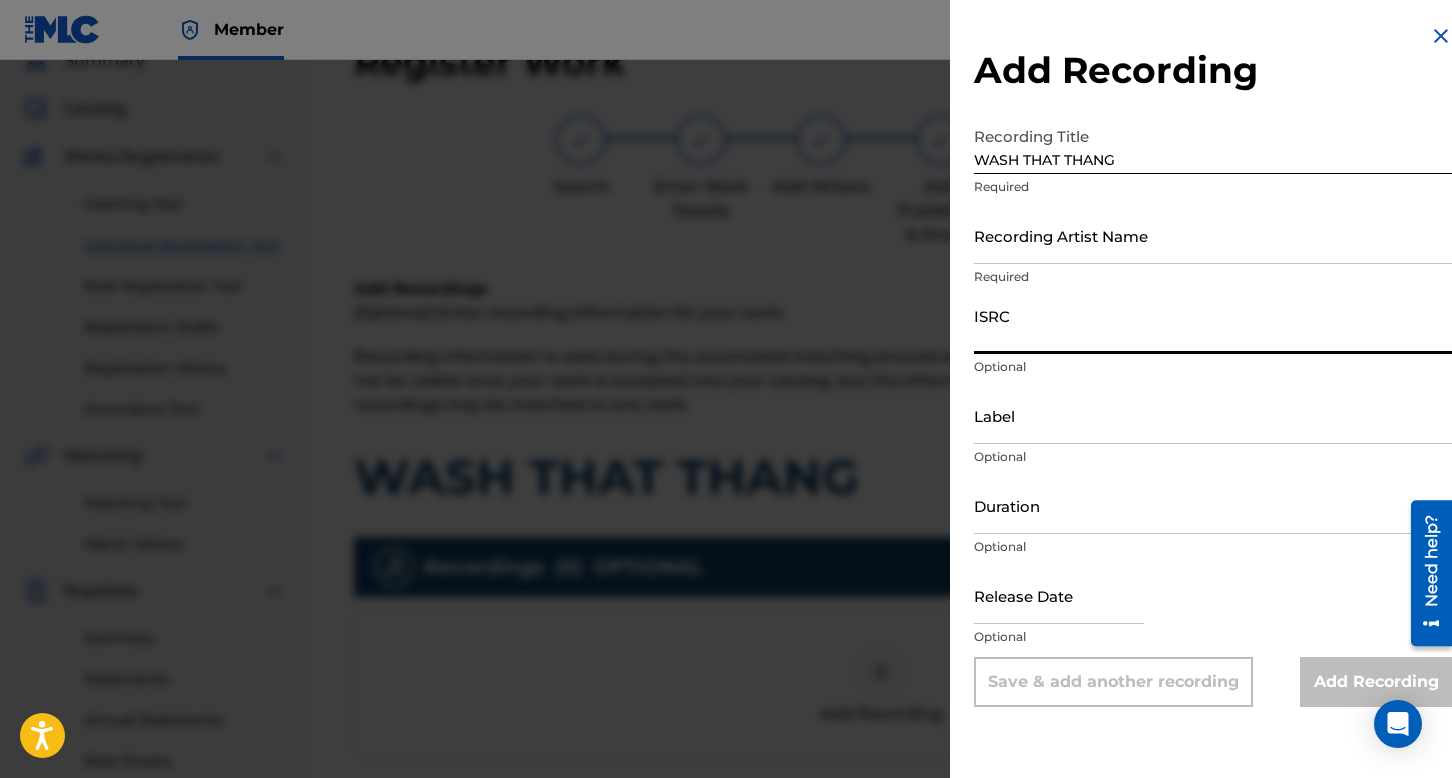 click on "ISRC" at bounding box center [1213, 325] 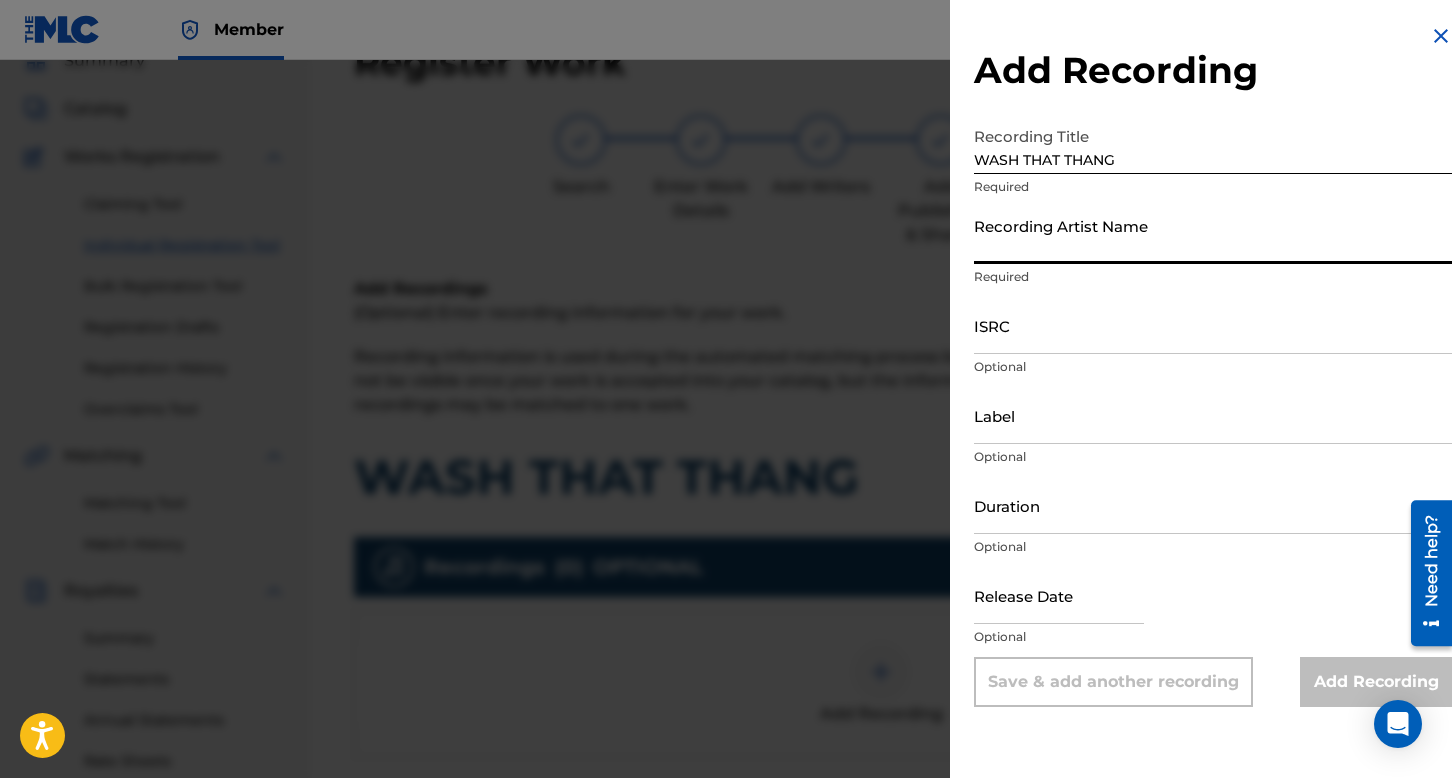paste on "BAD PAPA" 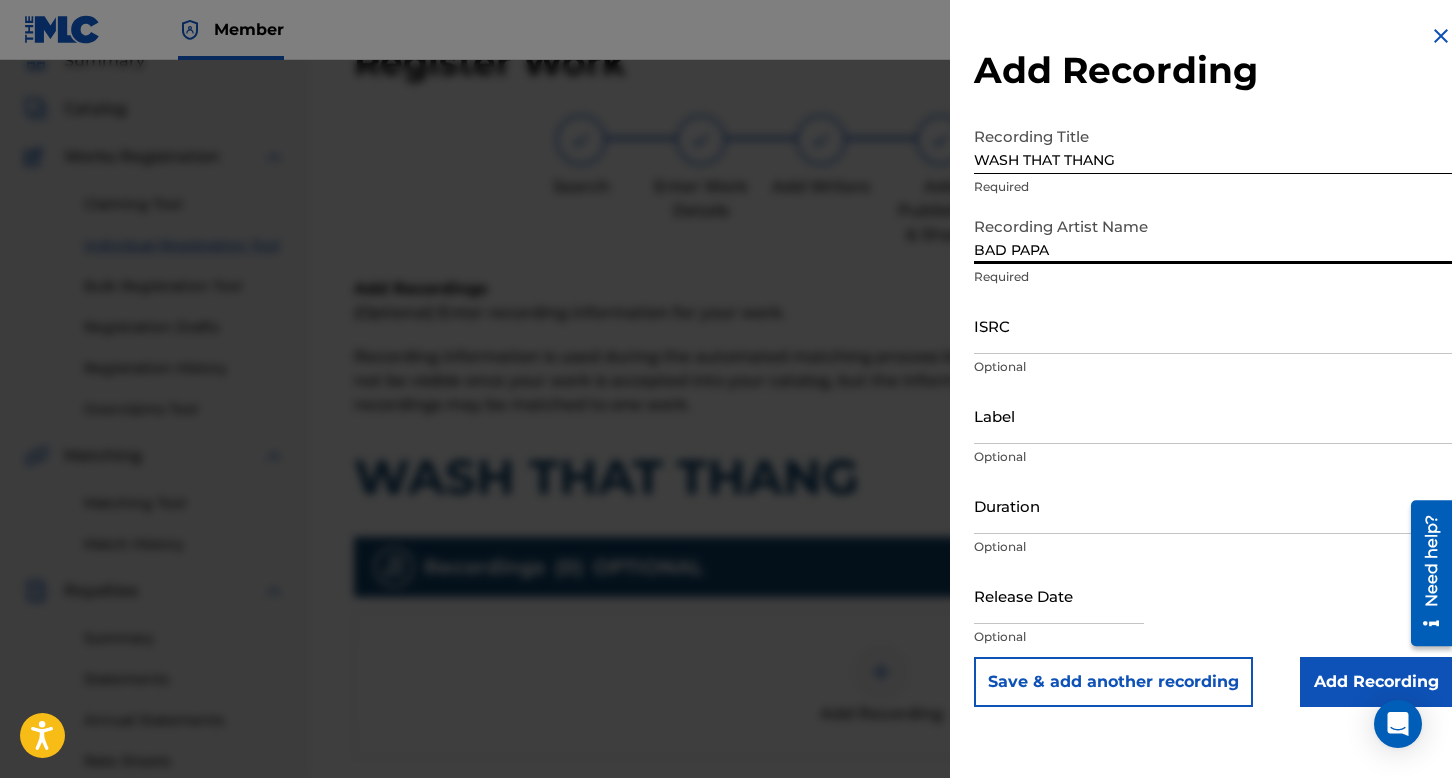 type on "BAD PAPA" 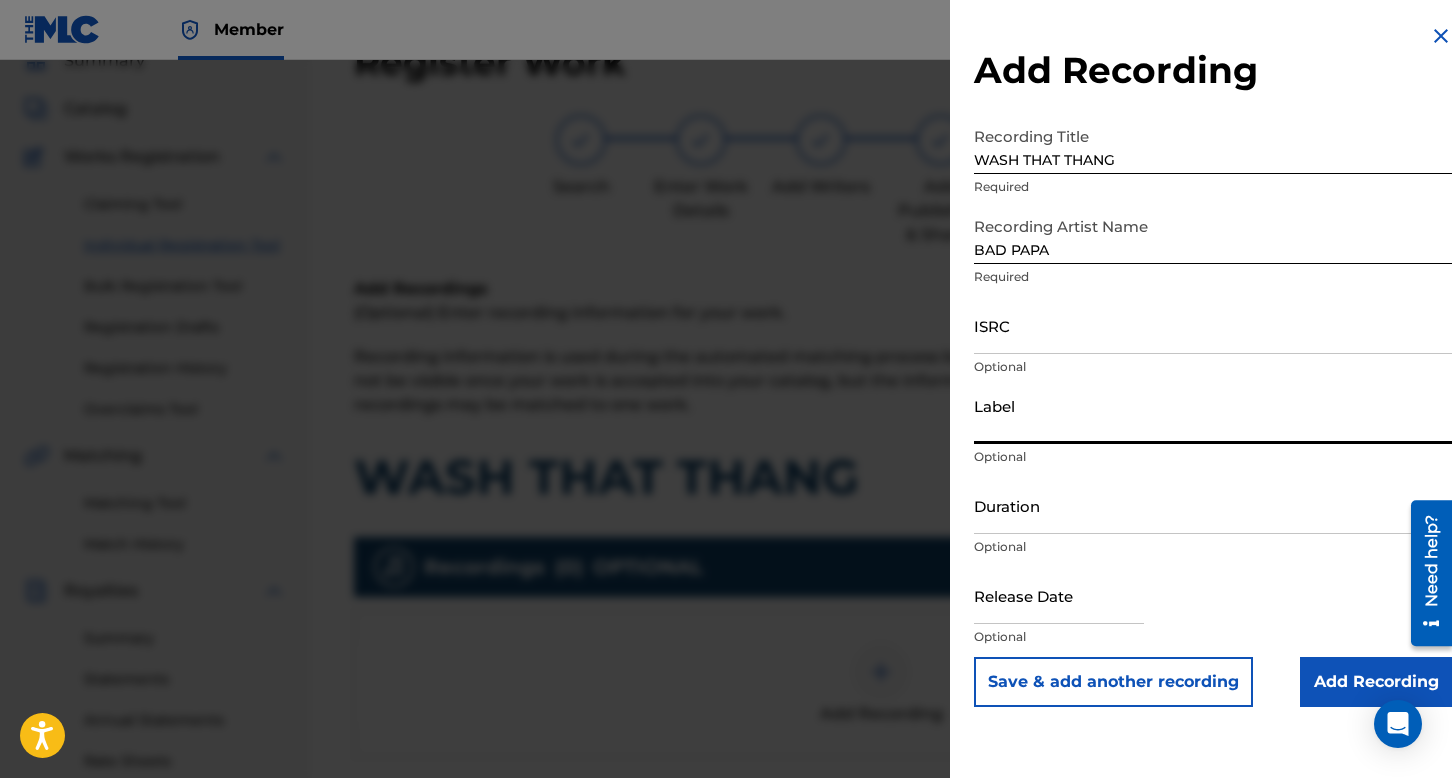 click on "Label" at bounding box center [1213, 415] 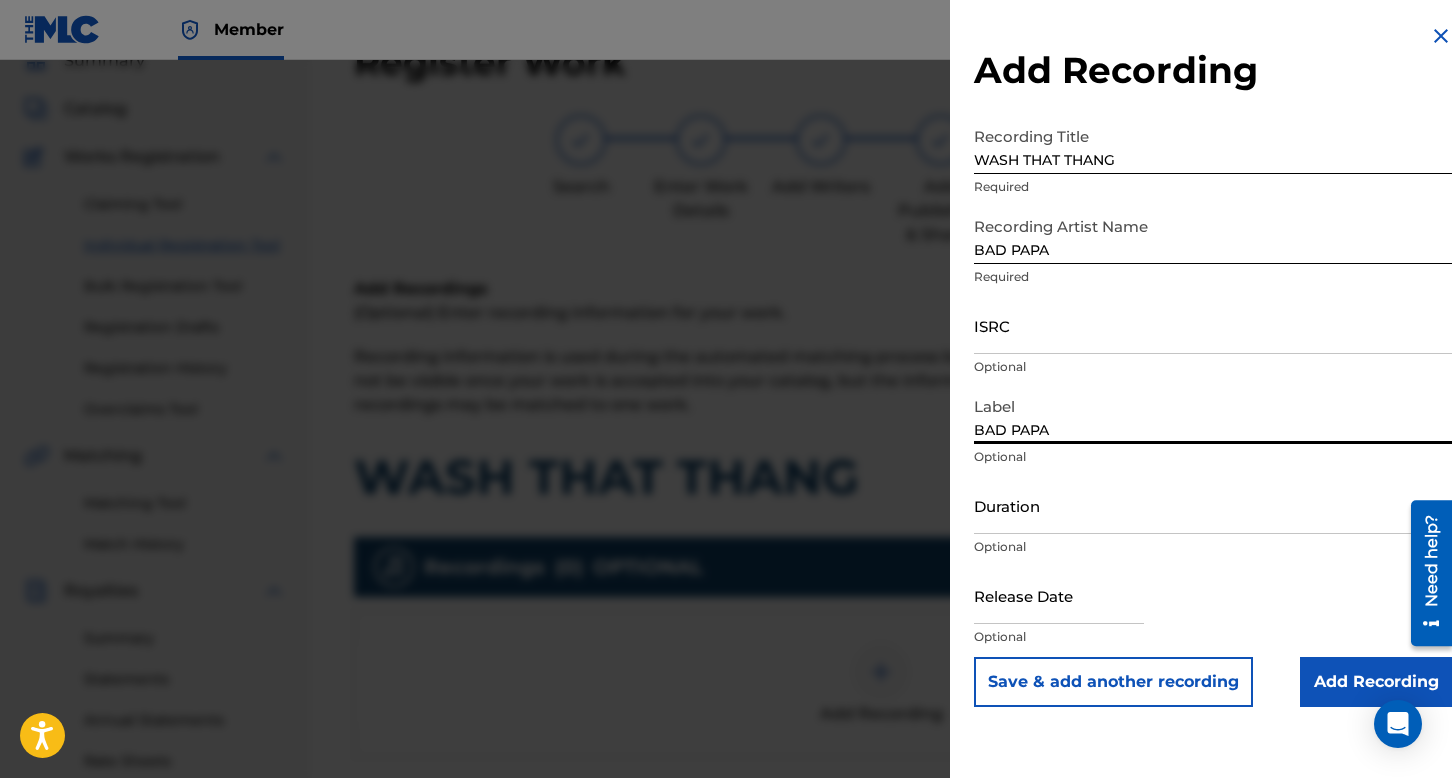 type on "BAD PAPA" 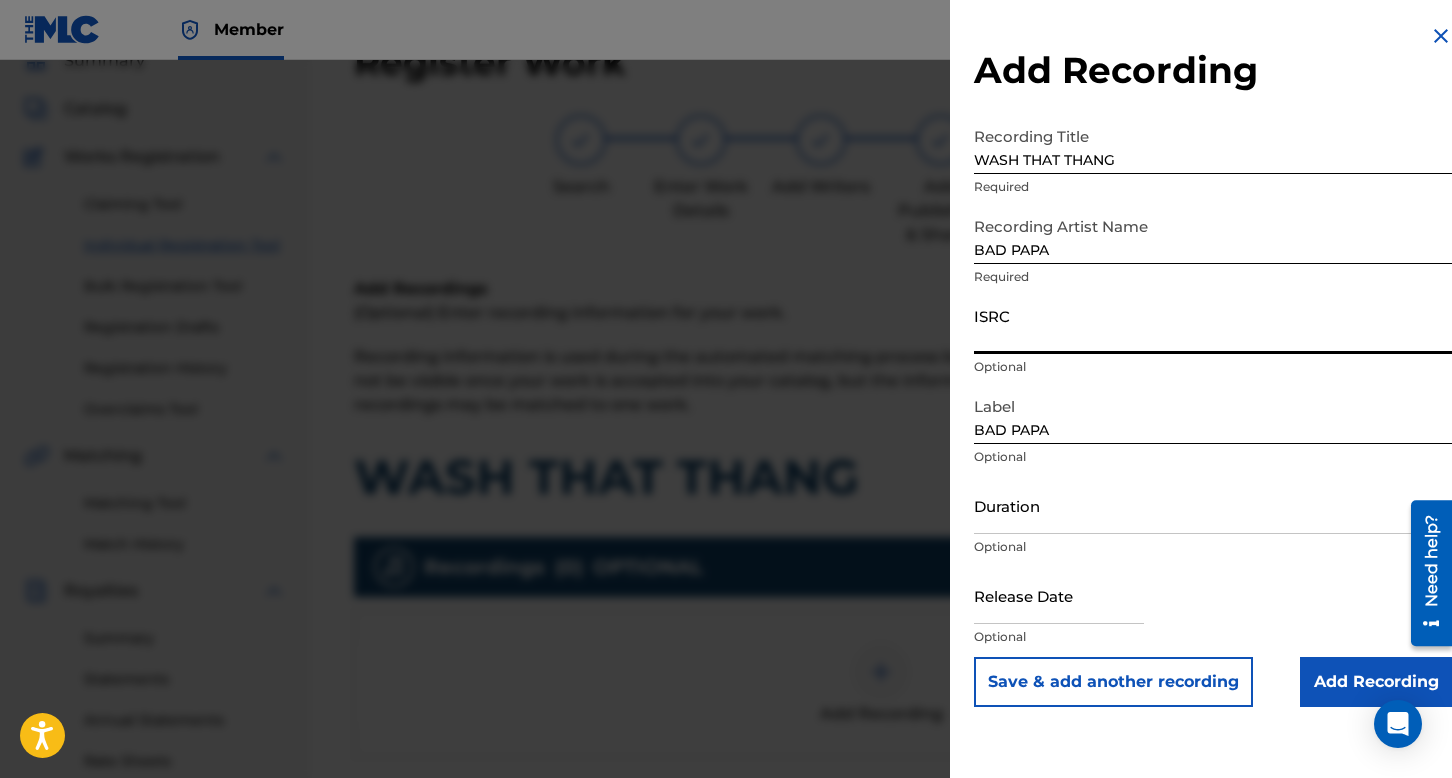 click on "ISRC" at bounding box center [1213, 325] 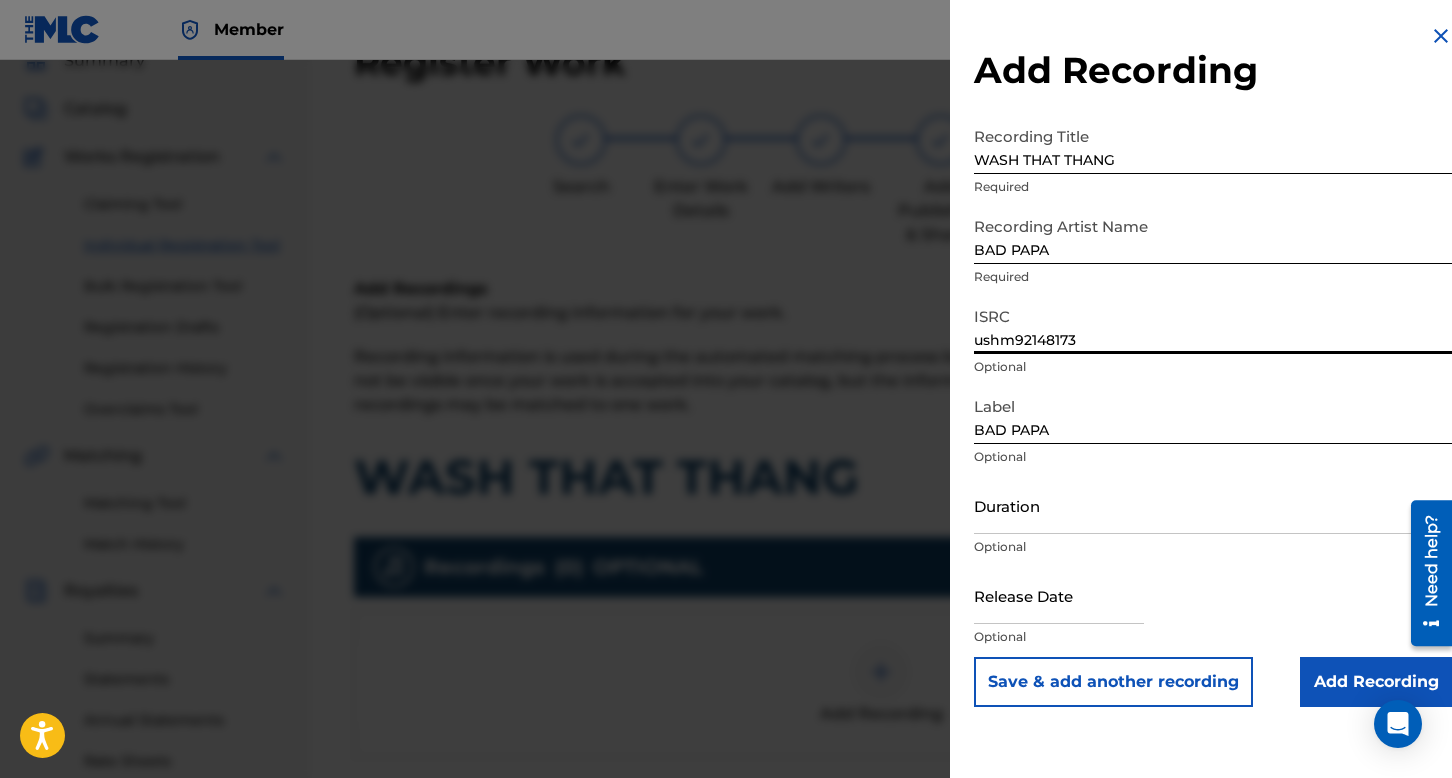 type on "ushm92148173" 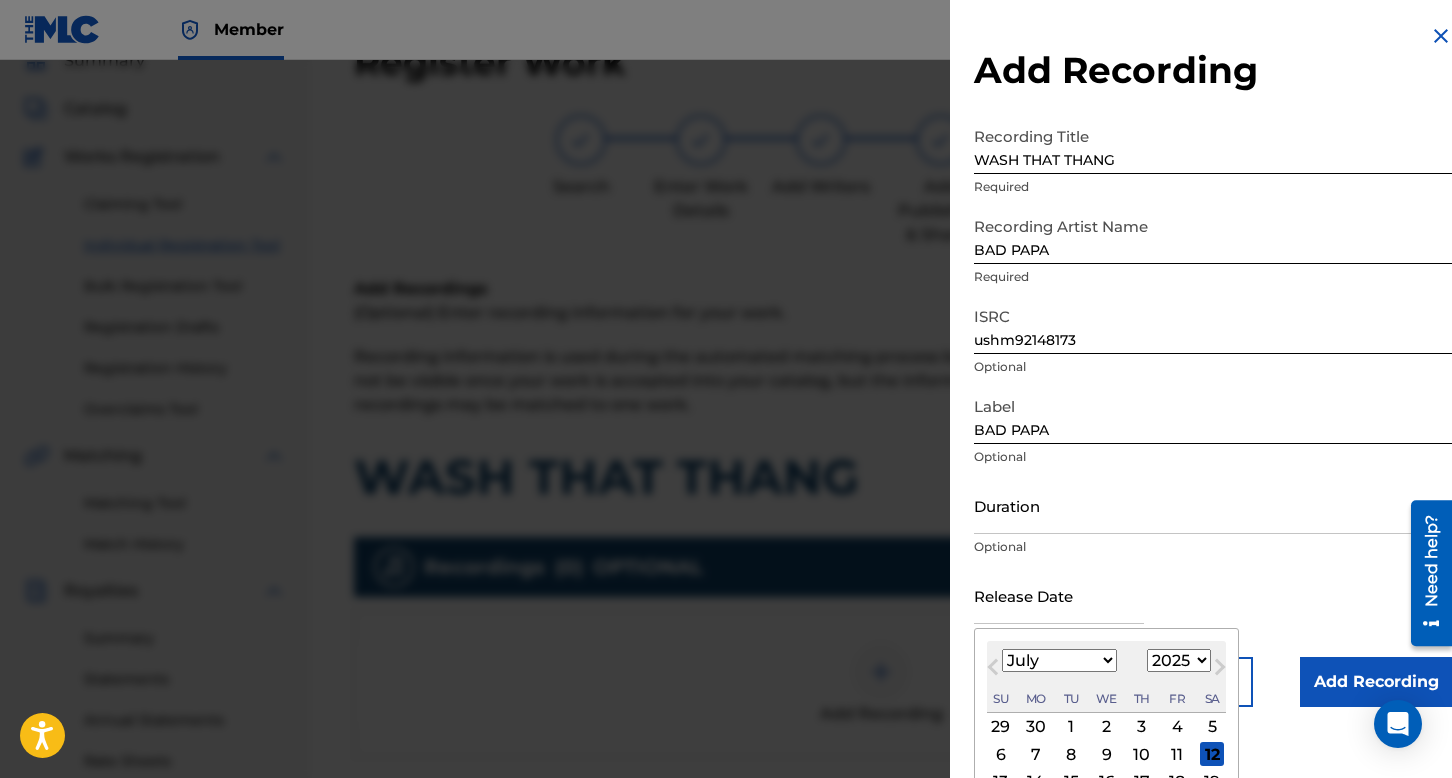 click on "1899 1900 1901 1902 1903 1904 1905 1906 1907 1908 1909 1910 1911 1912 1913 1914 1915 1916 1917 1918 1919 1920 1921 1922 1923 1924 1925 1926 1927 1928 1929 1930 1931 1932 1933 1934 1935 1936 1937 1938 1939 1940 1941 1942 1943 1944 1945 1946 1947 1948 1949 1950 1951 1952 1953 1954 1955 1956 1957 1958 1959 1960 1961 1962 1963 1964 1965 1966 1967 1968 1969 1970 1971 1972 1973 1974 1975 1976 1977 1978 1979 1980 1981 1982 1983 1984 1985 1986 1987 1988 1989 1990 1991 1992 1993 1994 1995 1996 1997 1998 1999 2000 2001 2002 2003 2004 2005 2006 2007 2008 2009 2010 2011 2012 2013 2014 2015 2016 2017 2018 2019 2020 2021 2022 2023 2024 2025 2026 2027 2028 2029 2030 2031 2032 2033 2034 2035 2036 2037 2038 2039 2040 2041 2042 2043 2044 2045 2046 2047 2048 2049 2050 2051 2052 2053 2054 2055 2056 2057 2058 2059 2060 2061 2062 2063 2064 2065 2066 2067 2068 2069 2070 2071 2072 2073 2074 2075 2076 2077 2078 2079 2080 2081 2082 2083 2084 2085 2086 2087 2088 2089 2090 2091 2092 2093 2094 2095 2096 2097 2098 2099 2100" at bounding box center [1179, 660] 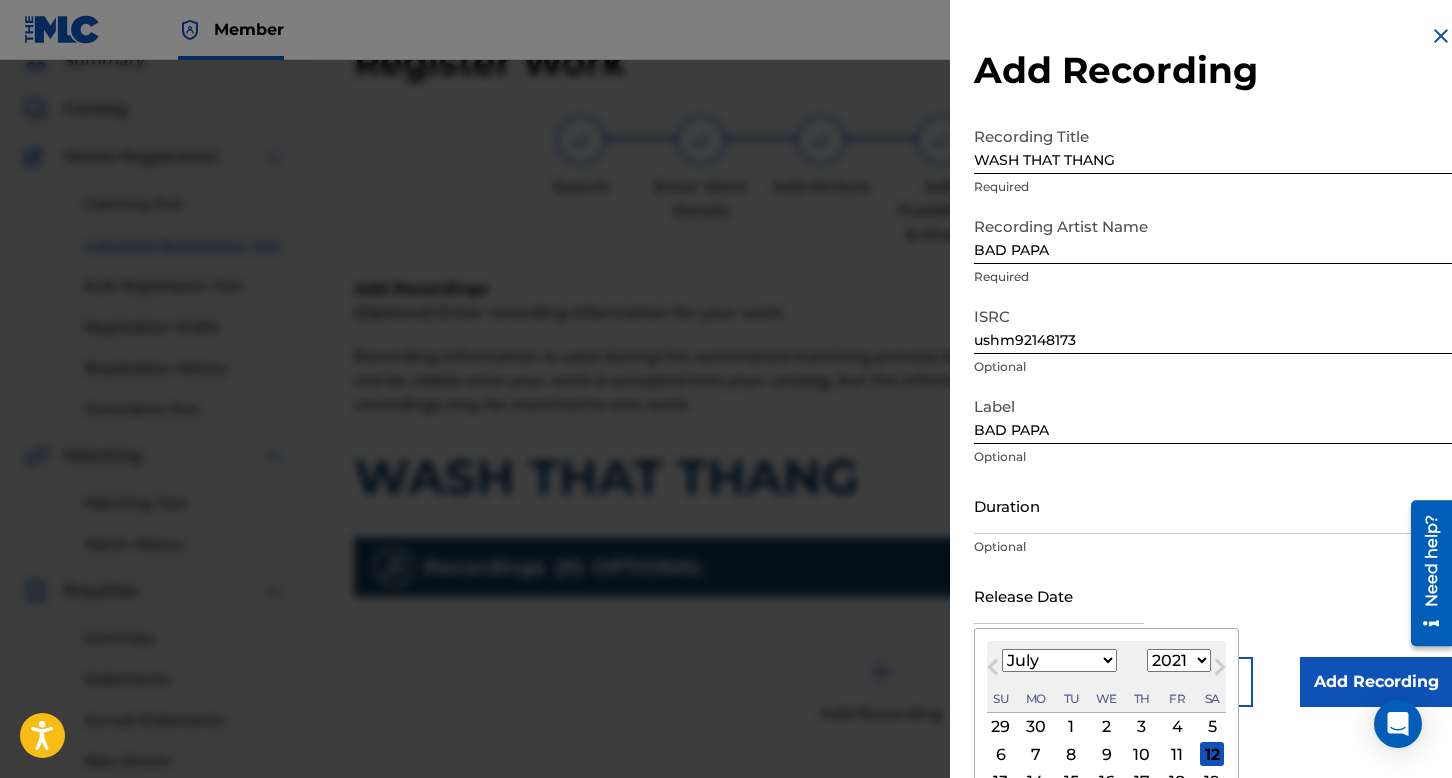 click on "1899 1900 1901 1902 1903 1904 1905 1906 1907 1908 1909 1910 1911 1912 1913 1914 1915 1916 1917 1918 1919 1920 1921 1922 1923 1924 1925 1926 1927 1928 1929 1930 1931 1932 1933 1934 1935 1936 1937 1938 1939 1940 1941 1942 1943 1944 1945 1946 1947 1948 1949 1950 1951 1952 1953 1954 1955 1956 1957 1958 1959 1960 1961 1962 1963 1964 1965 1966 1967 1968 1969 1970 1971 1972 1973 1974 1975 1976 1977 1978 1979 1980 1981 1982 1983 1984 1985 1986 1987 1988 1989 1990 1991 1992 1993 1994 1995 1996 1997 1998 1999 2000 2001 2002 2003 2004 2005 2006 2007 2008 2009 2010 2011 2012 2013 2014 2015 2016 2017 2018 2019 2020 2021 2022 2023 2024 2025 2026 2027 2028 2029 2030 2031 2032 2033 2034 2035 2036 2037 2038 2039 2040 2041 2042 2043 2044 2045 2046 2047 2048 2049 2050 2051 2052 2053 2054 2055 2056 2057 2058 2059 2060 2061 2062 2063 2064 2065 2066 2067 2068 2069 2070 2071 2072 2073 2074 2075 2076 2077 2078 2079 2080 2081 2082 2083 2084 2085 2086 2087 2088 2089 2090 2091 2092 2093 2094 2095 2096 2097 2098 2099 2100" at bounding box center (1179, 660) 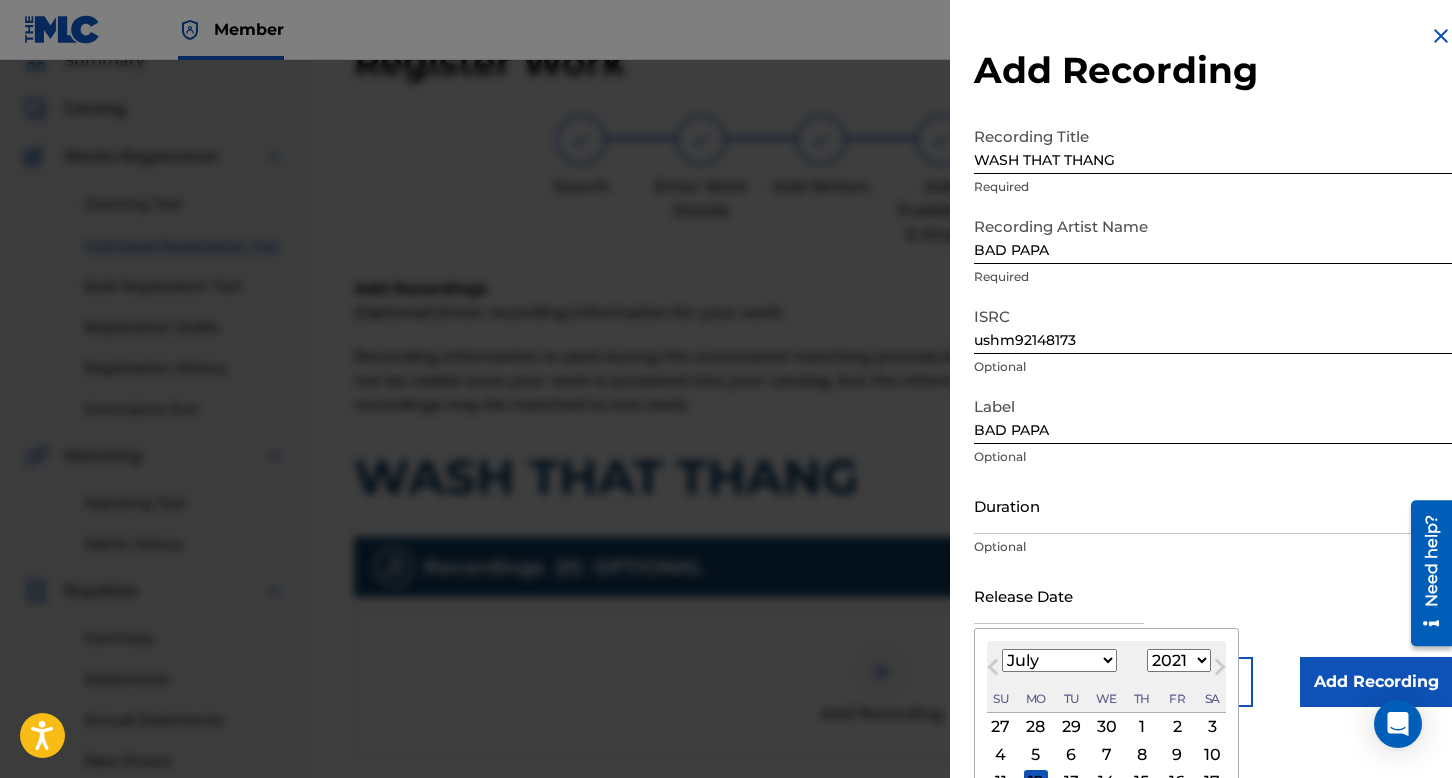 click on "January February March April May June July August September October November December" at bounding box center (1059, 660) 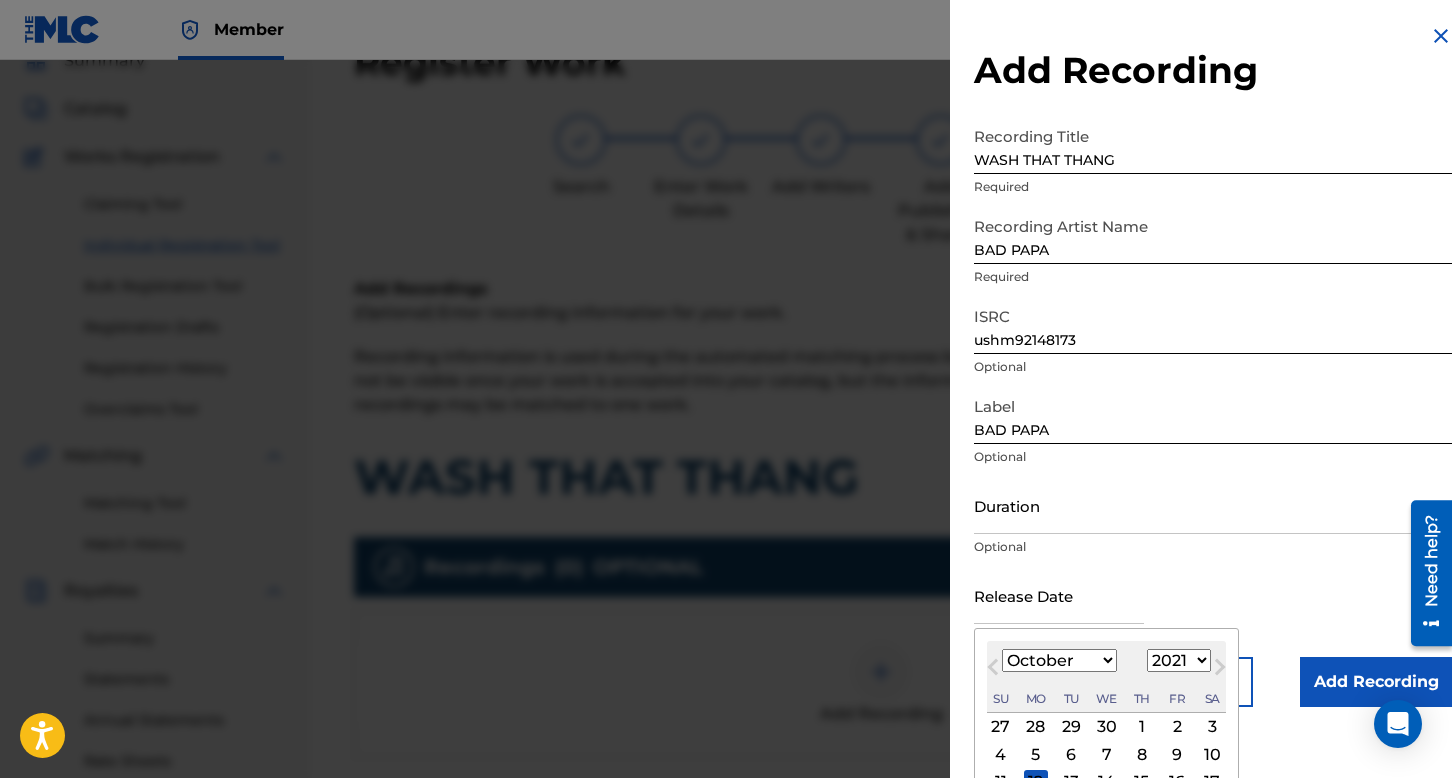click on "January February March April May June July August September October November December" at bounding box center [1059, 660] 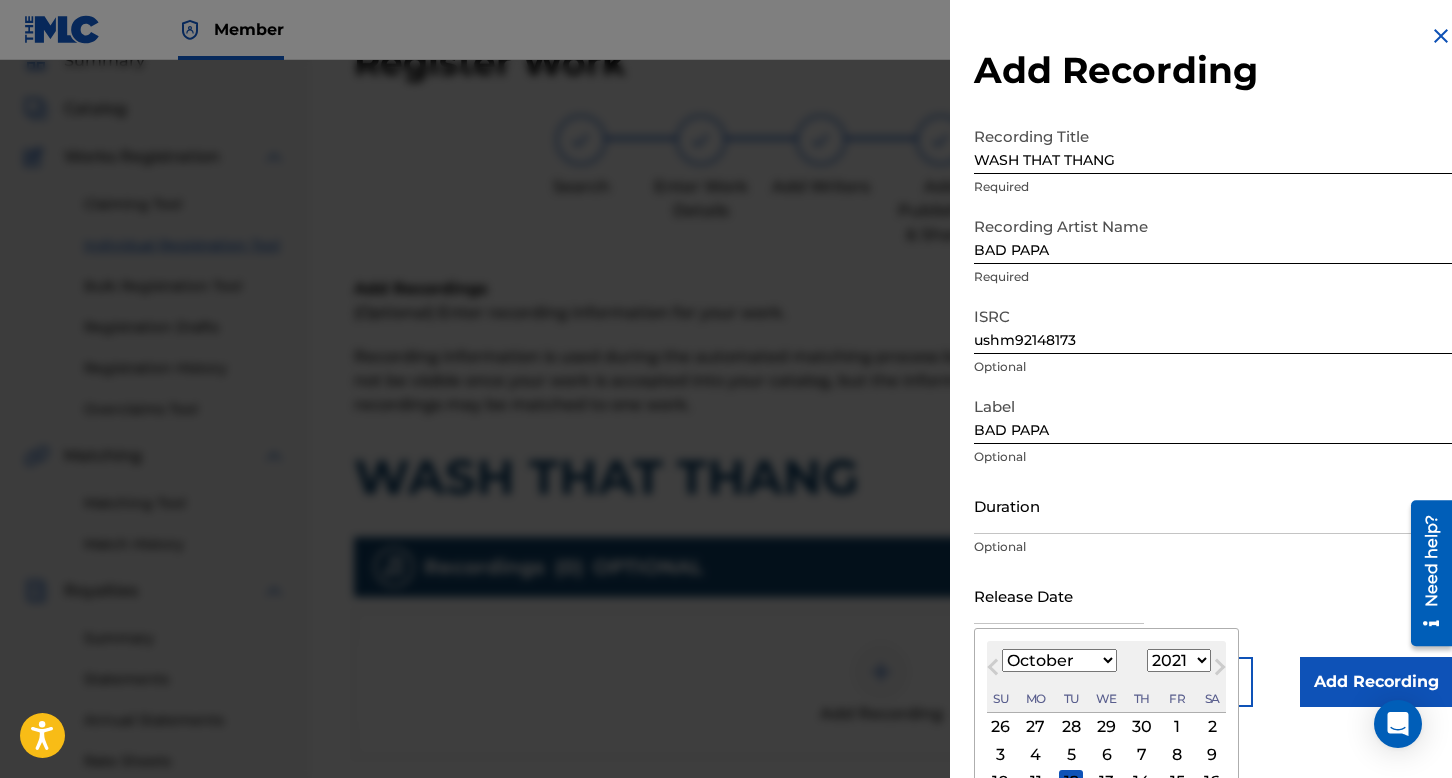 click on "5" at bounding box center (1071, 754) 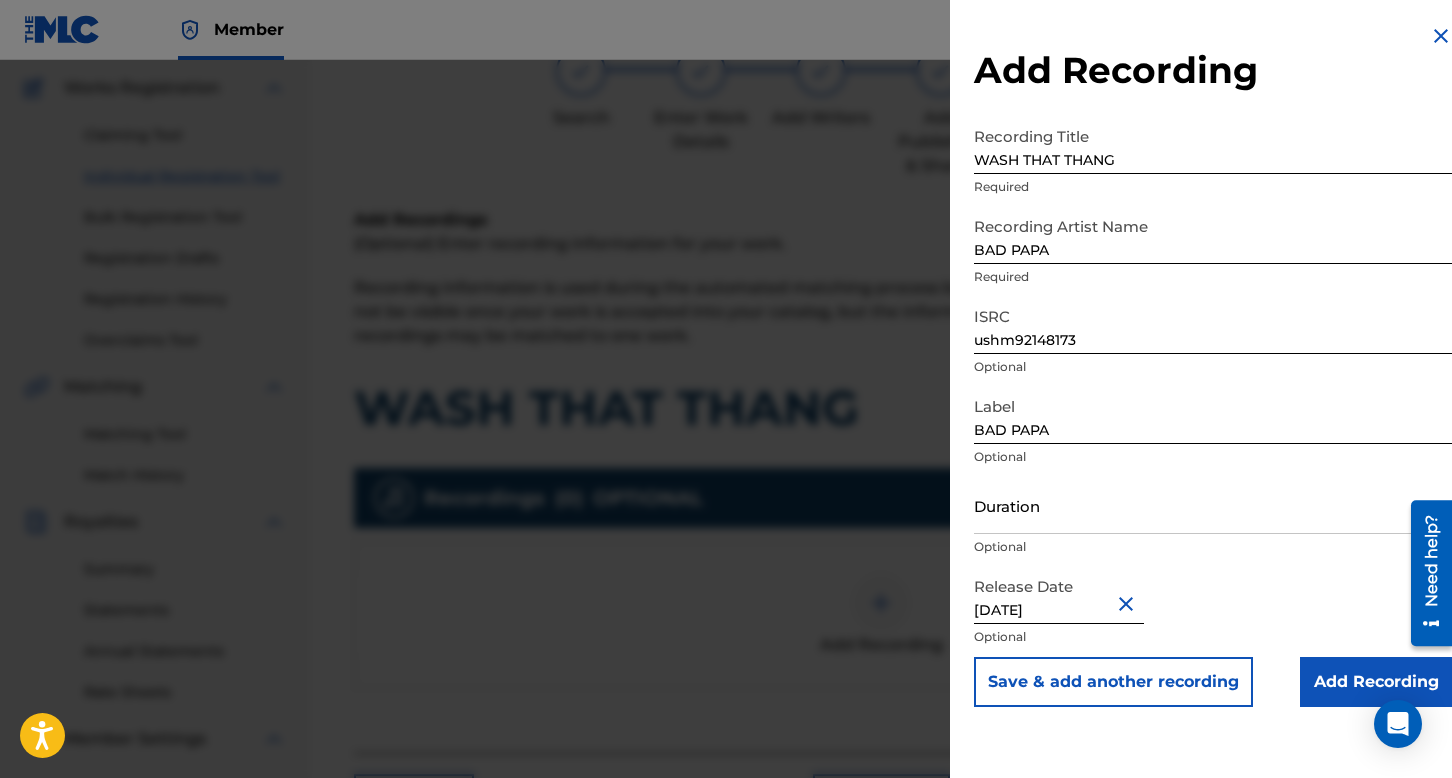 scroll, scrollTop: 190, scrollLeft: 0, axis: vertical 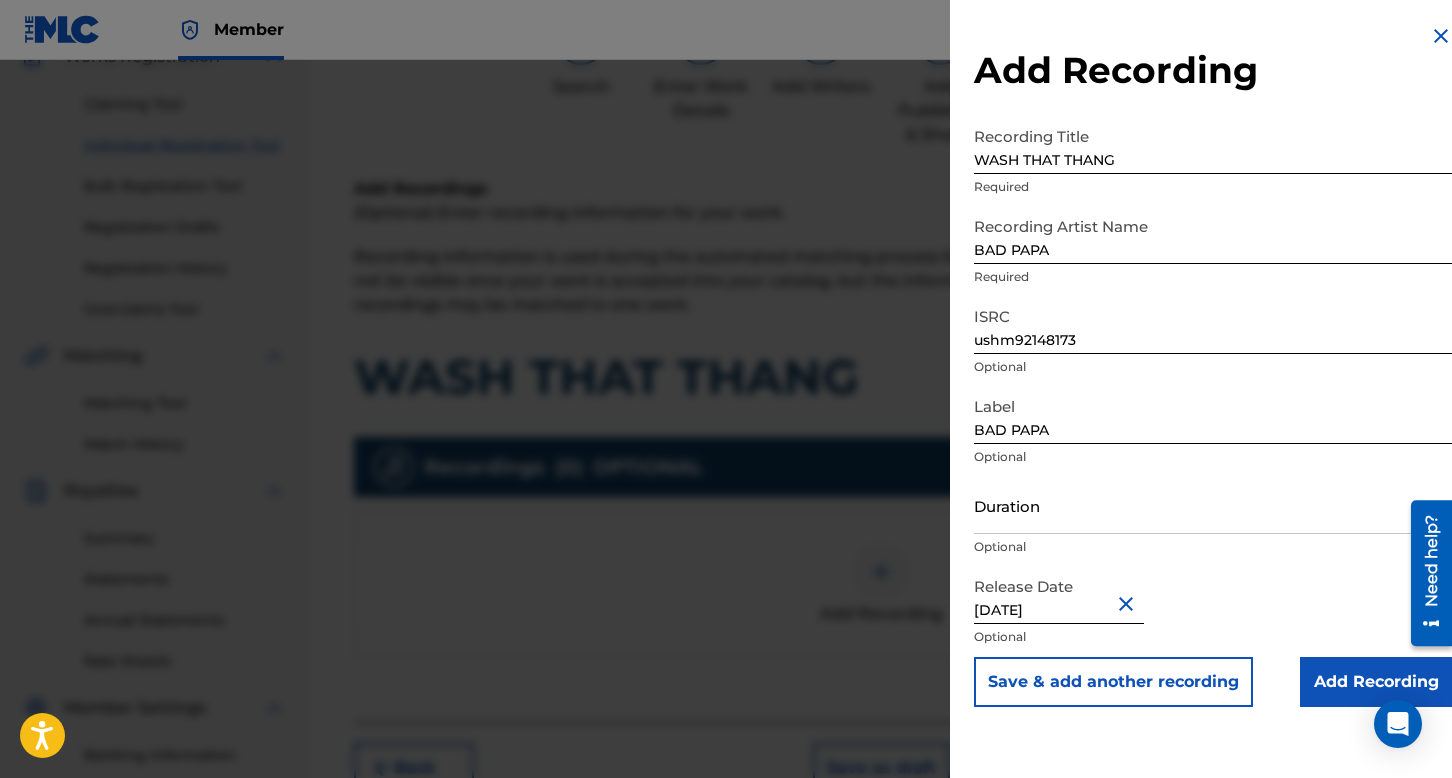 click on "Add Recording" at bounding box center (1376, 682) 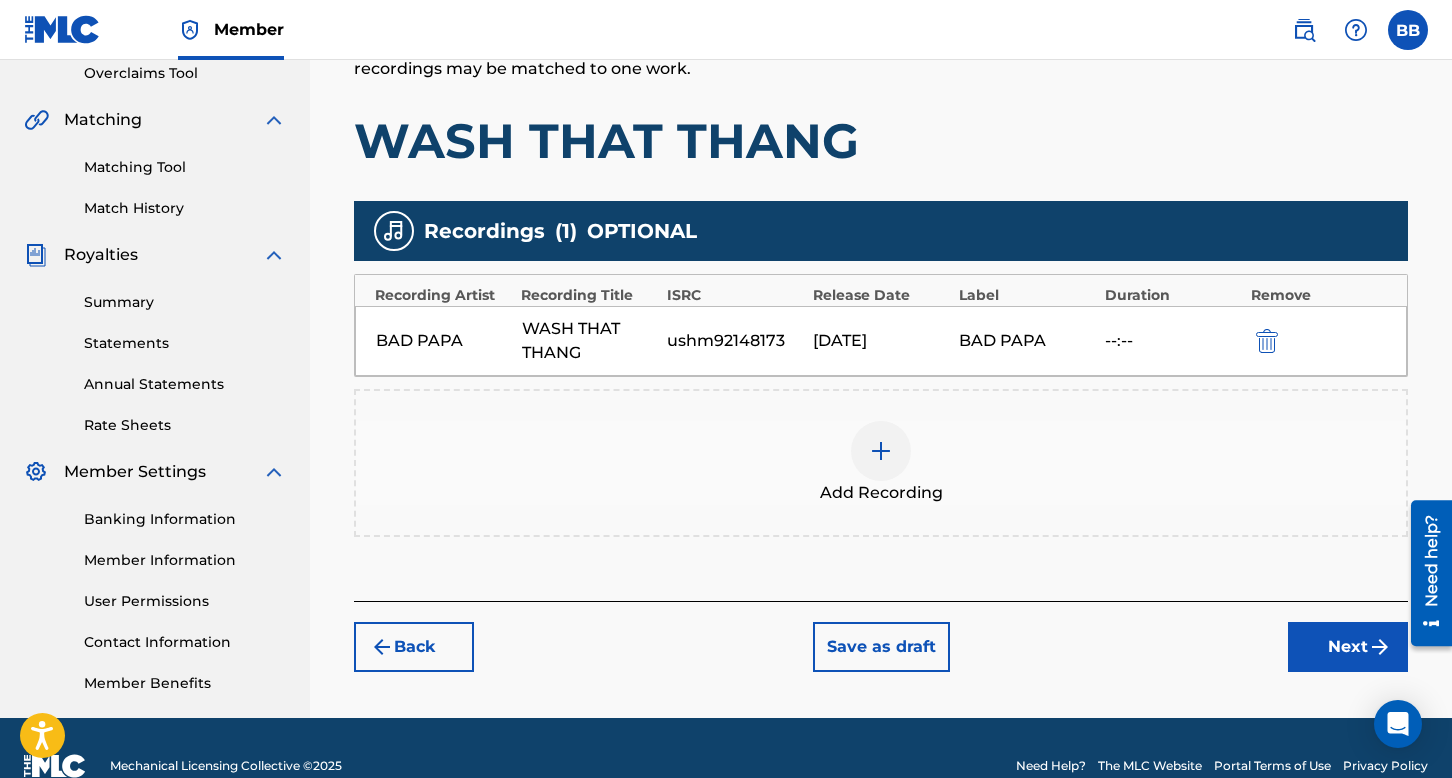 scroll, scrollTop: 462, scrollLeft: 0, axis: vertical 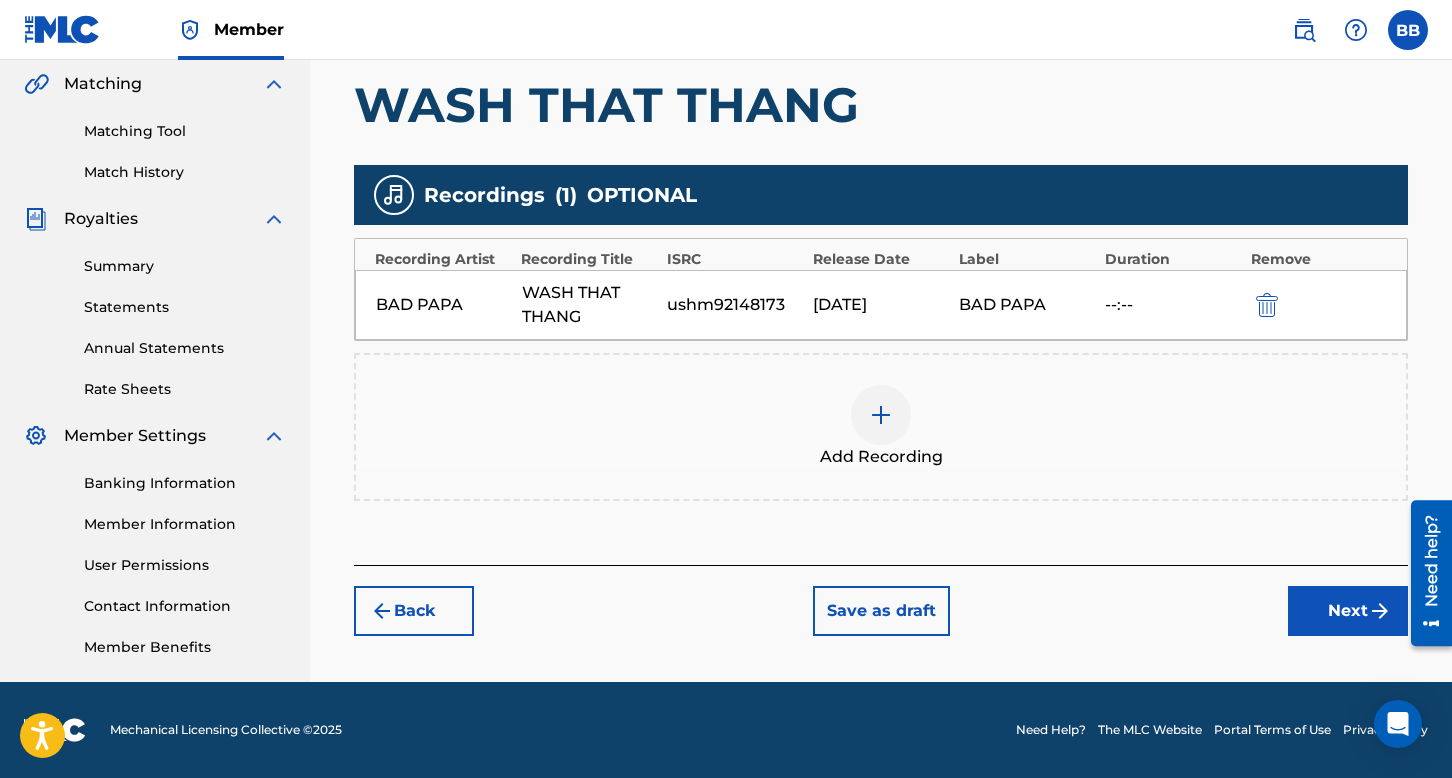 click on "Next" at bounding box center [1348, 611] 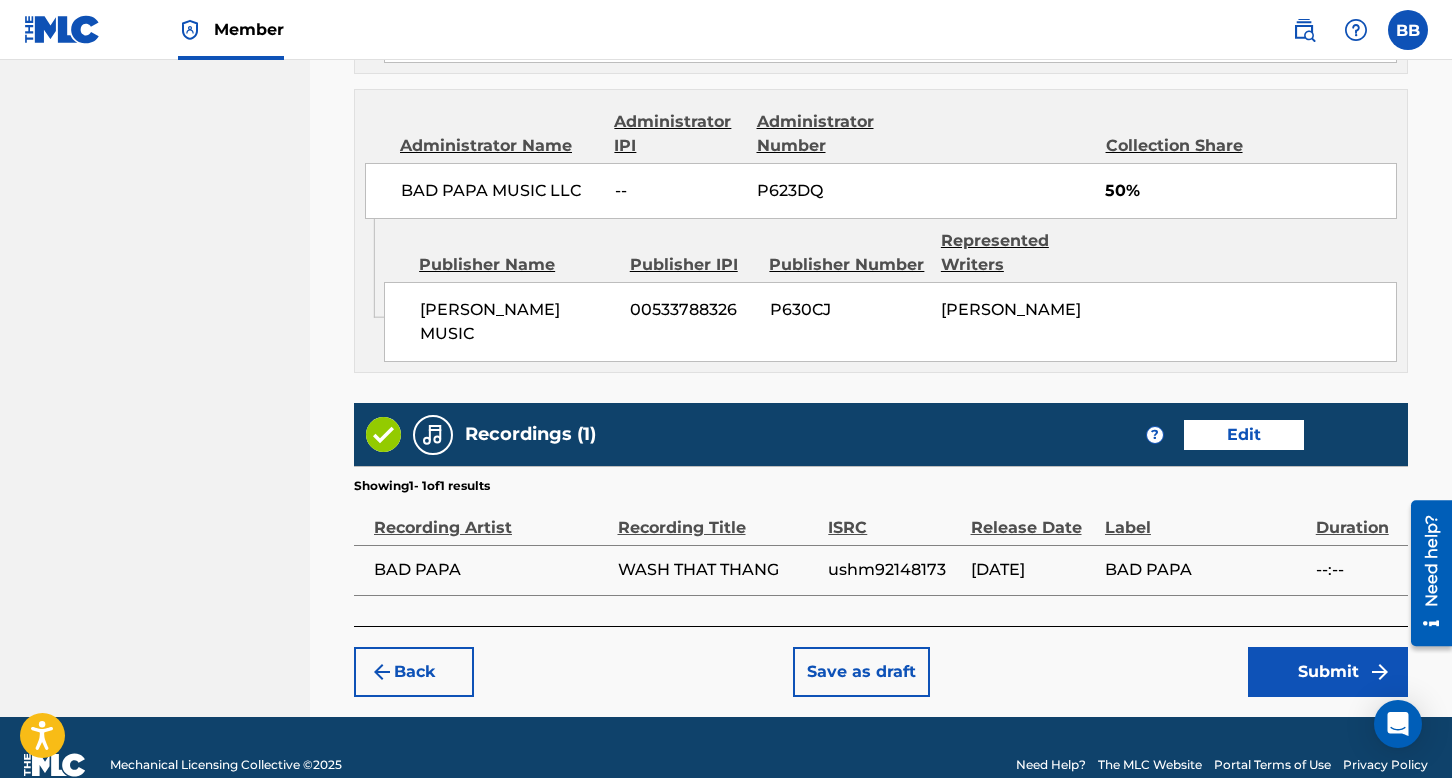 scroll, scrollTop: 1372, scrollLeft: 0, axis: vertical 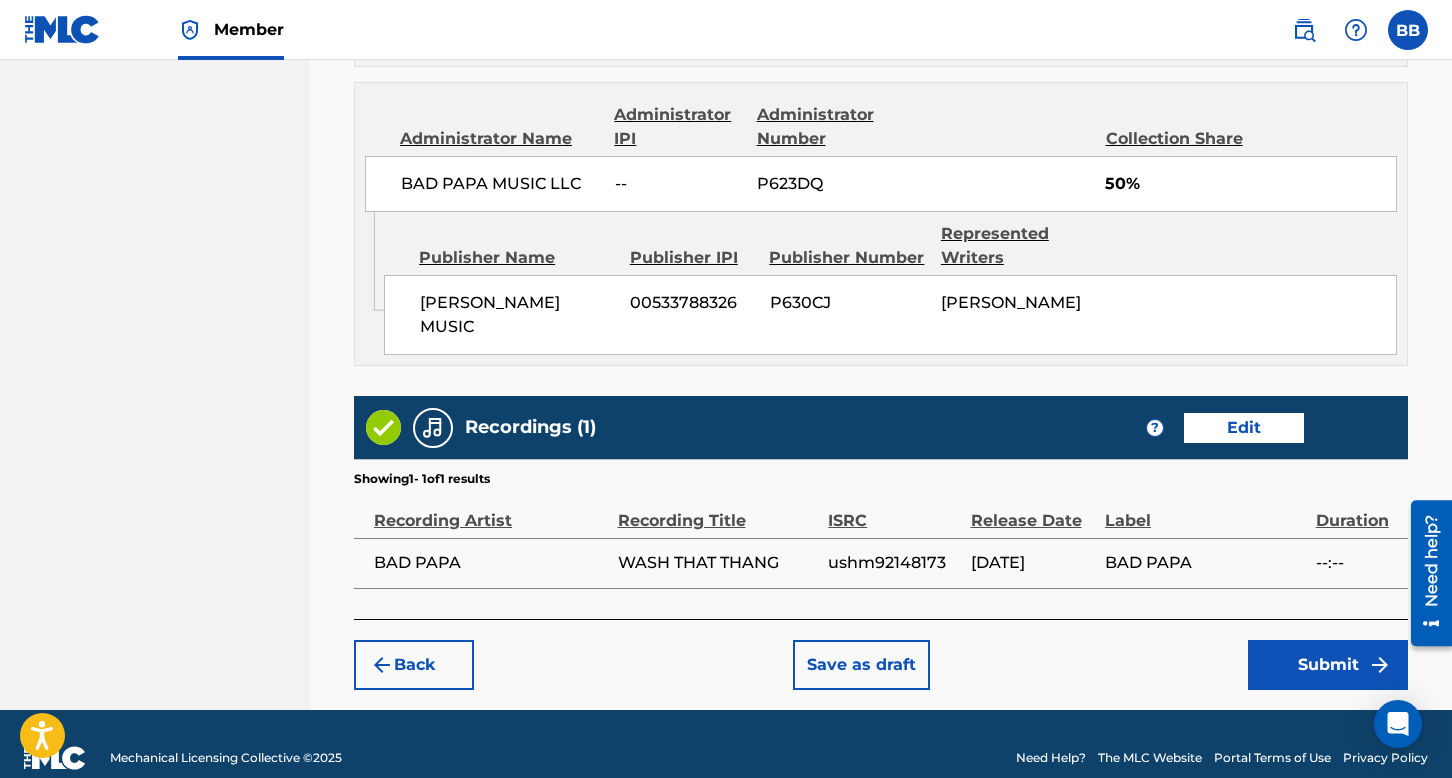 click on "Submit" at bounding box center (1328, 665) 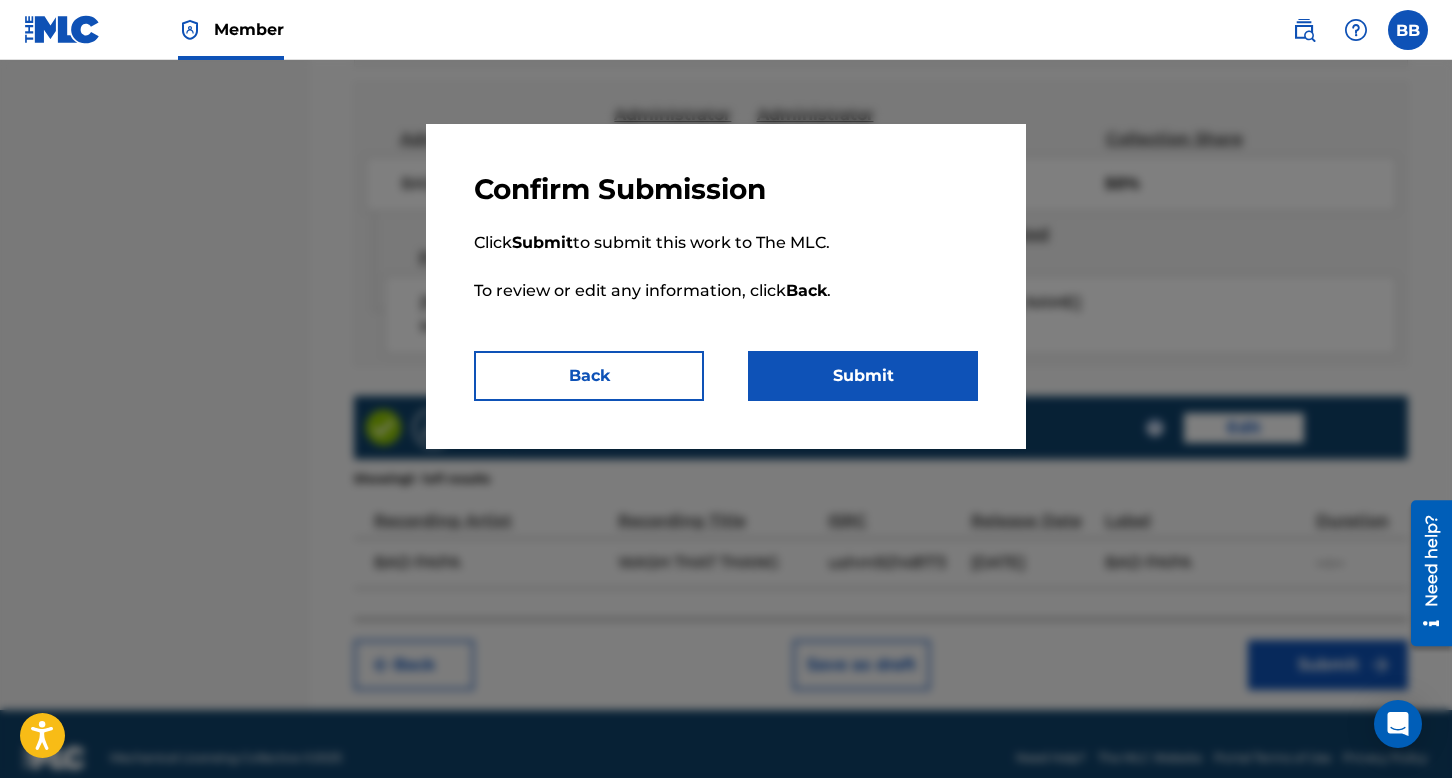 click on "Submit" at bounding box center [863, 376] 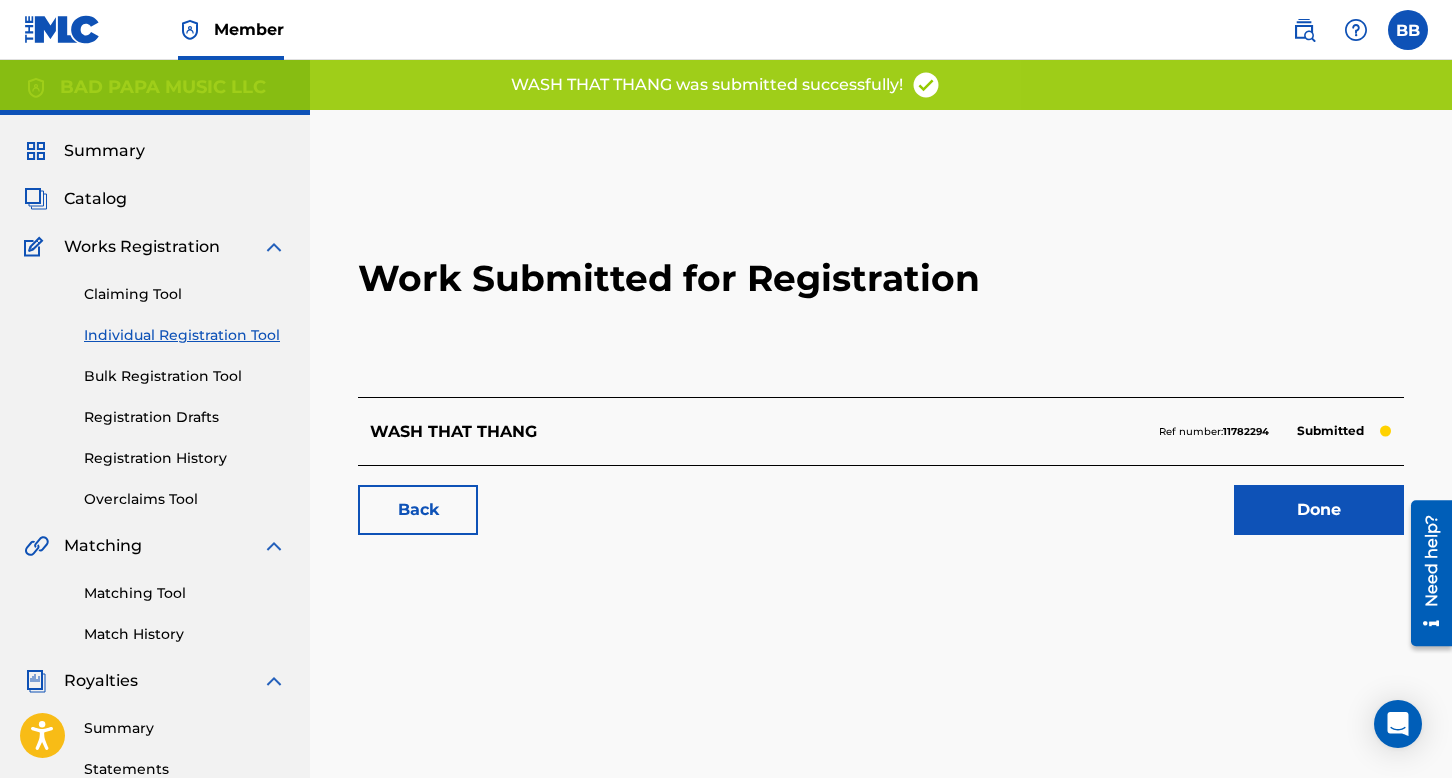 click on "Done" at bounding box center [1319, 510] 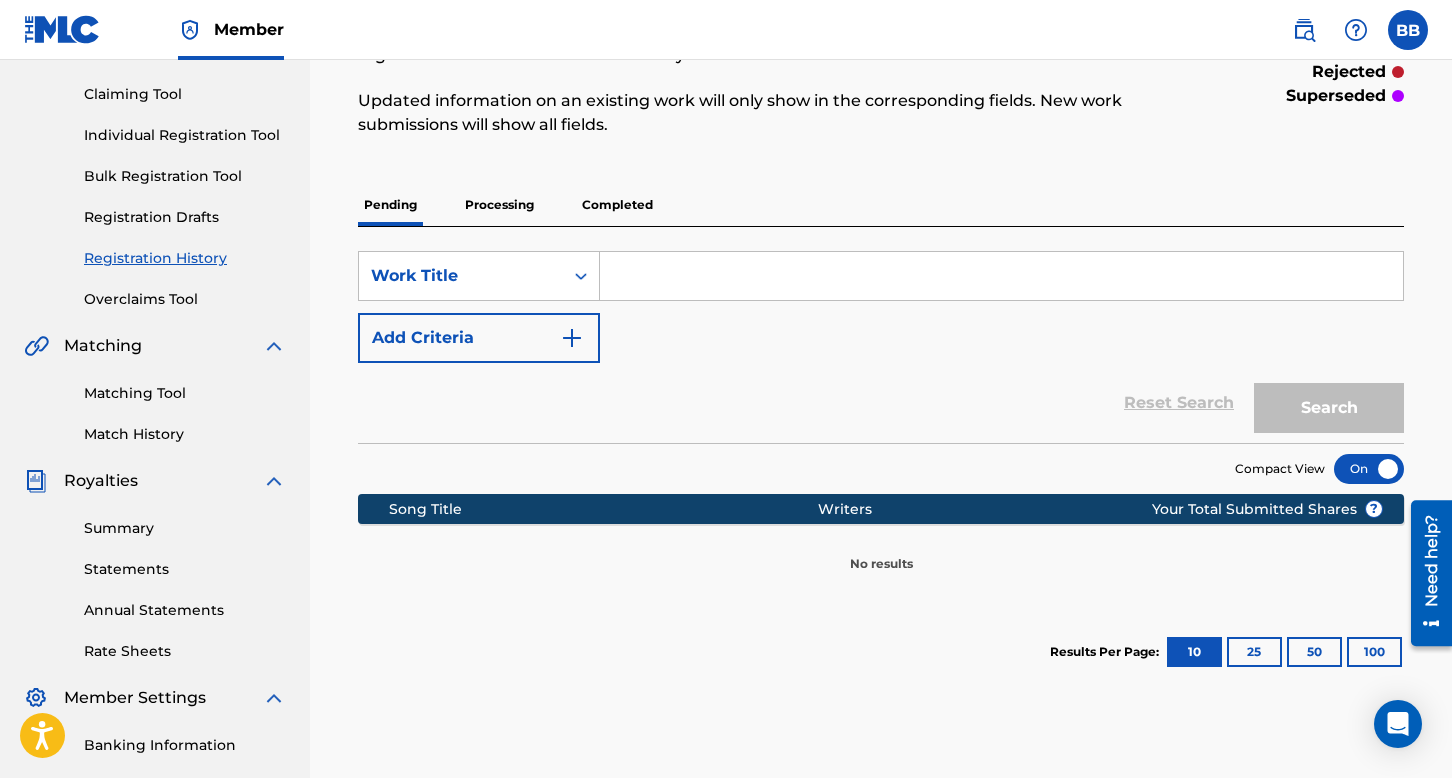 scroll, scrollTop: 100, scrollLeft: 0, axis: vertical 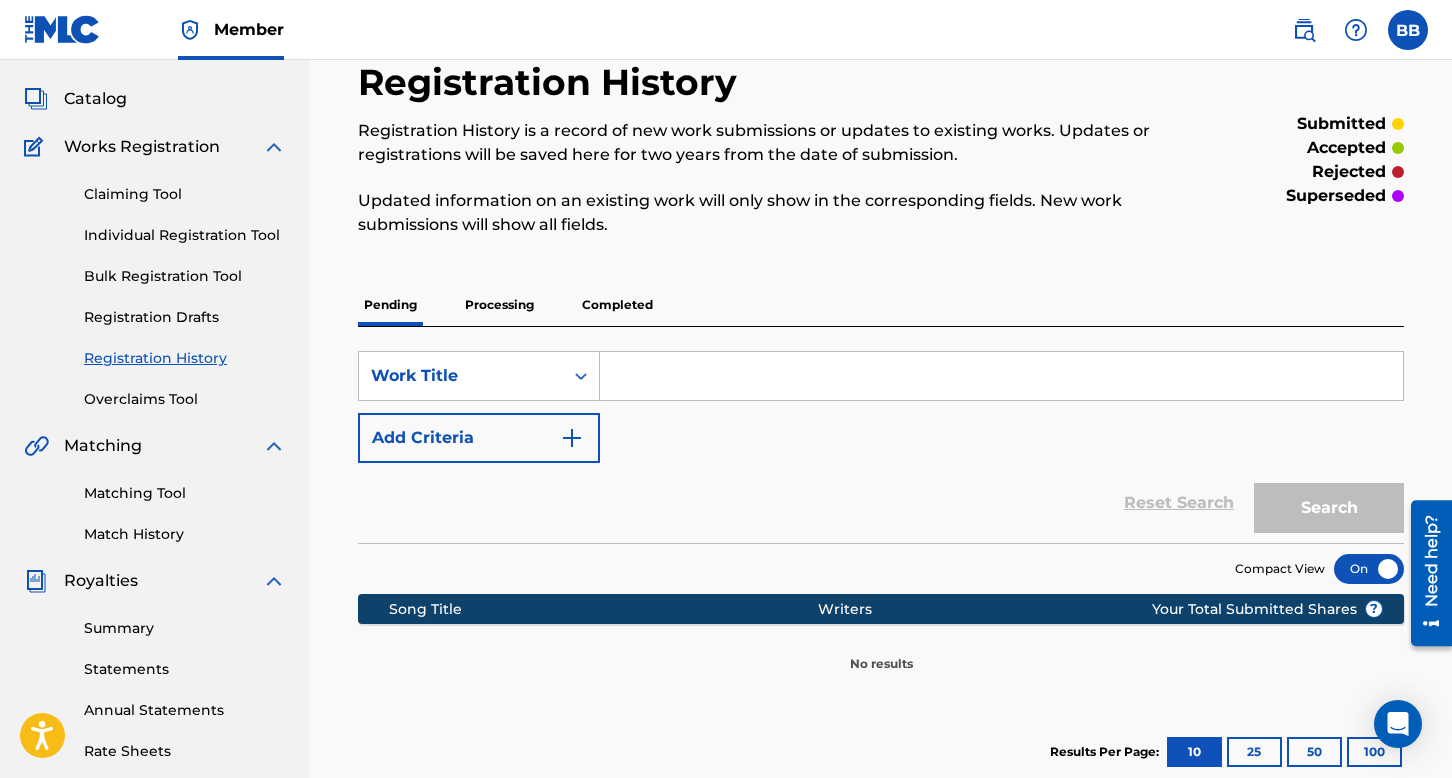 click on "Individual Registration Tool" at bounding box center [185, 235] 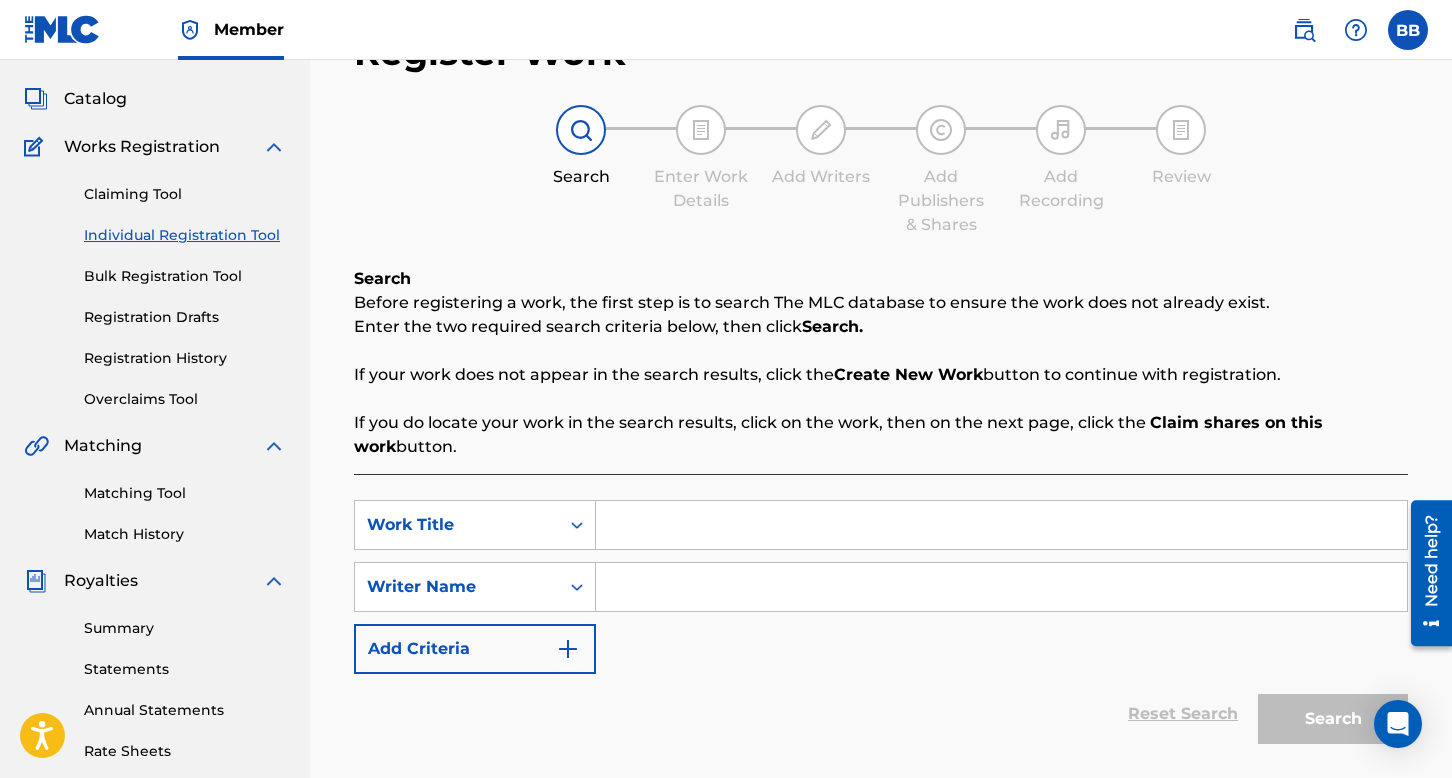 scroll, scrollTop: 0, scrollLeft: 0, axis: both 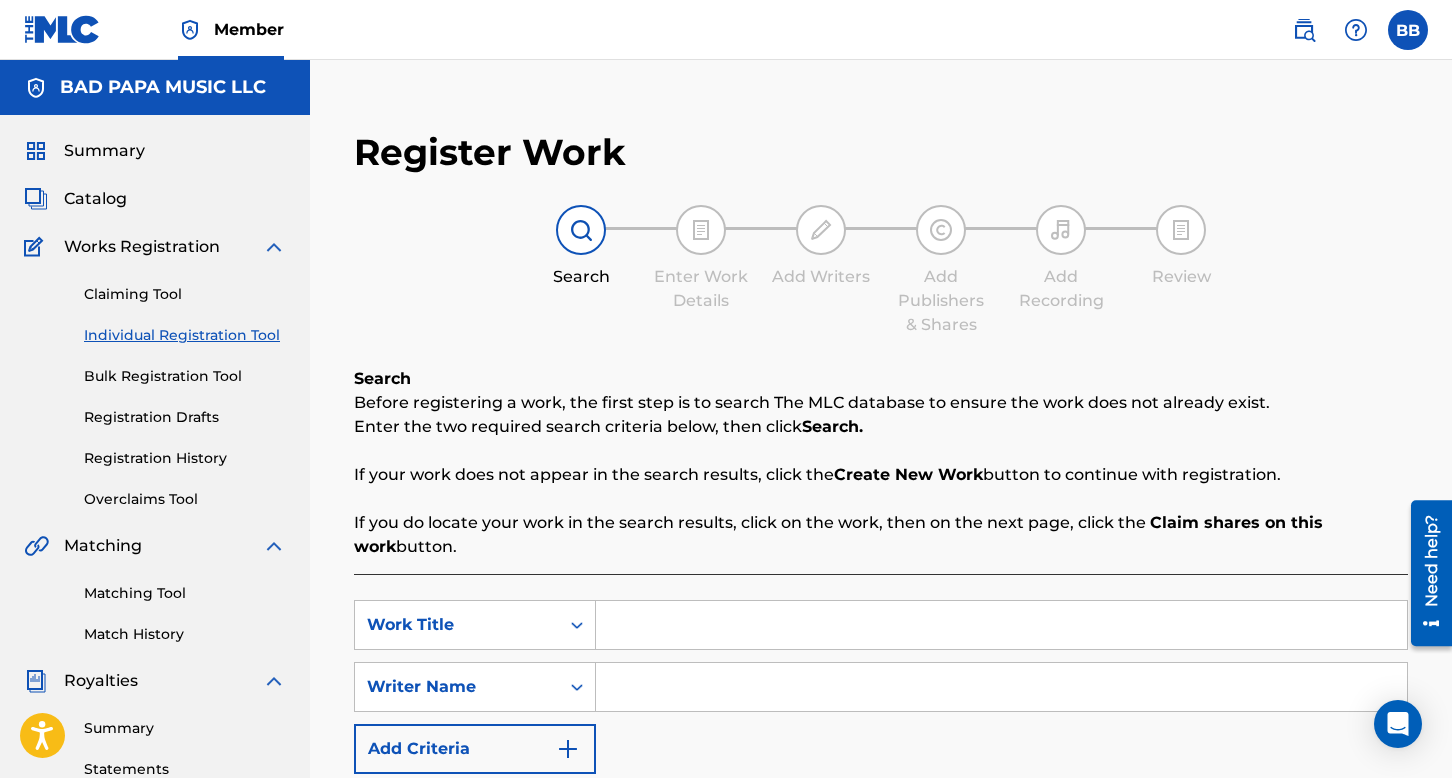 click on "Registration History" at bounding box center (185, 458) 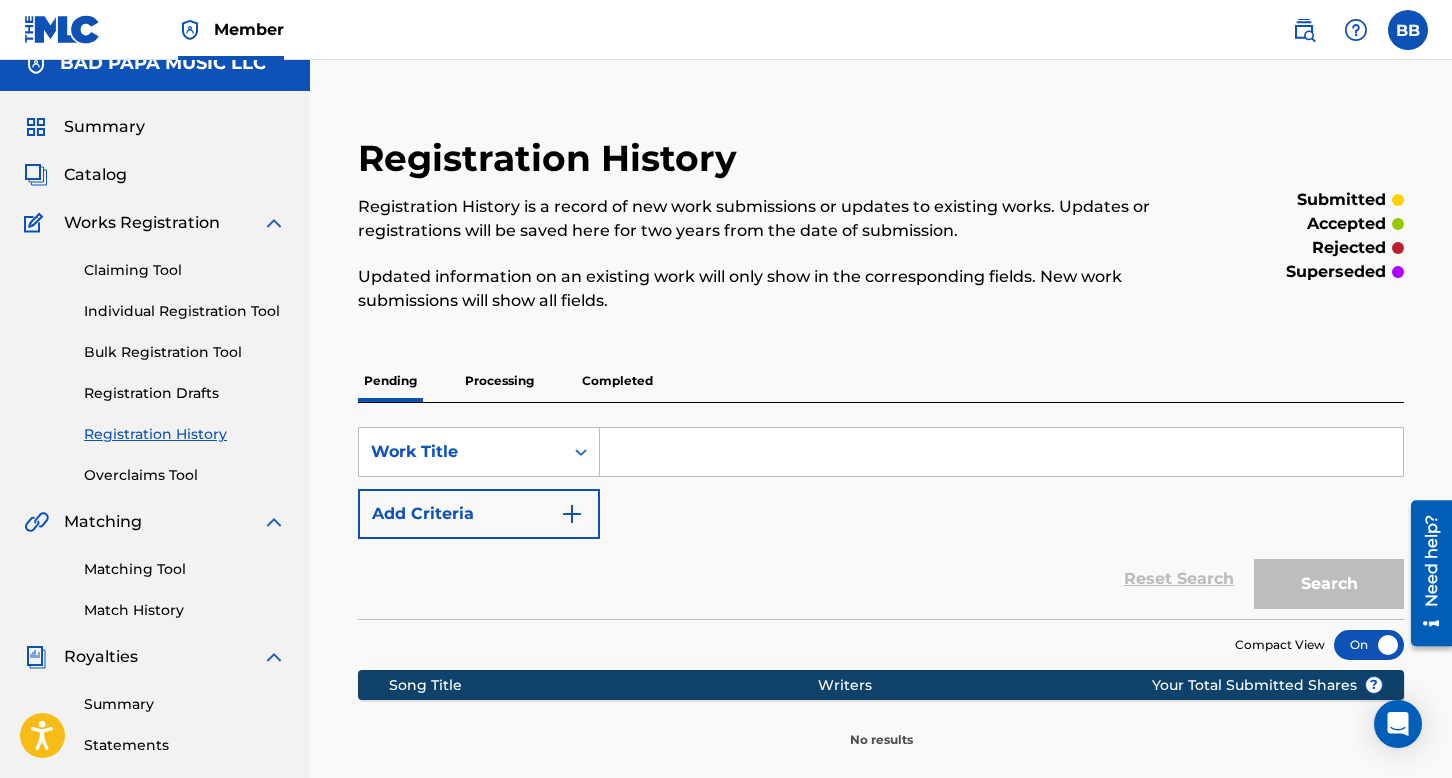 scroll, scrollTop: 0, scrollLeft: 0, axis: both 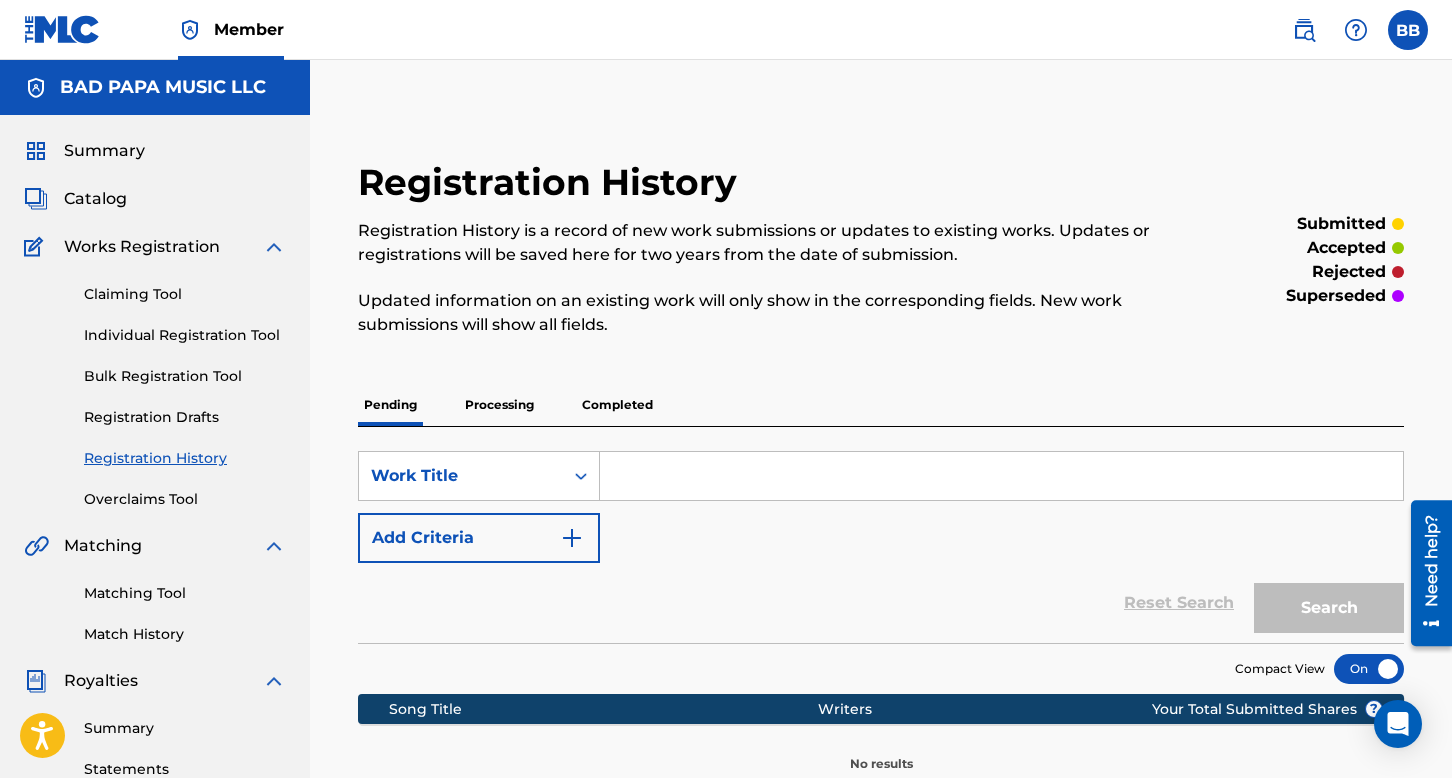 click on "Processing" at bounding box center [499, 405] 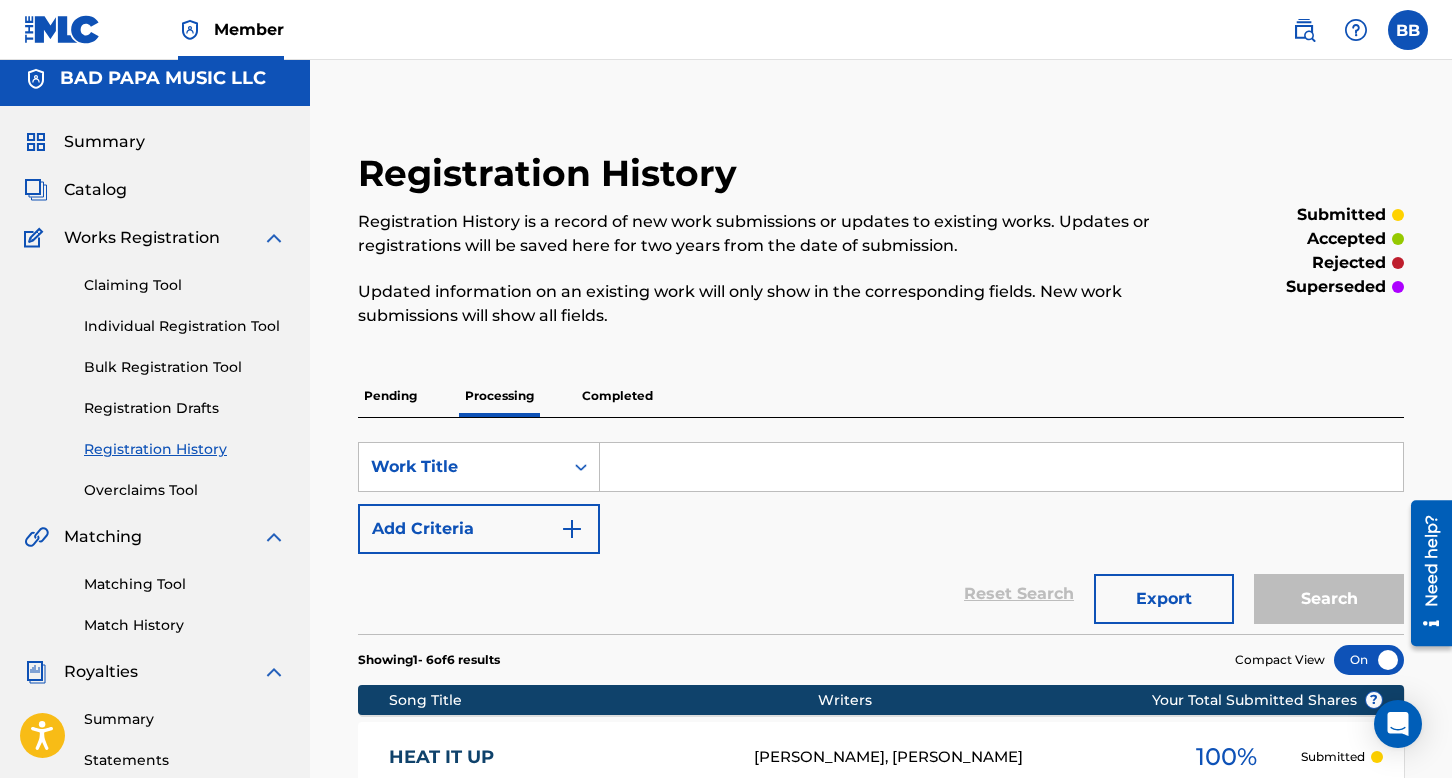 scroll, scrollTop: 0, scrollLeft: 0, axis: both 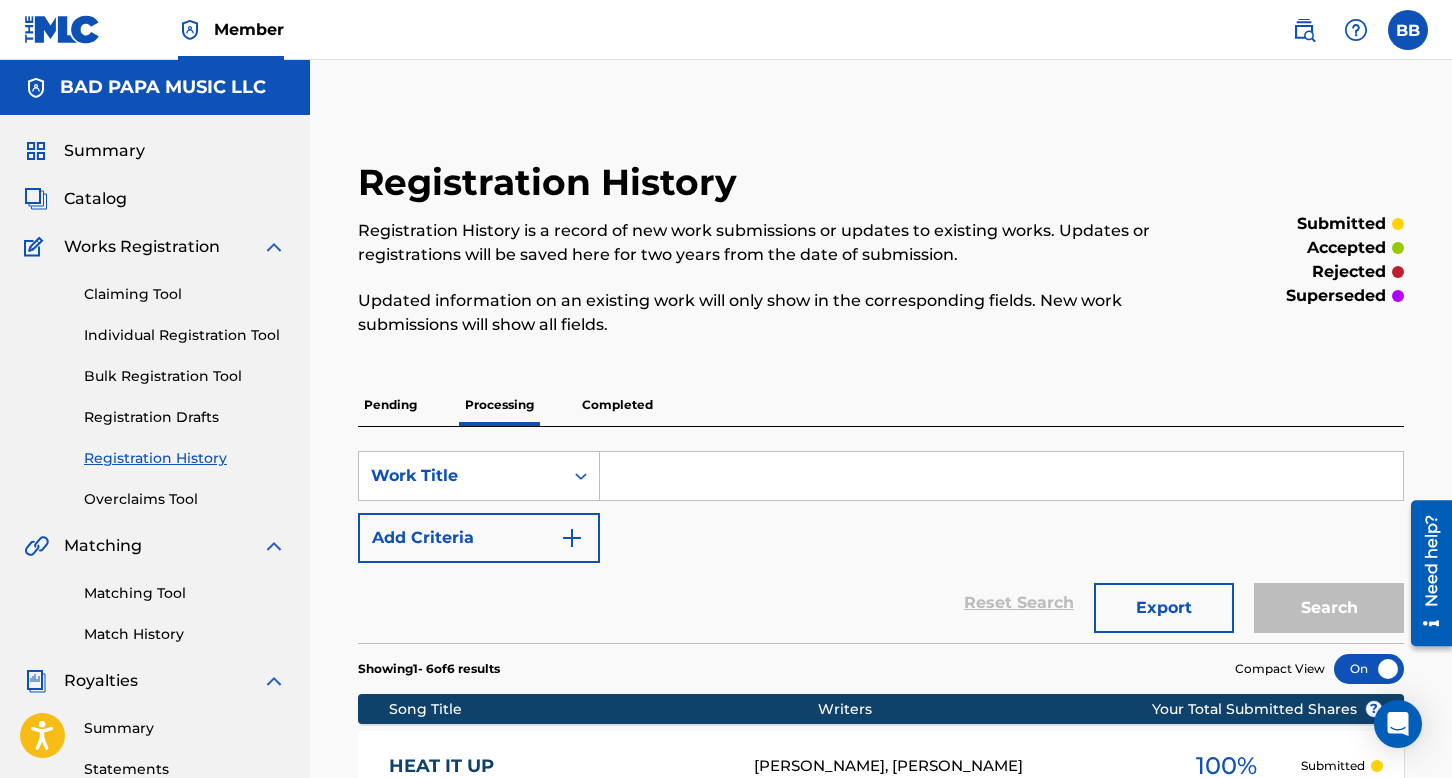 click on "Registration Drafts" at bounding box center (185, 417) 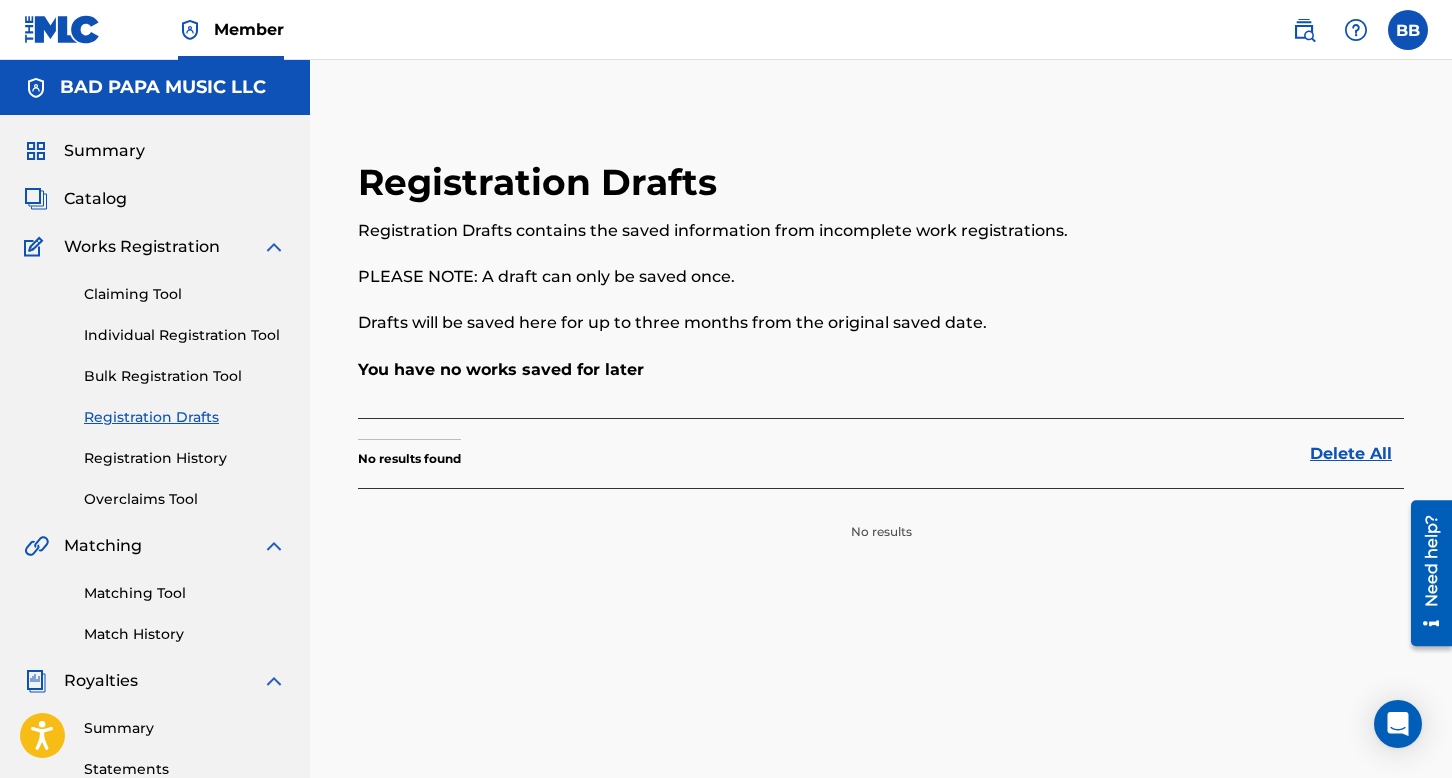 click on "Registration History" at bounding box center [185, 458] 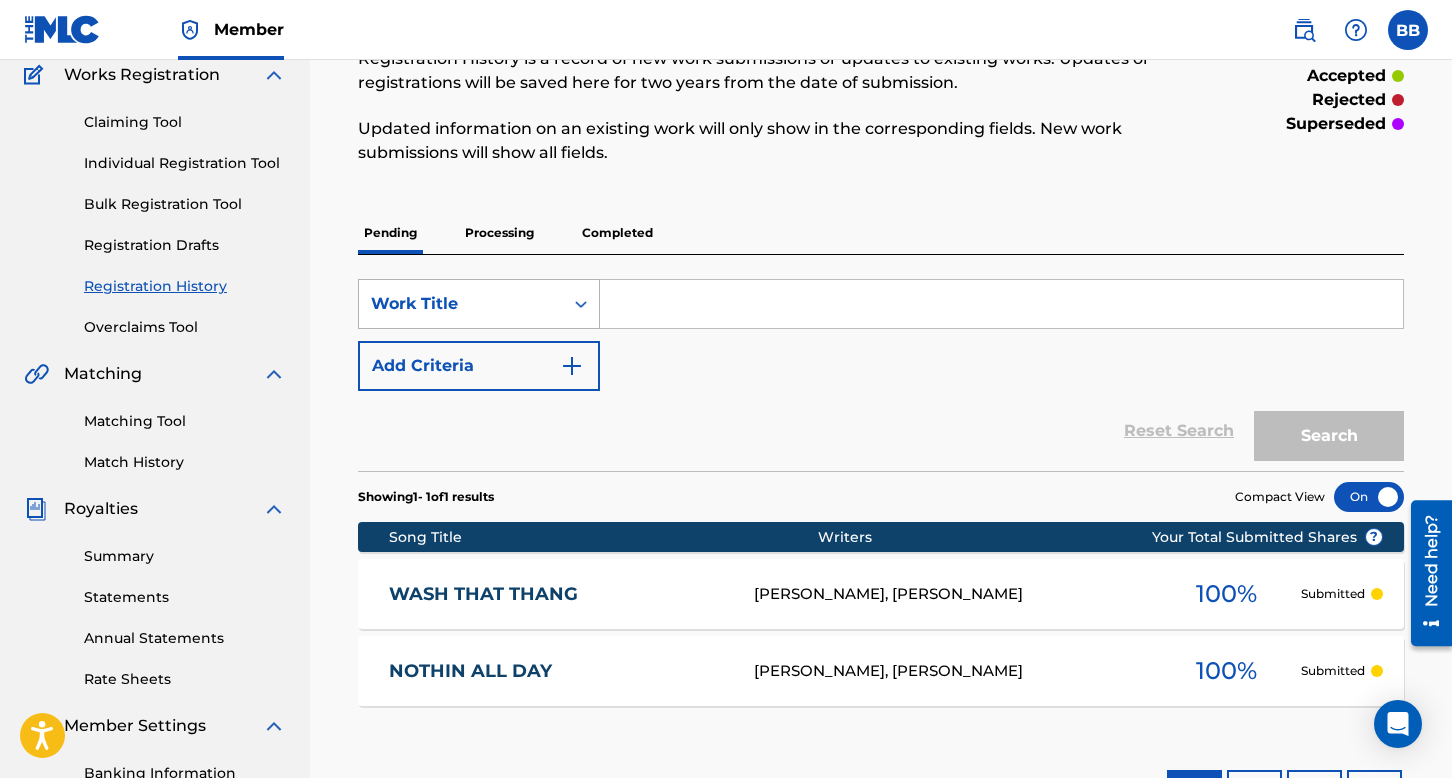 scroll, scrollTop: 0, scrollLeft: 0, axis: both 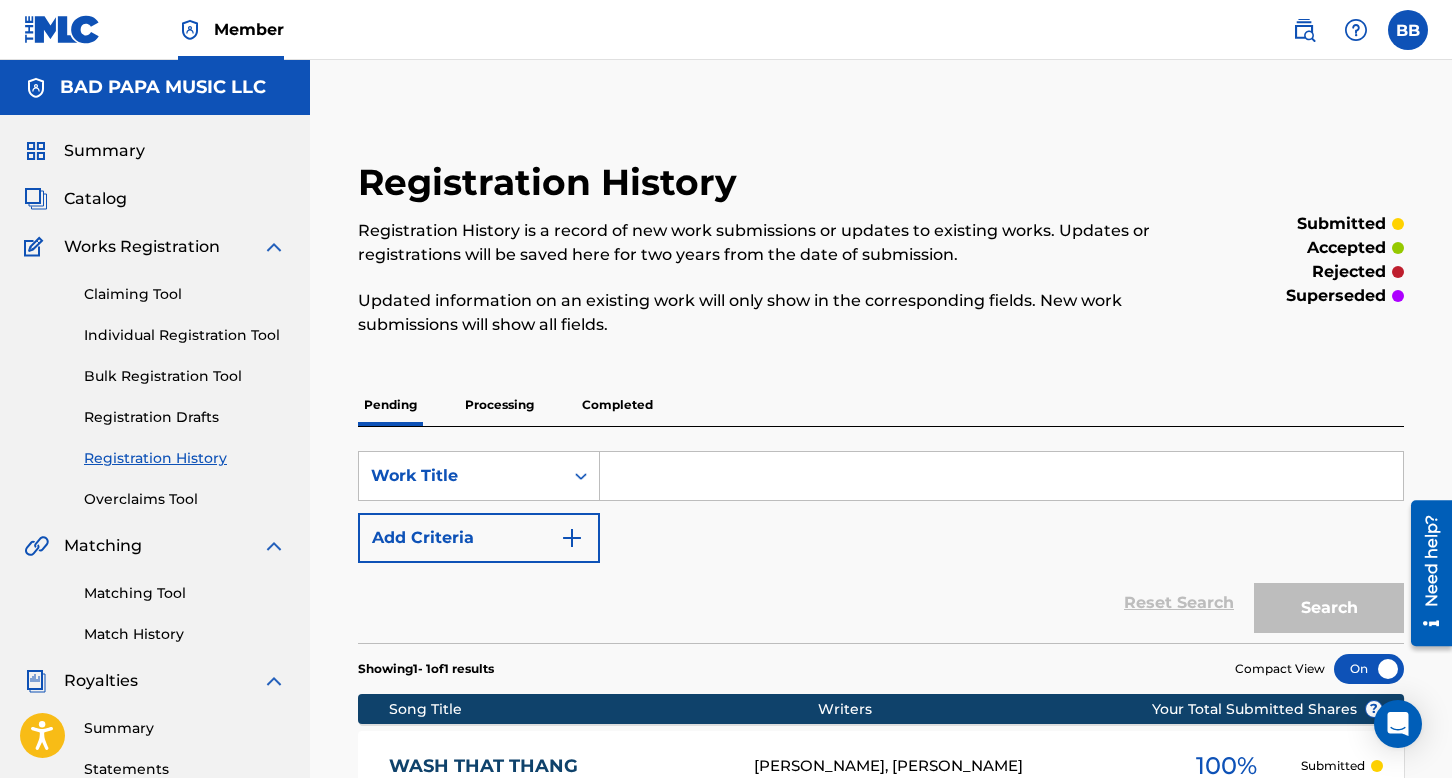 click on "Individual Registration Tool" at bounding box center [185, 335] 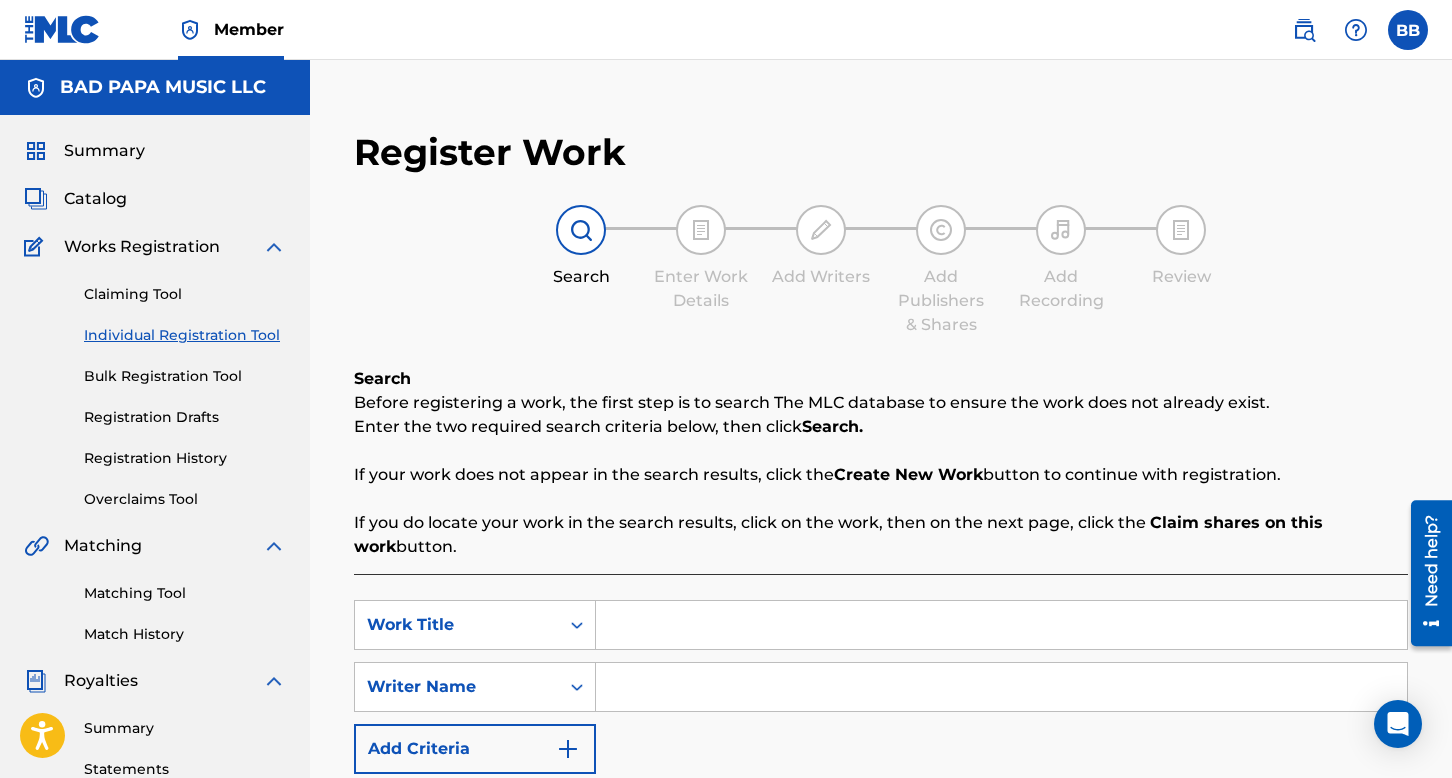 click at bounding box center [1001, 625] 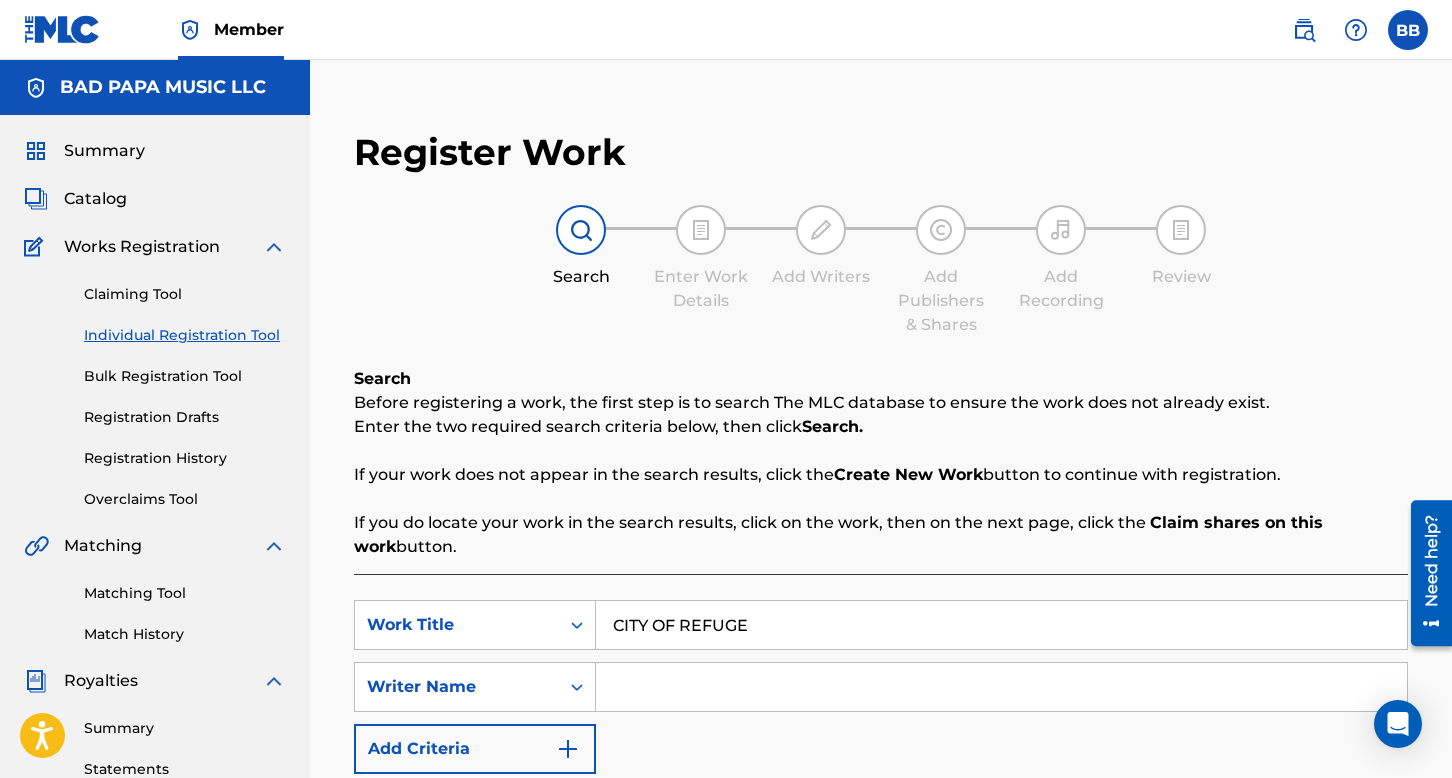 type on "CITY OF REFUGE" 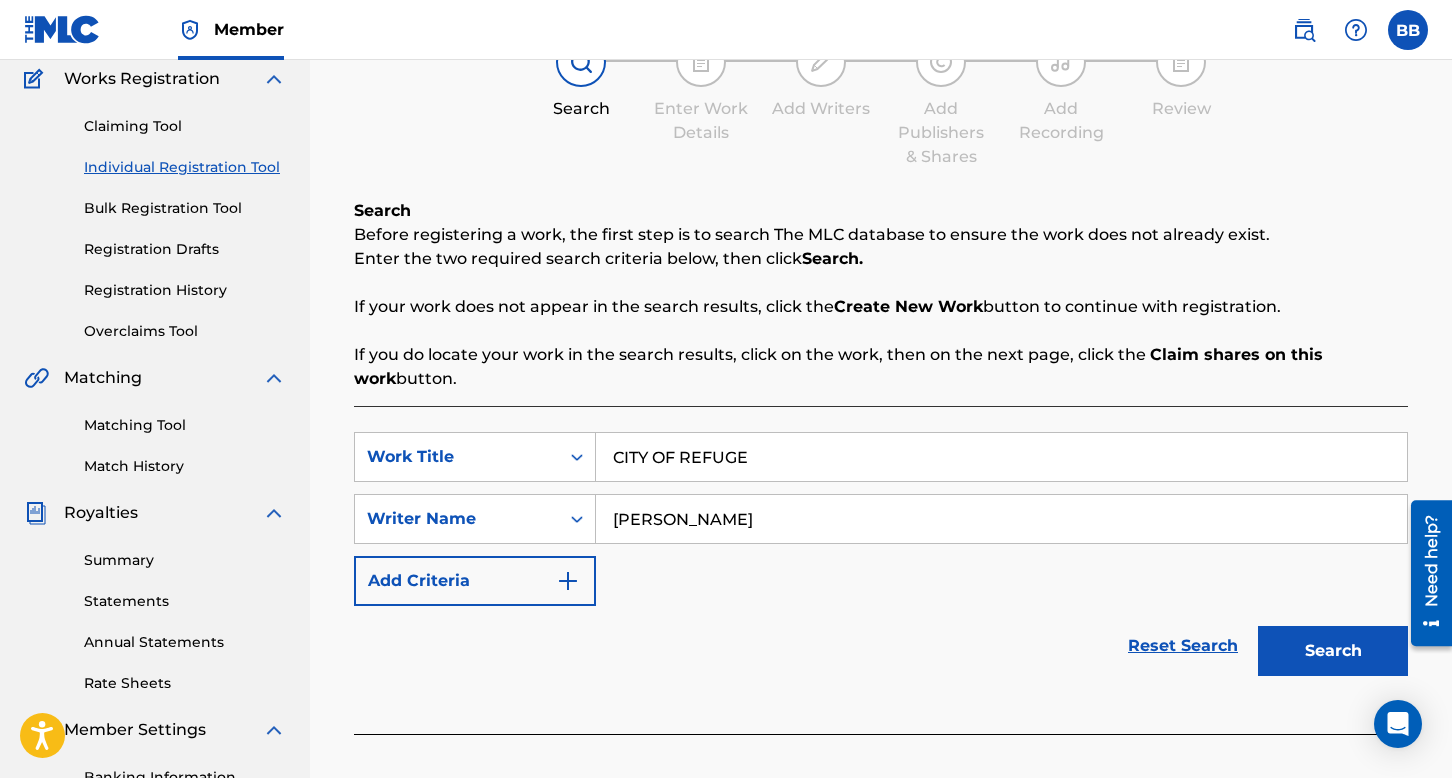 scroll, scrollTop: 300, scrollLeft: 0, axis: vertical 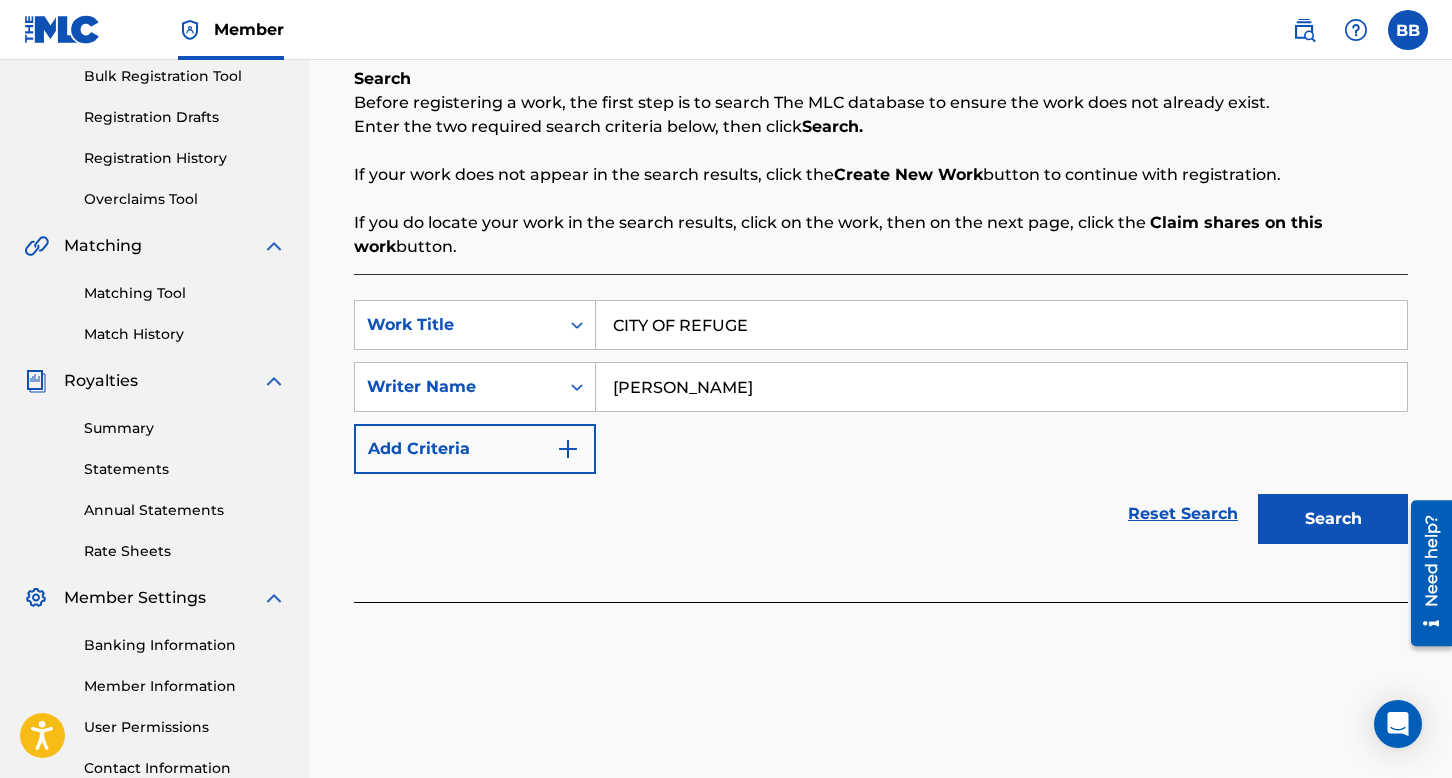 type on "[PERSON_NAME]" 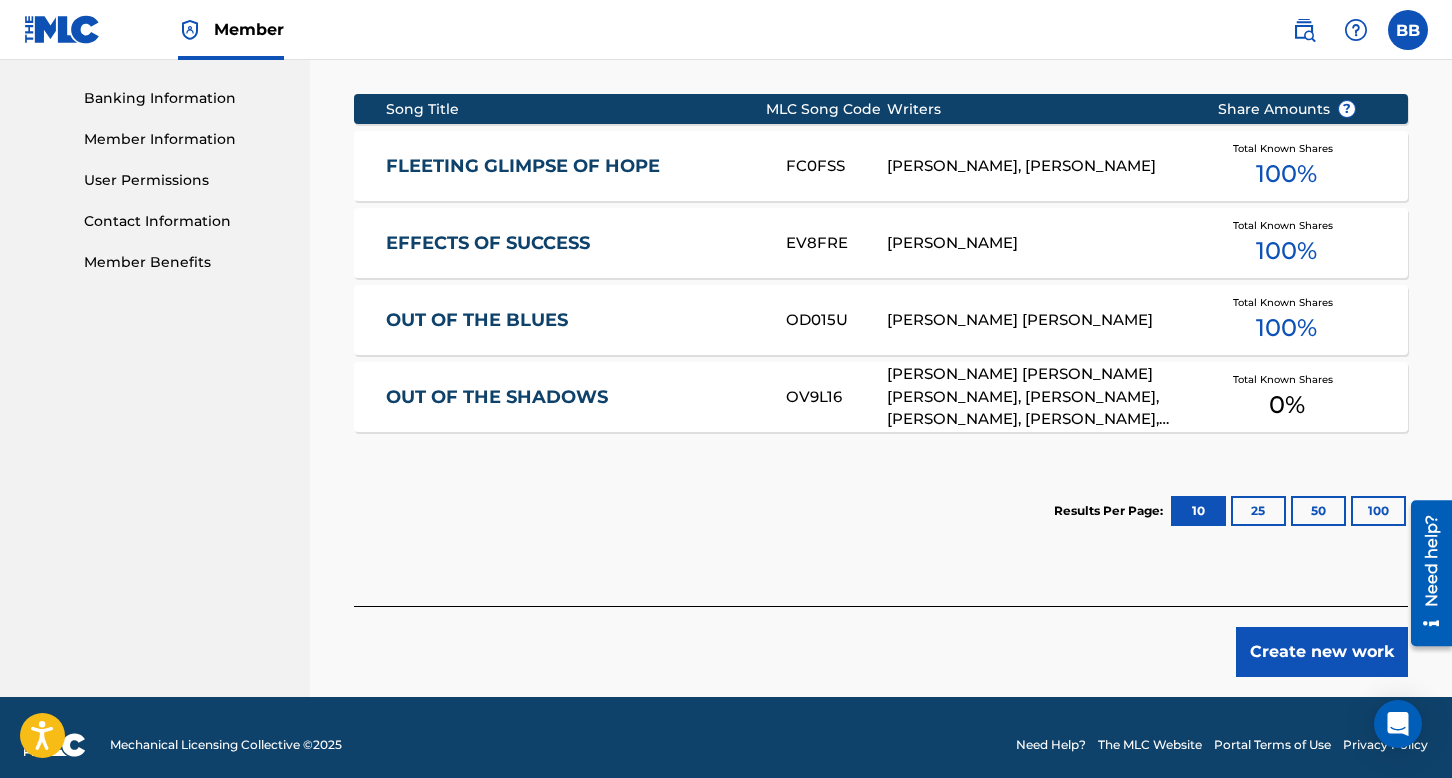 scroll, scrollTop: 861, scrollLeft: 0, axis: vertical 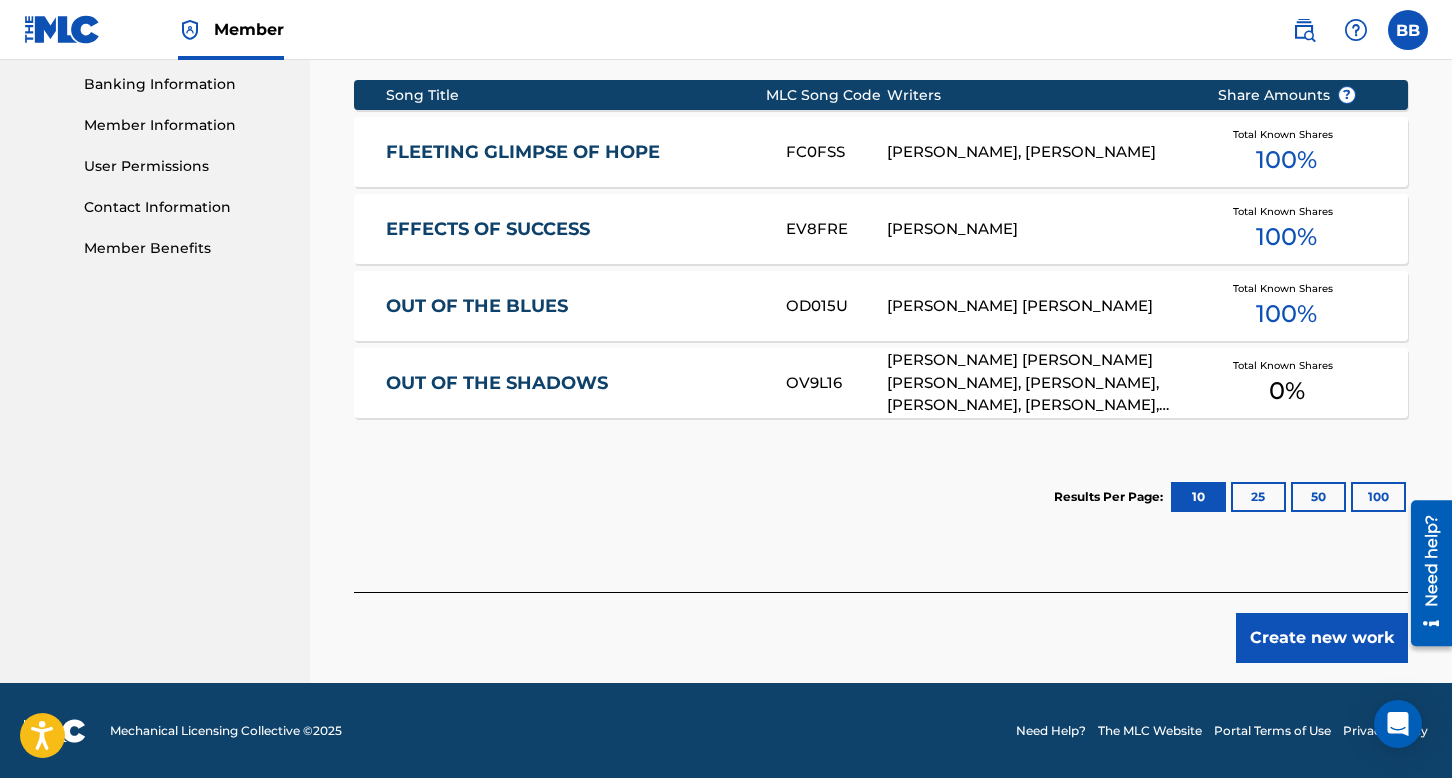 click on "Create new work" at bounding box center (1322, 638) 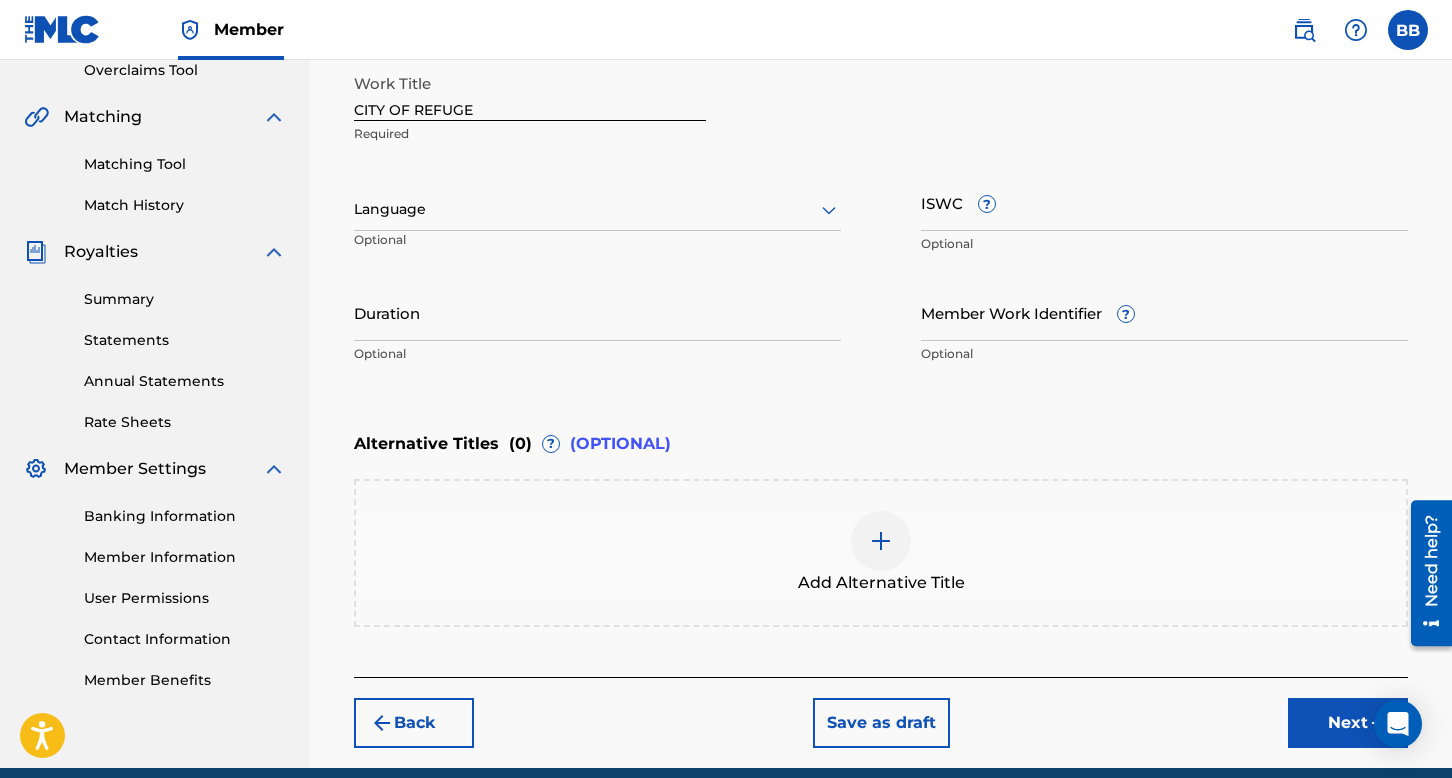 scroll, scrollTop: 313, scrollLeft: 0, axis: vertical 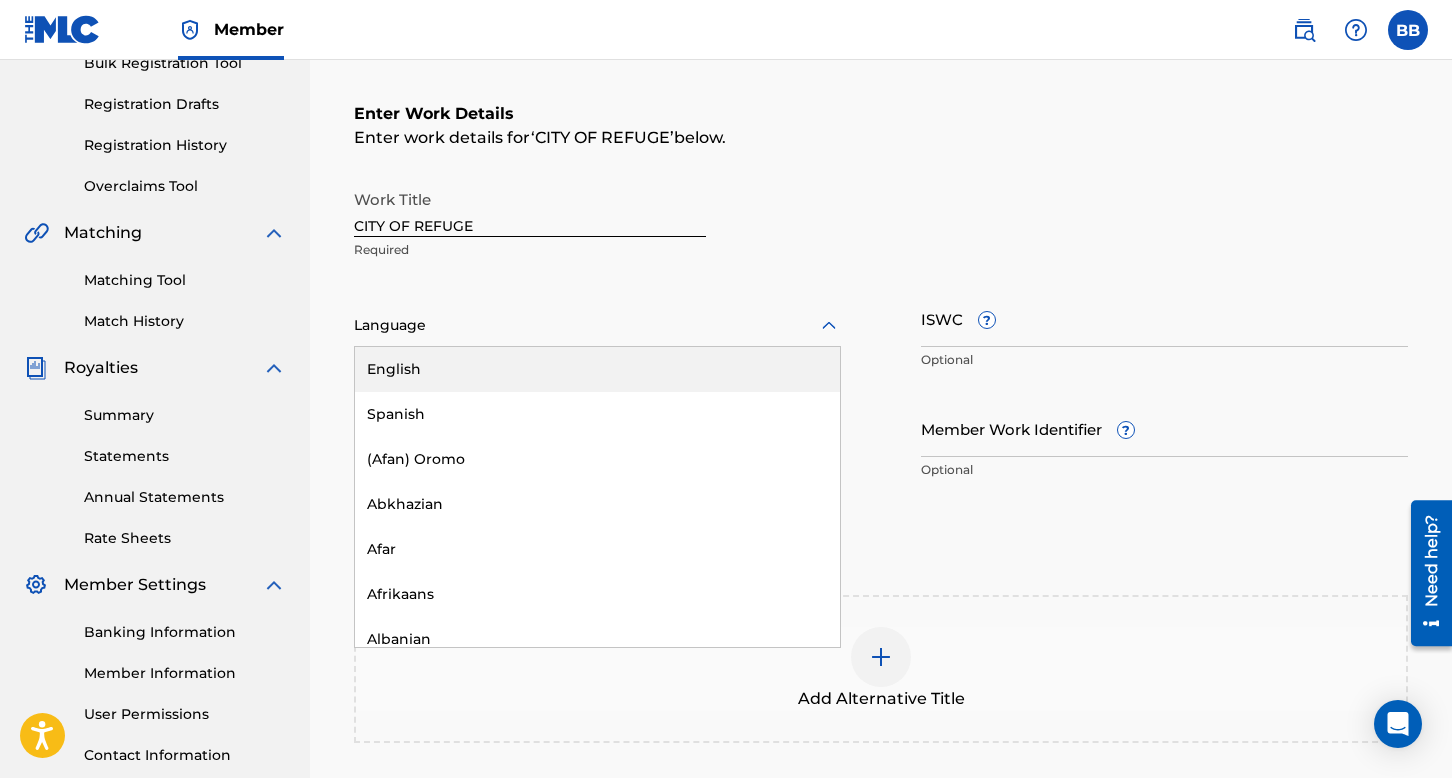 click 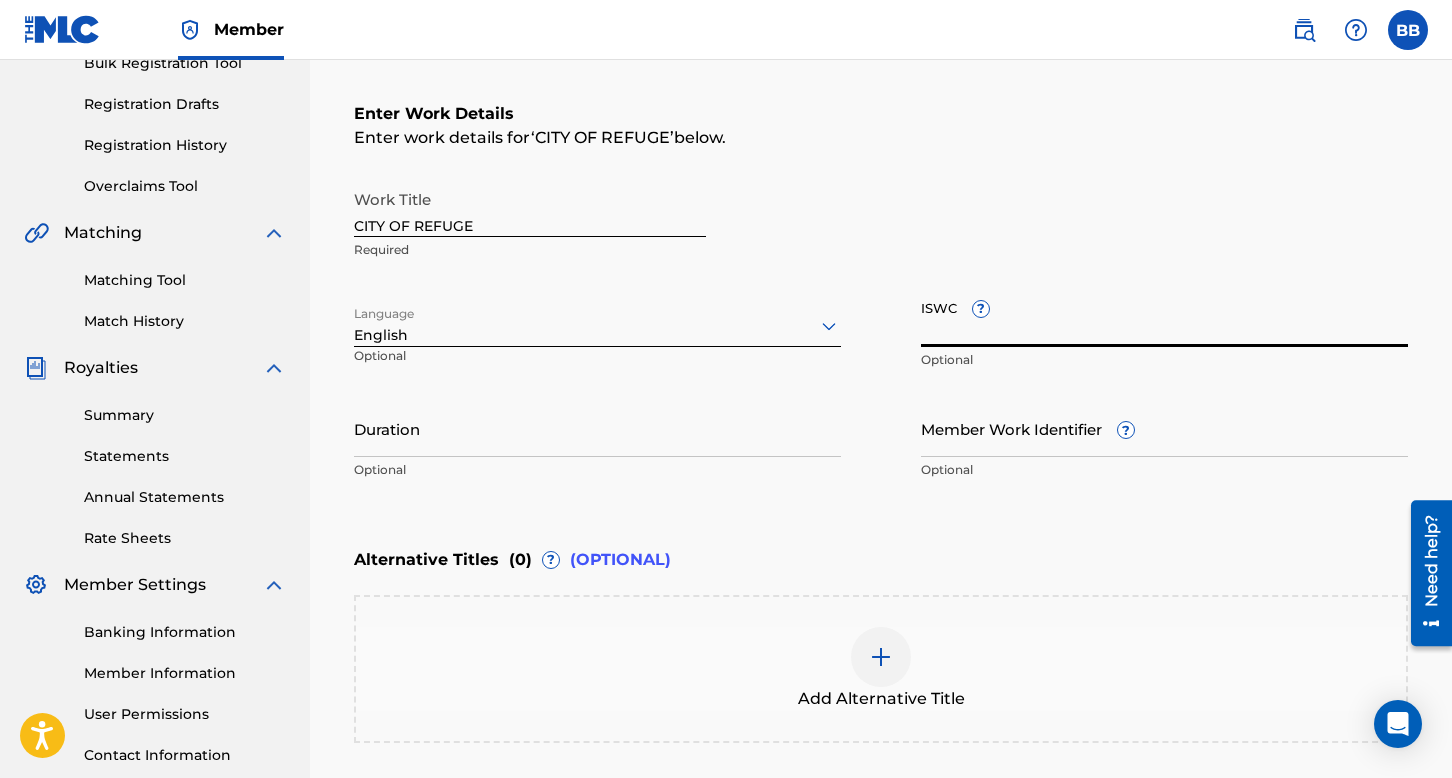 click on "ISWC   ?" at bounding box center [1164, 318] 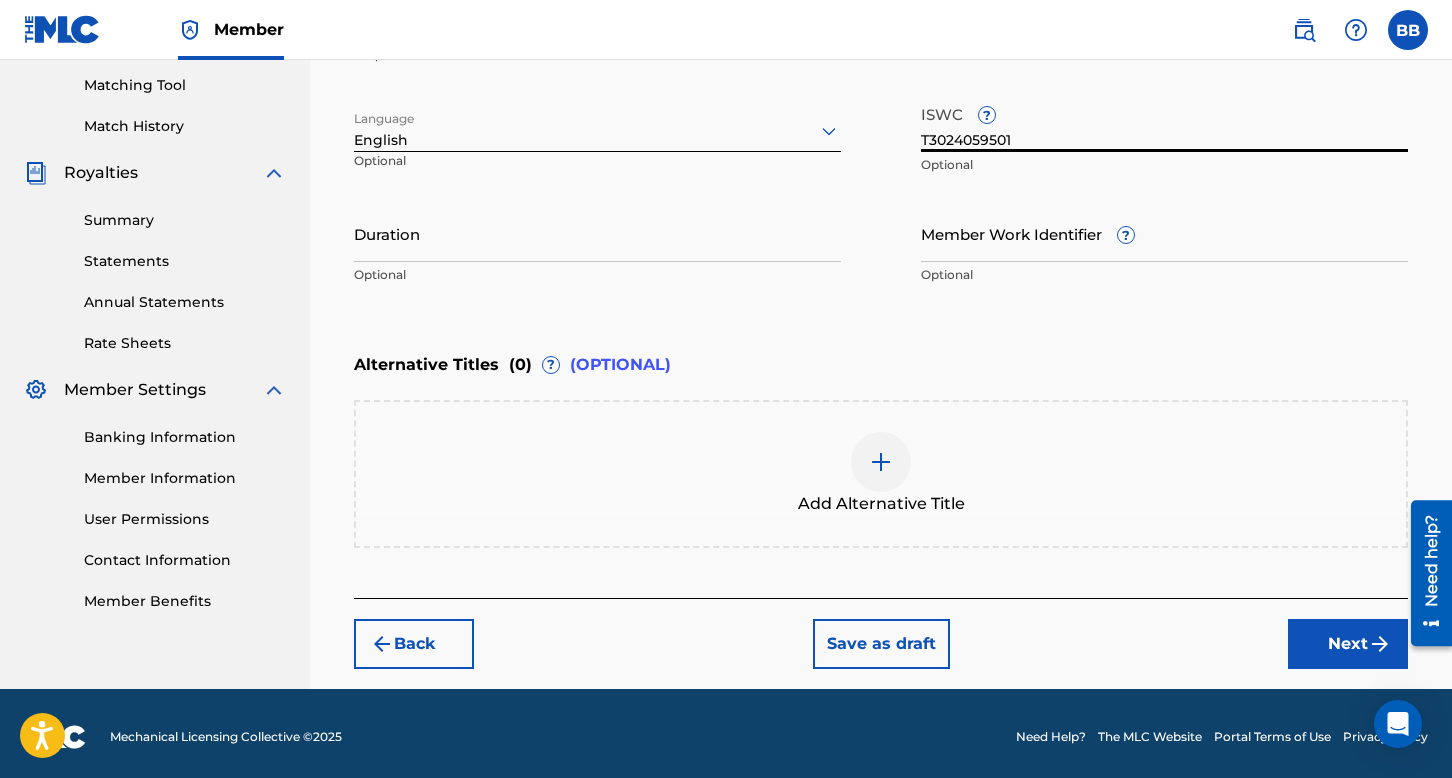 scroll, scrollTop: 513, scrollLeft: 0, axis: vertical 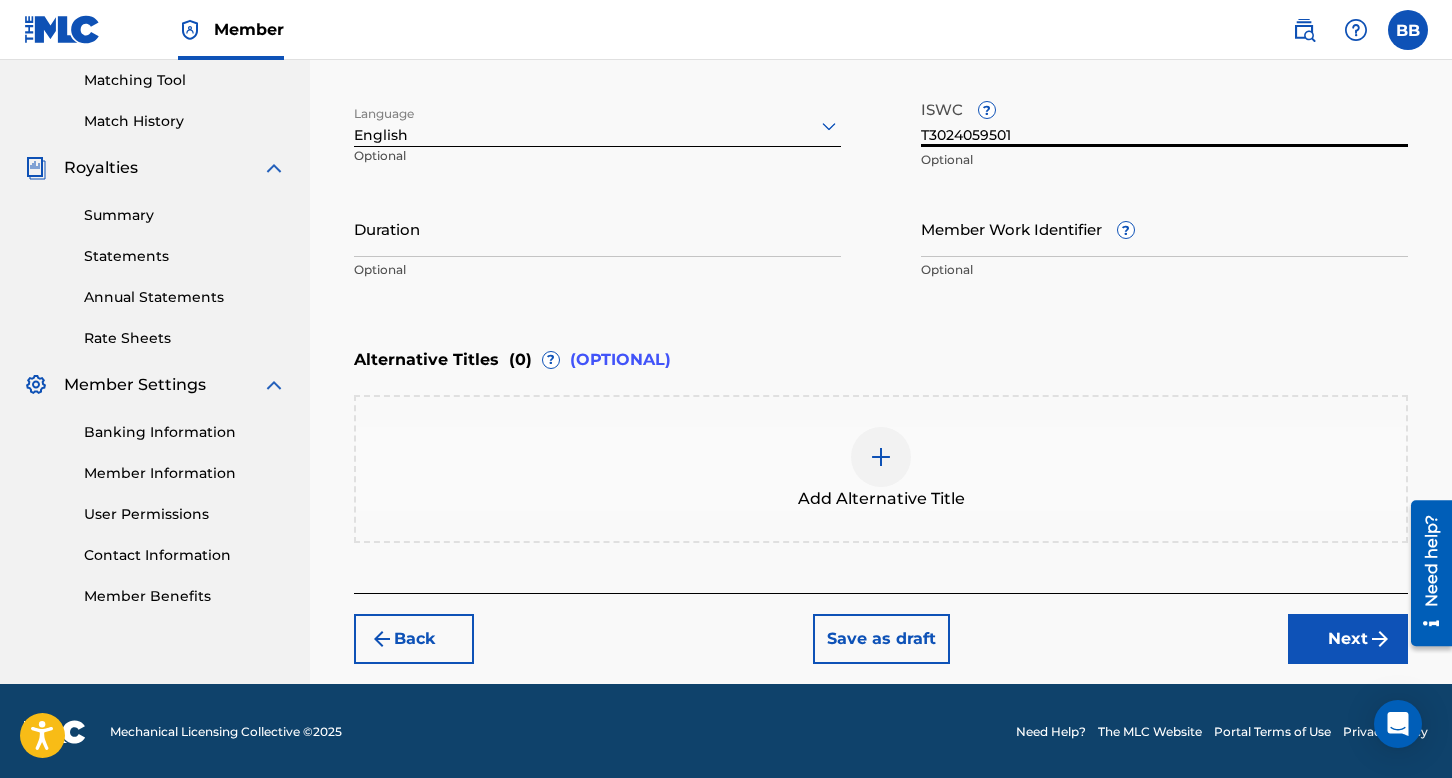 type on "T3024059501" 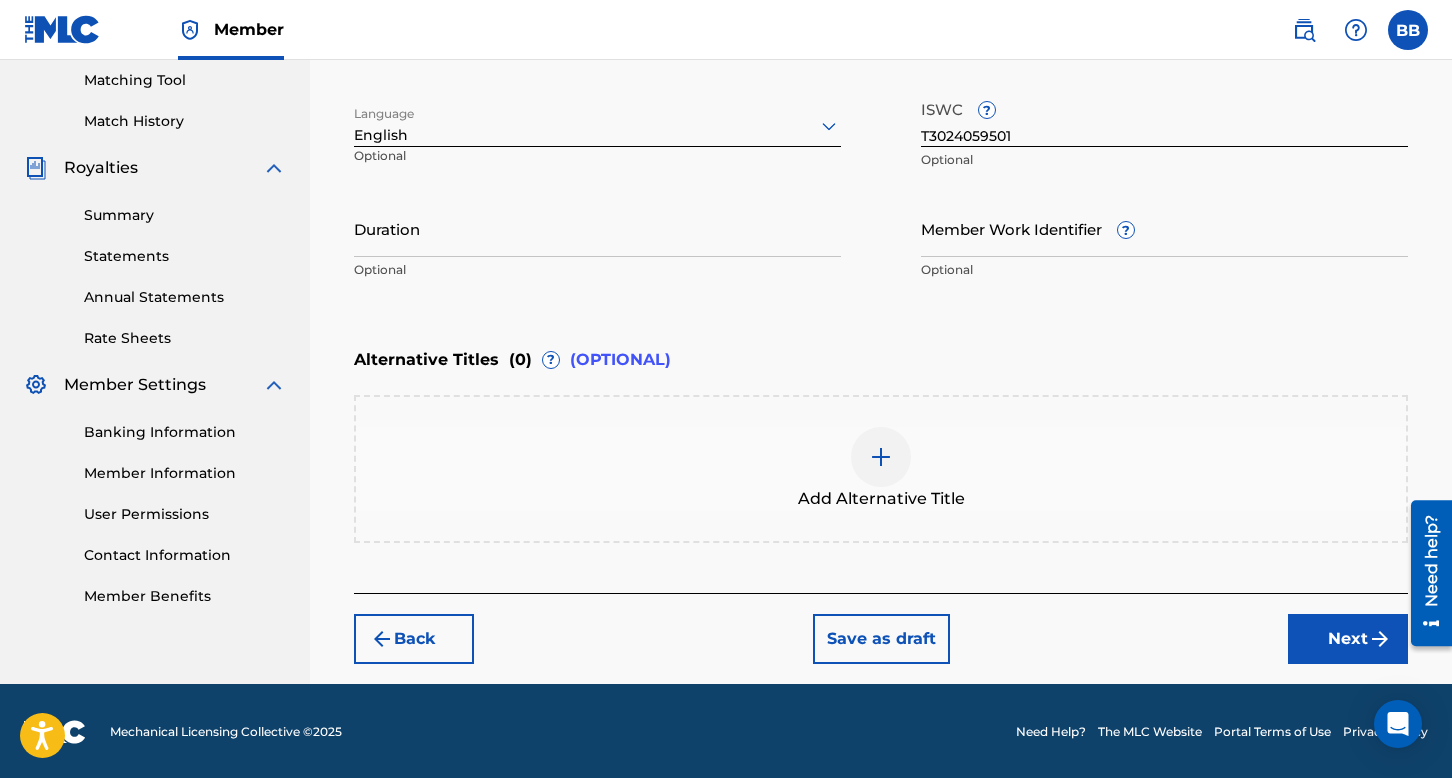 click on "Next" at bounding box center (1348, 639) 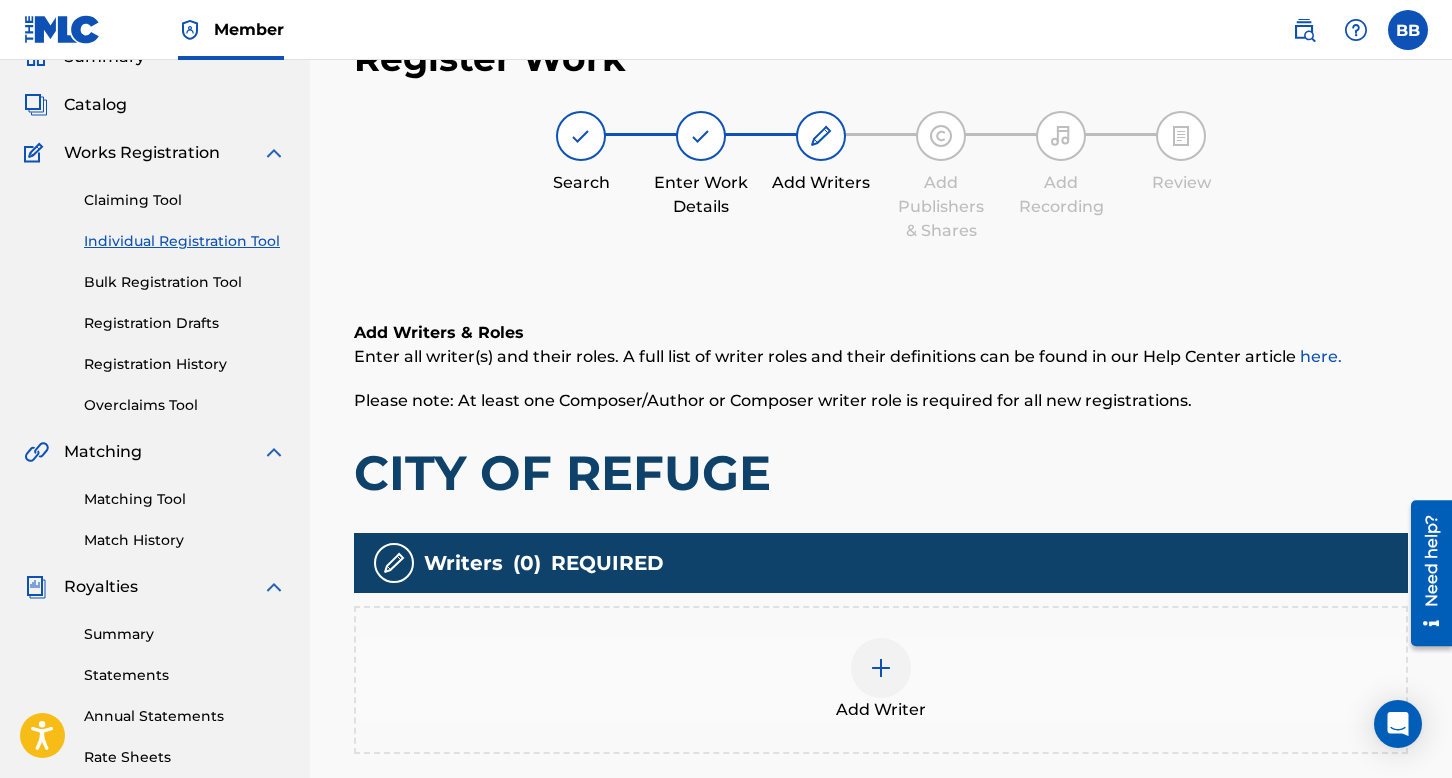 scroll, scrollTop: 90, scrollLeft: 0, axis: vertical 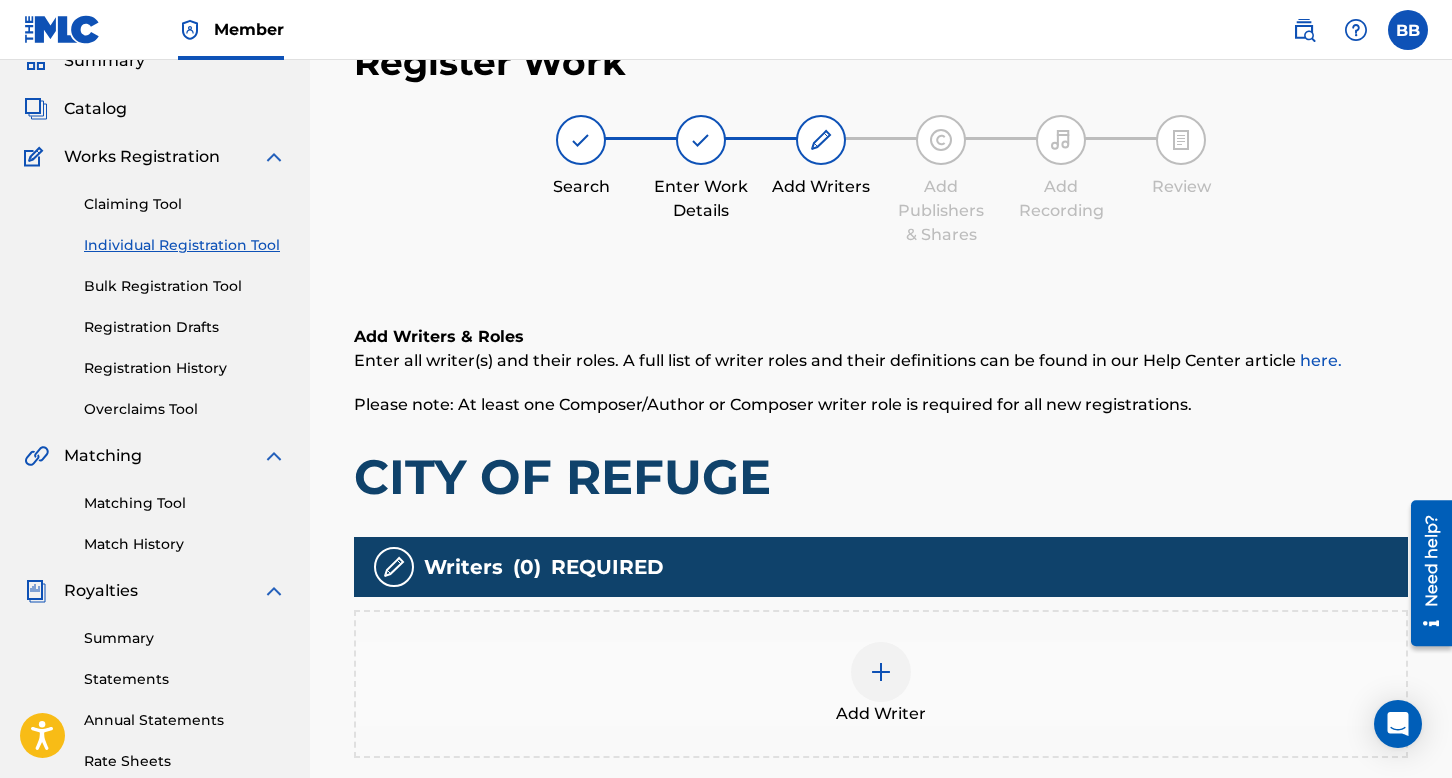 click at bounding box center [881, 672] 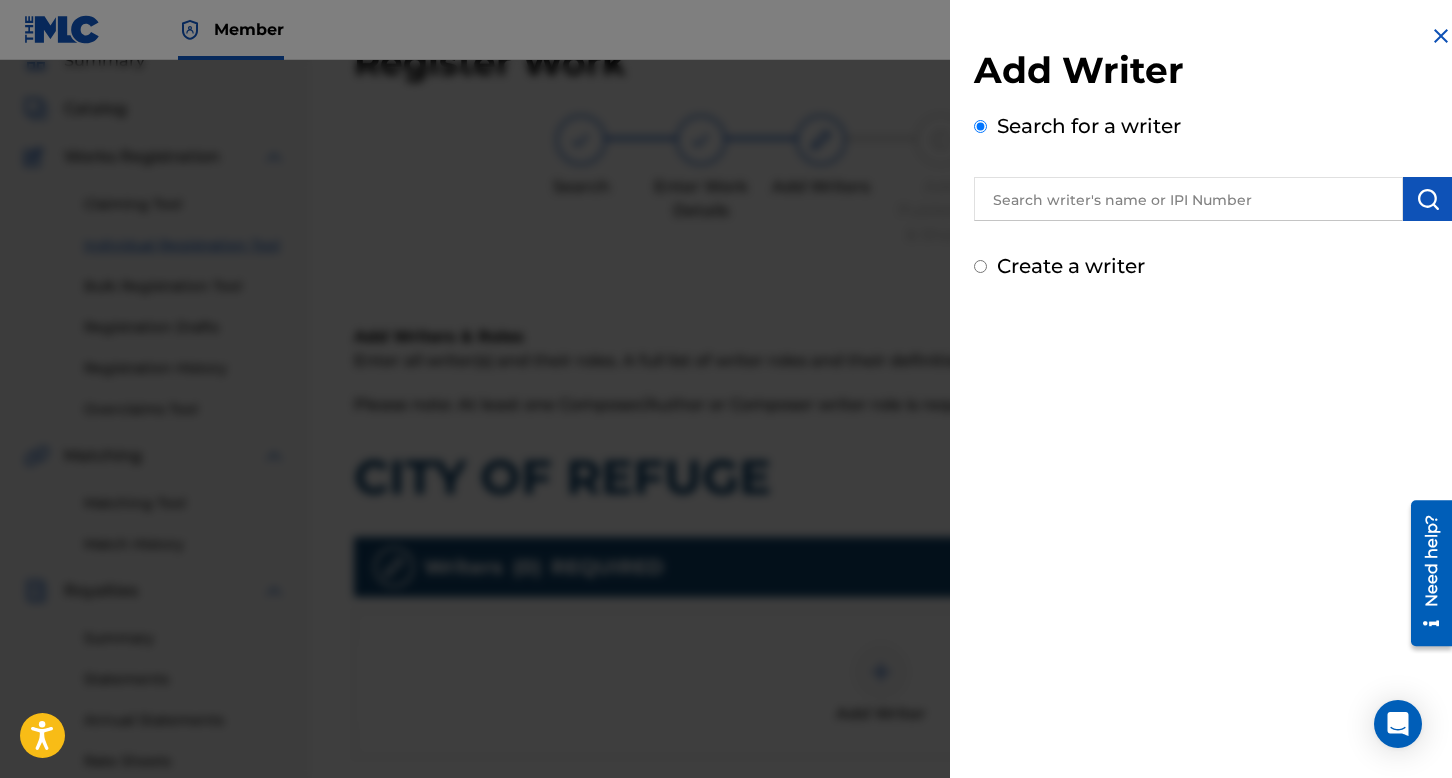 click at bounding box center (1188, 199) 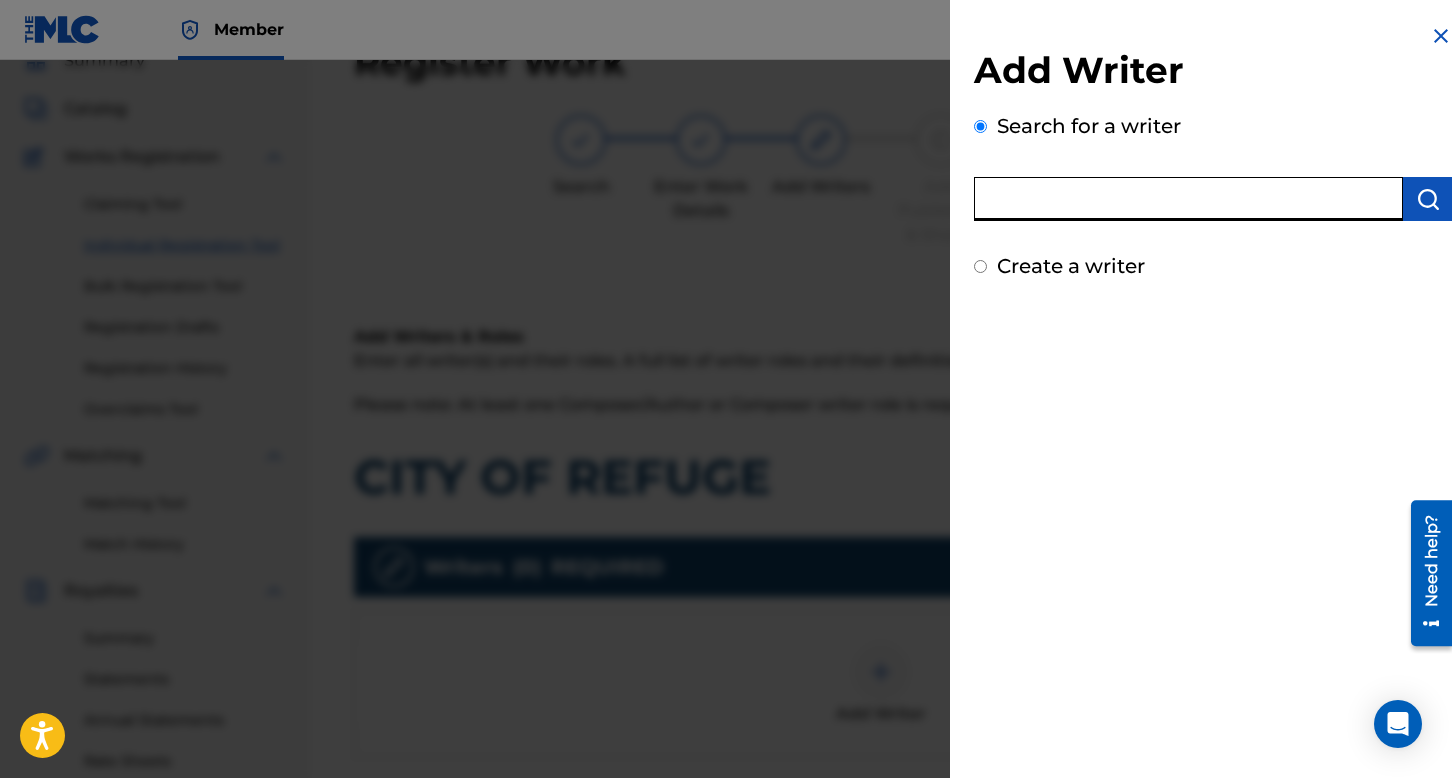 paste on "[PERSON_NAME]" 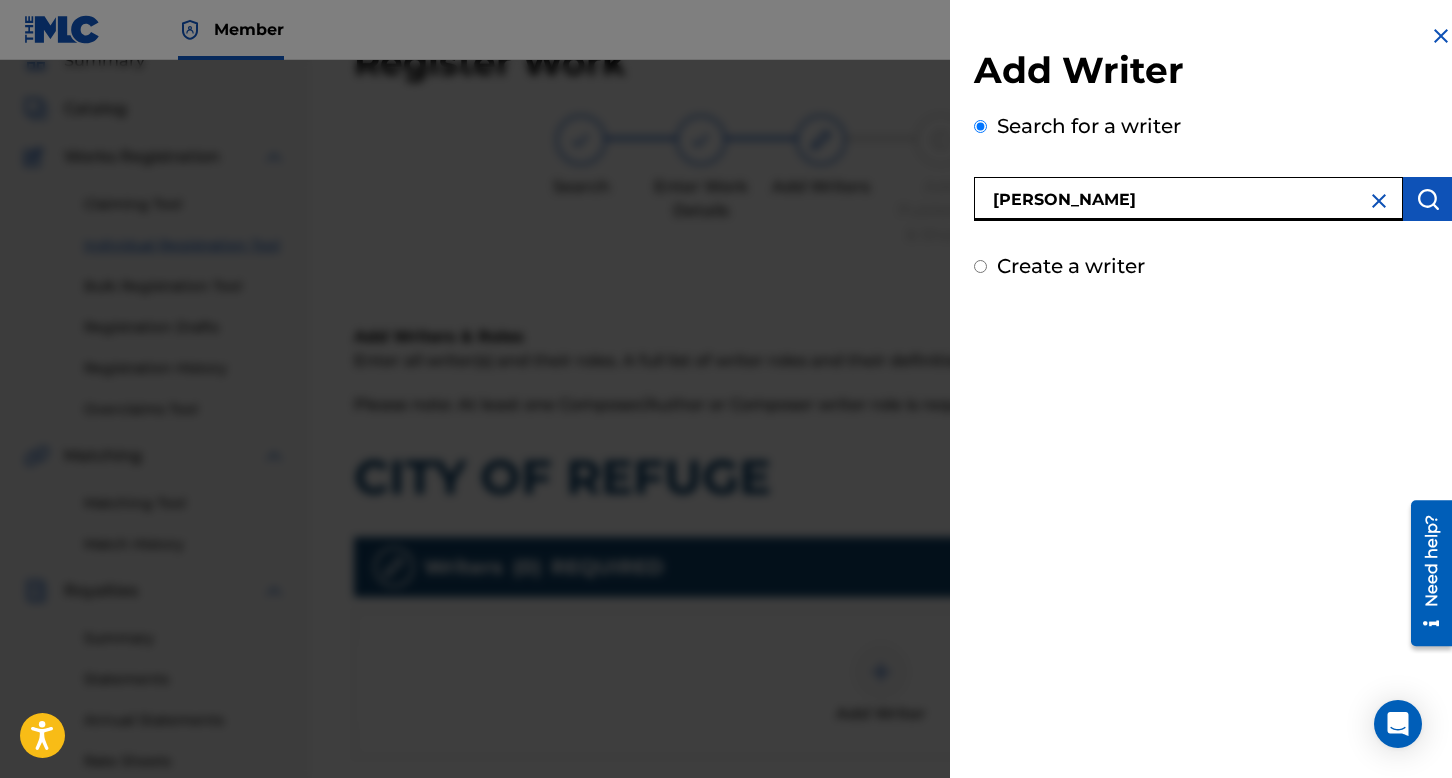 type on "[PERSON_NAME]" 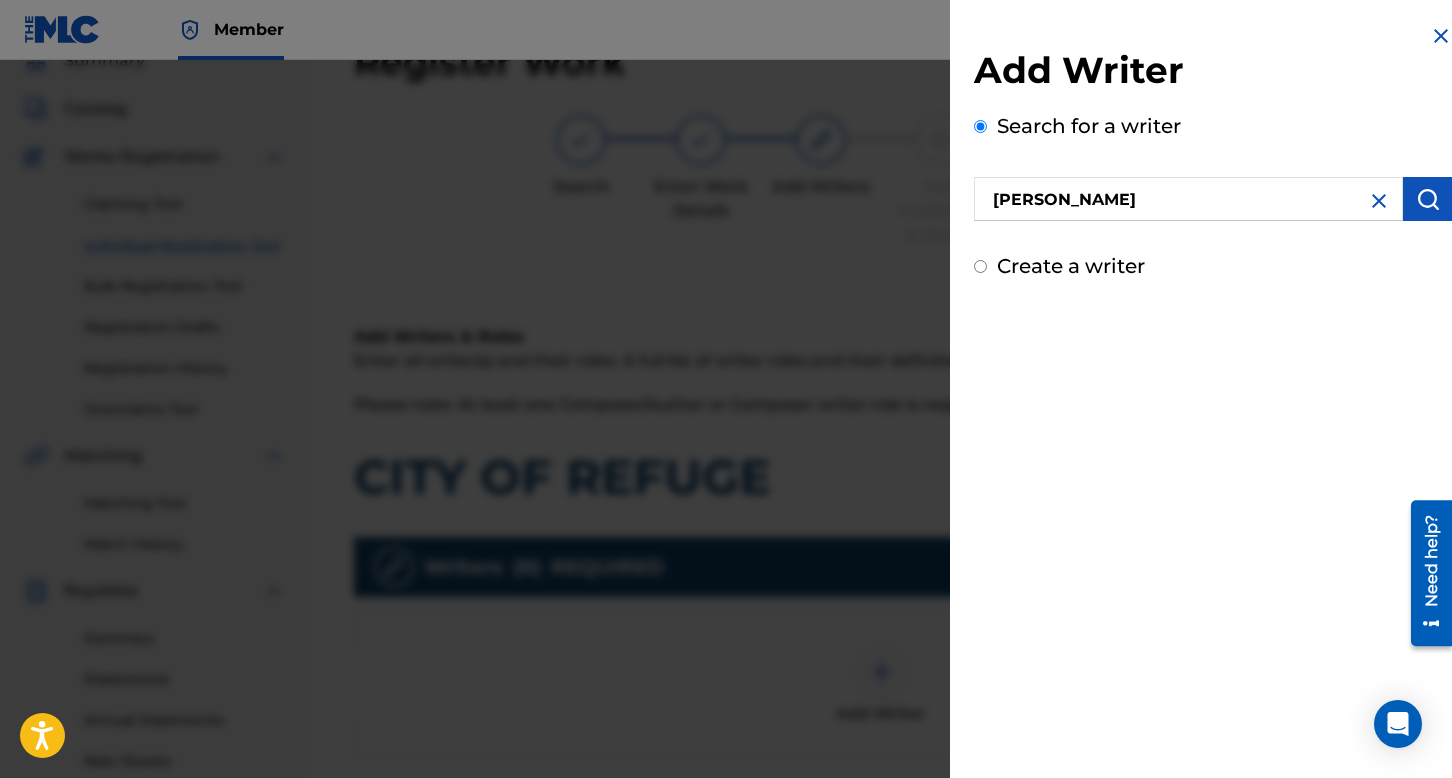 click at bounding box center (1428, 199) 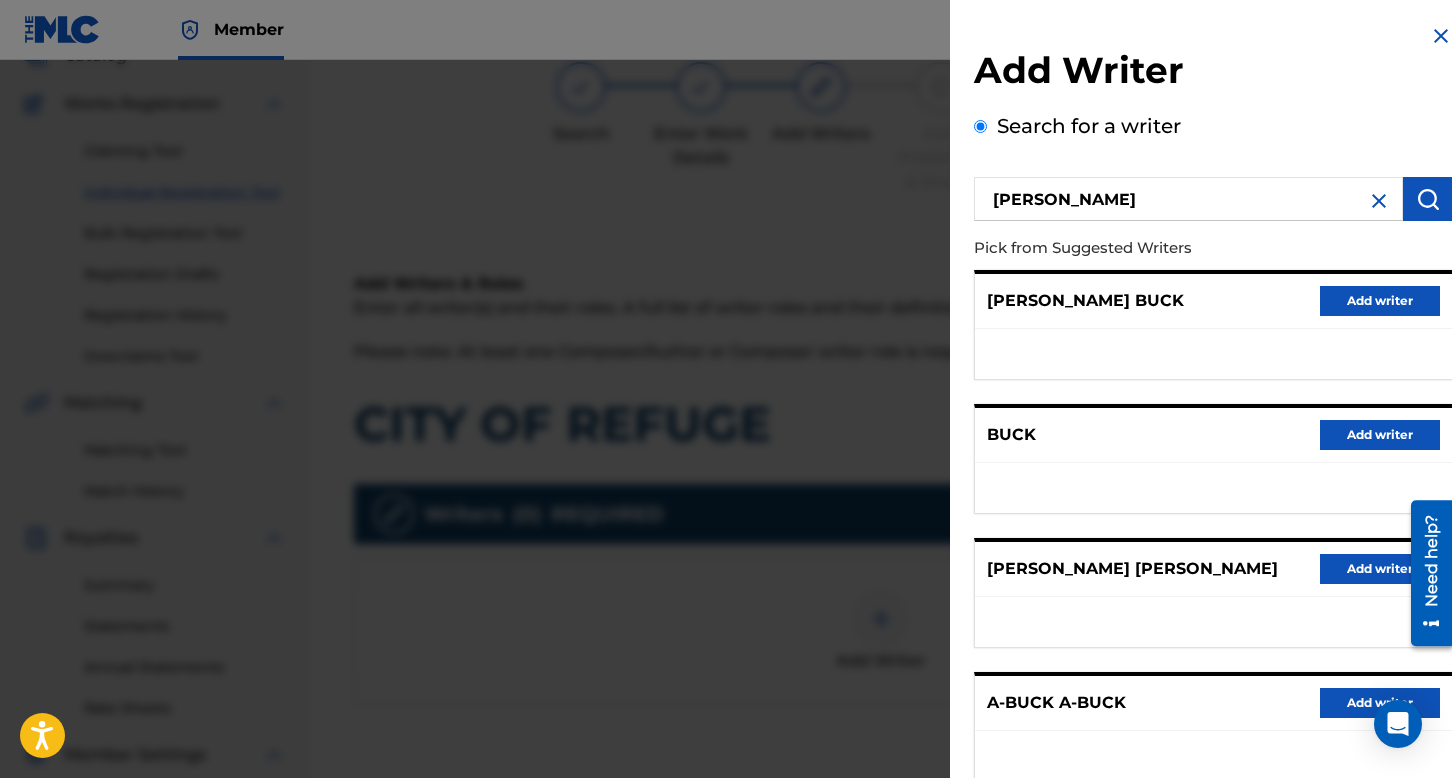 scroll, scrollTop: 190, scrollLeft: 0, axis: vertical 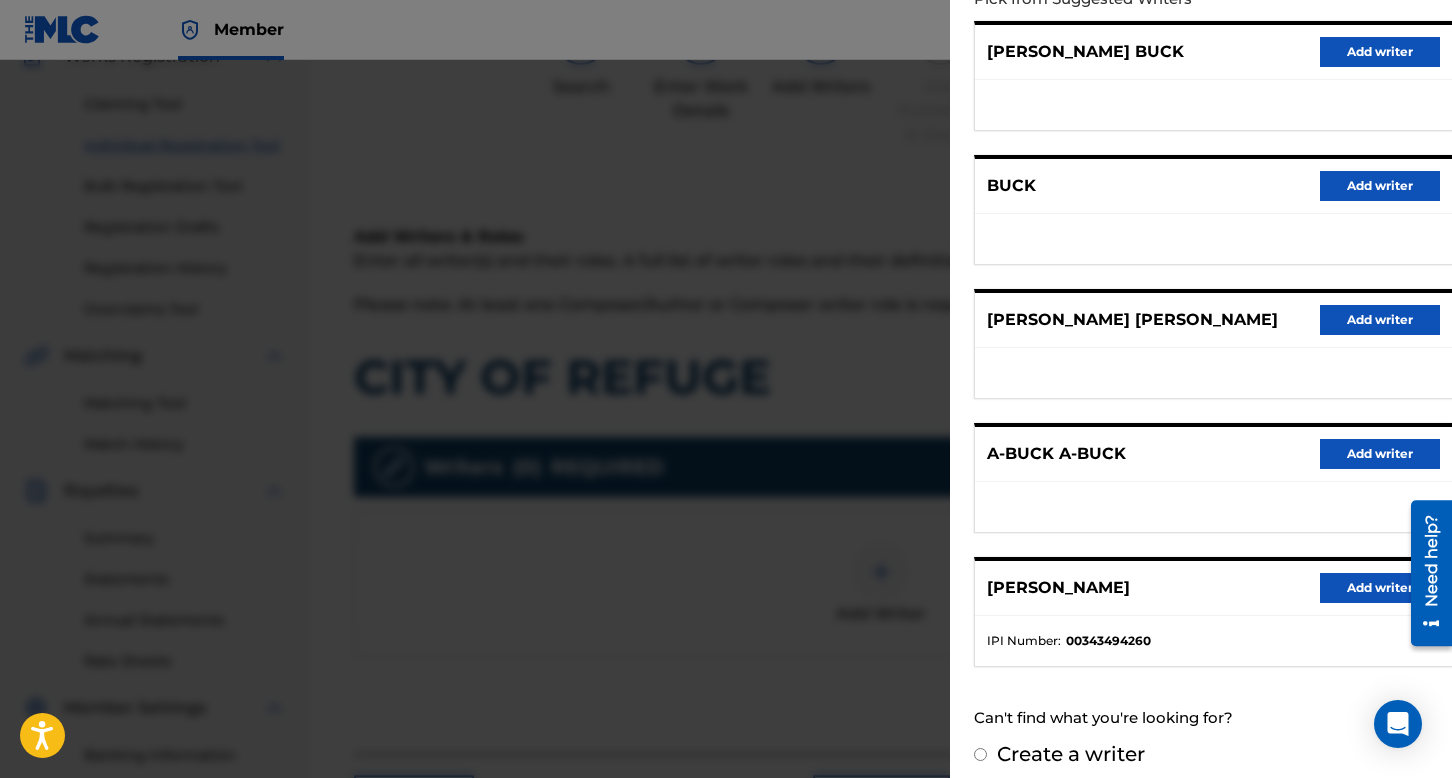 click on "Add writer" at bounding box center (1380, 588) 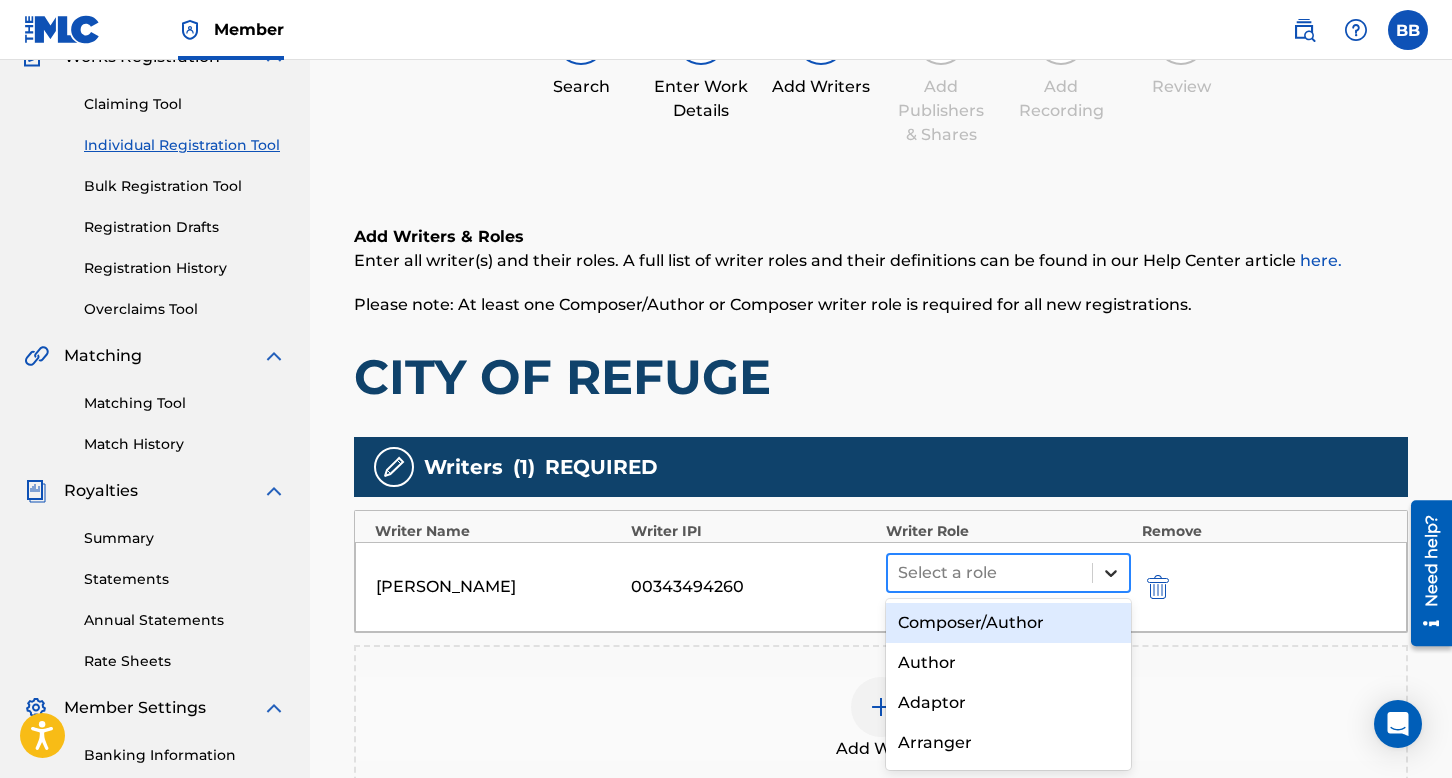click 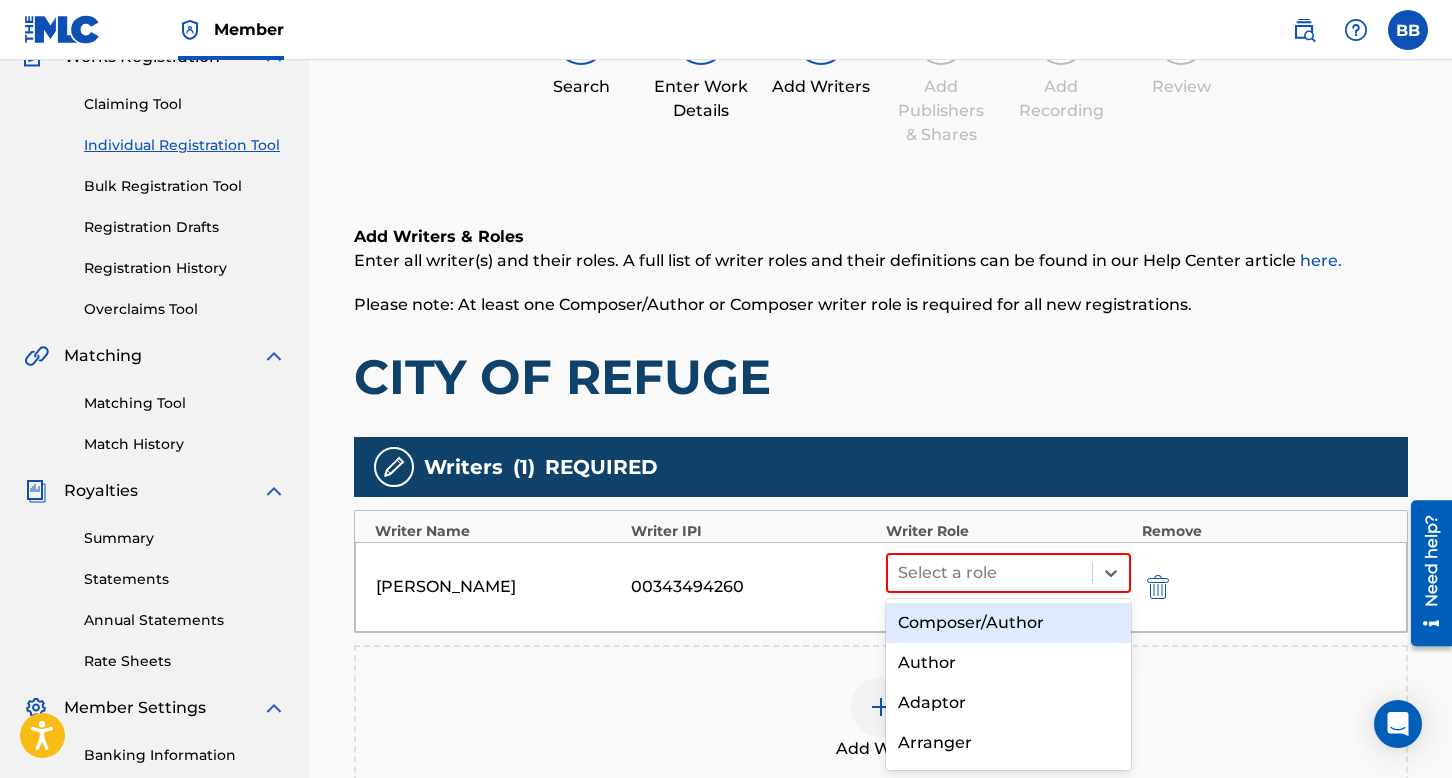 click on "Composer/Author" at bounding box center [1008, 623] 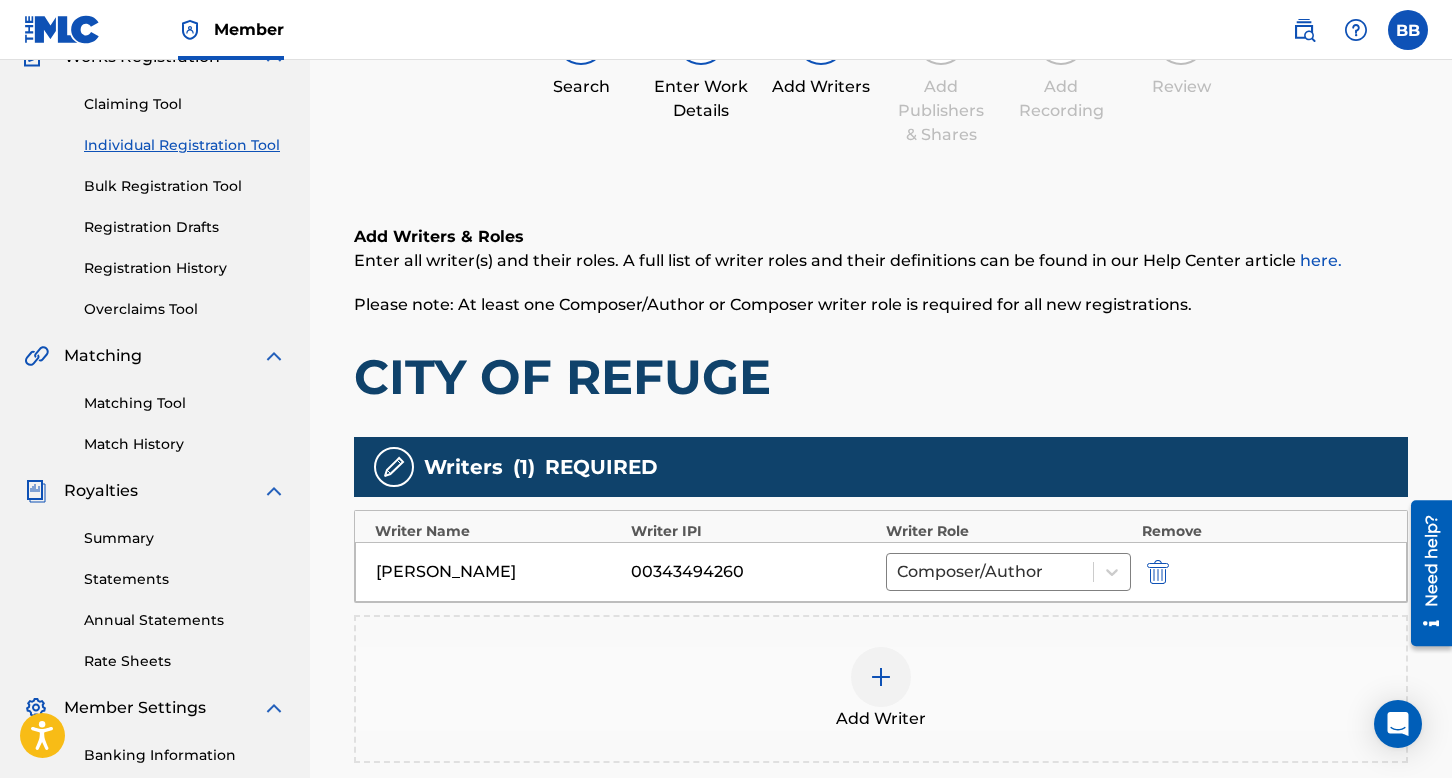 click at bounding box center [881, 677] 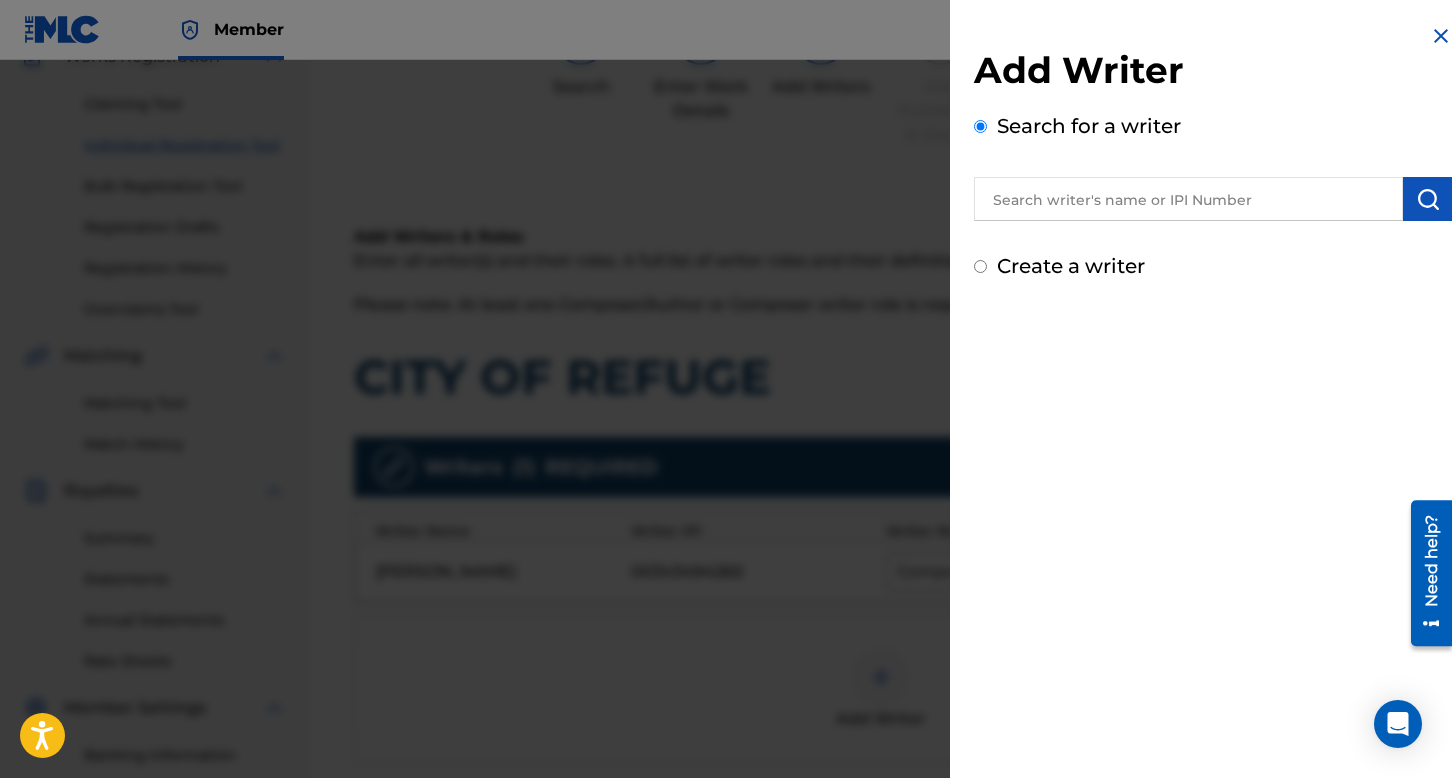 click at bounding box center [1188, 199] 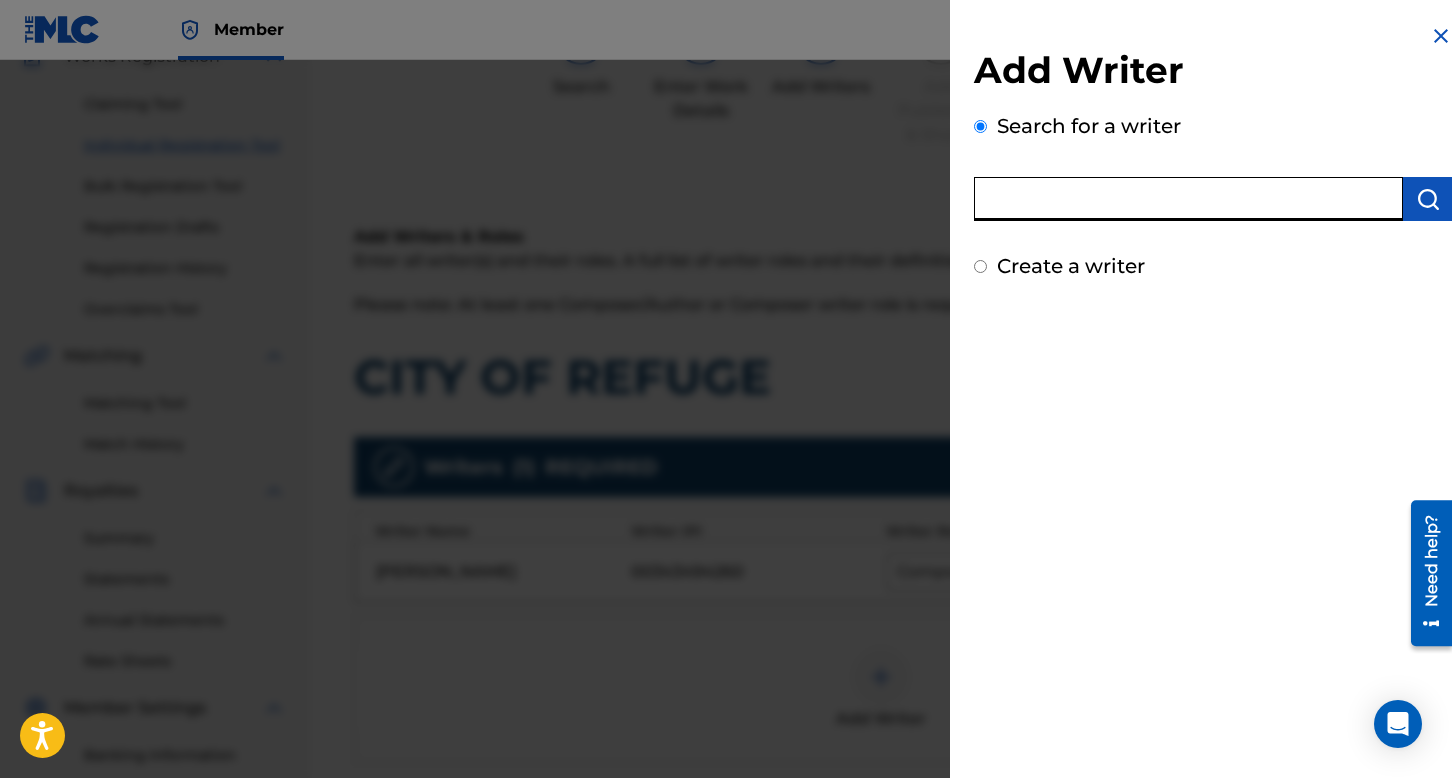 paste on "[PERSON_NAME]" 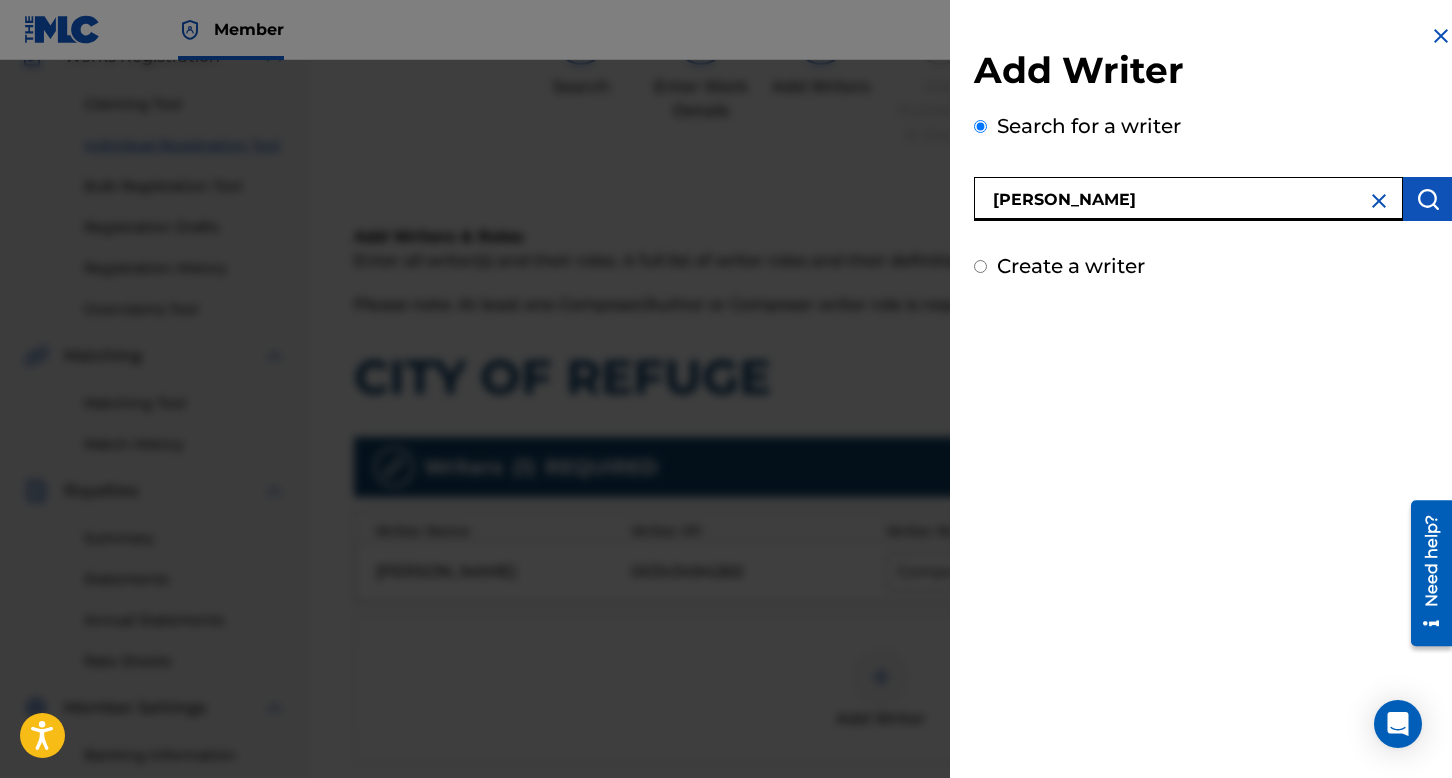 type on "[PERSON_NAME]" 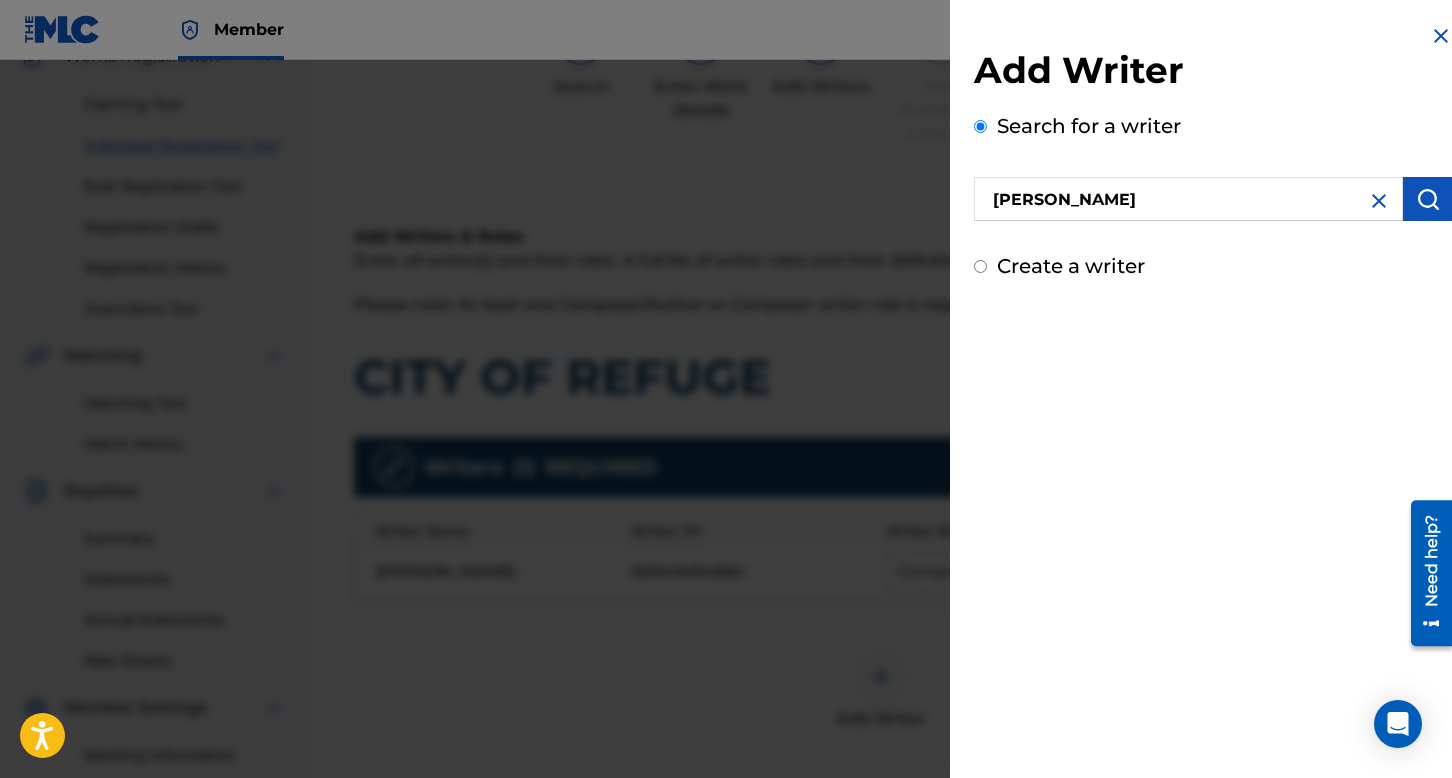 click at bounding box center (1428, 199) 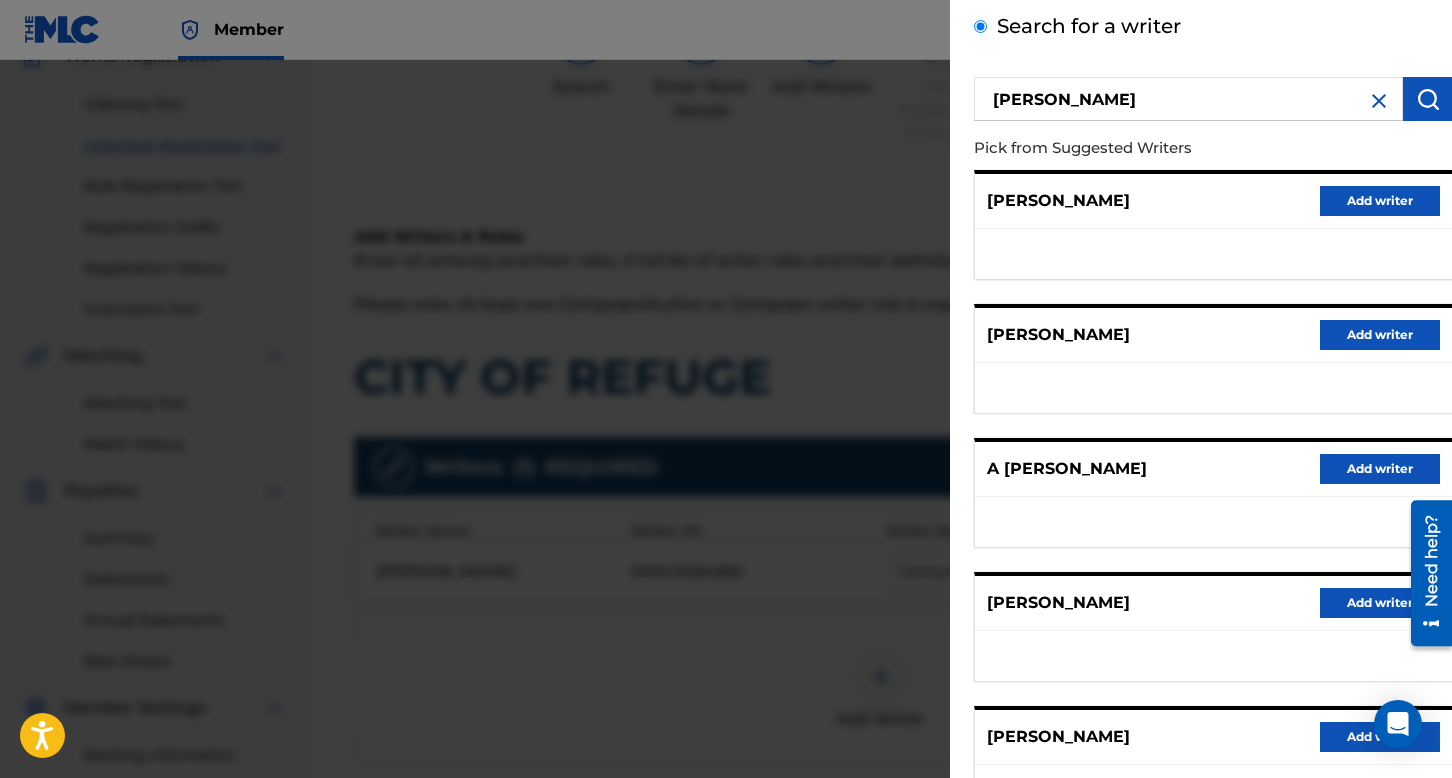 scroll, scrollTop: 262, scrollLeft: 0, axis: vertical 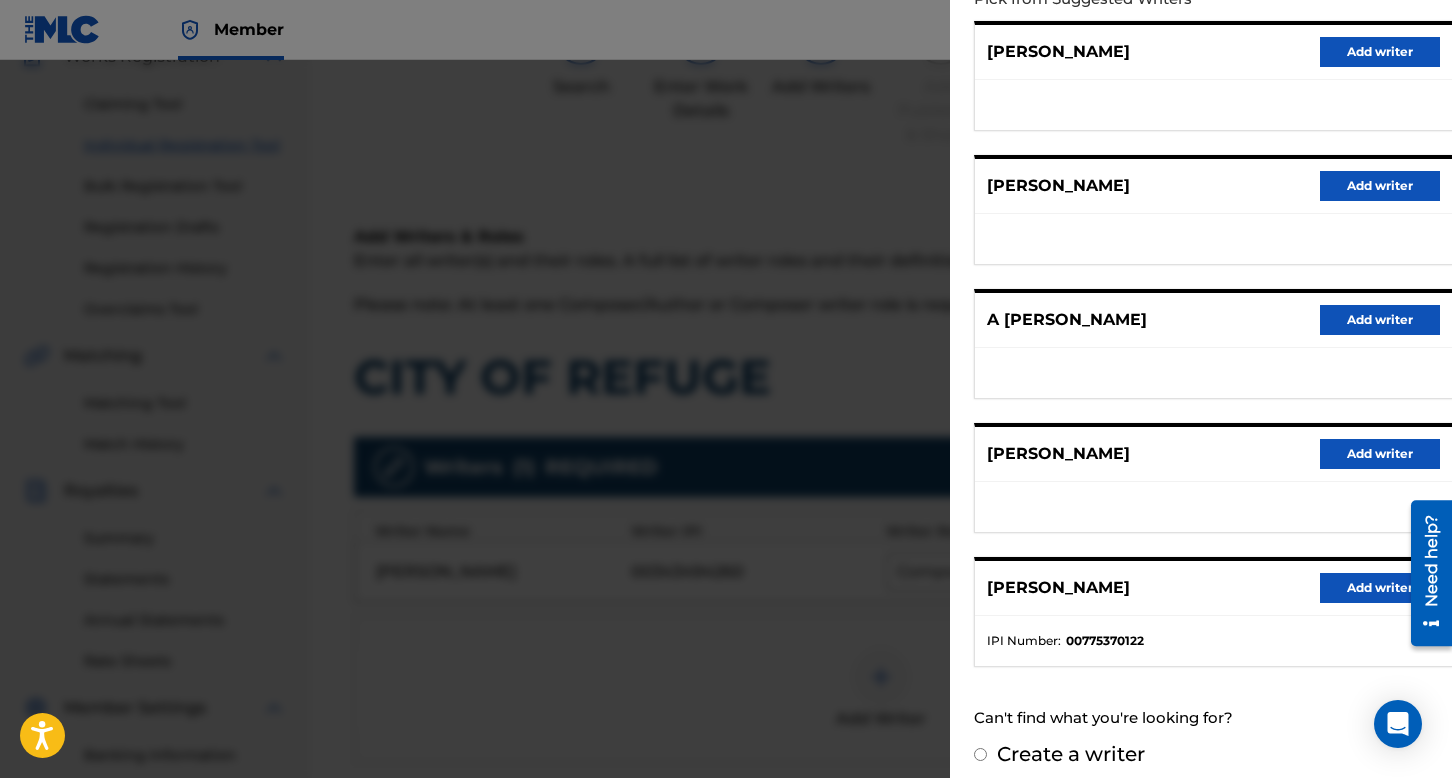 click on "Add writer" at bounding box center [1380, 588] 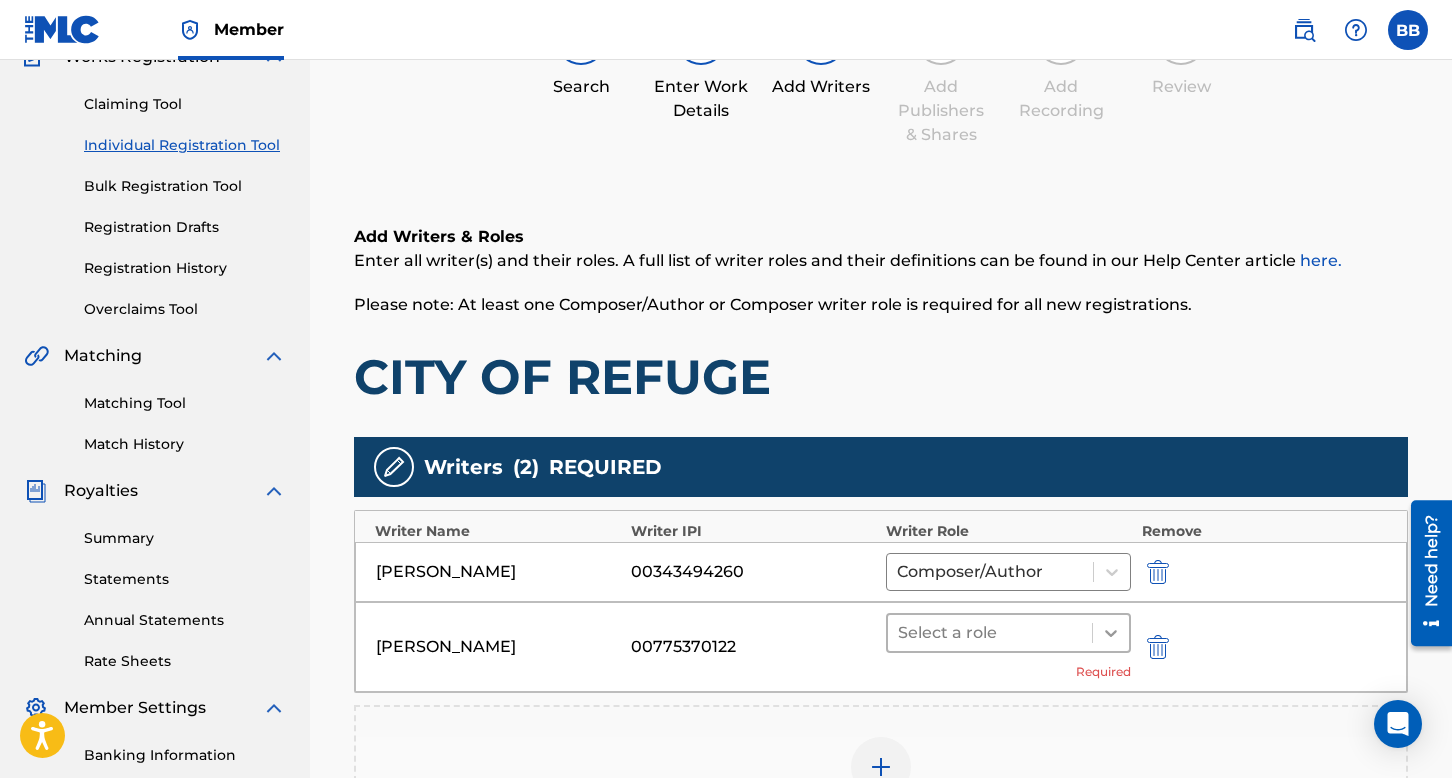 click 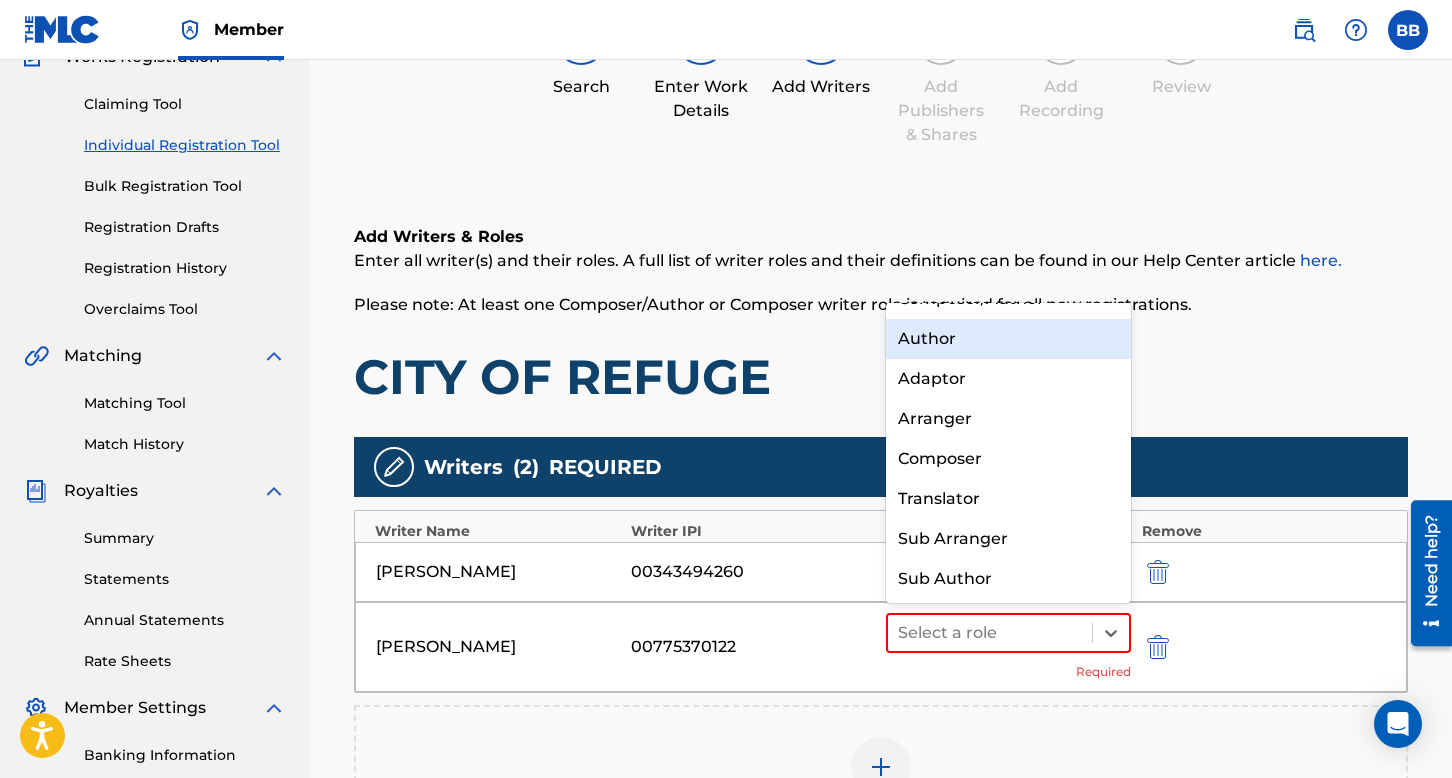 scroll, scrollTop: 0, scrollLeft: 0, axis: both 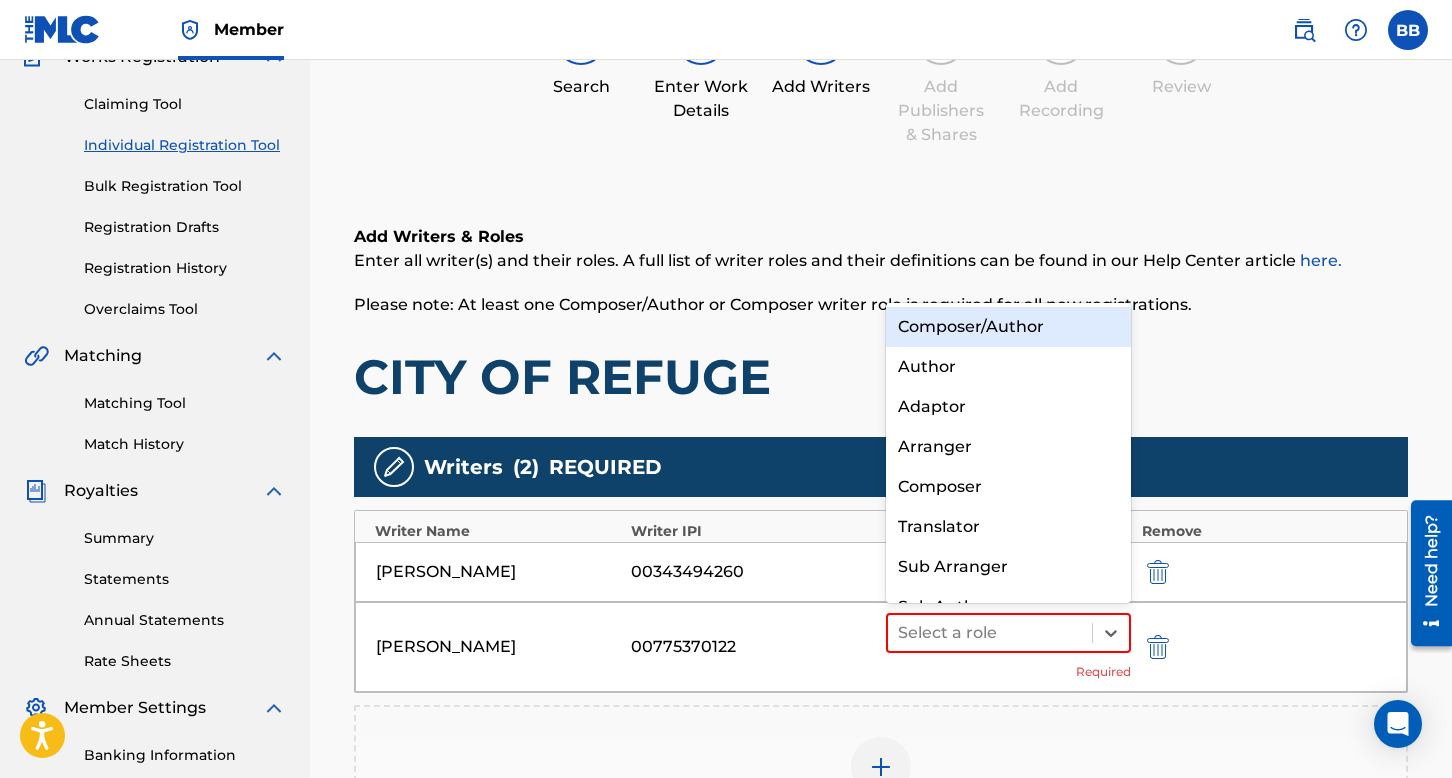 click on "Composer/Author" at bounding box center (1008, 327) 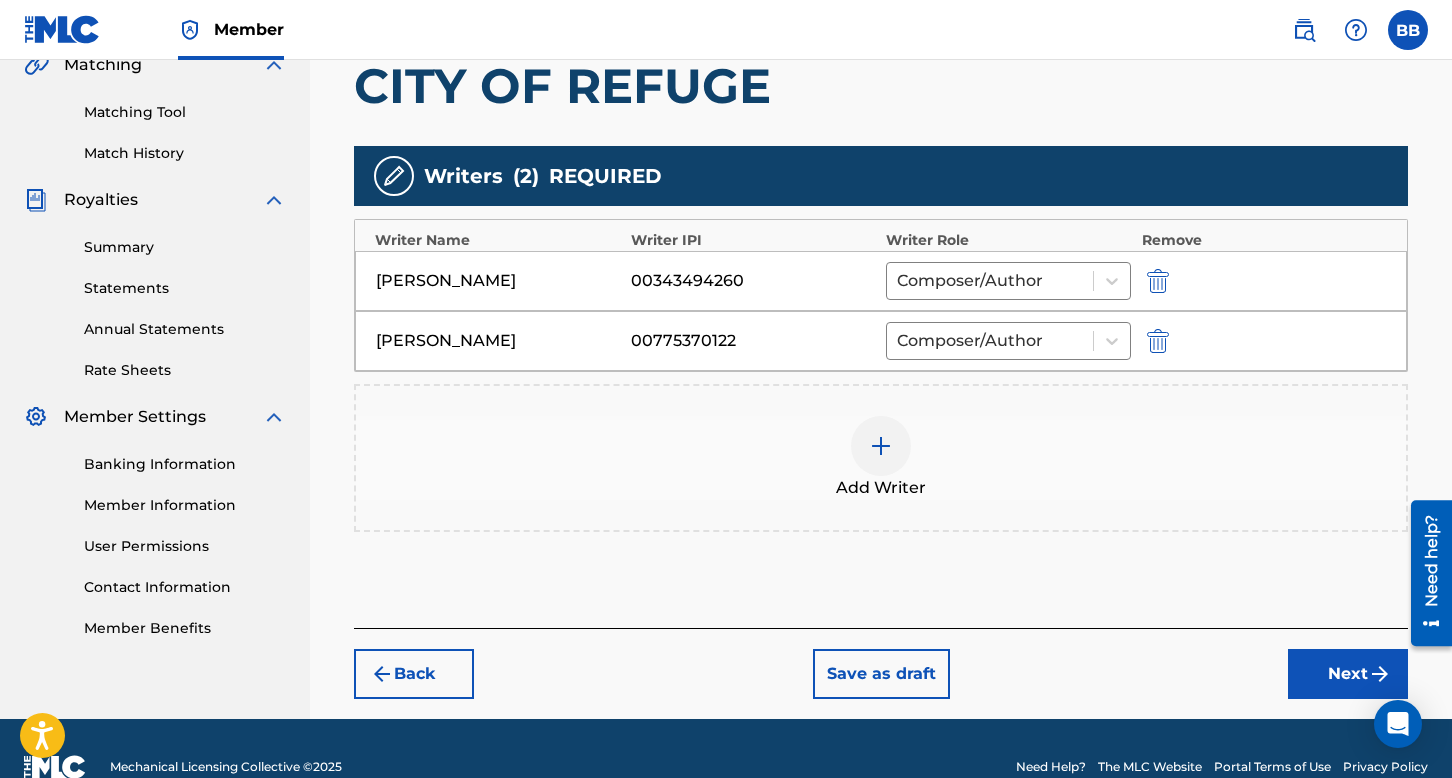 scroll, scrollTop: 490, scrollLeft: 0, axis: vertical 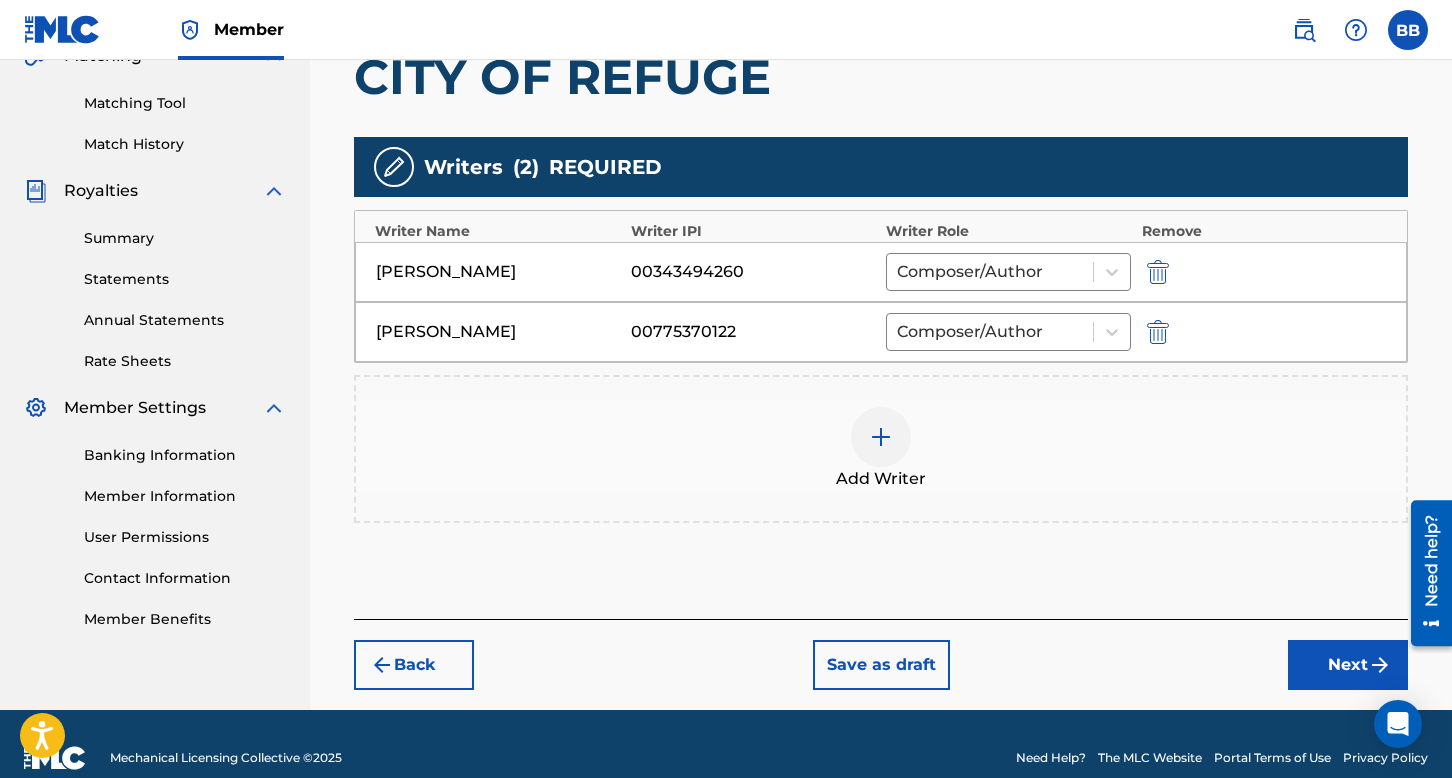 click on "Next" at bounding box center (1348, 665) 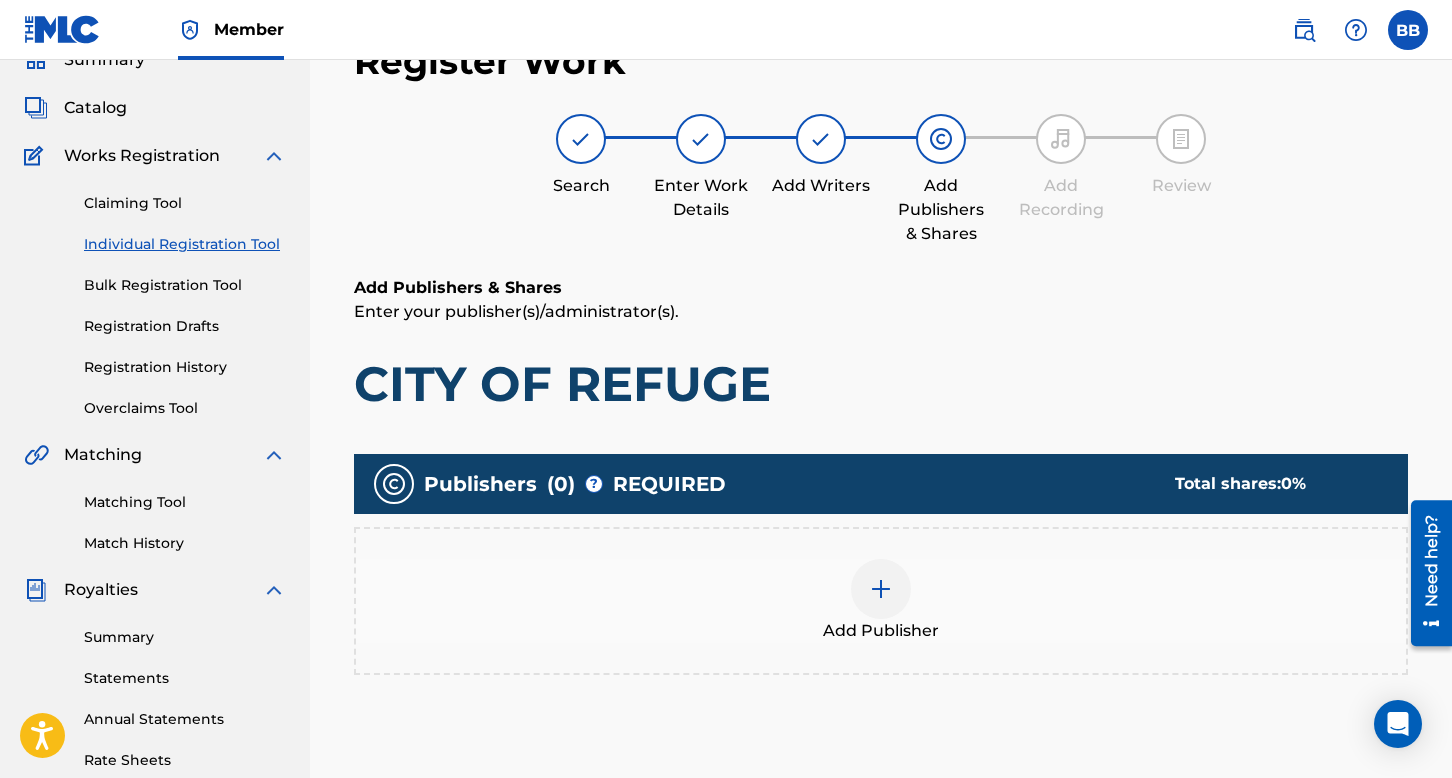 scroll, scrollTop: 90, scrollLeft: 0, axis: vertical 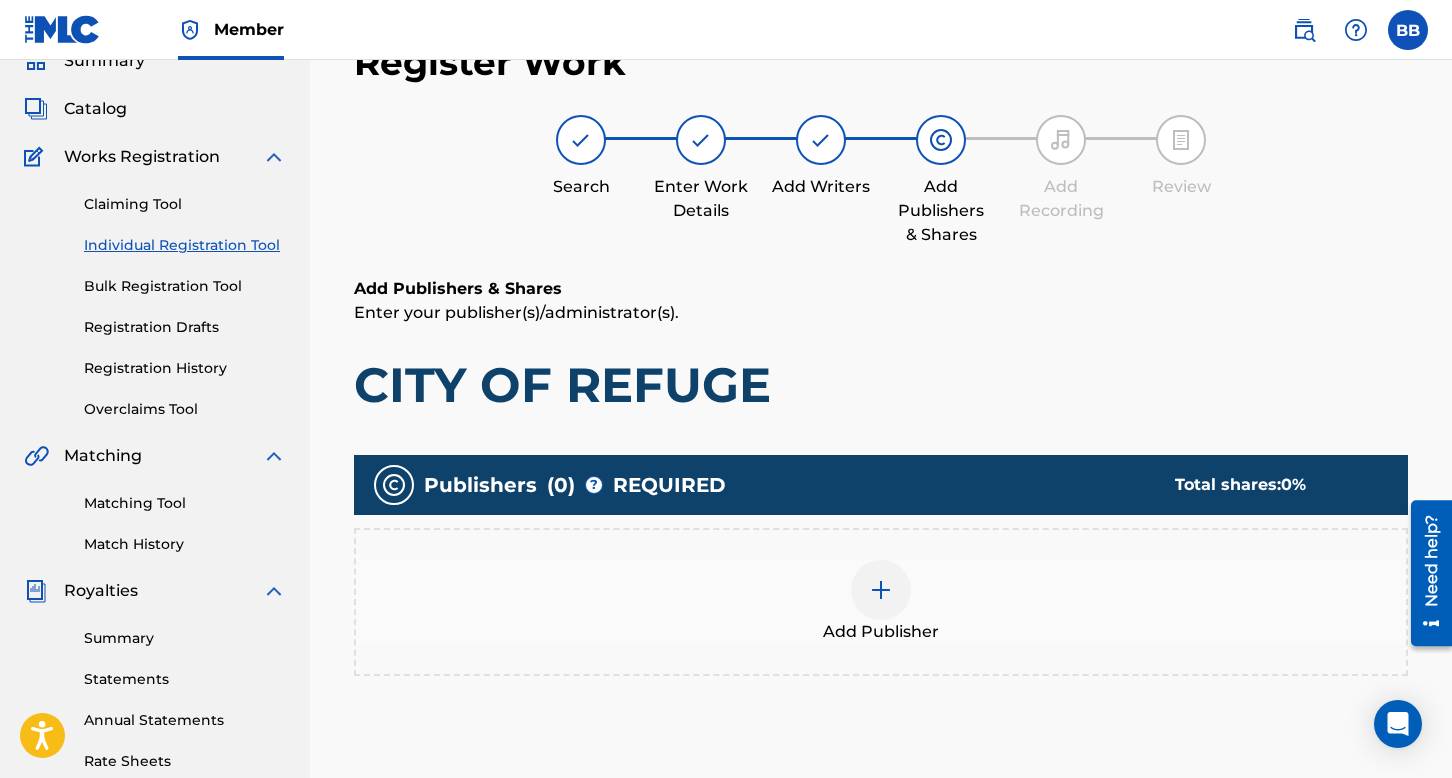 click at bounding box center (881, 590) 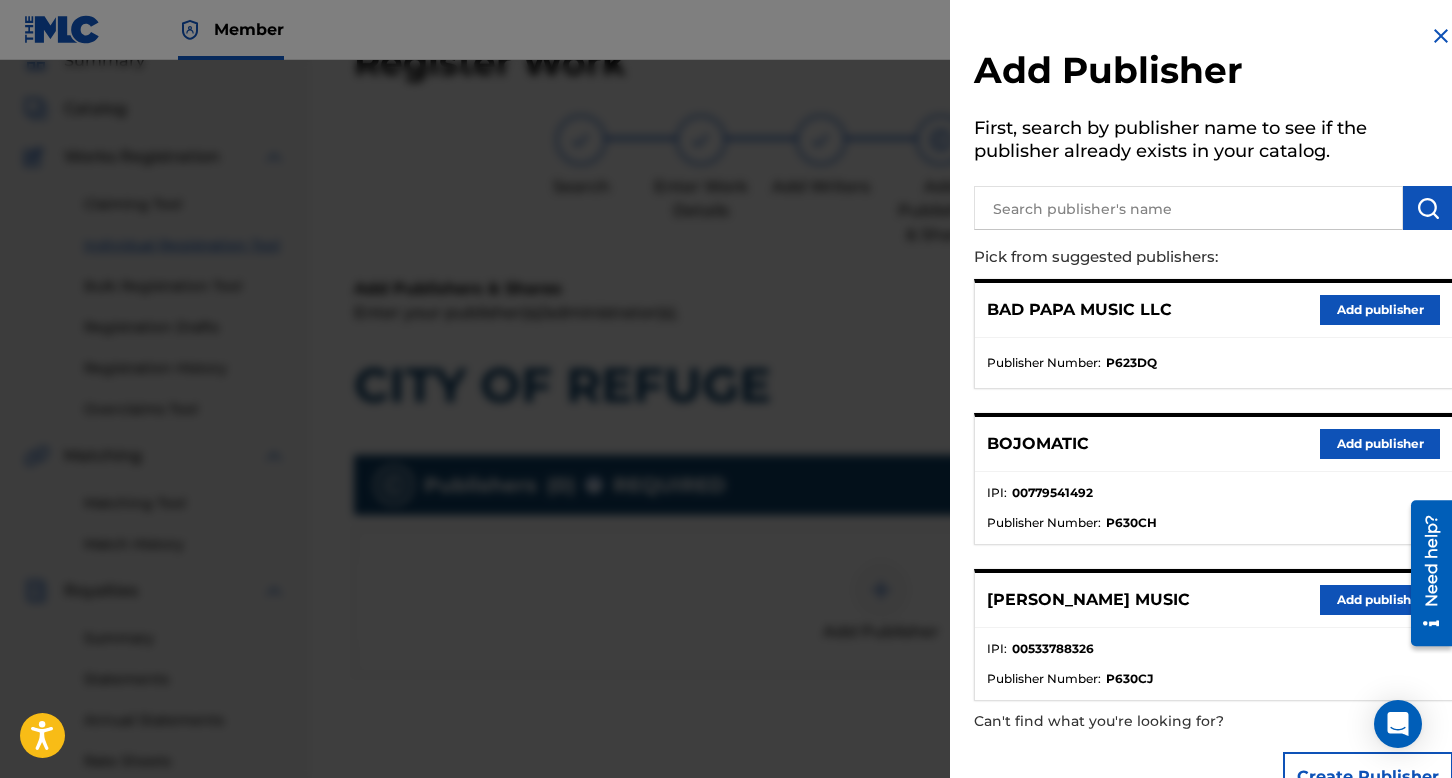 click on "Add publisher" at bounding box center (1380, 444) 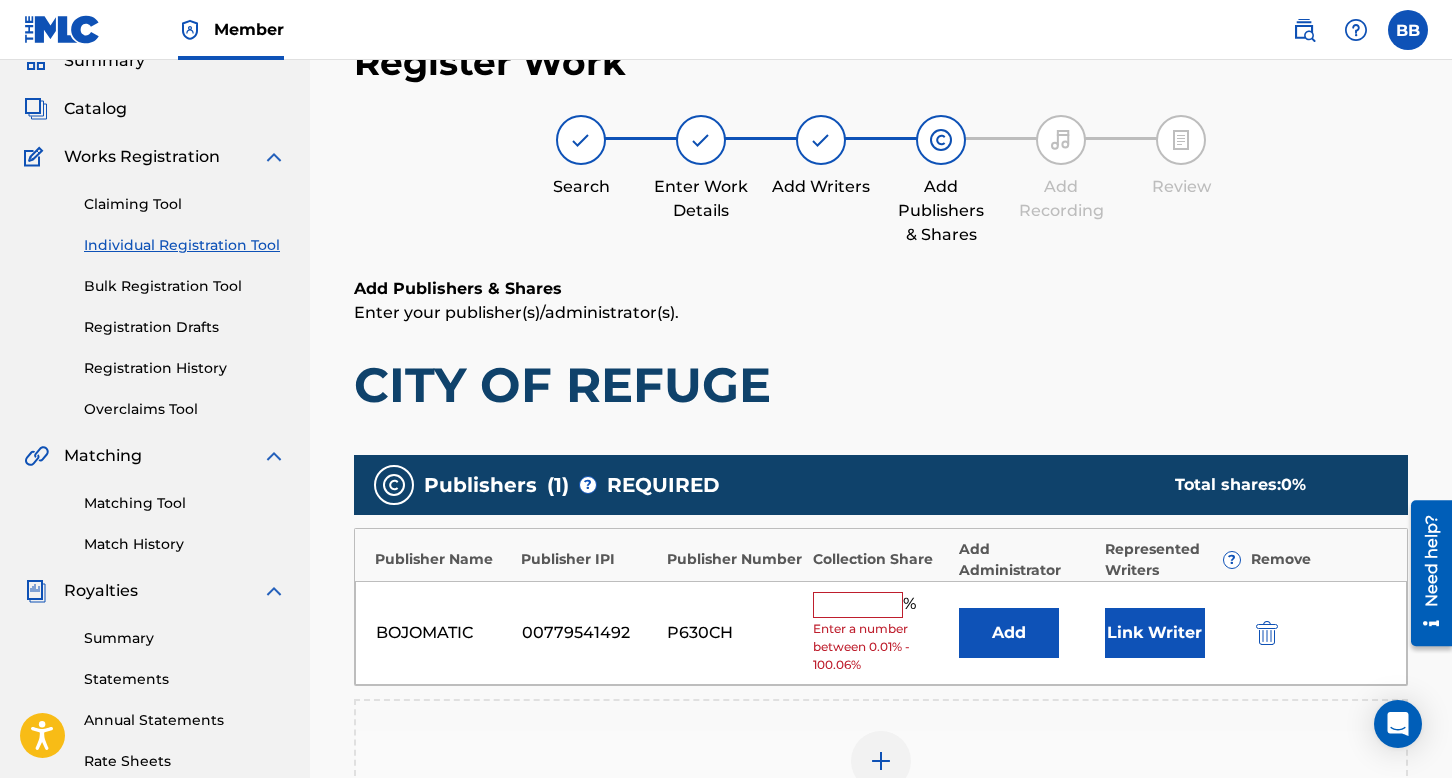 click at bounding box center [858, 605] 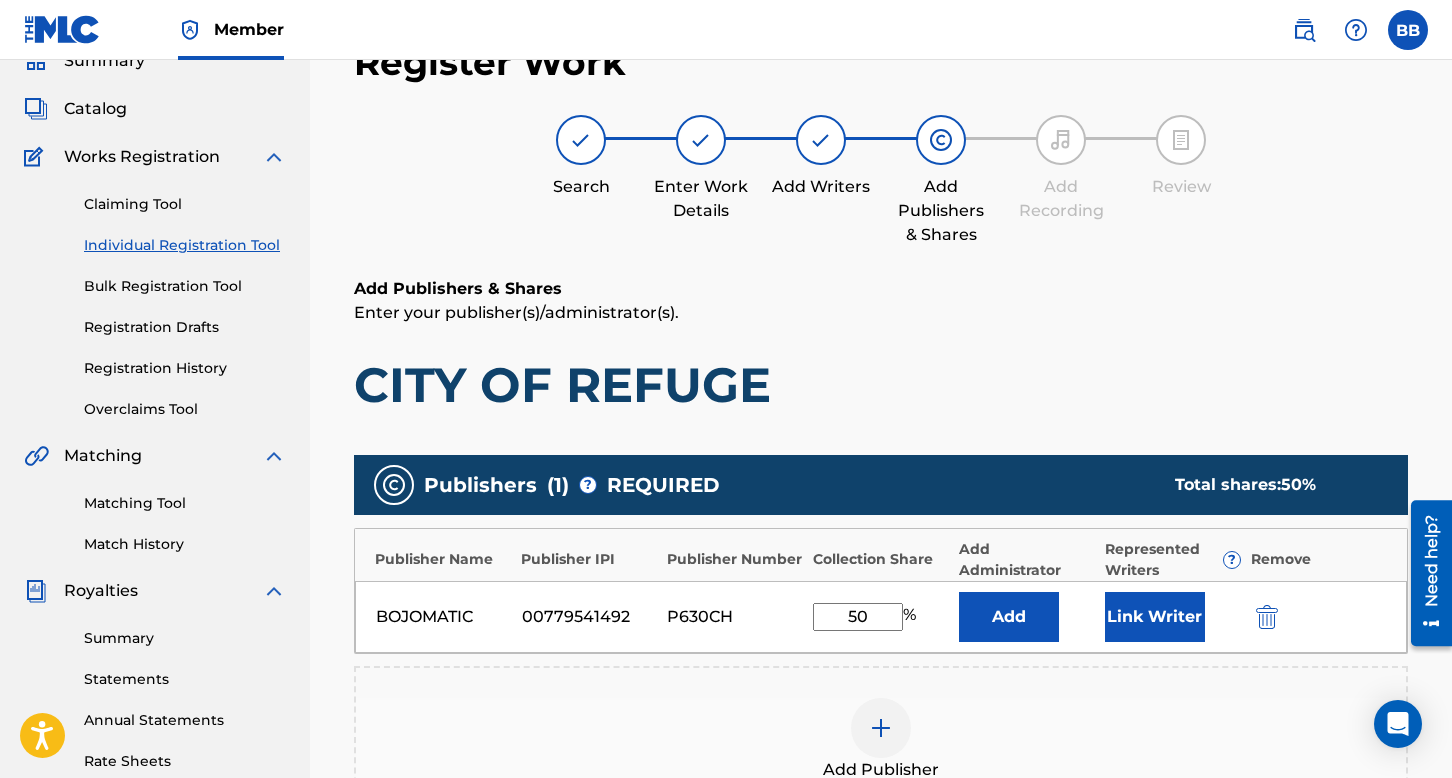 type on "50" 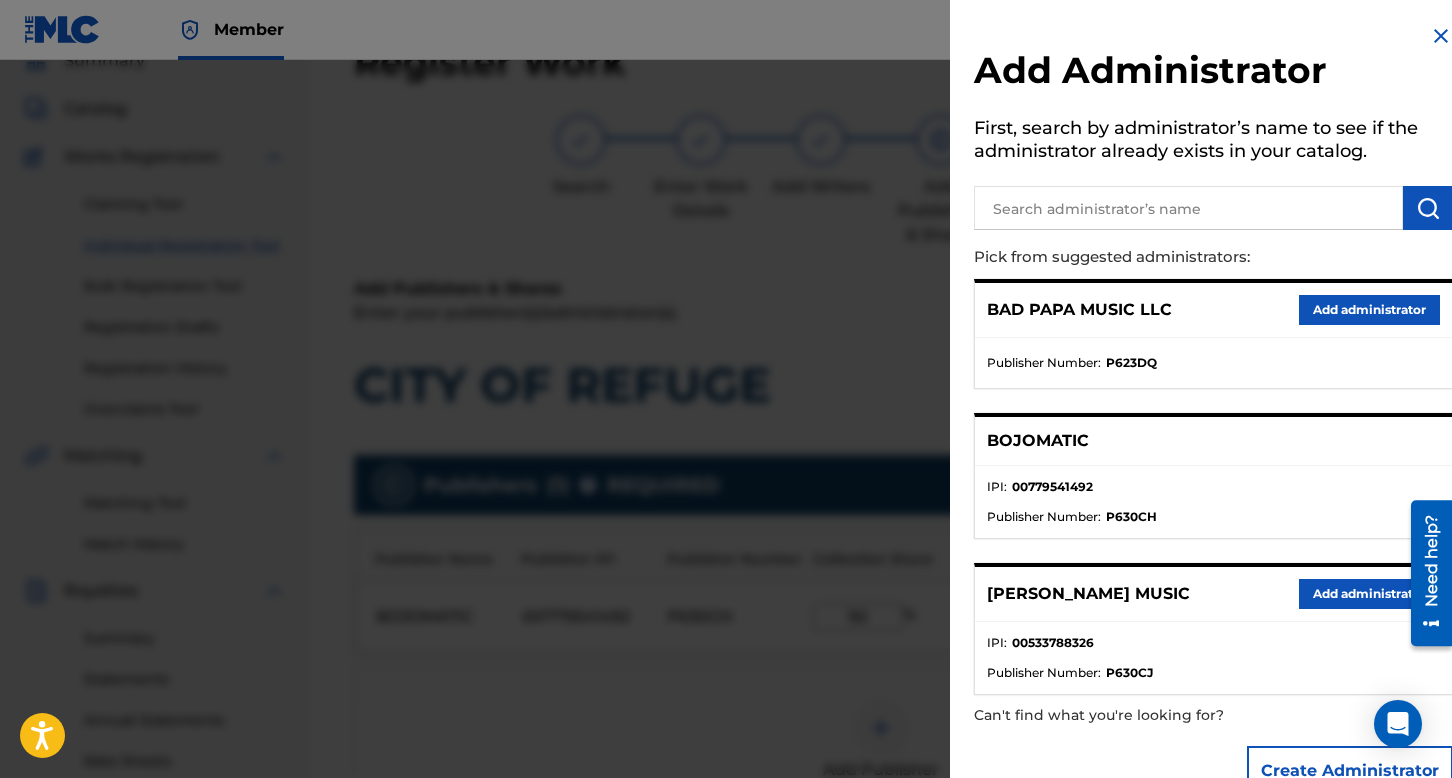 click on "Add administrator" at bounding box center [1369, 310] 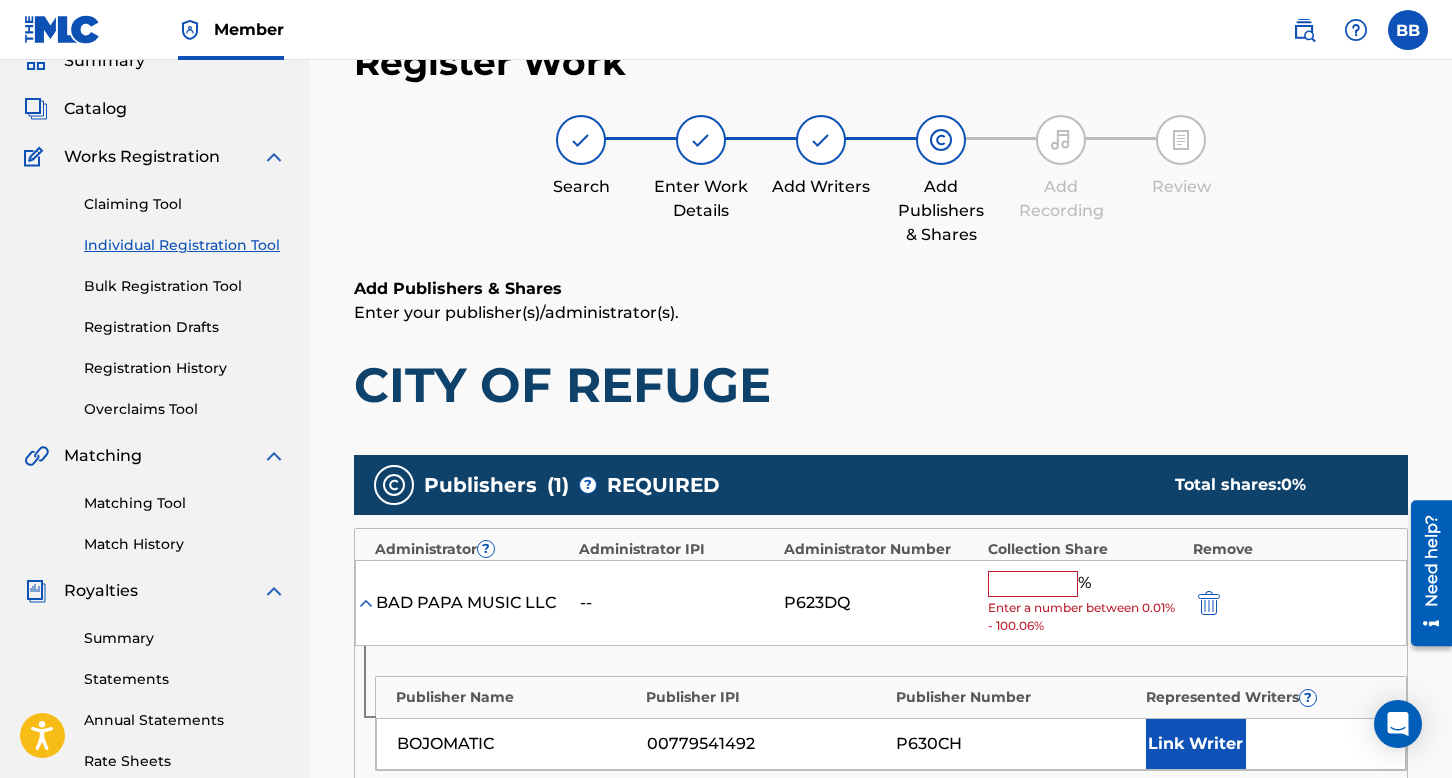 click at bounding box center [1033, 584] 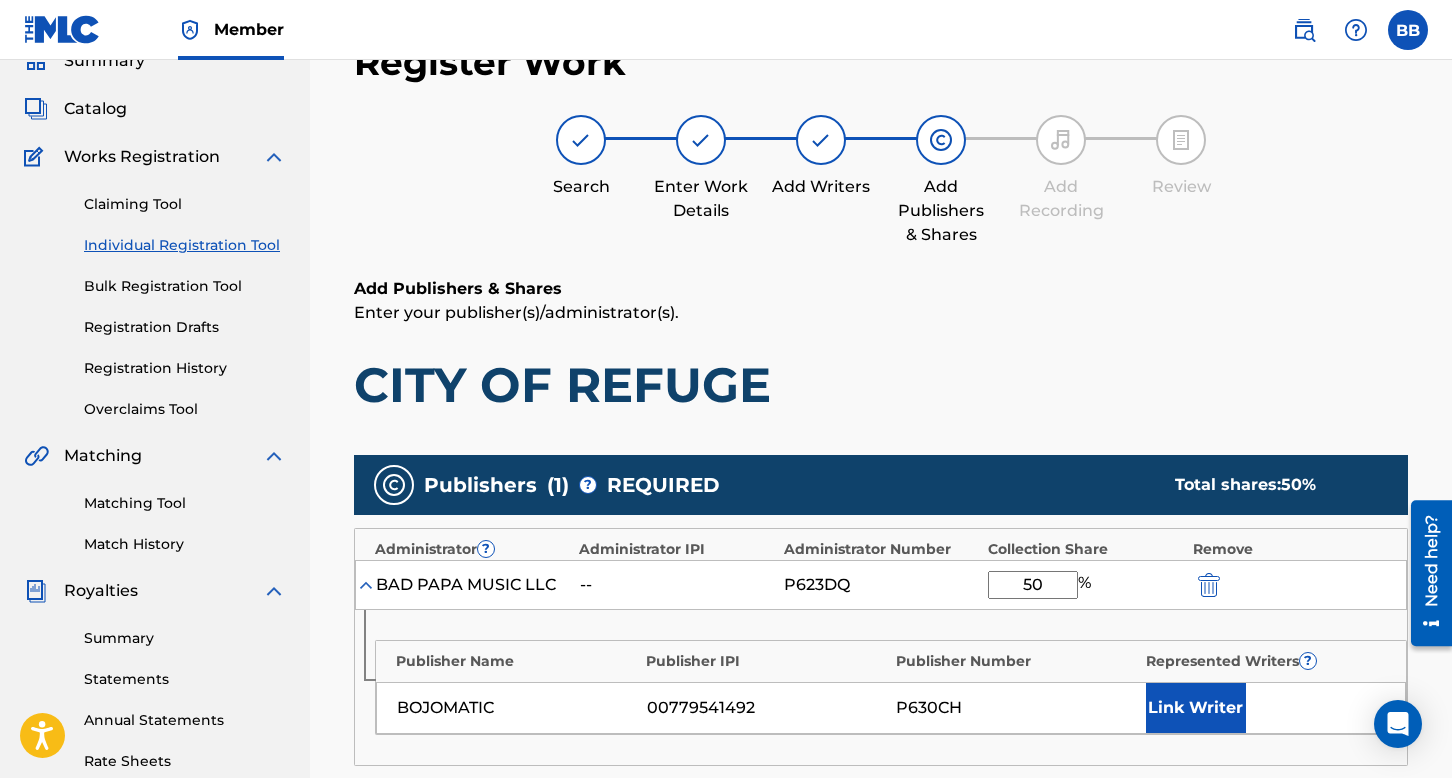 type on "50" 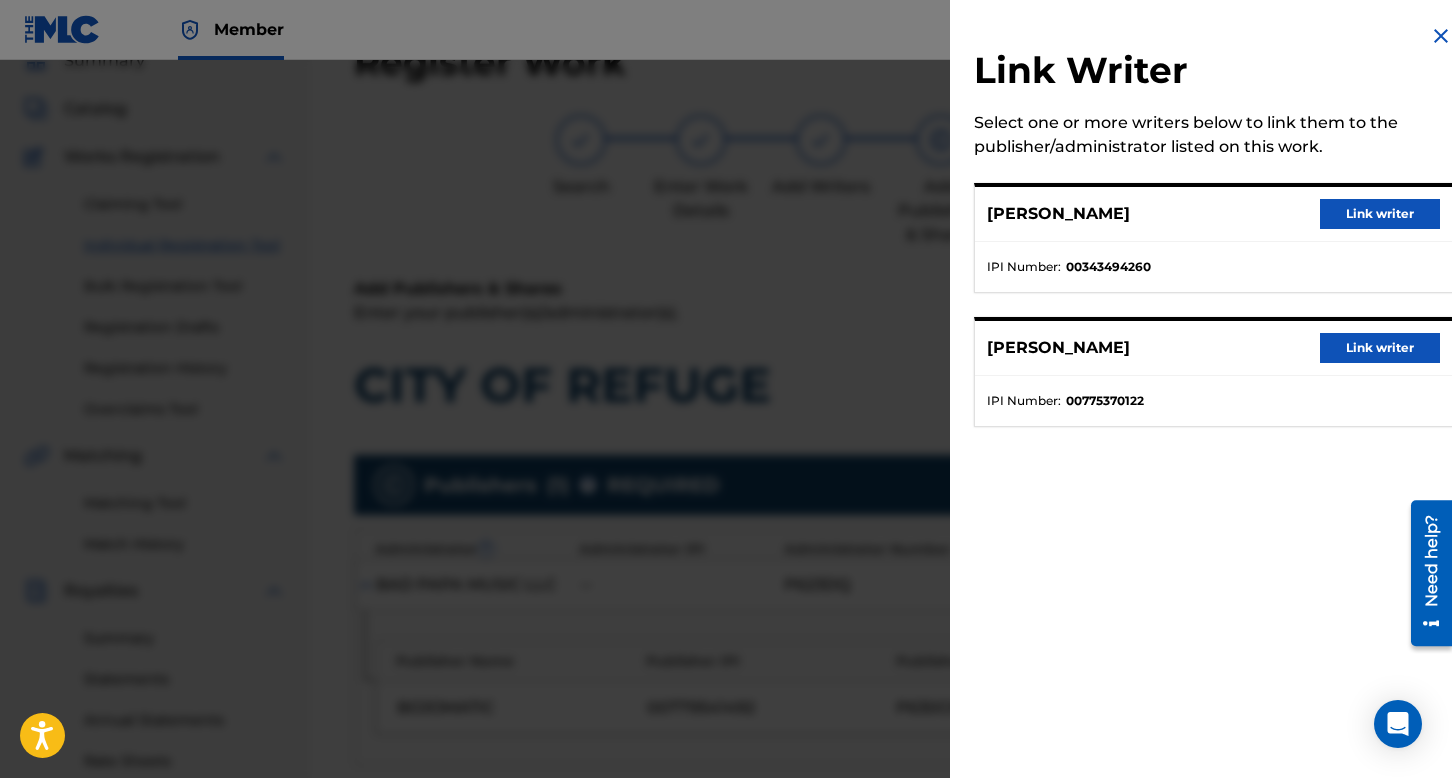 click on "Link writer" at bounding box center (1380, 348) 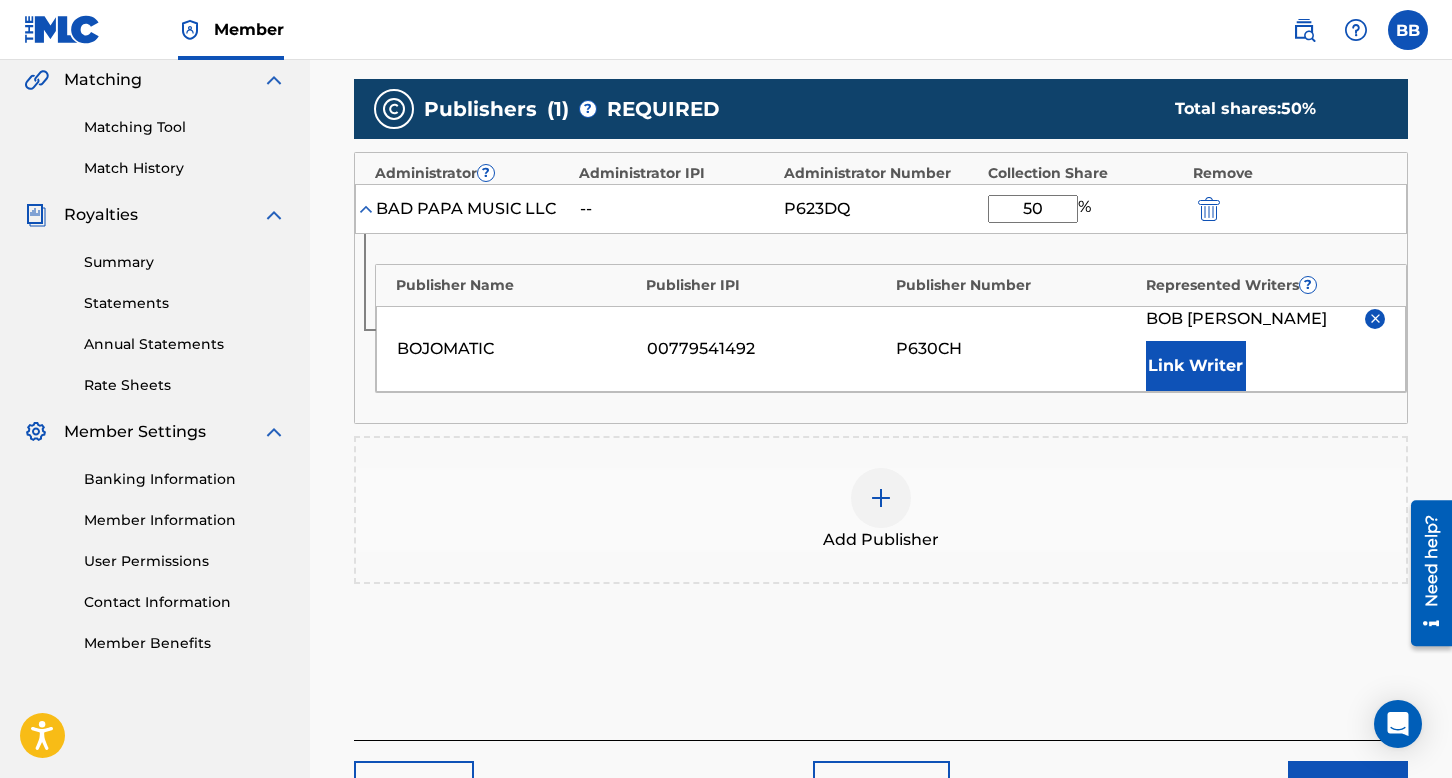 scroll, scrollTop: 490, scrollLeft: 0, axis: vertical 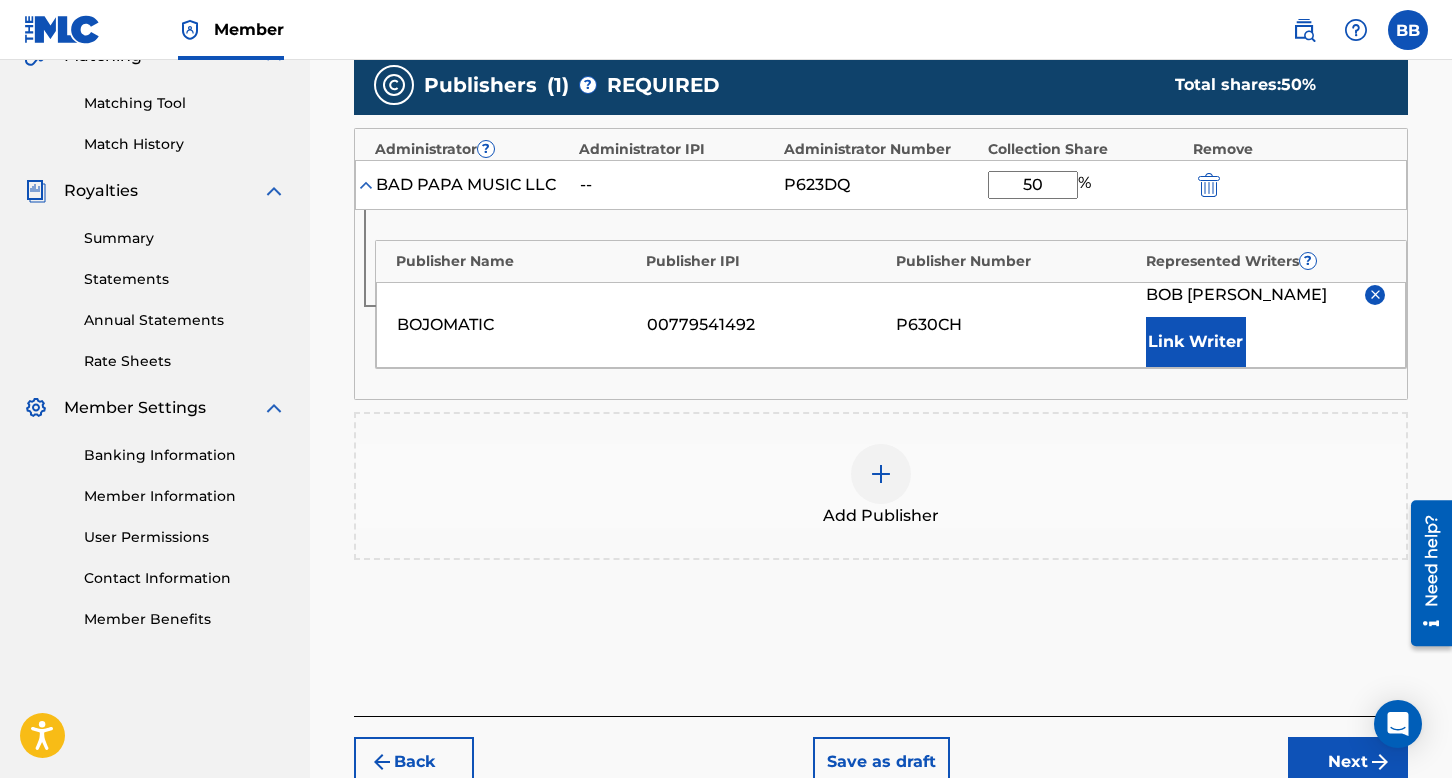 click at bounding box center [881, 474] 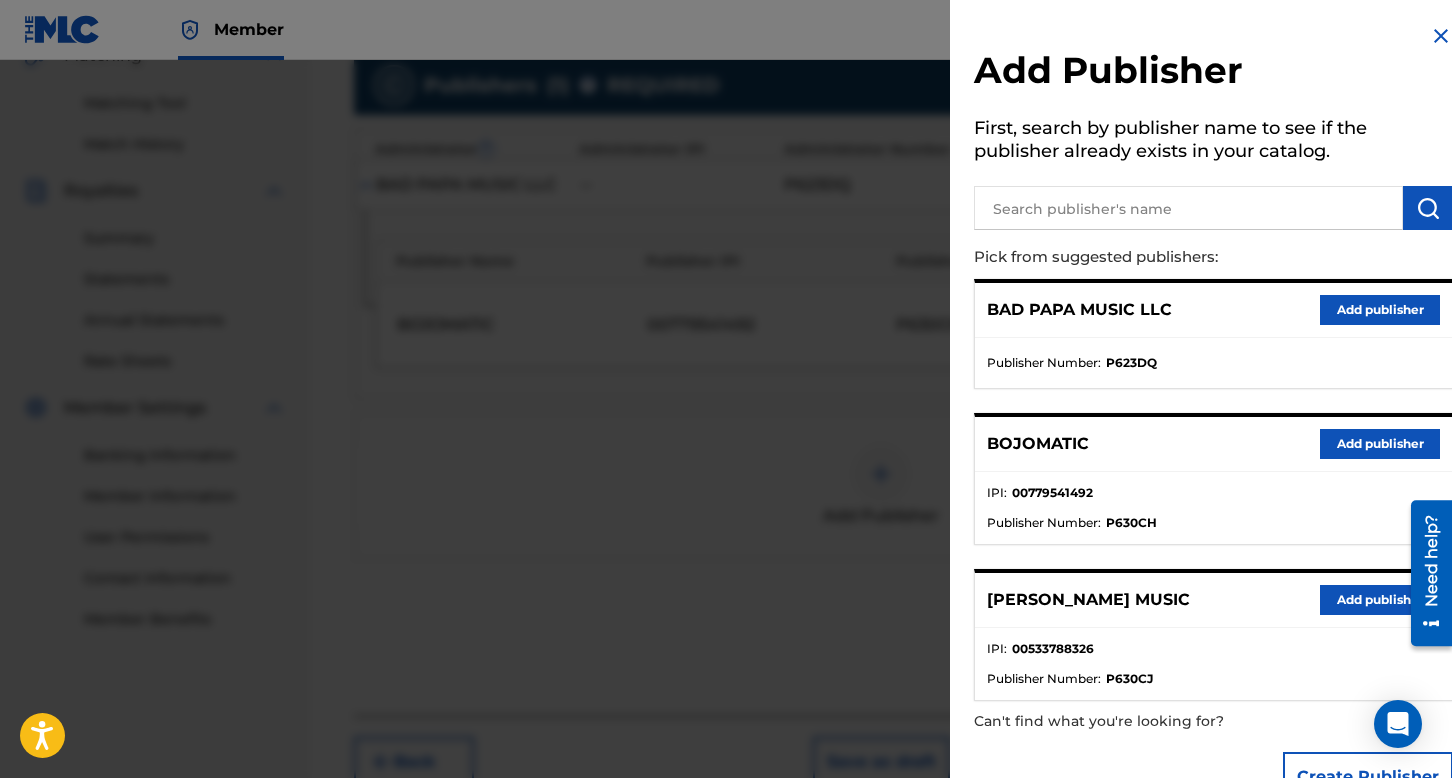click on "Add publisher" at bounding box center [1380, 600] 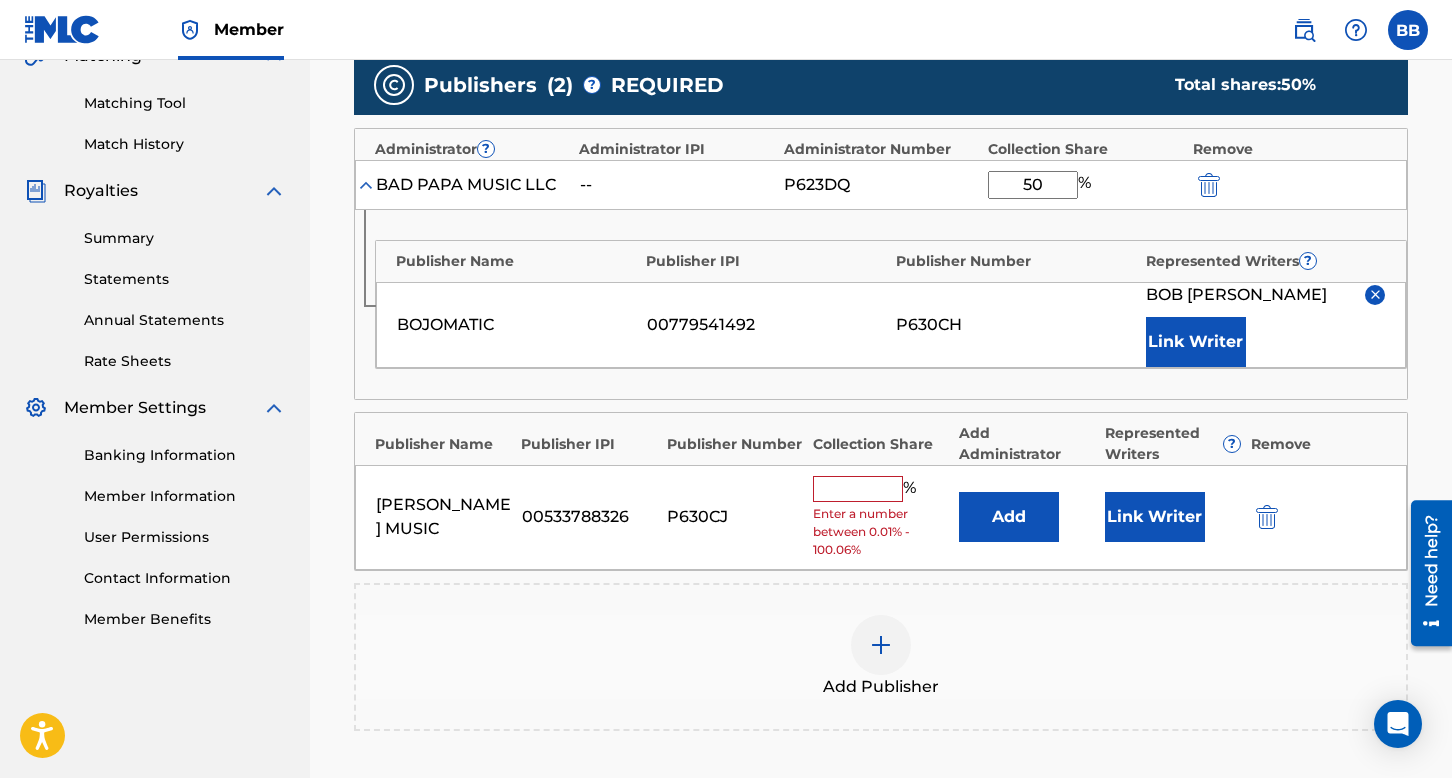 click at bounding box center (858, 489) 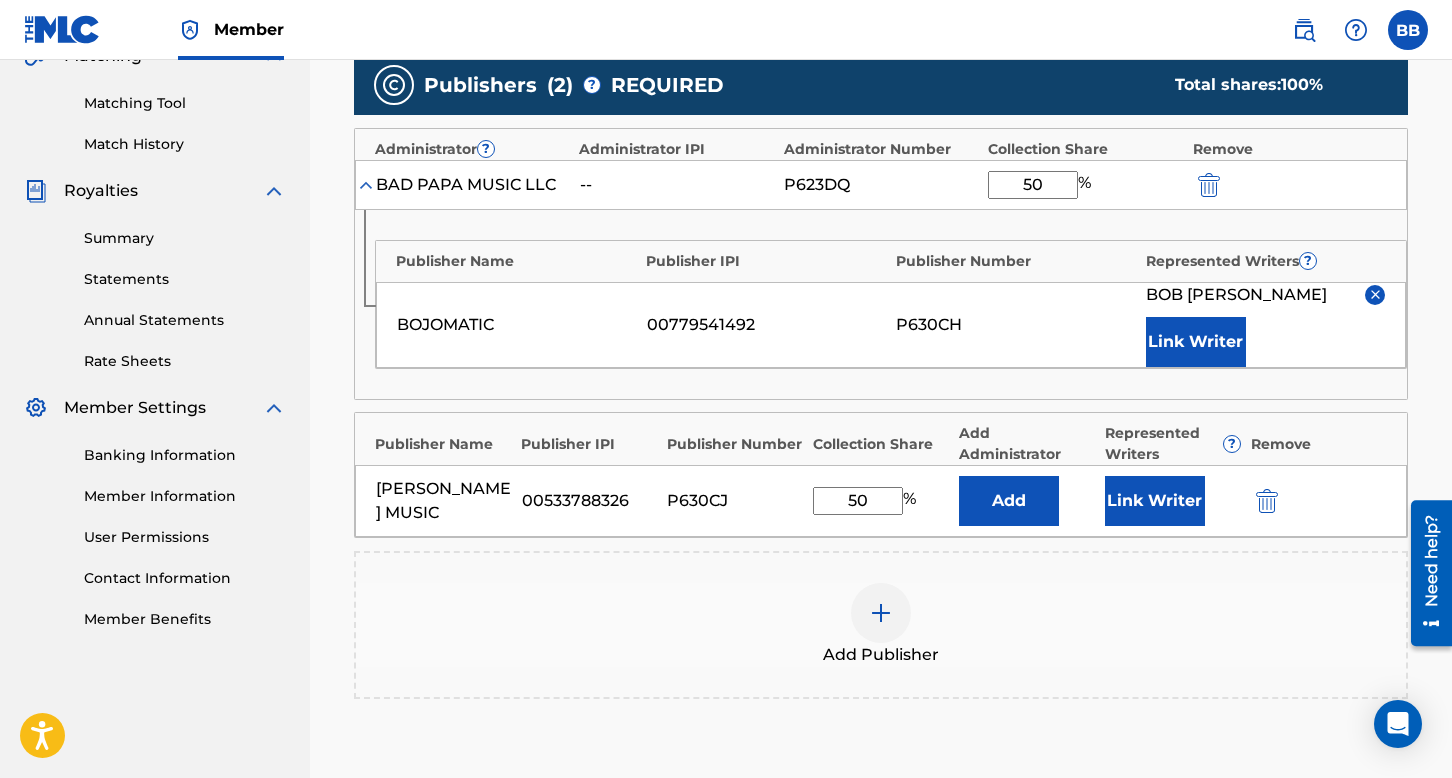 type on "50" 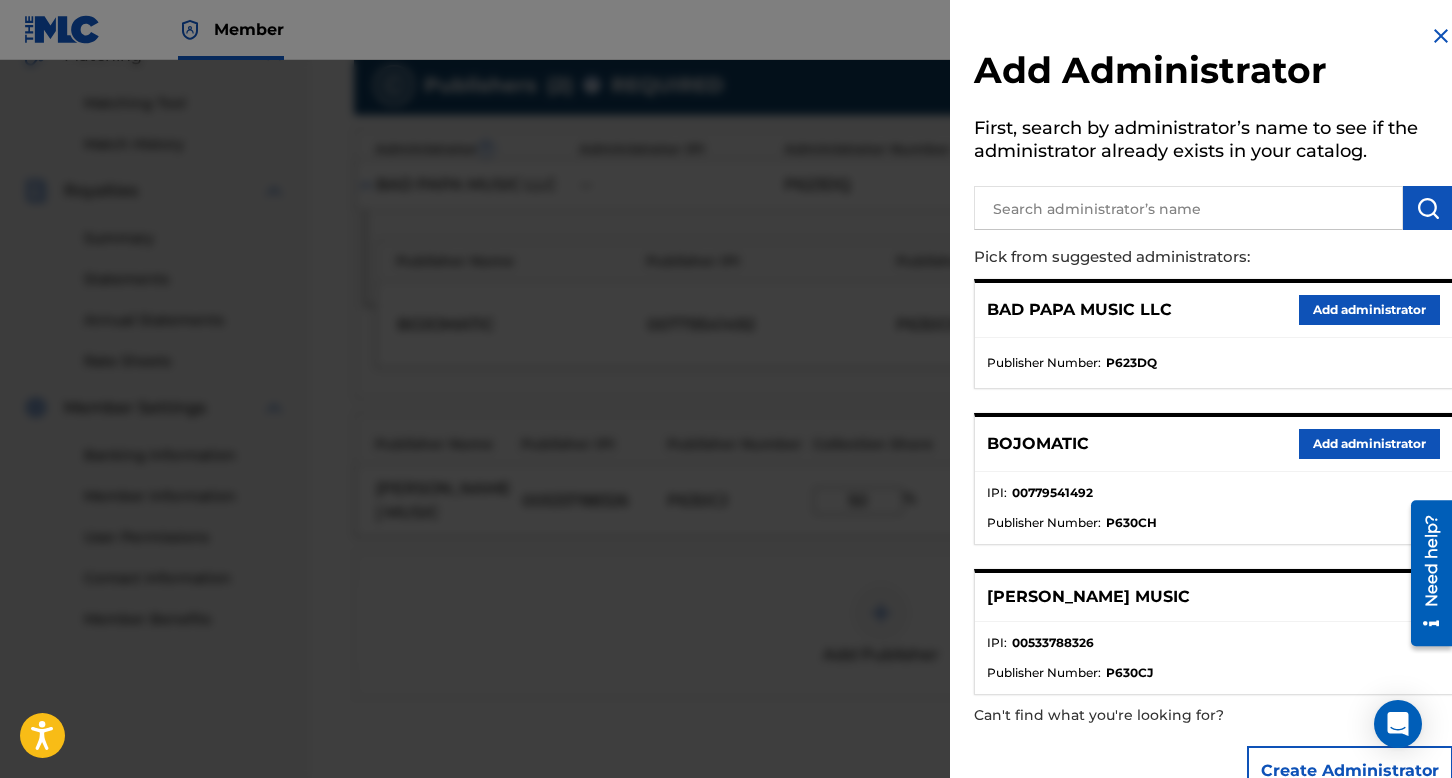 click on "Add administrator" at bounding box center (1369, 310) 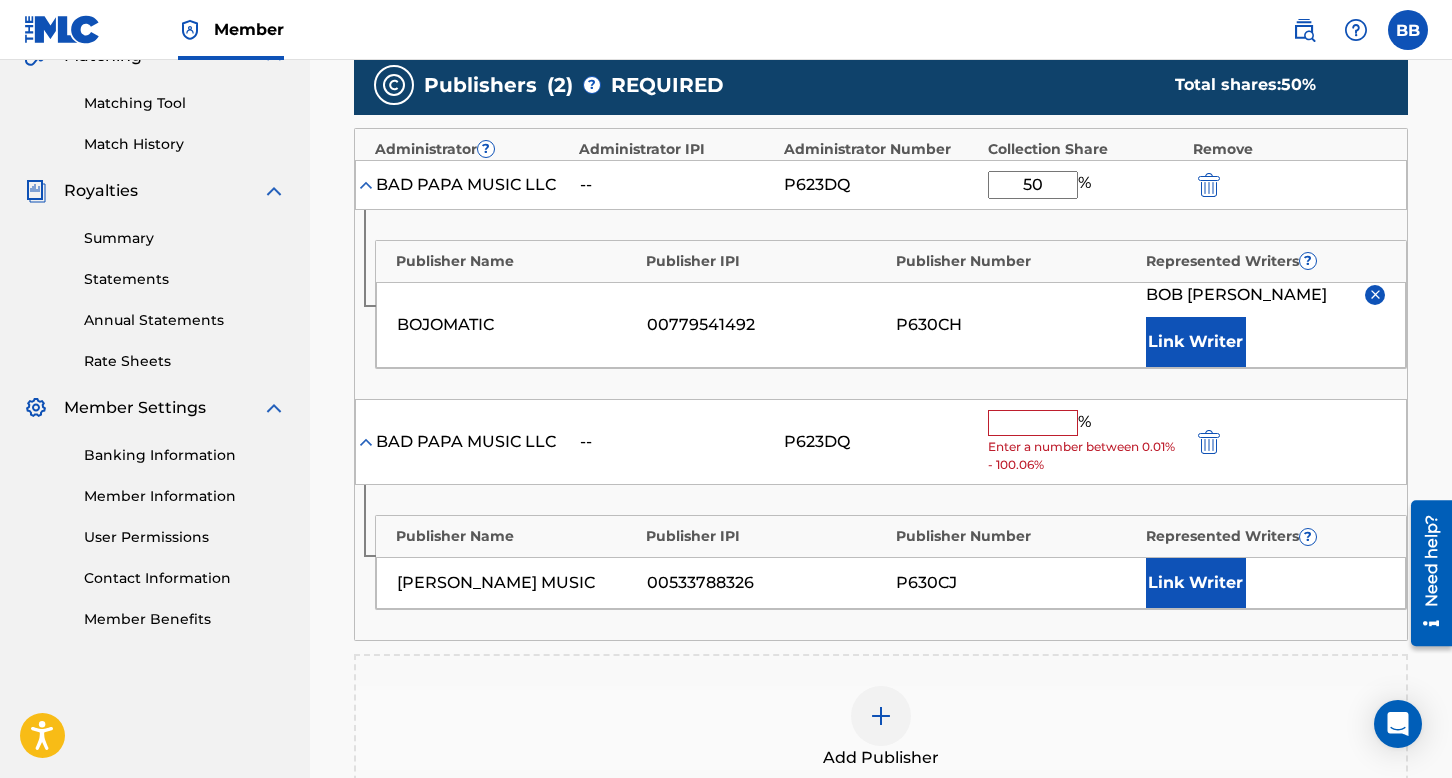 click at bounding box center (1033, 423) 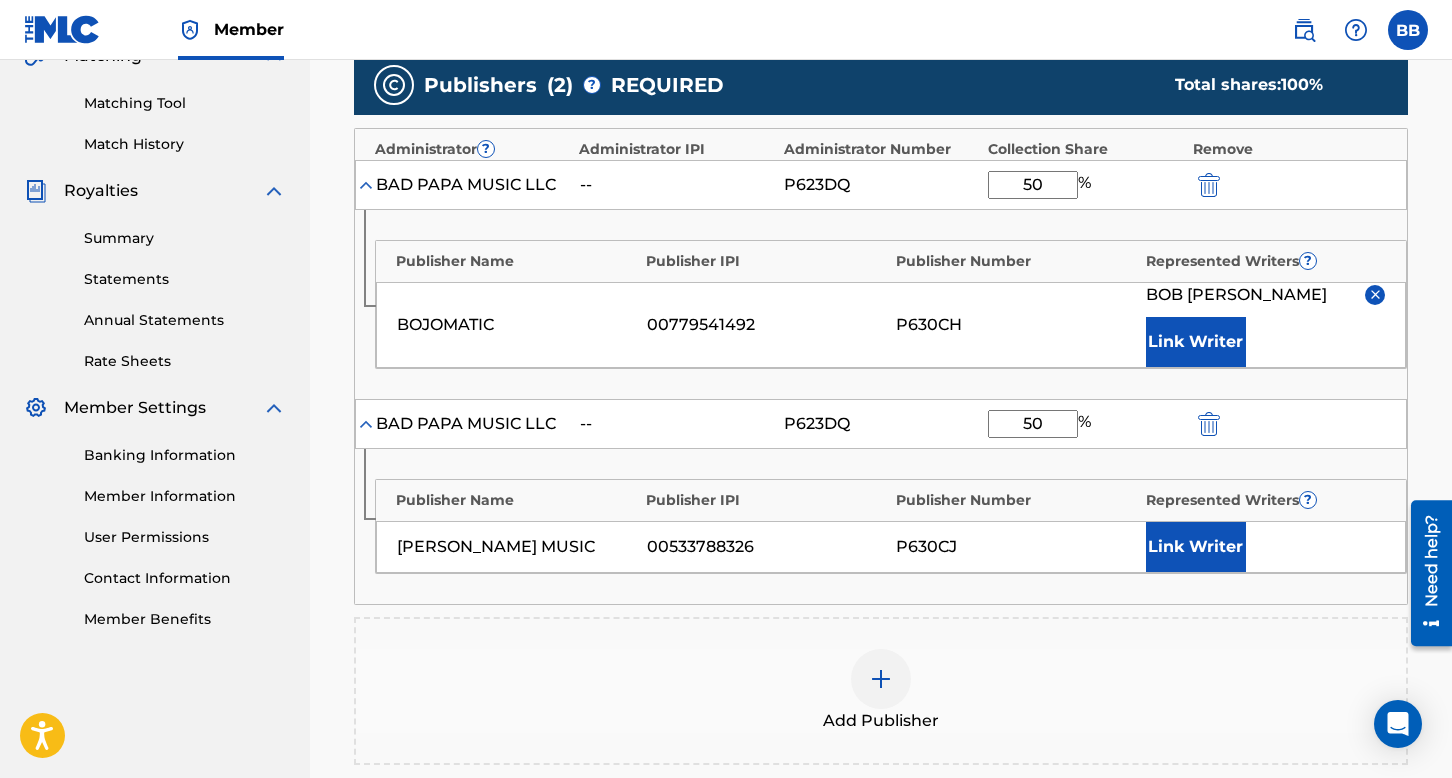 type on "50" 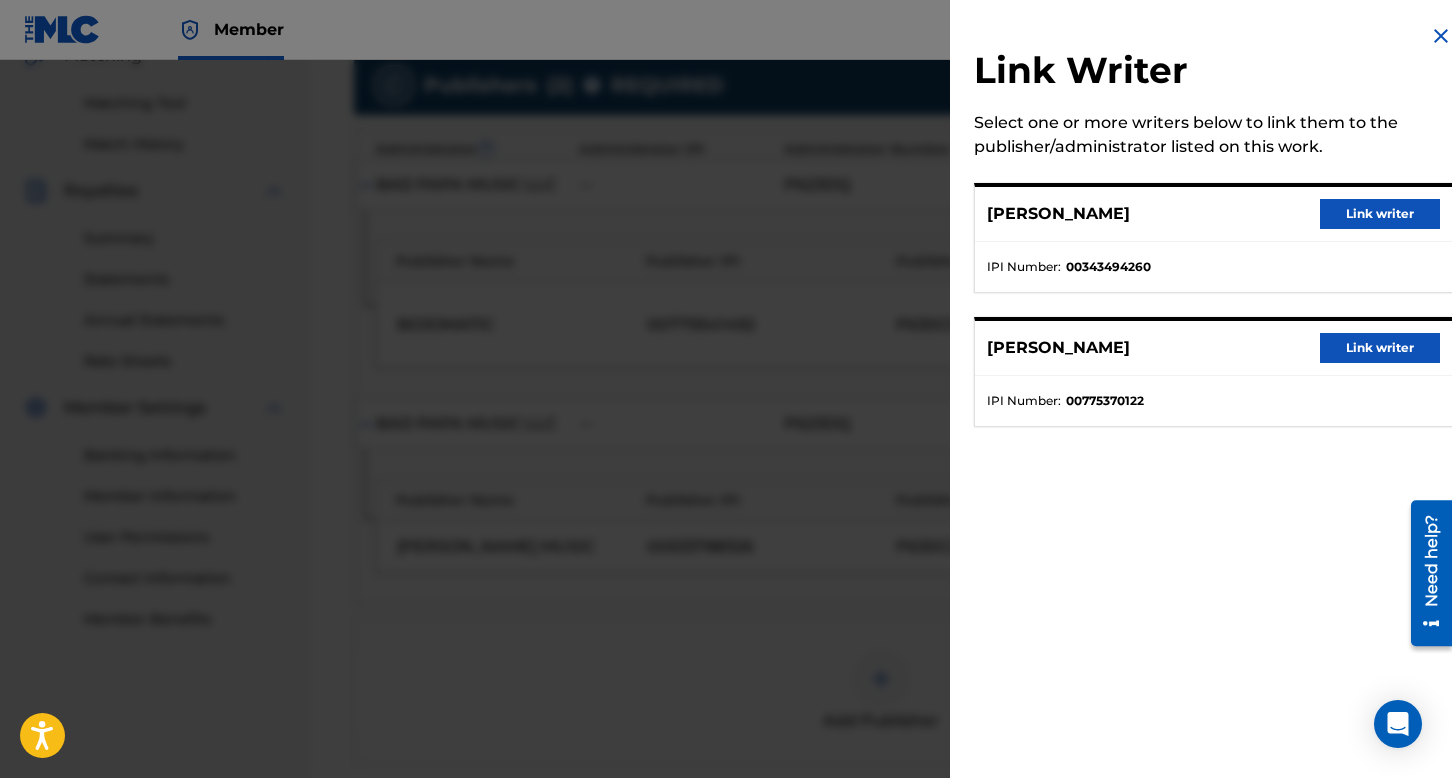 click on "Link writer" at bounding box center (1380, 214) 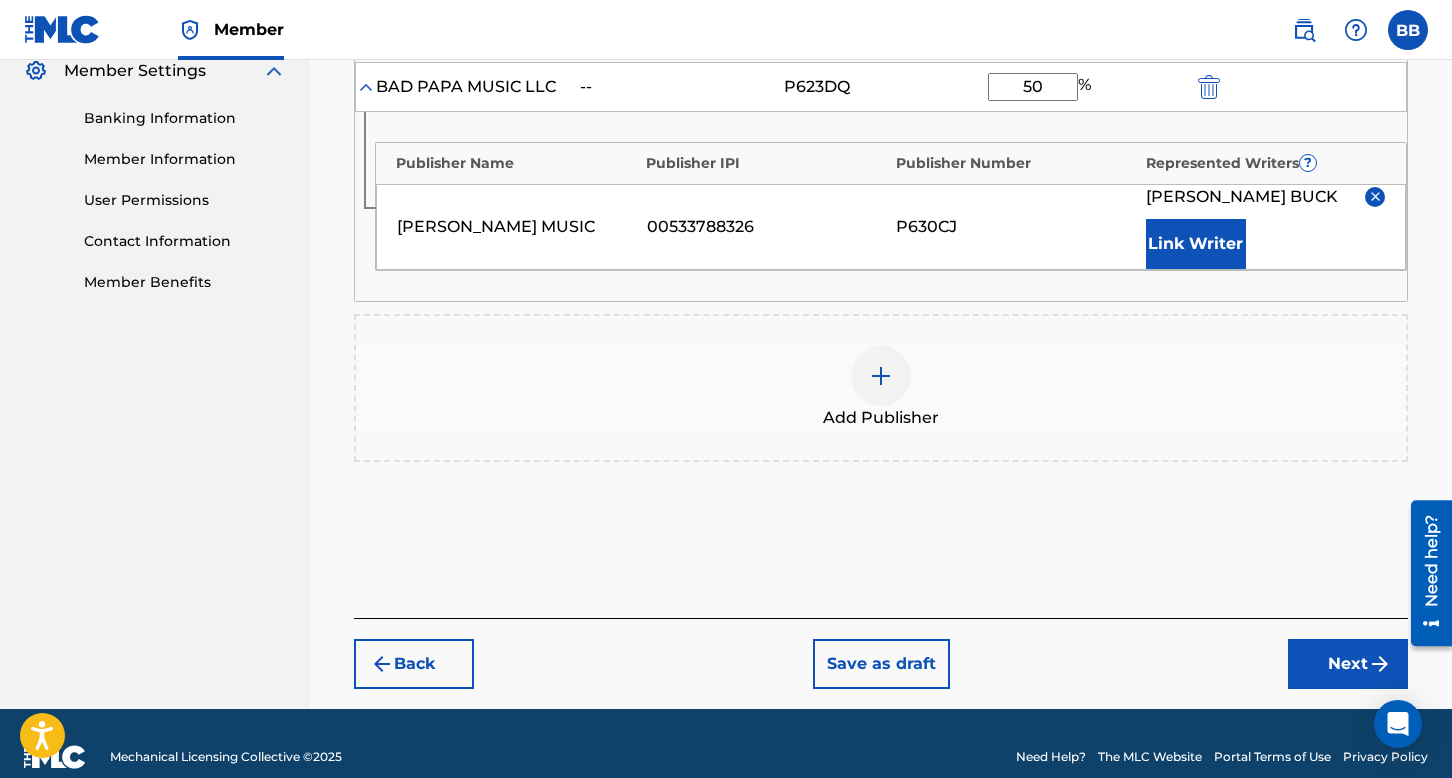 scroll, scrollTop: 848, scrollLeft: 0, axis: vertical 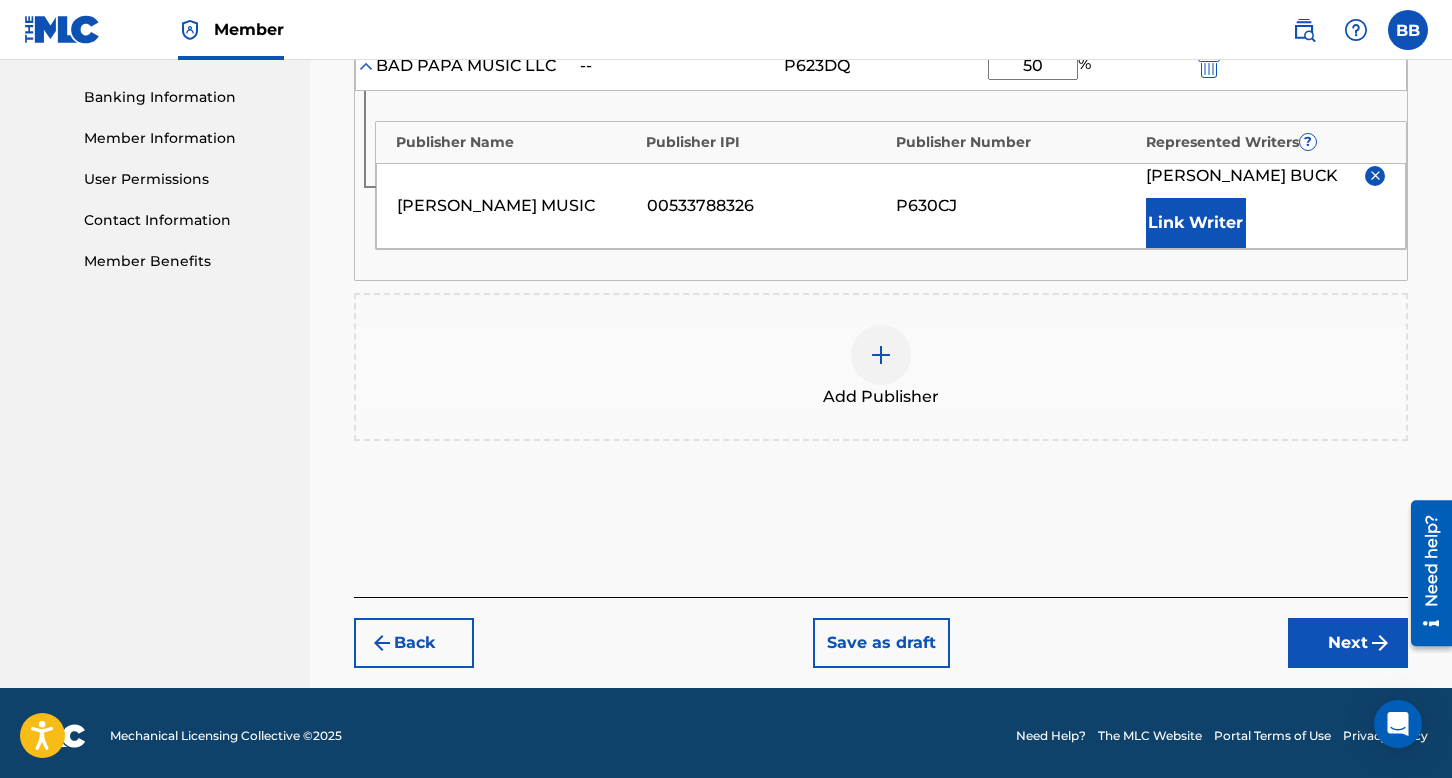 click on "Next" at bounding box center (1348, 643) 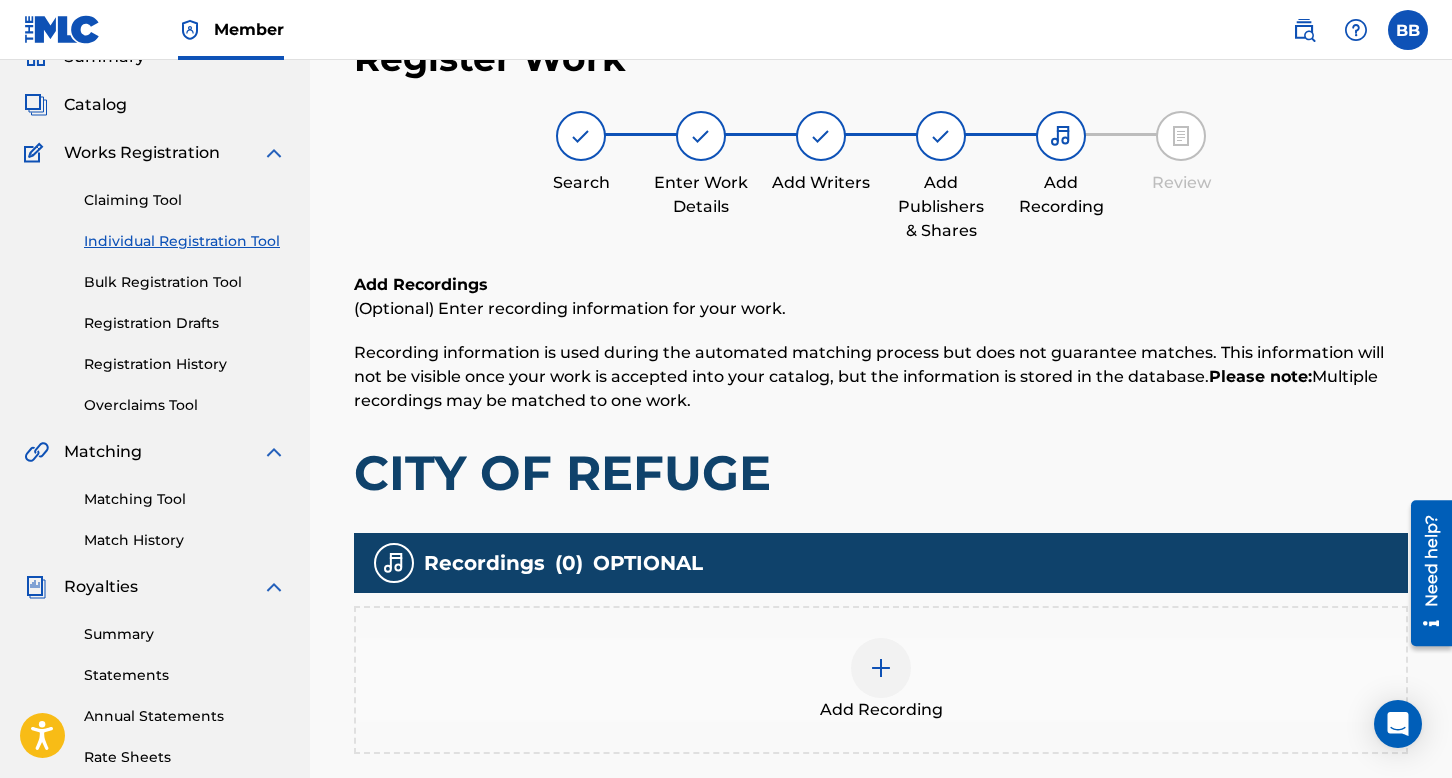 scroll, scrollTop: 90, scrollLeft: 0, axis: vertical 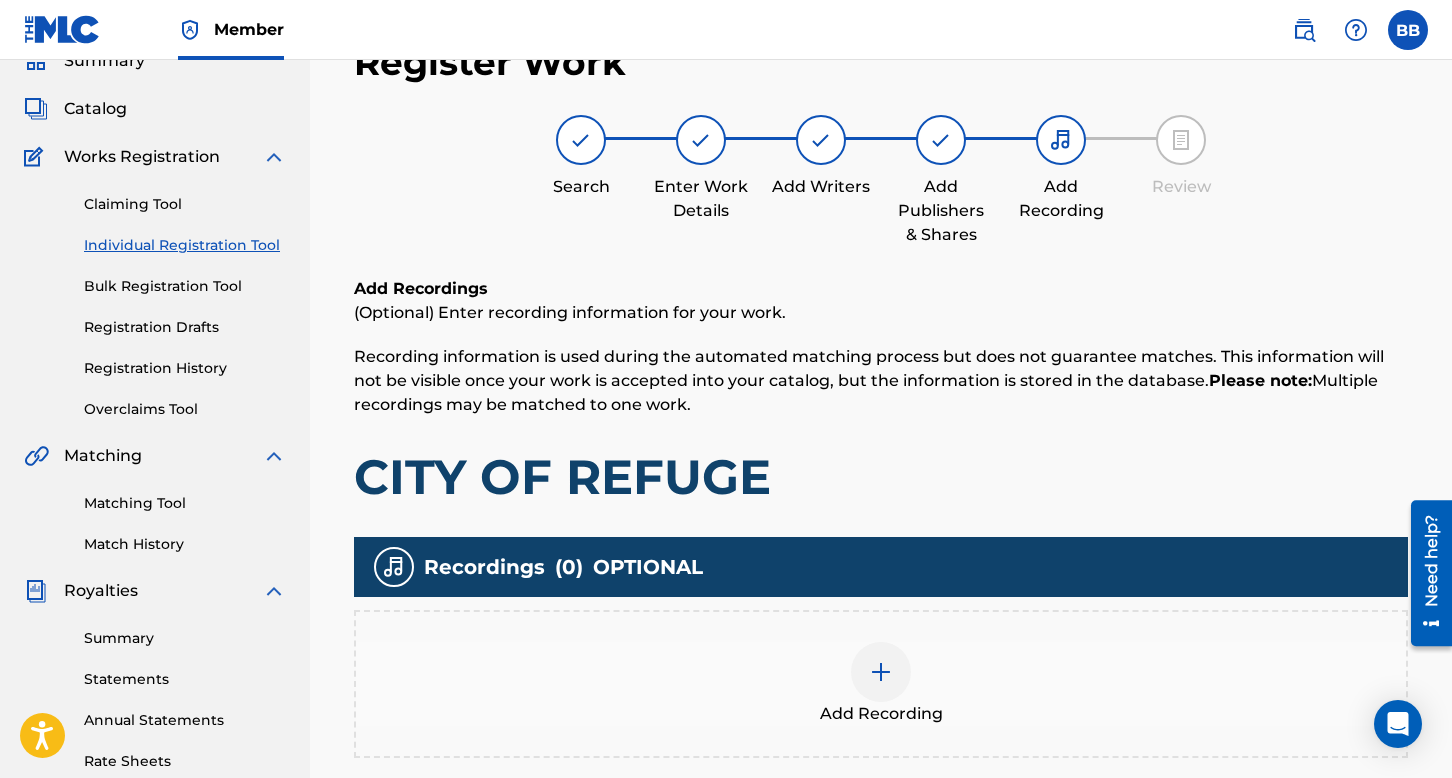 click at bounding box center [881, 672] 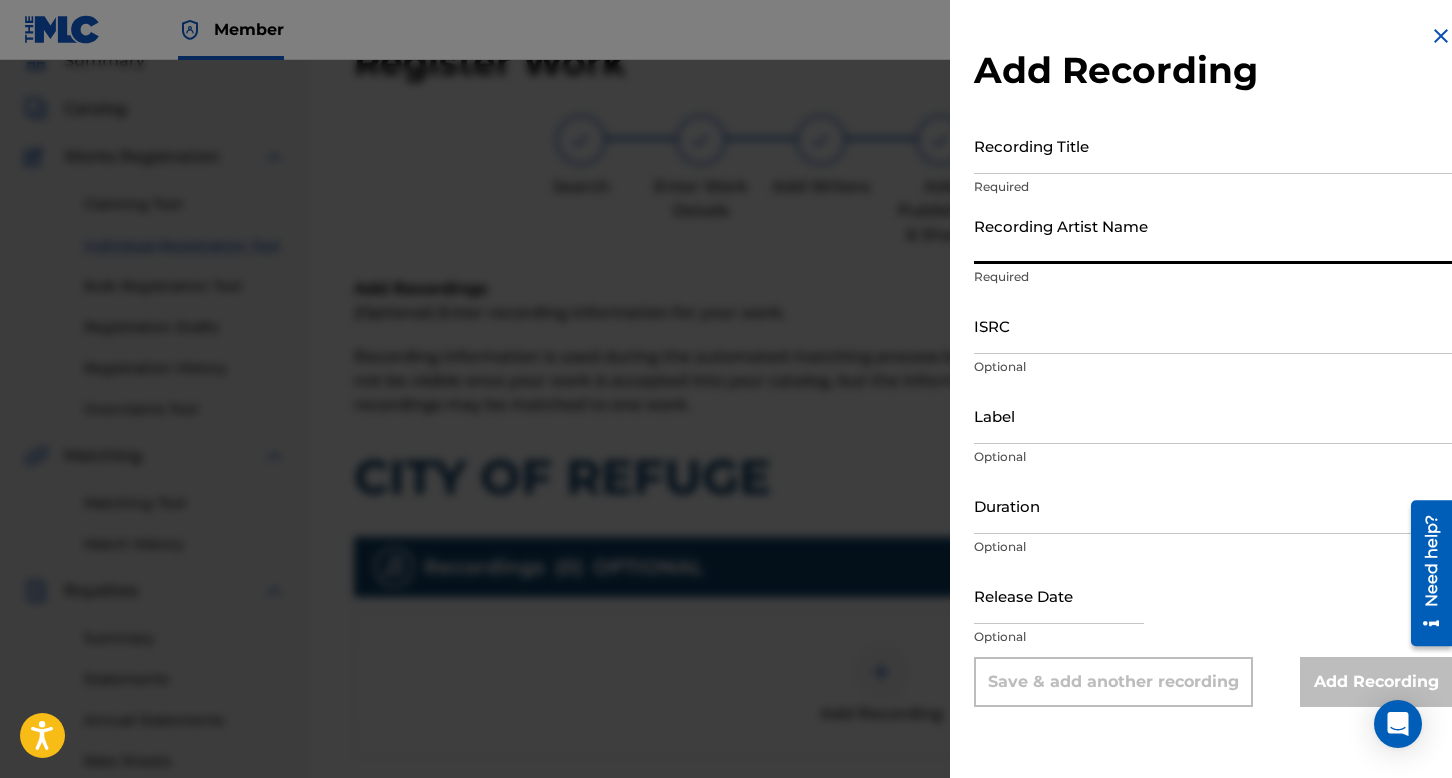 click on "Recording Artist Name" at bounding box center (1213, 235) 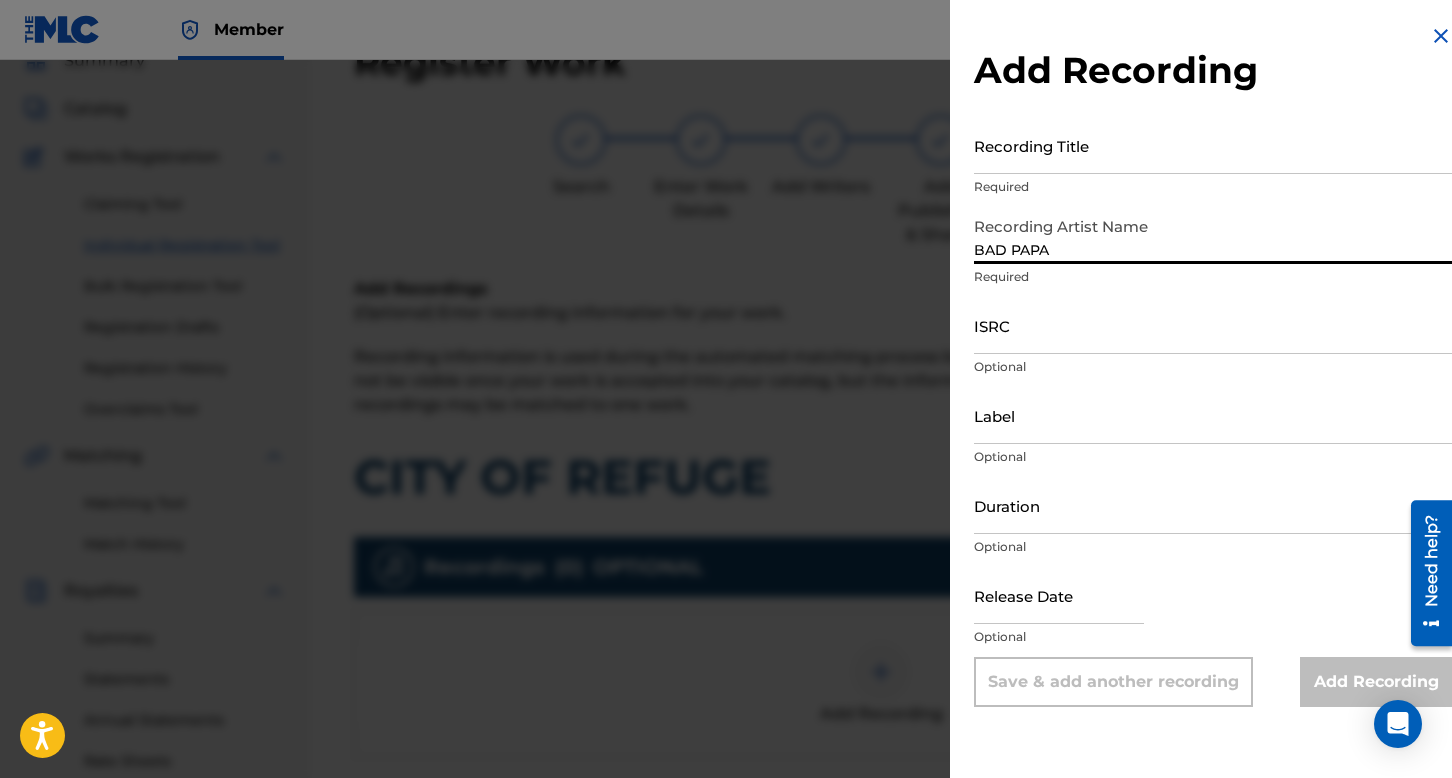 type on "BAD PAPA" 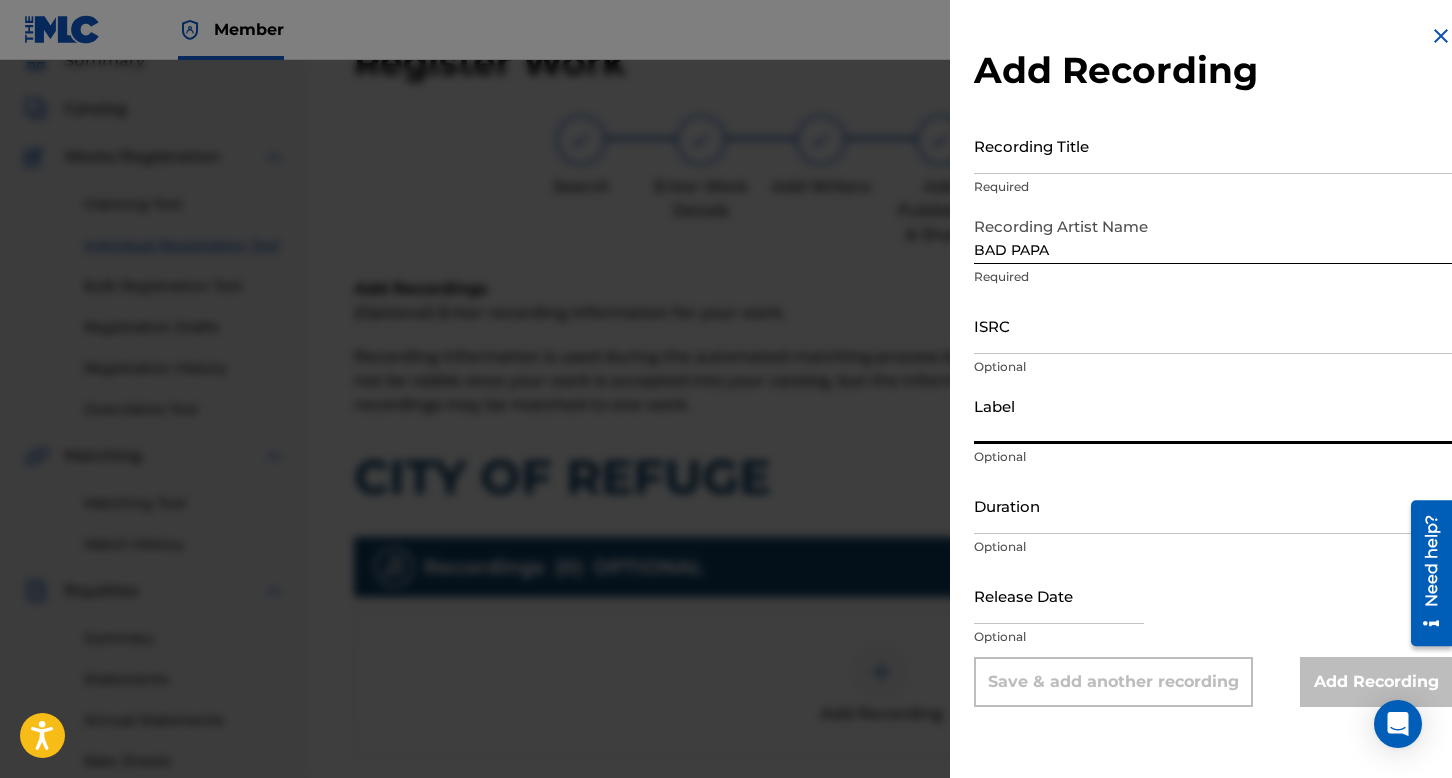 click on "Label" at bounding box center [1213, 415] 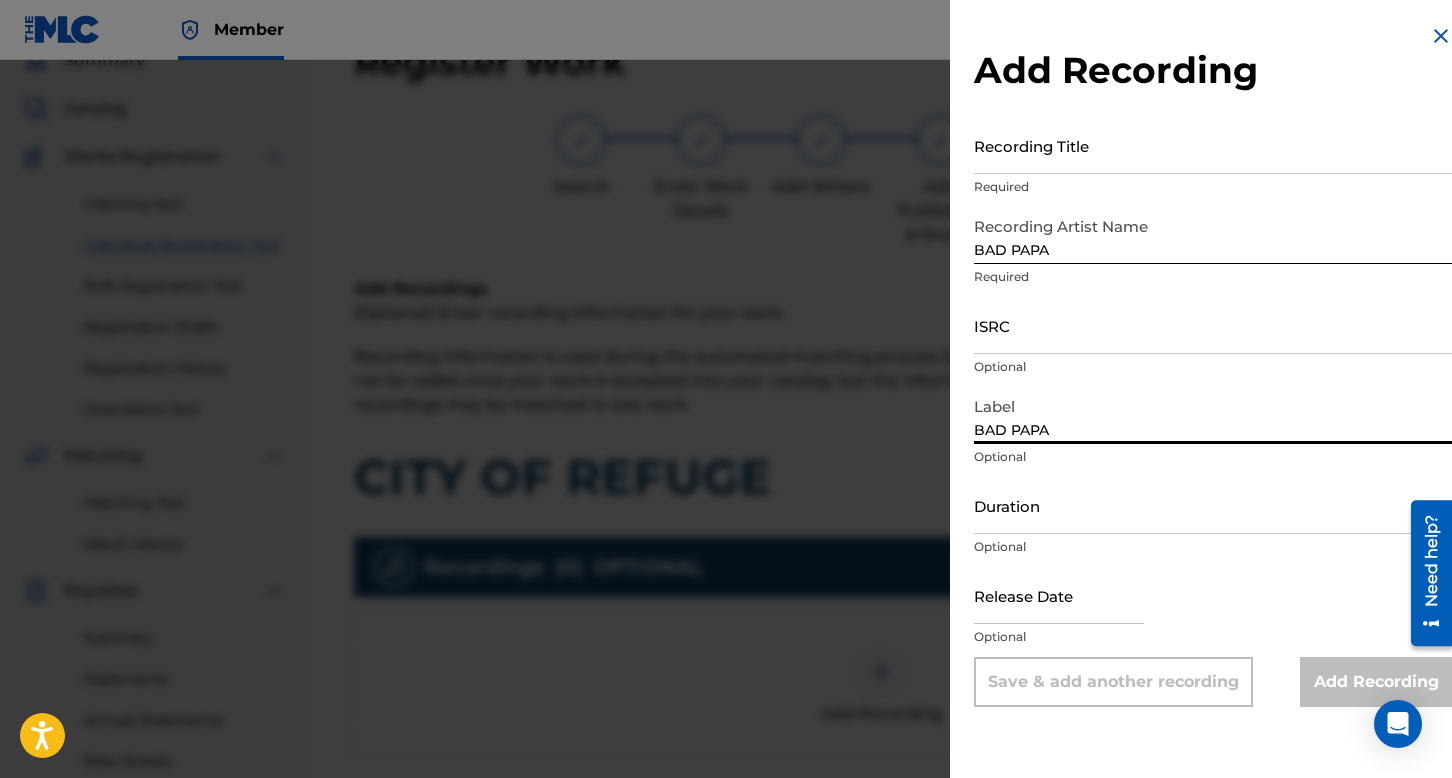 type on "BAD PAPA" 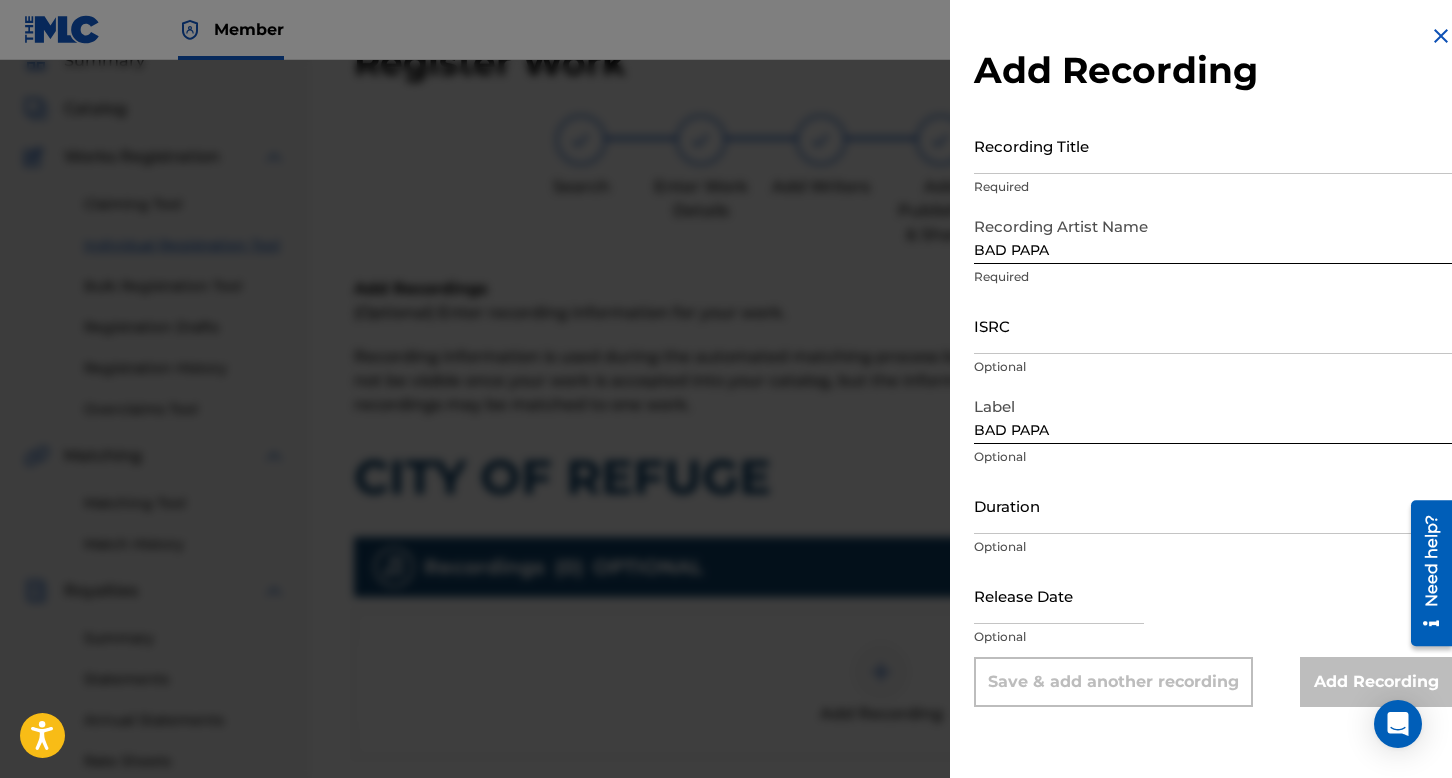 click on "Recording Title" at bounding box center [1213, 145] 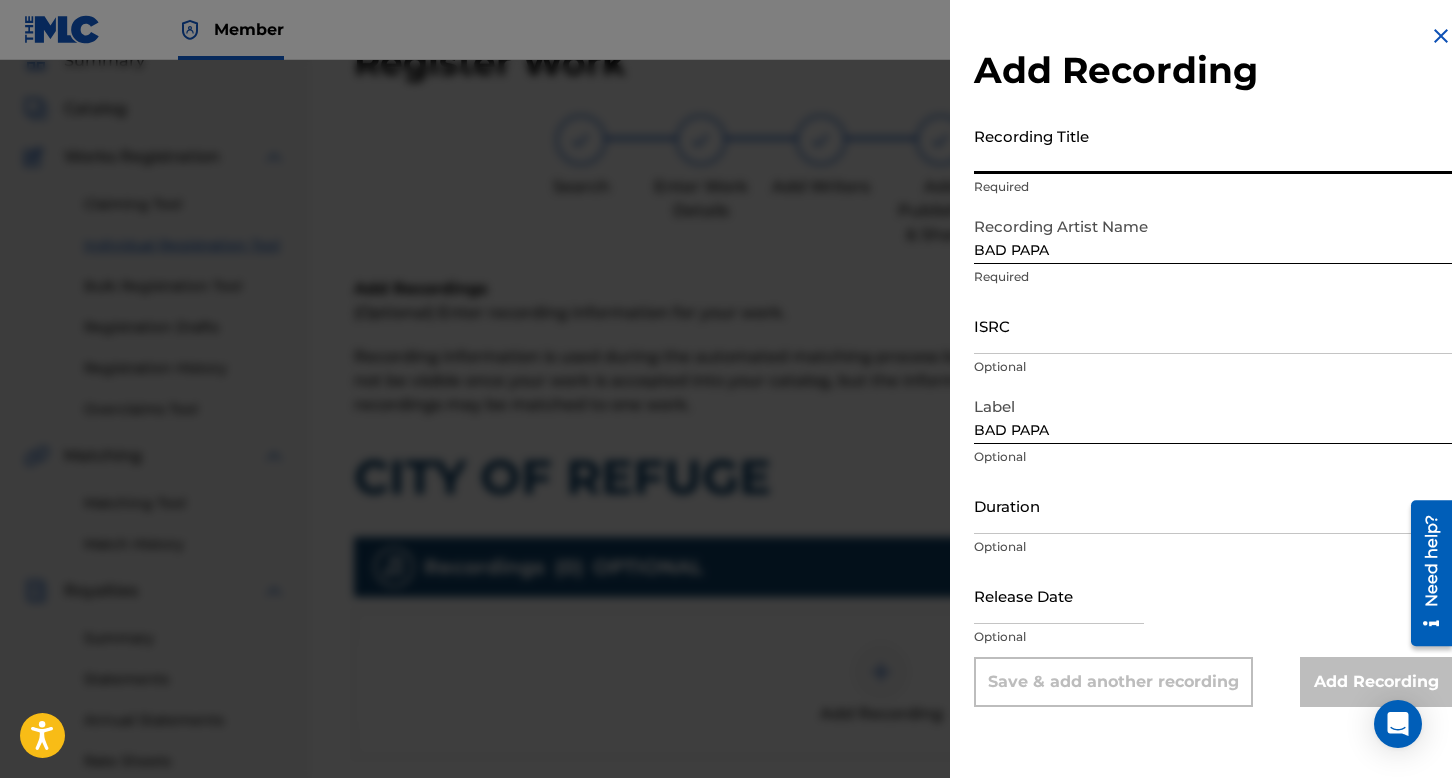 paste on "CITY OF REFUGE" 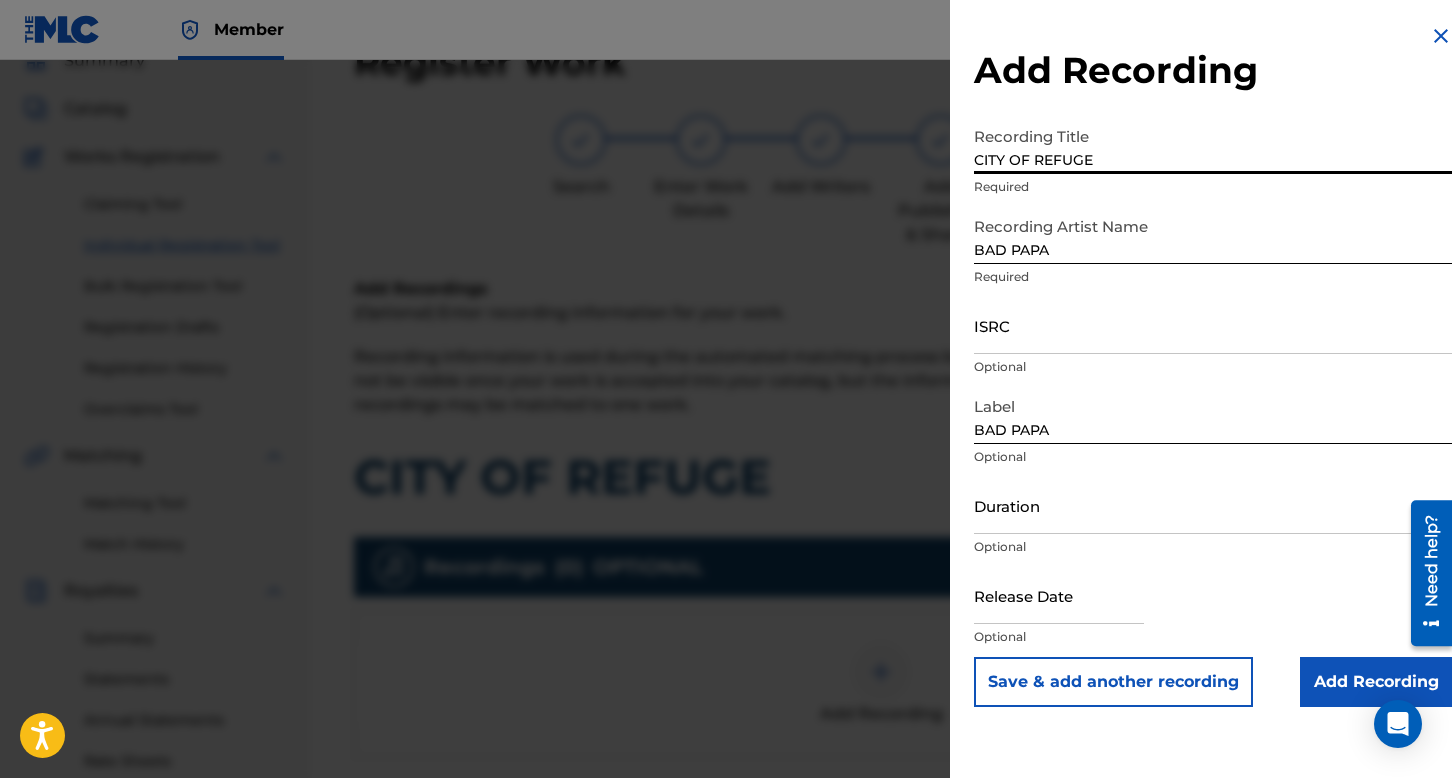 type on "CITY OF REFUGE" 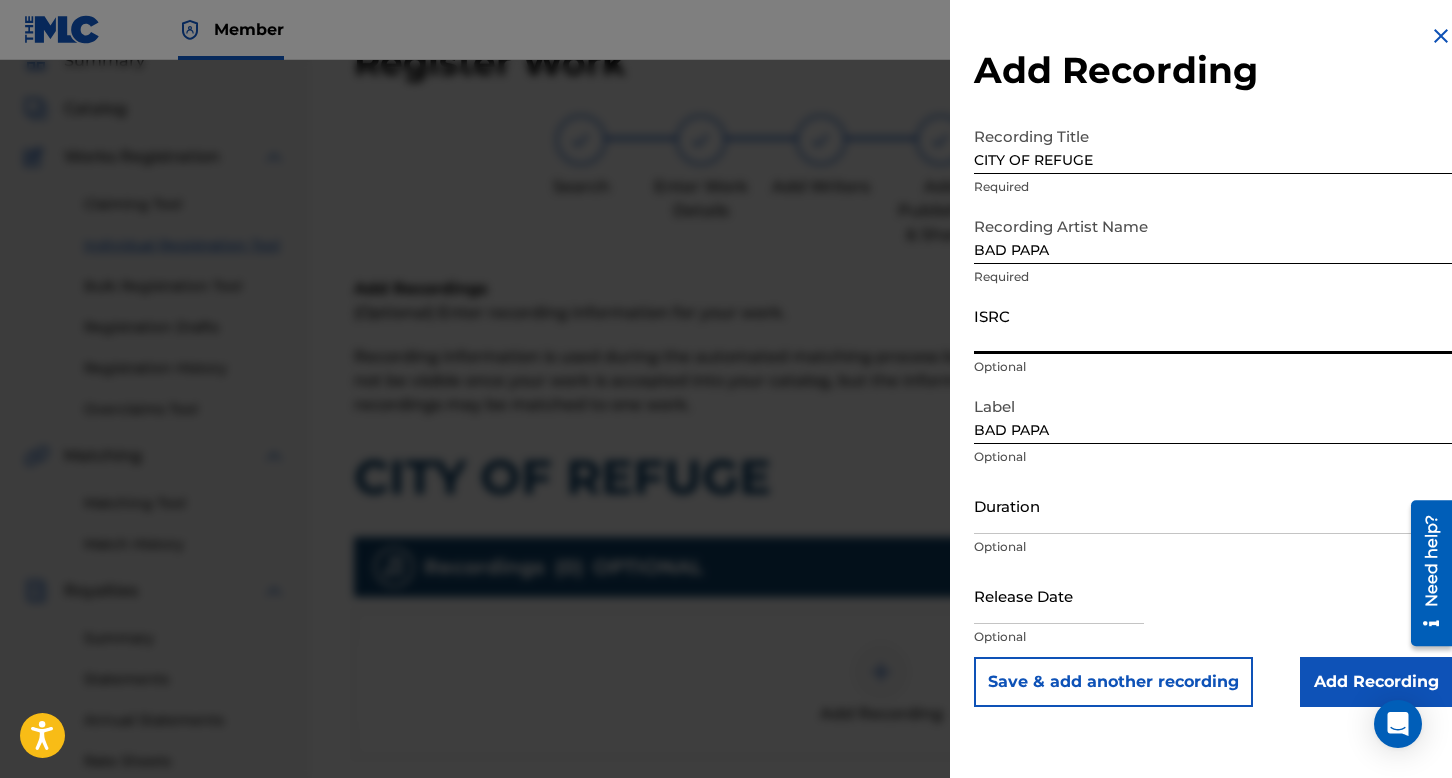 click on "ISRC" at bounding box center [1213, 325] 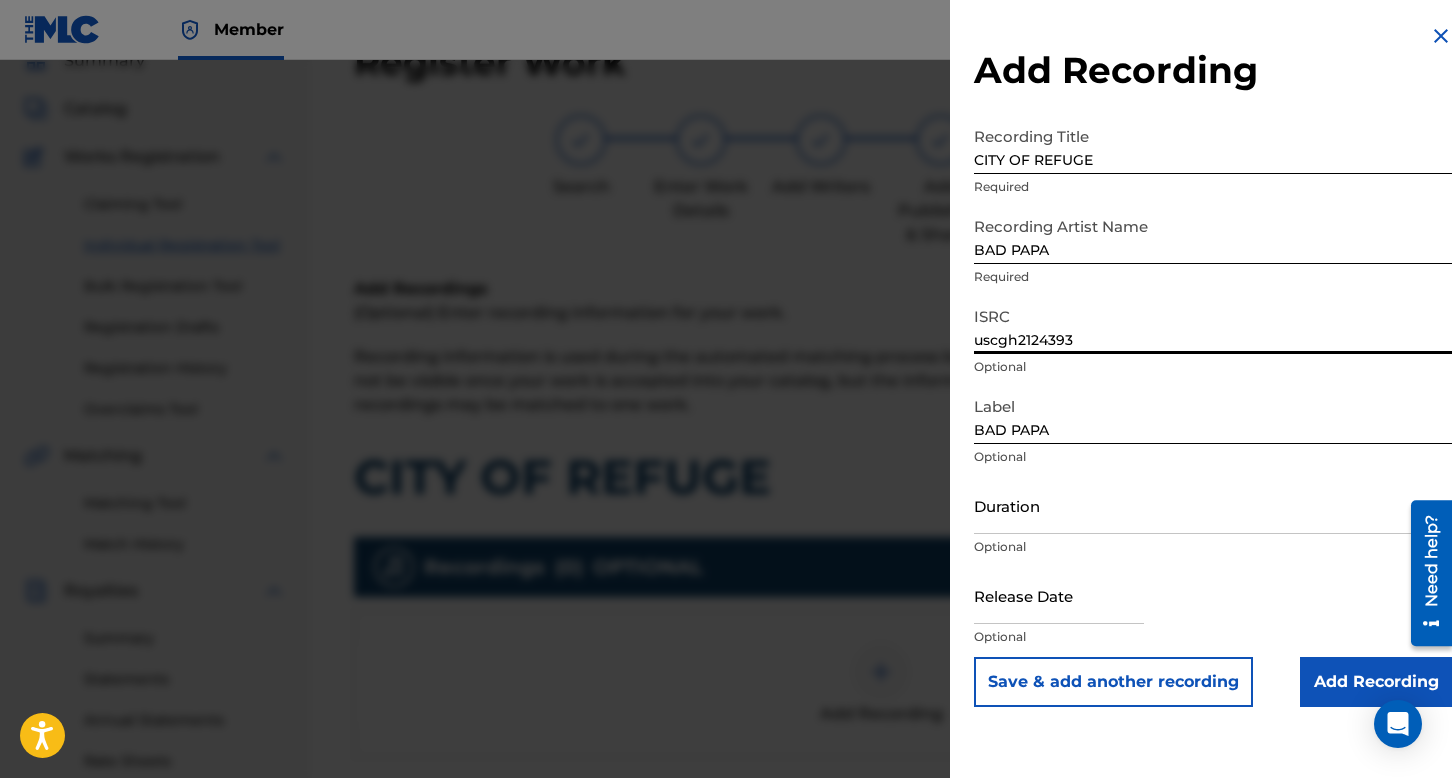 type on "uscgh2124393" 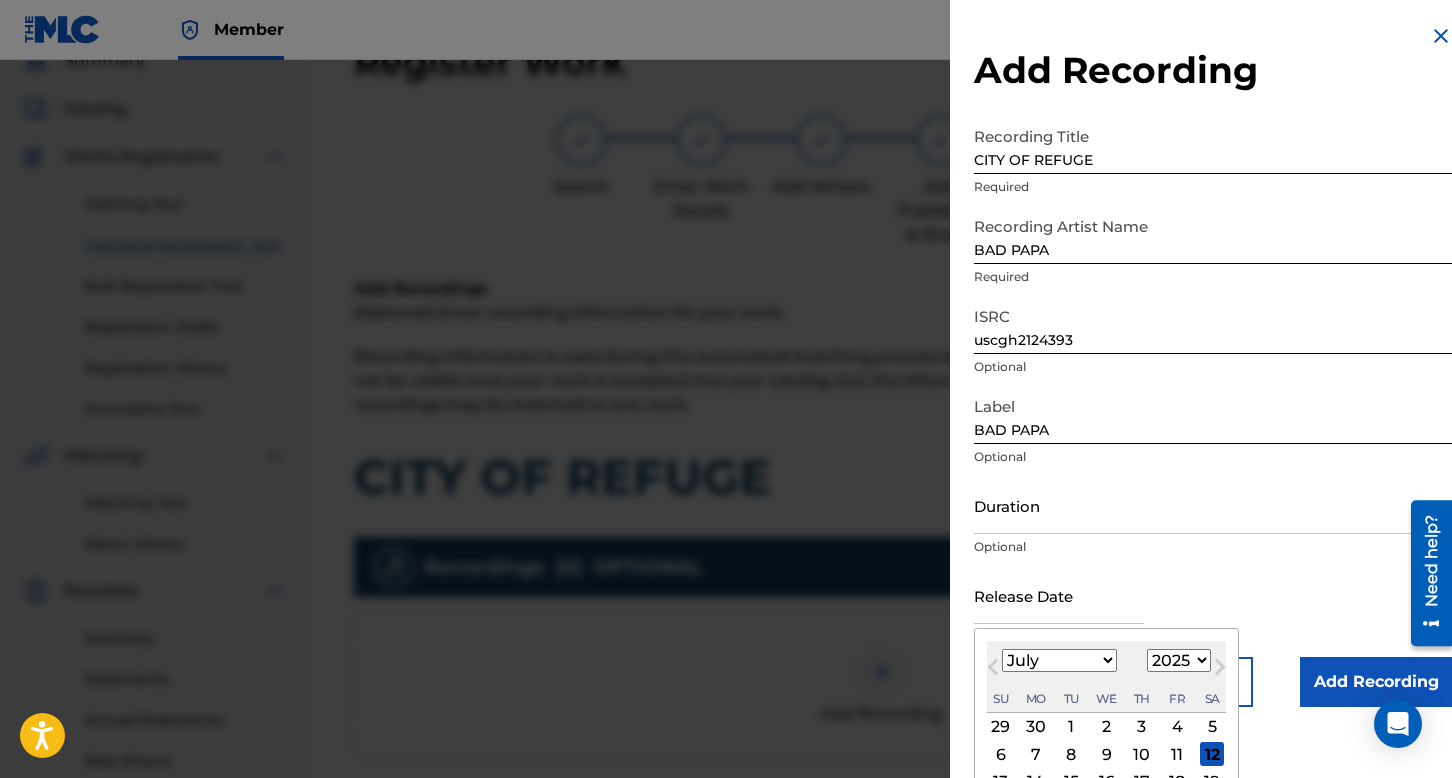 click on "1899 1900 1901 1902 1903 1904 1905 1906 1907 1908 1909 1910 1911 1912 1913 1914 1915 1916 1917 1918 1919 1920 1921 1922 1923 1924 1925 1926 1927 1928 1929 1930 1931 1932 1933 1934 1935 1936 1937 1938 1939 1940 1941 1942 1943 1944 1945 1946 1947 1948 1949 1950 1951 1952 1953 1954 1955 1956 1957 1958 1959 1960 1961 1962 1963 1964 1965 1966 1967 1968 1969 1970 1971 1972 1973 1974 1975 1976 1977 1978 1979 1980 1981 1982 1983 1984 1985 1986 1987 1988 1989 1990 1991 1992 1993 1994 1995 1996 1997 1998 1999 2000 2001 2002 2003 2004 2005 2006 2007 2008 2009 2010 2011 2012 2013 2014 2015 2016 2017 2018 2019 2020 2021 2022 2023 2024 2025 2026 2027 2028 2029 2030 2031 2032 2033 2034 2035 2036 2037 2038 2039 2040 2041 2042 2043 2044 2045 2046 2047 2048 2049 2050 2051 2052 2053 2054 2055 2056 2057 2058 2059 2060 2061 2062 2063 2064 2065 2066 2067 2068 2069 2070 2071 2072 2073 2074 2075 2076 2077 2078 2079 2080 2081 2082 2083 2084 2085 2086 2087 2088 2089 2090 2091 2092 2093 2094 2095 2096 2097 2098 2099 2100" at bounding box center [1179, 660] 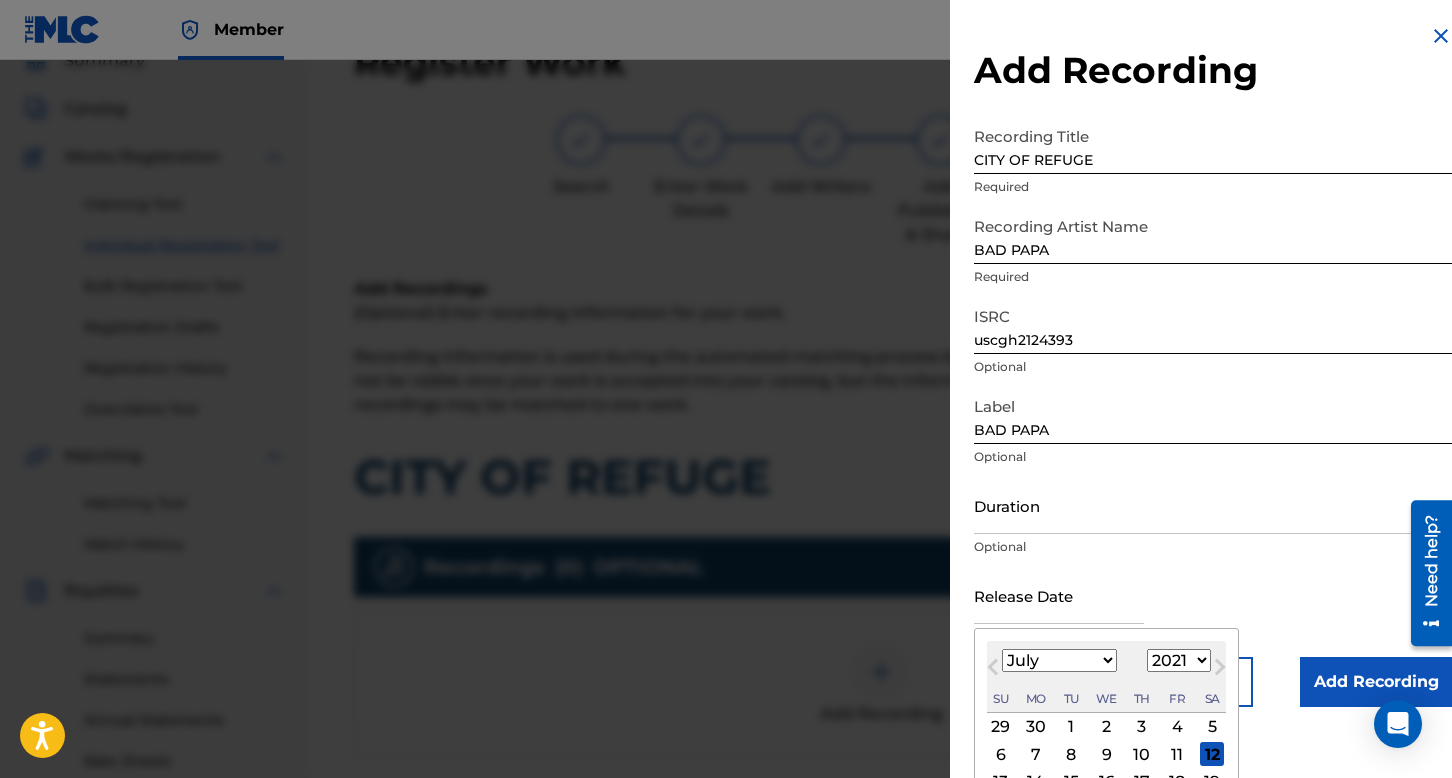 click on "1899 1900 1901 1902 1903 1904 1905 1906 1907 1908 1909 1910 1911 1912 1913 1914 1915 1916 1917 1918 1919 1920 1921 1922 1923 1924 1925 1926 1927 1928 1929 1930 1931 1932 1933 1934 1935 1936 1937 1938 1939 1940 1941 1942 1943 1944 1945 1946 1947 1948 1949 1950 1951 1952 1953 1954 1955 1956 1957 1958 1959 1960 1961 1962 1963 1964 1965 1966 1967 1968 1969 1970 1971 1972 1973 1974 1975 1976 1977 1978 1979 1980 1981 1982 1983 1984 1985 1986 1987 1988 1989 1990 1991 1992 1993 1994 1995 1996 1997 1998 1999 2000 2001 2002 2003 2004 2005 2006 2007 2008 2009 2010 2011 2012 2013 2014 2015 2016 2017 2018 2019 2020 2021 2022 2023 2024 2025 2026 2027 2028 2029 2030 2031 2032 2033 2034 2035 2036 2037 2038 2039 2040 2041 2042 2043 2044 2045 2046 2047 2048 2049 2050 2051 2052 2053 2054 2055 2056 2057 2058 2059 2060 2061 2062 2063 2064 2065 2066 2067 2068 2069 2070 2071 2072 2073 2074 2075 2076 2077 2078 2079 2080 2081 2082 2083 2084 2085 2086 2087 2088 2089 2090 2091 2092 2093 2094 2095 2096 2097 2098 2099 2100" at bounding box center (1179, 660) 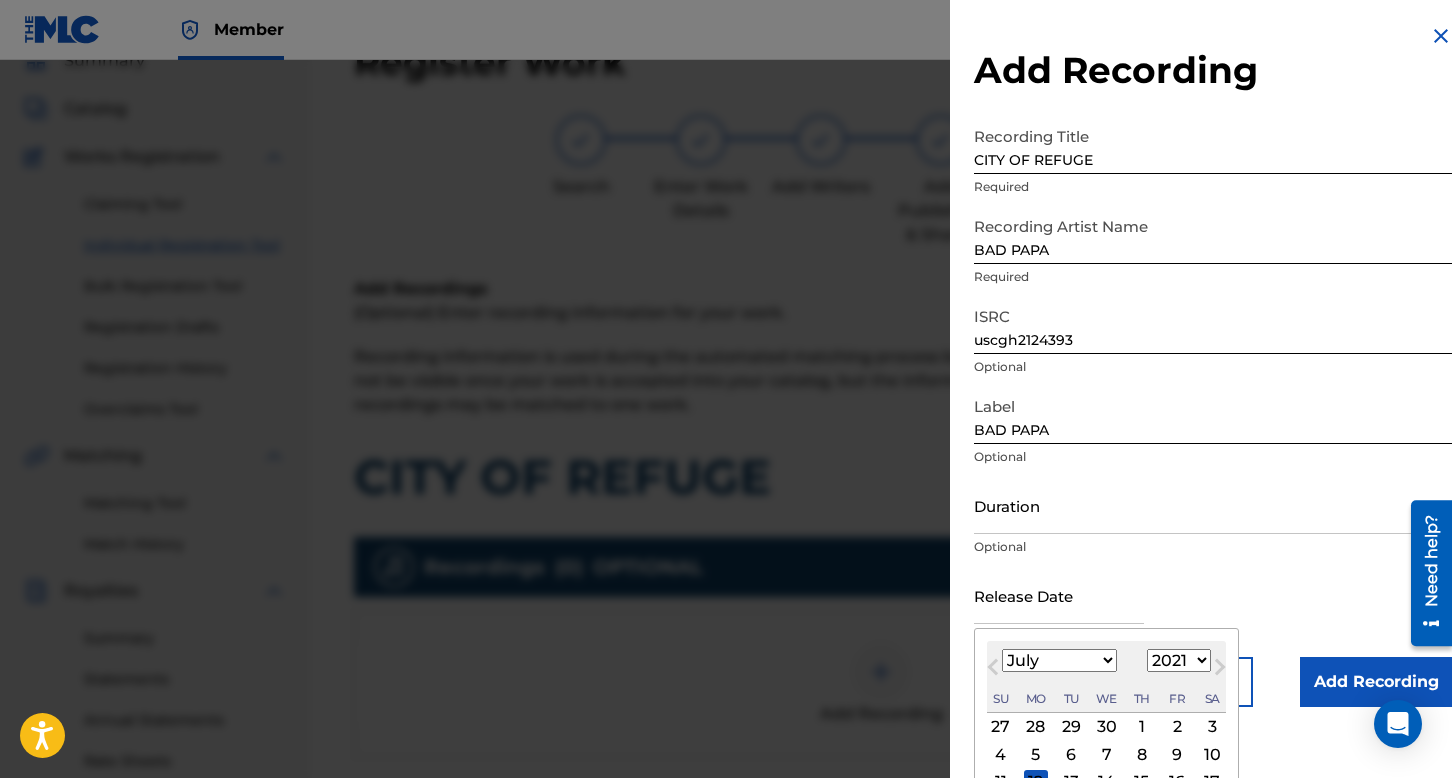 click on "January February March April May June July August September October November December" at bounding box center (1059, 660) 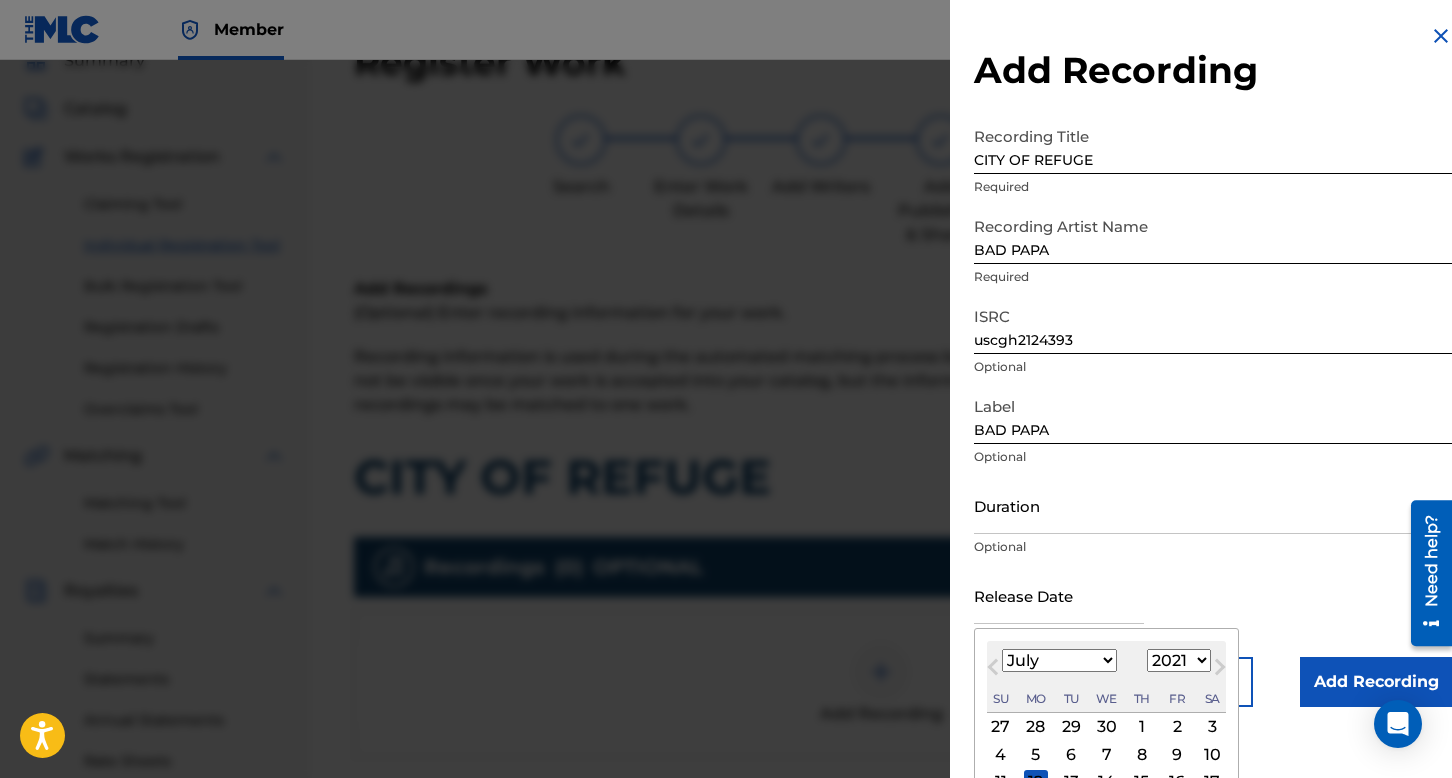 select on "1" 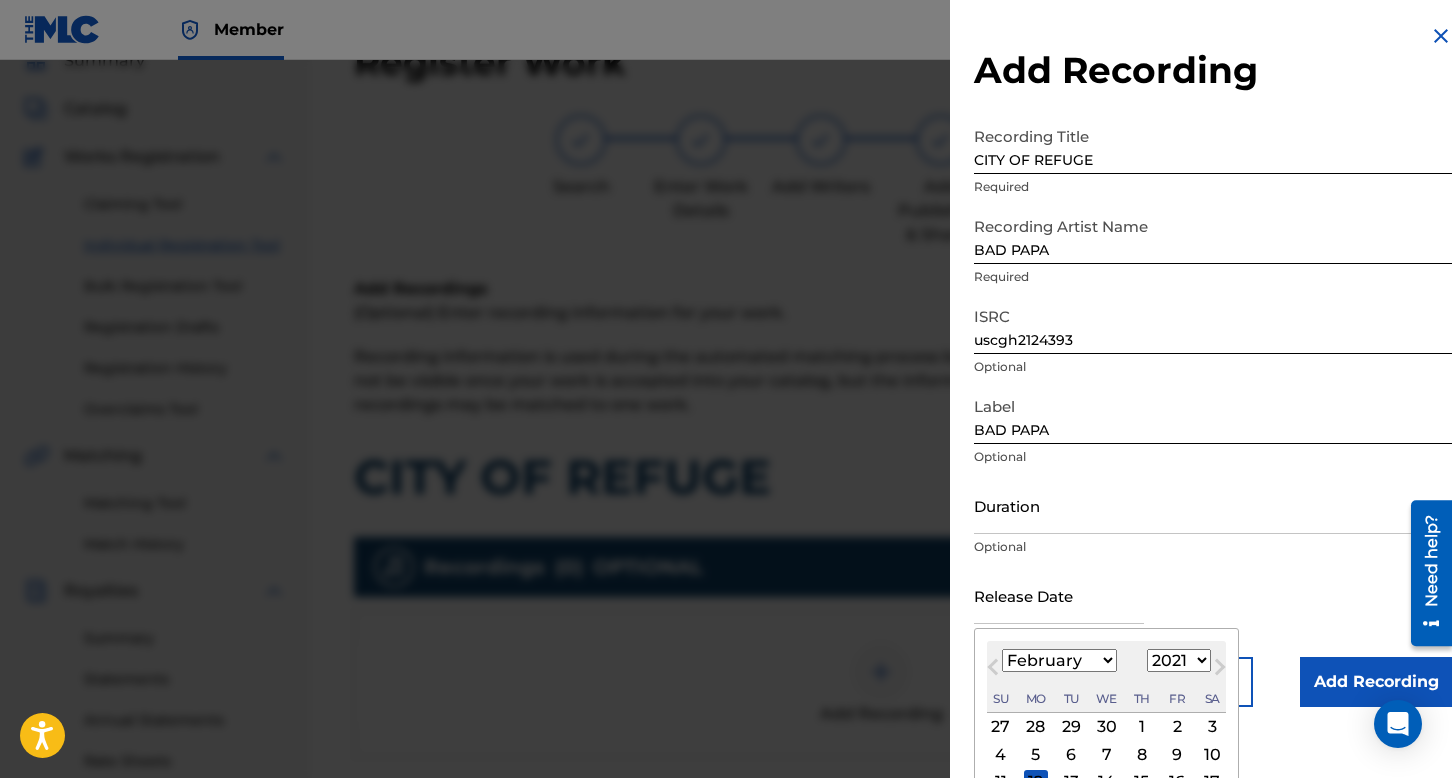 click on "January February March April May June July August September October November December" at bounding box center (1059, 660) 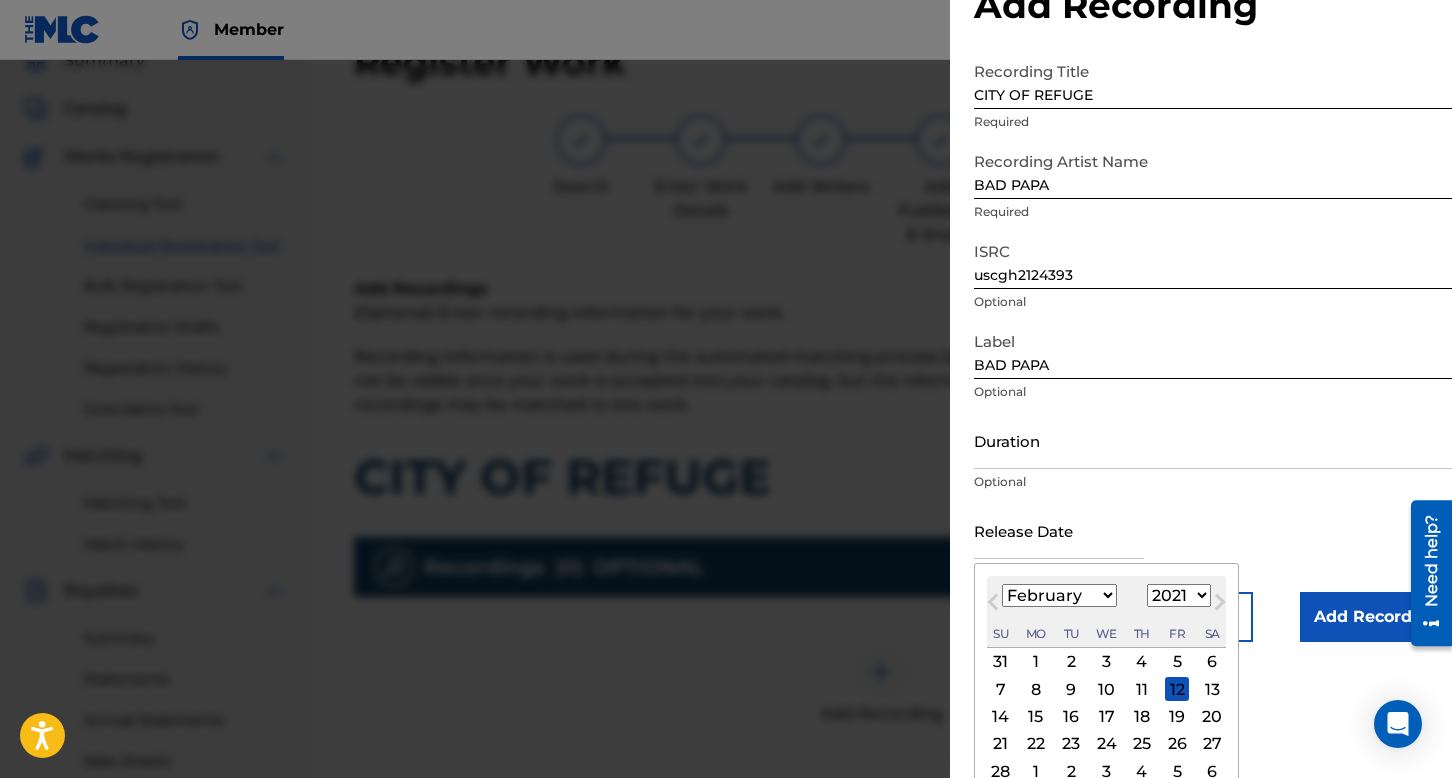 scroll, scrollTop: 100, scrollLeft: 0, axis: vertical 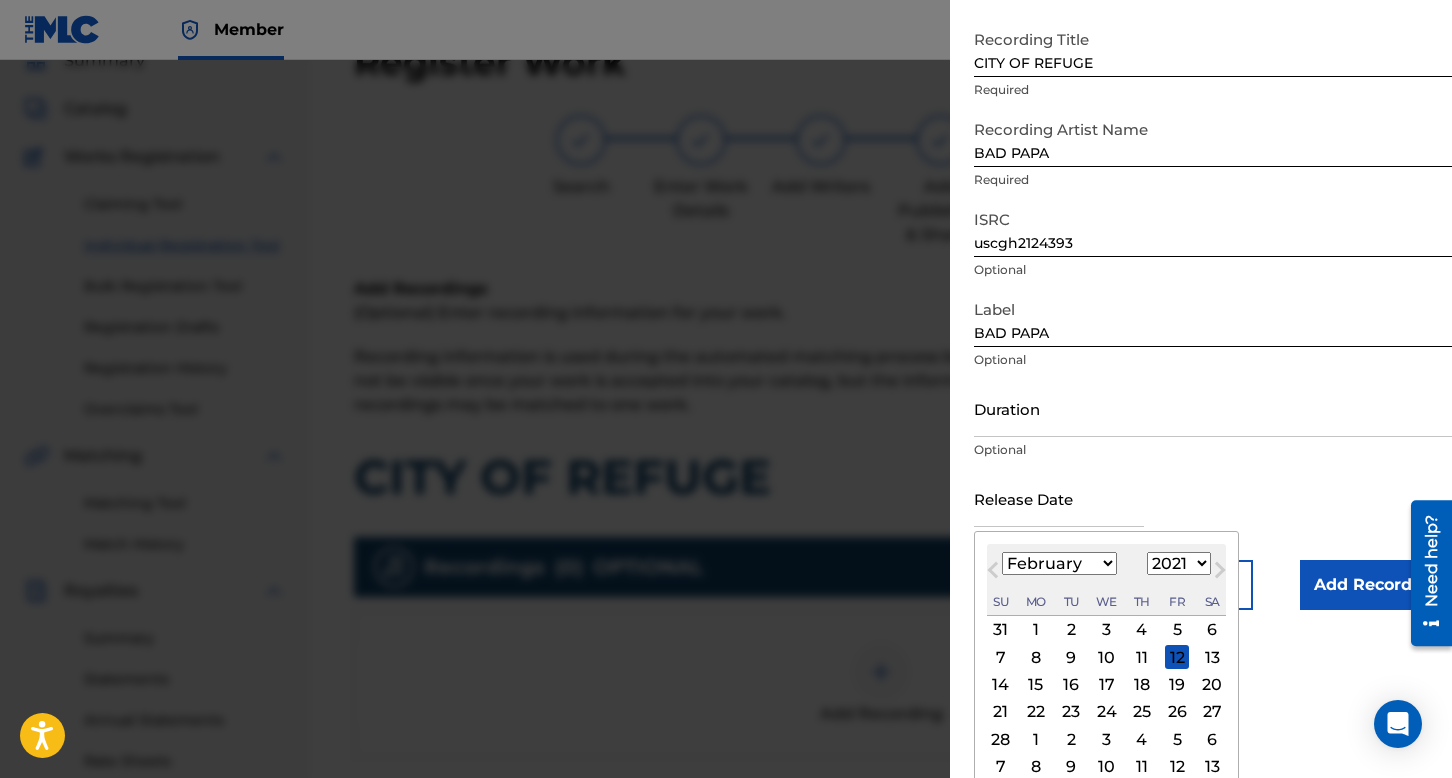 click on "18" at bounding box center [1142, 685] 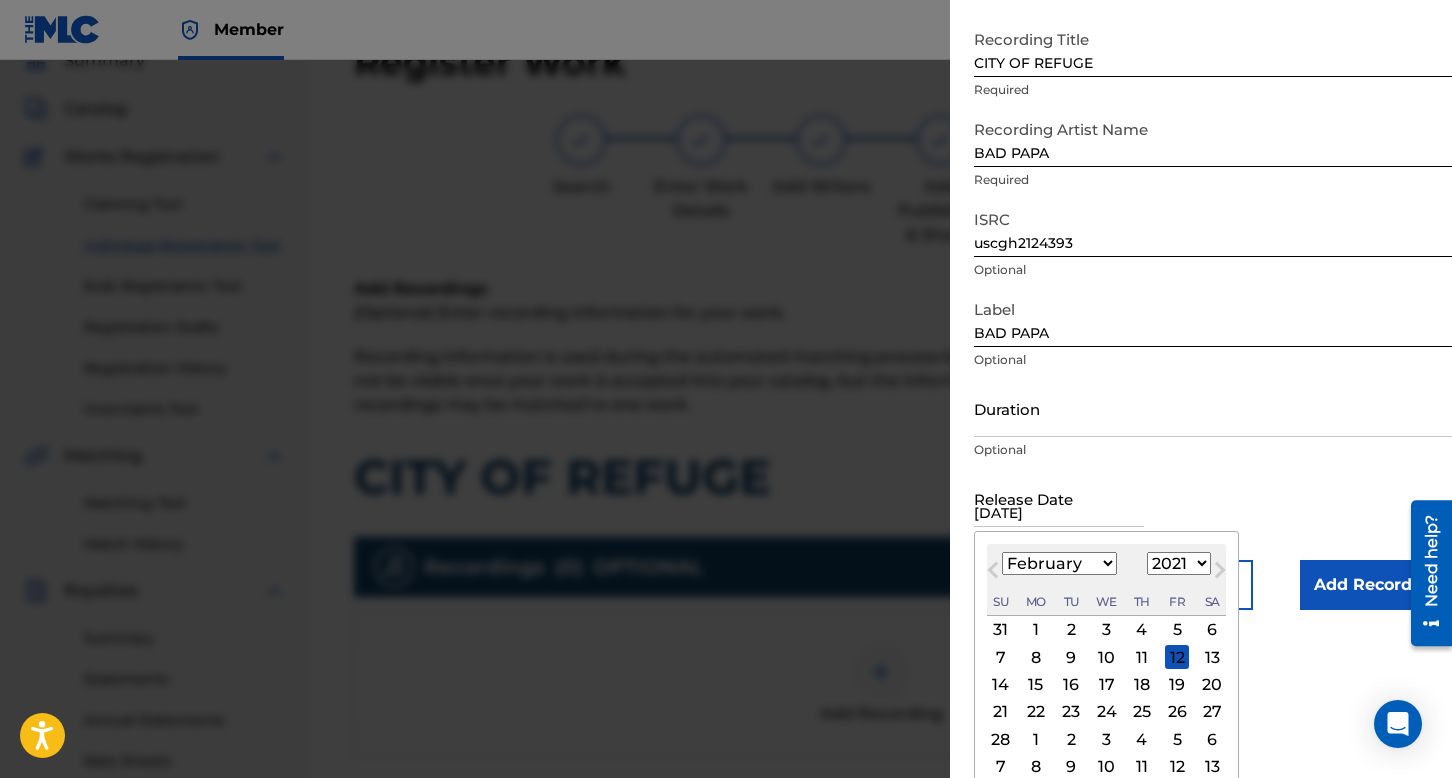 scroll, scrollTop: 0, scrollLeft: 0, axis: both 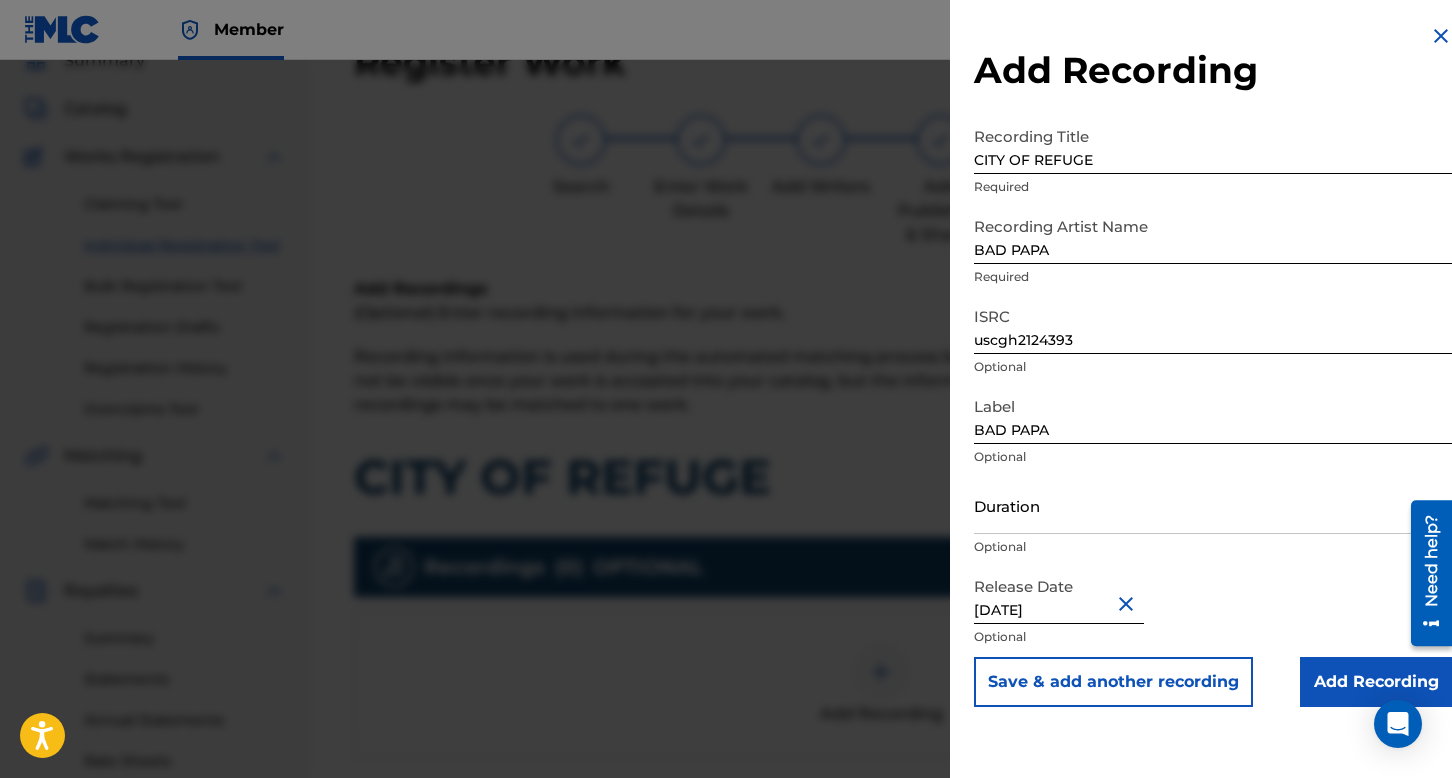click on "Add Recording" at bounding box center [1376, 682] 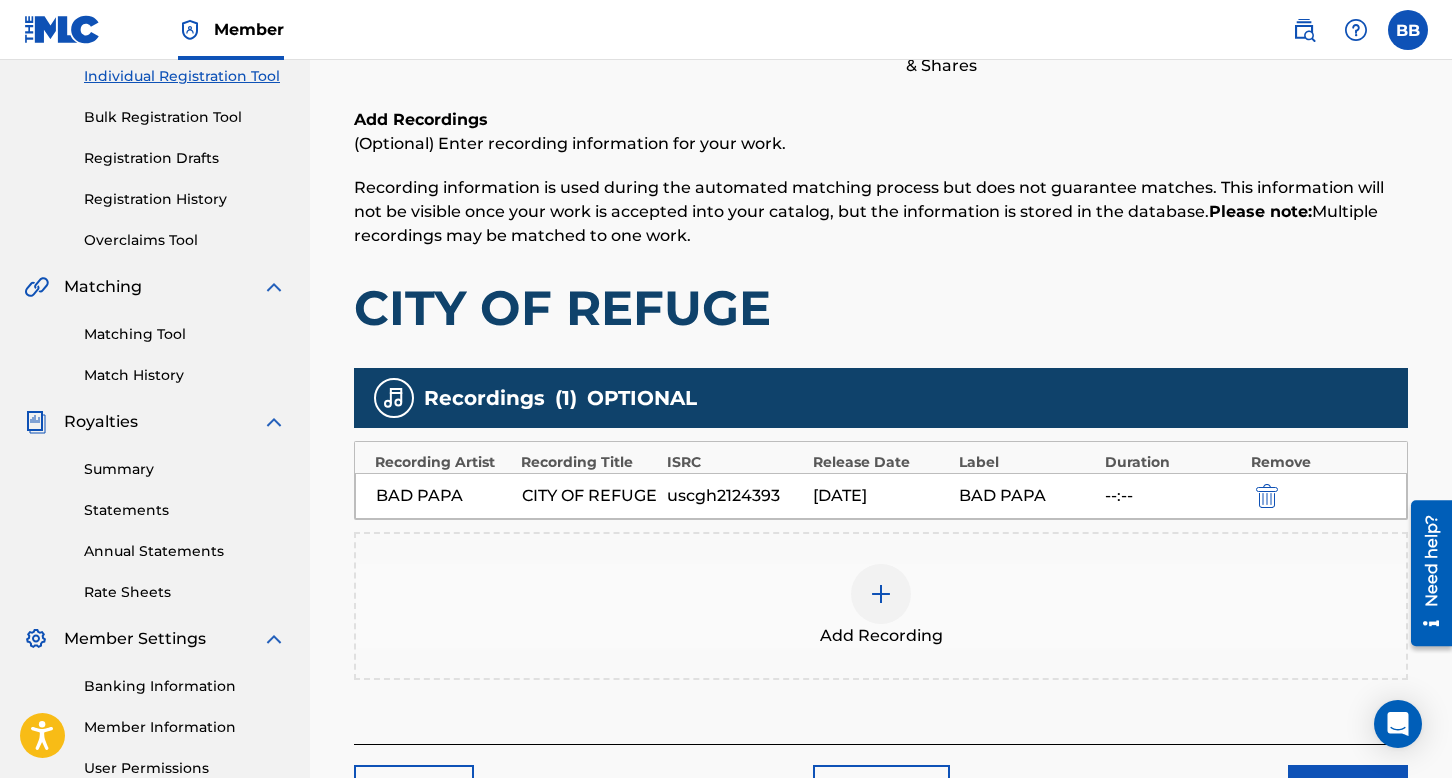 scroll, scrollTop: 390, scrollLeft: 0, axis: vertical 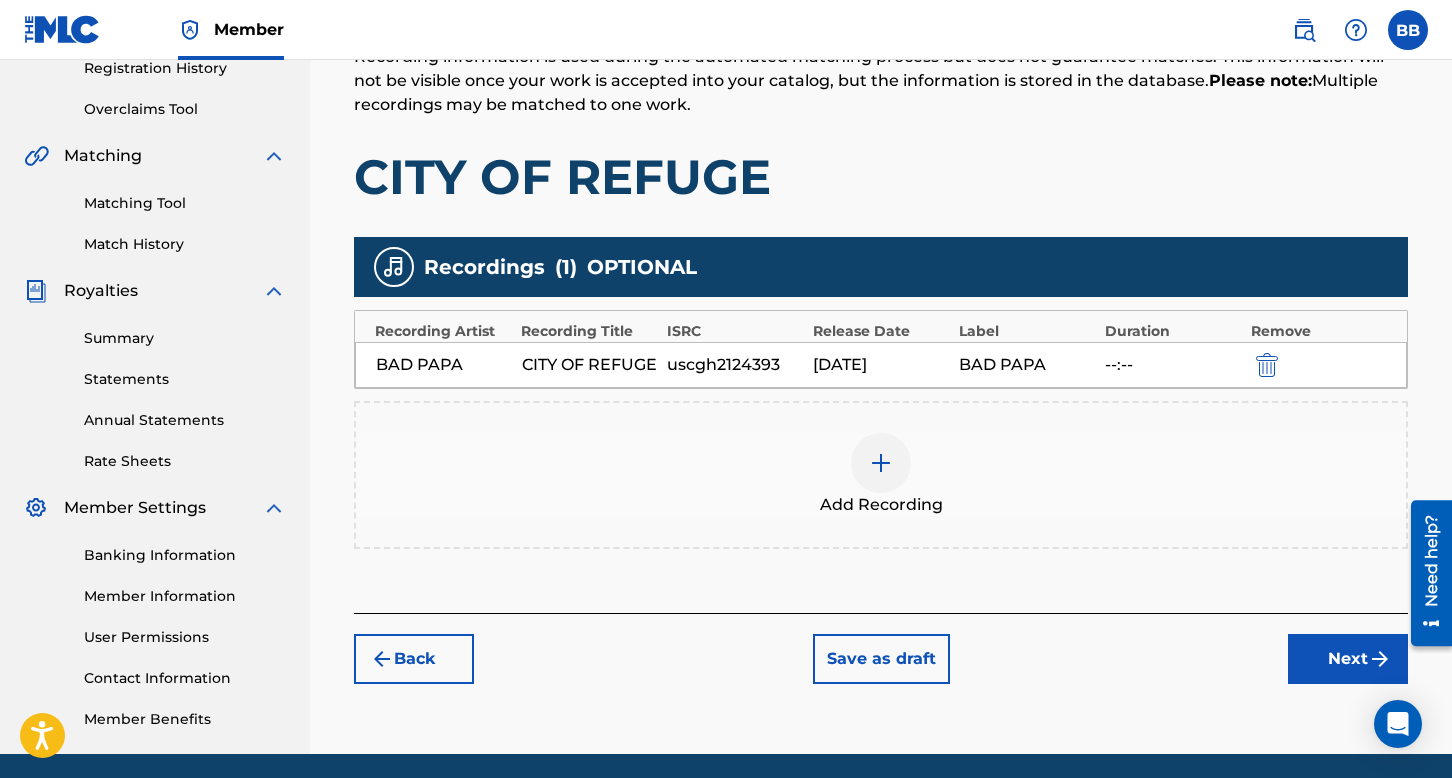 click on "Next" at bounding box center [1348, 659] 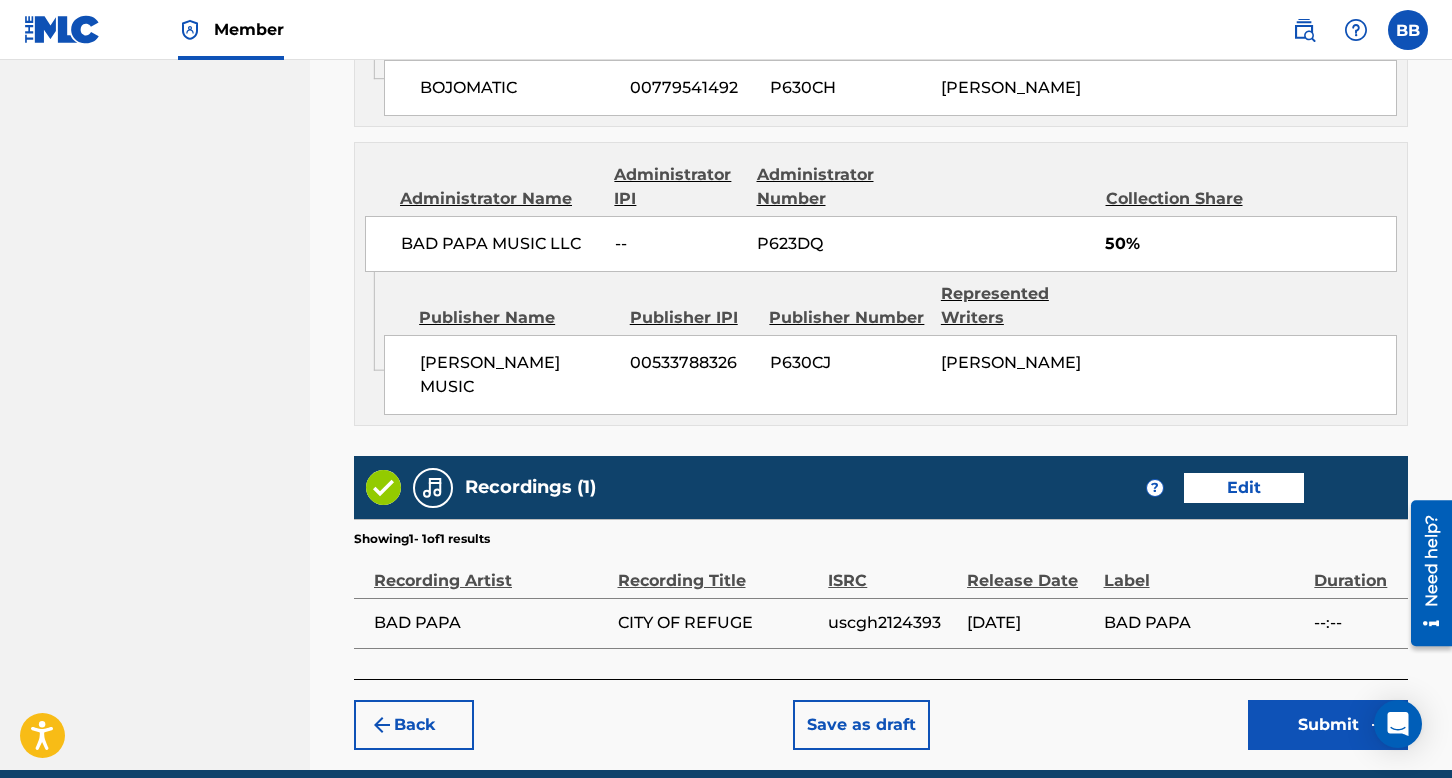 scroll, scrollTop: 1372, scrollLeft: 0, axis: vertical 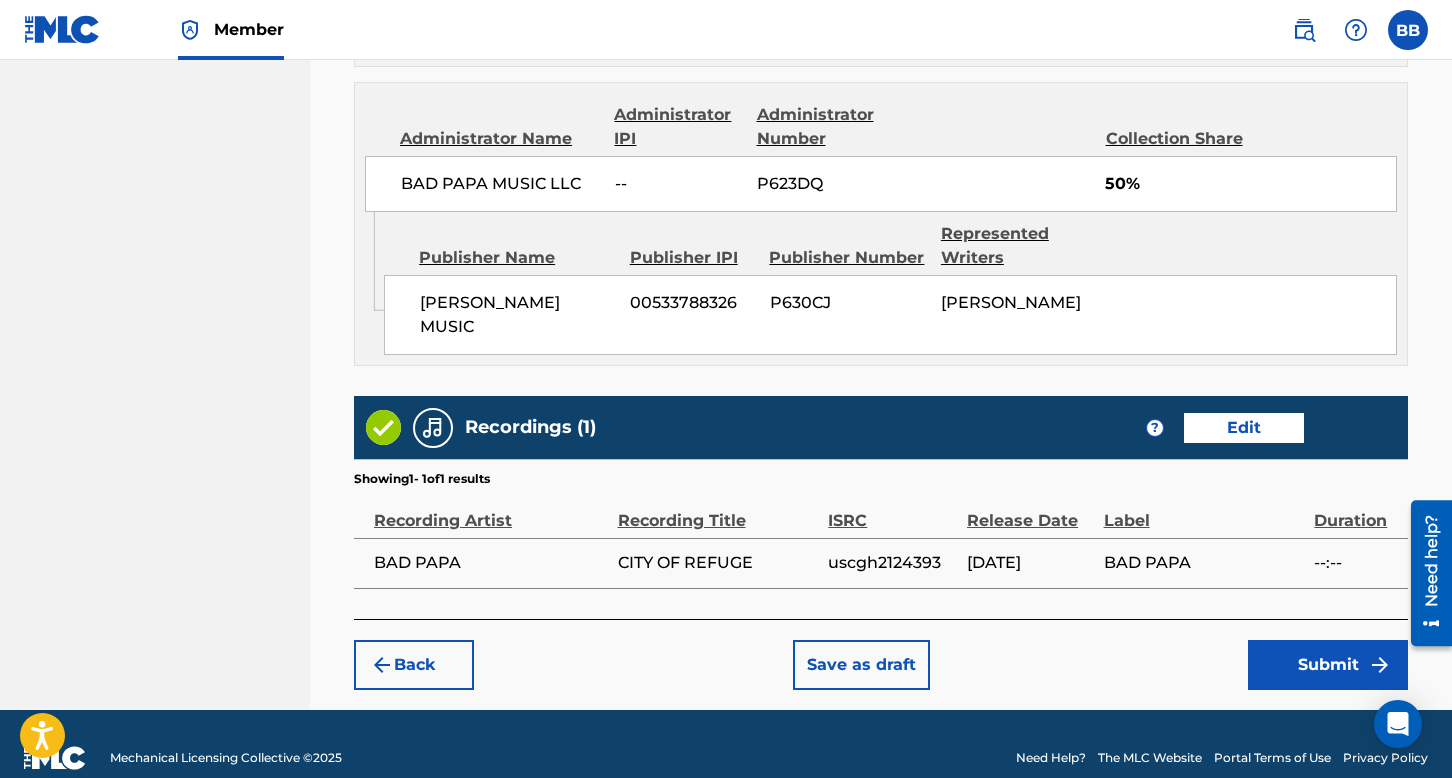 click on "Submit" at bounding box center (1328, 665) 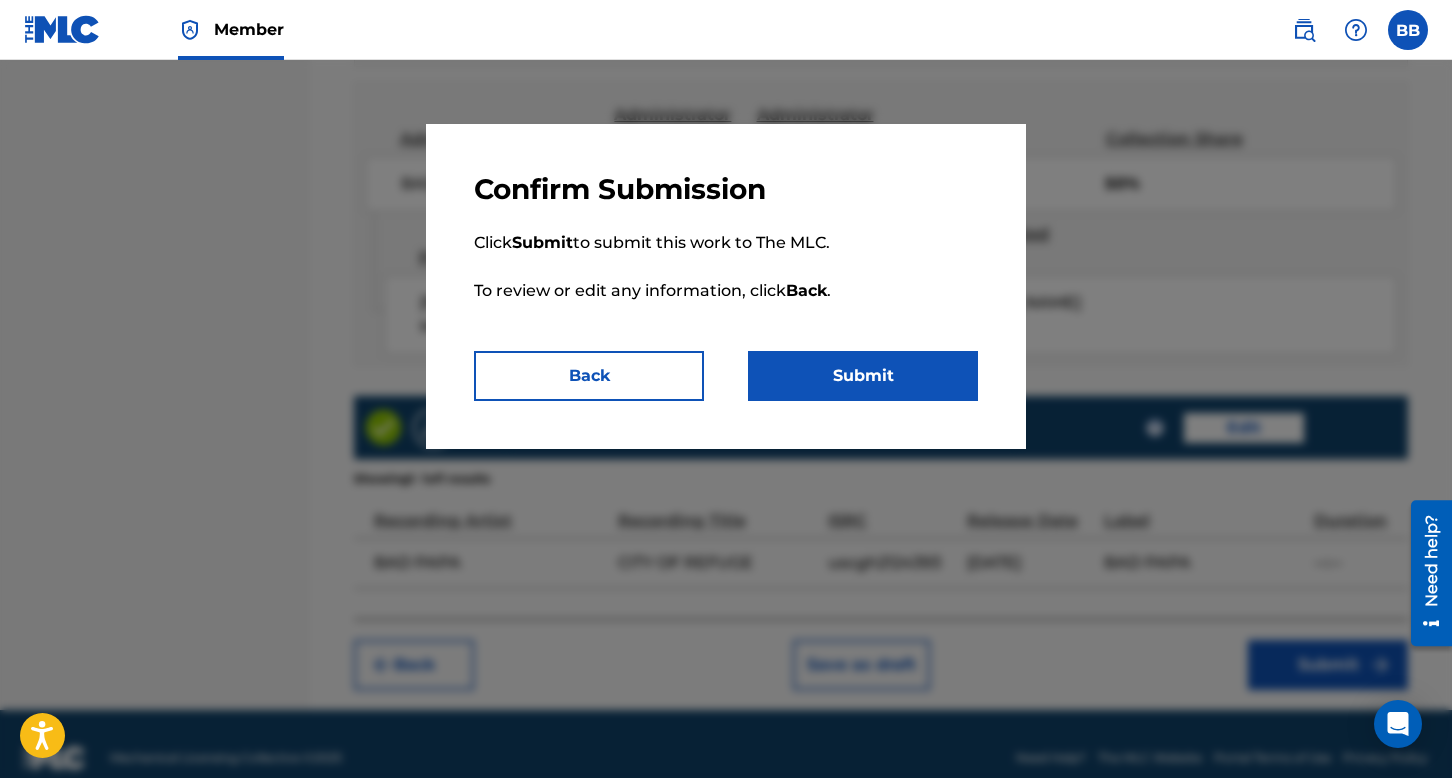 click on "Submit" at bounding box center [863, 376] 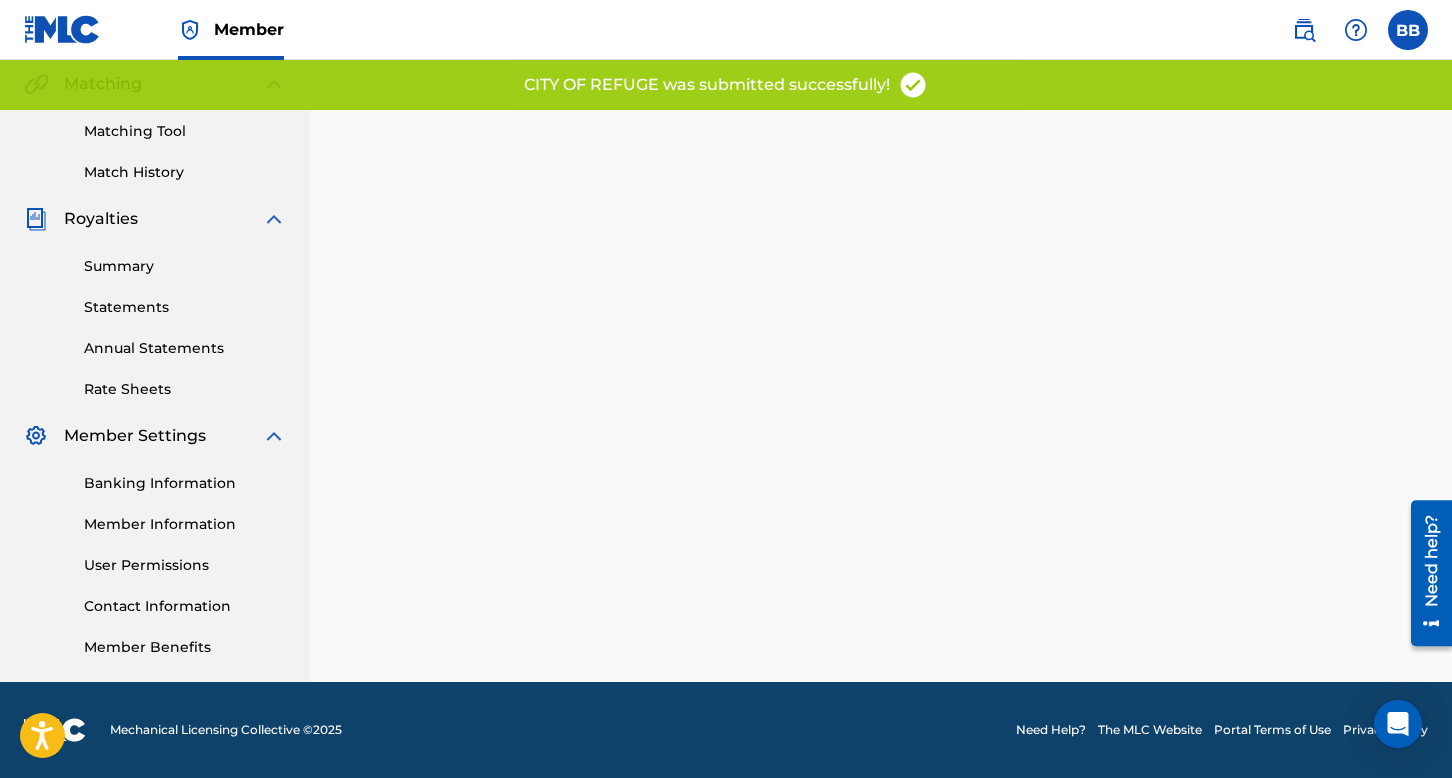 scroll, scrollTop: 0, scrollLeft: 0, axis: both 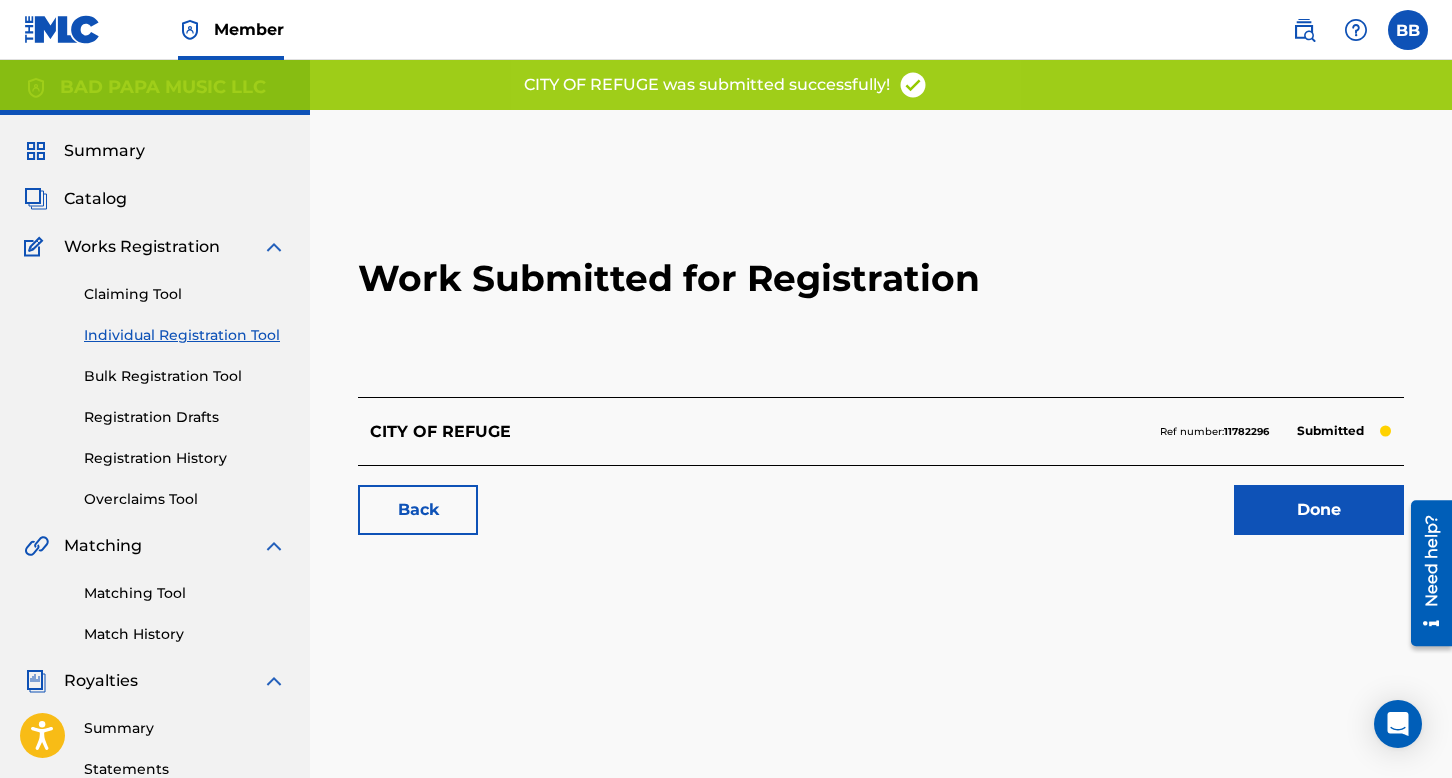 click on "Done" at bounding box center (1319, 510) 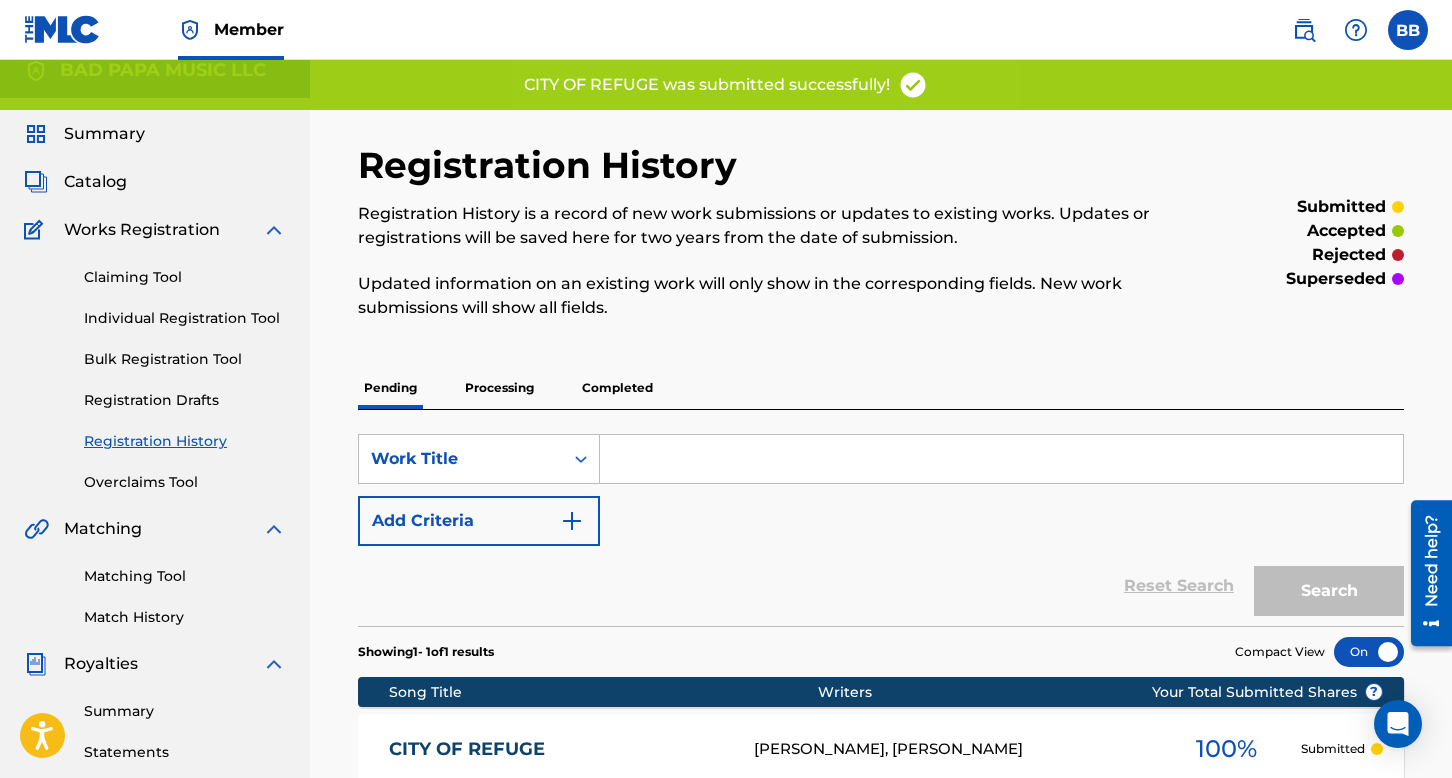 scroll, scrollTop: 0, scrollLeft: 0, axis: both 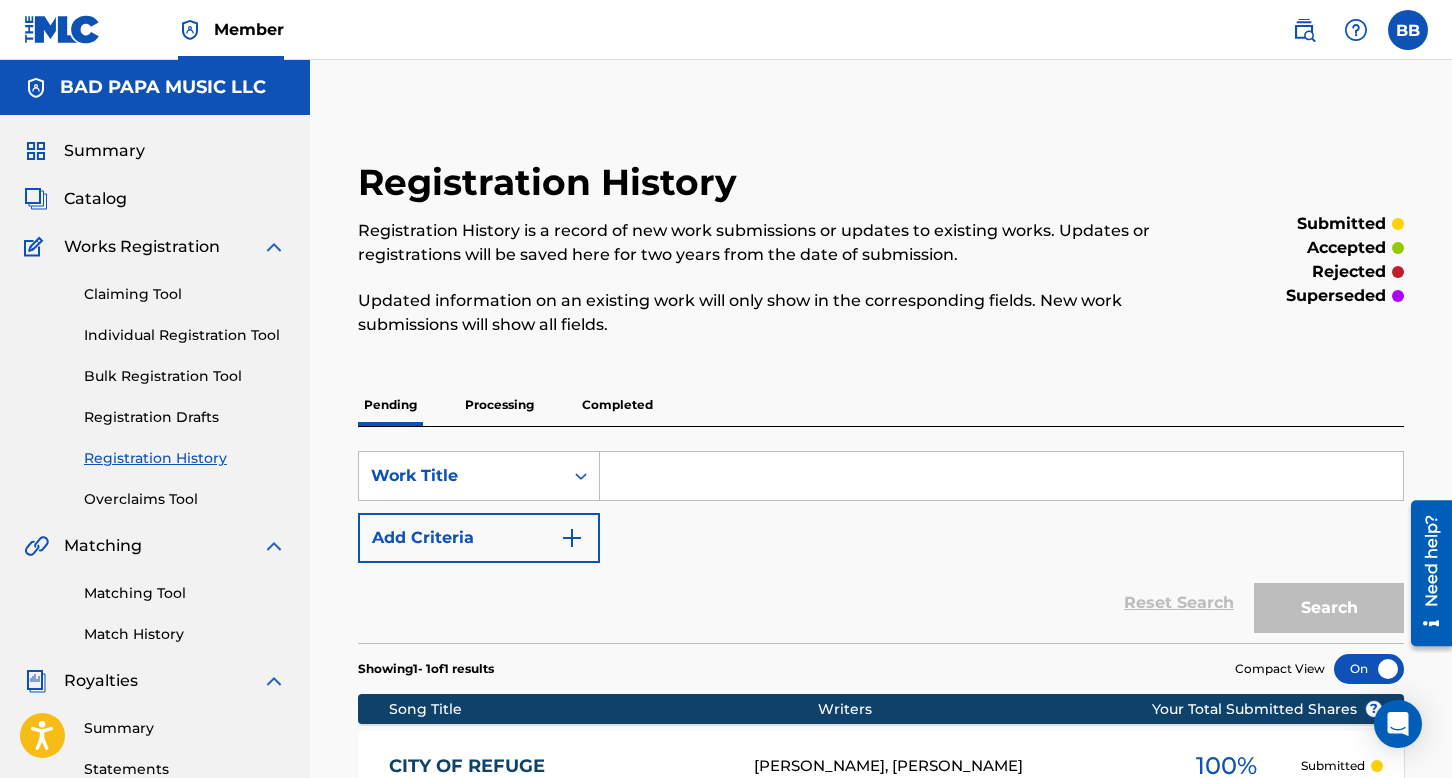 click on "Individual Registration Tool" at bounding box center [185, 335] 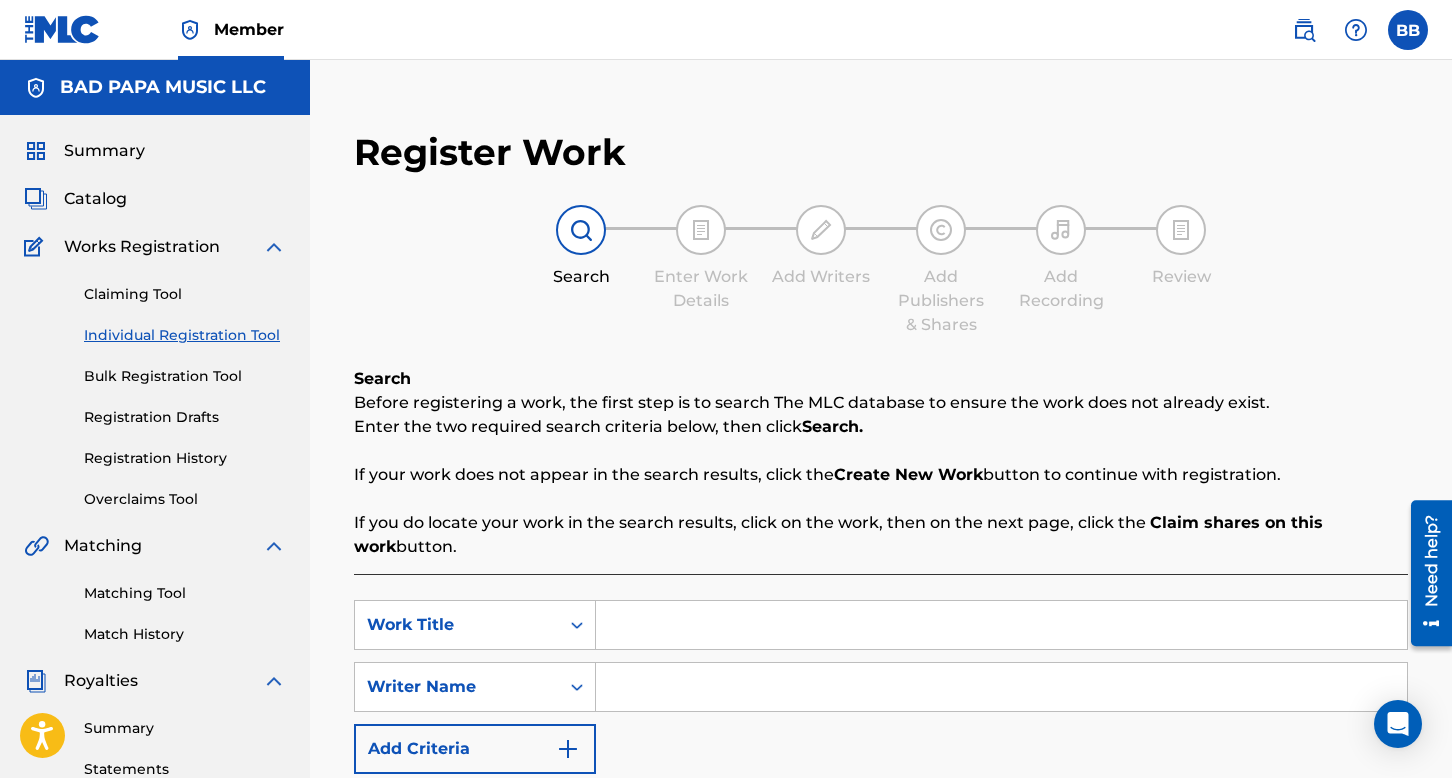 click at bounding box center (1001, 625) 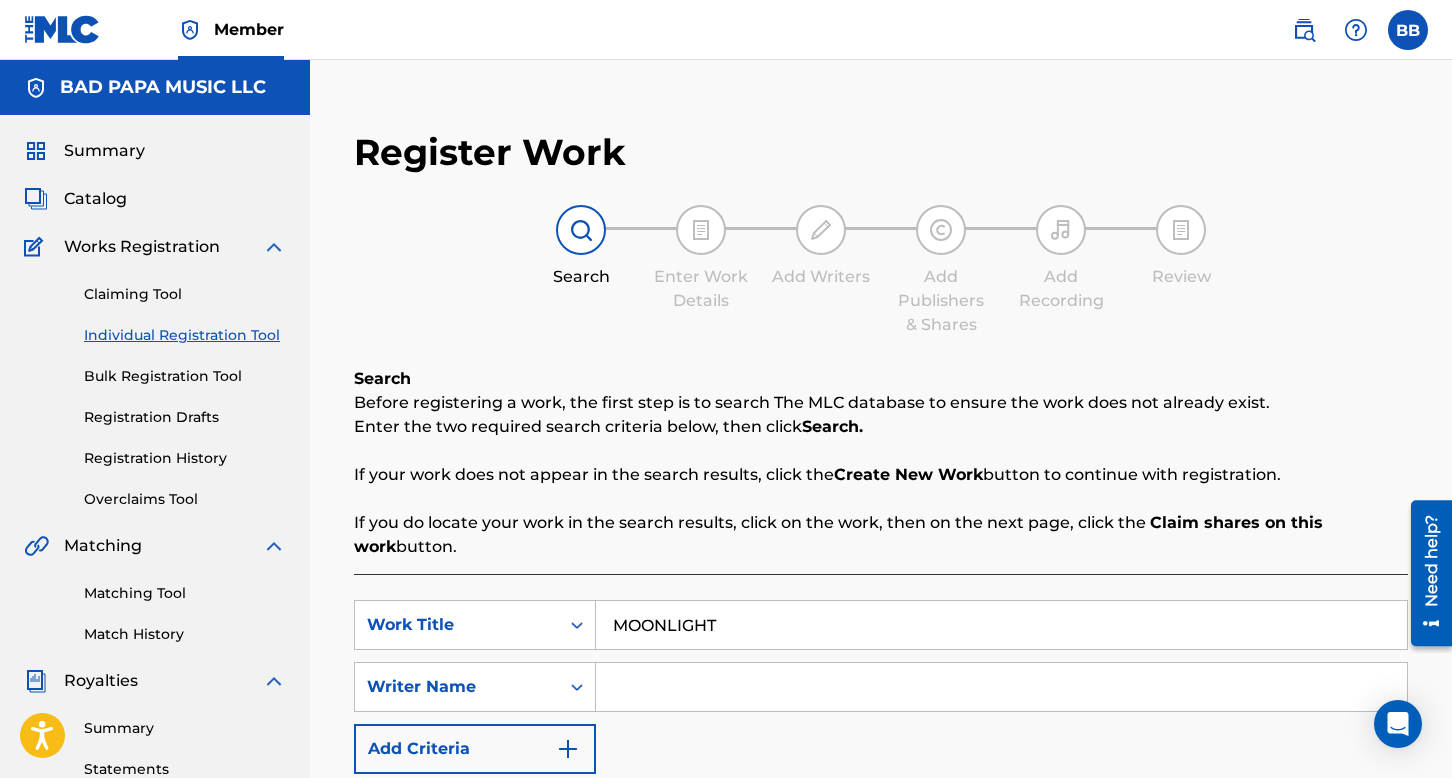 type on "MOONLIGHT" 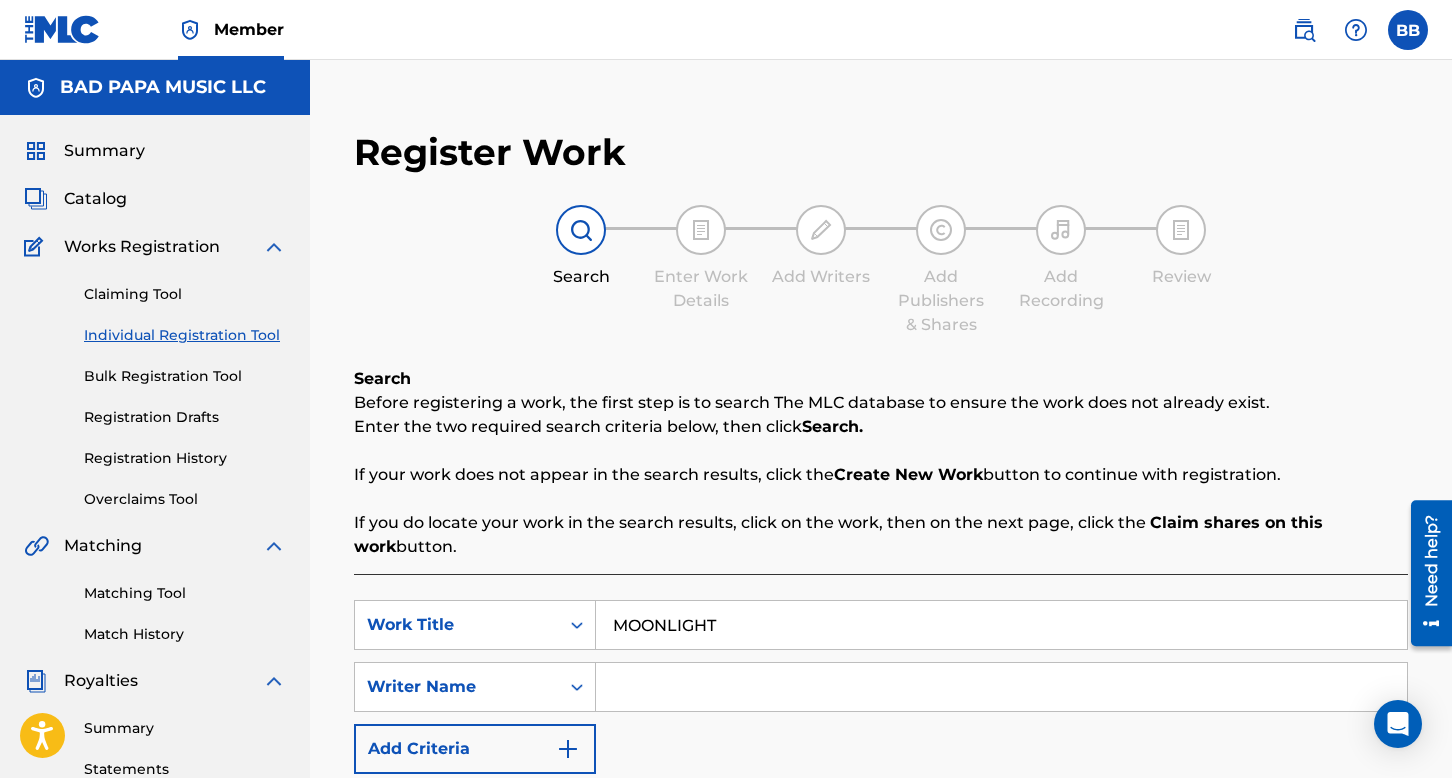 click at bounding box center (1001, 687) 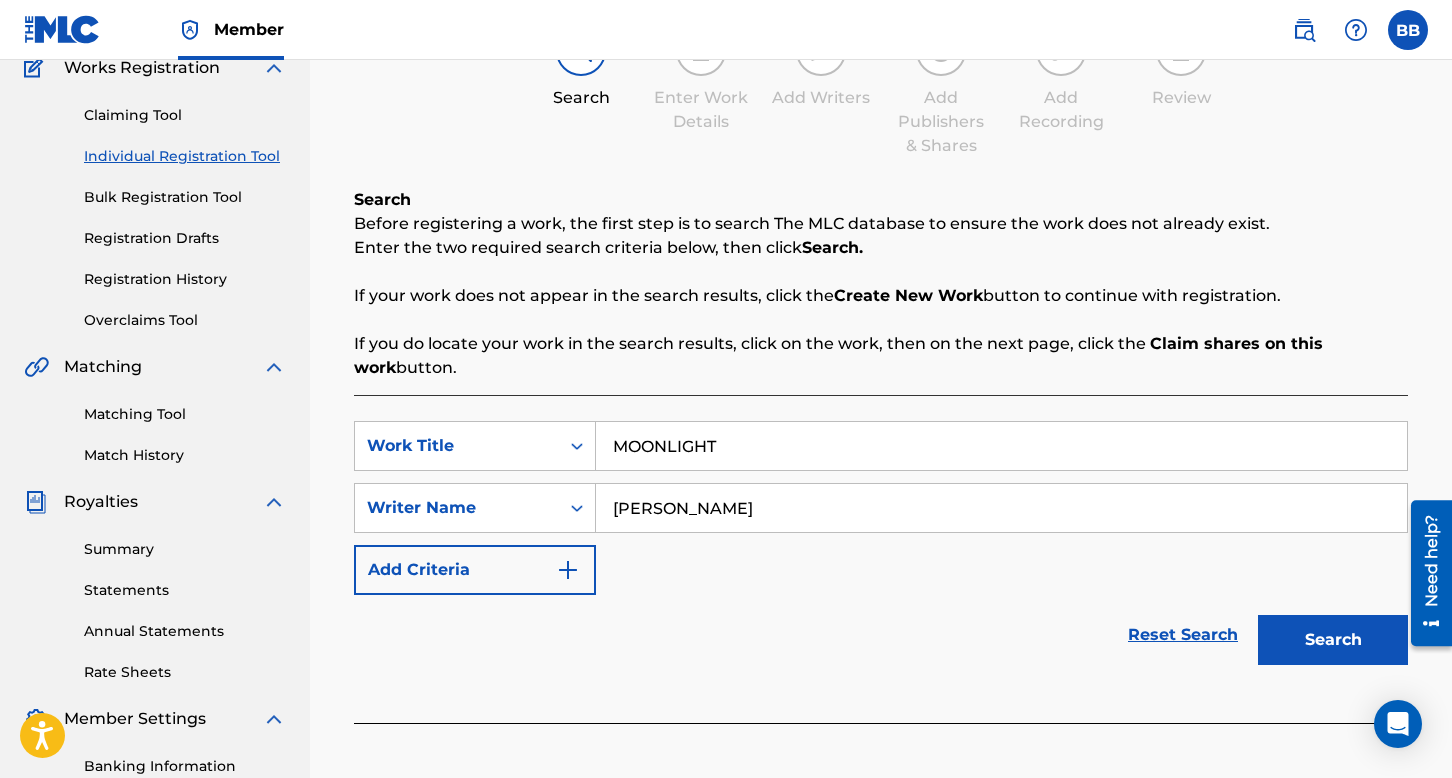 scroll, scrollTop: 300, scrollLeft: 0, axis: vertical 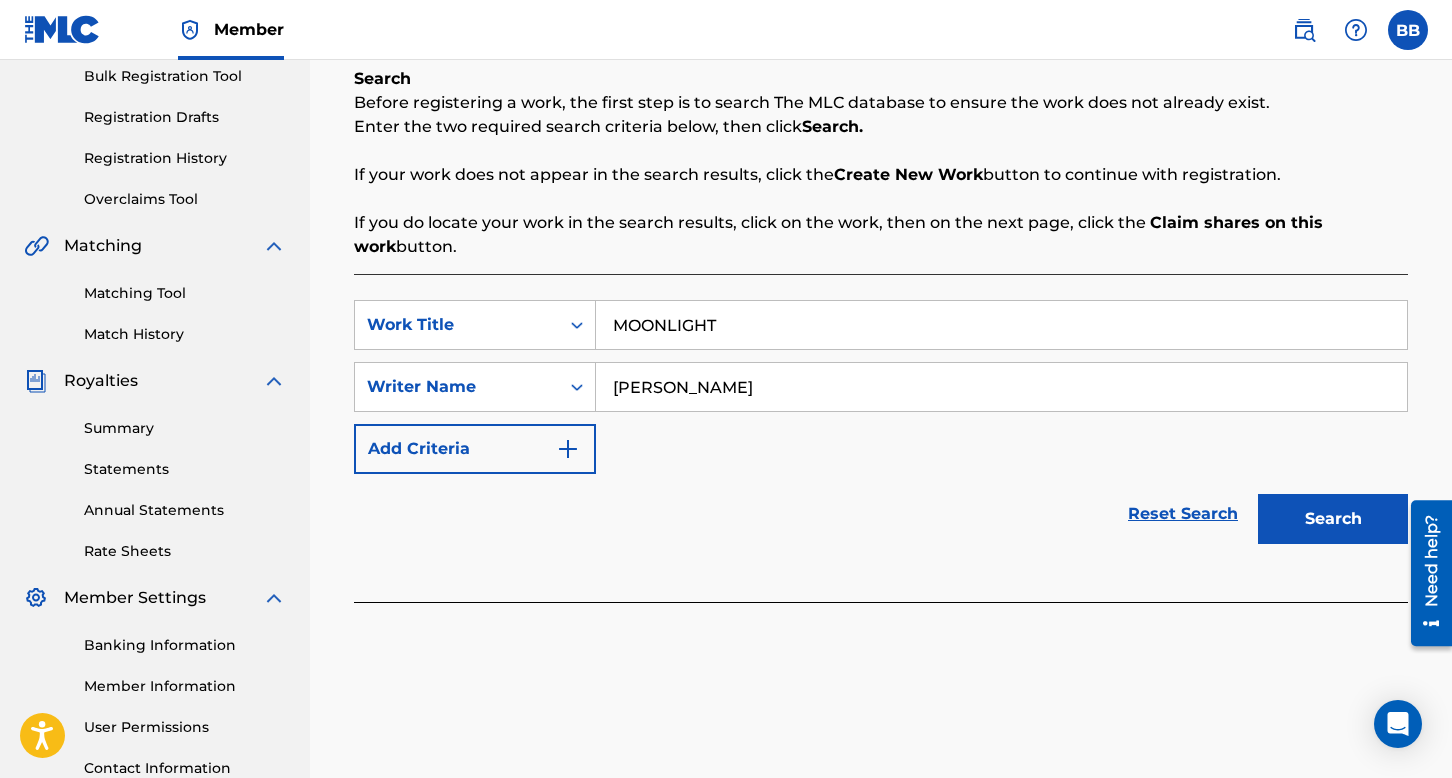 type on "[PERSON_NAME]" 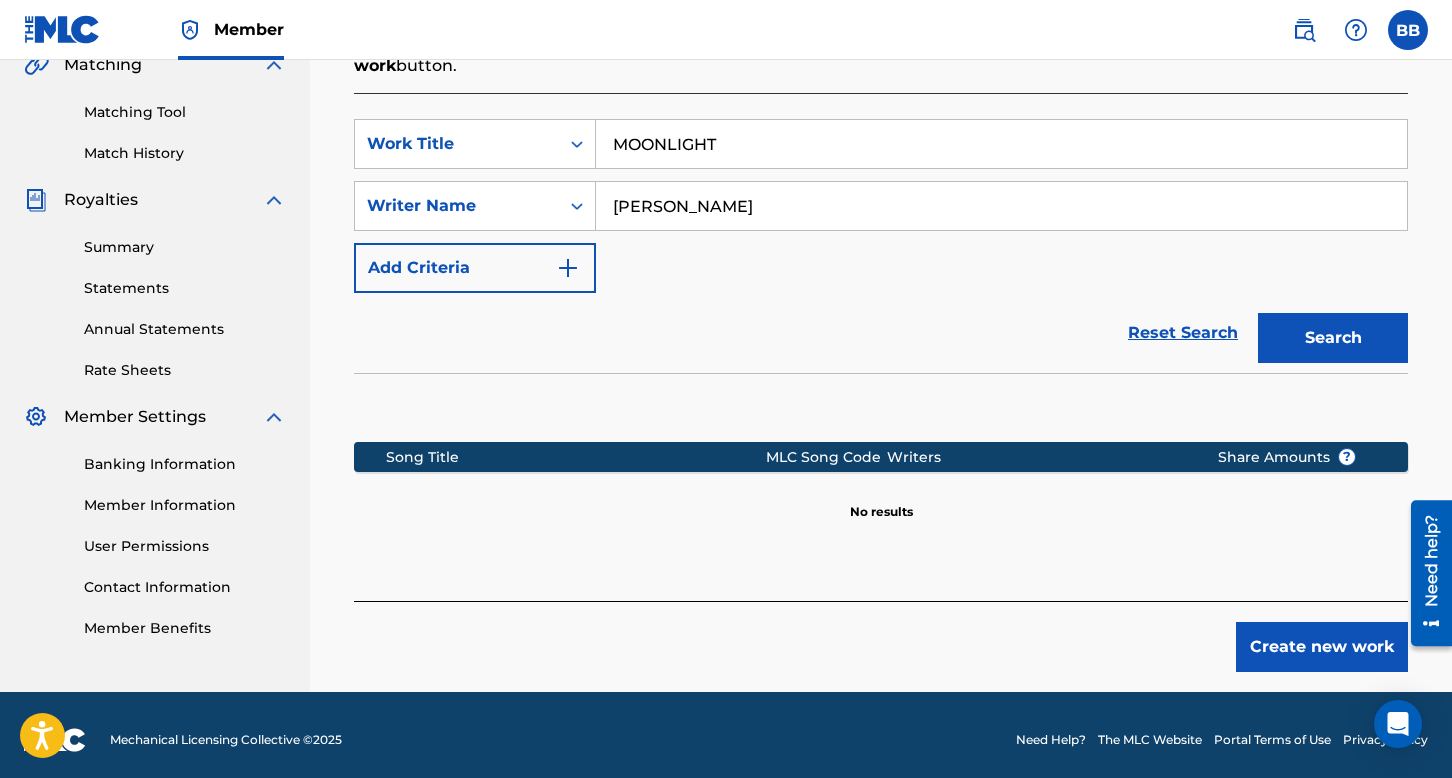scroll, scrollTop: 491, scrollLeft: 0, axis: vertical 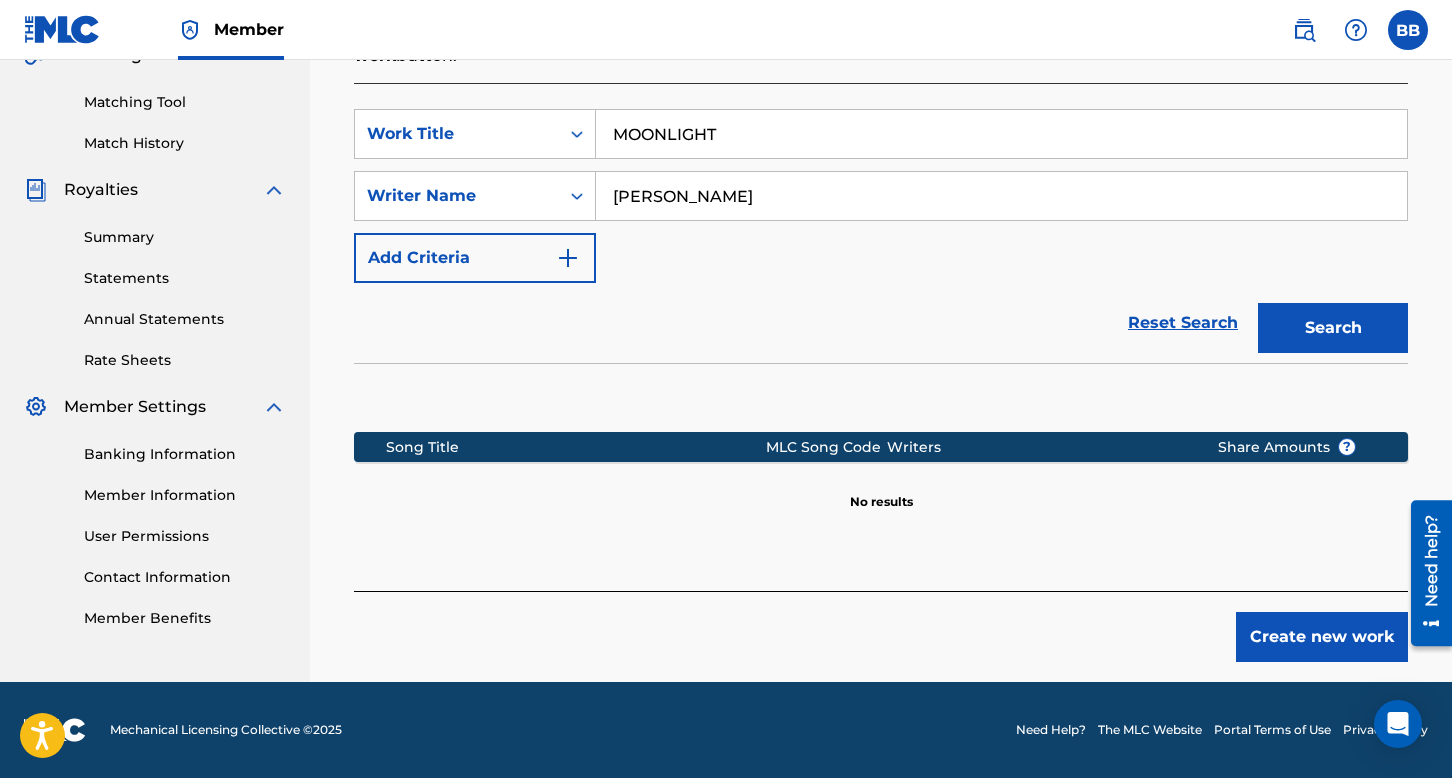 click on "Create new work" at bounding box center (1322, 637) 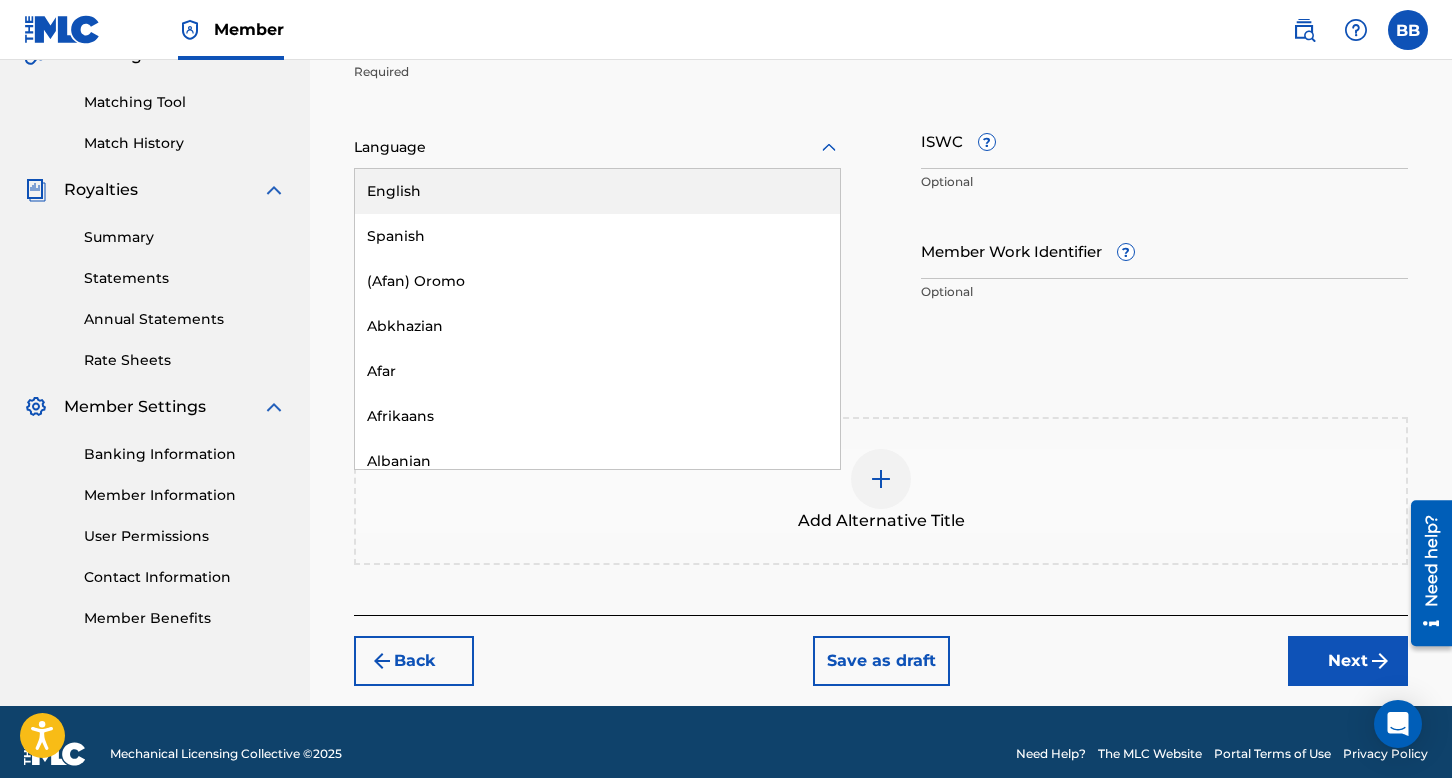 click 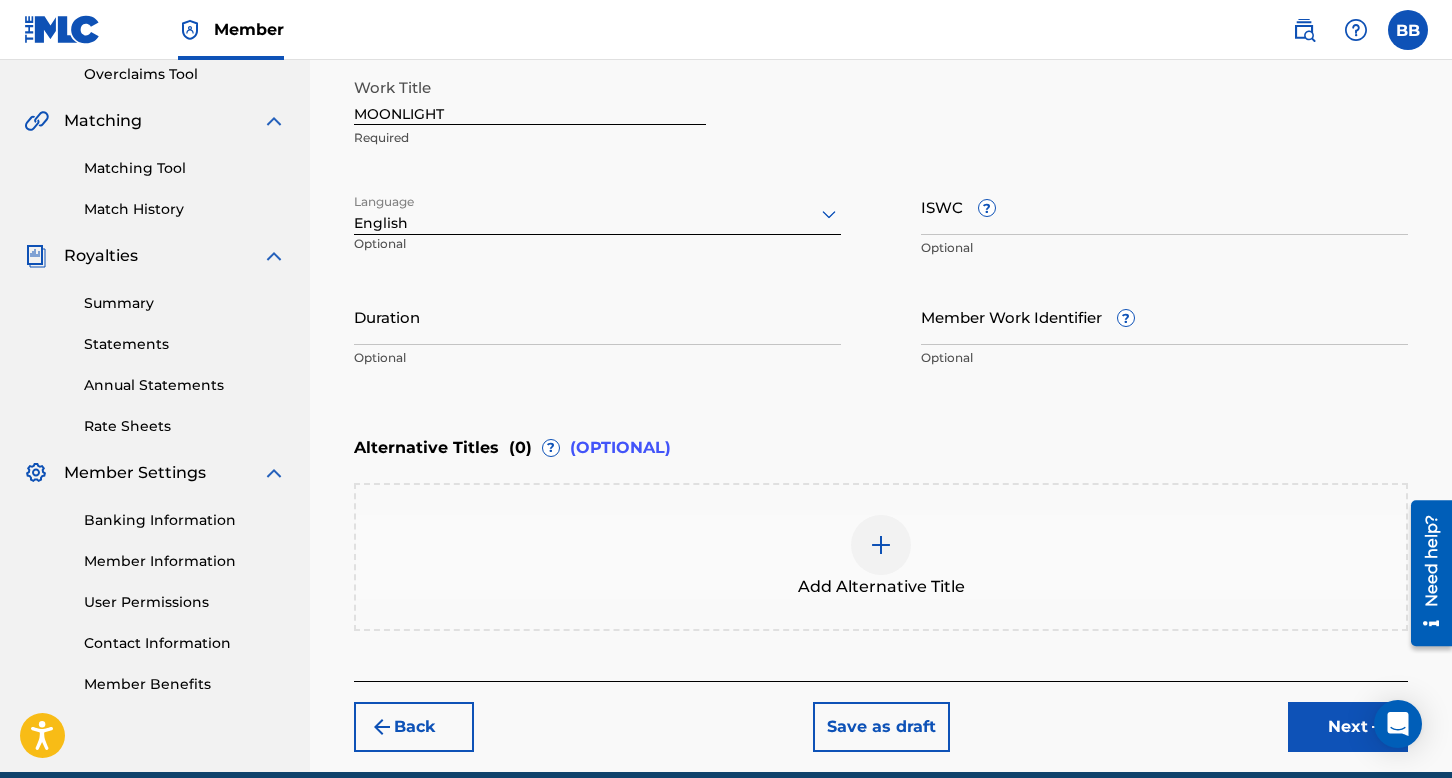 scroll, scrollTop: 391, scrollLeft: 0, axis: vertical 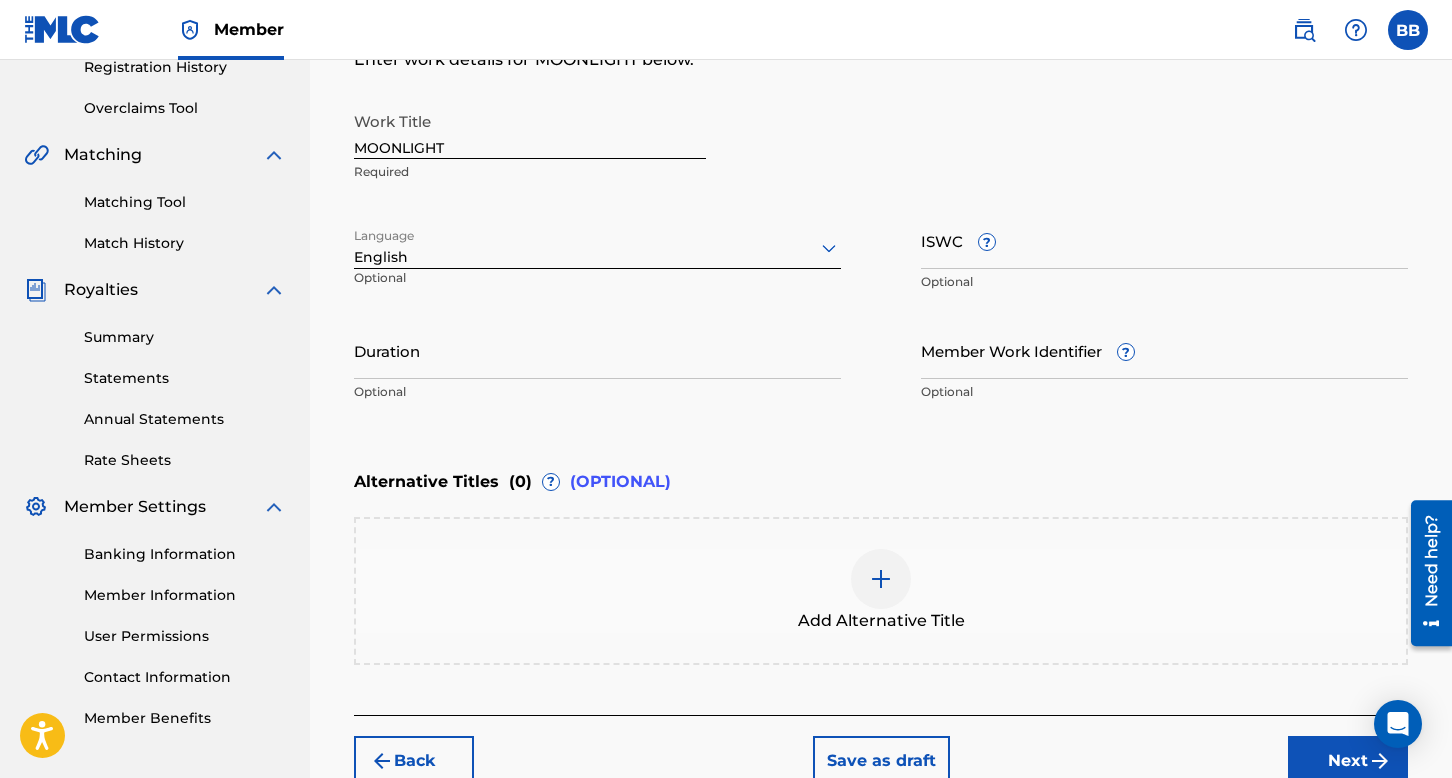 click on "ISWC   ?" at bounding box center [1164, 240] 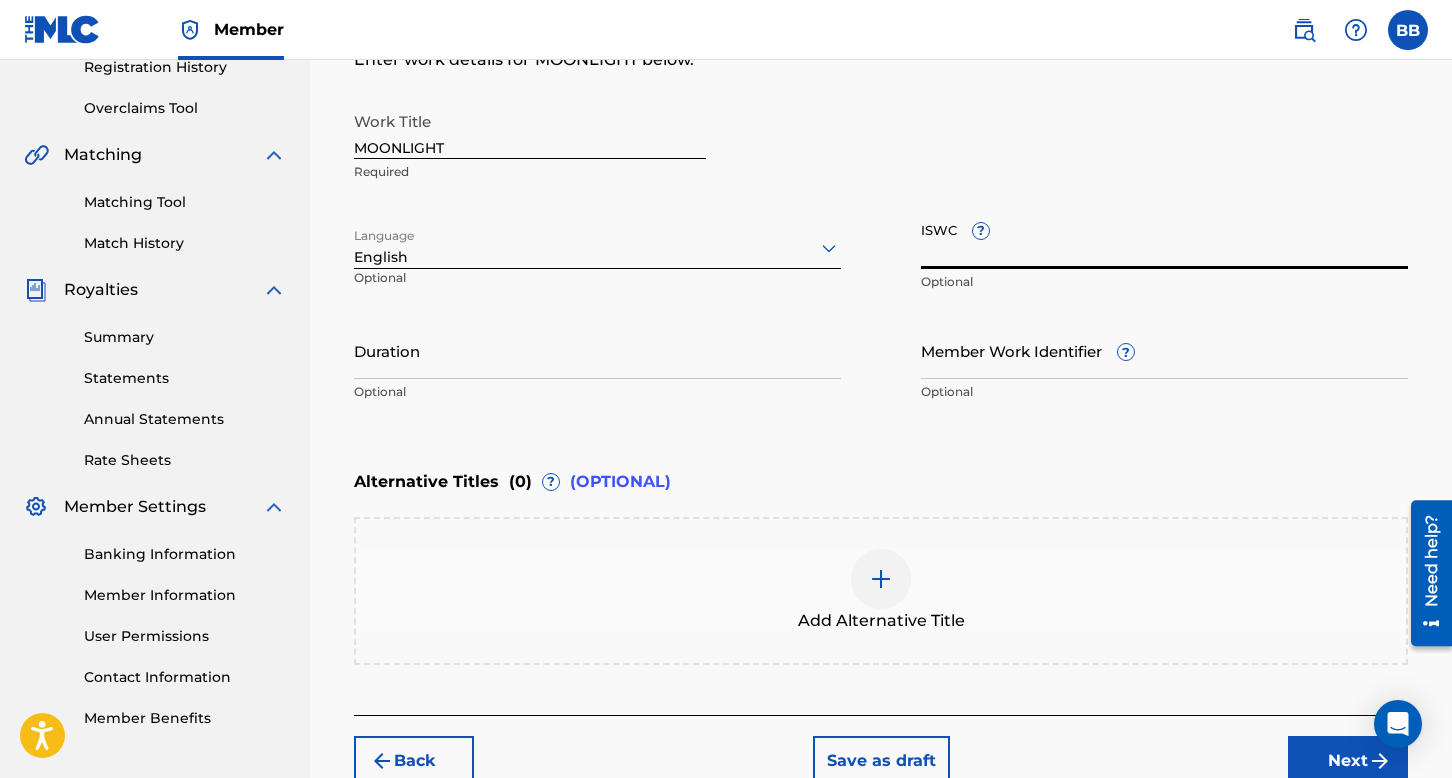 paste on "T3024059465" 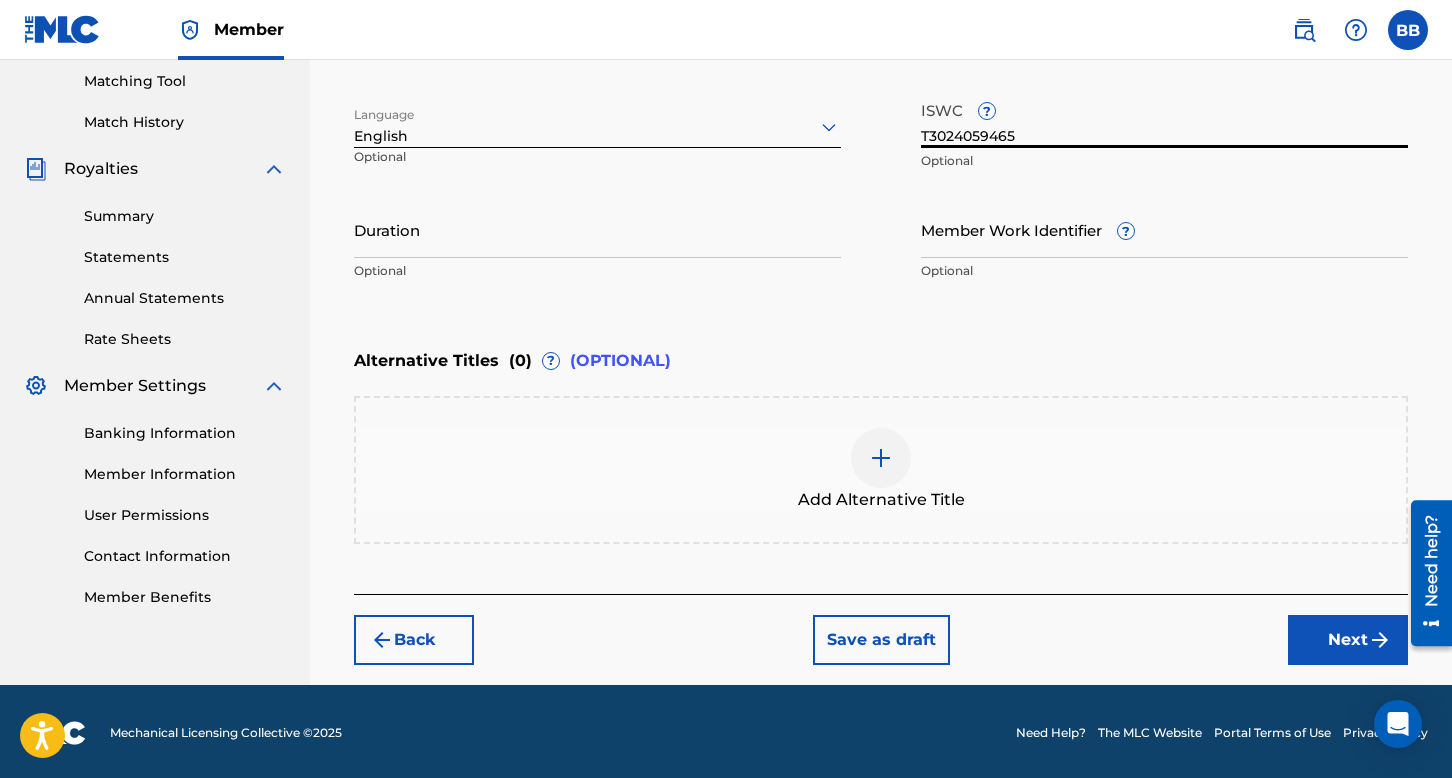 scroll, scrollTop: 513, scrollLeft: 0, axis: vertical 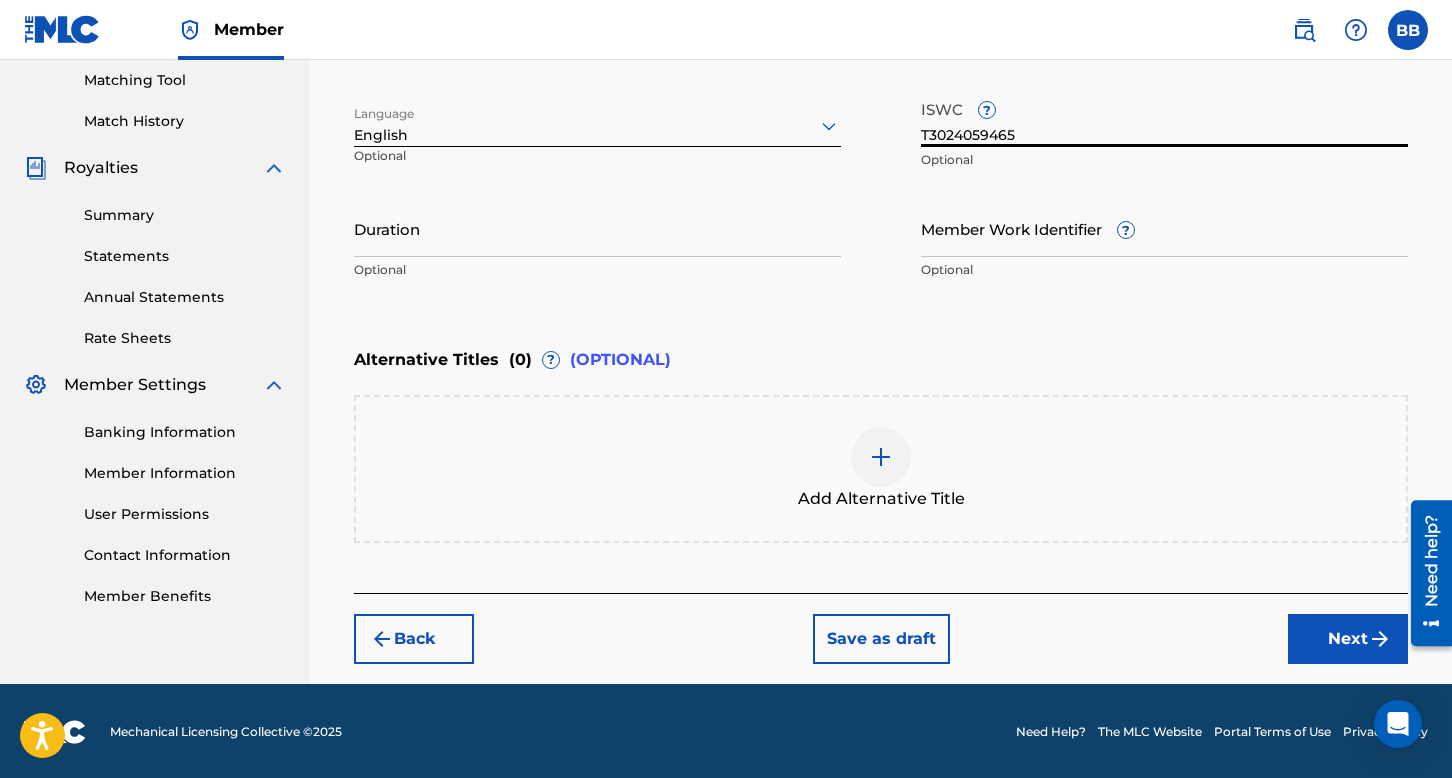 type on "T3024059465" 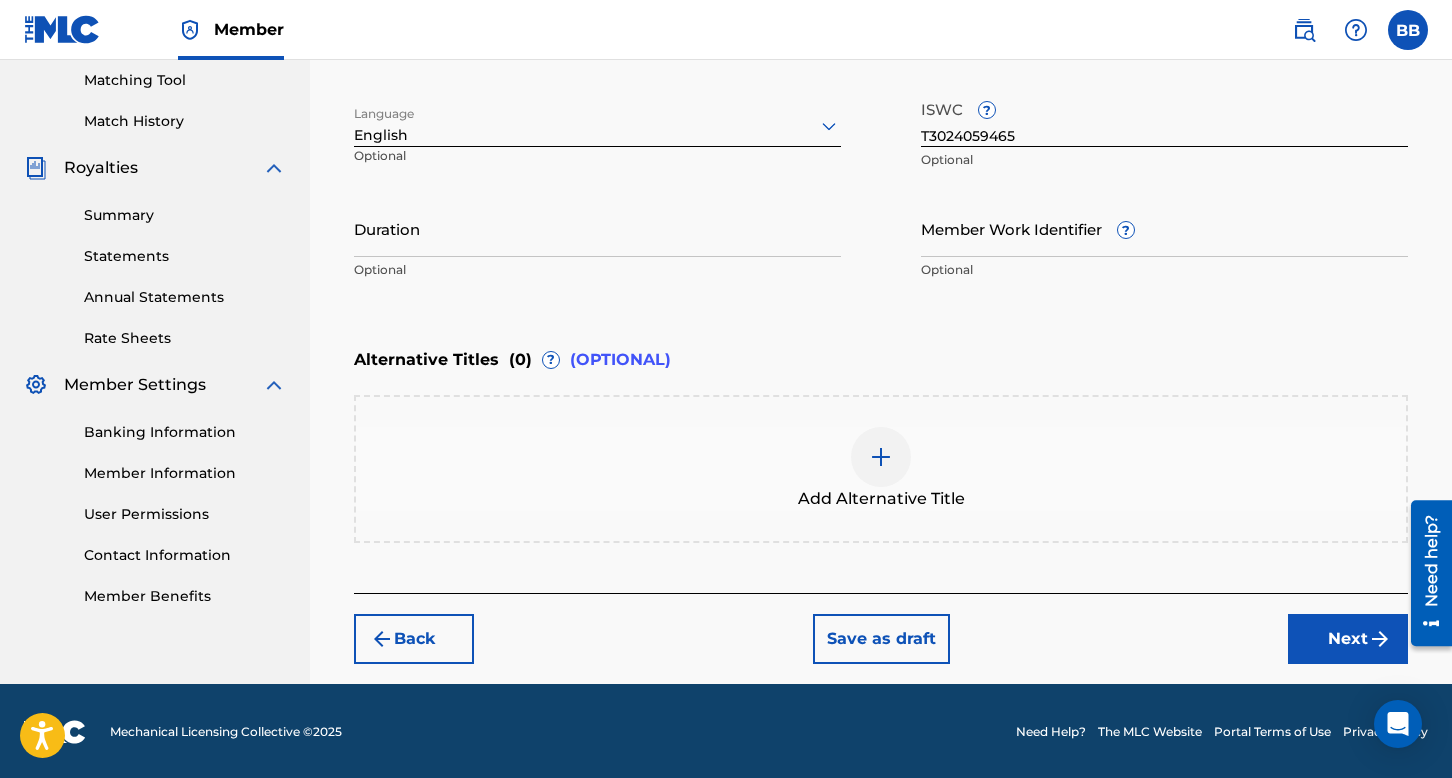 click on "Next" at bounding box center [1348, 639] 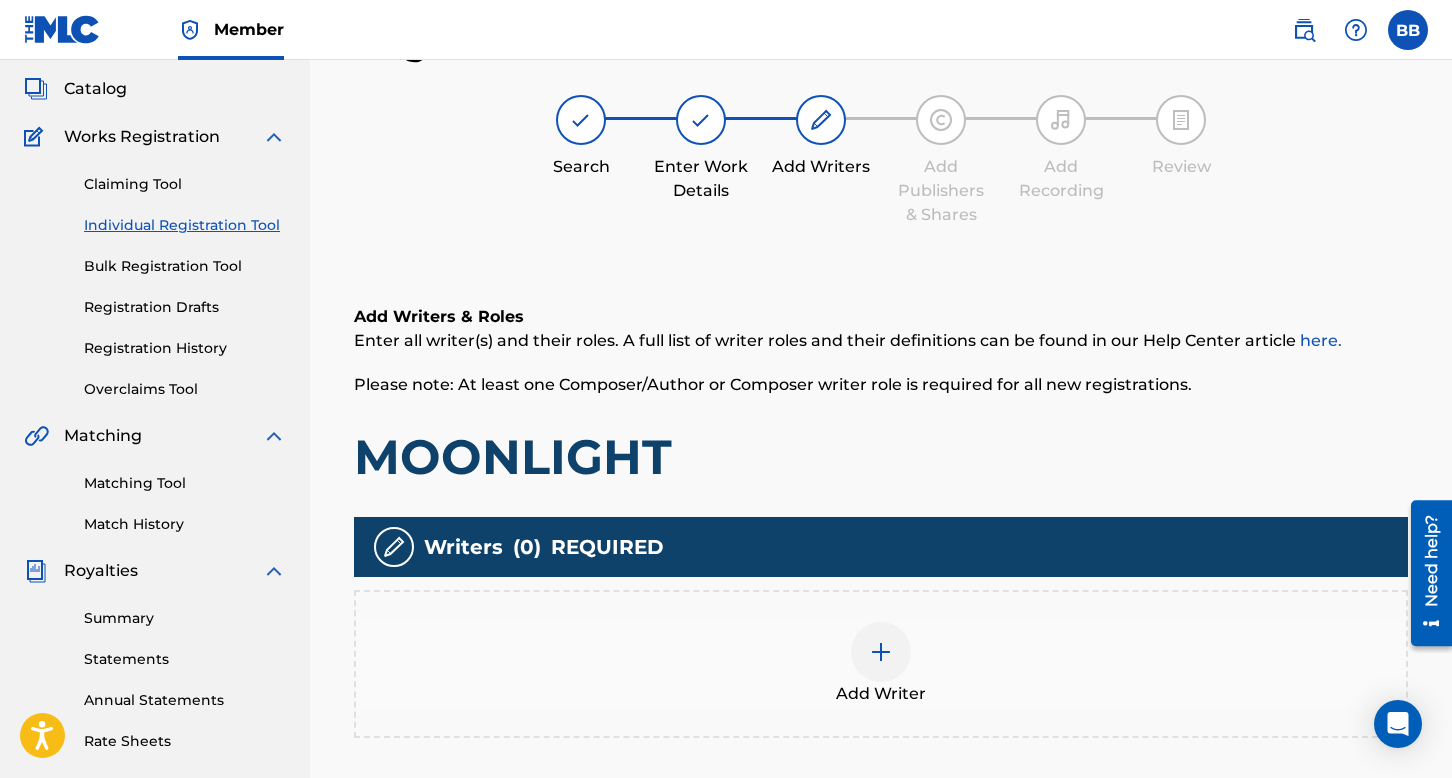 scroll, scrollTop: 90, scrollLeft: 0, axis: vertical 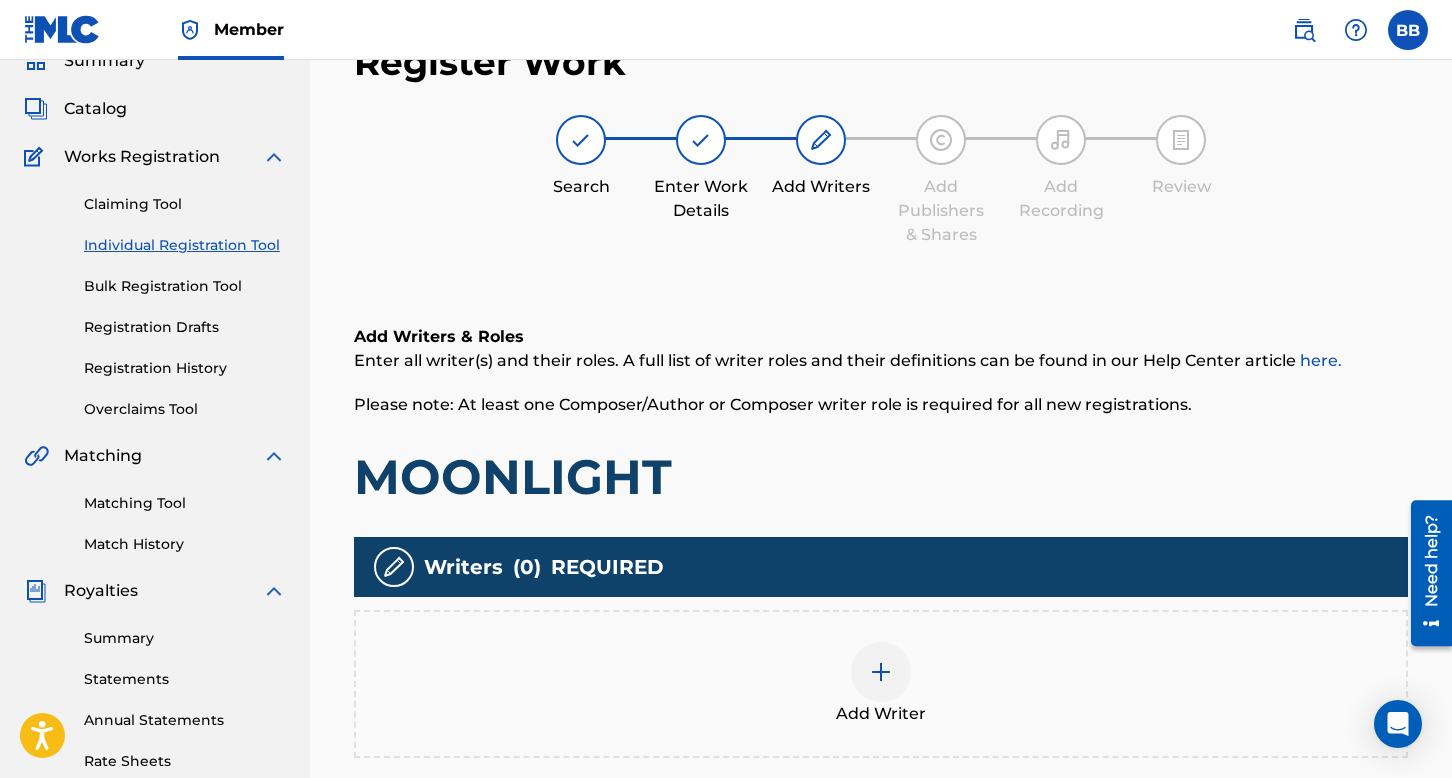 click at bounding box center [881, 672] 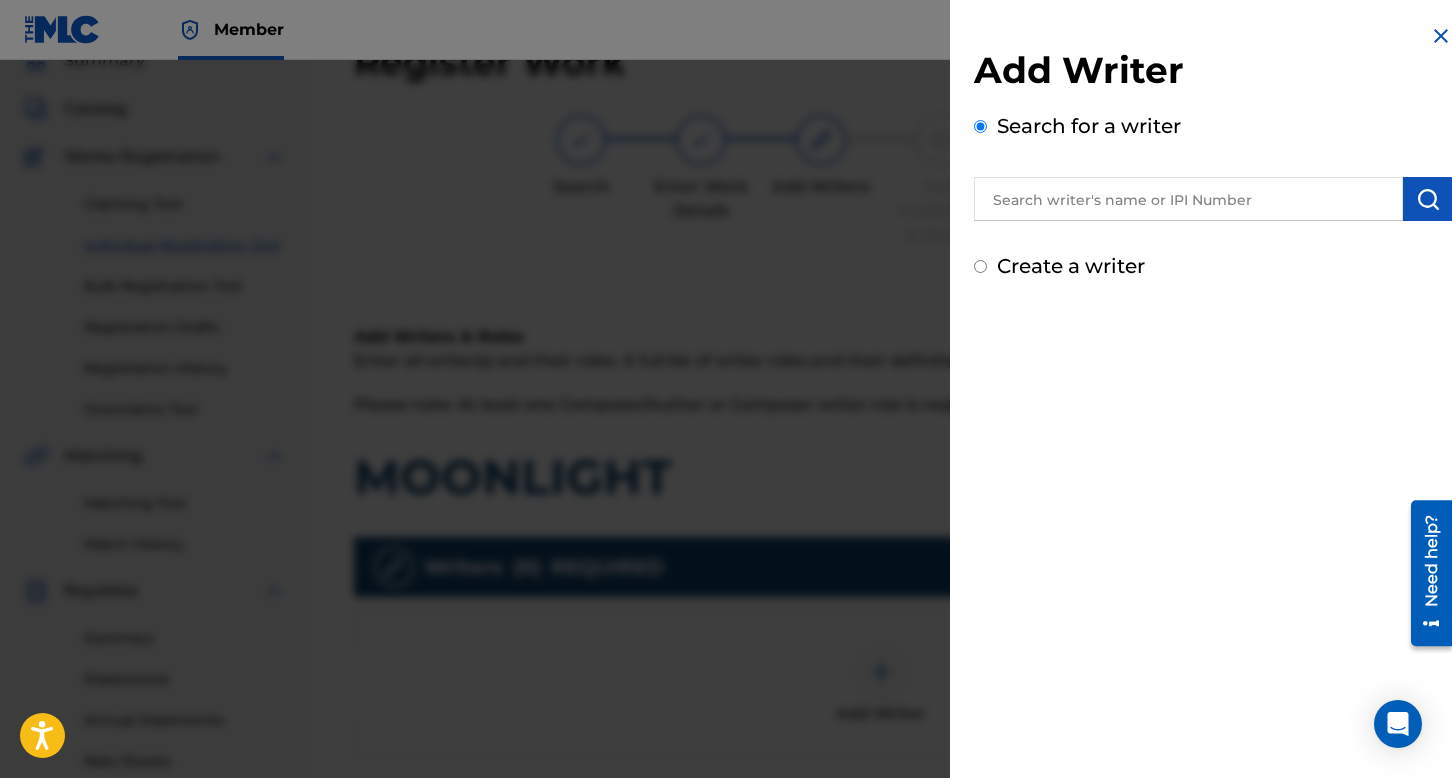 click at bounding box center [1188, 199] 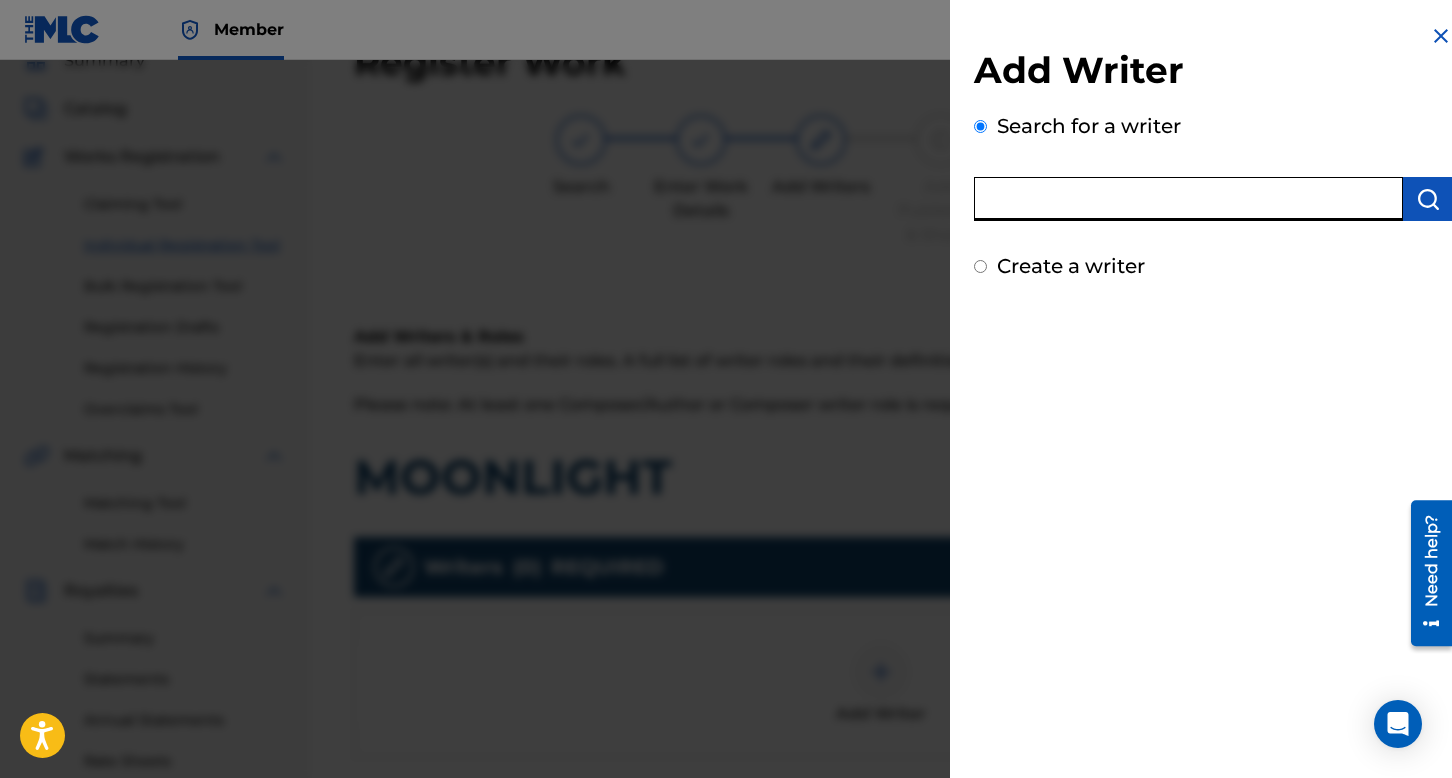 paste on "[PERSON_NAME]" 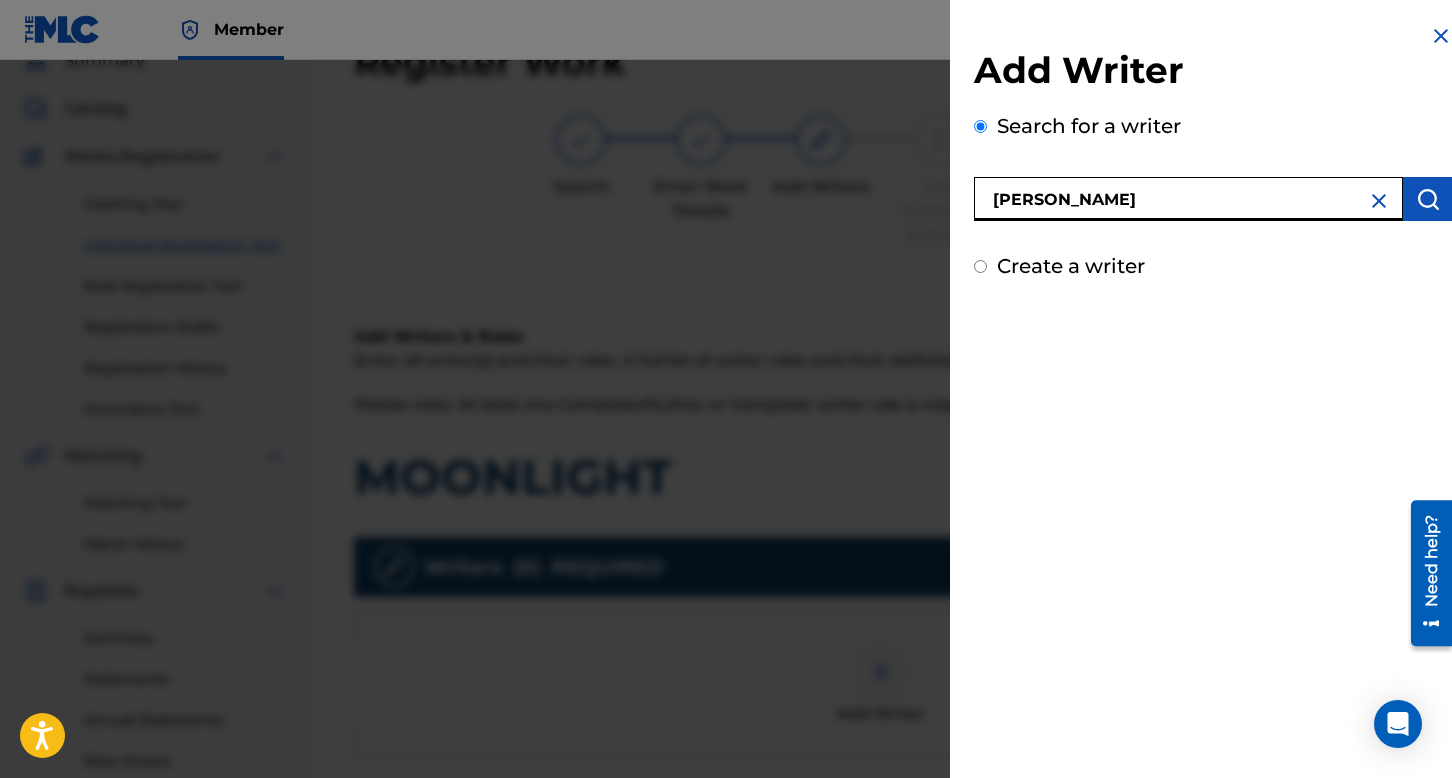 type on "[PERSON_NAME]" 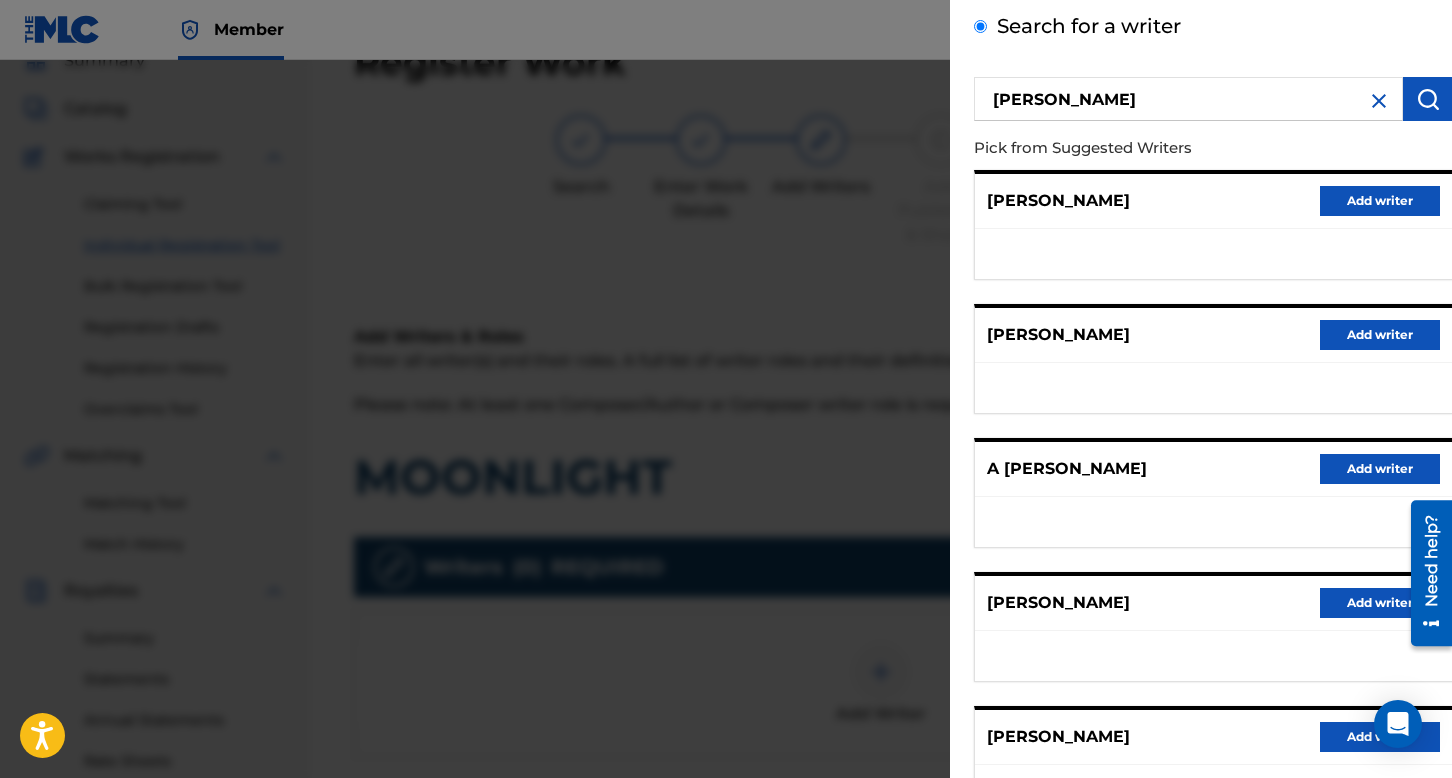 scroll, scrollTop: 262, scrollLeft: 0, axis: vertical 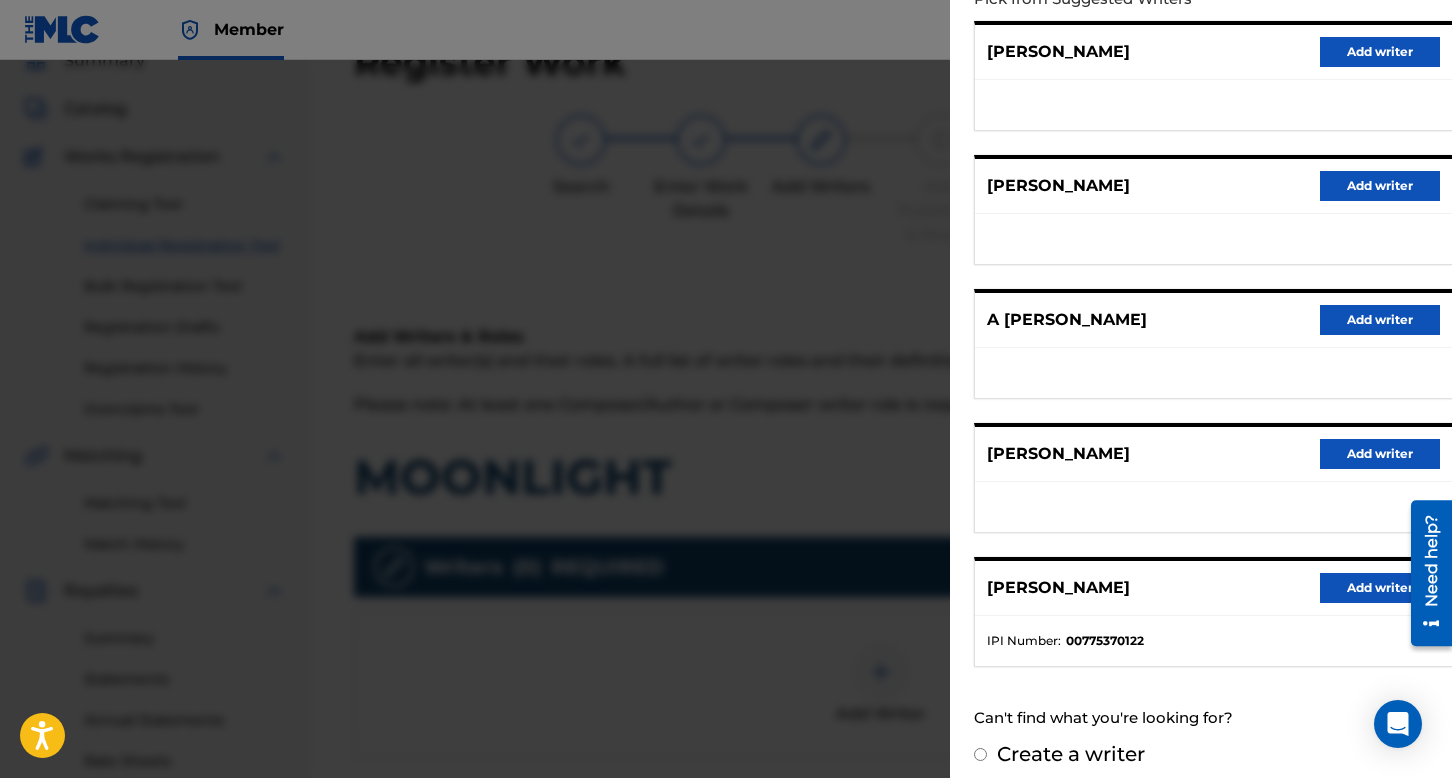 click on "Add writer" at bounding box center [1380, 588] 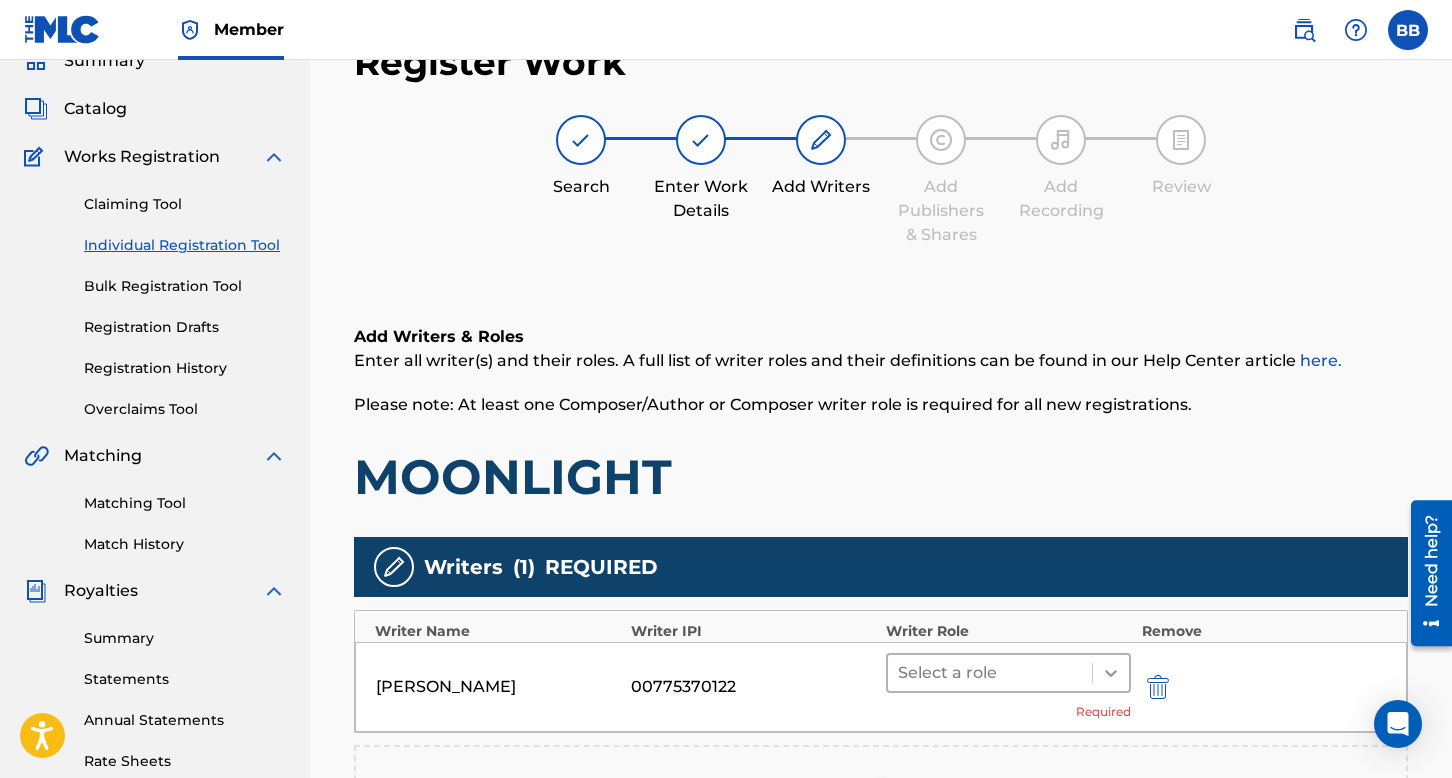 click 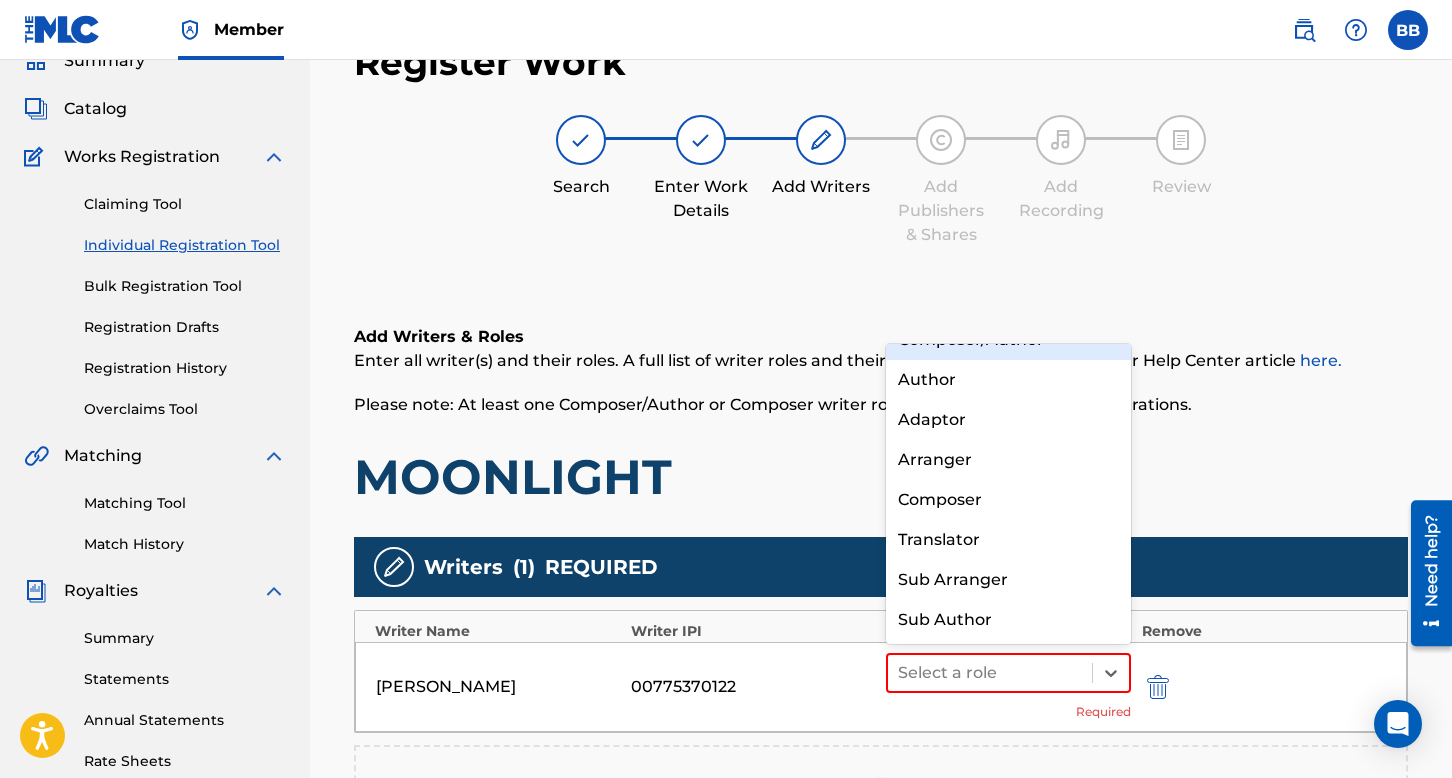 scroll, scrollTop: 0, scrollLeft: 0, axis: both 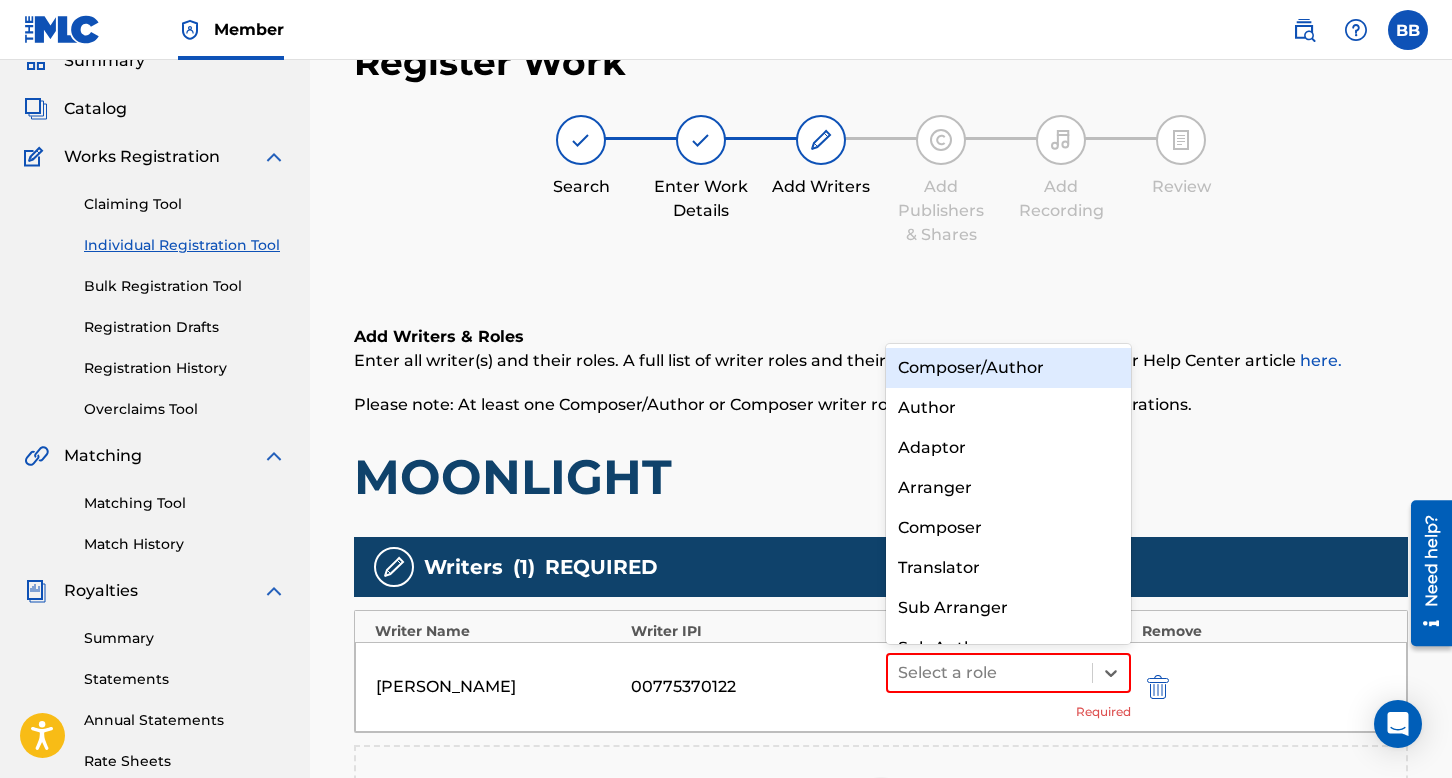 click on "Composer/Author" at bounding box center (1008, 368) 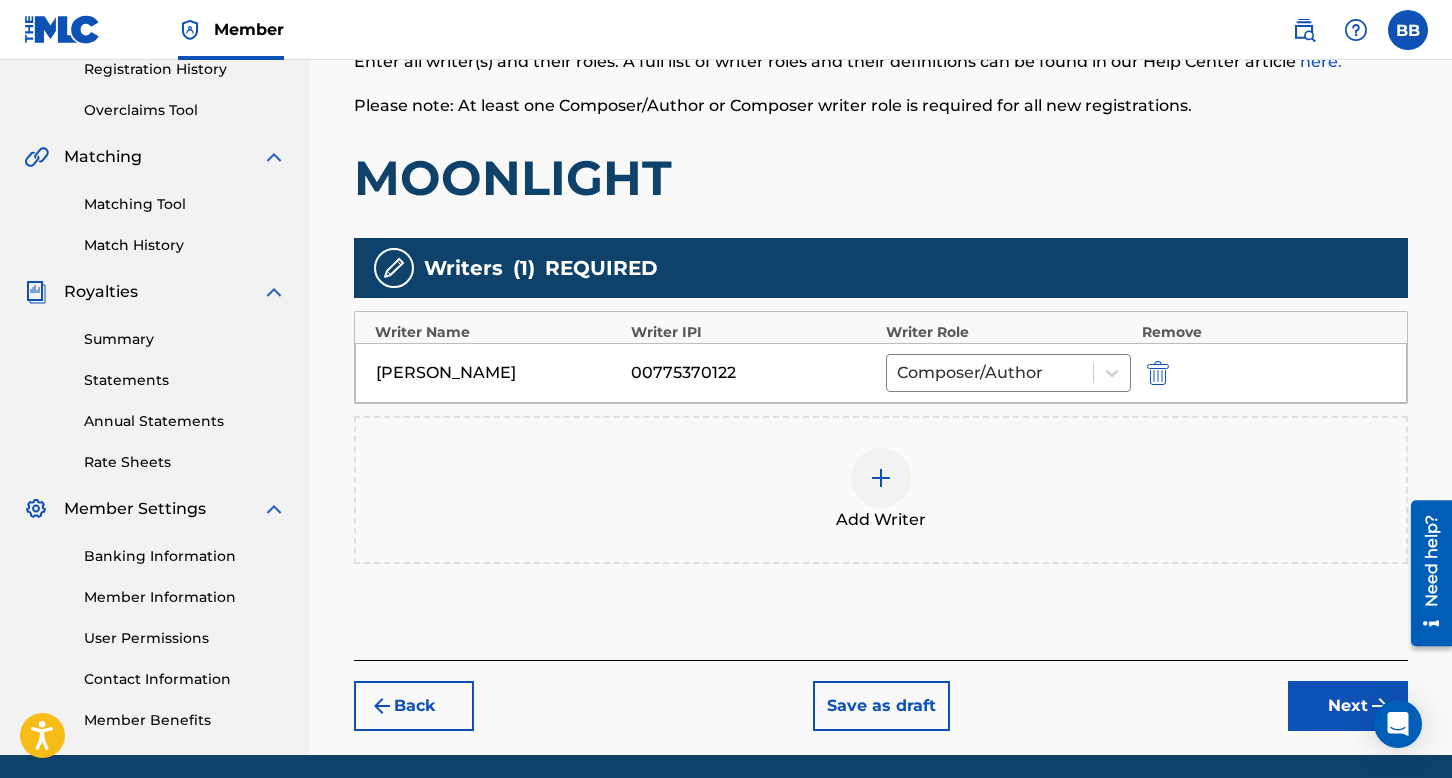 scroll, scrollTop: 390, scrollLeft: 0, axis: vertical 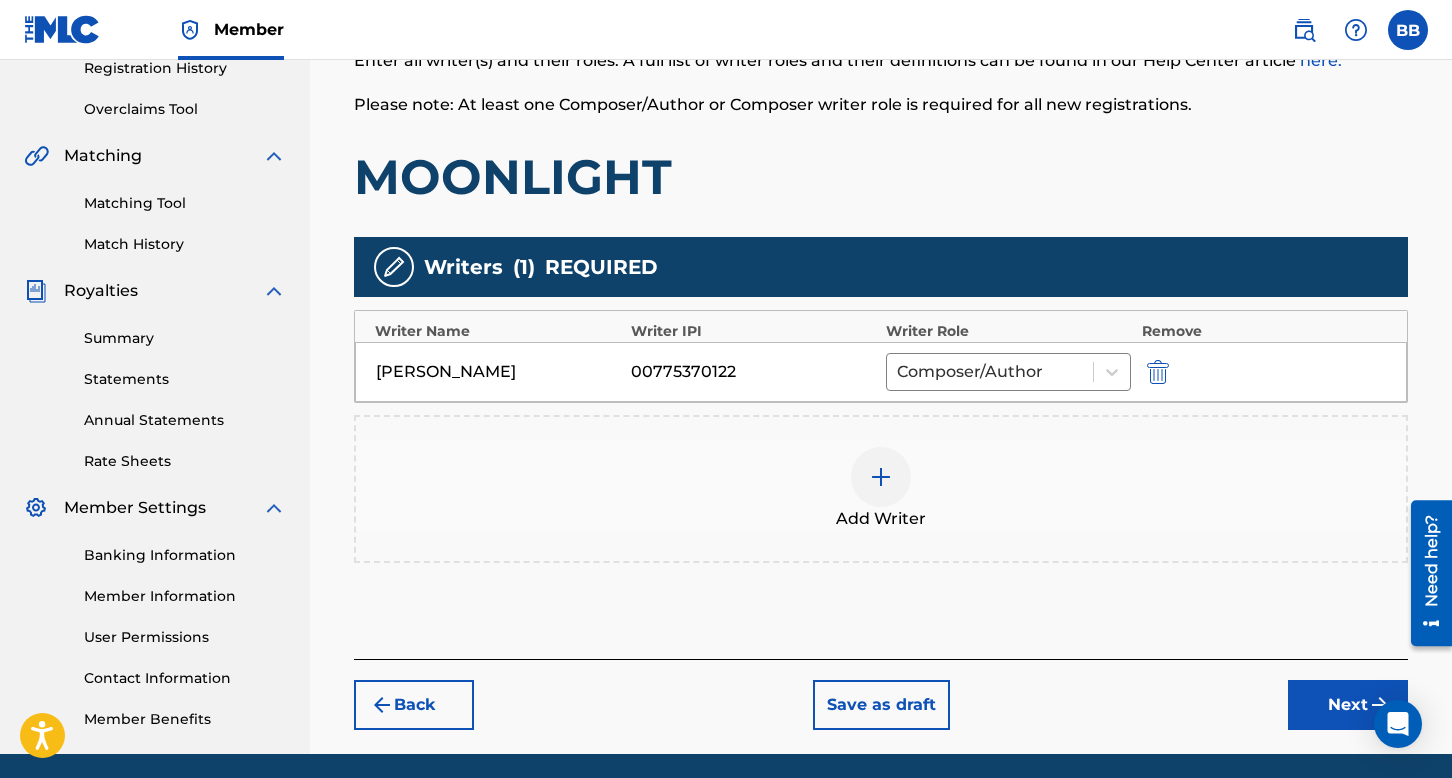 click at bounding box center (881, 477) 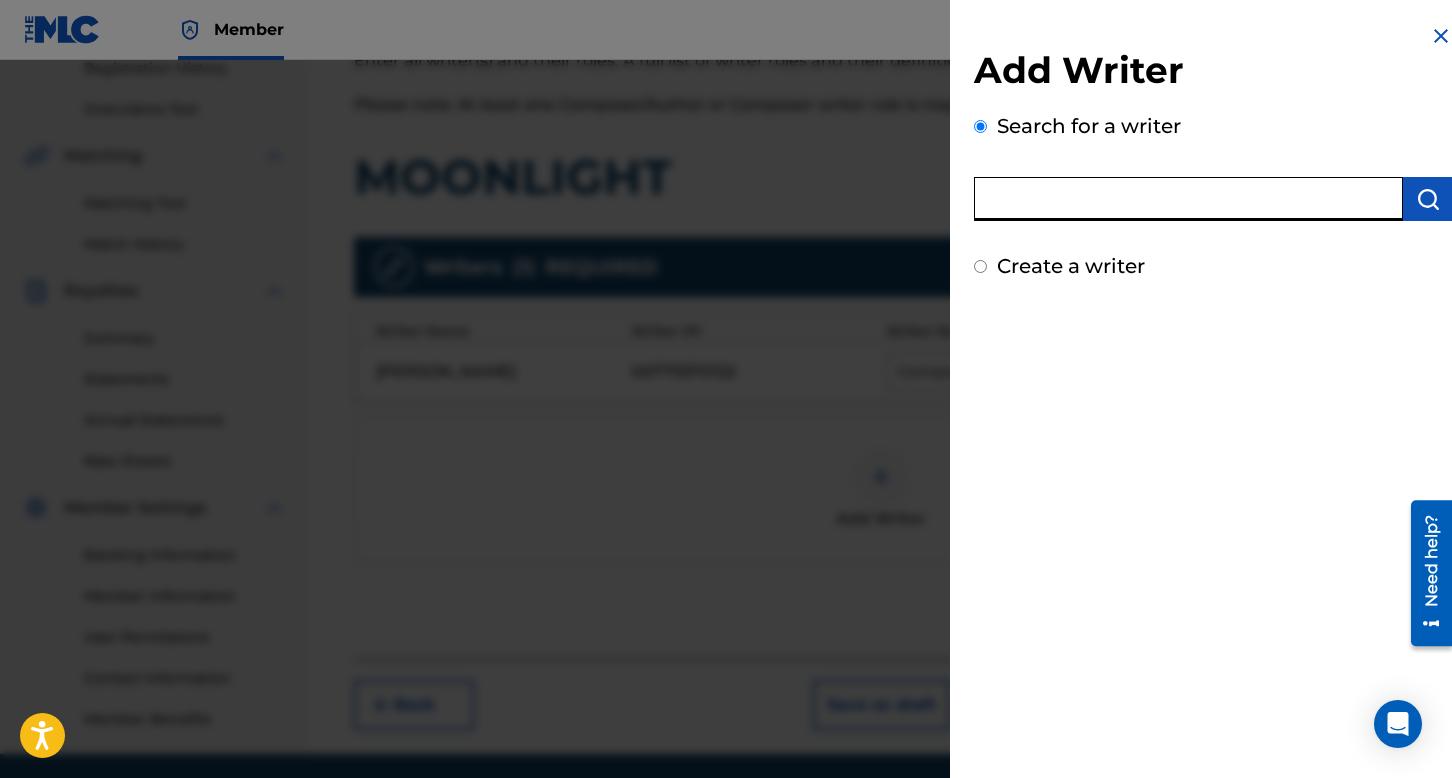 click at bounding box center [1188, 199] 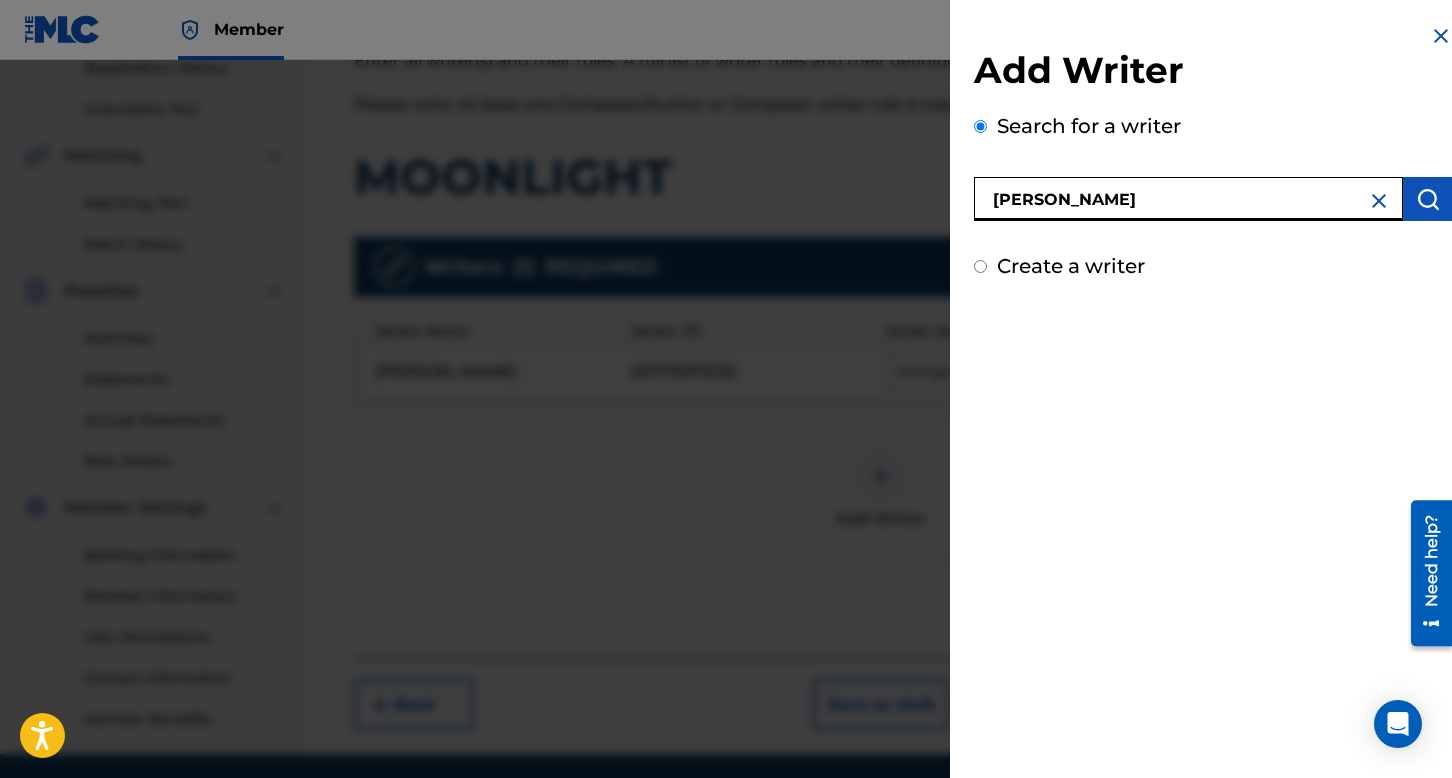 type on "[PERSON_NAME]" 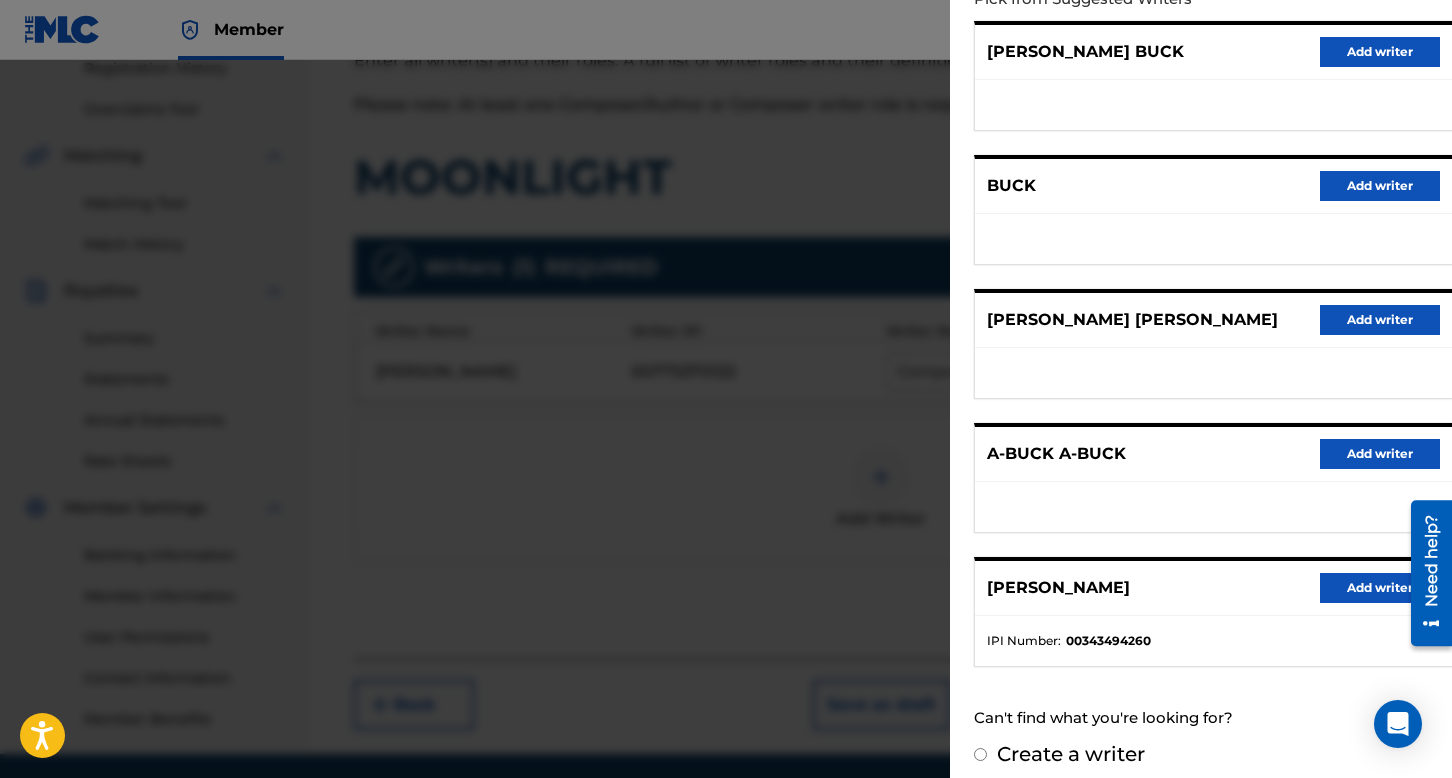 scroll, scrollTop: 262, scrollLeft: 0, axis: vertical 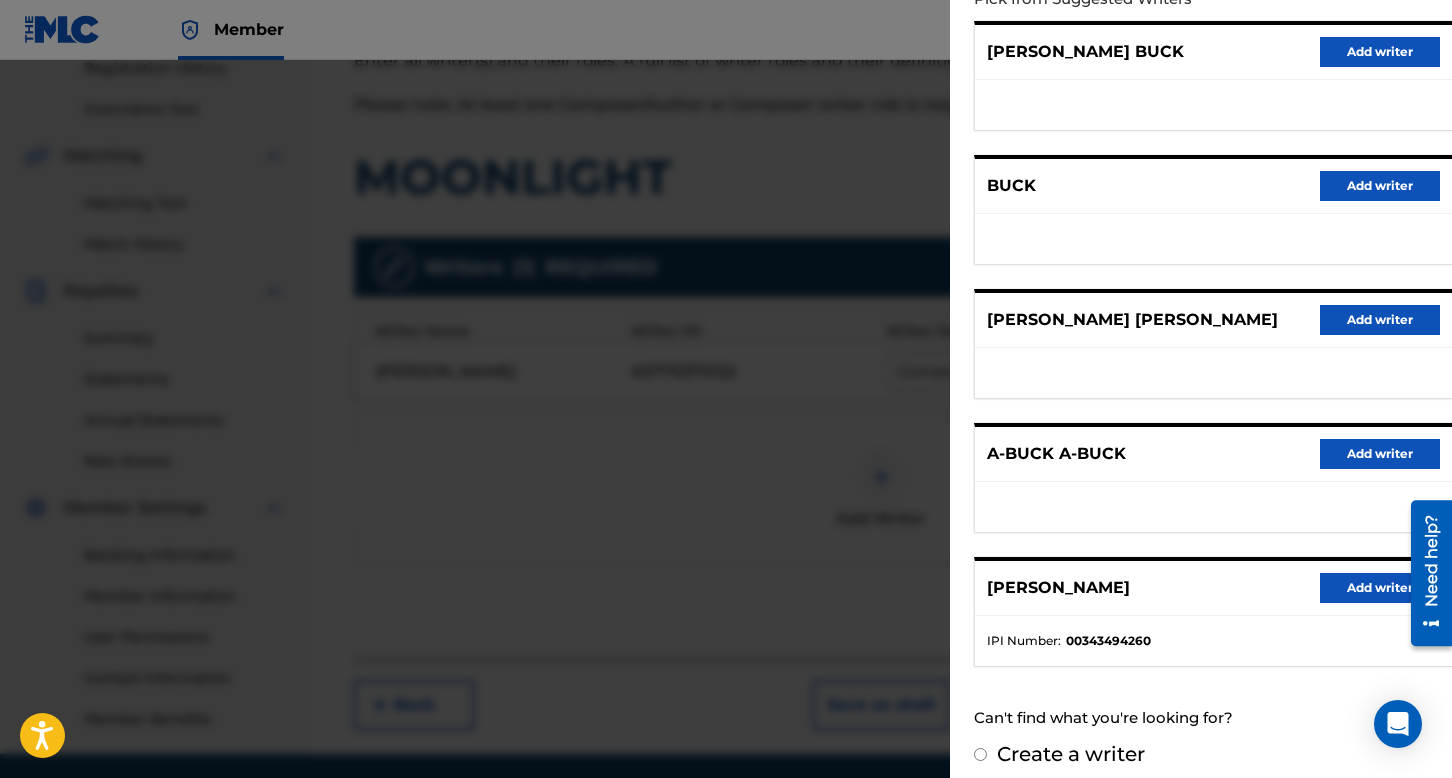 click on "Add writer" at bounding box center [1380, 588] 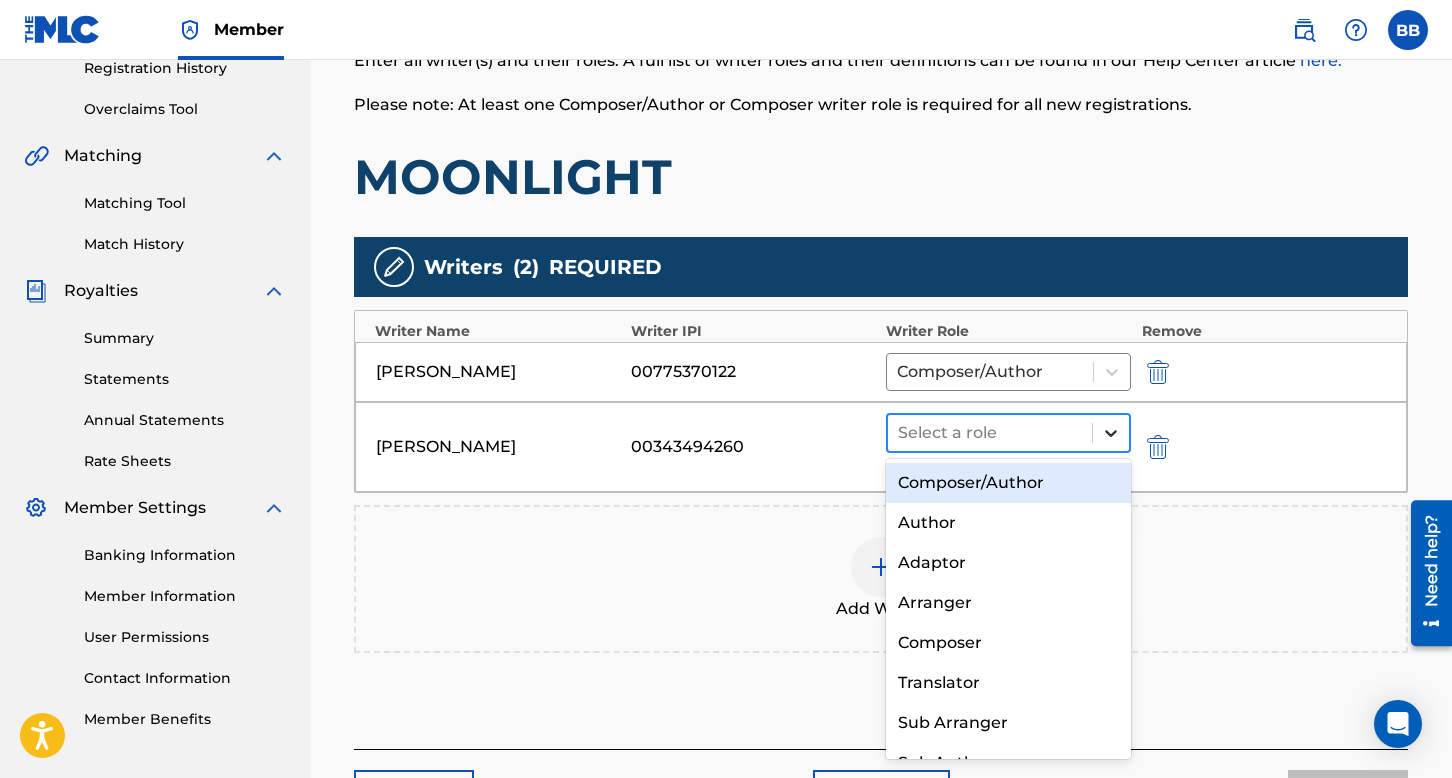 click 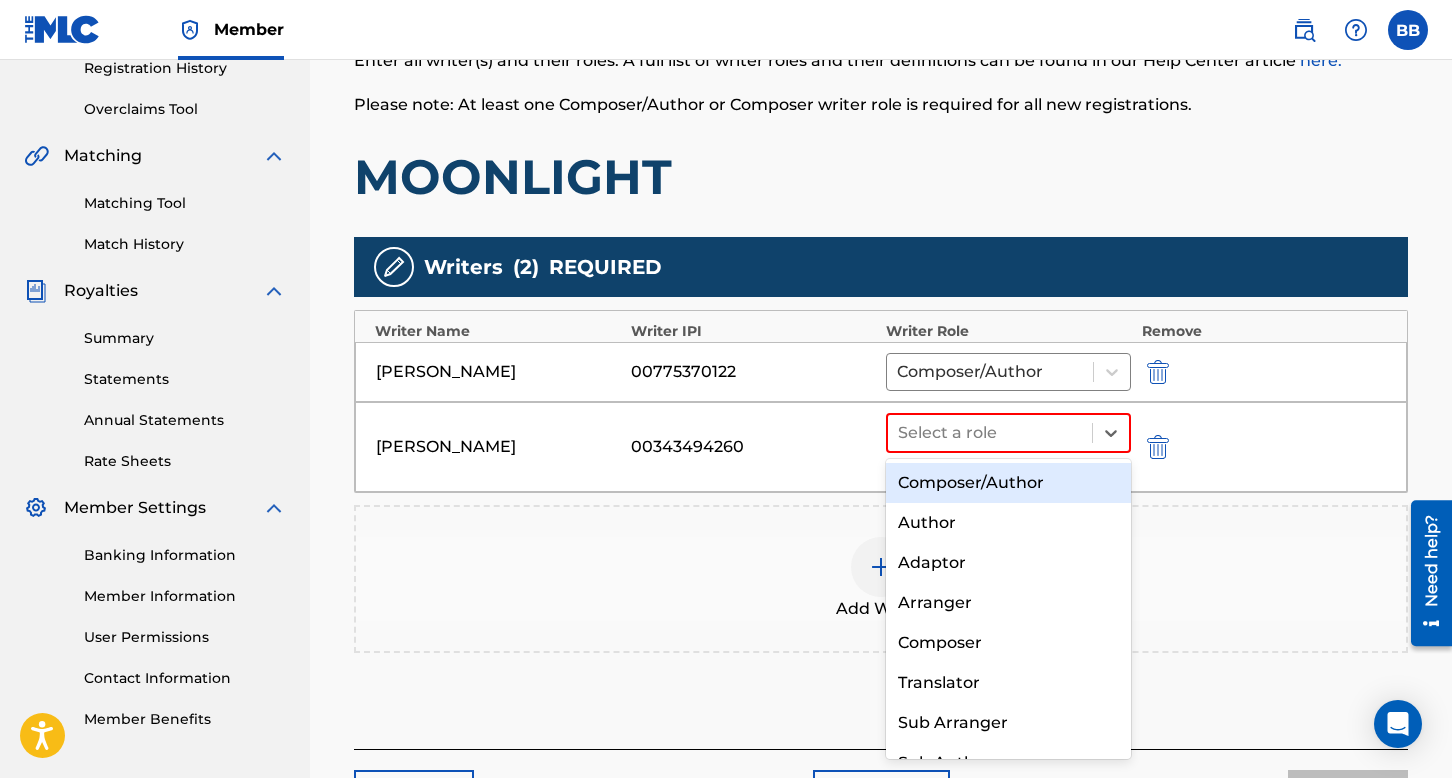 click on "Composer/Author" at bounding box center [1008, 483] 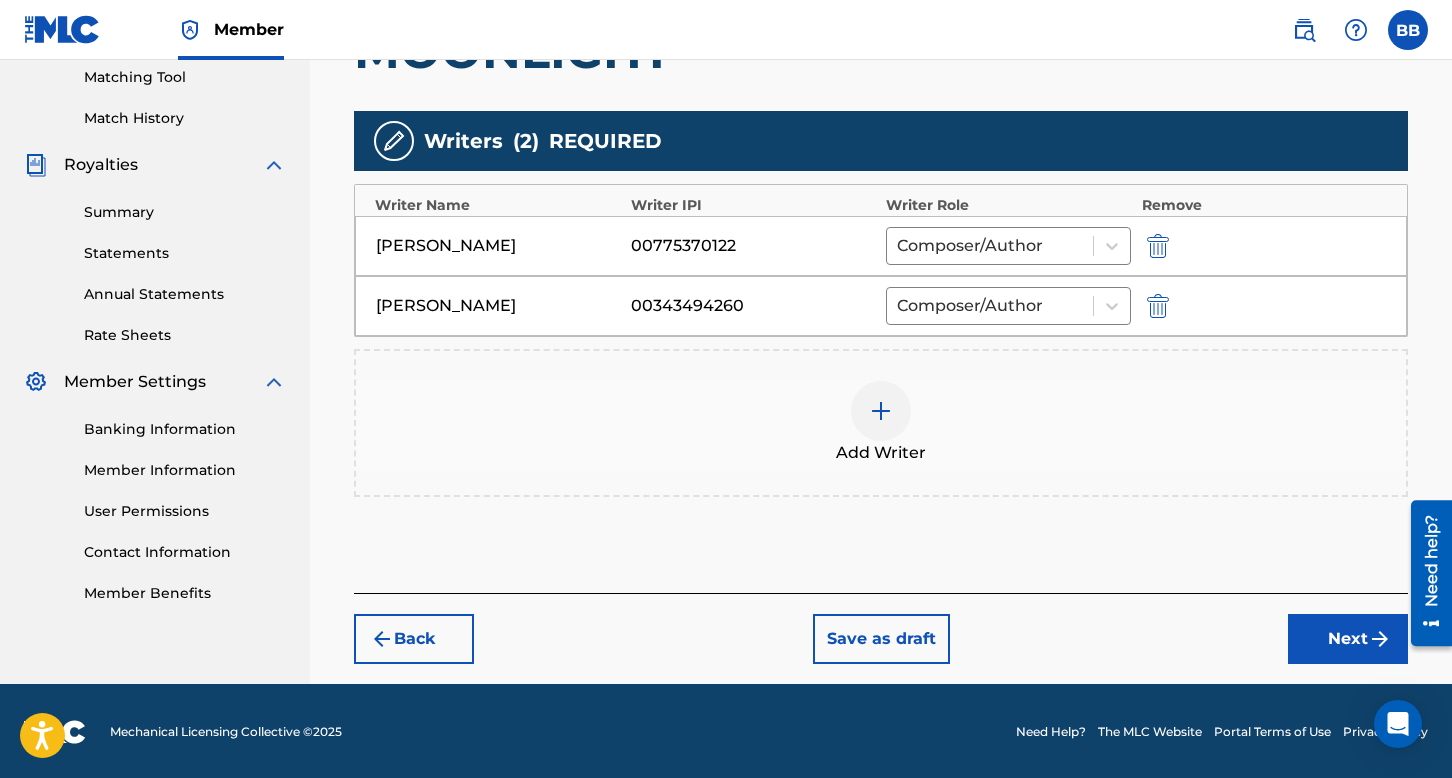 click on "Next" at bounding box center [1348, 639] 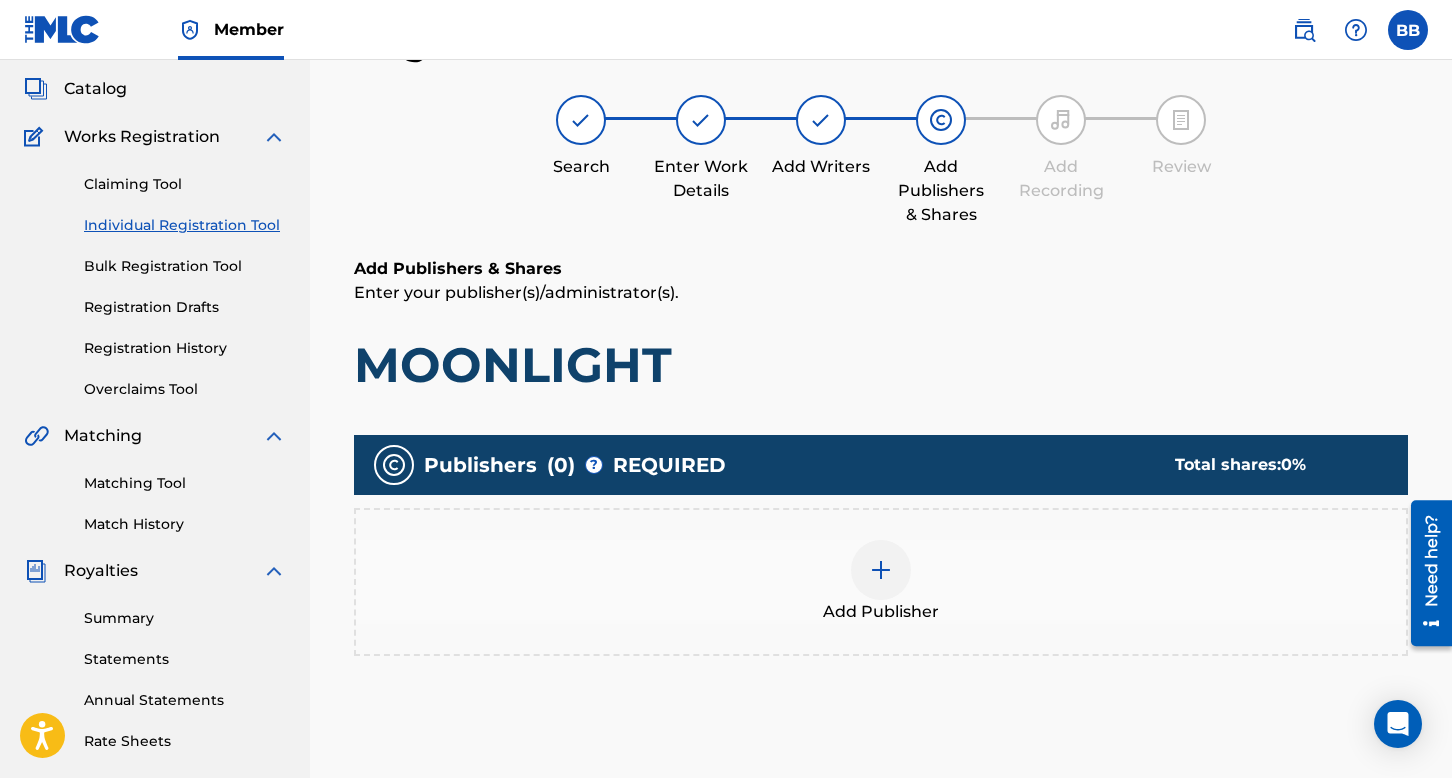 scroll, scrollTop: 90, scrollLeft: 0, axis: vertical 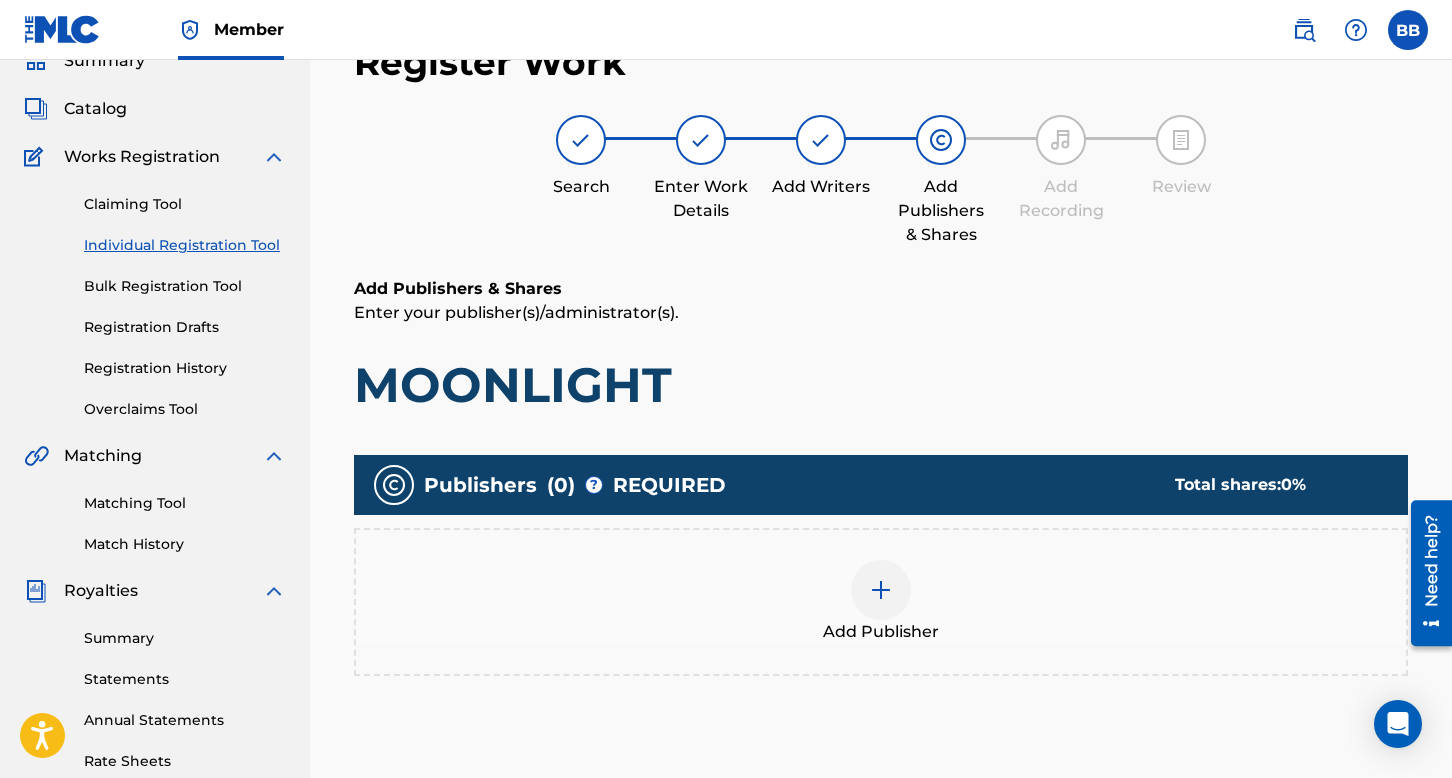 click at bounding box center [881, 590] 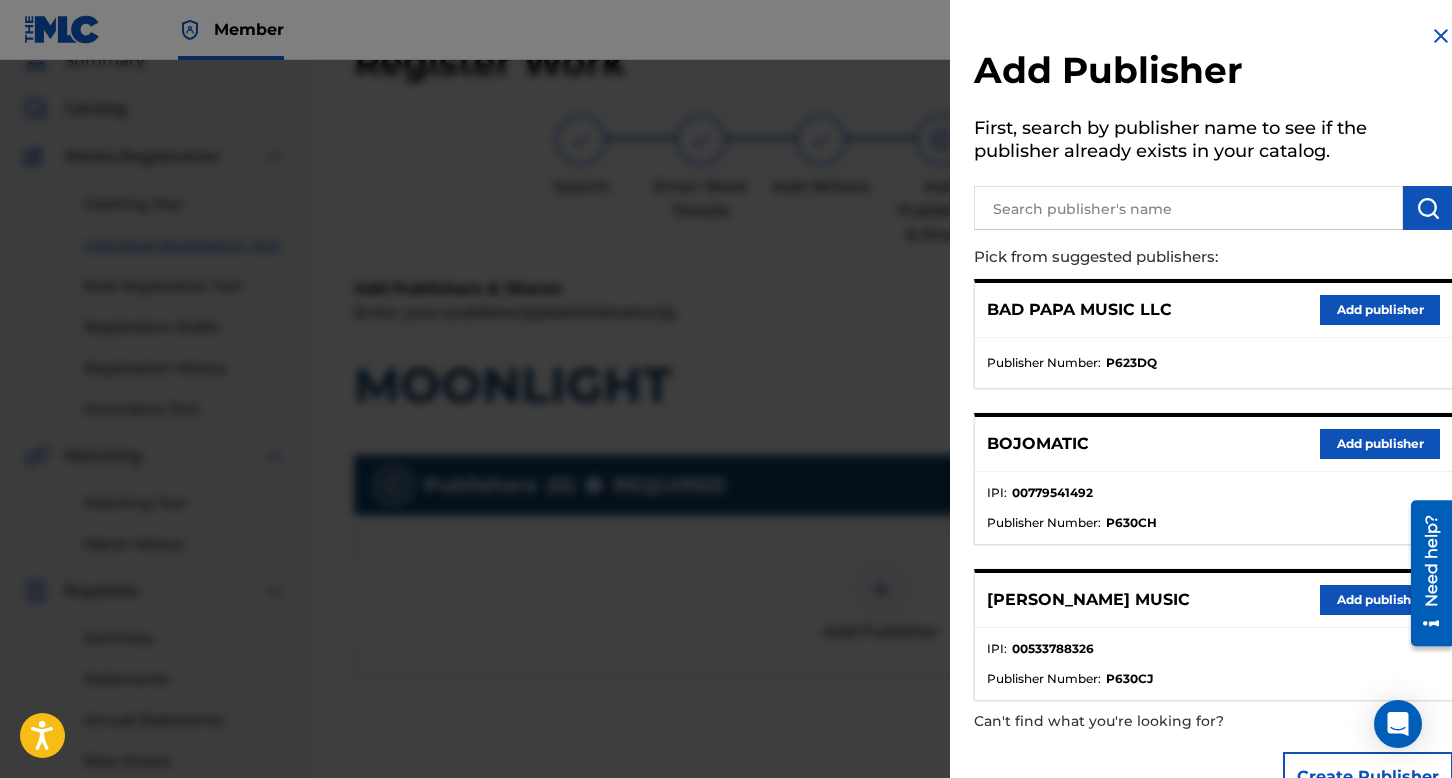 click on "Add publisher" at bounding box center [1380, 444] 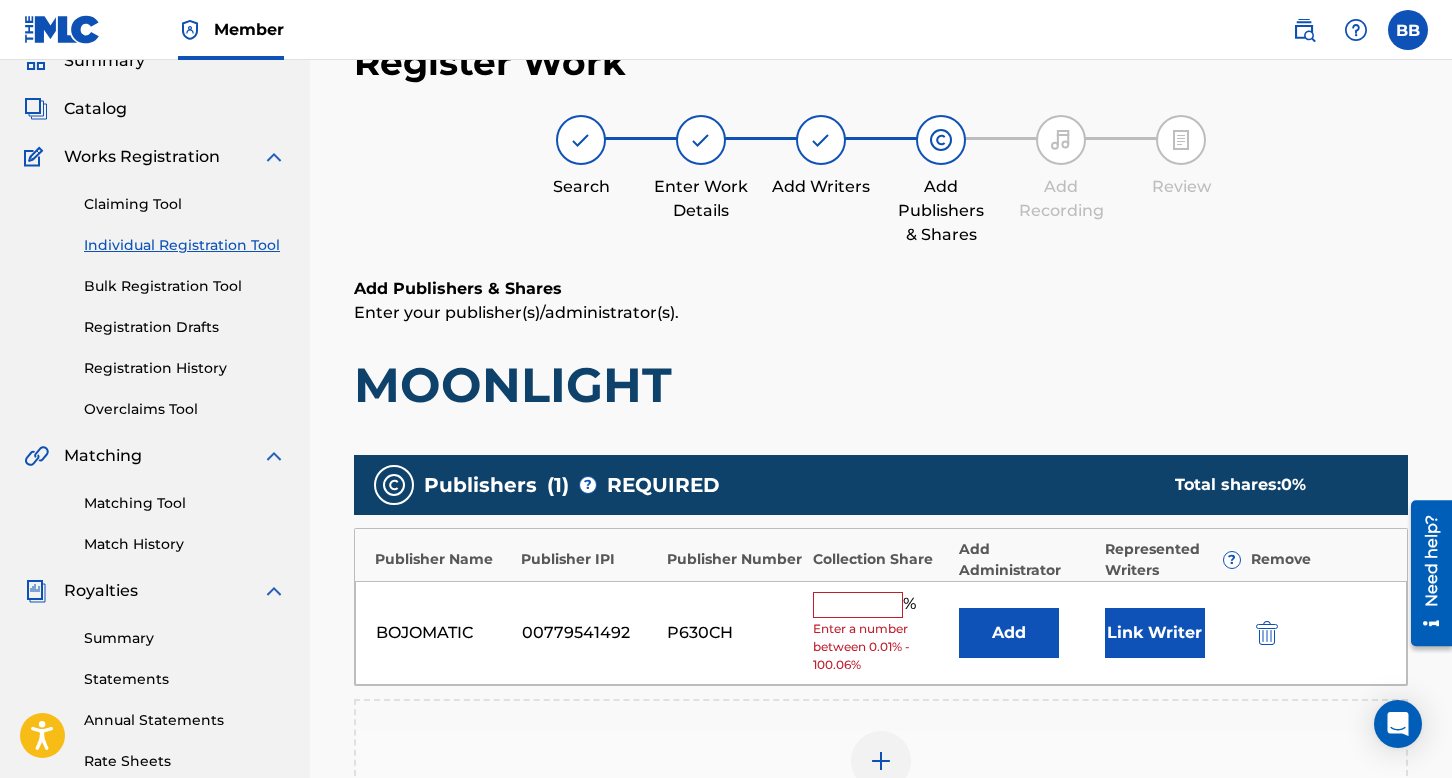 click at bounding box center [858, 605] 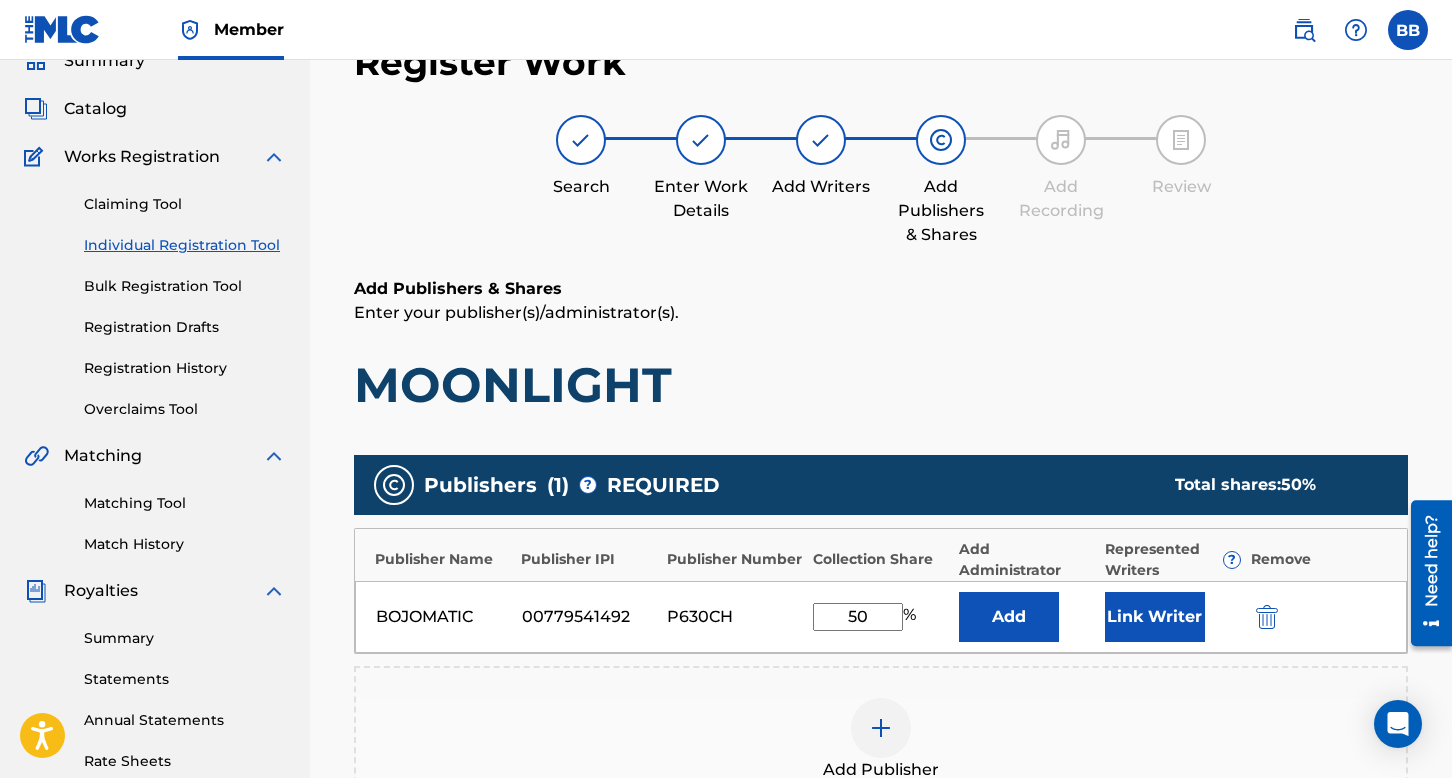type on "50" 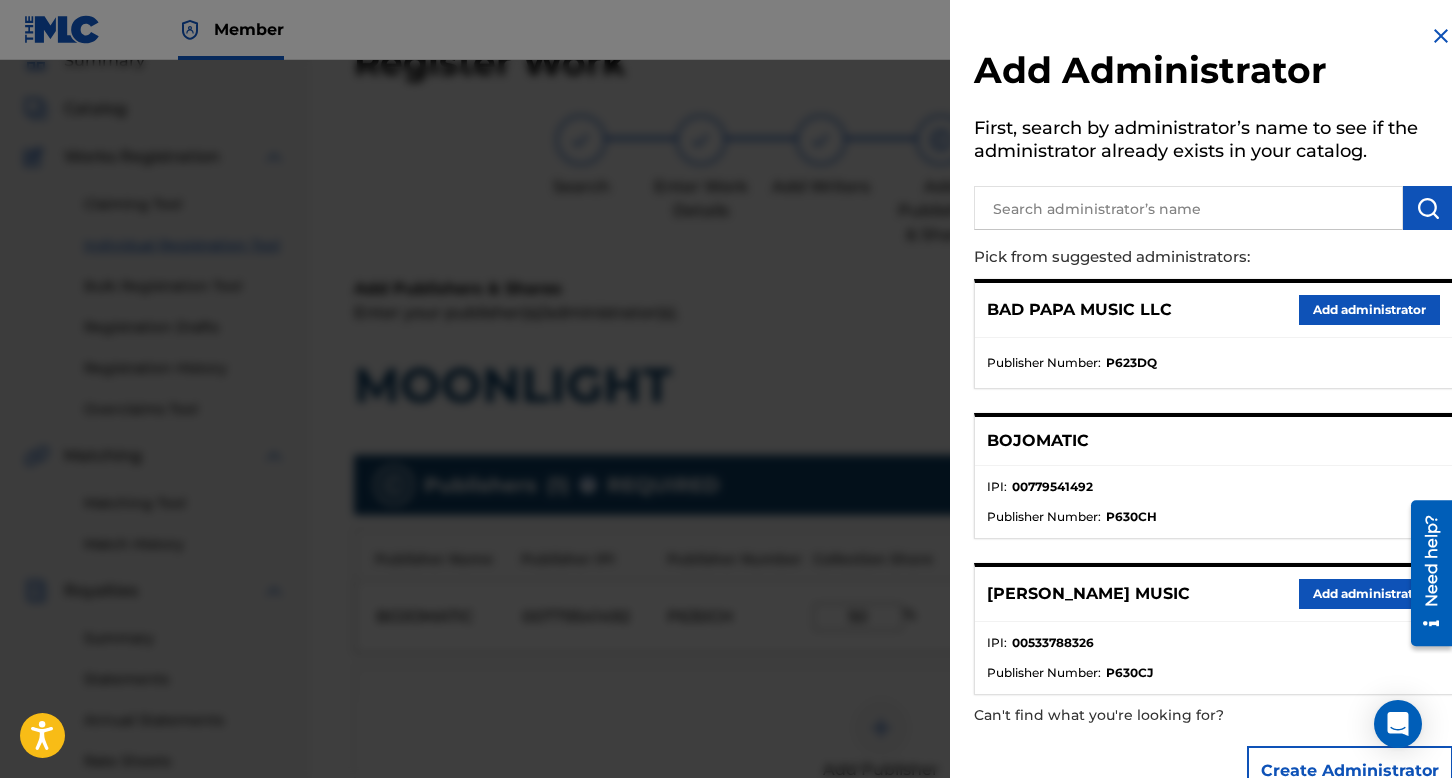 click on "Add administrator" at bounding box center [1369, 310] 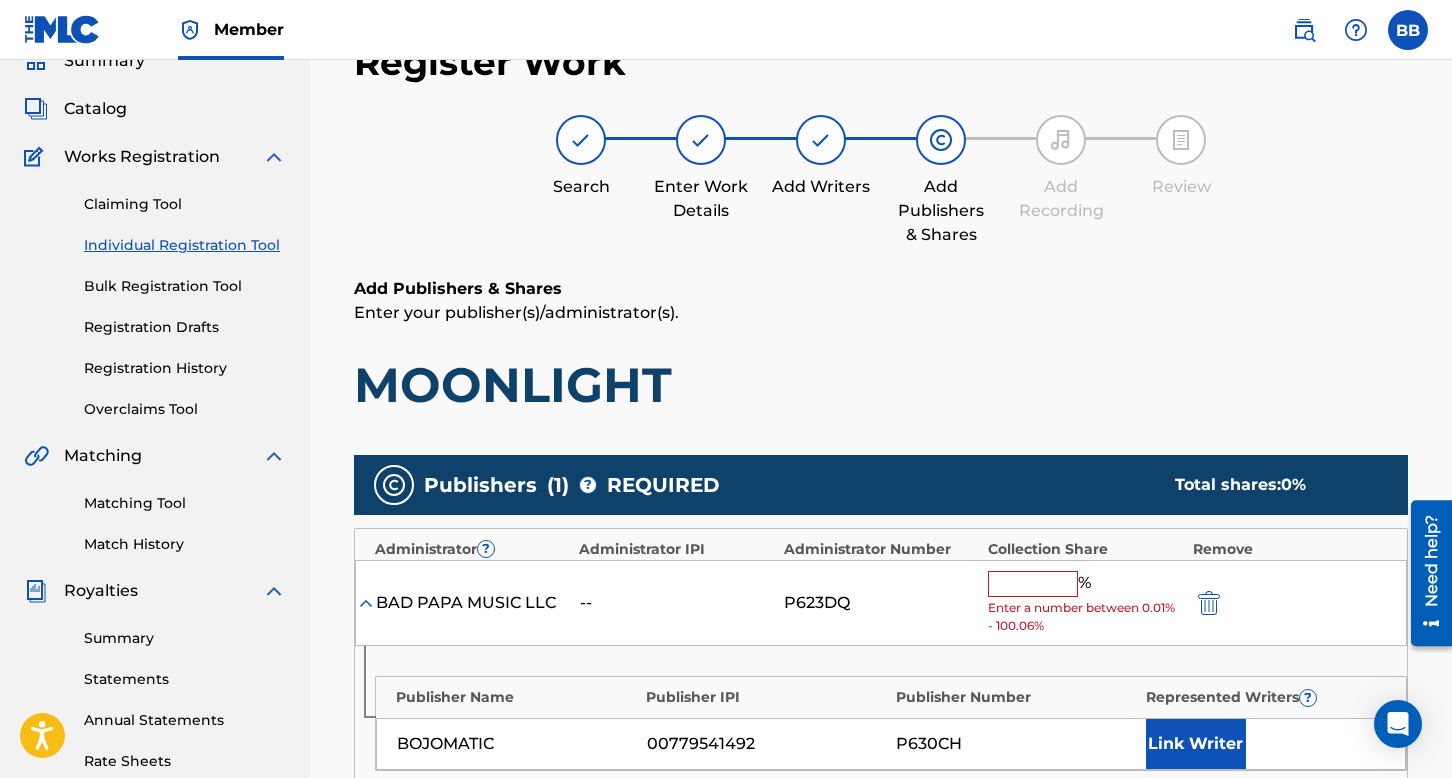 click at bounding box center (1033, 584) 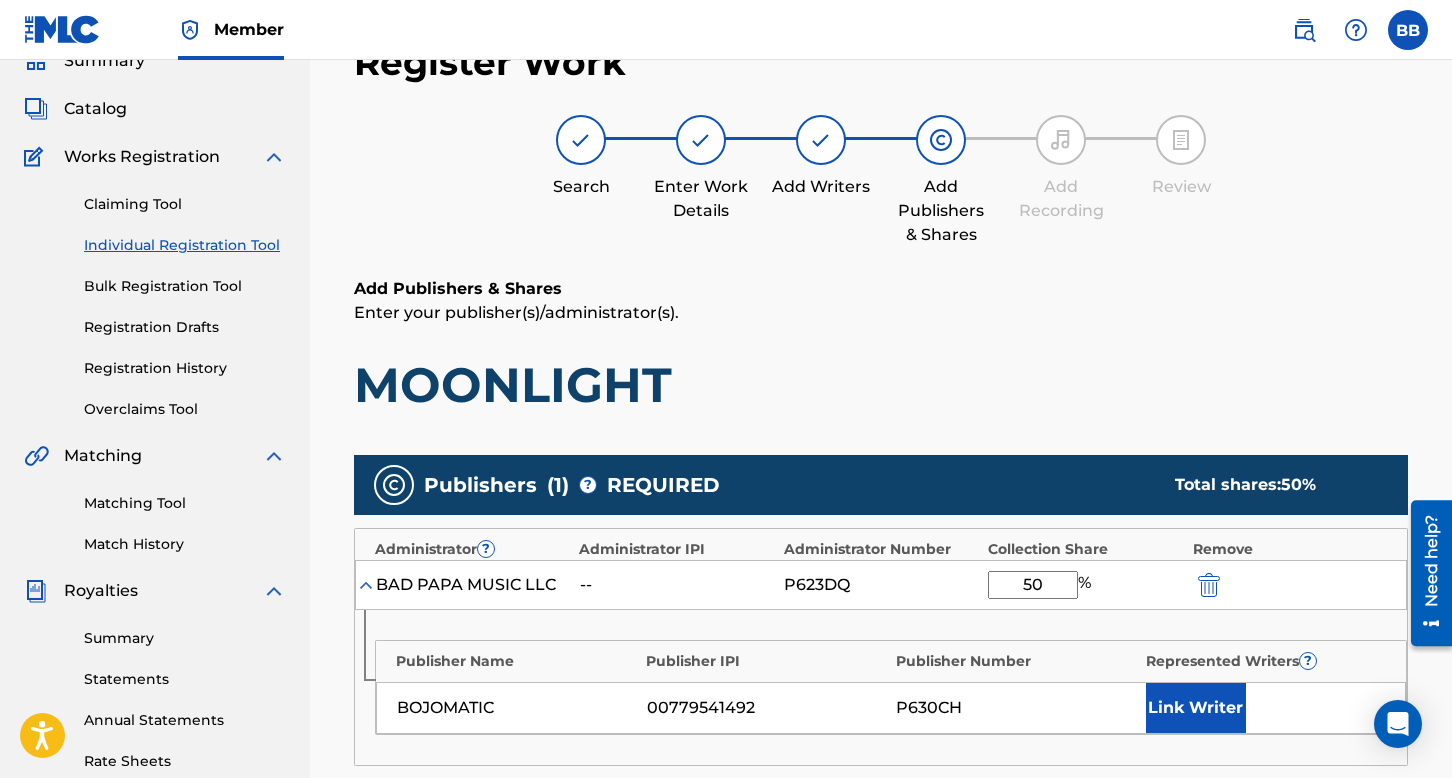 type on "50" 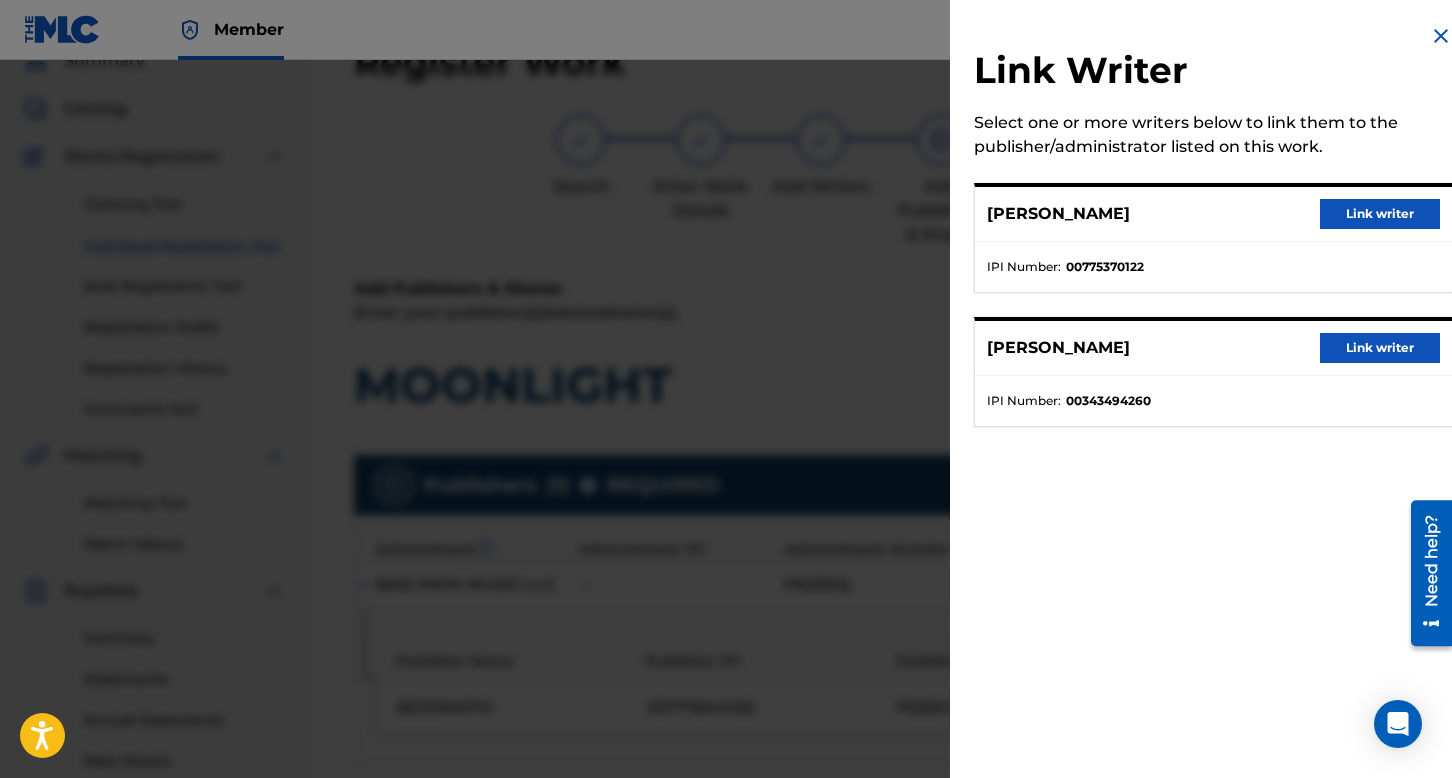 click on "Link writer" at bounding box center (1380, 214) 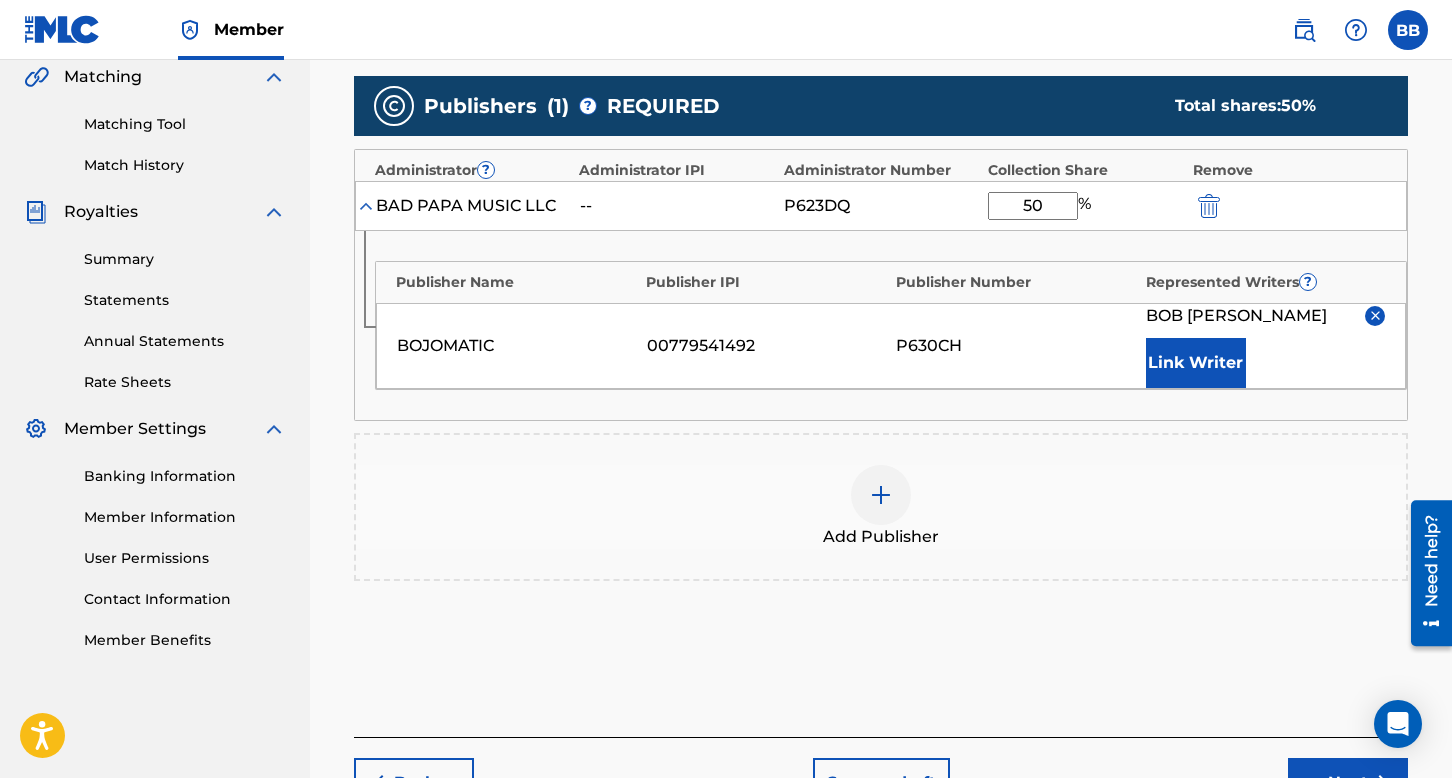 scroll, scrollTop: 490, scrollLeft: 0, axis: vertical 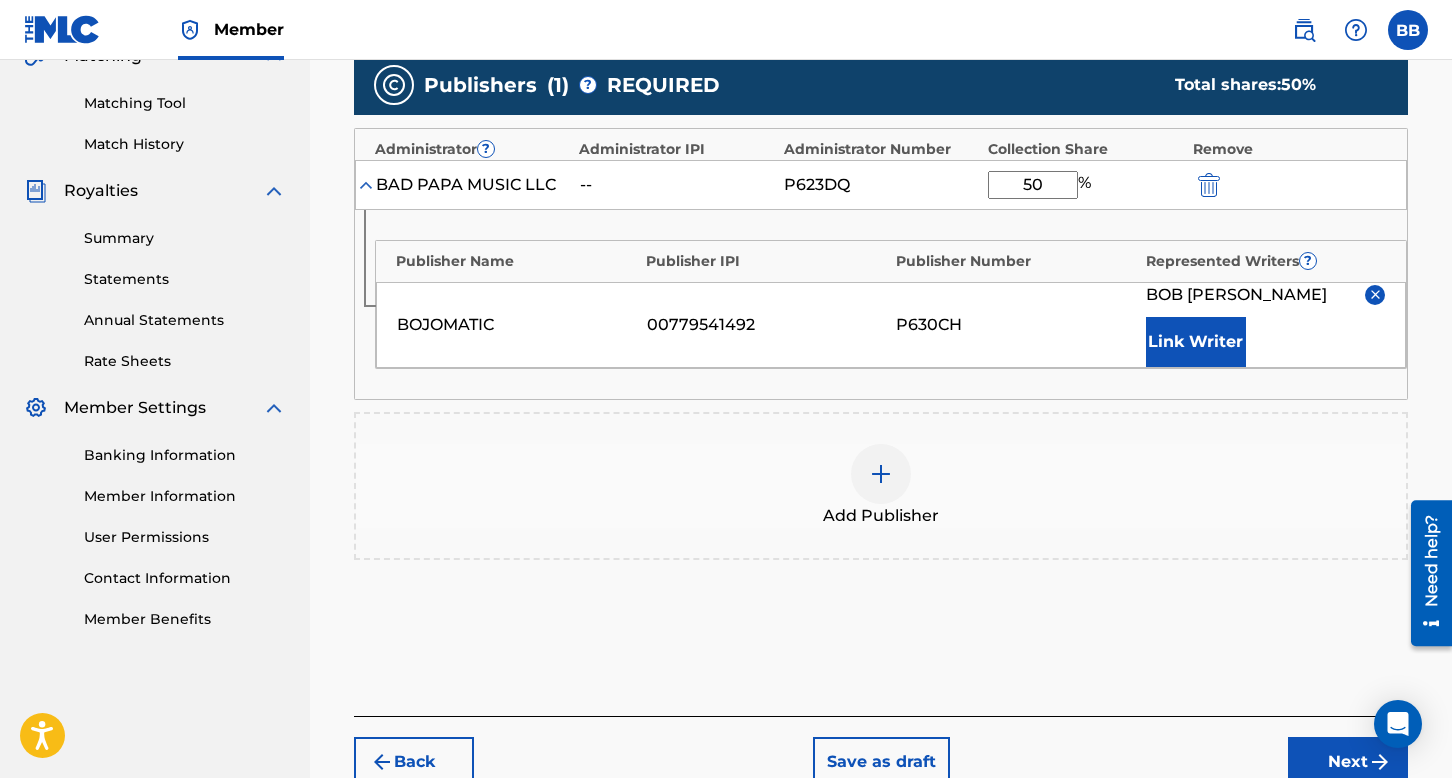 click at bounding box center (881, 474) 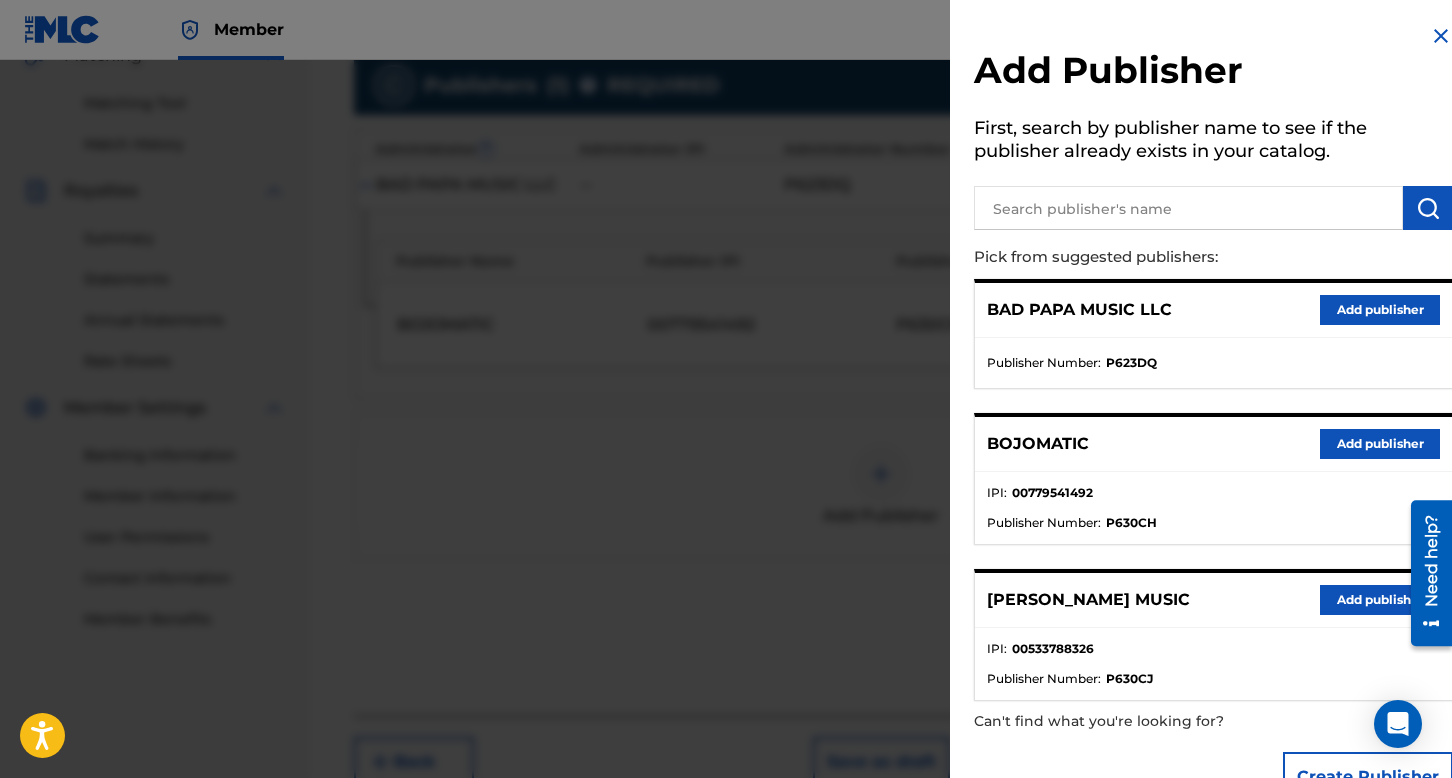 click on "Add publisher" at bounding box center [1380, 600] 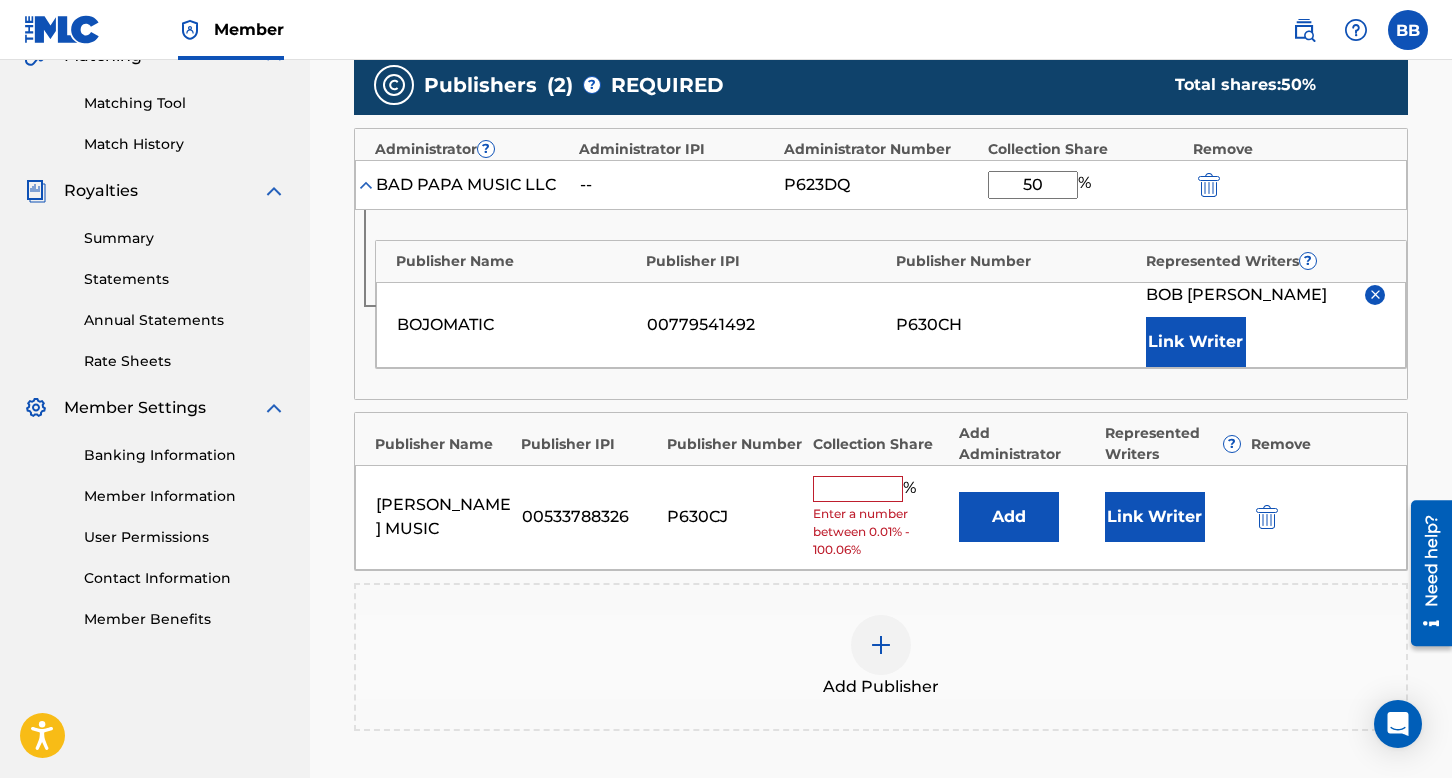 click at bounding box center [858, 489] 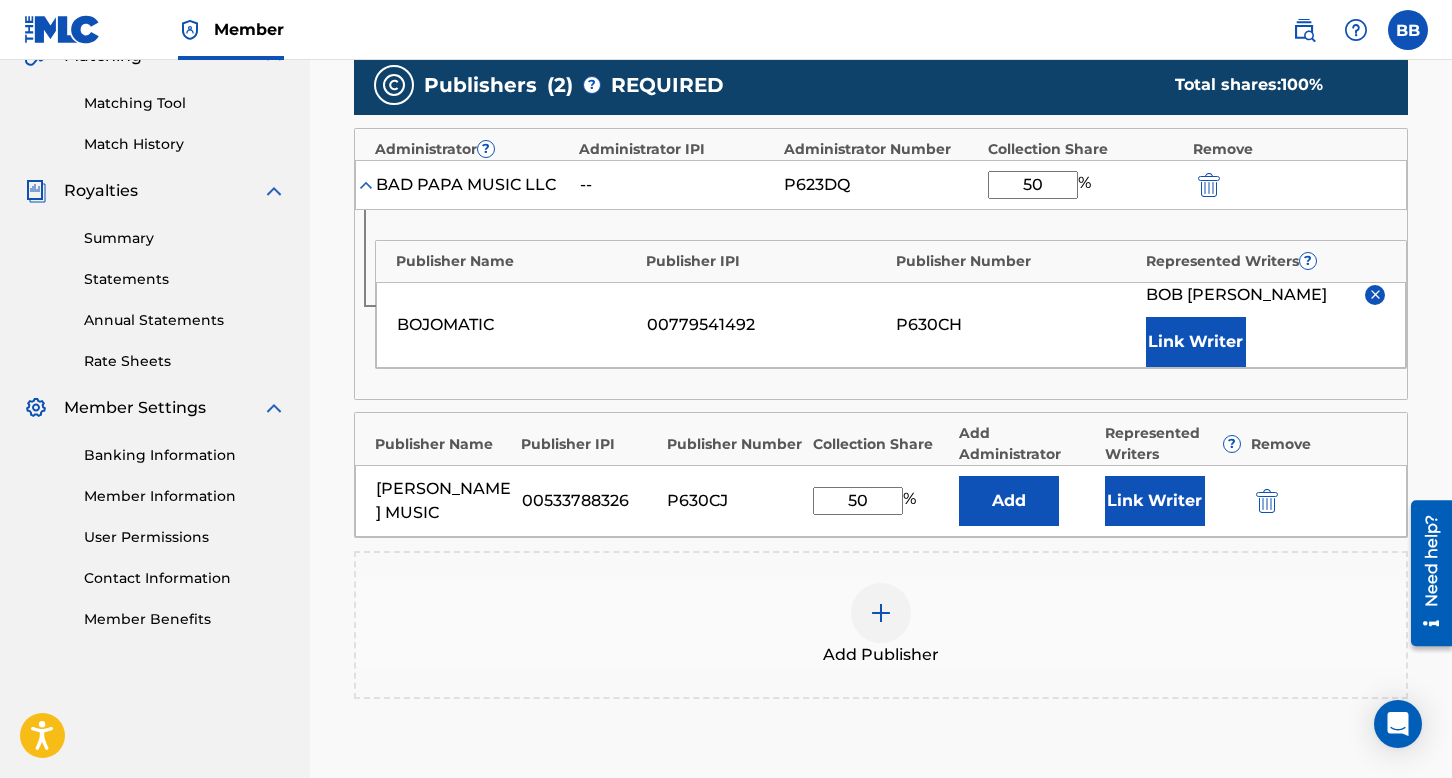 type on "50" 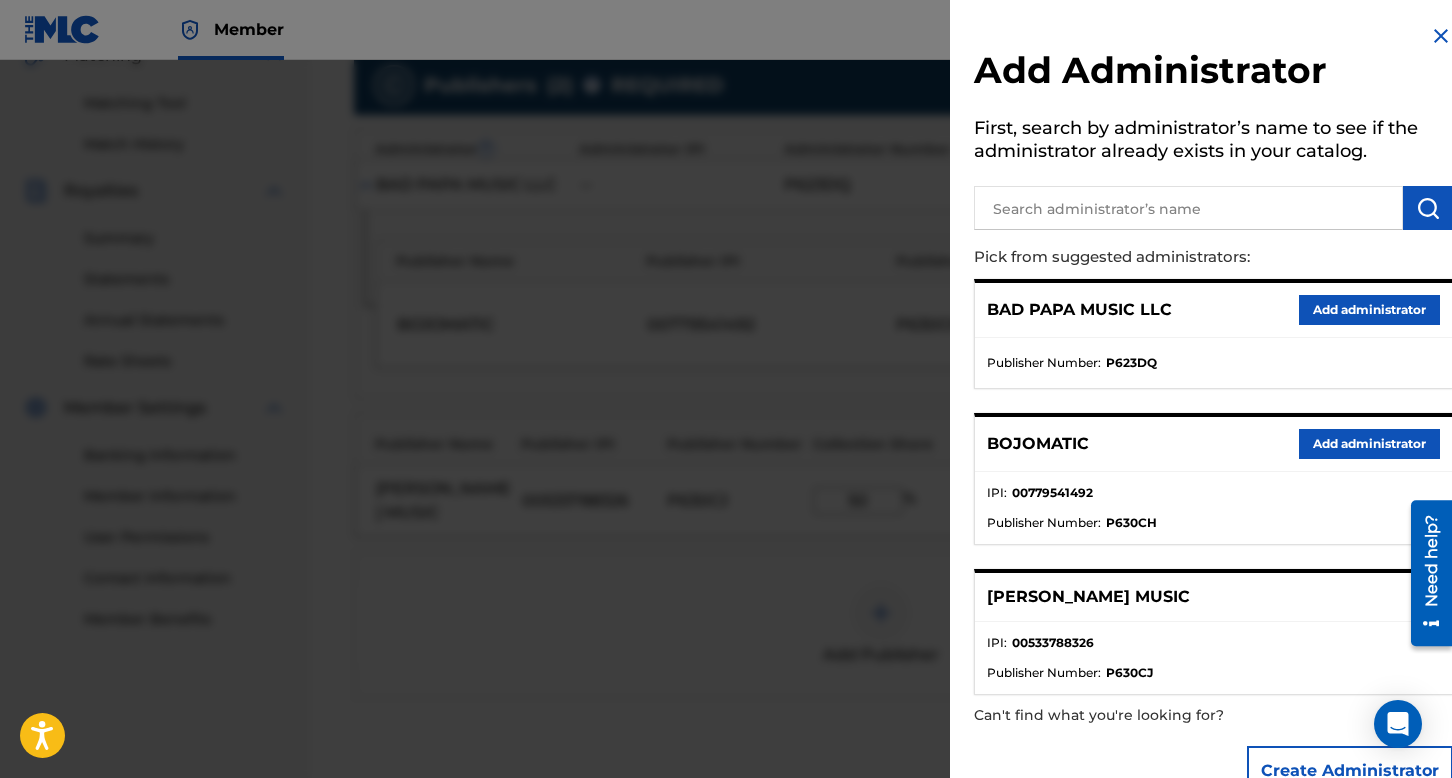 click on "Add administrator" at bounding box center [1369, 310] 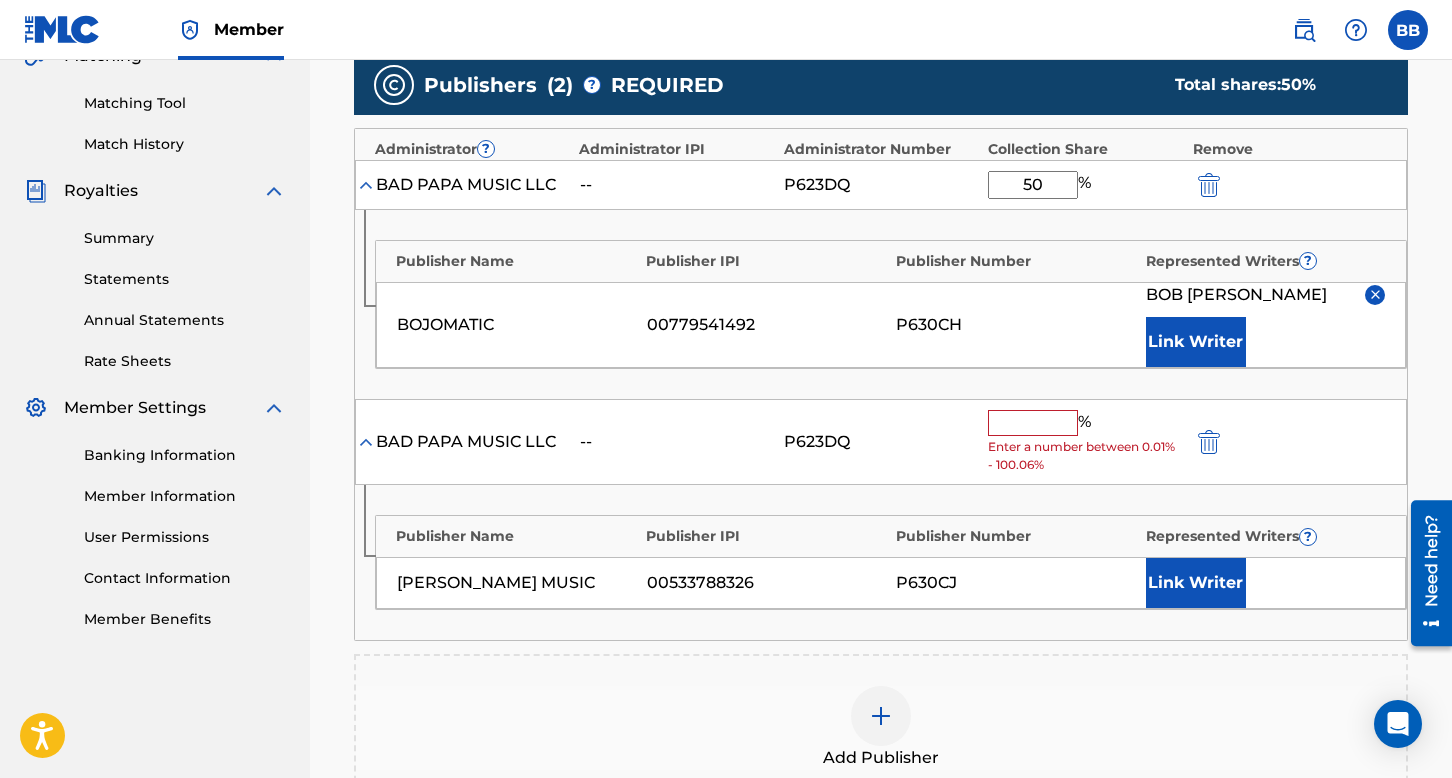 click at bounding box center [1033, 423] 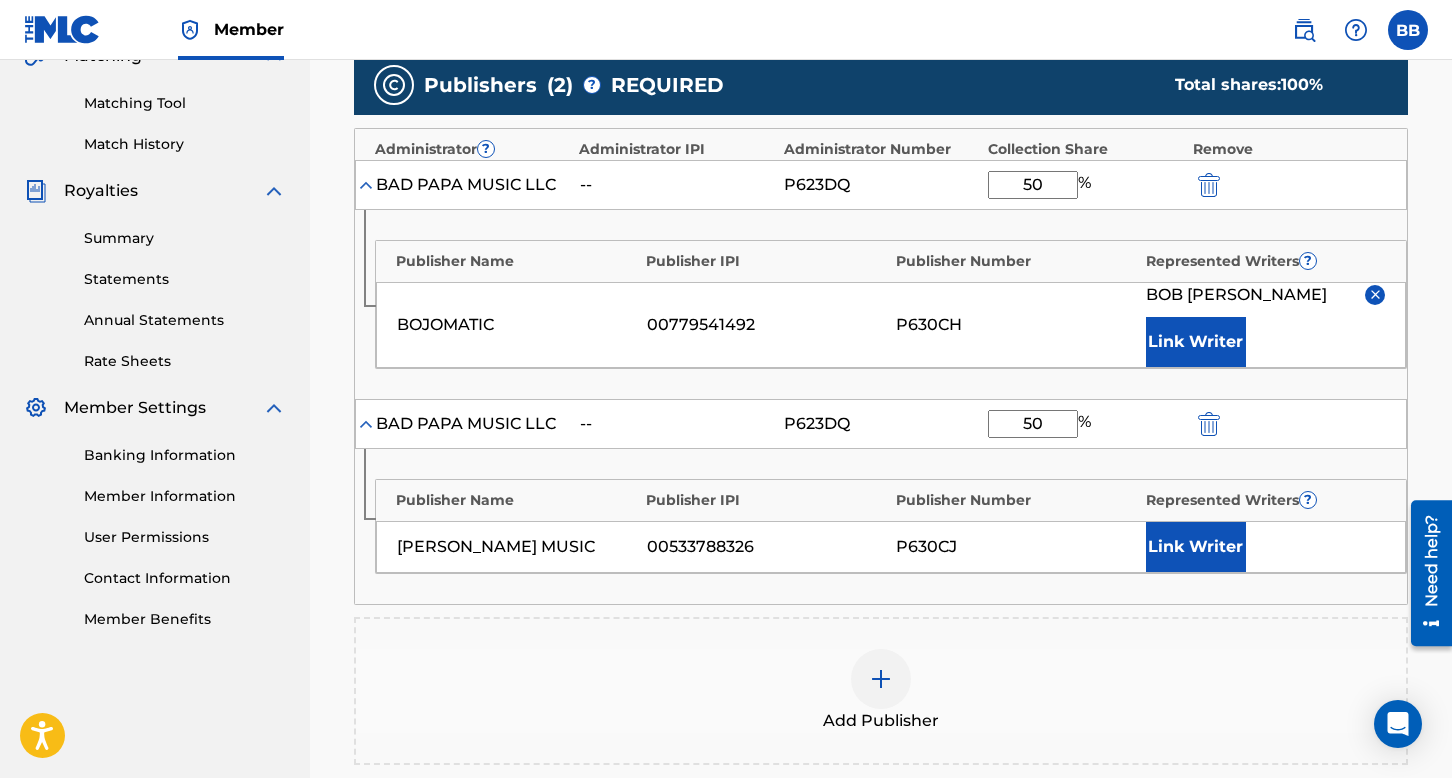 type on "50" 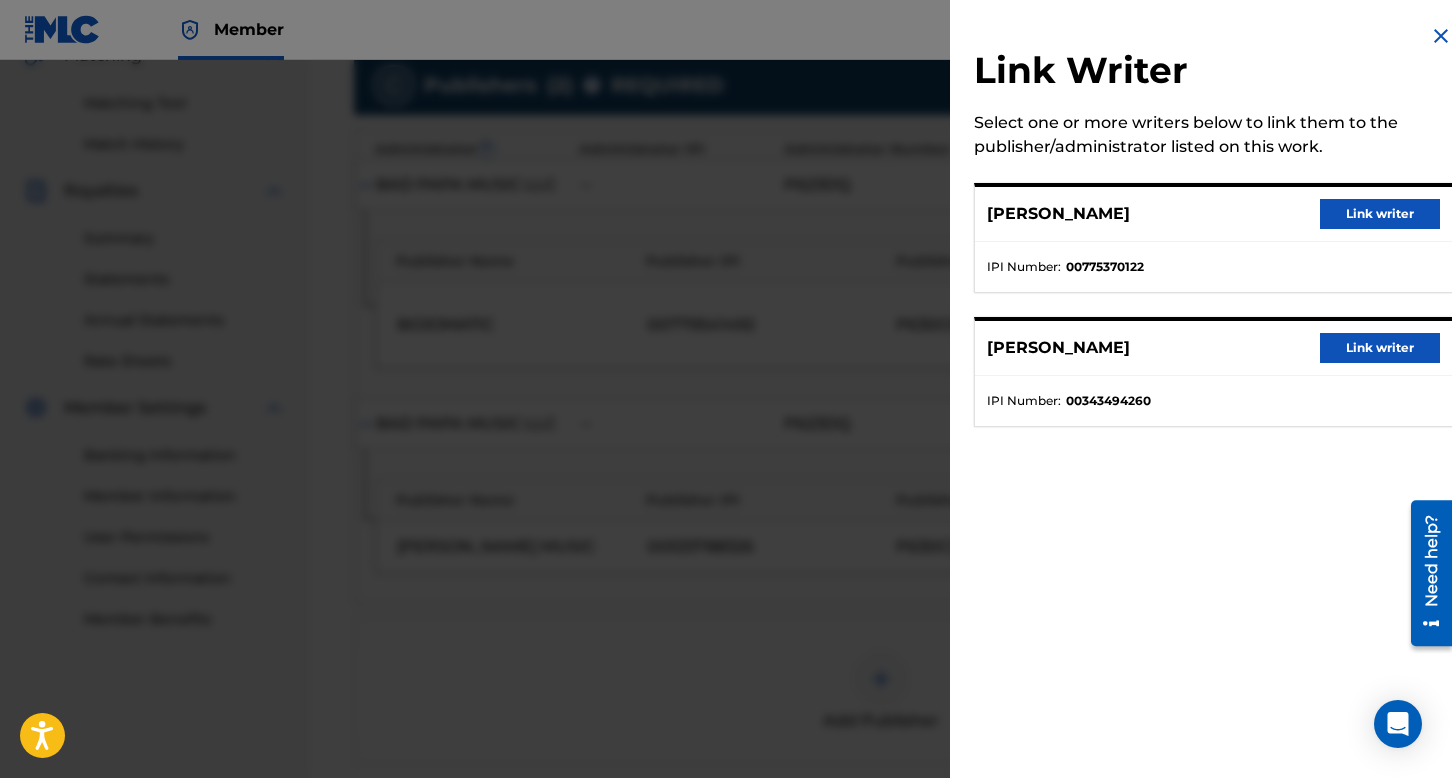 click on "Link writer" at bounding box center [1380, 348] 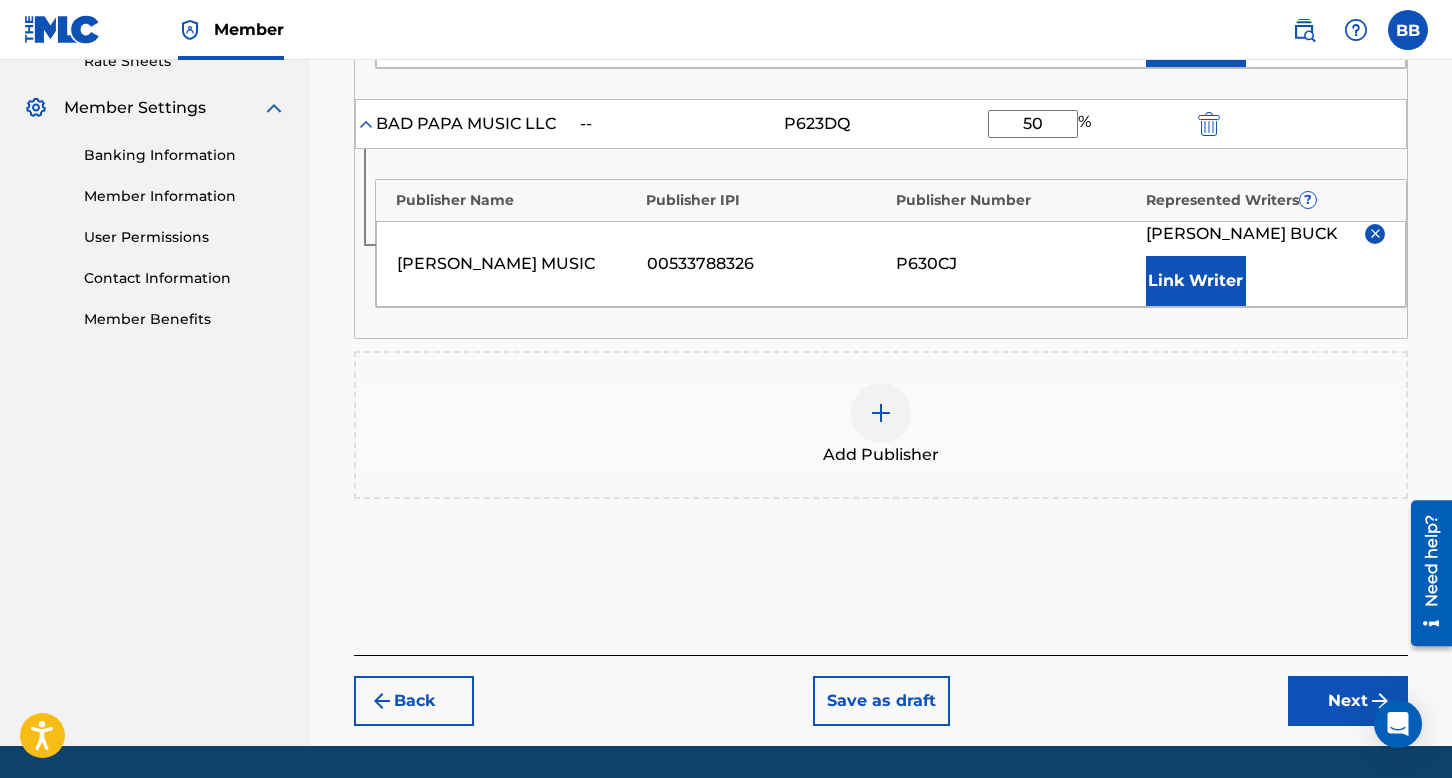 click on "Next" at bounding box center [1348, 701] 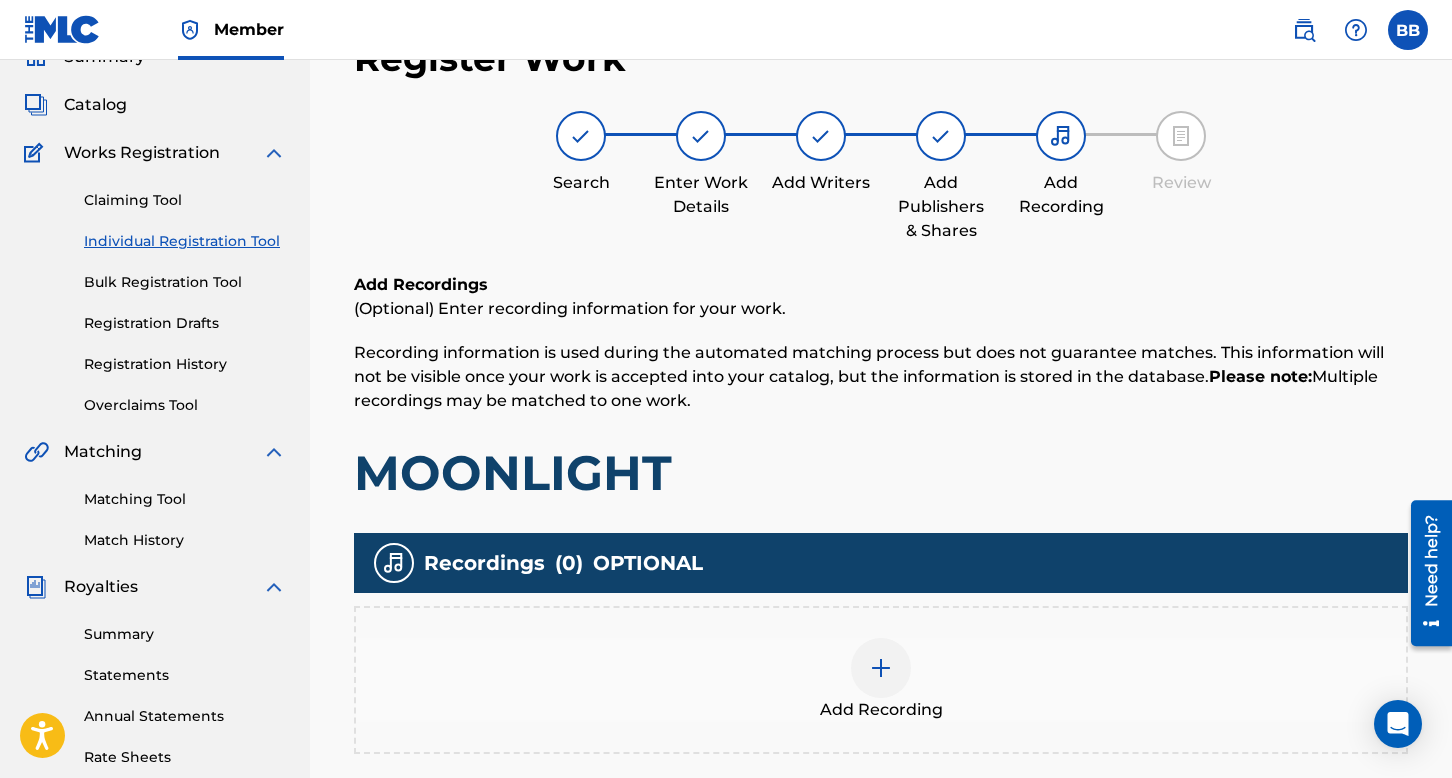 scroll, scrollTop: 90, scrollLeft: 0, axis: vertical 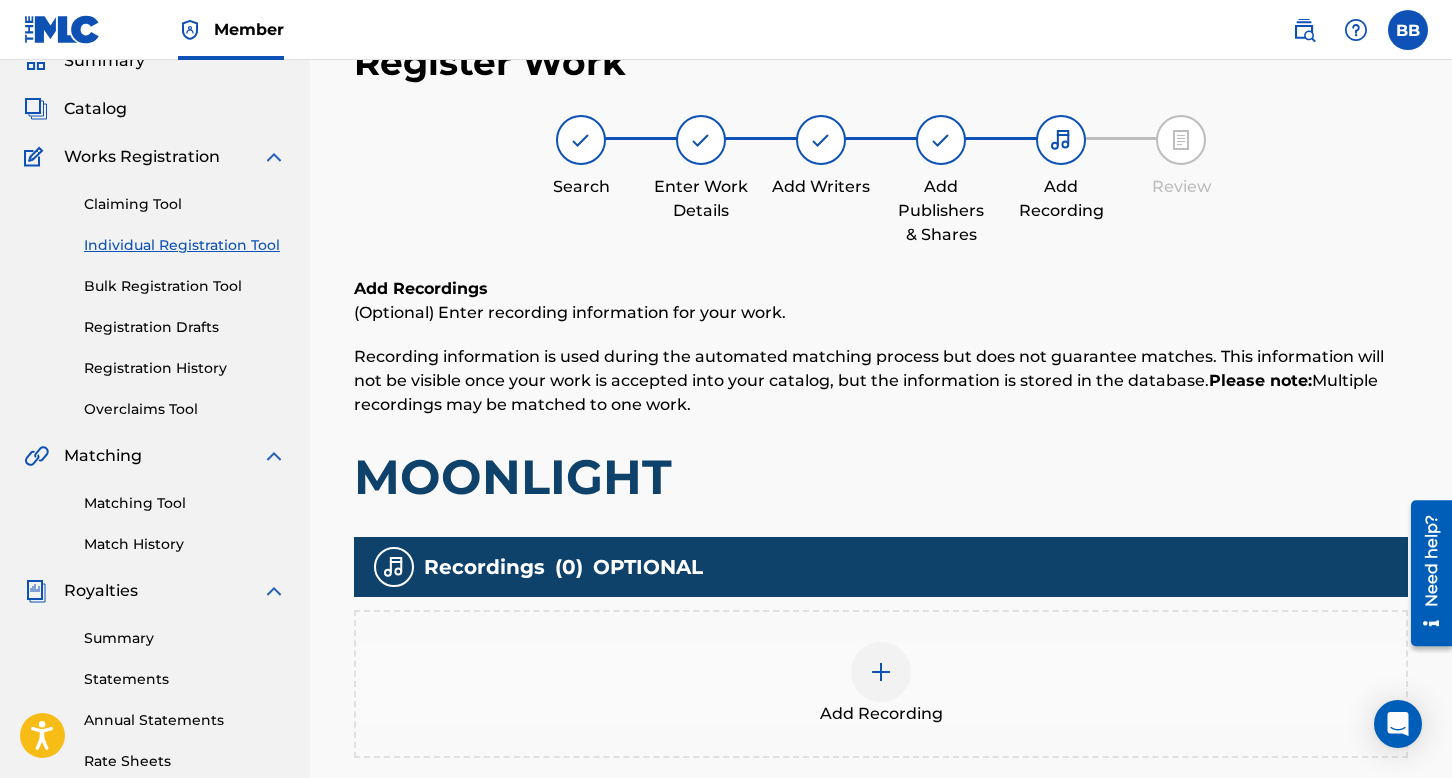 click at bounding box center (881, 672) 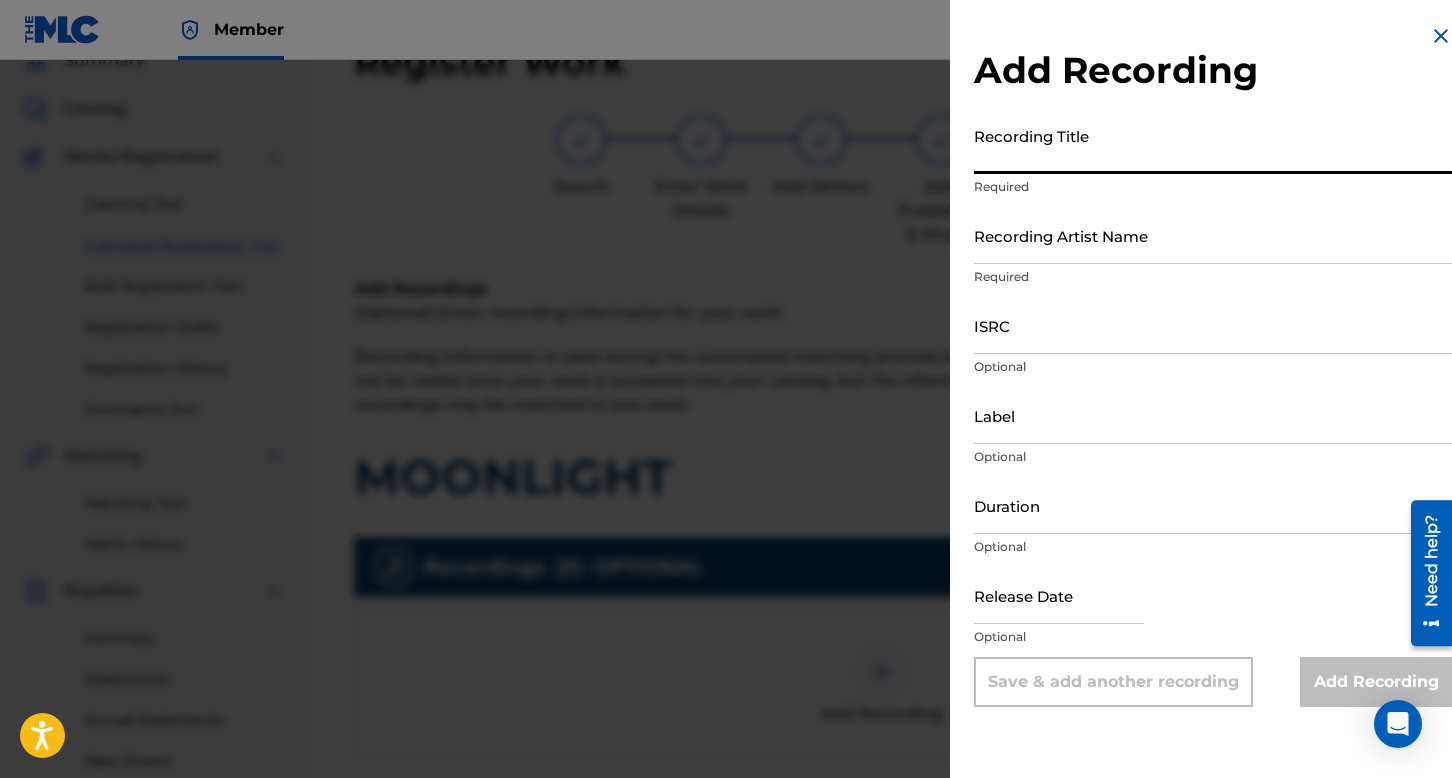 click on "Recording Title" at bounding box center [1213, 145] 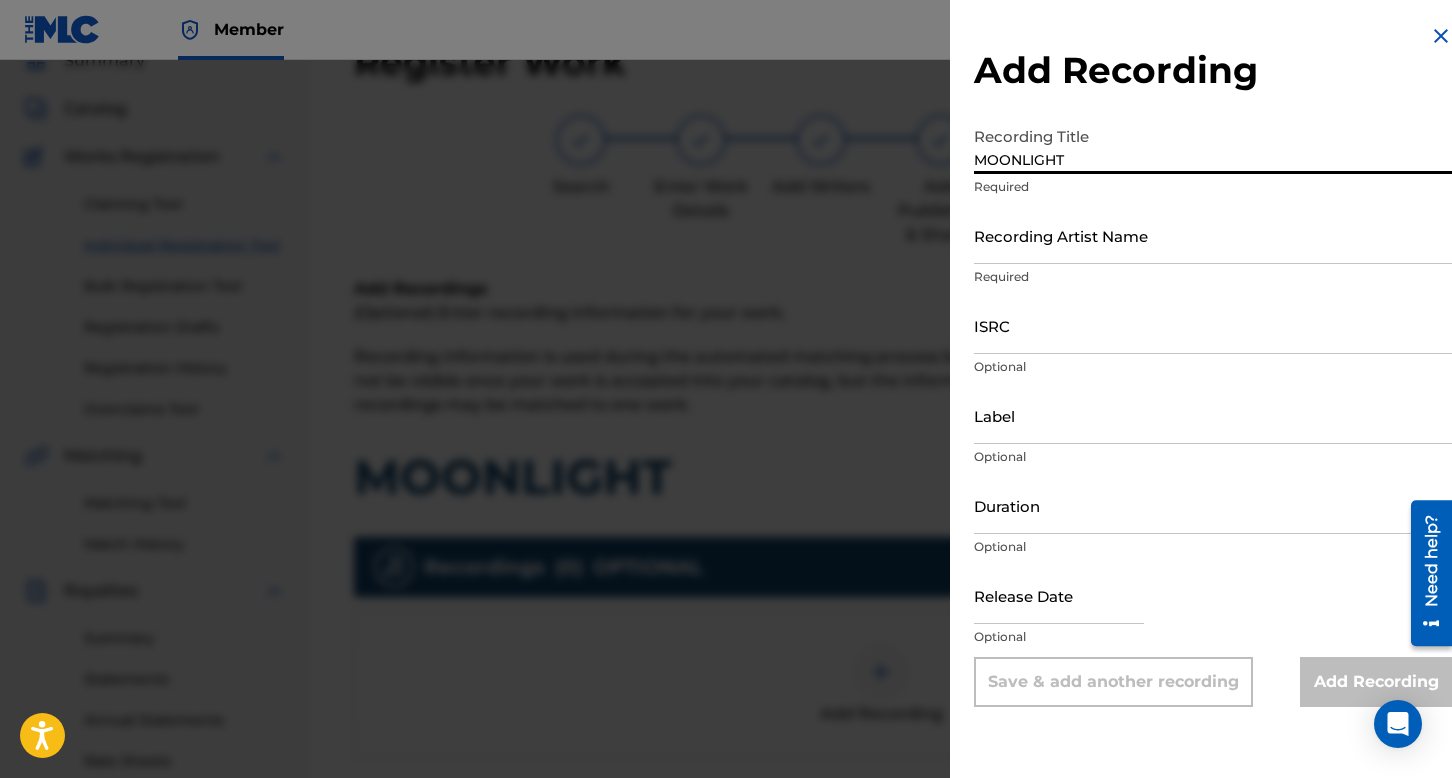 type on "MOONLIGHT" 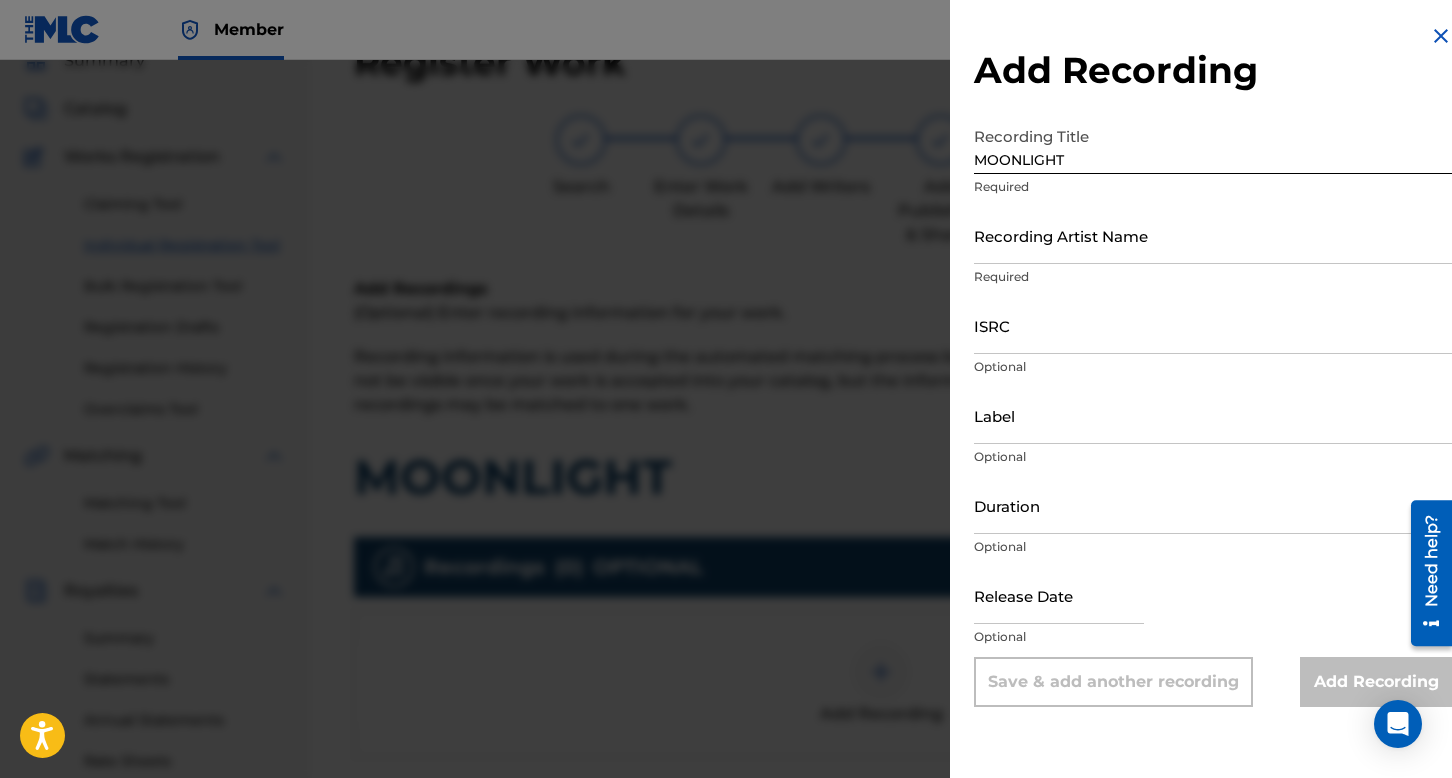 click on "Recording Artist Name" at bounding box center (1213, 235) 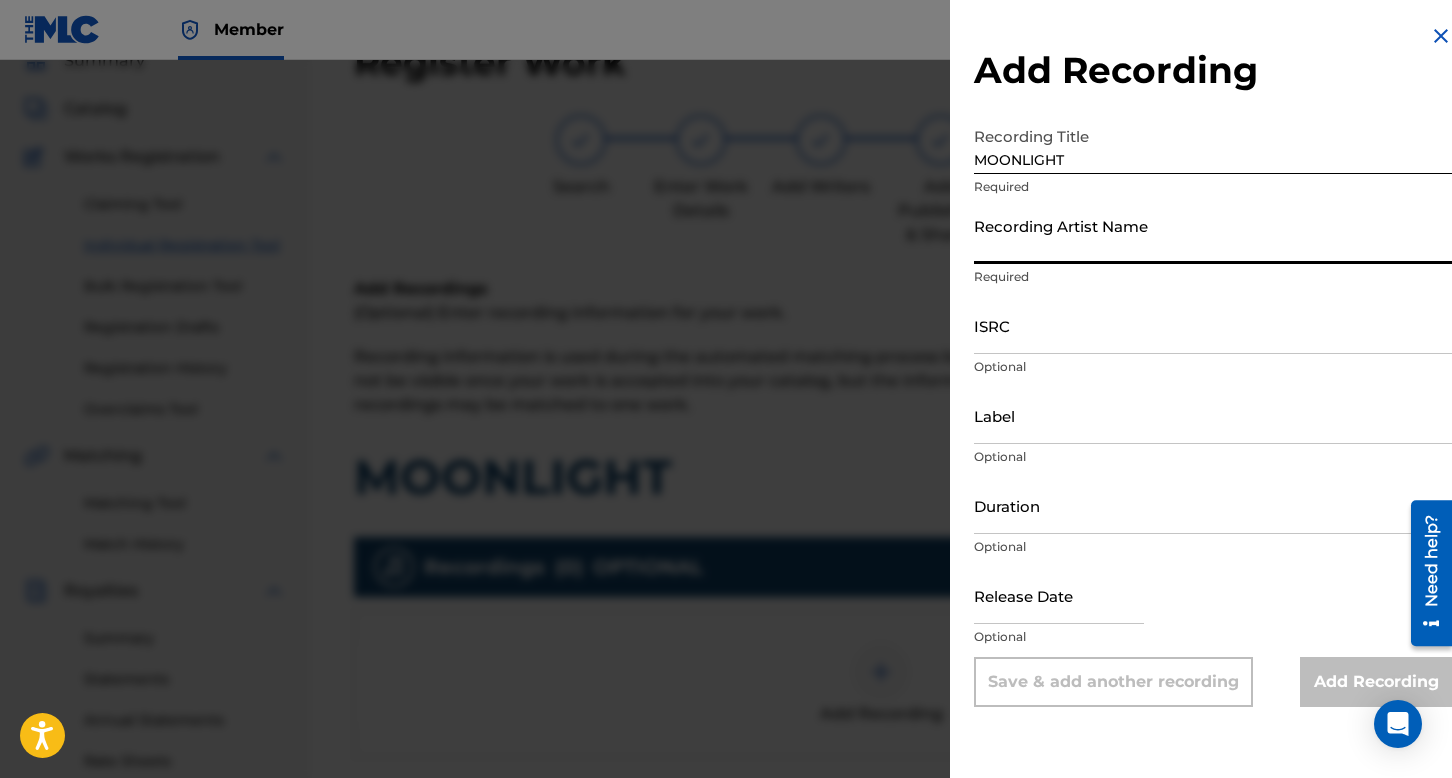 paste on "BAD PAPA" 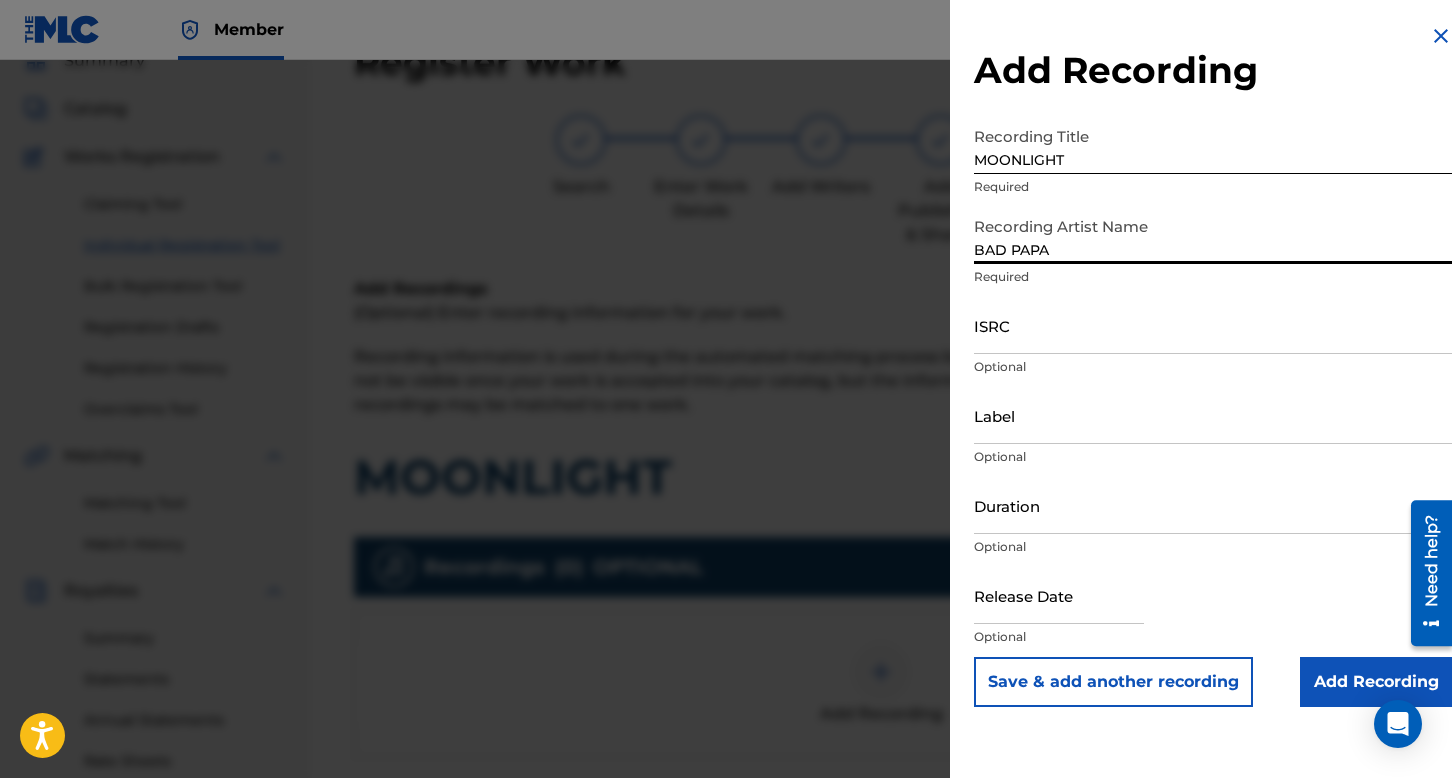 type on "BAD PAPA" 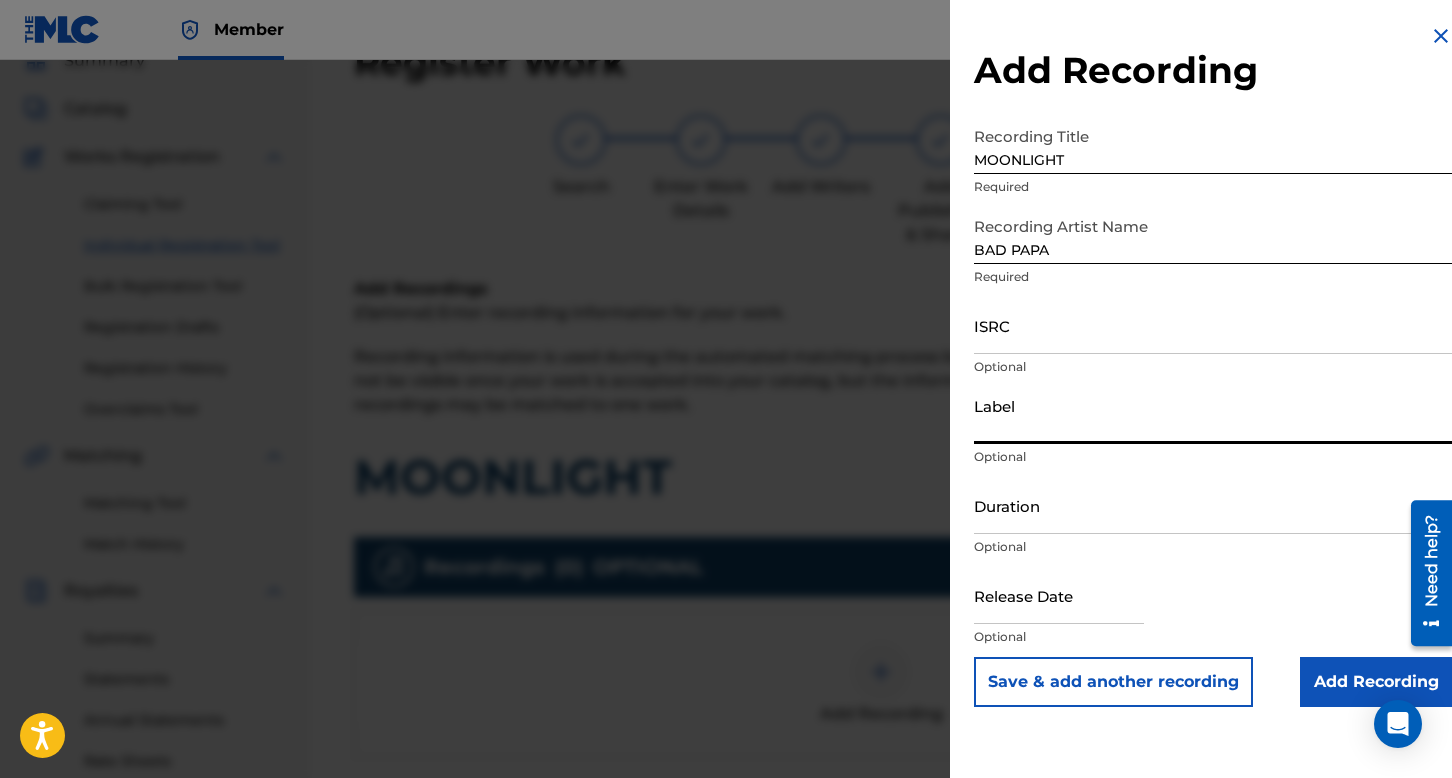 paste on "BAD PAPA" 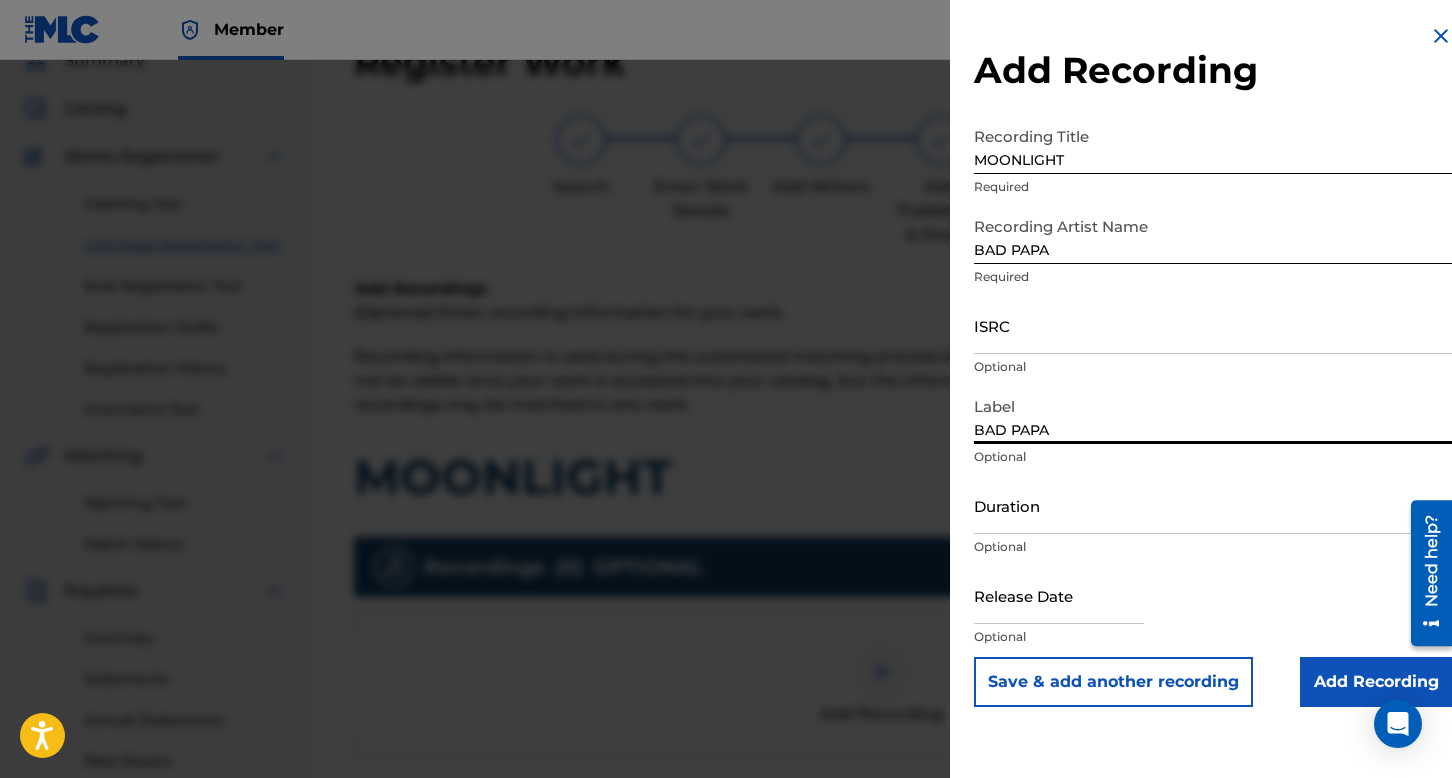 type on "BAD PAPA" 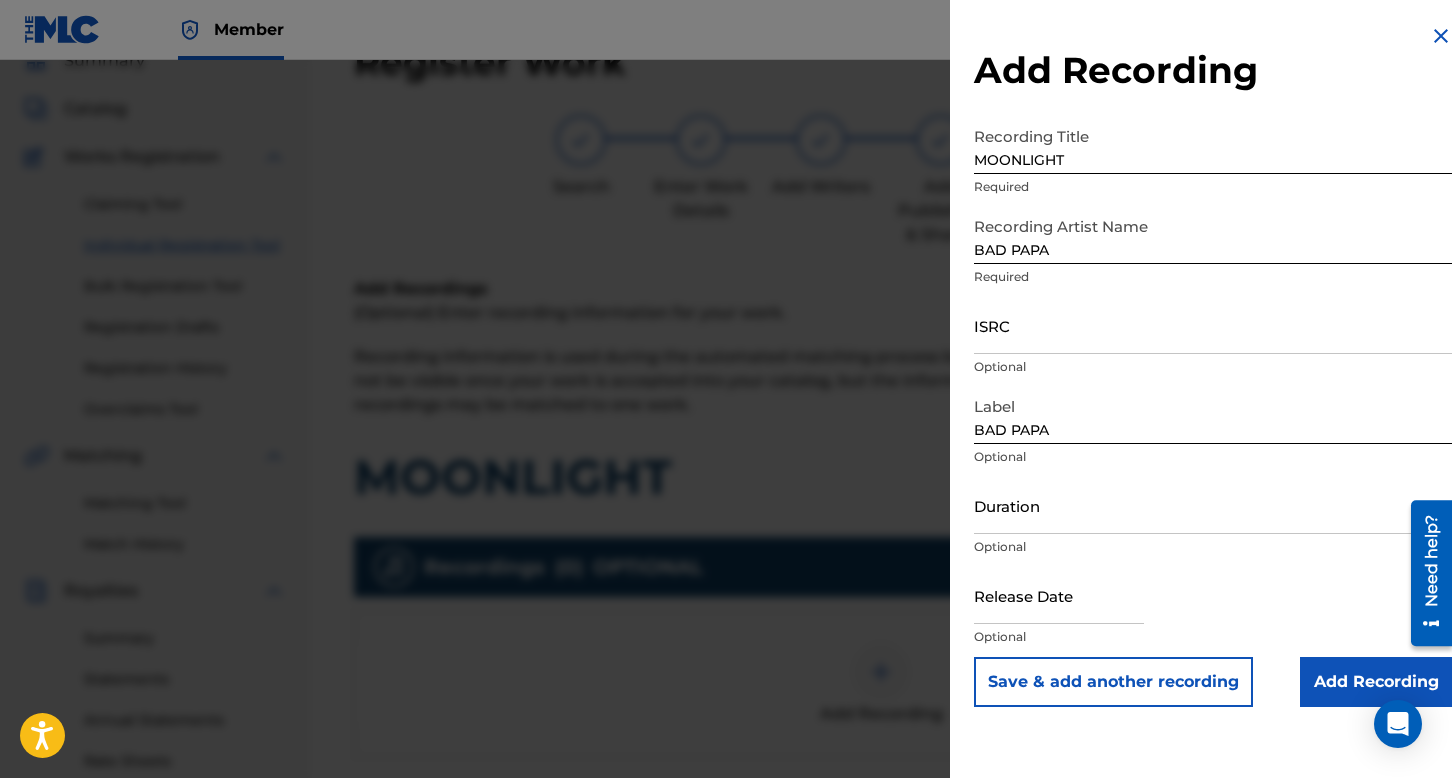 select on "6" 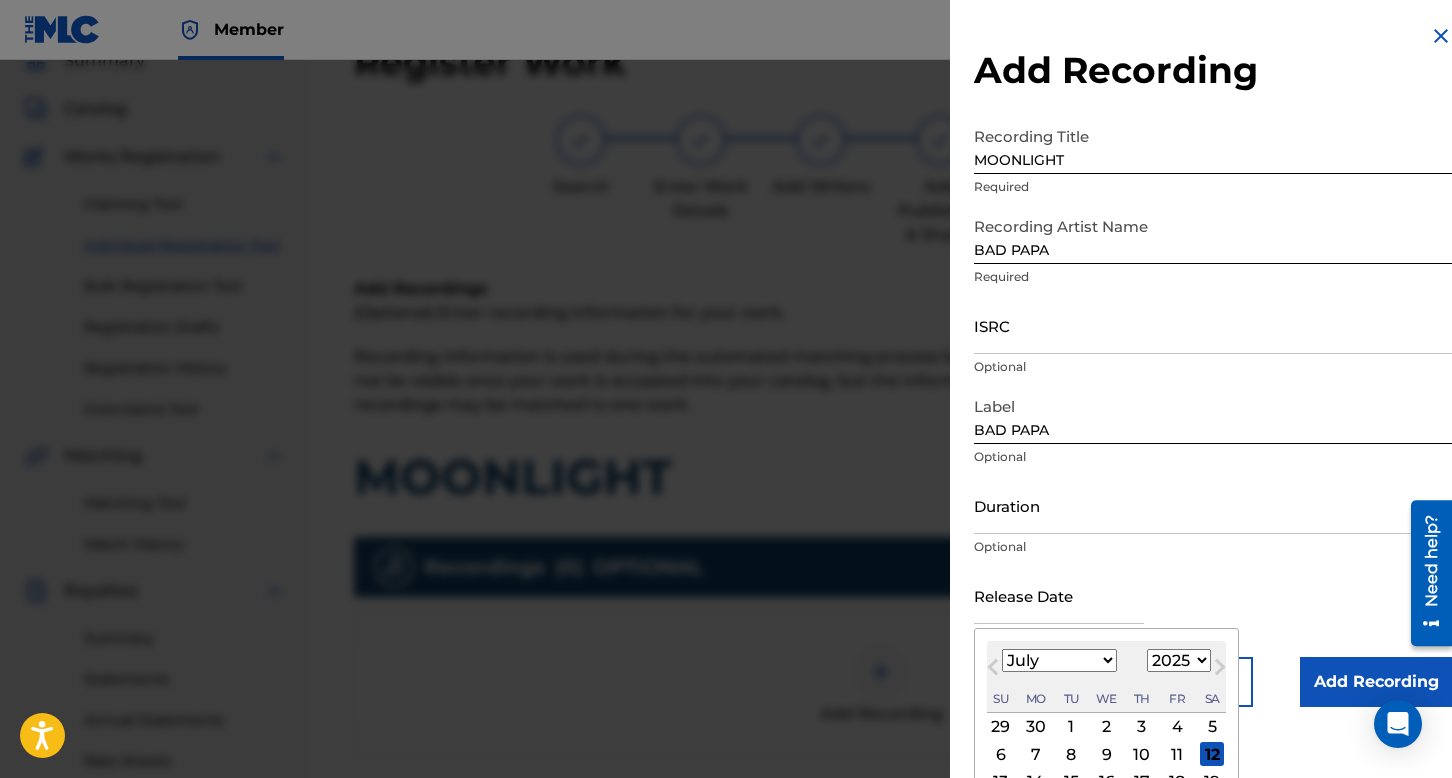 click at bounding box center [1059, 595] 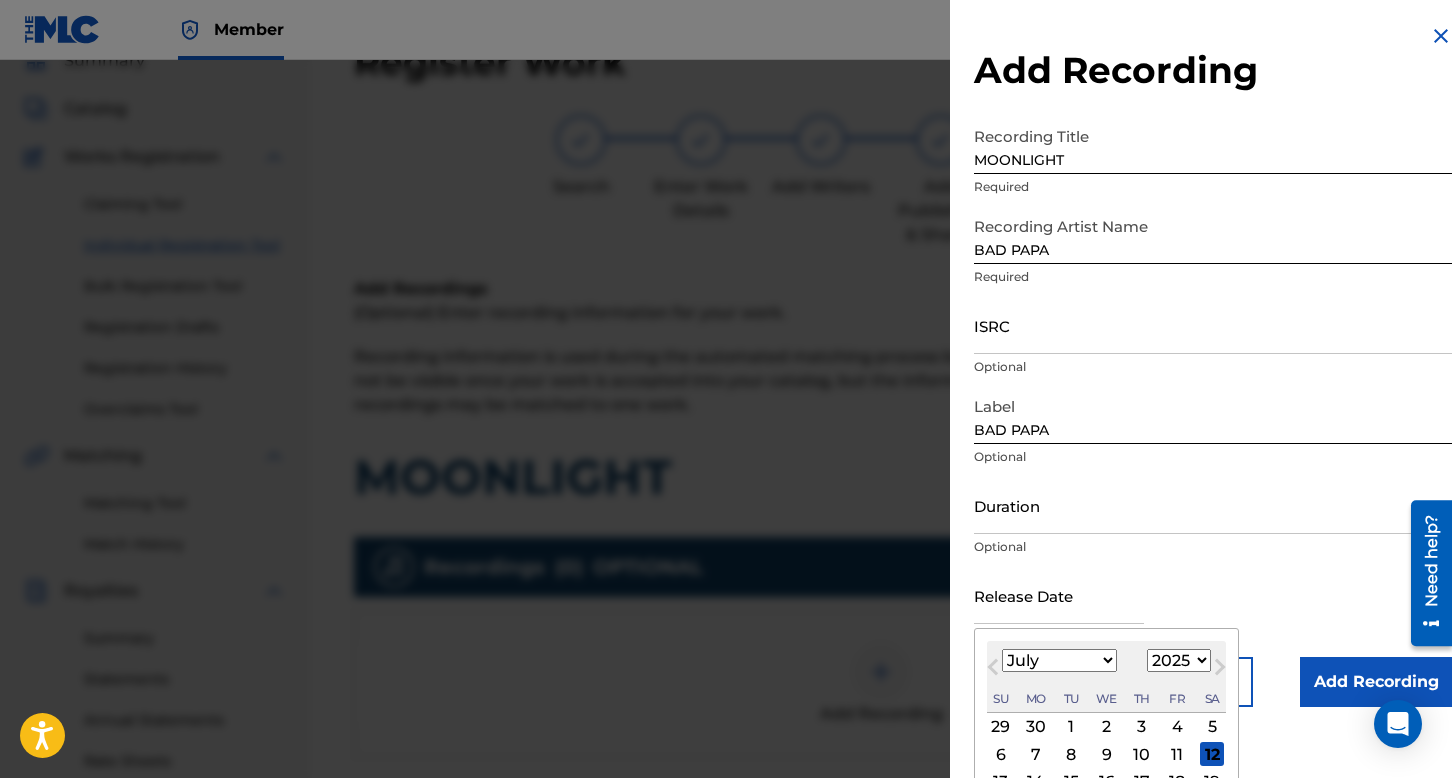 click on "1899 1900 1901 1902 1903 1904 1905 1906 1907 1908 1909 1910 1911 1912 1913 1914 1915 1916 1917 1918 1919 1920 1921 1922 1923 1924 1925 1926 1927 1928 1929 1930 1931 1932 1933 1934 1935 1936 1937 1938 1939 1940 1941 1942 1943 1944 1945 1946 1947 1948 1949 1950 1951 1952 1953 1954 1955 1956 1957 1958 1959 1960 1961 1962 1963 1964 1965 1966 1967 1968 1969 1970 1971 1972 1973 1974 1975 1976 1977 1978 1979 1980 1981 1982 1983 1984 1985 1986 1987 1988 1989 1990 1991 1992 1993 1994 1995 1996 1997 1998 1999 2000 2001 2002 2003 2004 2005 2006 2007 2008 2009 2010 2011 2012 2013 2014 2015 2016 2017 2018 2019 2020 2021 2022 2023 2024 2025 2026 2027 2028 2029 2030 2031 2032 2033 2034 2035 2036 2037 2038 2039 2040 2041 2042 2043 2044 2045 2046 2047 2048 2049 2050 2051 2052 2053 2054 2055 2056 2057 2058 2059 2060 2061 2062 2063 2064 2065 2066 2067 2068 2069 2070 2071 2072 2073 2074 2075 2076 2077 2078 2079 2080 2081 2082 2083 2084 2085 2086 2087 2088 2089 2090 2091 2092 2093 2094 2095 2096 2097 2098 2099 2100" at bounding box center [1179, 660] 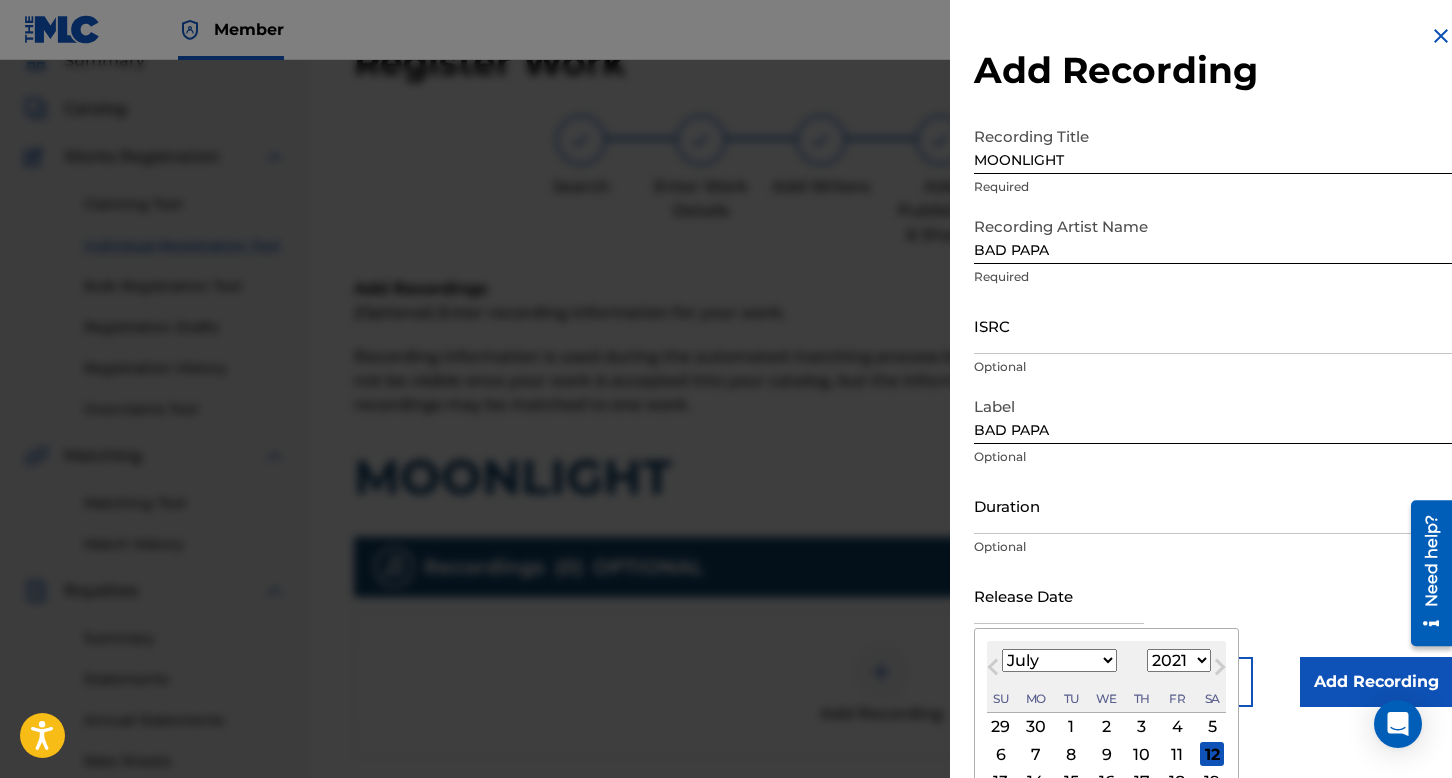 click on "1899 1900 1901 1902 1903 1904 1905 1906 1907 1908 1909 1910 1911 1912 1913 1914 1915 1916 1917 1918 1919 1920 1921 1922 1923 1924 1925 1926 1927 1928 1929 1930 1931 1932 1933 1934 1935 1936 1937 1938 1939 1940 1941 1942 1943 1944 1945 1946 1947 1948 1949 1950 1951 1952 1953 1954 1955 1956 1957 1958 1959 1960 1961 1962 1963 1964 1965 1966 1967 1968 1969 1970 1971 1972 1973 1974 1975 1976 1977 1978 1979 1980 1981 1982 1983 1984 1985 1986 1987 1988 1989 1990 1991 1992 1993 1994 1995 1996 1997 1998 1999 2000 2001 2002 2003 2004 2005 2006 2007 2008 2009 2010 2011 2012 2013 2014 2015 2016 2017 2018 2019 2020 2021 2022 2023 2024 2025 2026 2027 2028 2029 2030 2031 2032 2033 2034 2035 2036 2037 2038 2039 2040 2041 2042 2043 2044 2045 2046 2047 2048 2049 2050 2051 2052 2053 2054 2055 2056 2057 2058 2059 2060 2061 2062 2063 2064 2065 2066 2067 2068 2069 2070 2071 2072 2073 2074 2075 2076 2077 2078 2079 2080 2081 2082 2083 2084 2085 2086 2087 2088 2089 2090 2091 2092 2093 2094 2095 2096 2097 2098 2099 2100" at bounding box center [1179, 660] 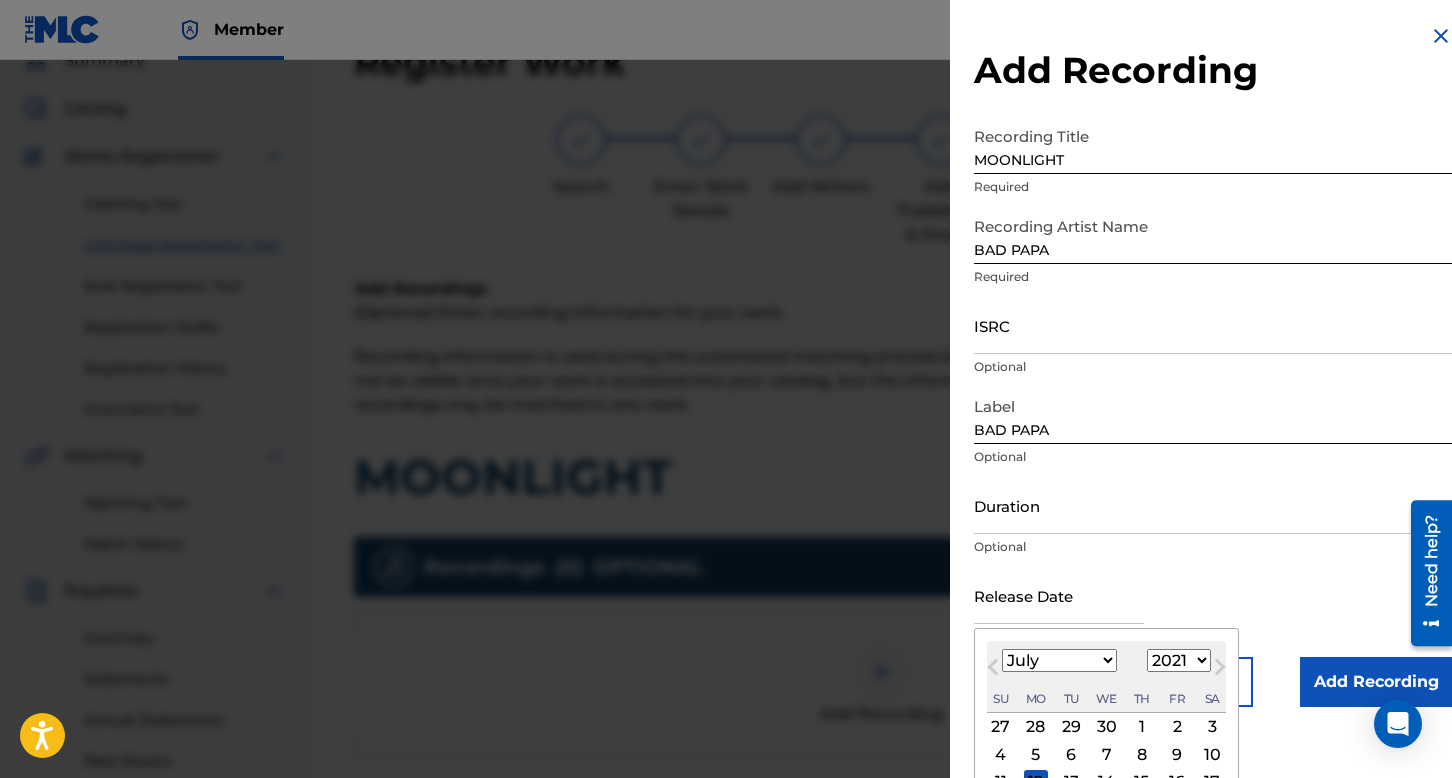 click on "January February March April May June July August September October November December" at bounding box center [1059, 660] 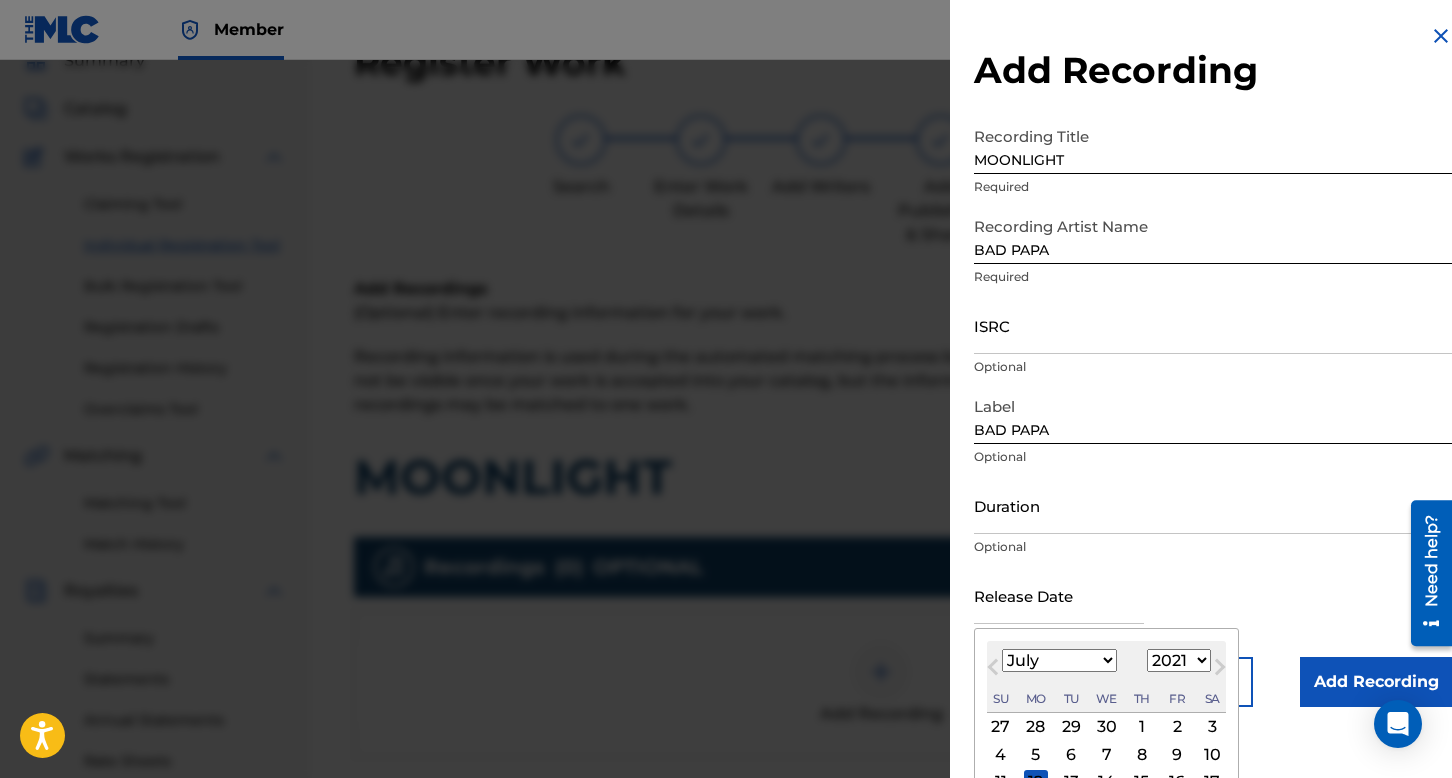 select on "1" 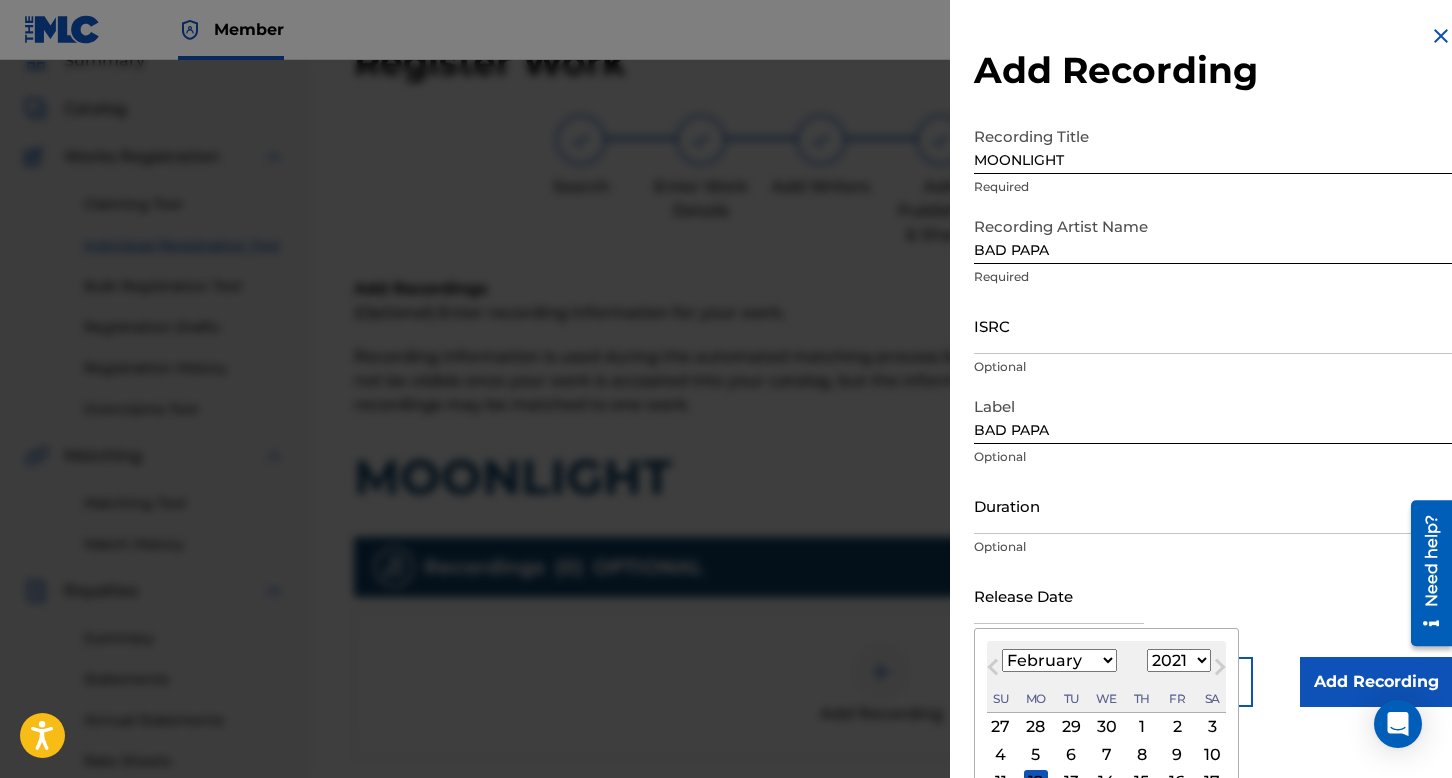 click on "January February March April May June July August September October November December" at bounding box center (1059, 660) 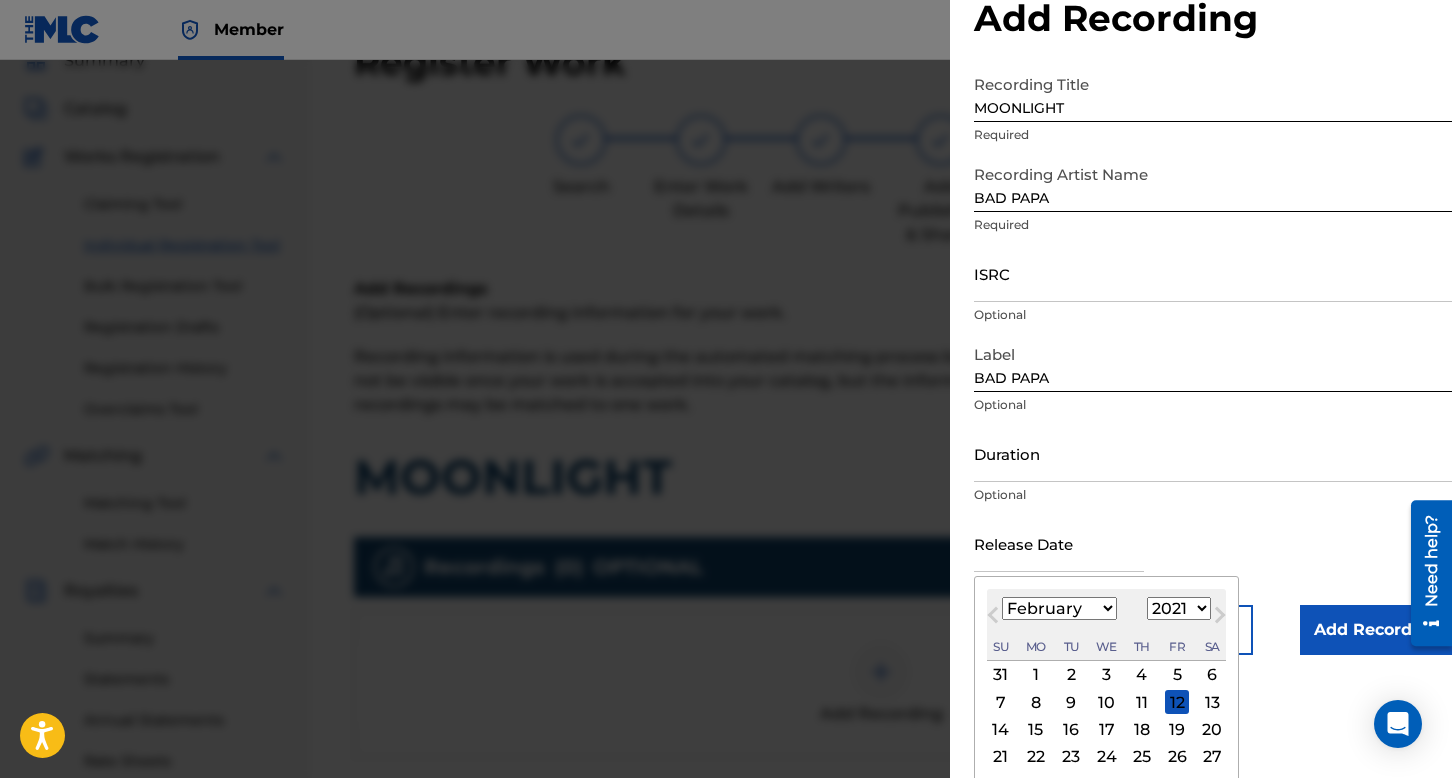 scroll, scrollTop: 100, scrollLeft: 0, axis: vertical 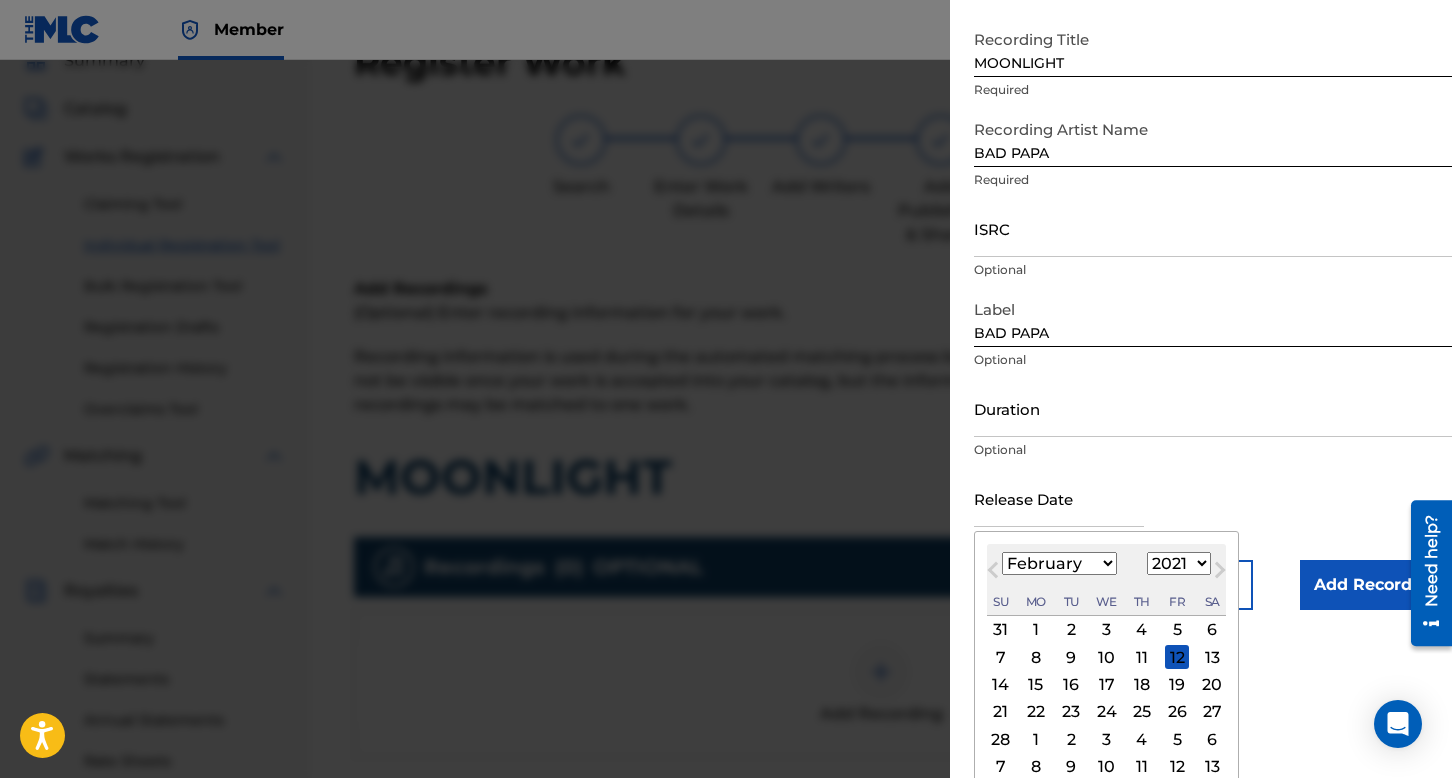 click on "18" at bounding box center [1142, 685] 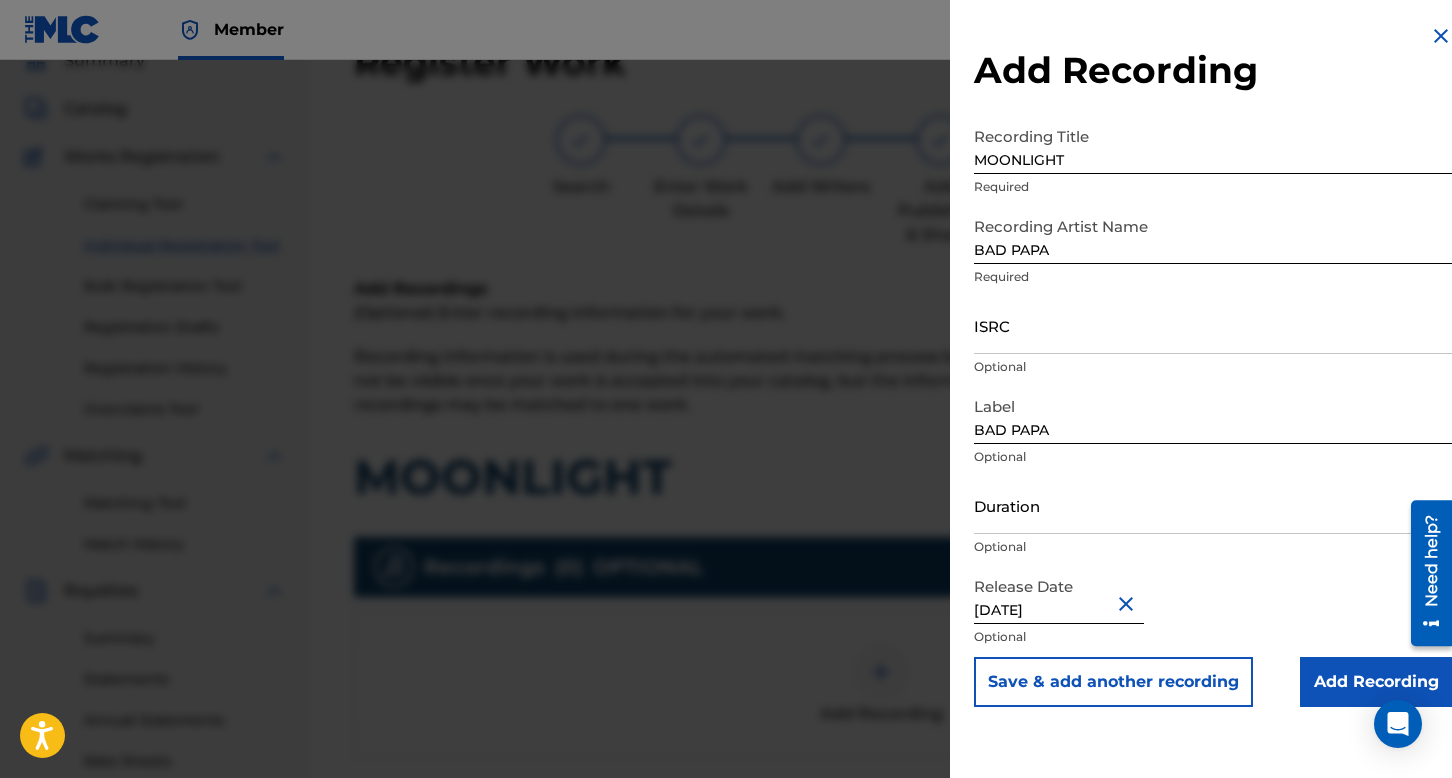 scroll, scrollTop: 0, scrollLeft: 0, axis: both 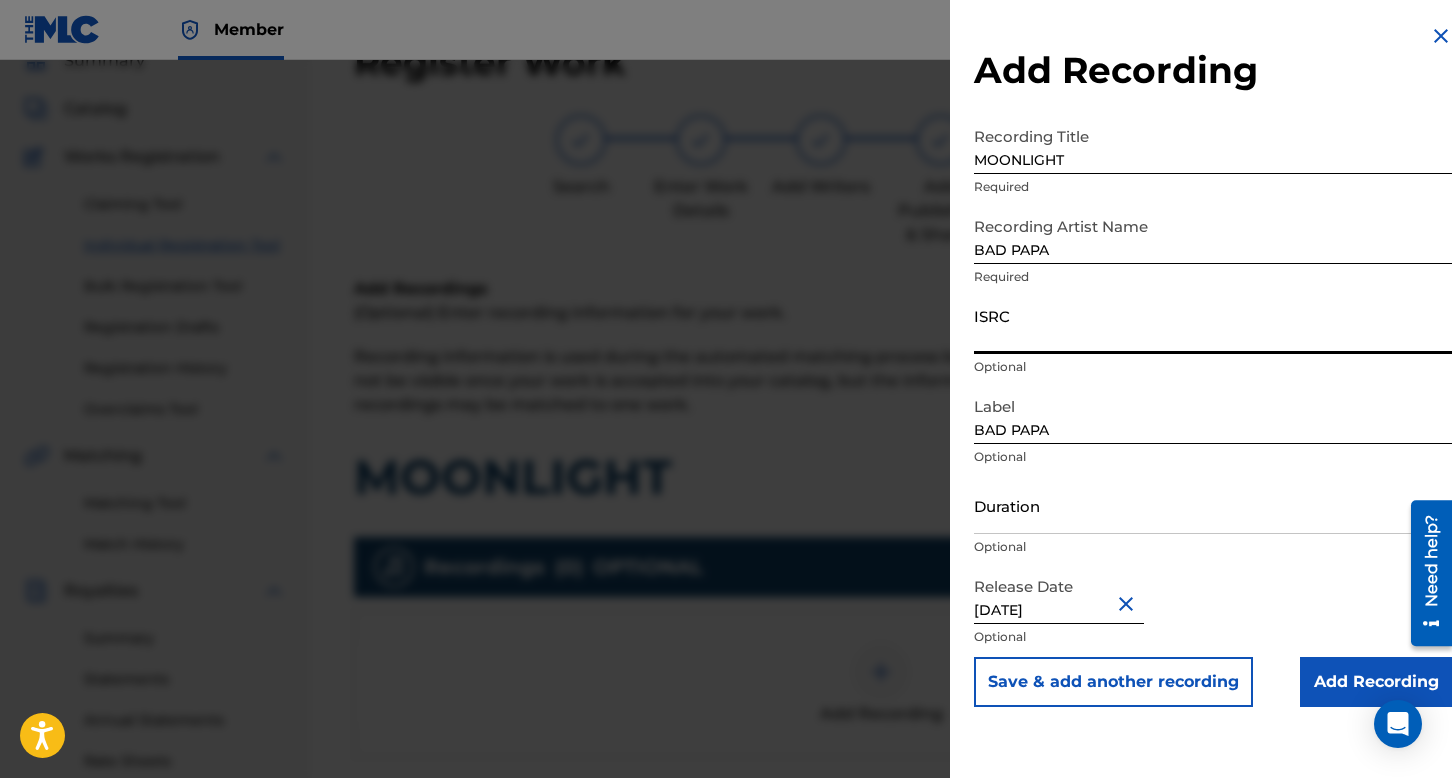 click on "ISRC" at bounding box center (1213, 325) 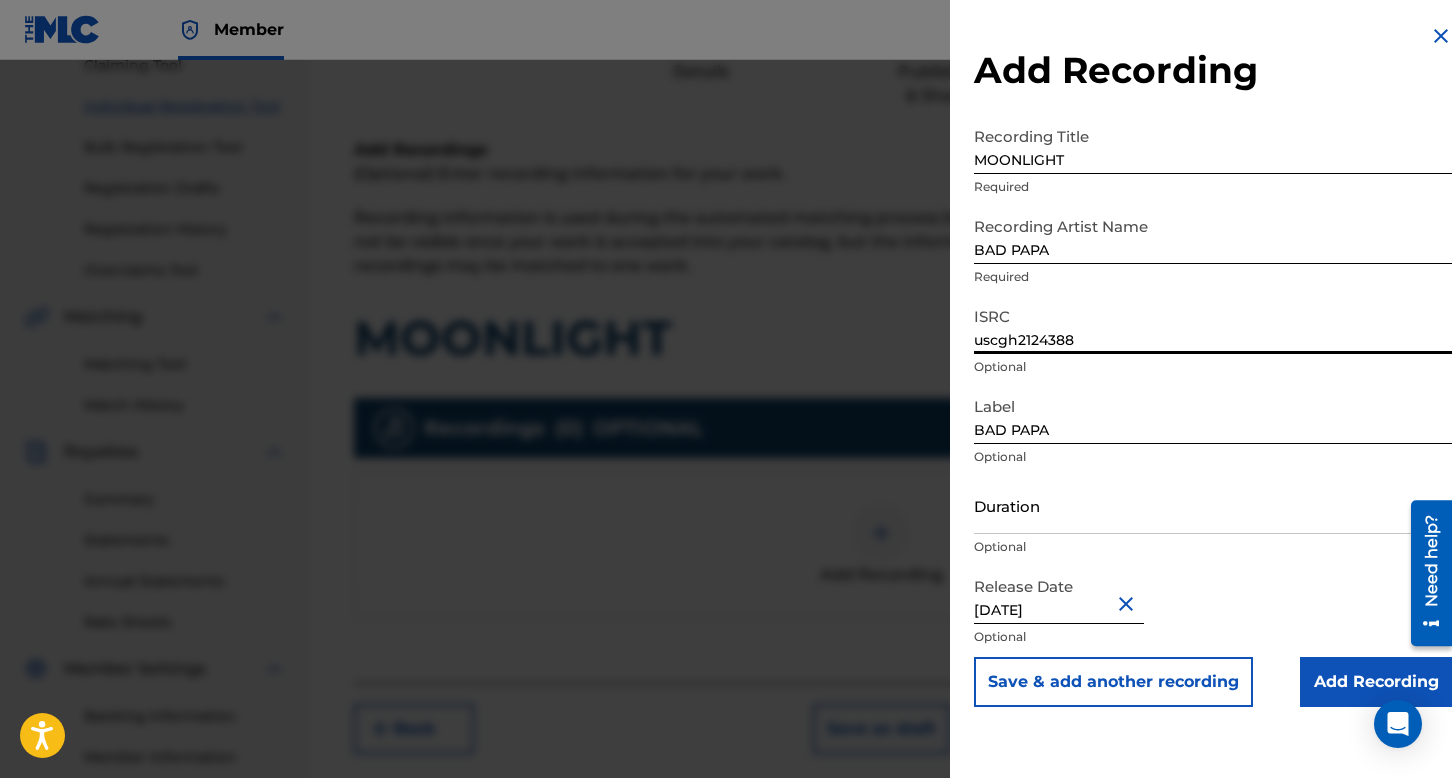 scroll, scrollTop: 290, scrollLeft: 0, axis: vertical 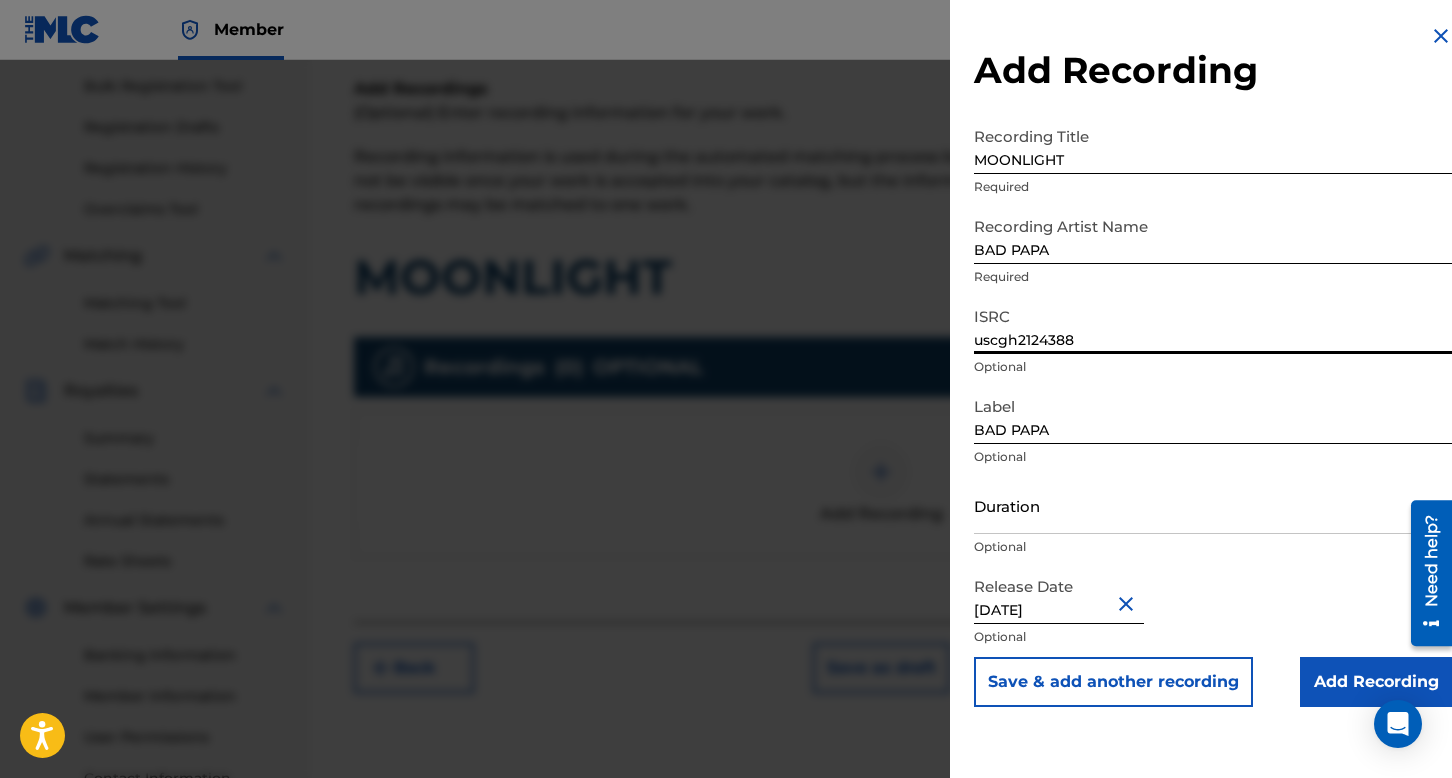 type on "uscgh2124388" 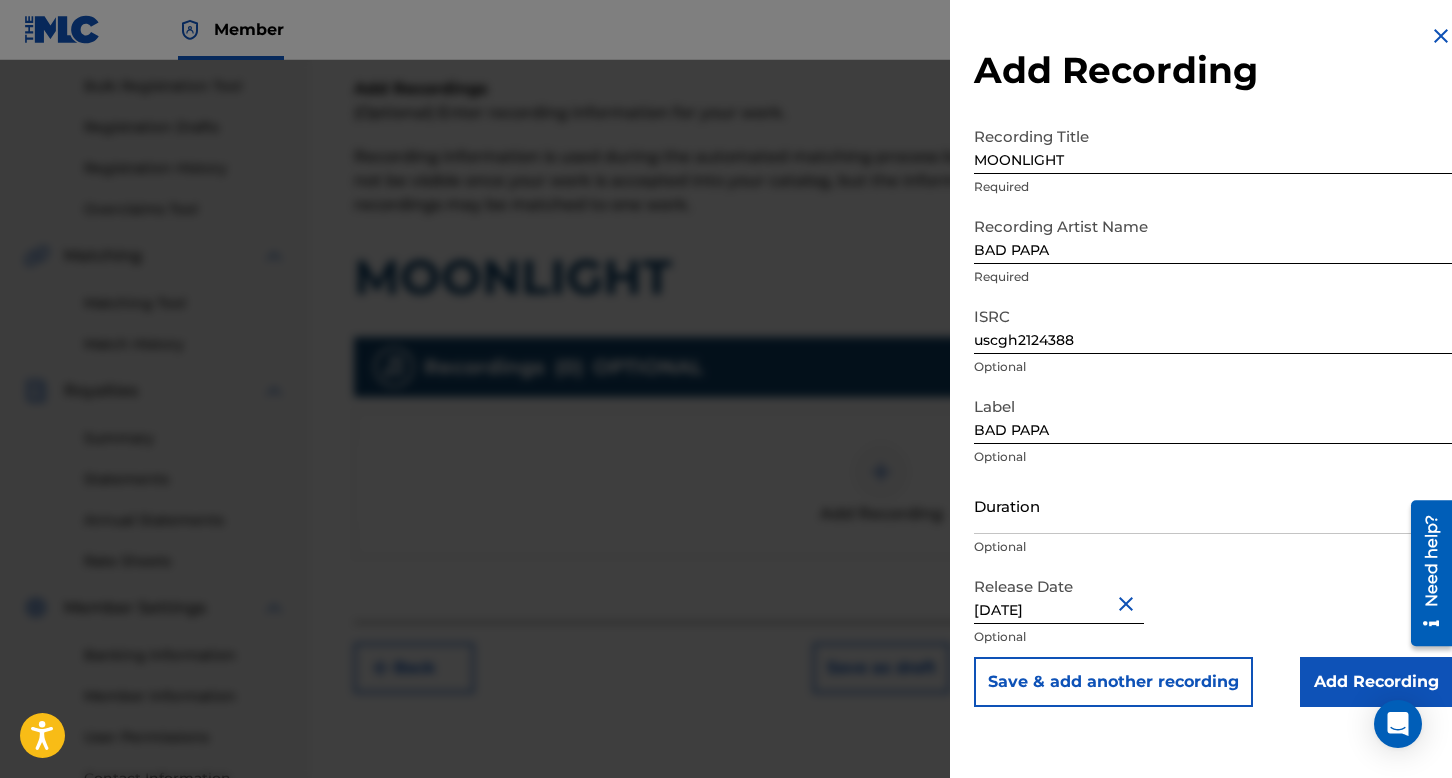 click on "Add Recording" at bounding box center (1376, 682) 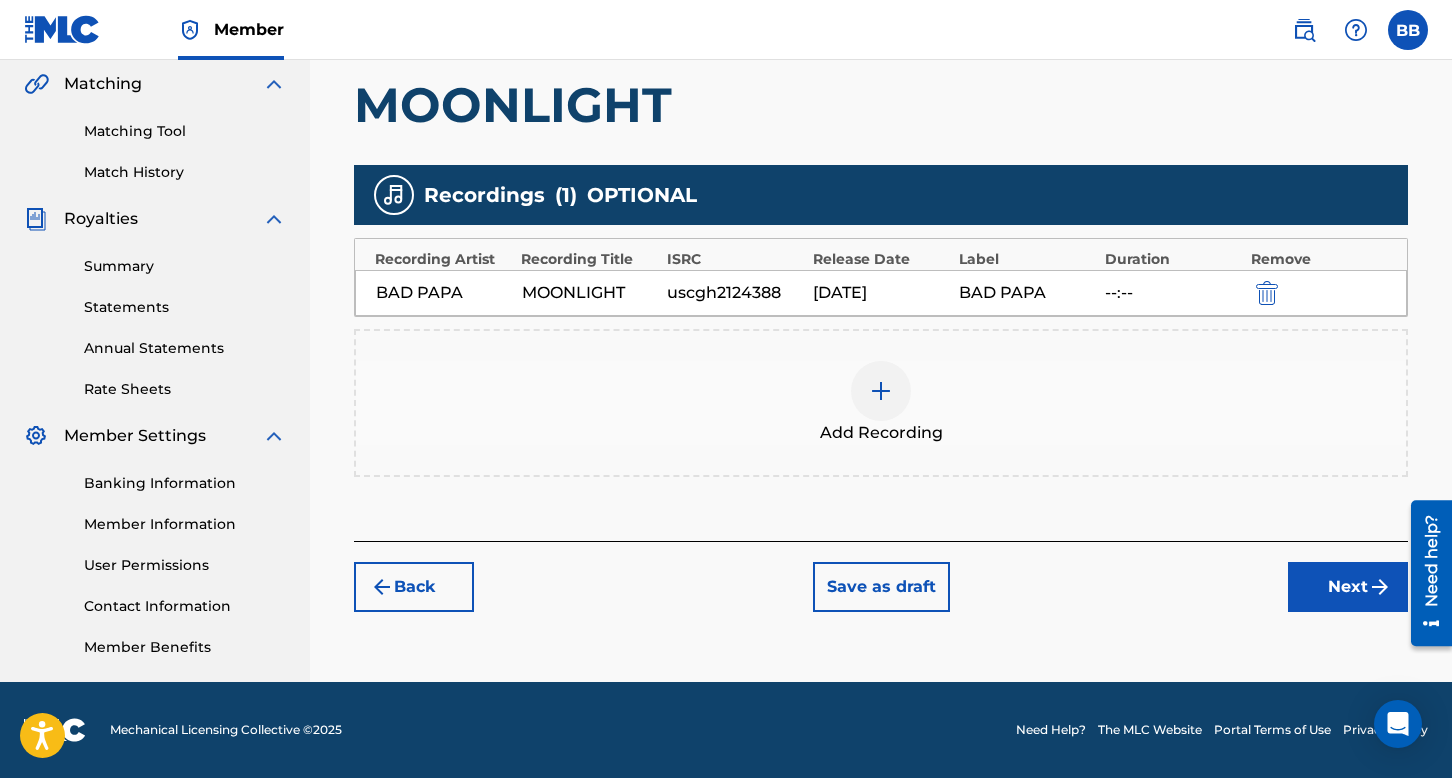 click on "Next" at bounding box center [1348, 587] 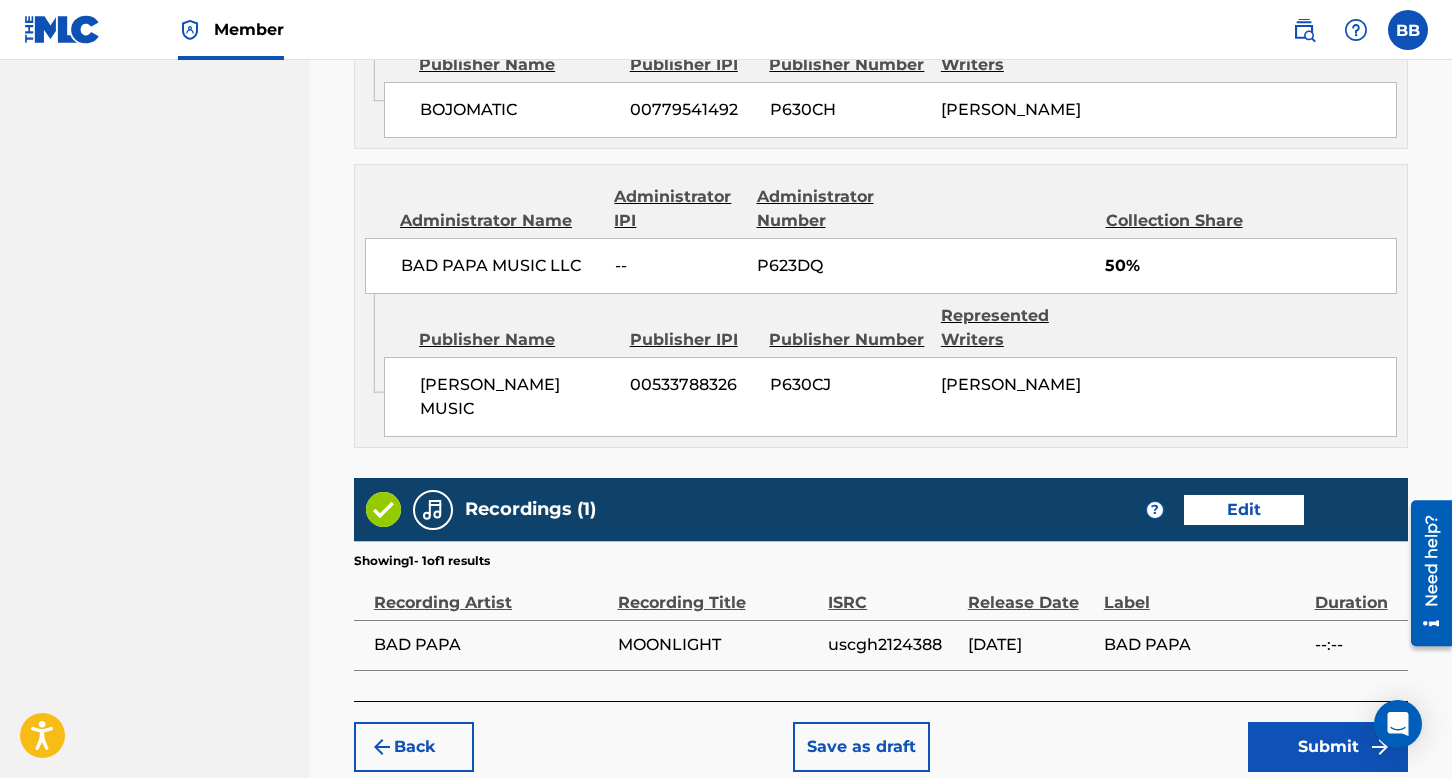 scroll, scrollTop: 1372, scrollLeft: 0, axis: vertical 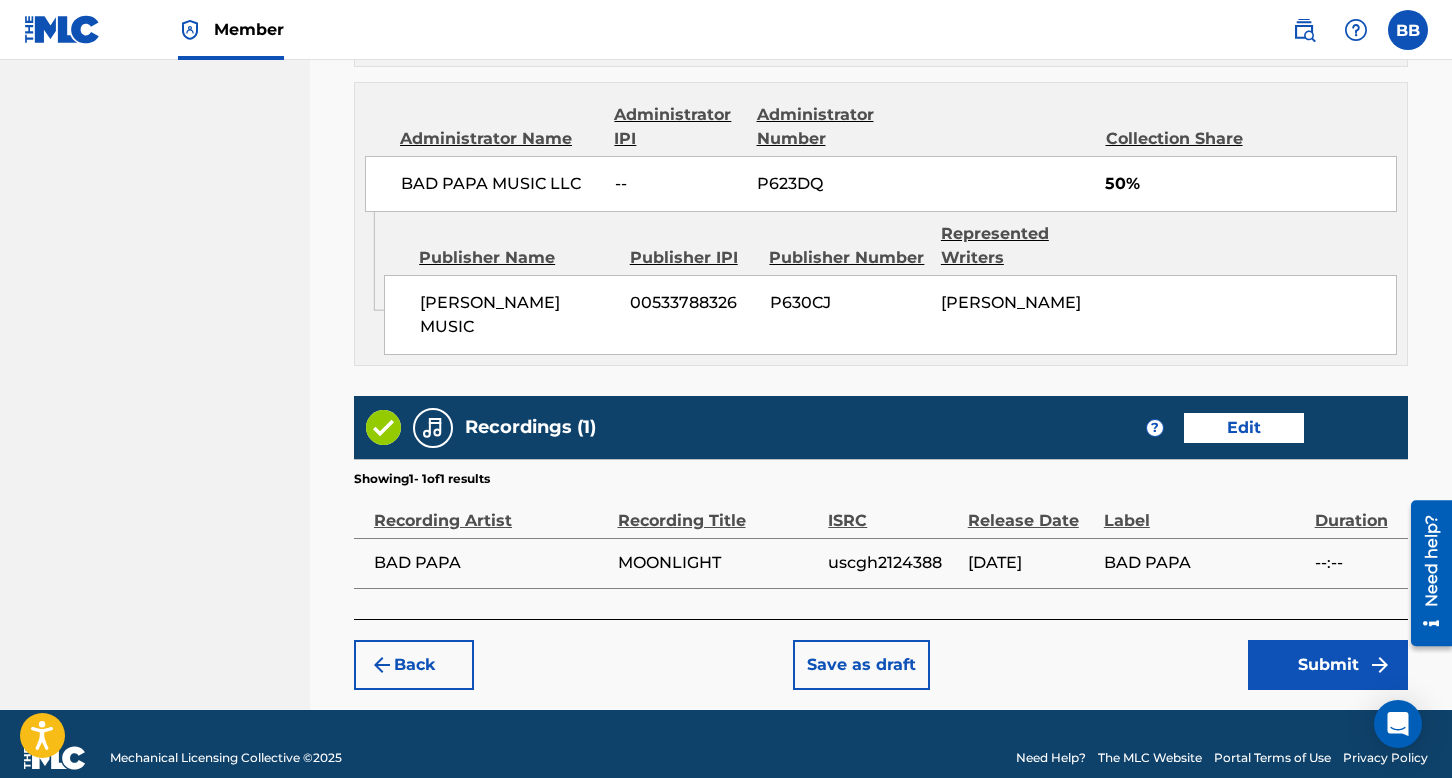 click on "Submit" at bounding box center (1328, 665) 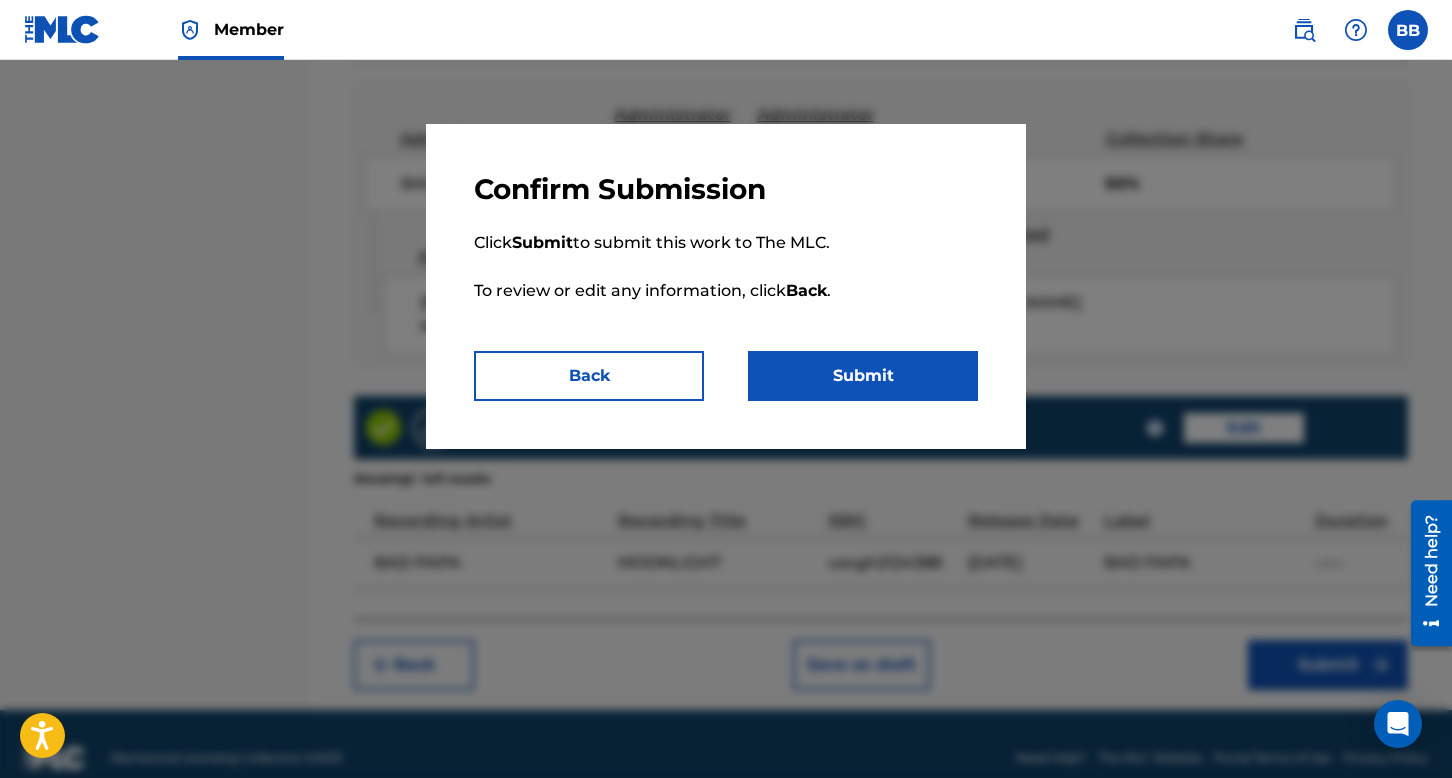 click on "Submit" at bounding box center (863, 376) 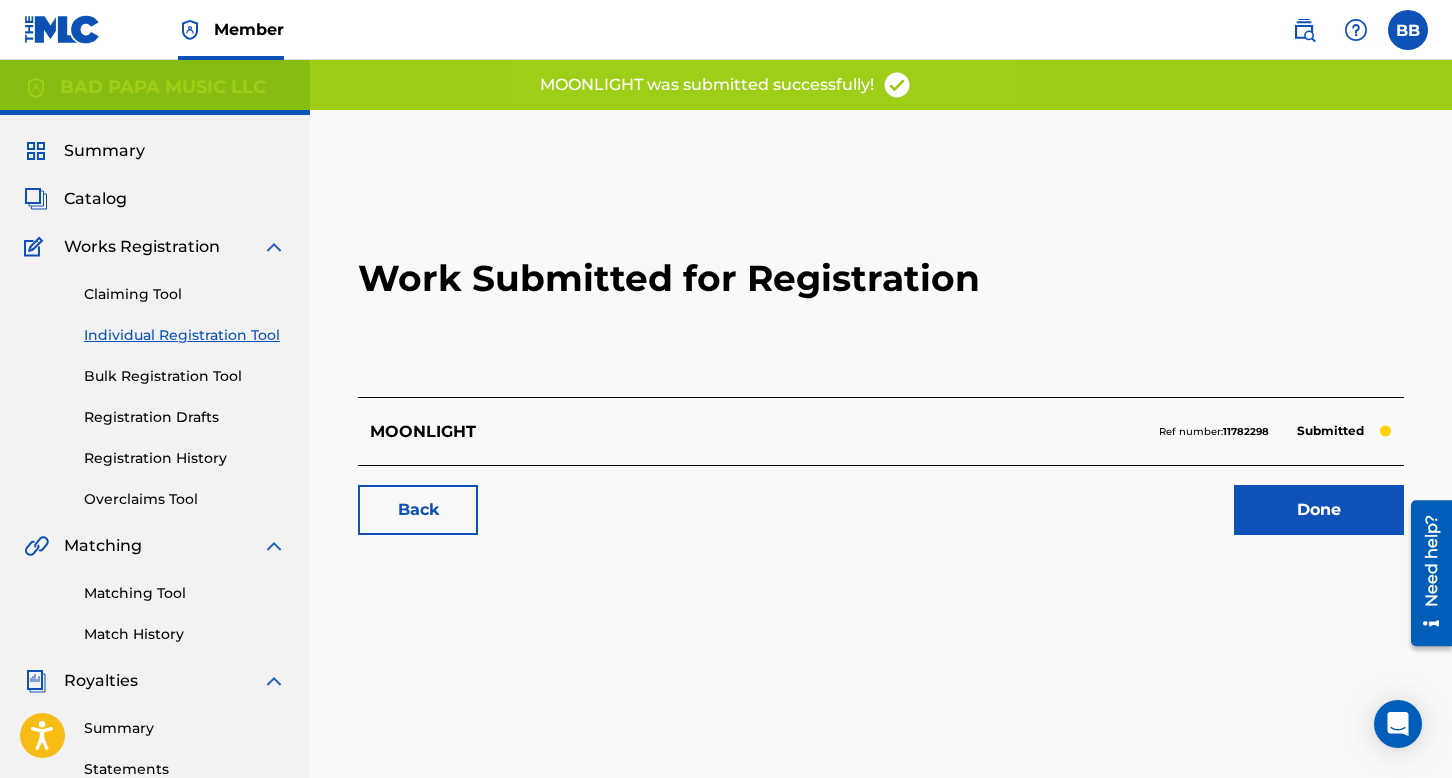 click on "Done" at bounding box center [1319, 510] 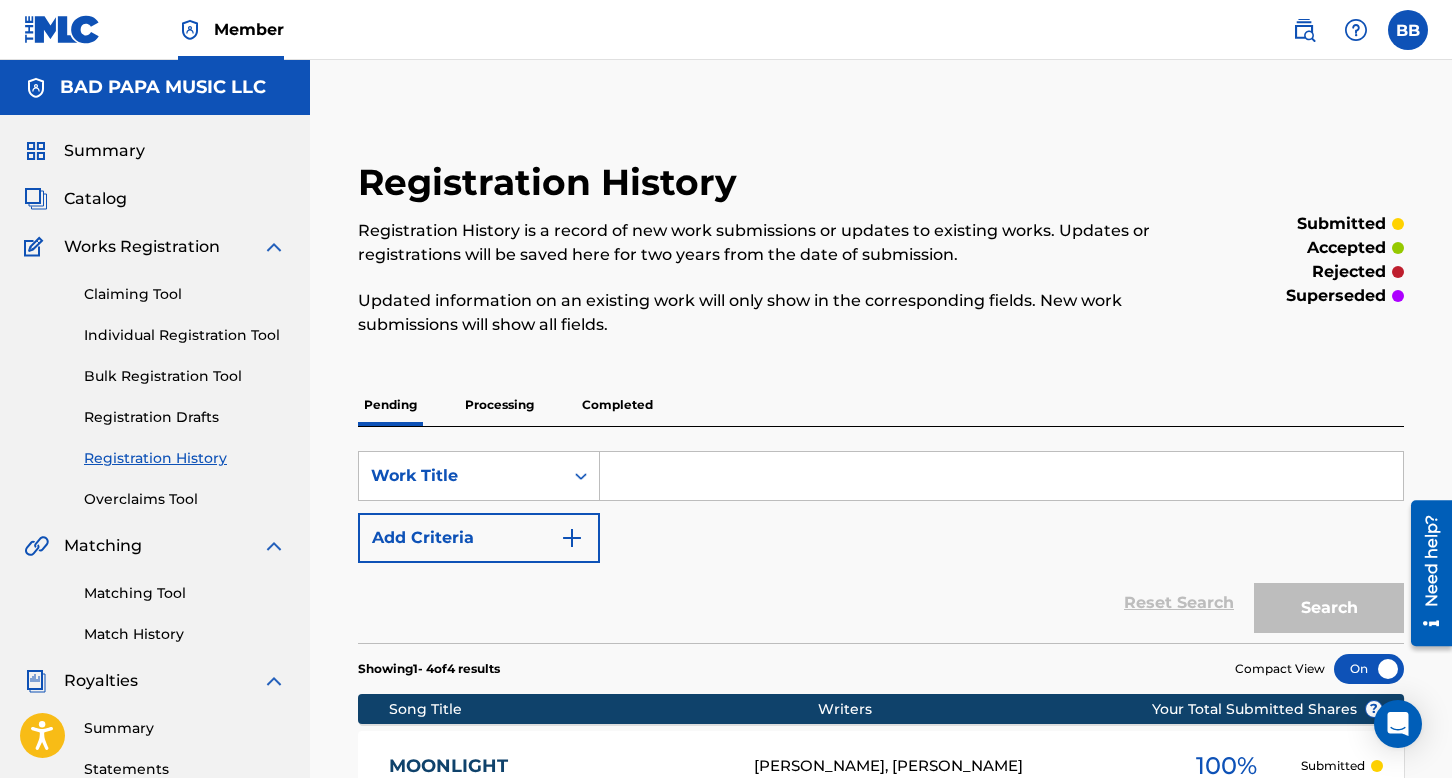 click on "Individual Registration Tool" at bounding box center (185, 335) 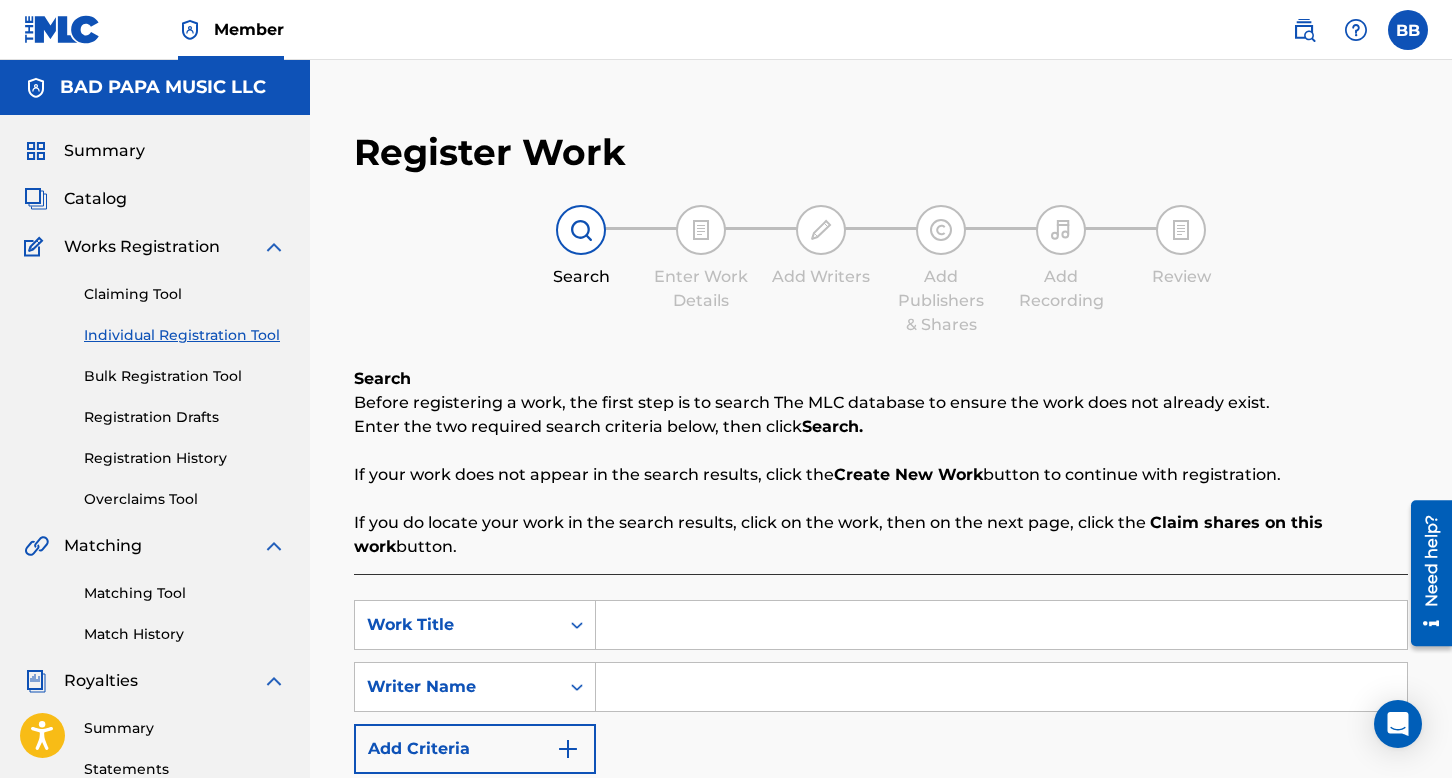 click at bounding box center (1001, 625) 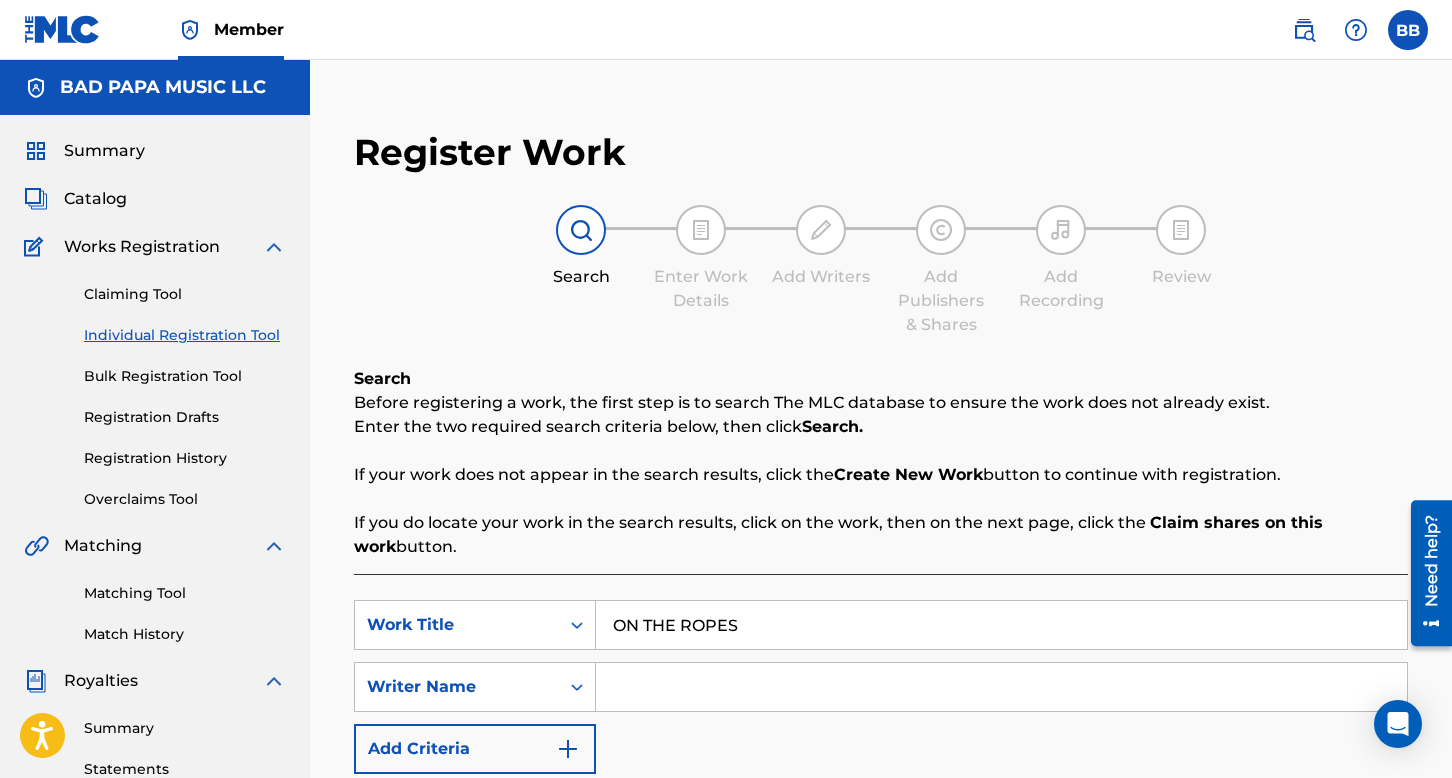 type on "ON THE ROPES" 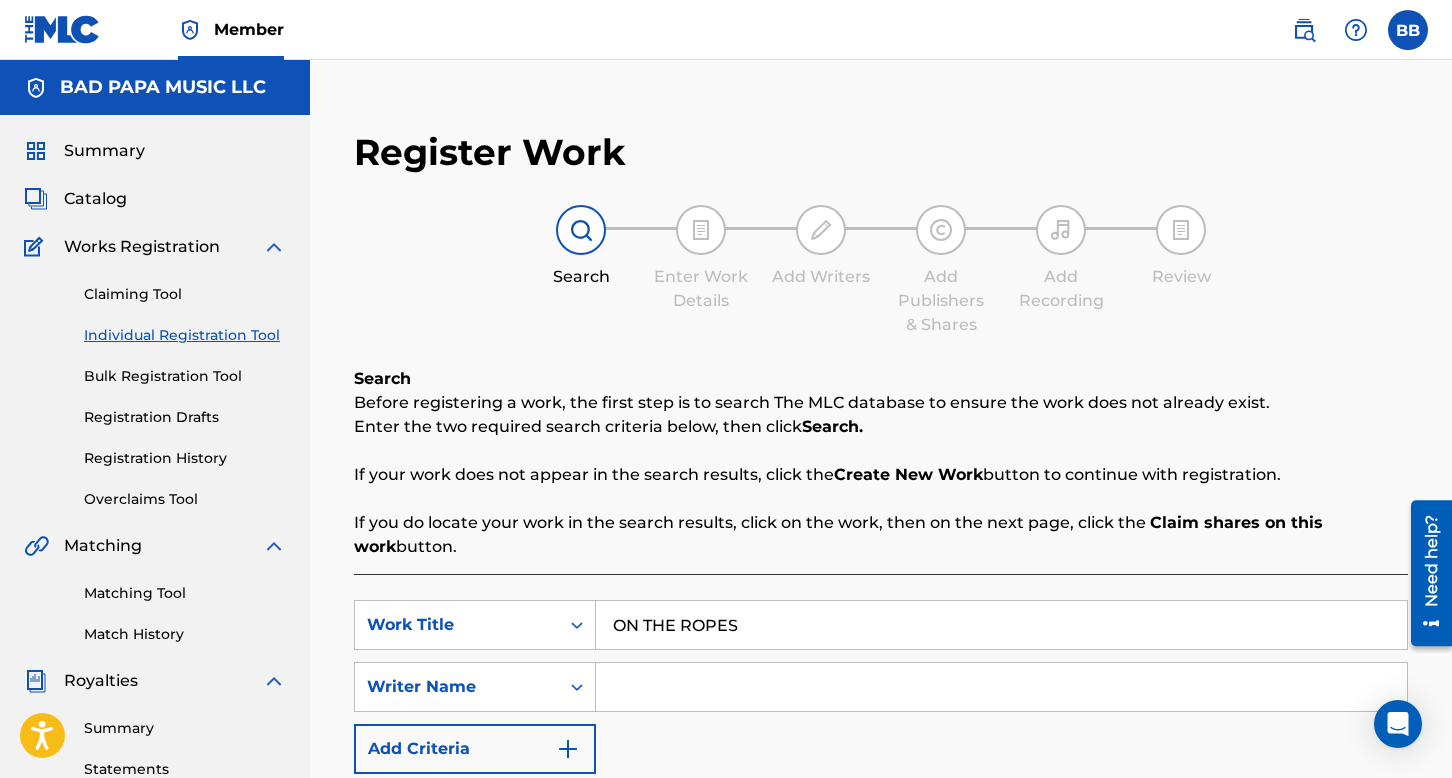 click at bounding box center (1001, 687) 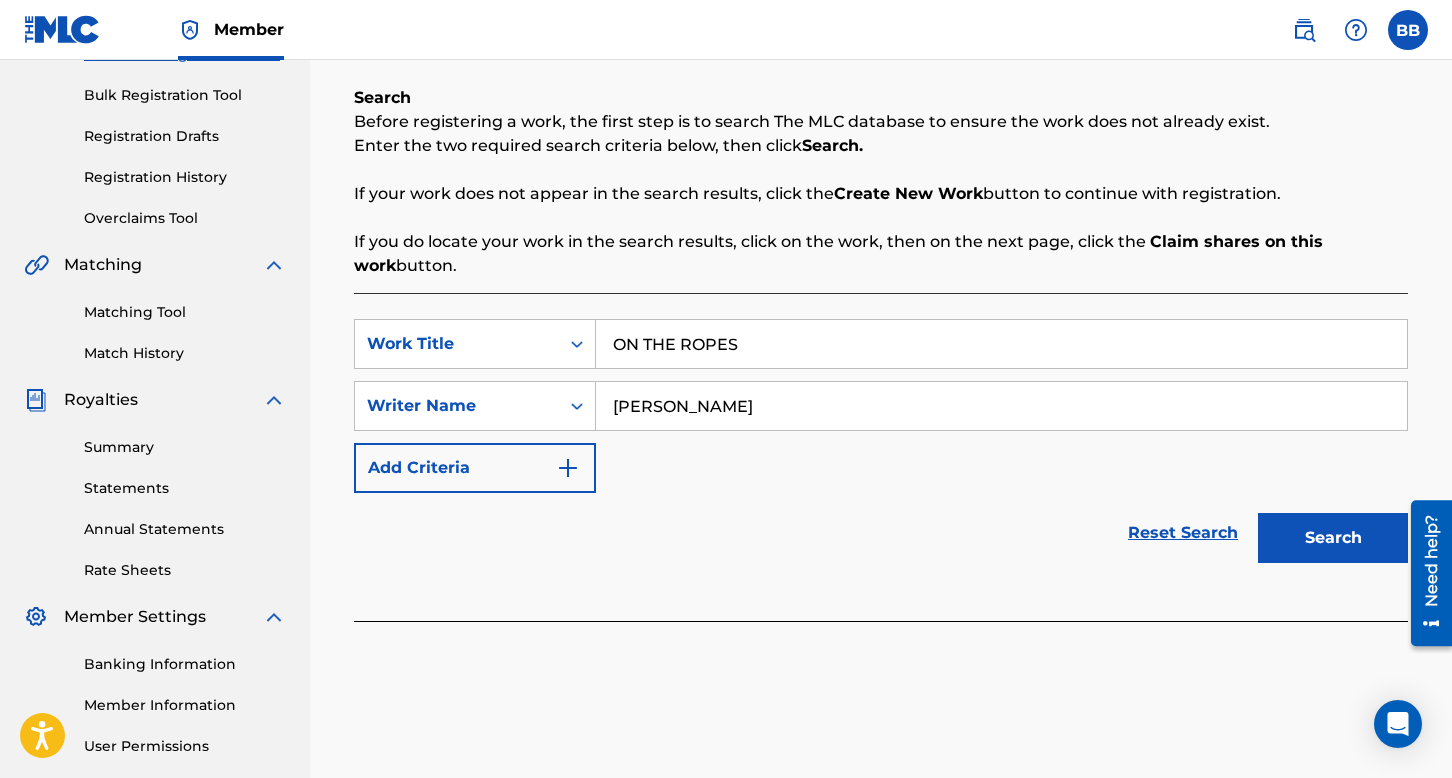 scroll, scrollTop: 300, scrollLeft: 0, axis: vertical 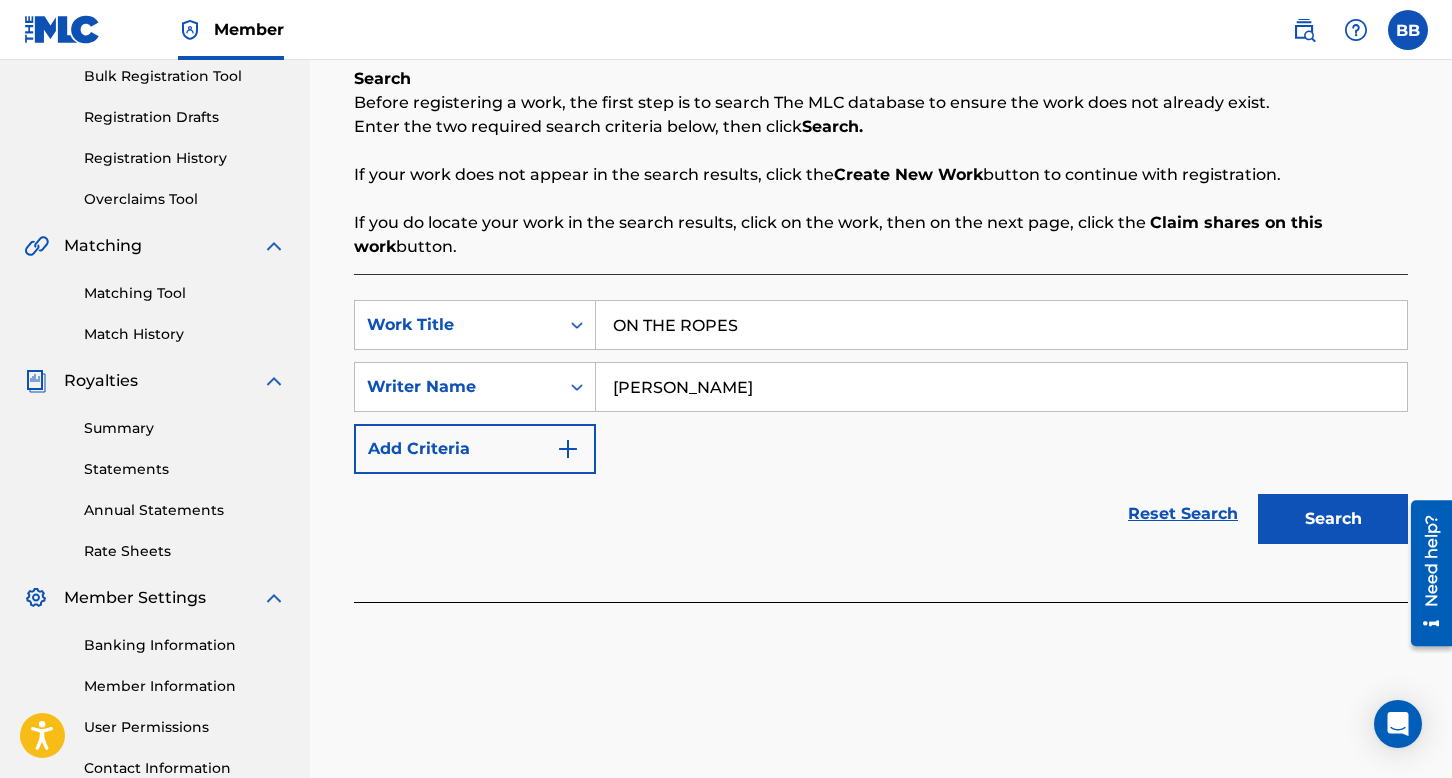 type on "[PERSON_NAME]" 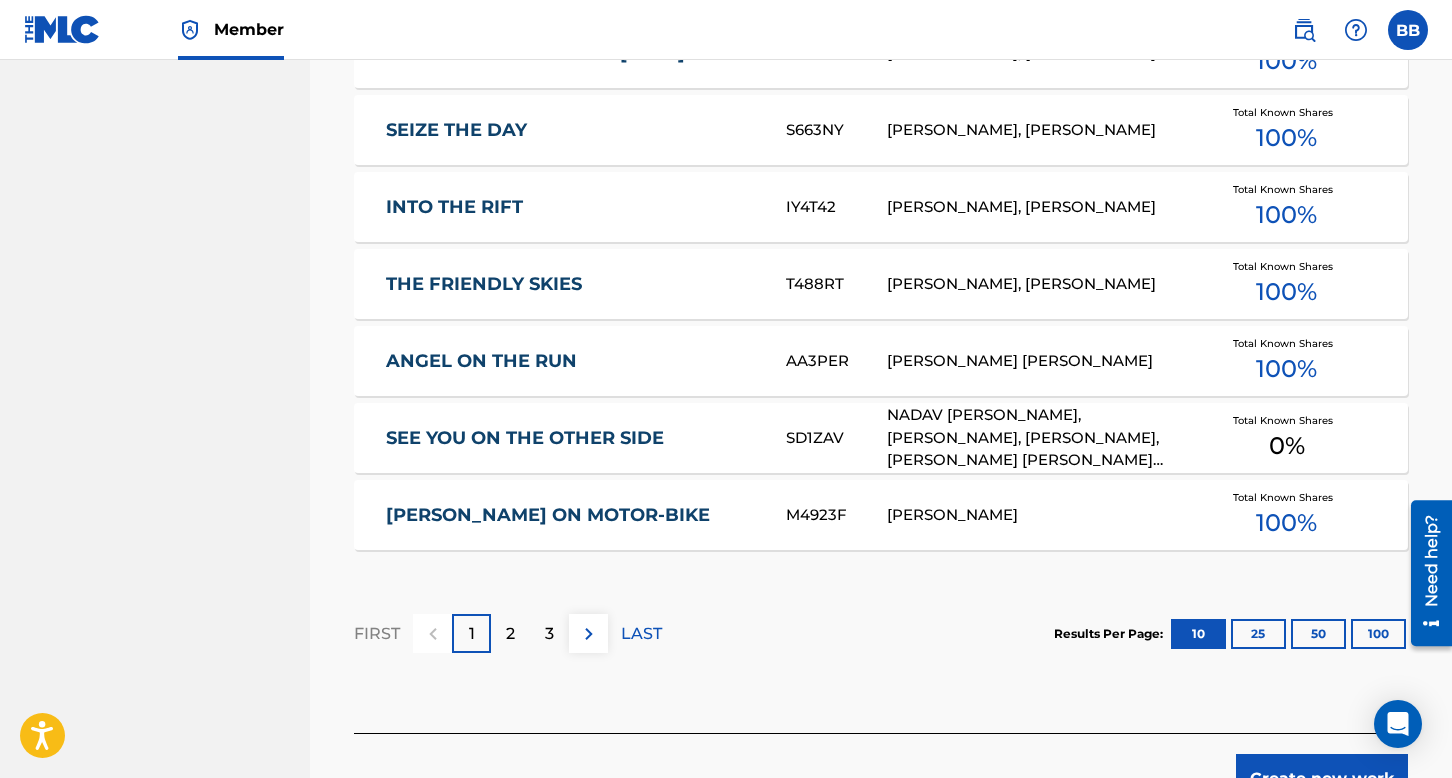 scroll, scrollTop: 1200, scrollLeft: 0, axis: vertical 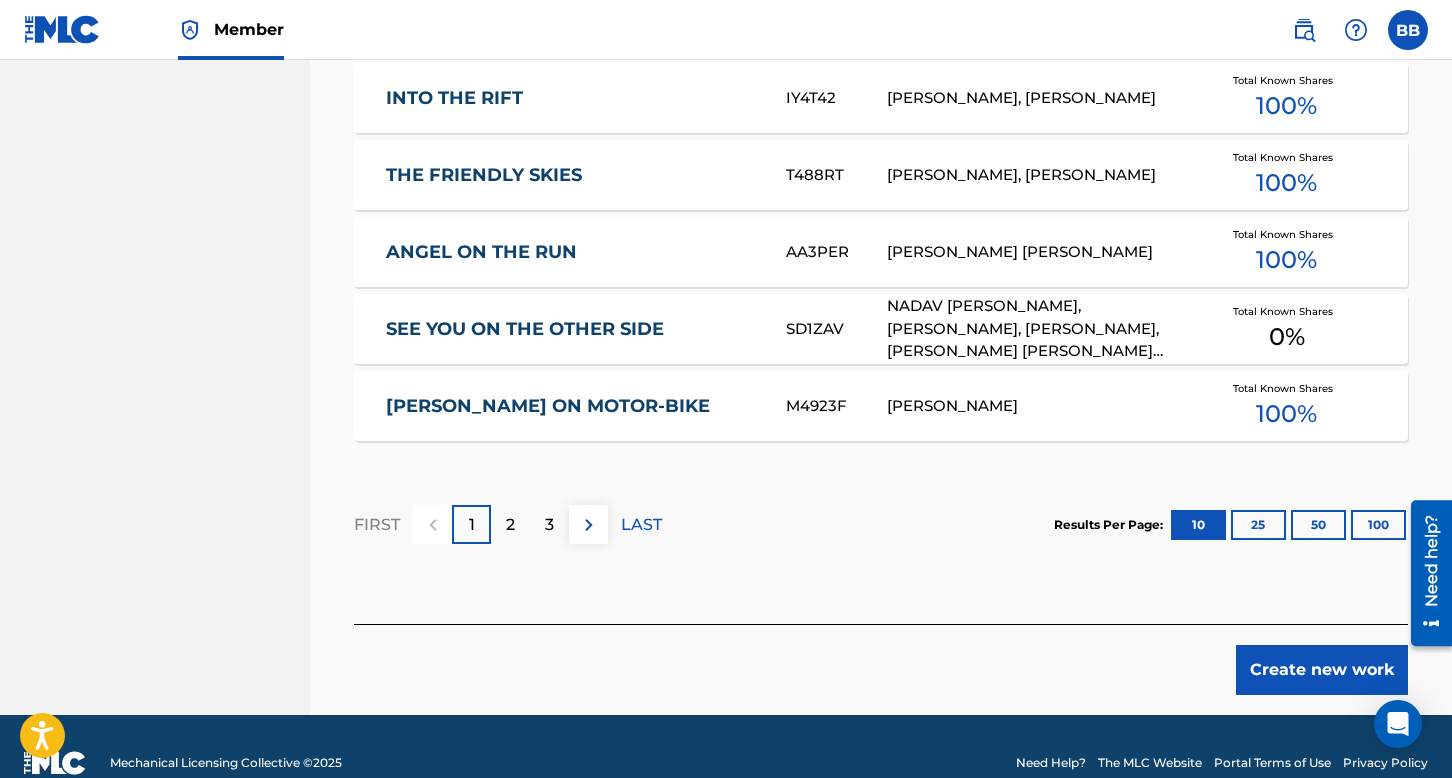 click on "Create new work" at bounding box center (1322, 670) 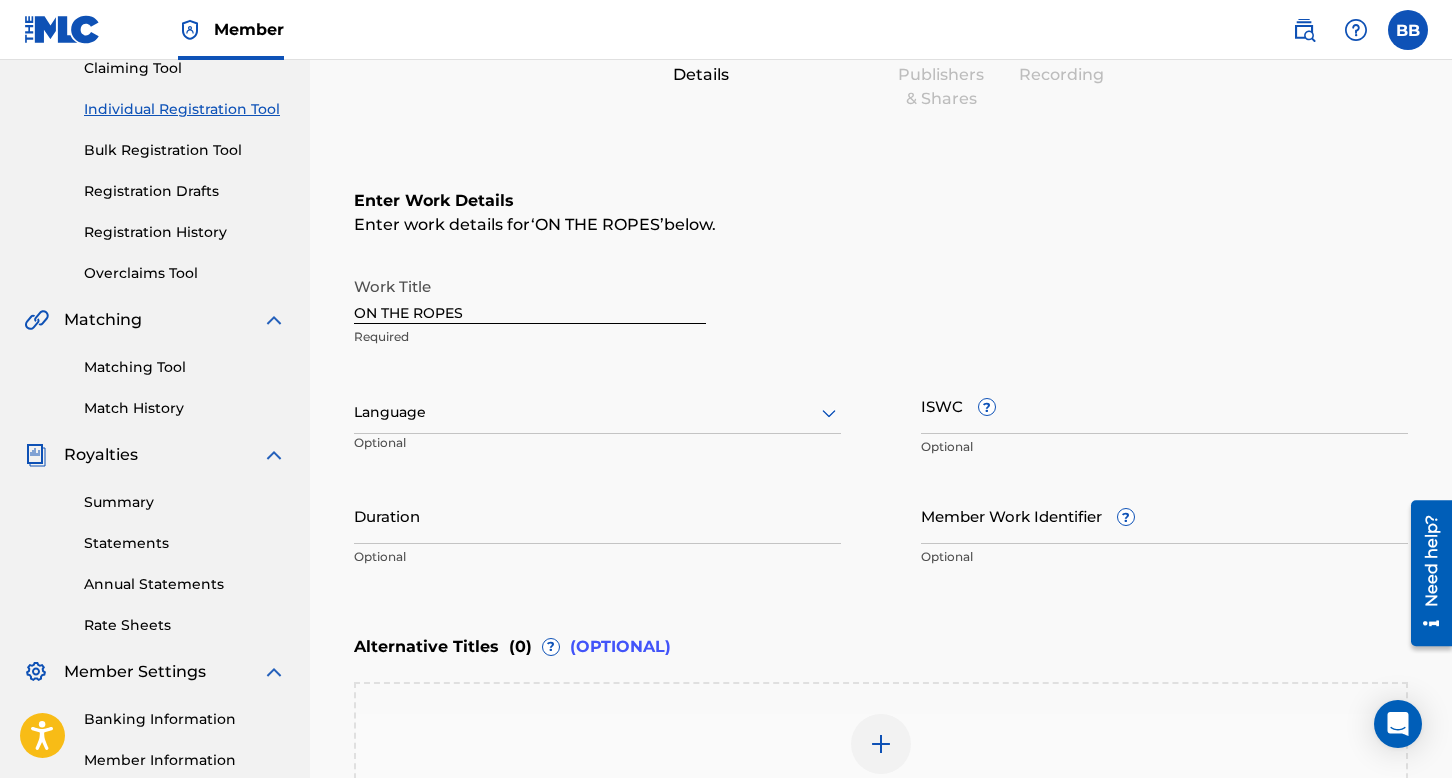 scroll, scrollTop: 213, scrollLeft: 0, axis: vertical 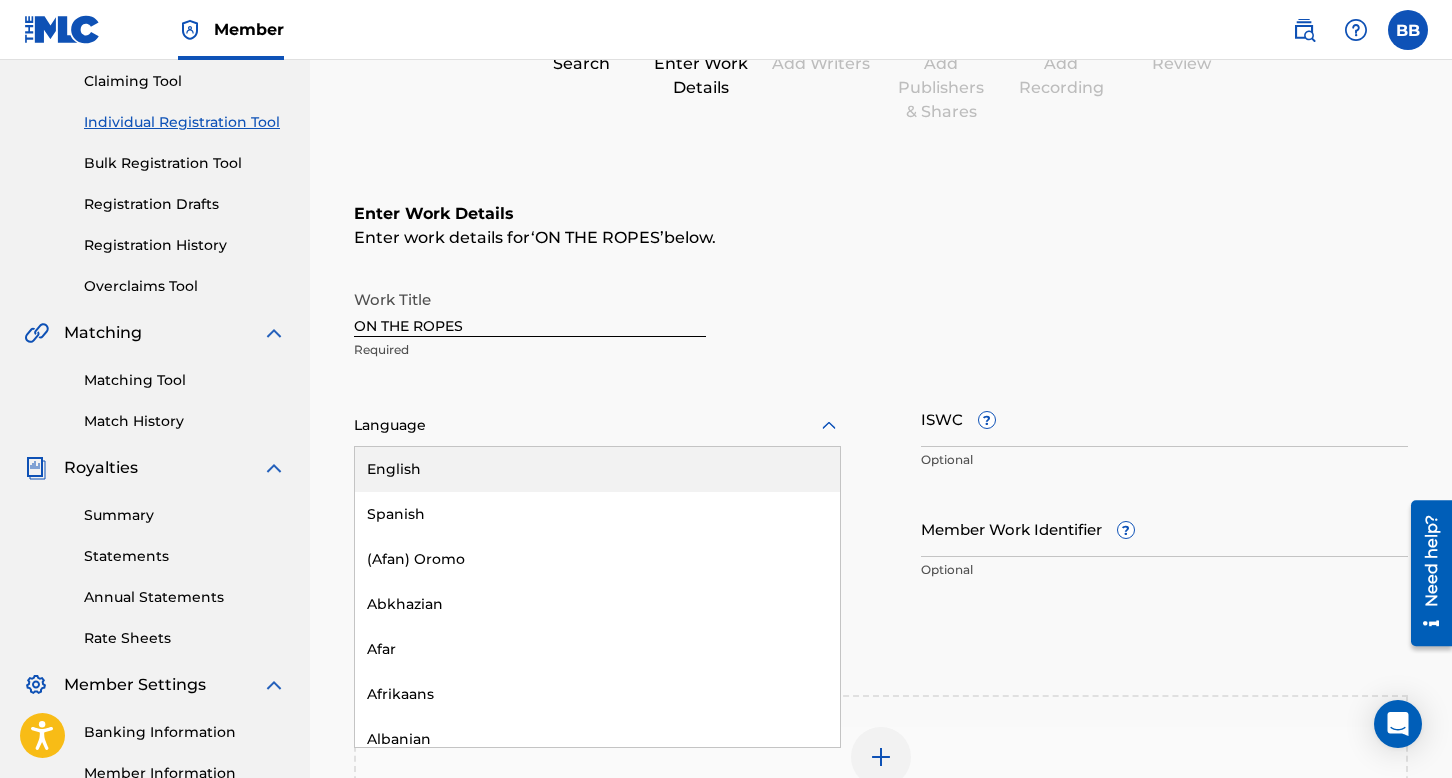 click 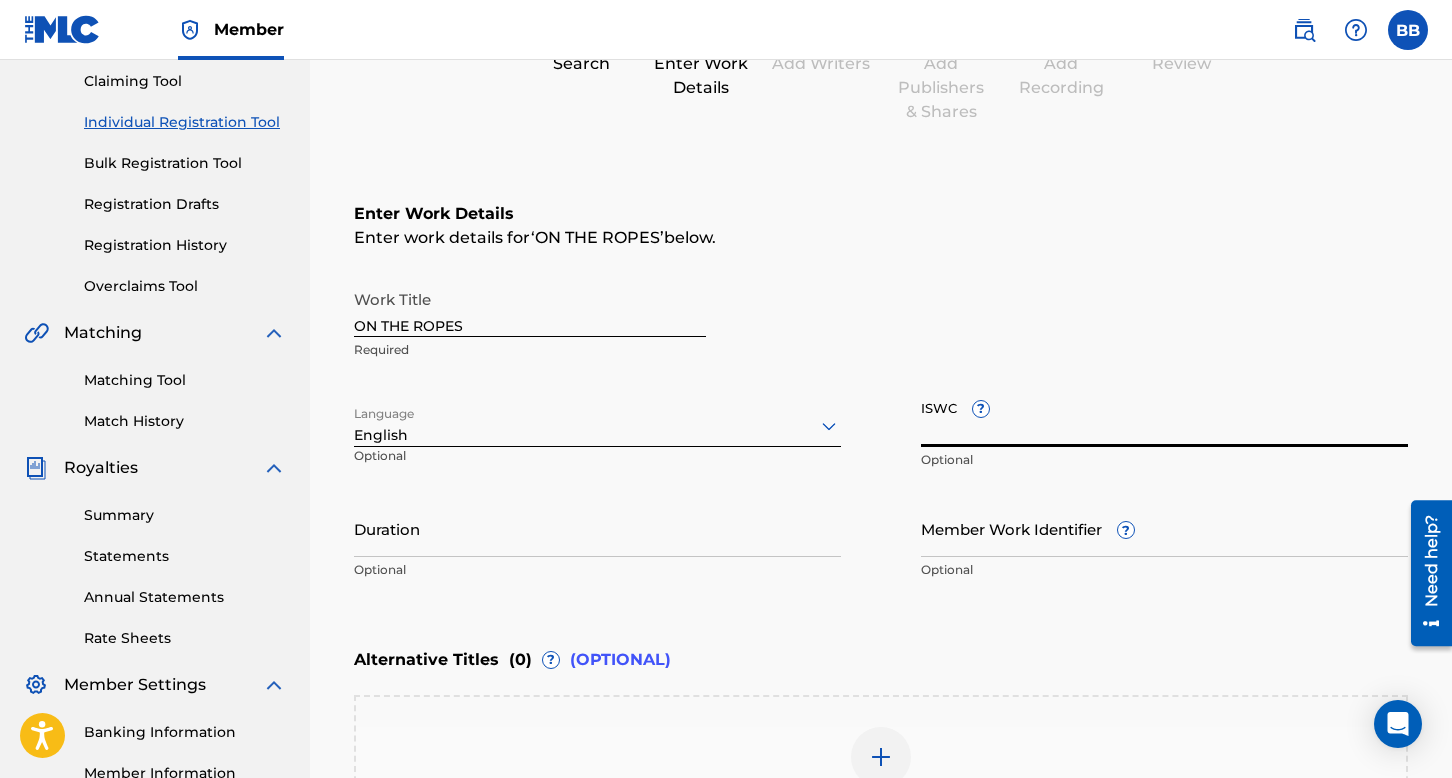 click on "ISWC   ?" at bounding box center (1164, 418) 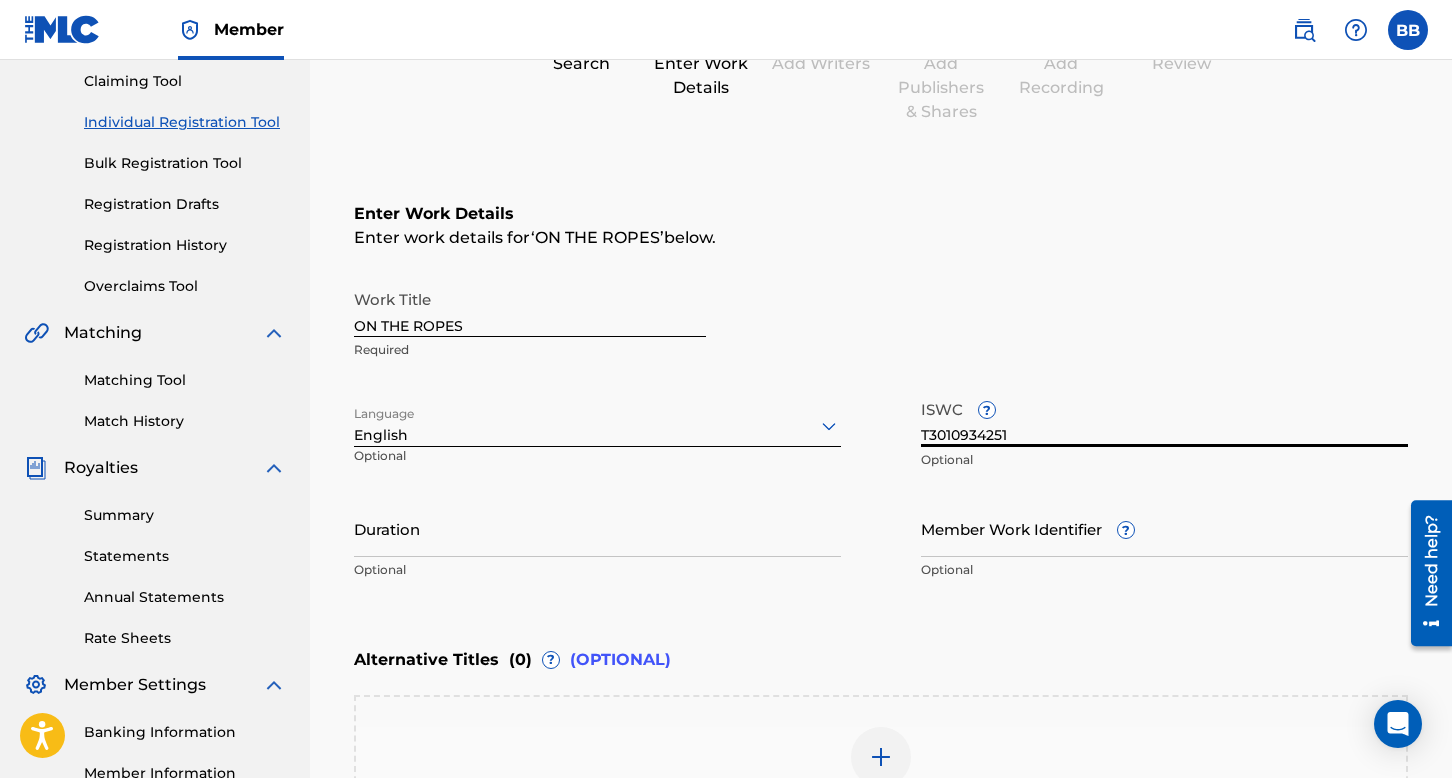 type on "T3010934251" 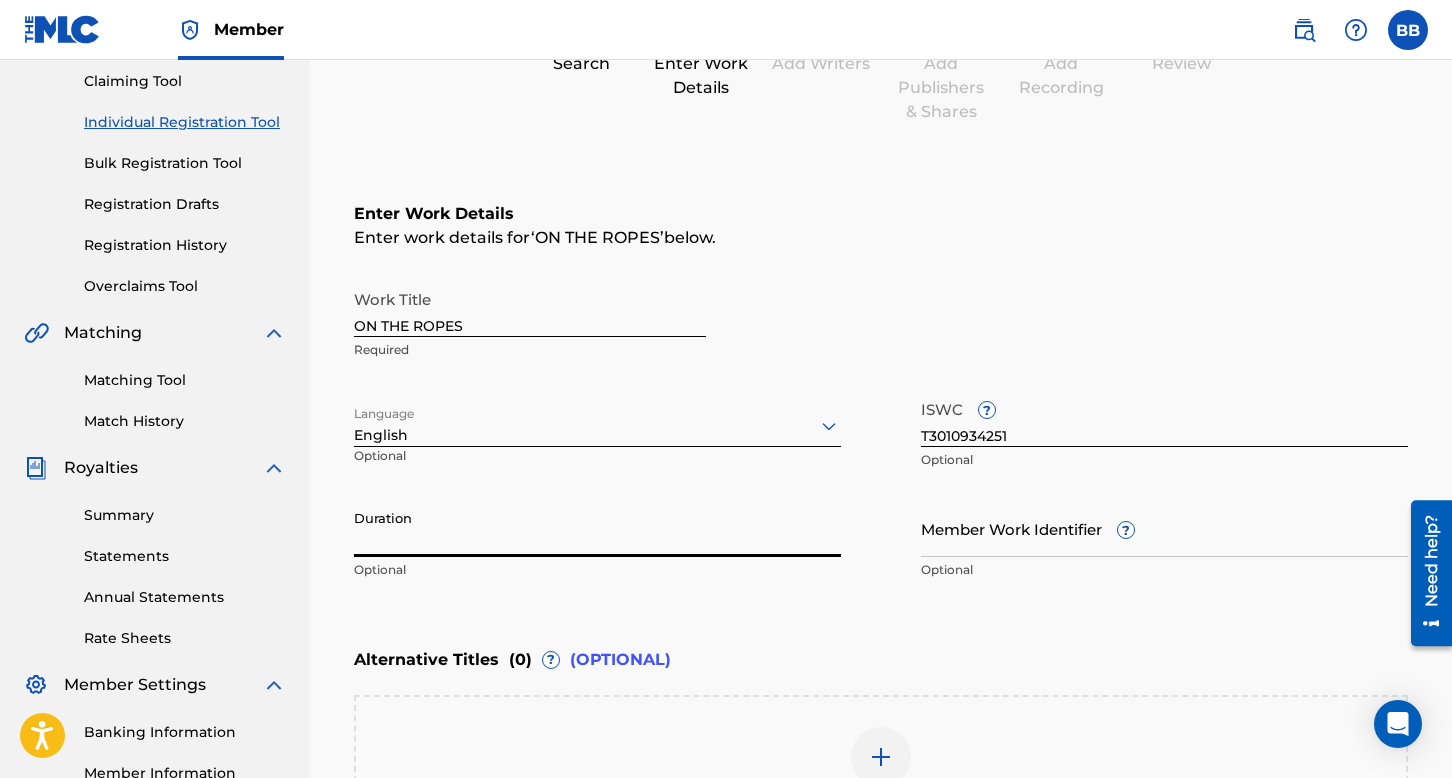 click on "Duration" at bounding box center (597, 528) 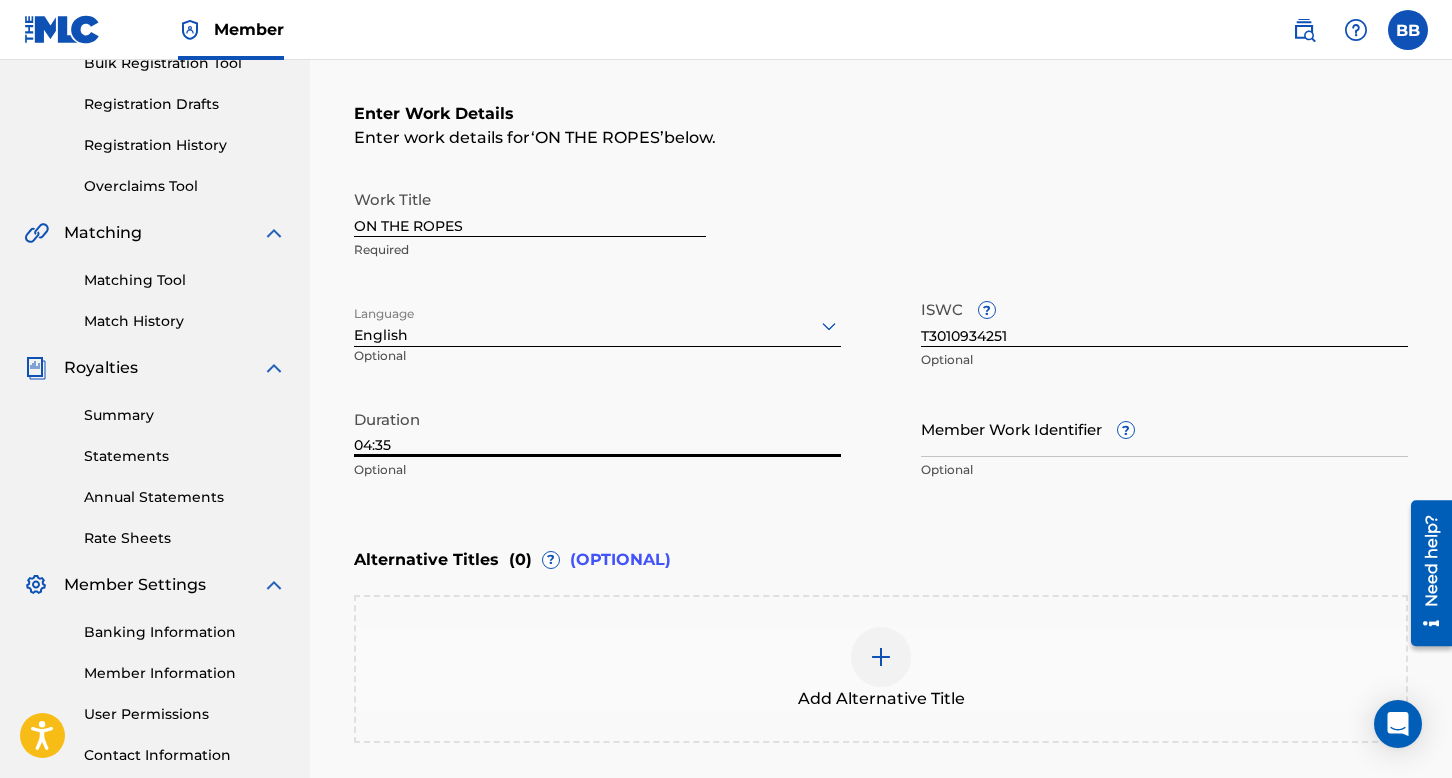 scroll, scrollTop: 413, scrollLeft: 0, axis: vertical 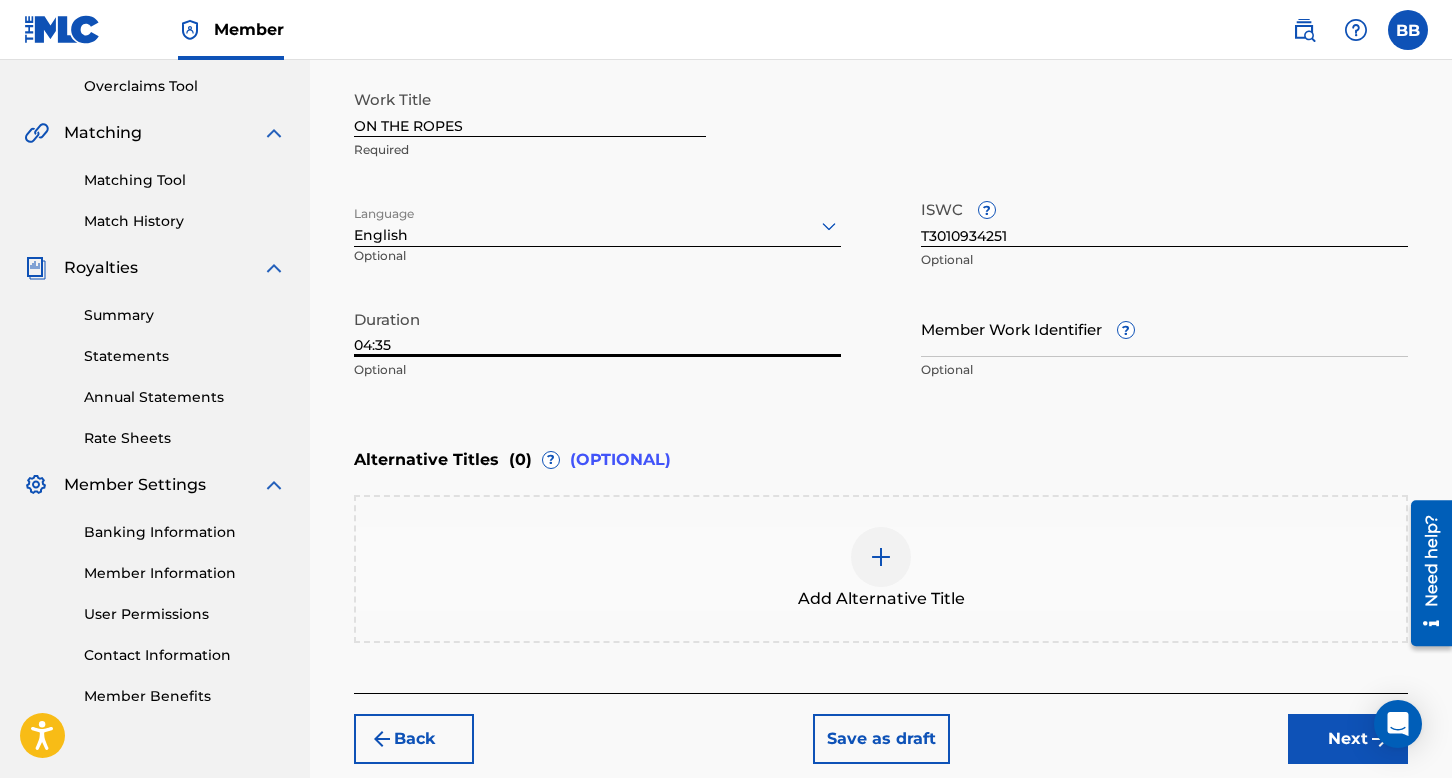 type on "04:35" 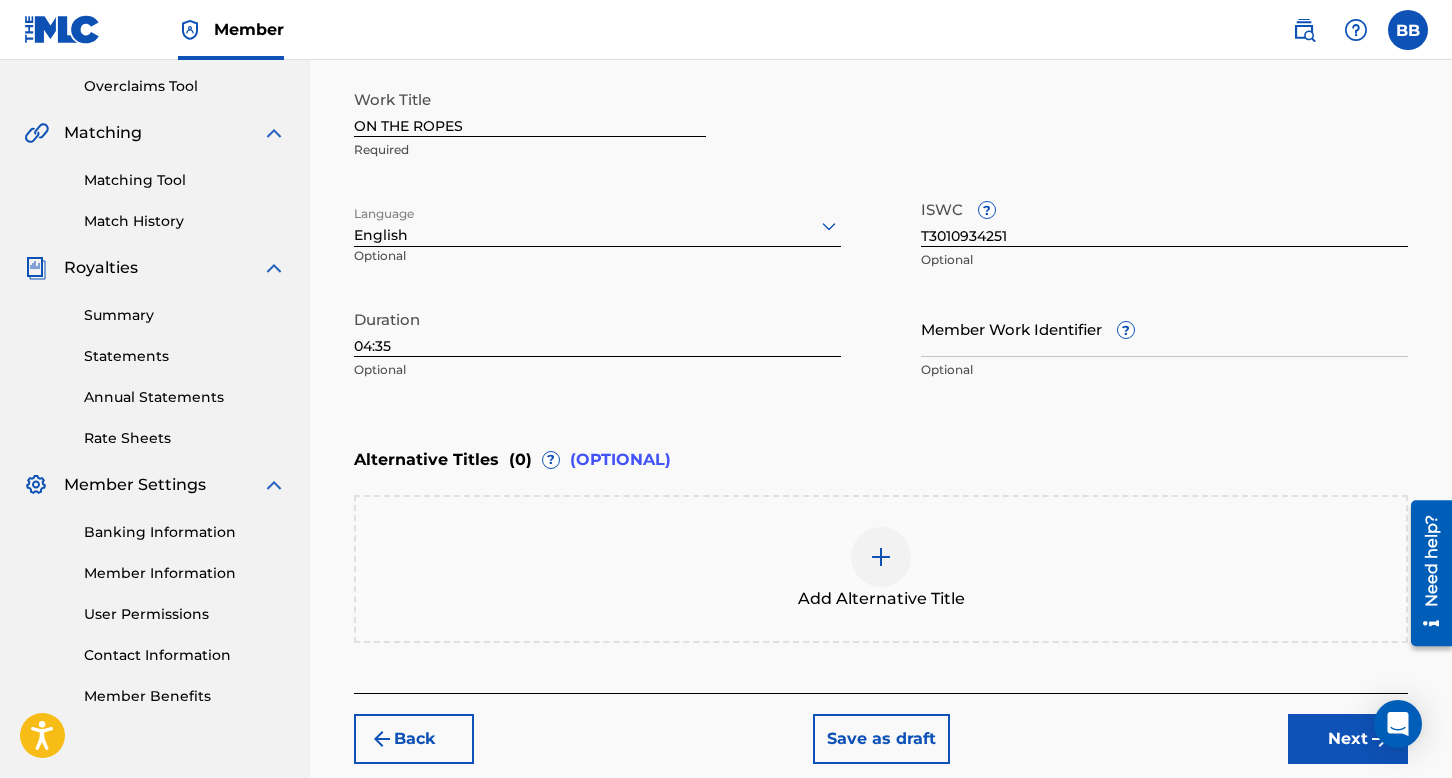 click on "Next" at bounding box center (1348, 739) 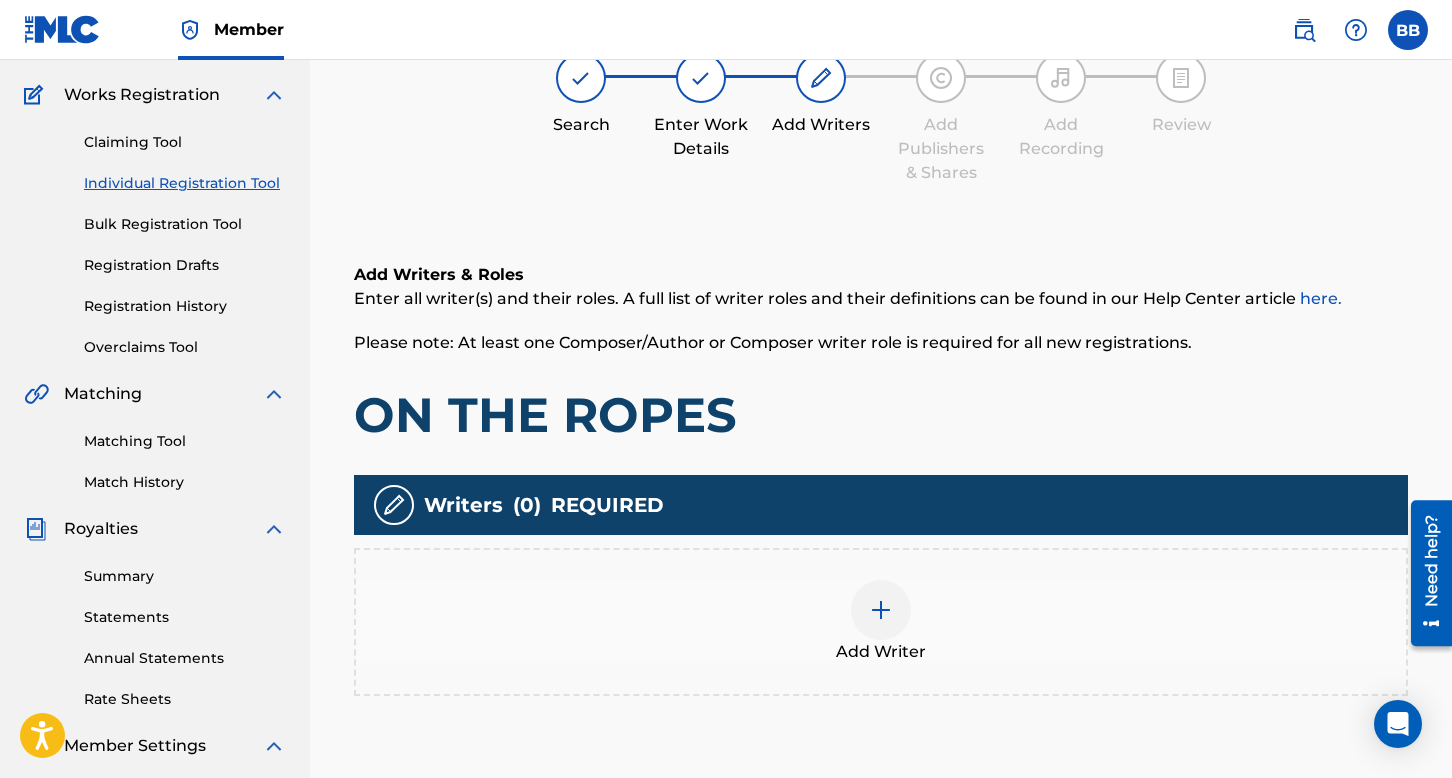 scroll, scrollTop: 90, scrollLeft: 0, axis: vertical 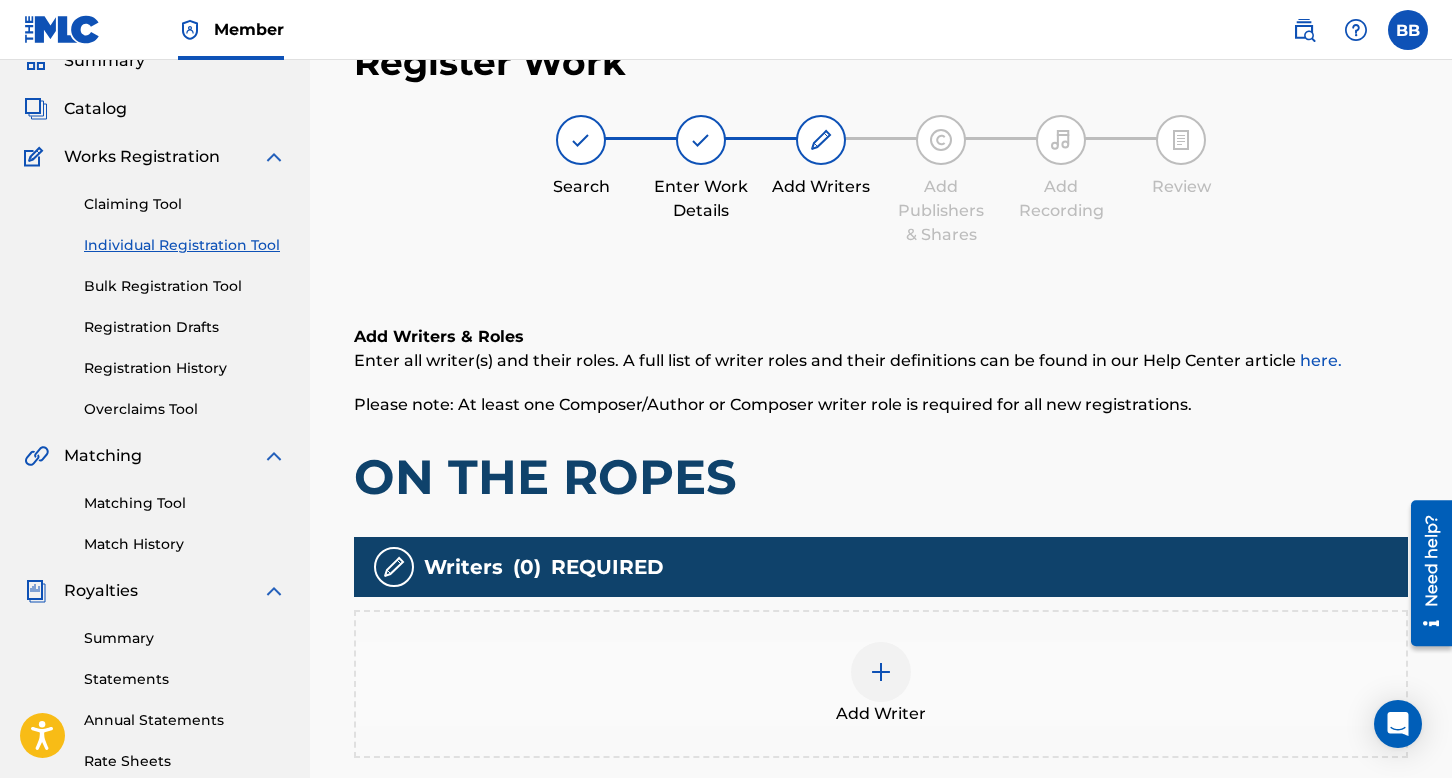 click at bounding box center (881, 672) 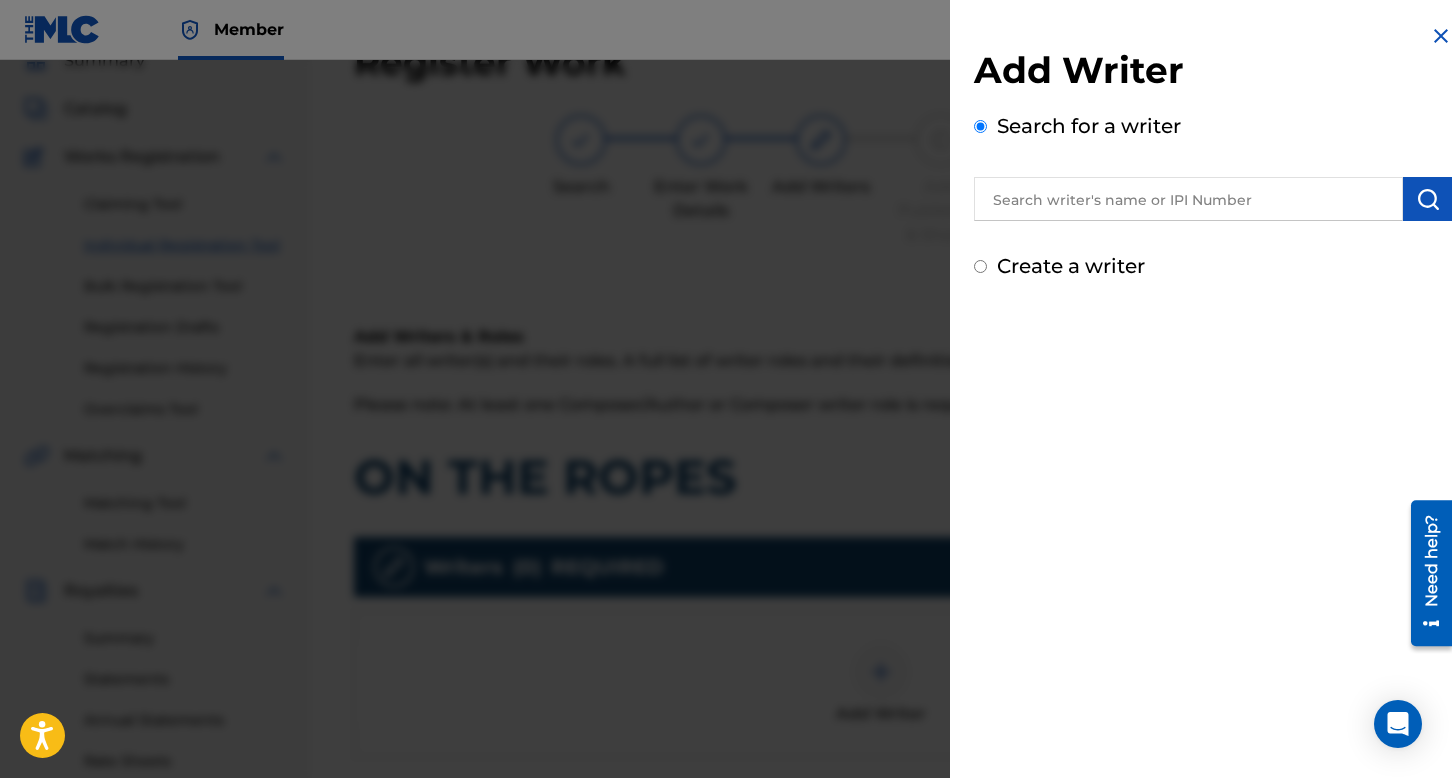 click at bounding box center [1188, 199] 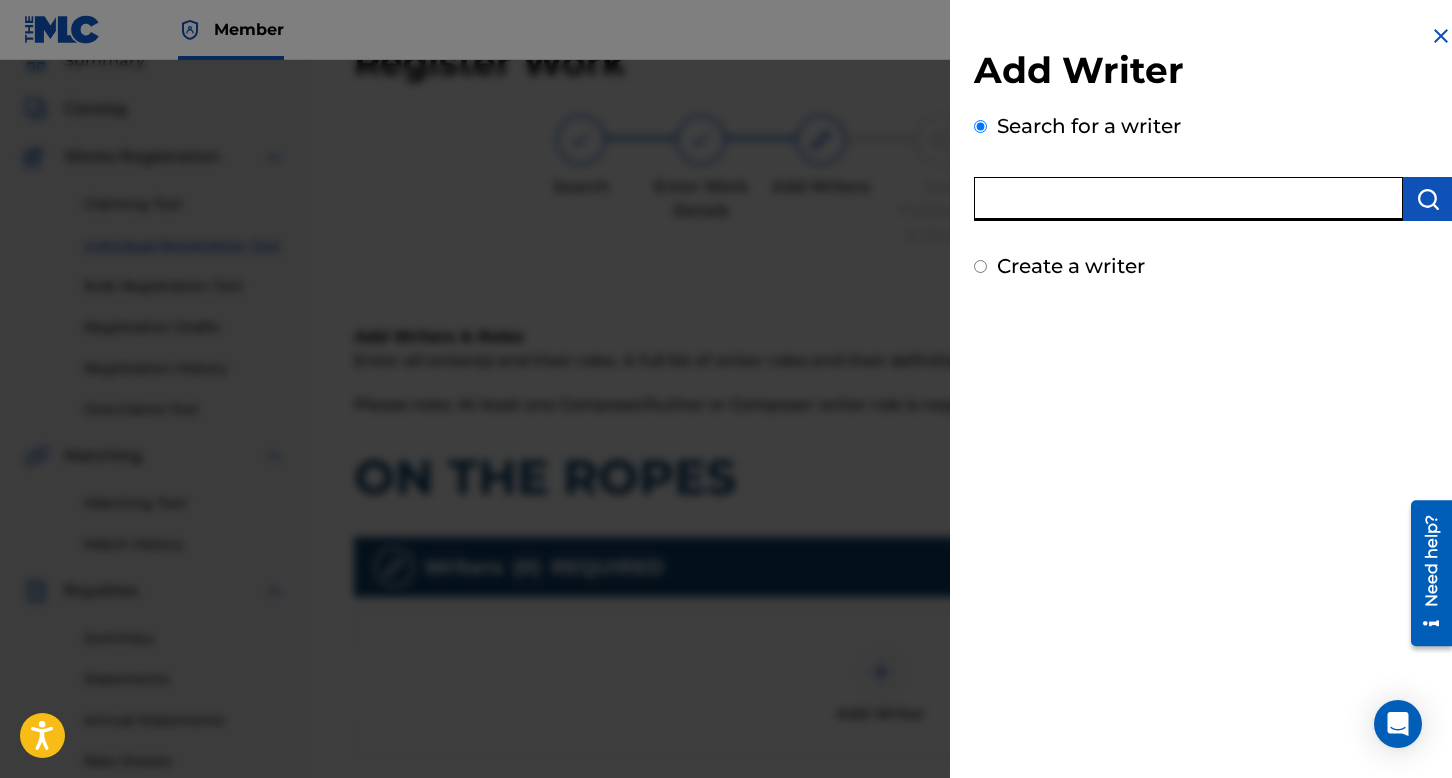 paste on "[PERSON_NAME]" 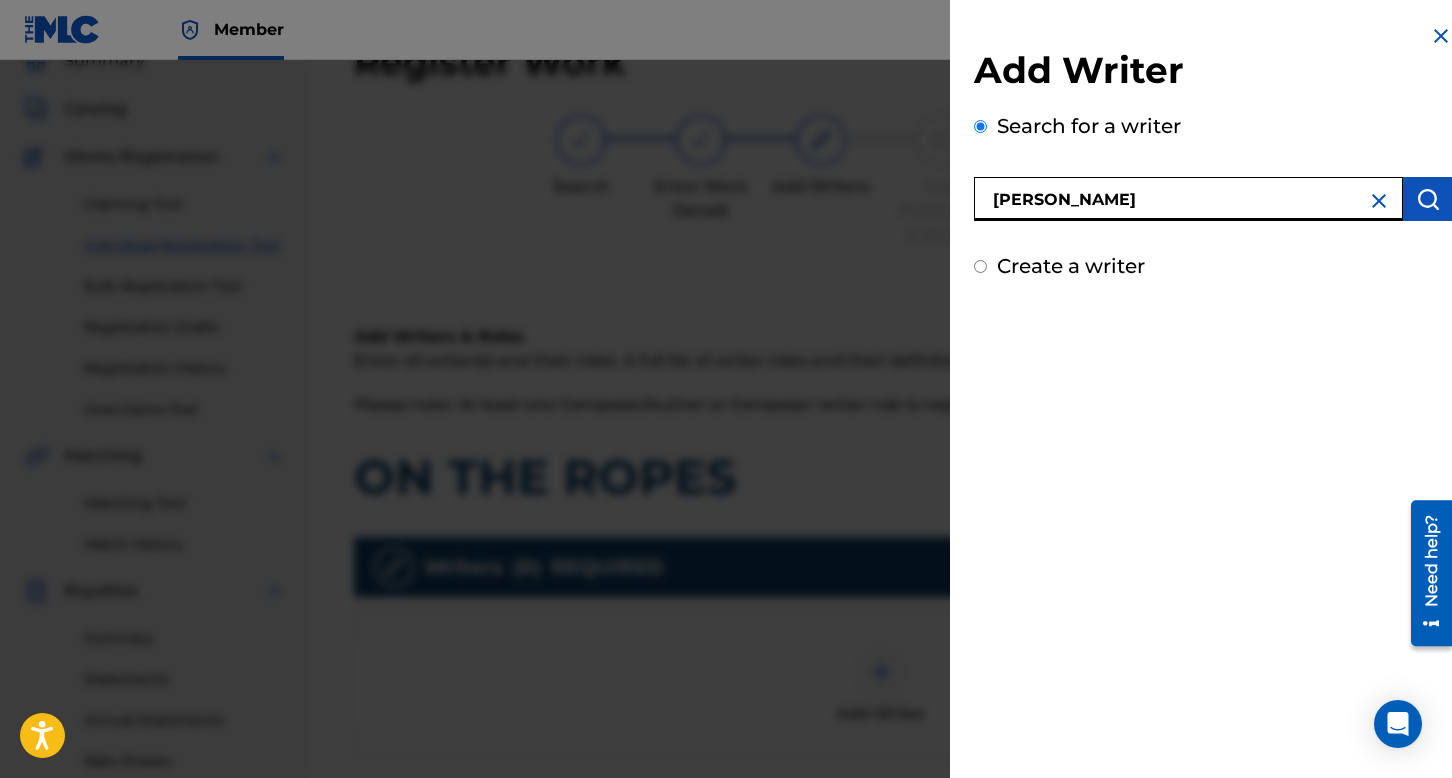 type on "[PERSON_NAME]" 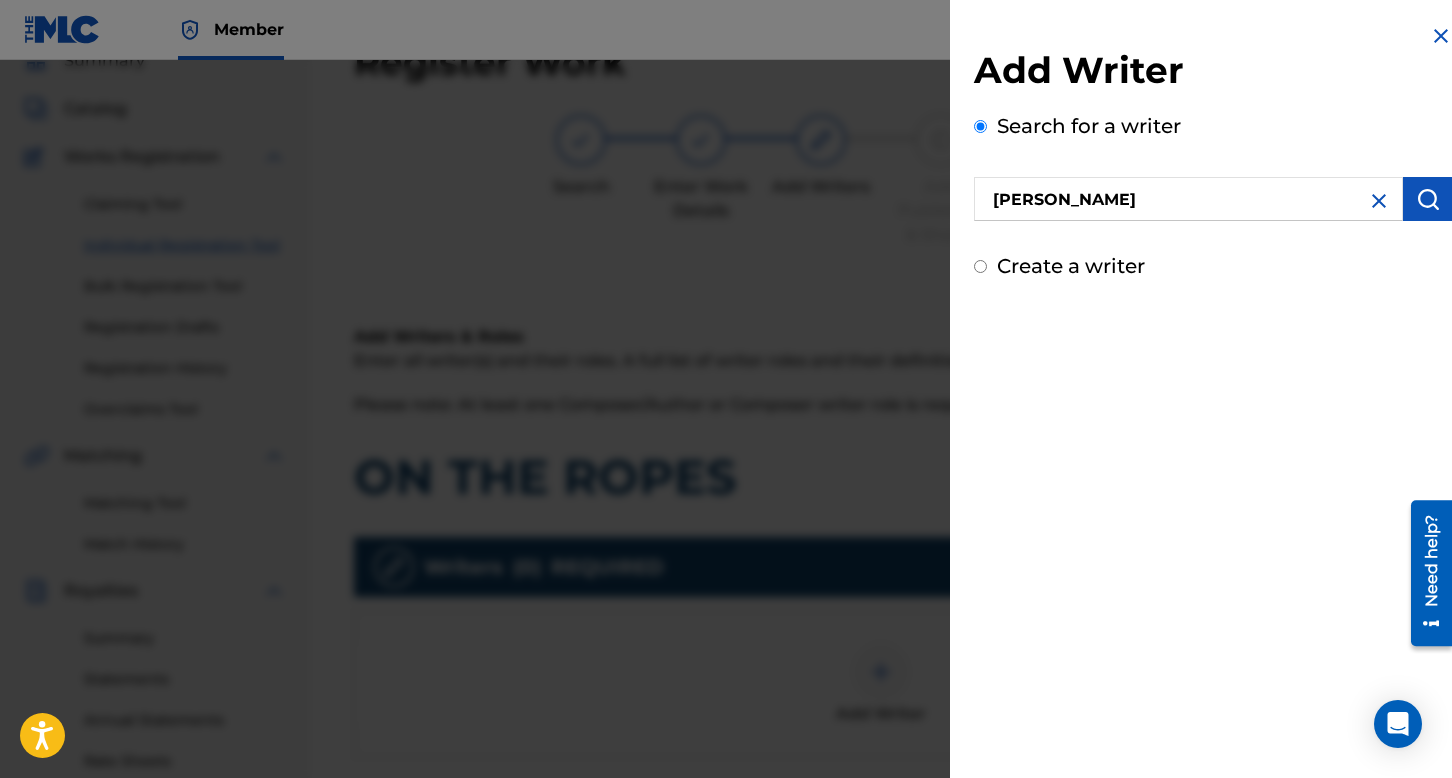 click at bounding box center [1428, 199] 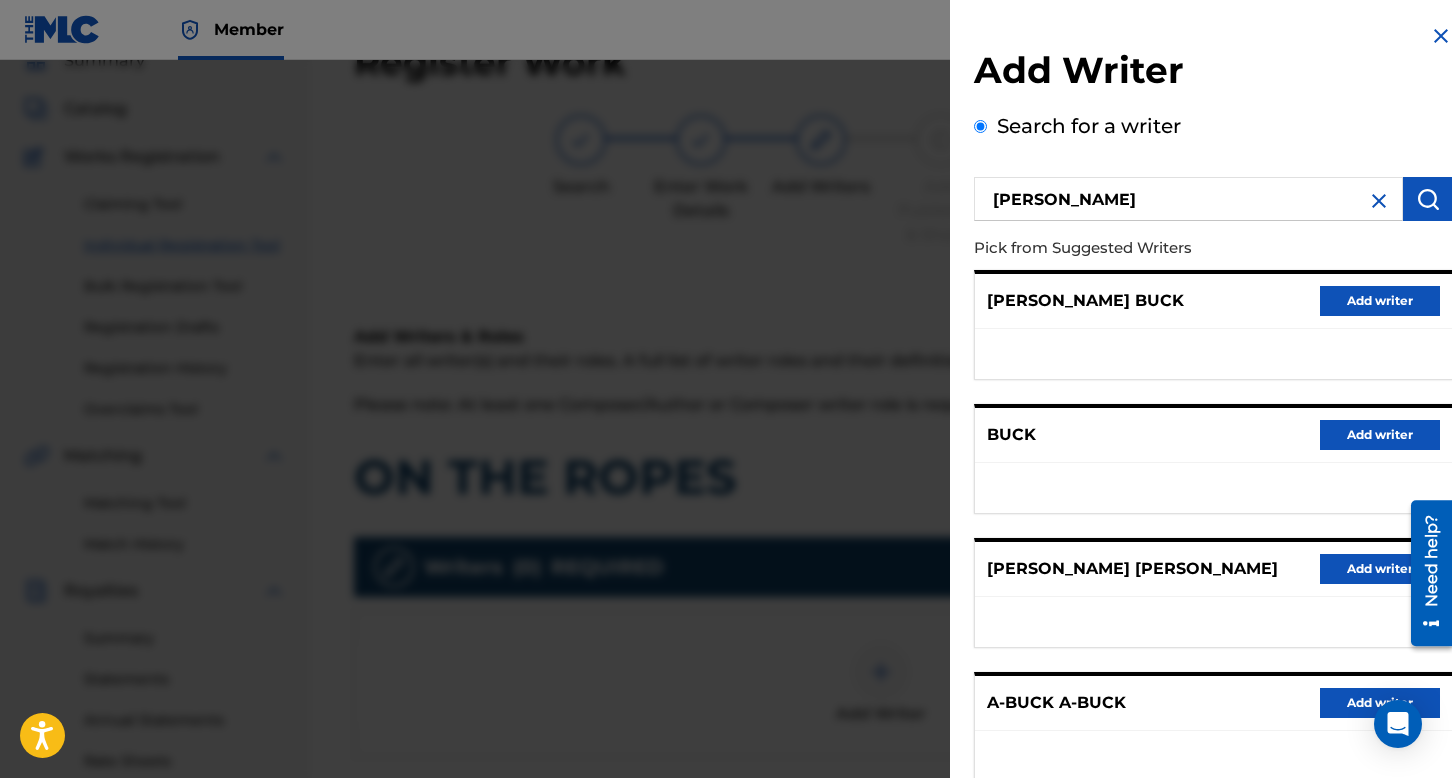 scroll, scrollTop: 262, scrollLeft: 0, axis: vertical 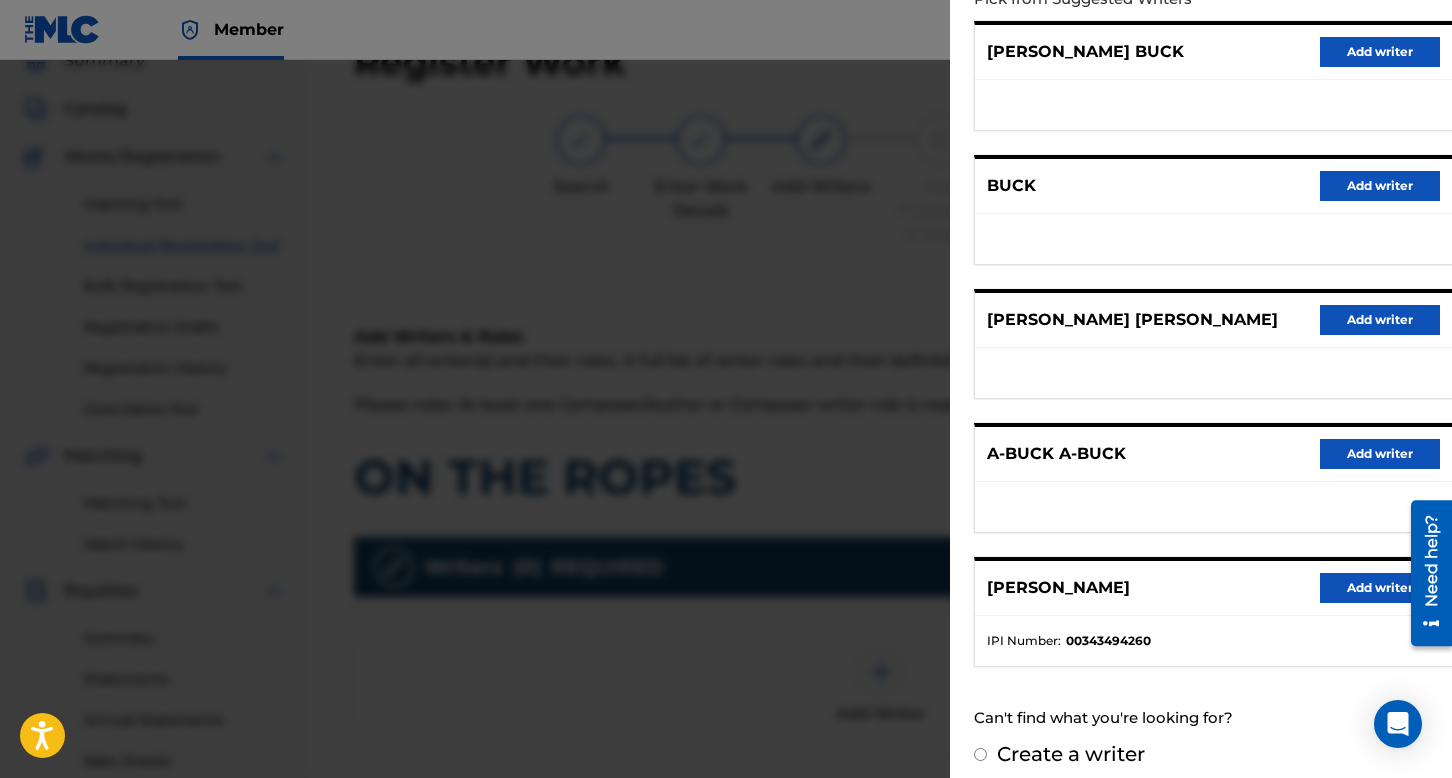 click on "Add writer" at bounding box center (1380, 588) 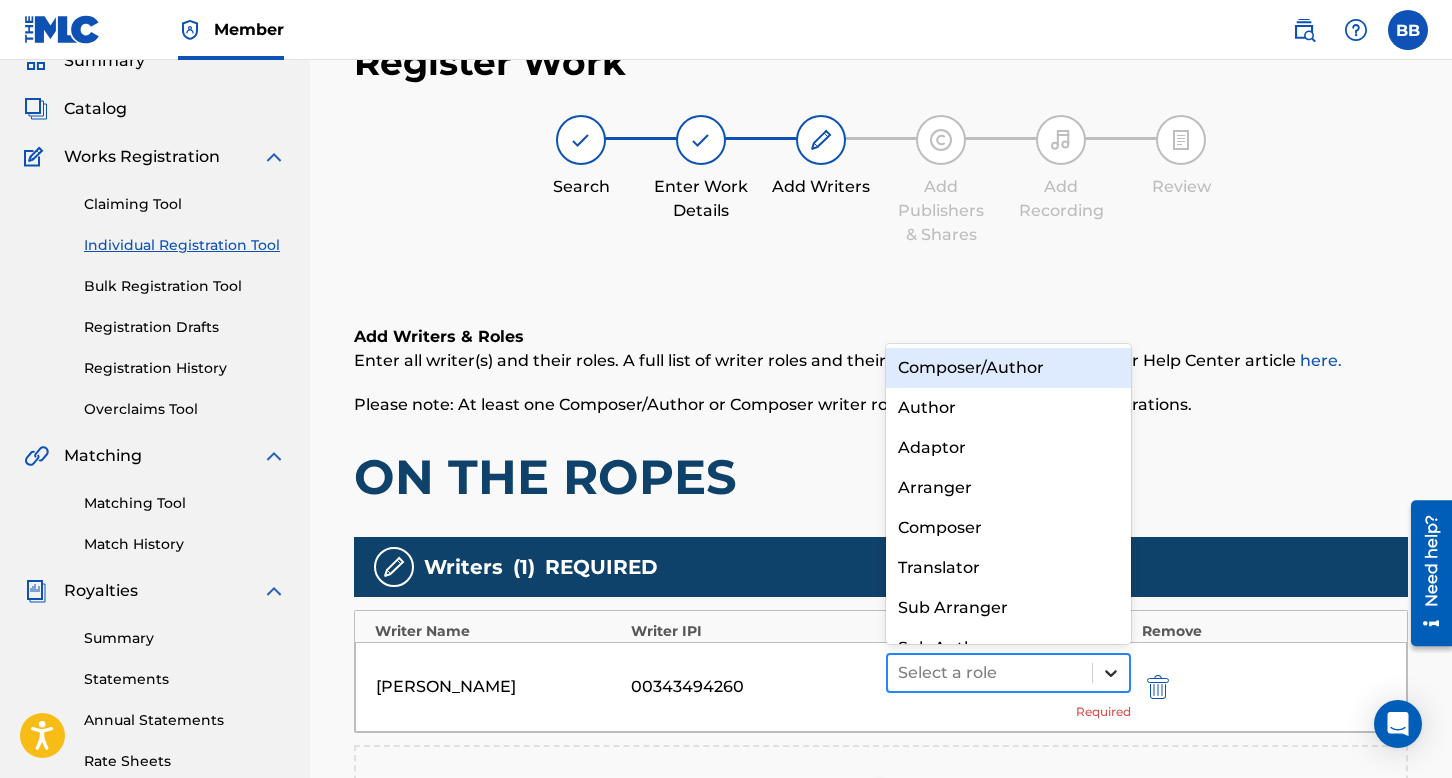 click 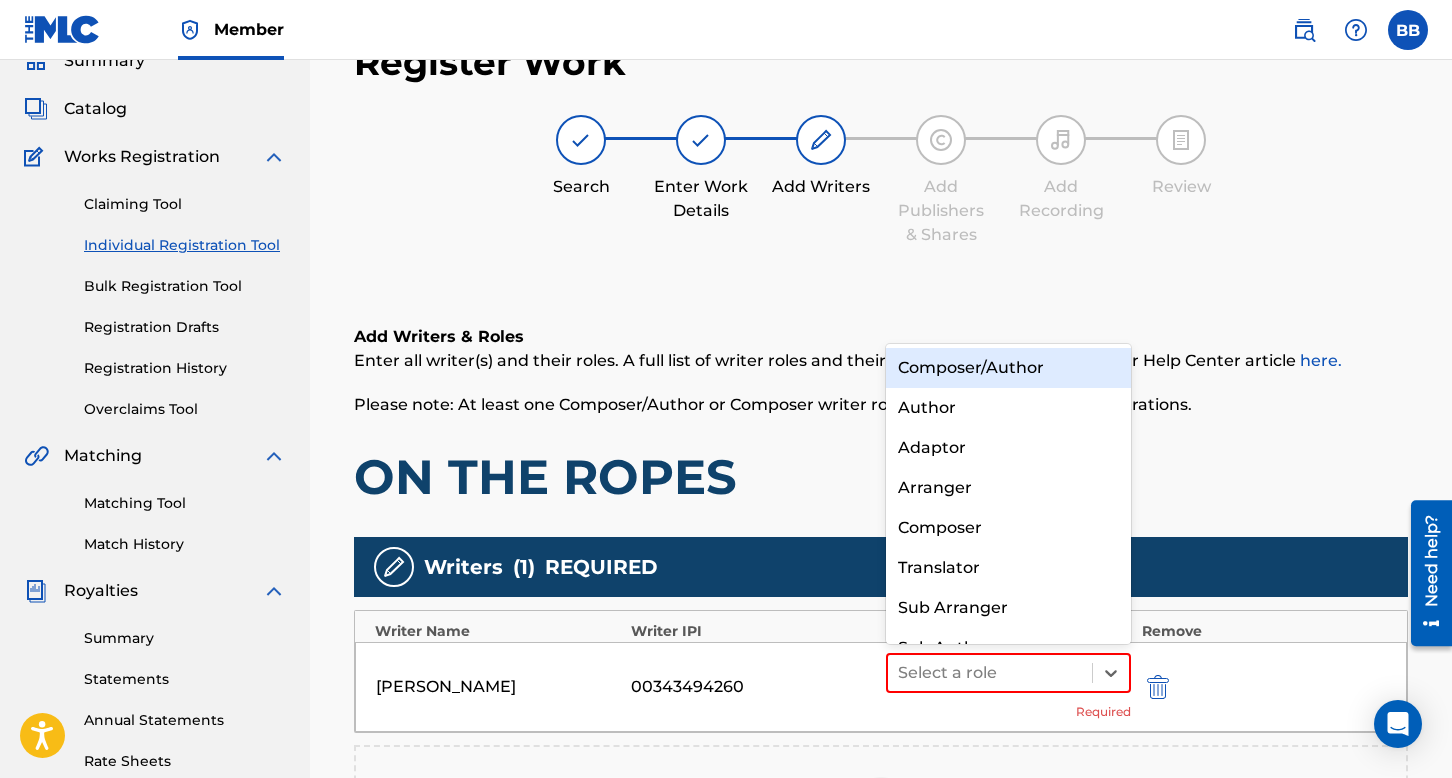 click on "Composer/Author" at bounding box center (1008, 368) 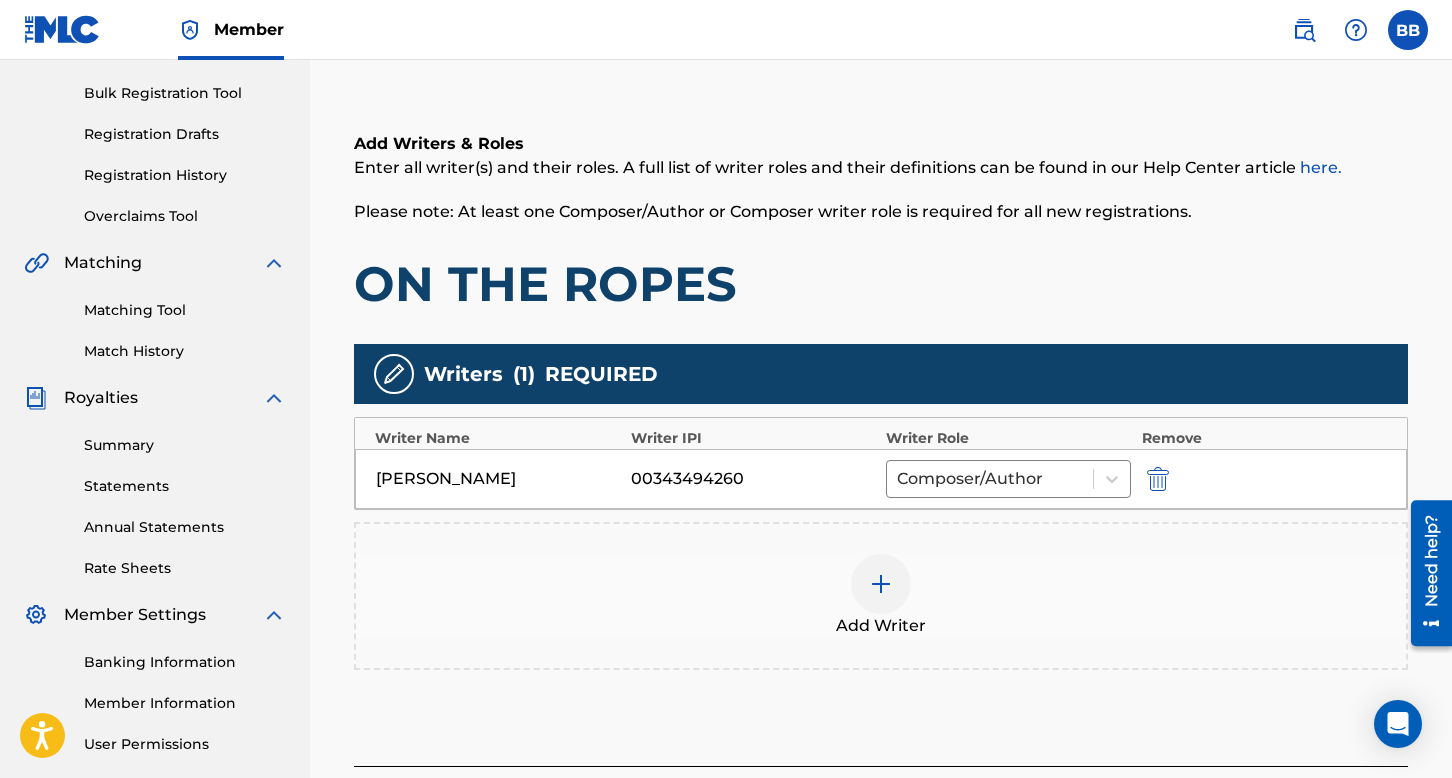 scroll, scrollTop: 462, scrollLeft: 0, axis: vertical 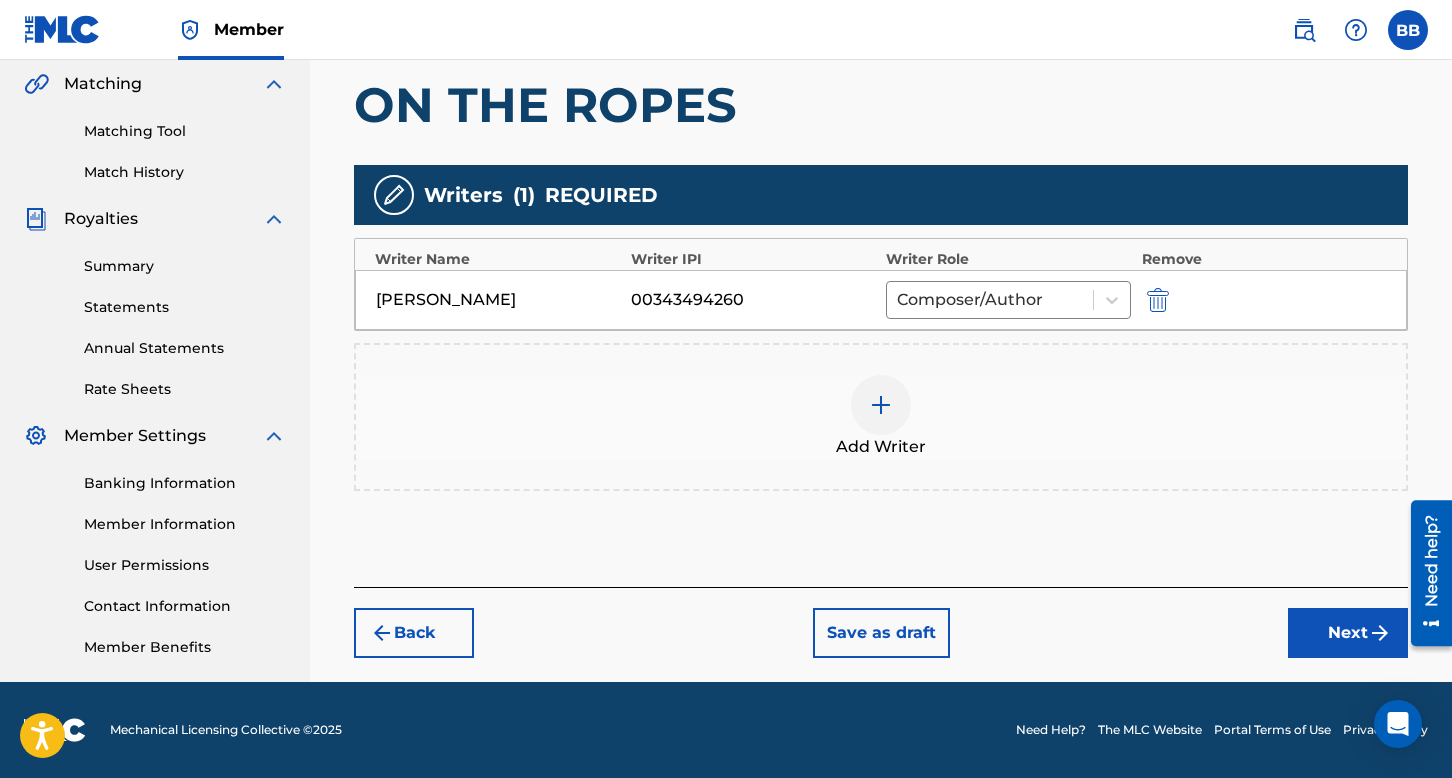 click at bounding box center [881, 405] 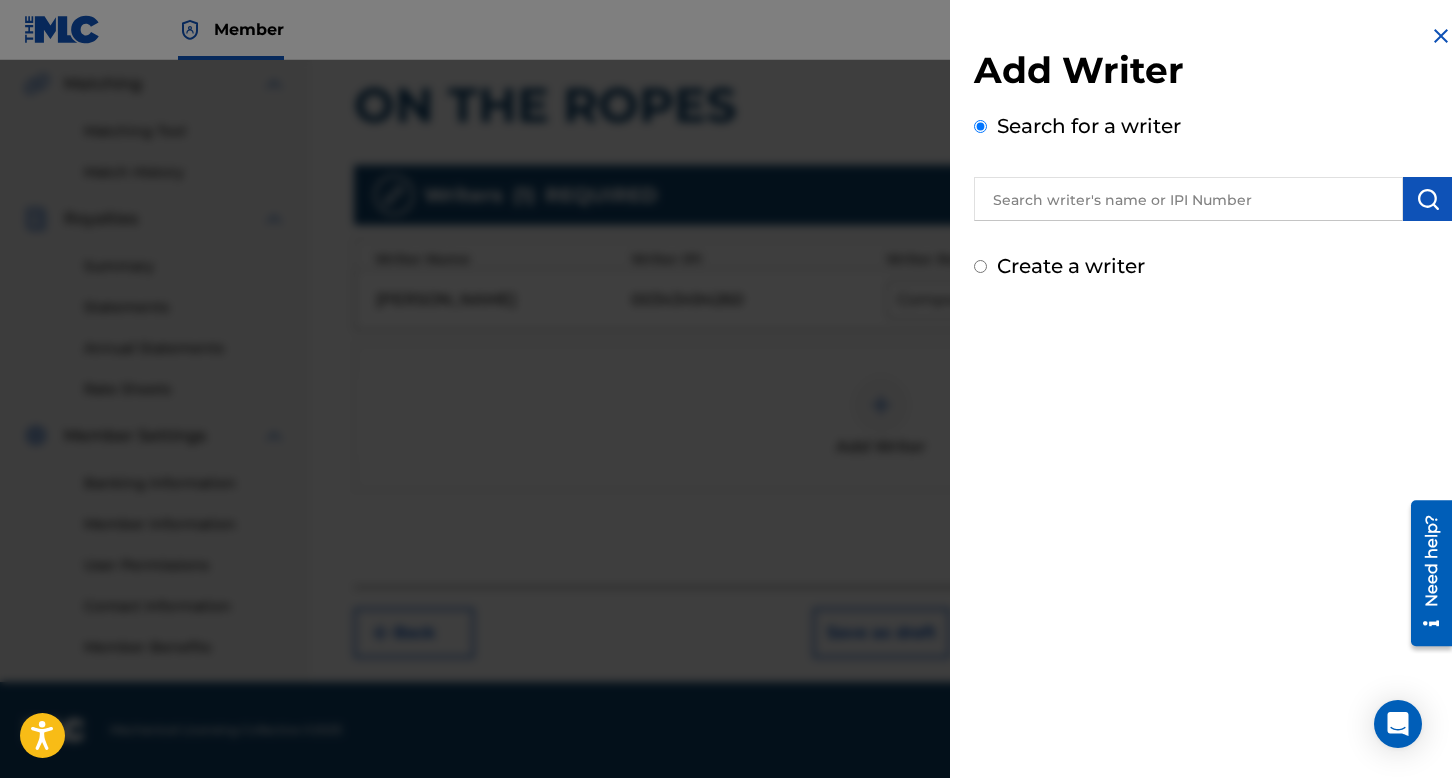 click at bounding box center (1188, 199) 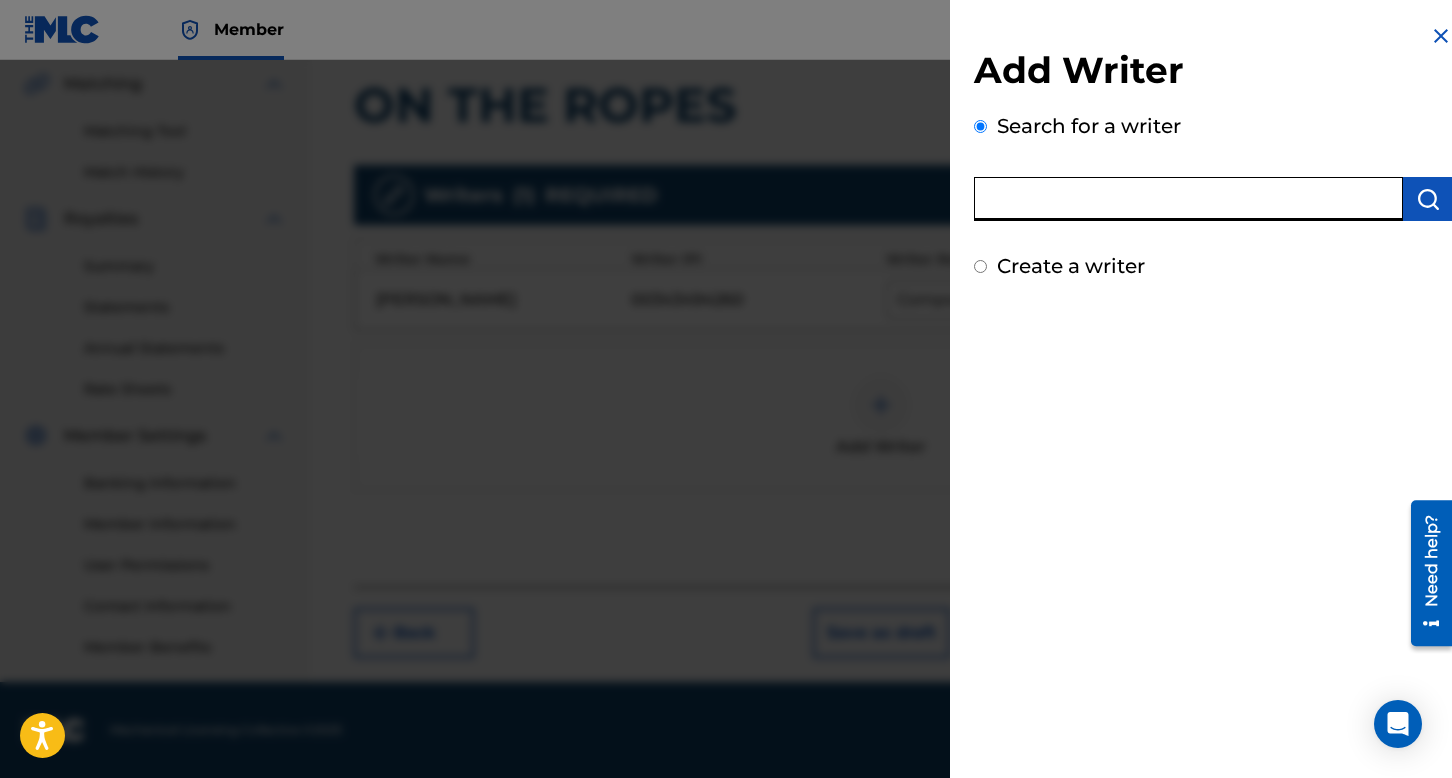 paste on "[PERSON_NAME]" 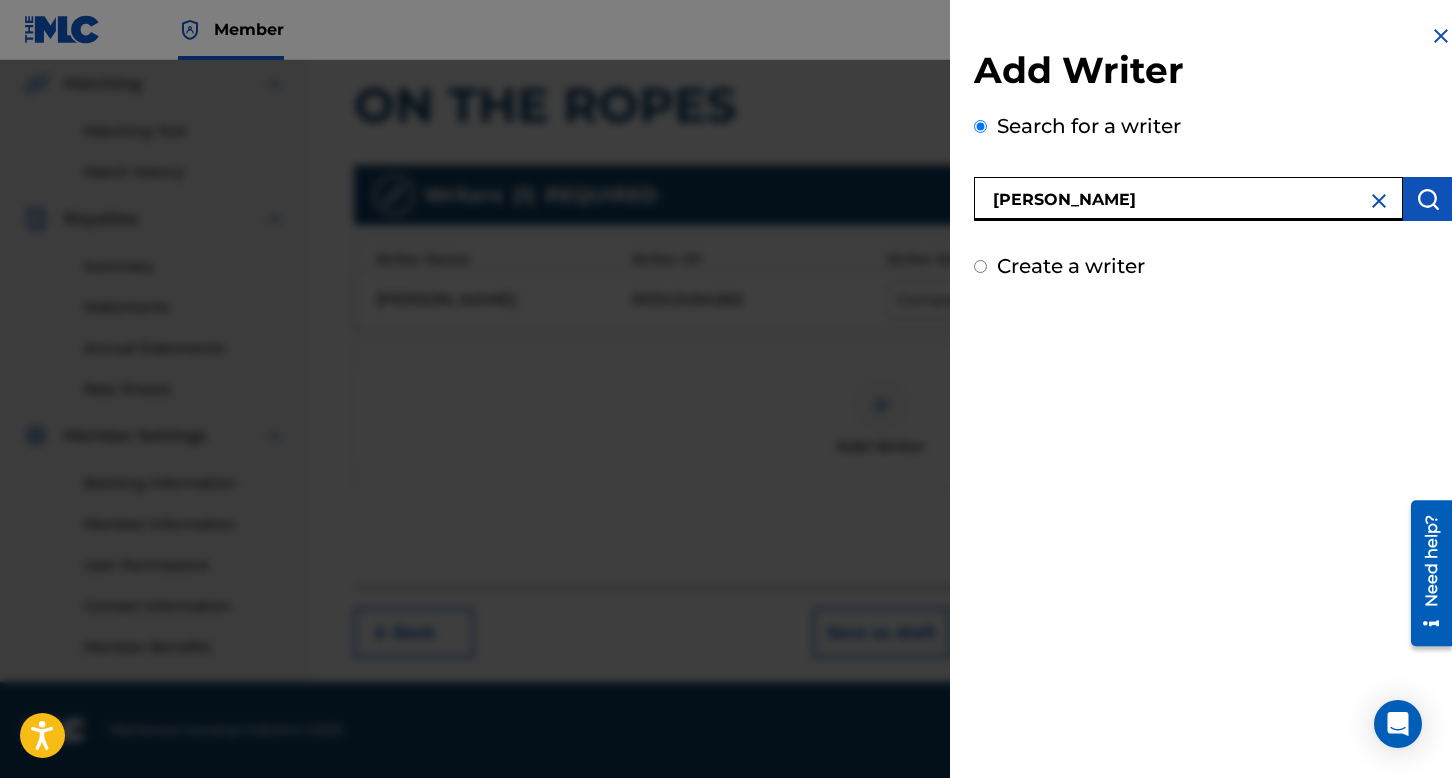 type on "[PERSON_NAME]" 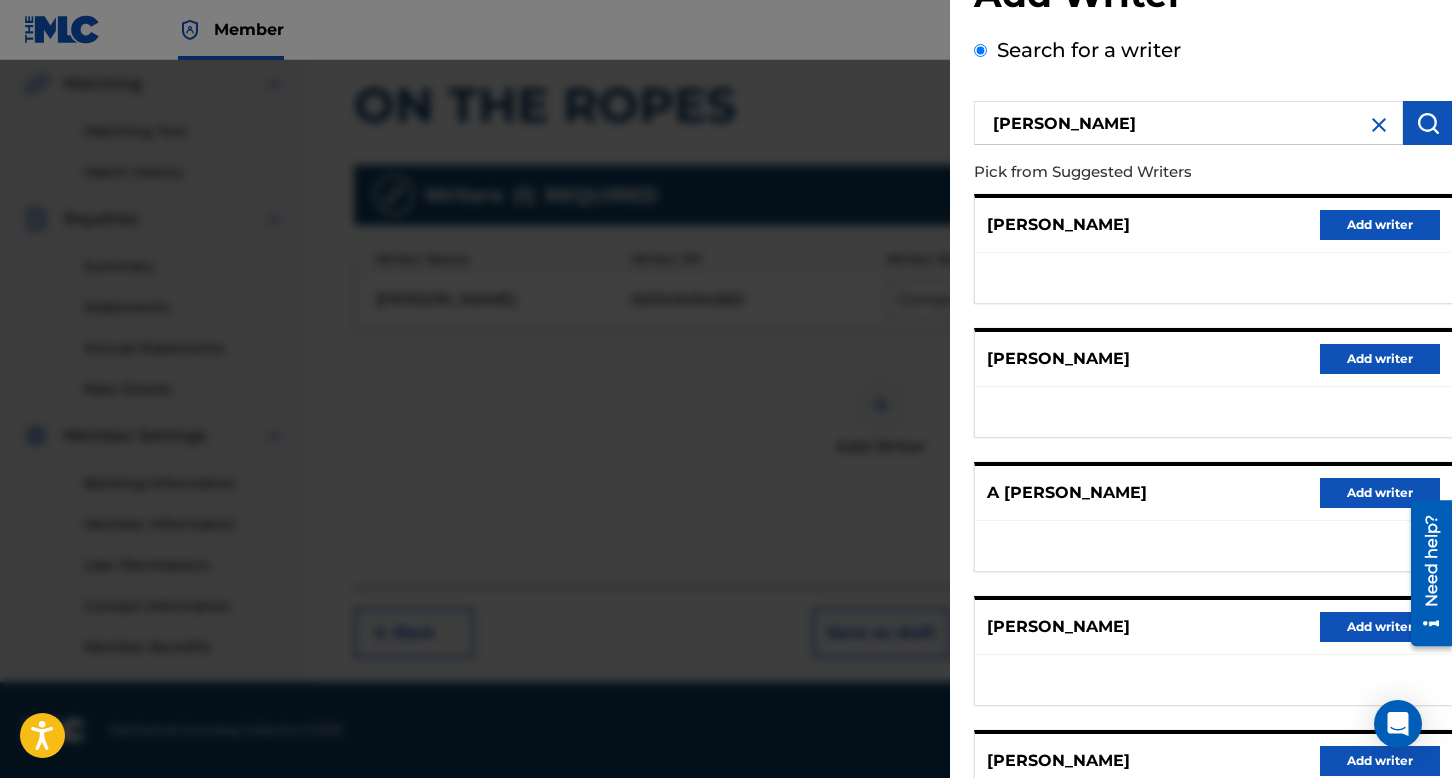 scroll, scrollTop: 262, scrollLeft: 0, axis: vertical 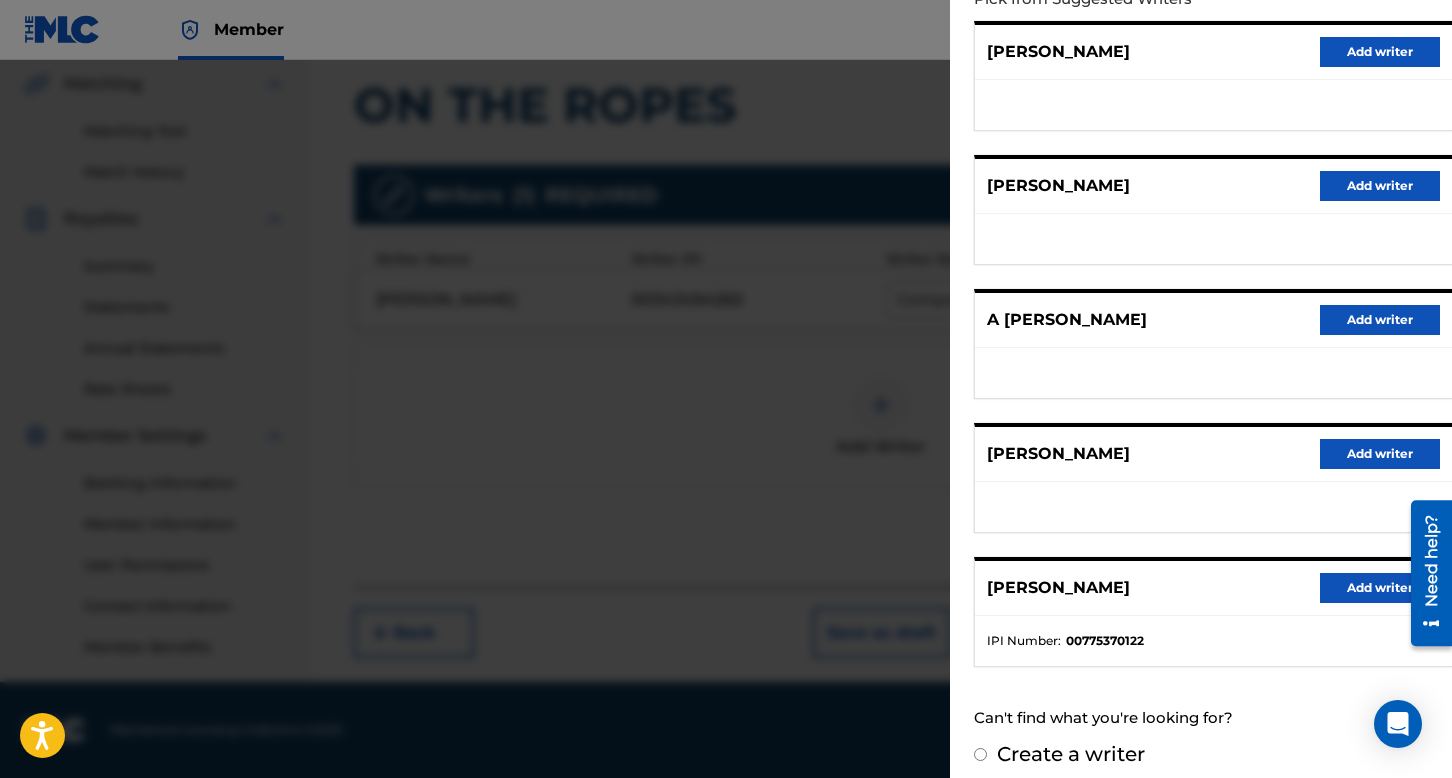 click on "Add writer" at bounding box center [1380, 588] 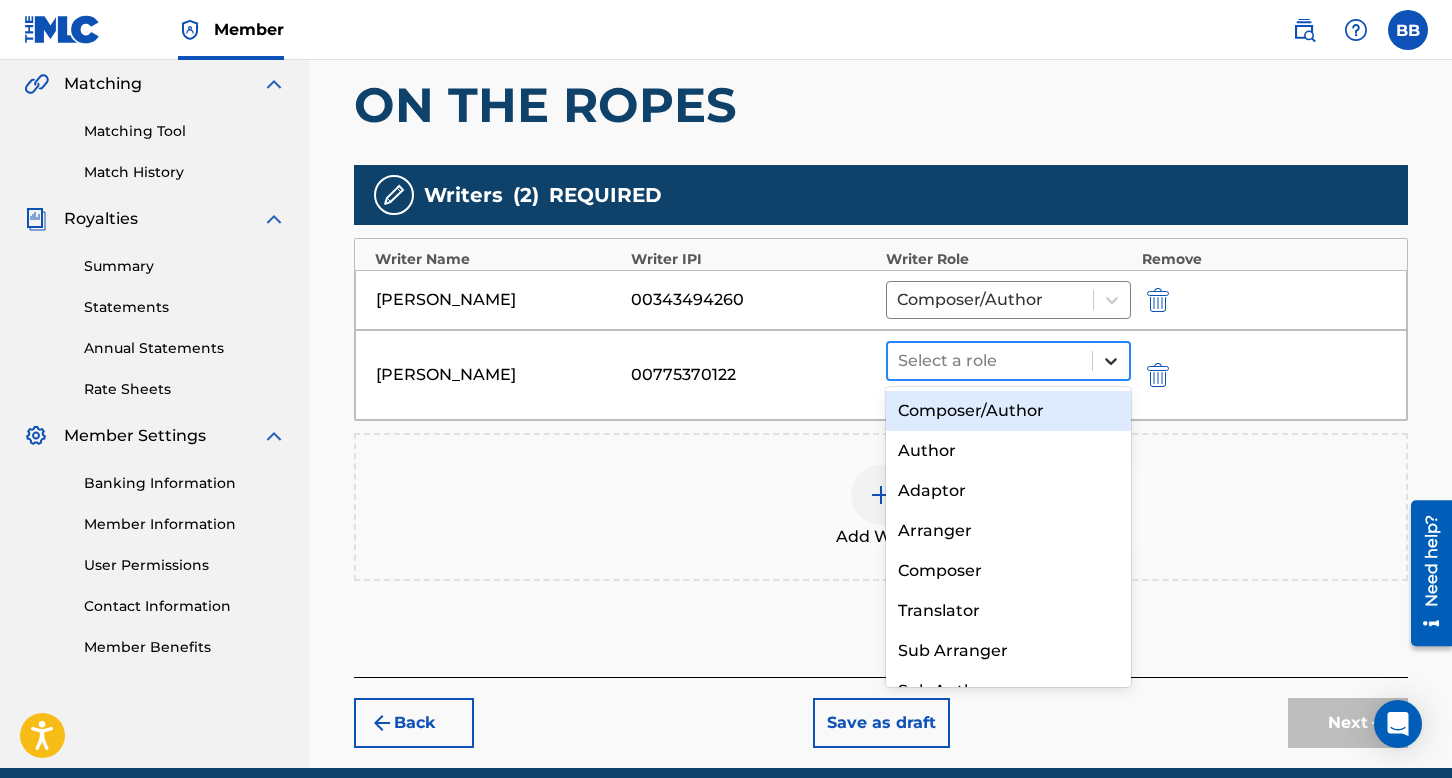 click 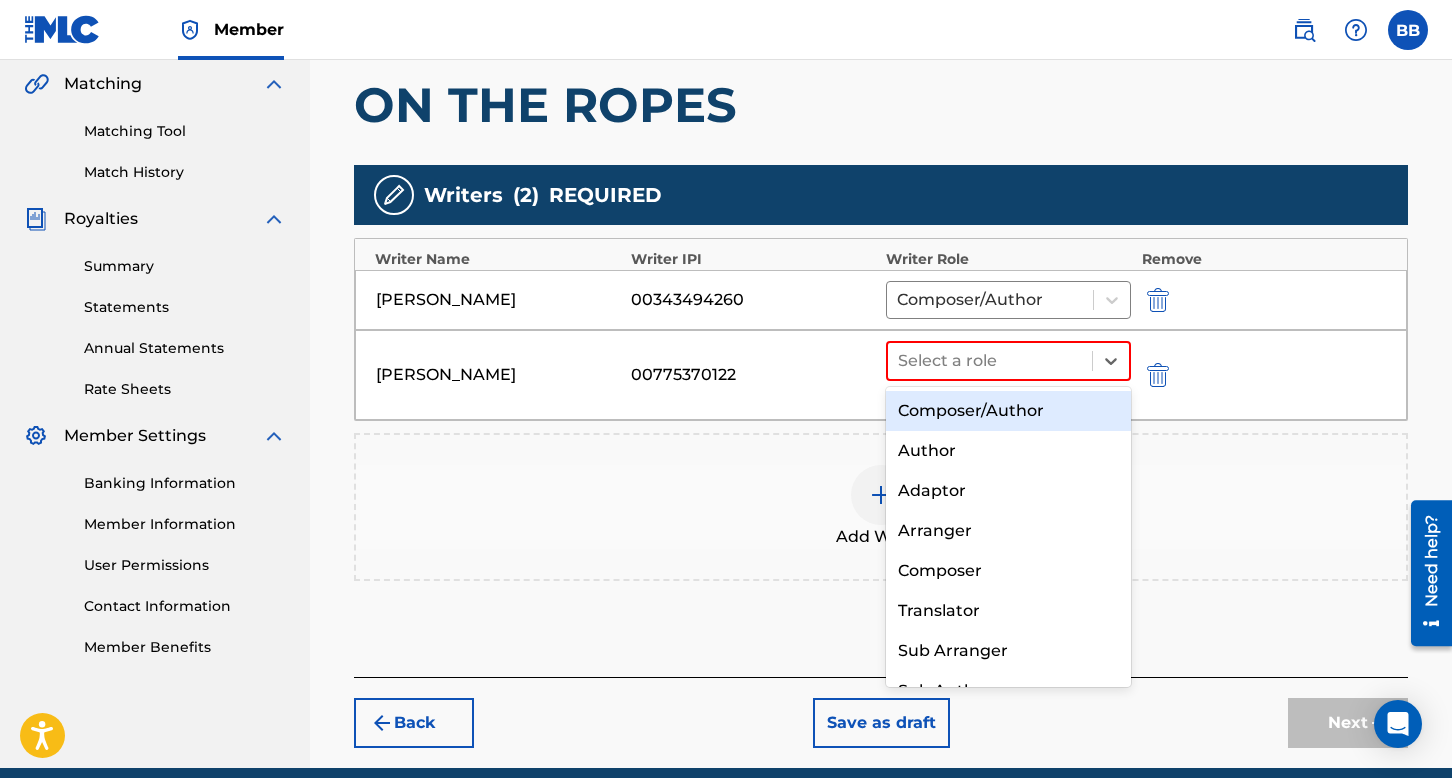 click on "Composer/Author" at bounding box center [1008, 411] 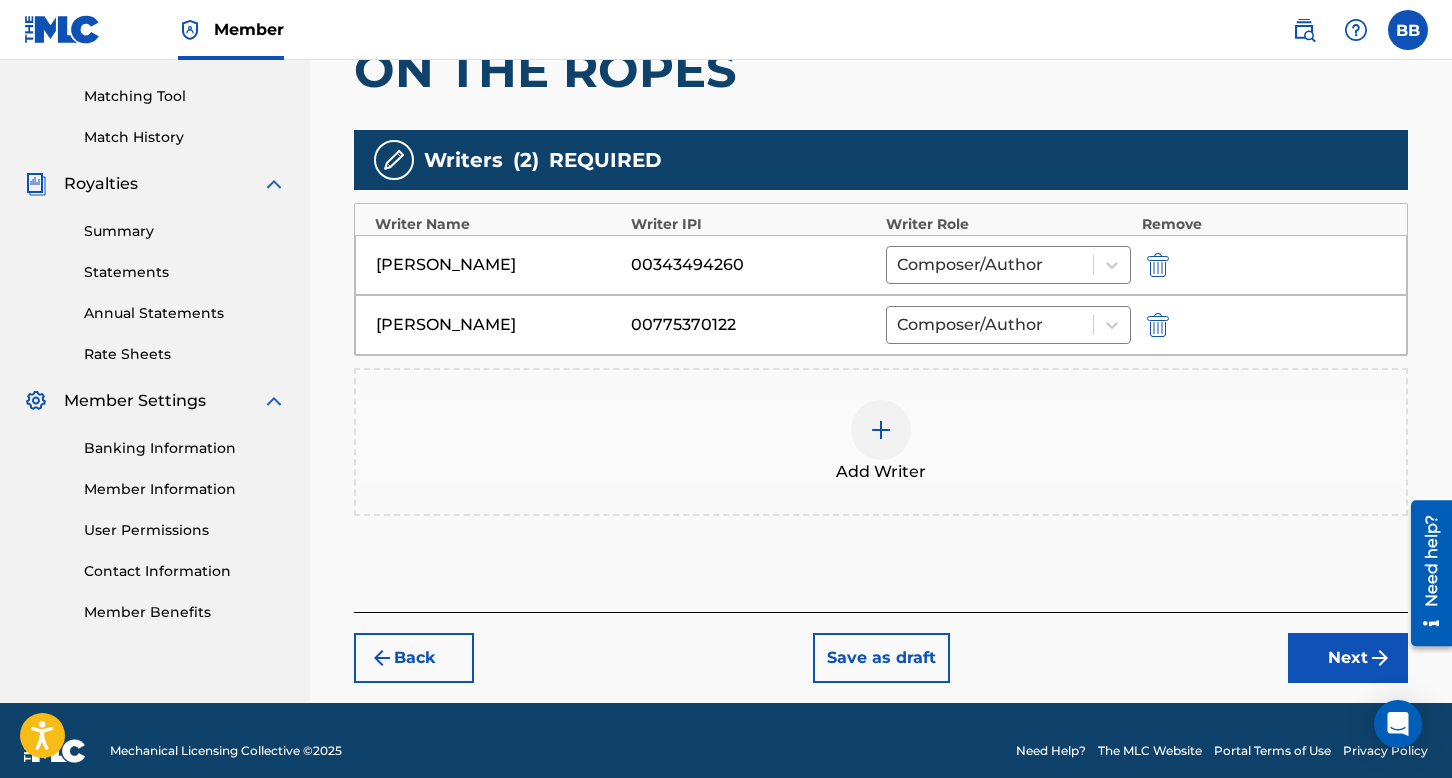 scroll, scrollTop: 516, scrollLeft: 0, axis: vertical 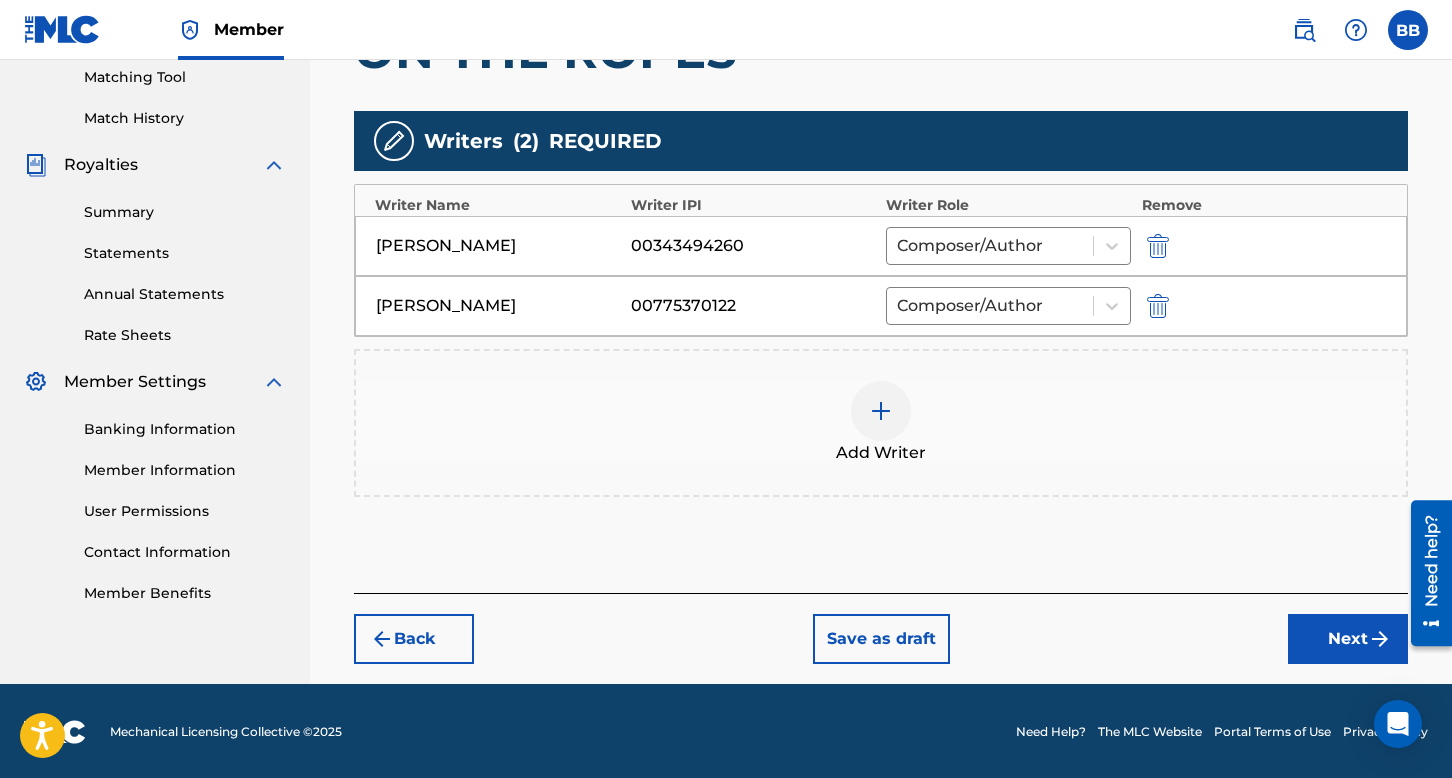 click on "Next" at bounding box center [1348, 639] 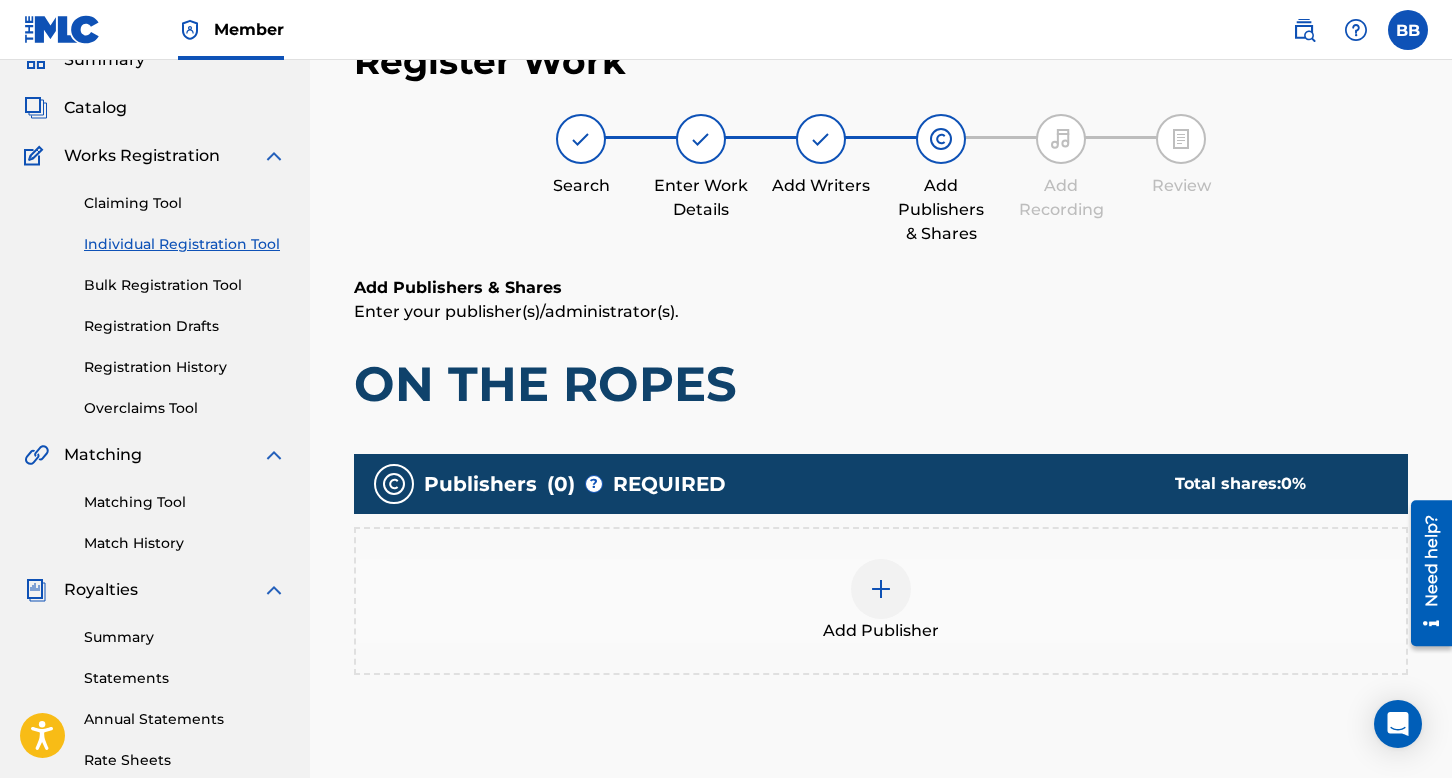 scroll, scrollTop: 90, scrollLeft: 0, axis: vertical 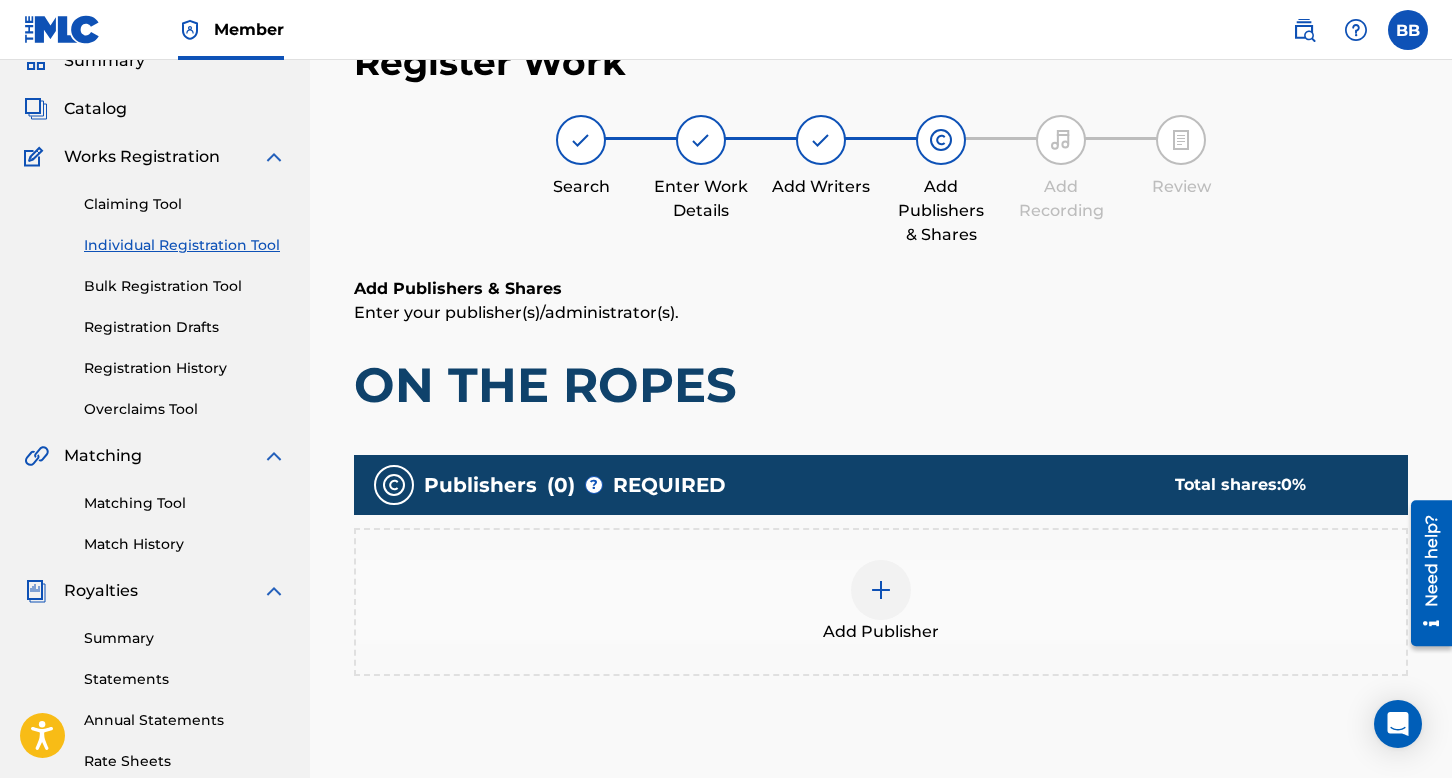 click at bounding box center [881, 590] 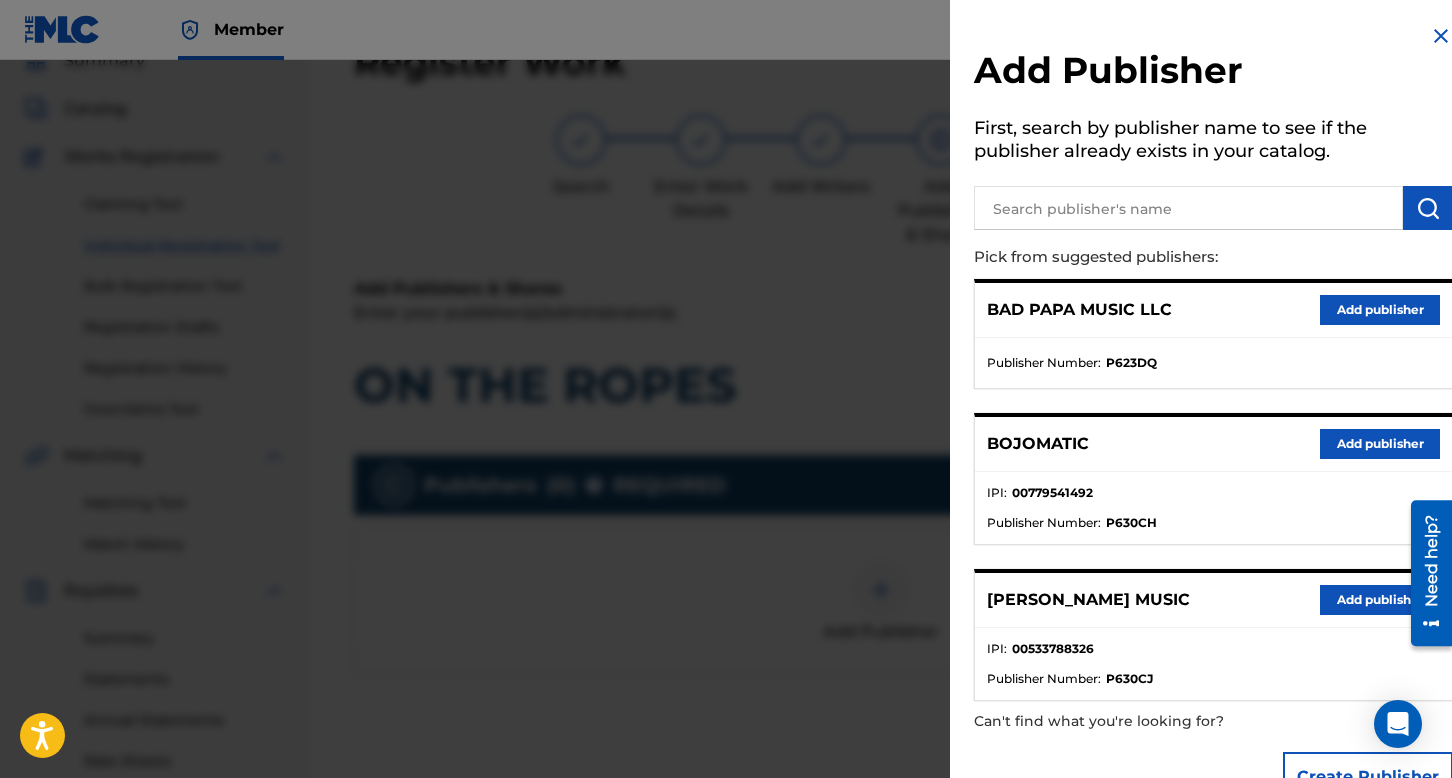 click on "Add publisher" at bounding box center [1380, 444] 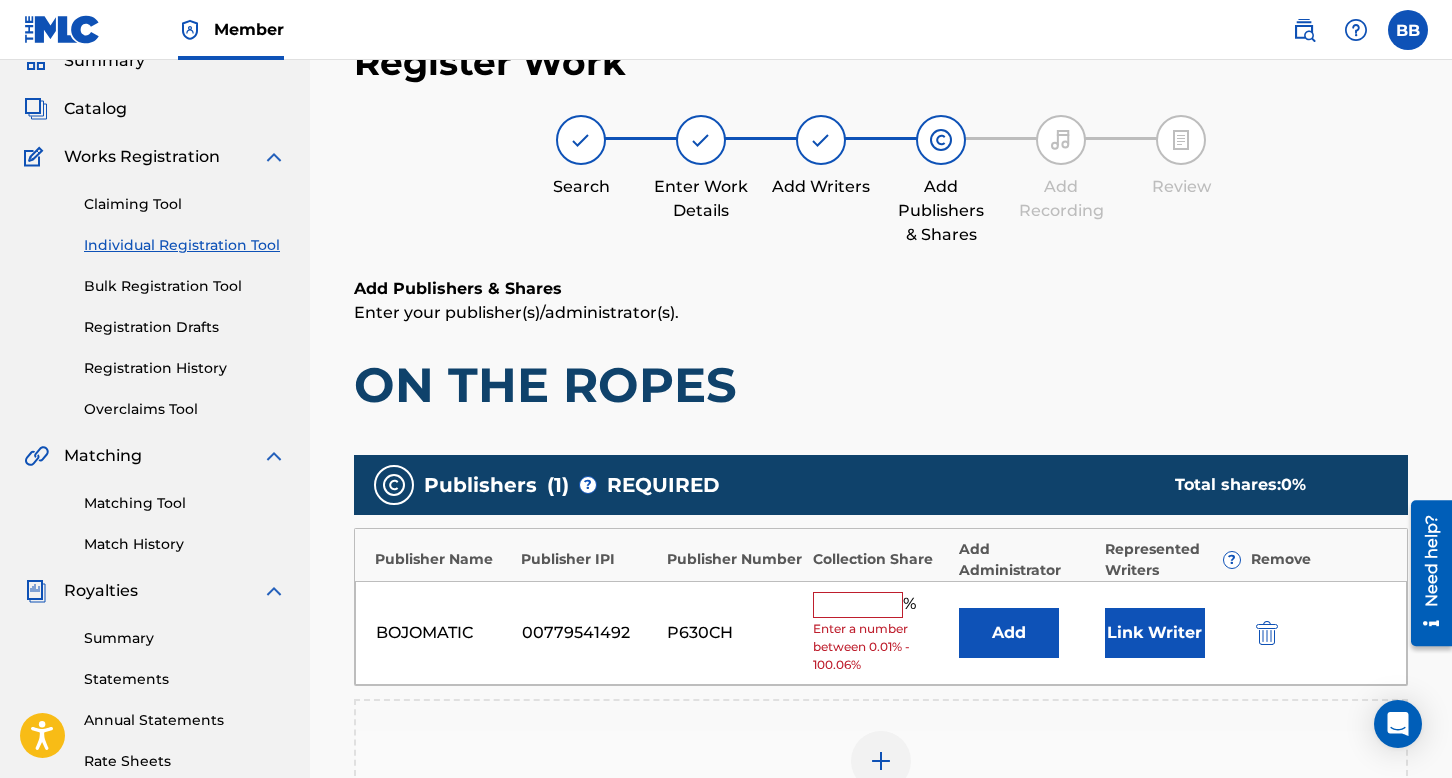 click at bounding box center (858, 605) 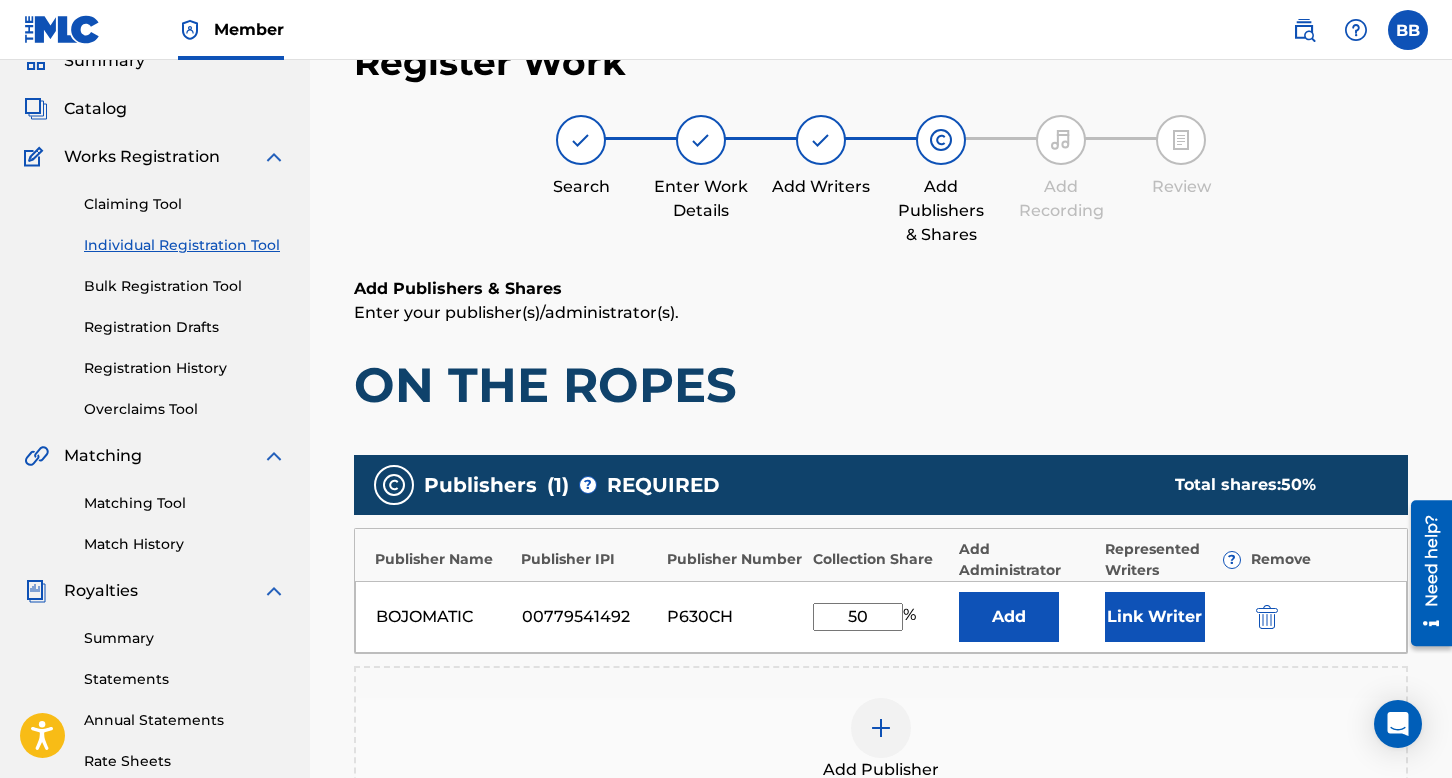 type on "50" 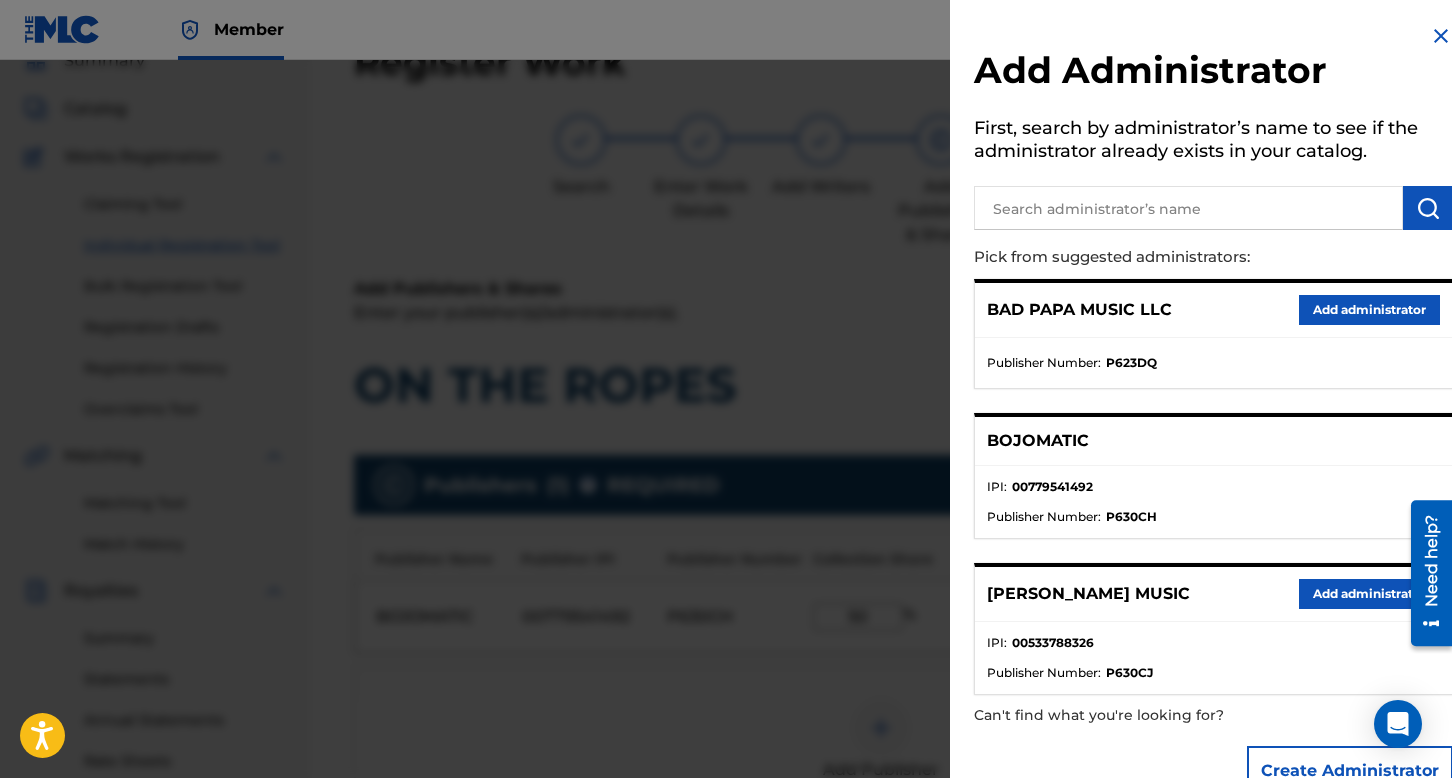 click on "Add administrator" at bounding box center (1369, 310) 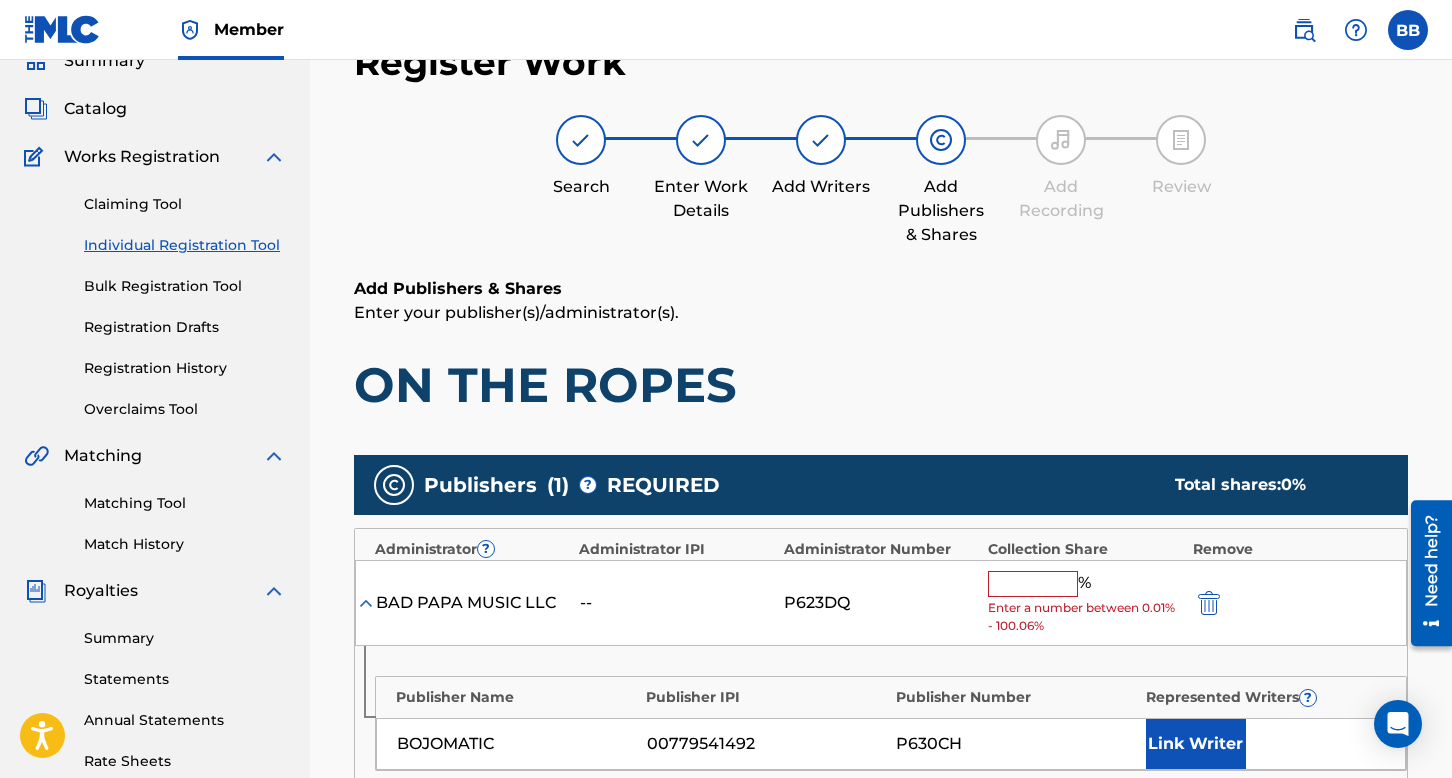 click at bounding box center [1033, 584] 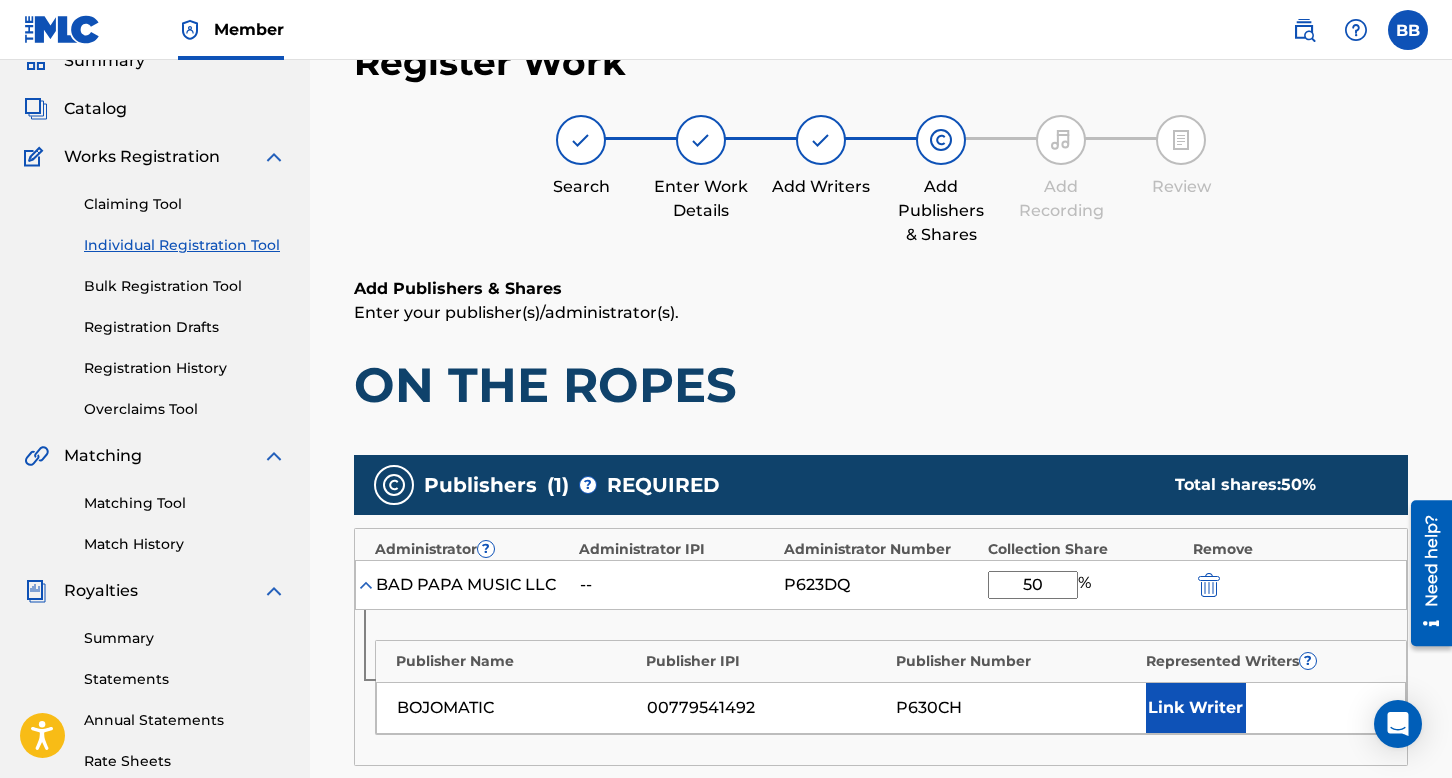 type on "50" 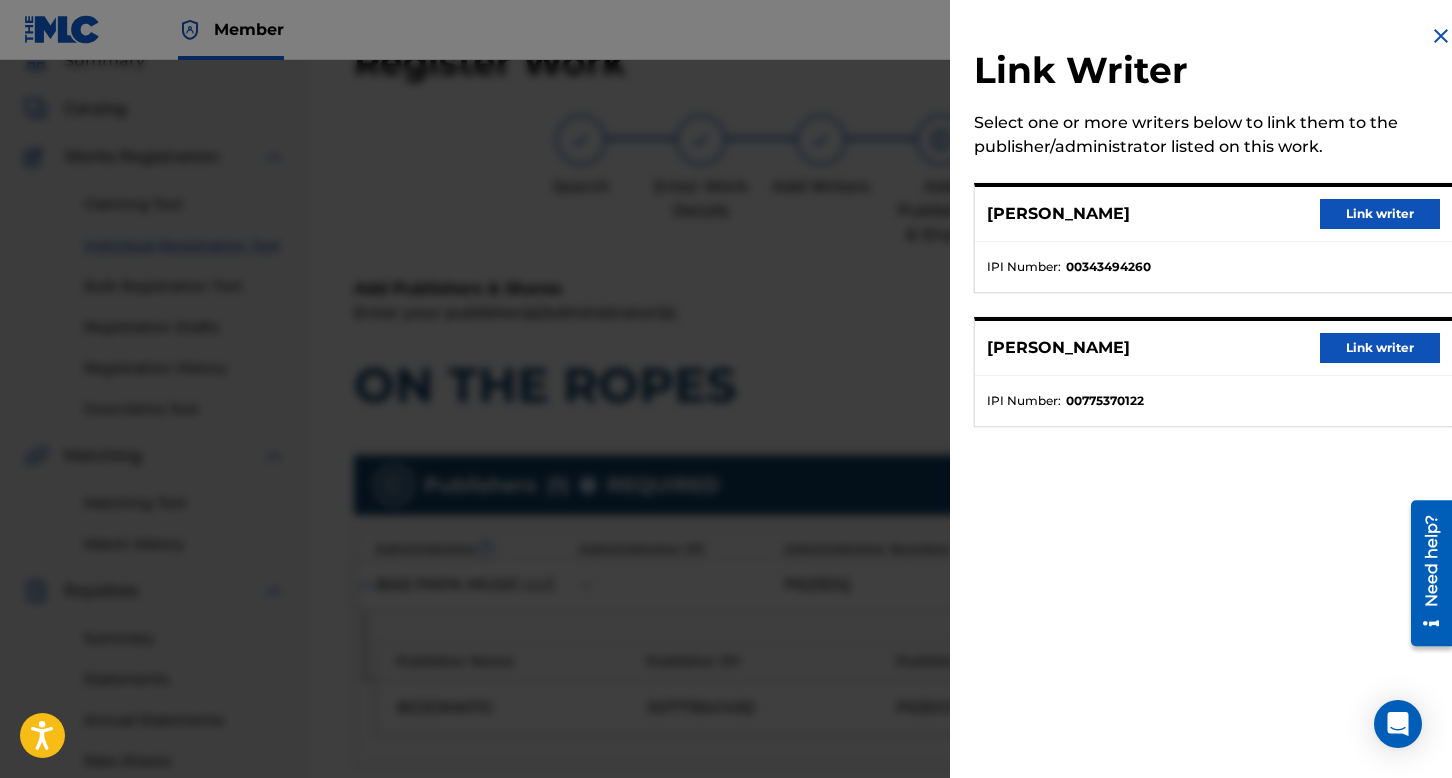 click on "Link writer" at bounding box center (1380, 348) 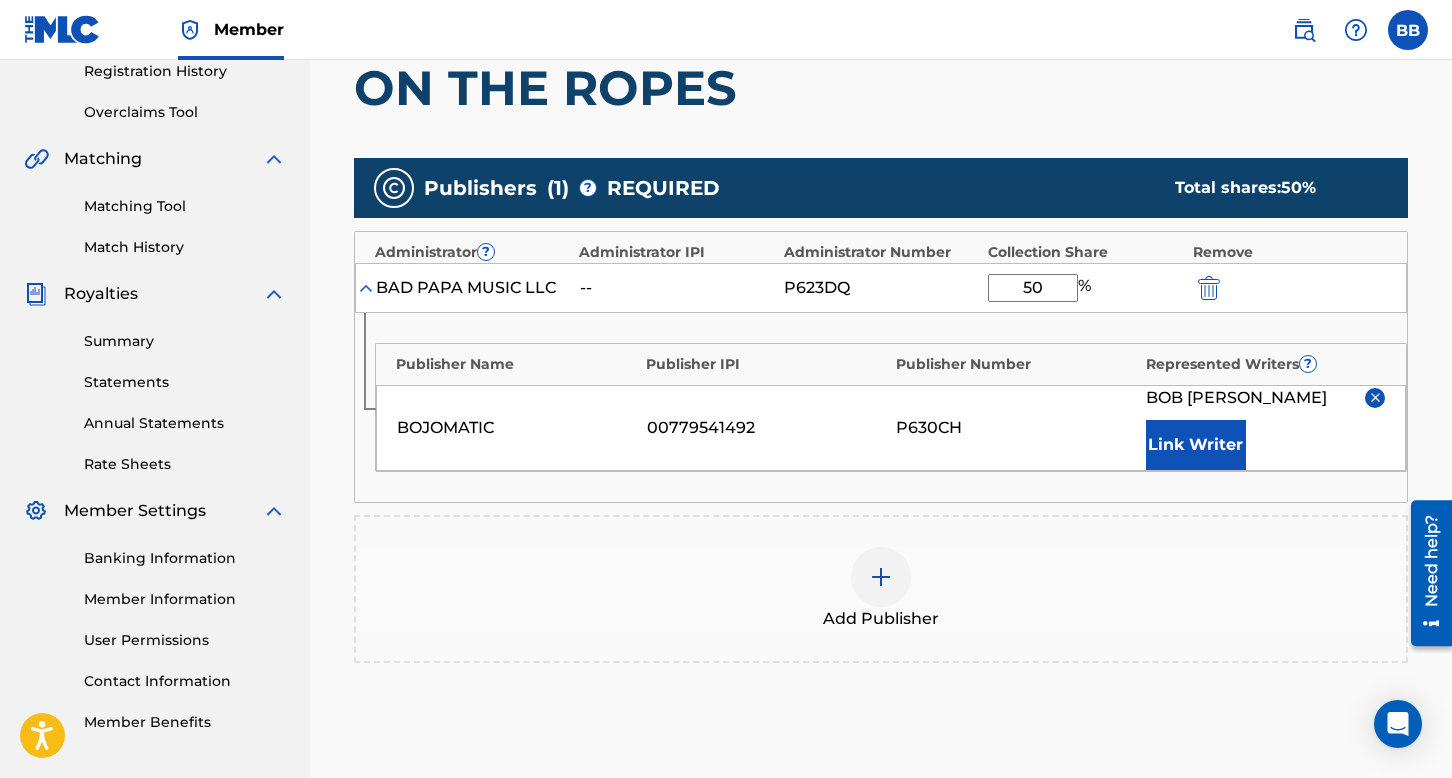 scroll, scrollTop: 390, scrollLeft: 0, axis: vertical 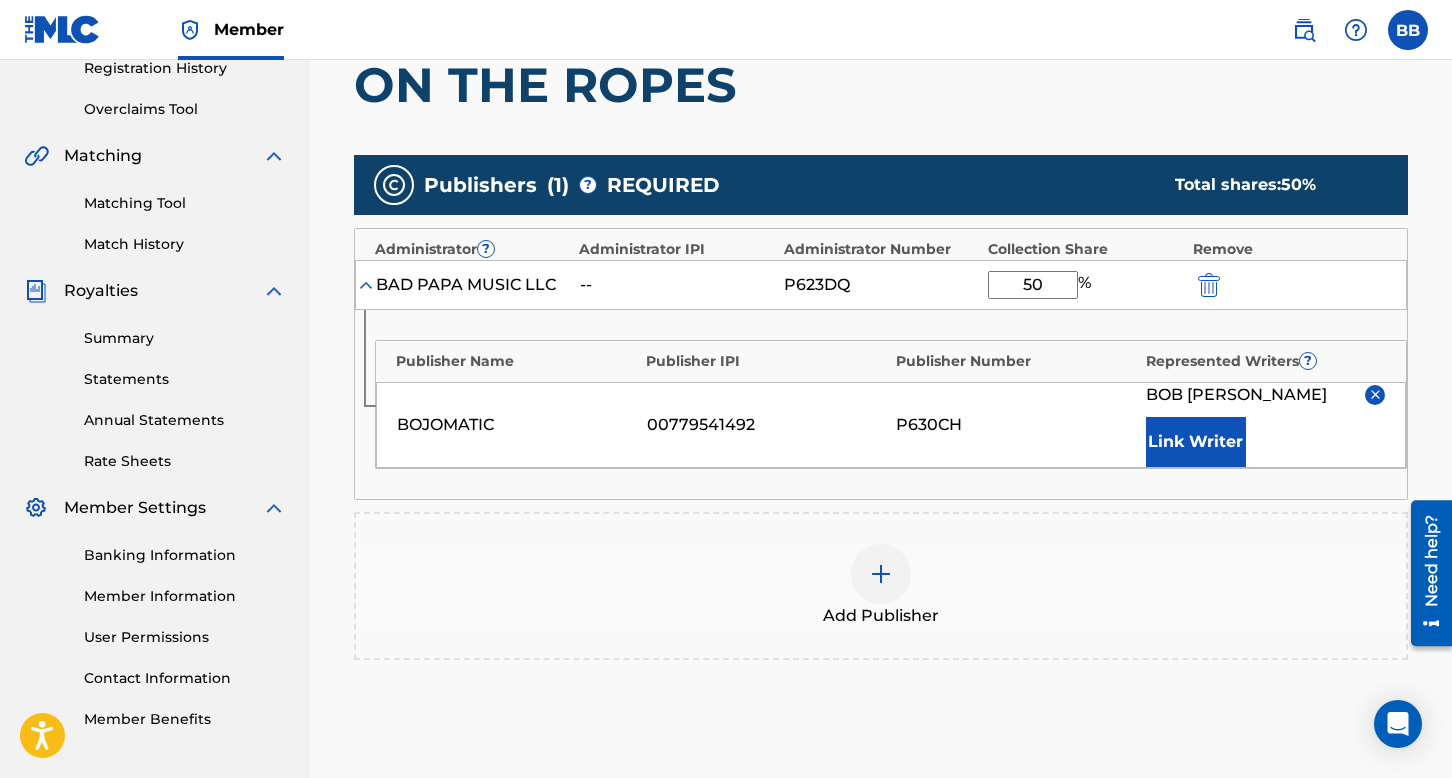 click at bounding box center [881, 574] 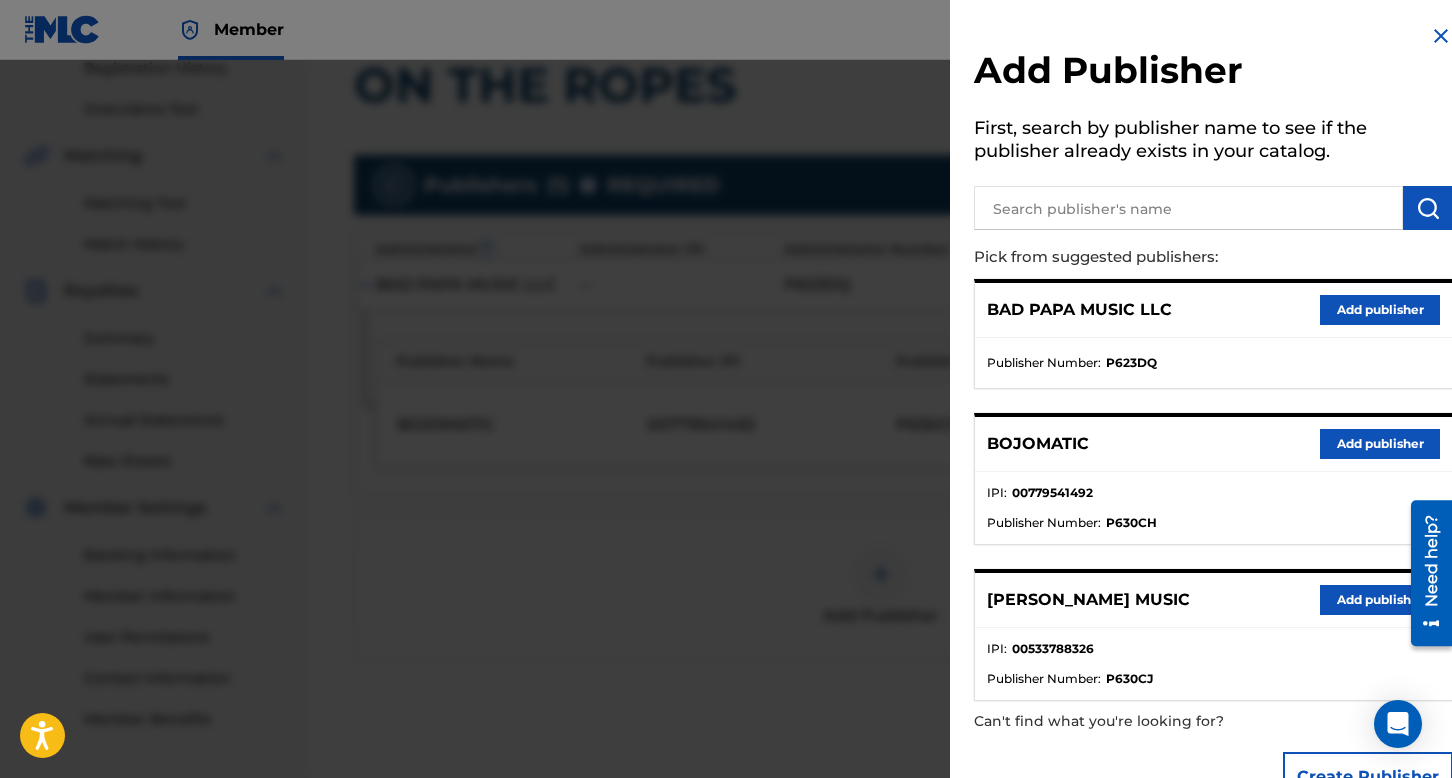 click on "Add publisher" at bounding box center (1380, 600) 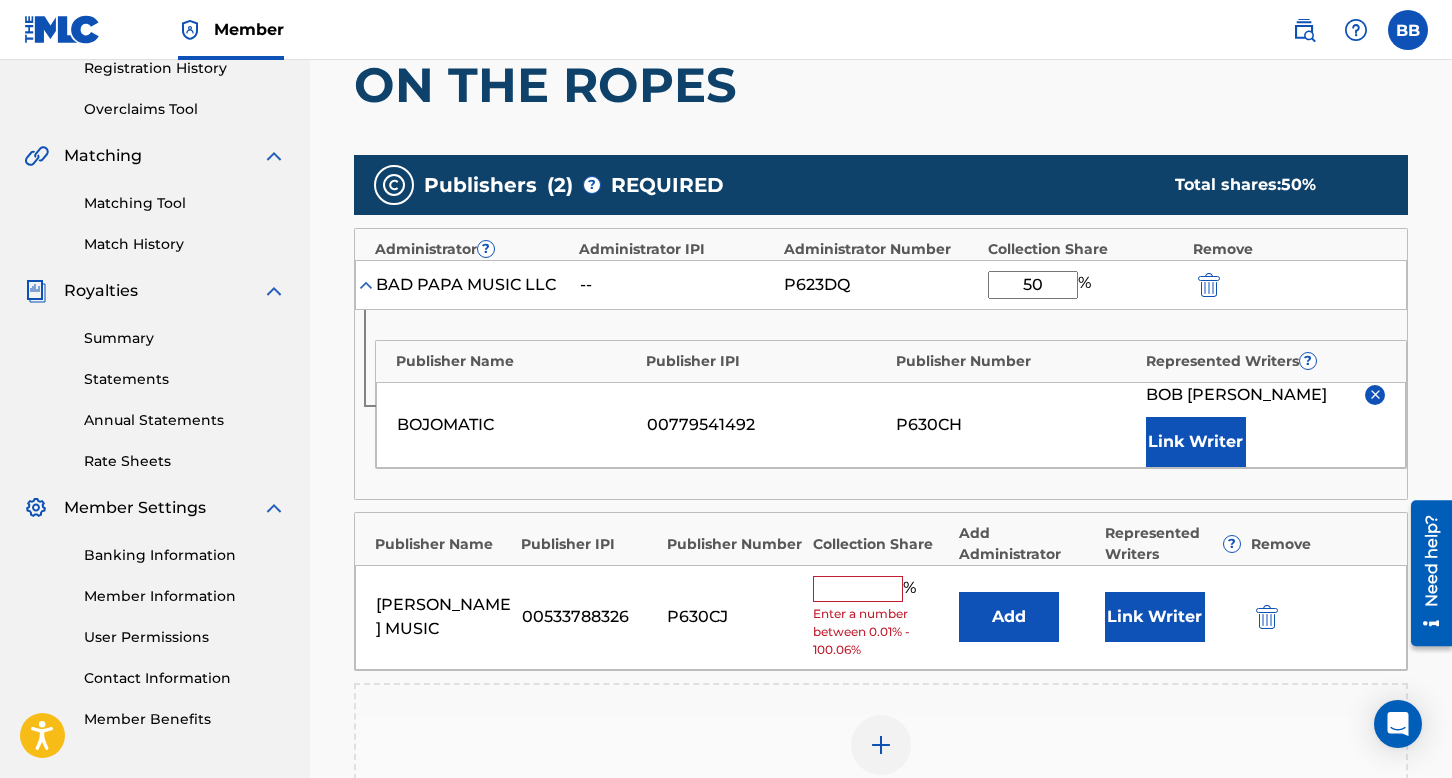 click at bounding box center [858, 589] 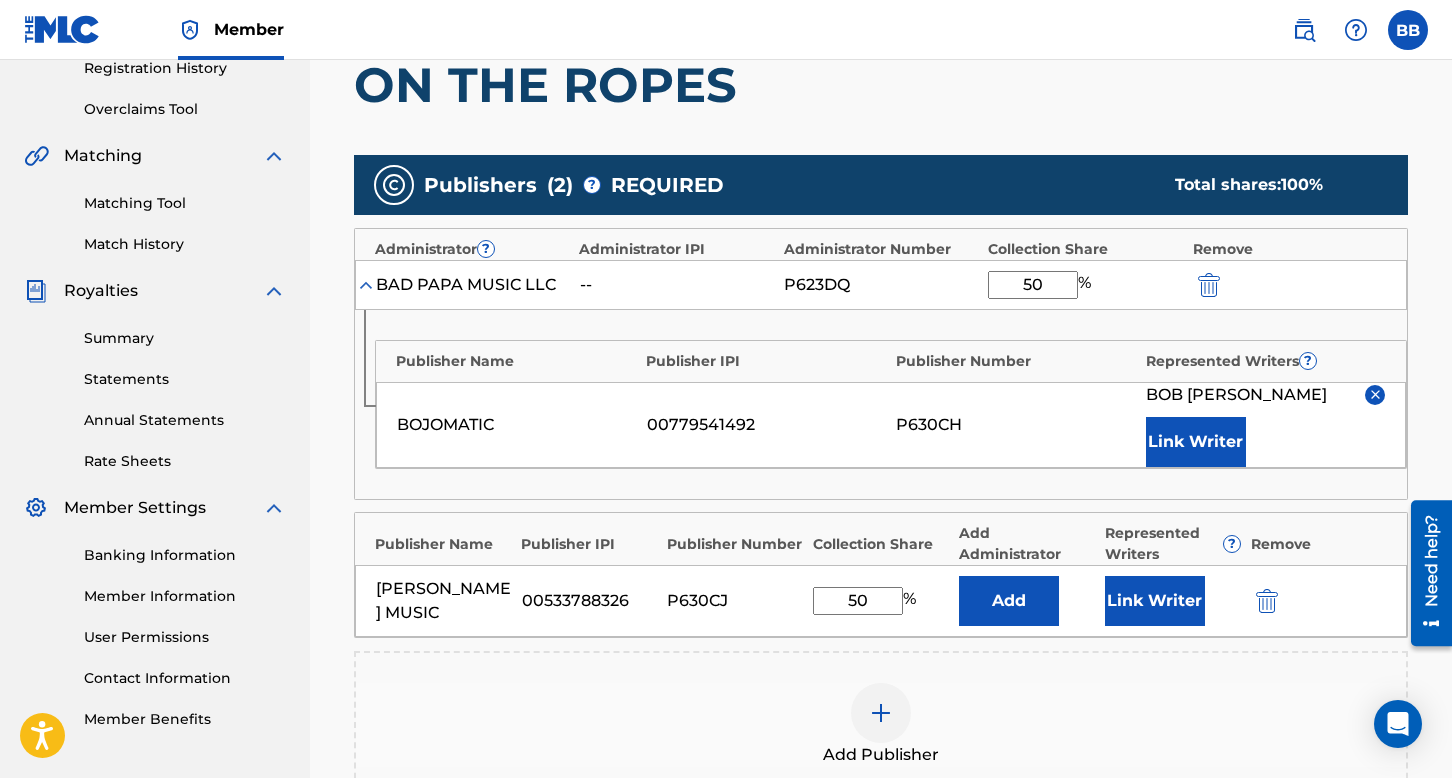 type on "50" 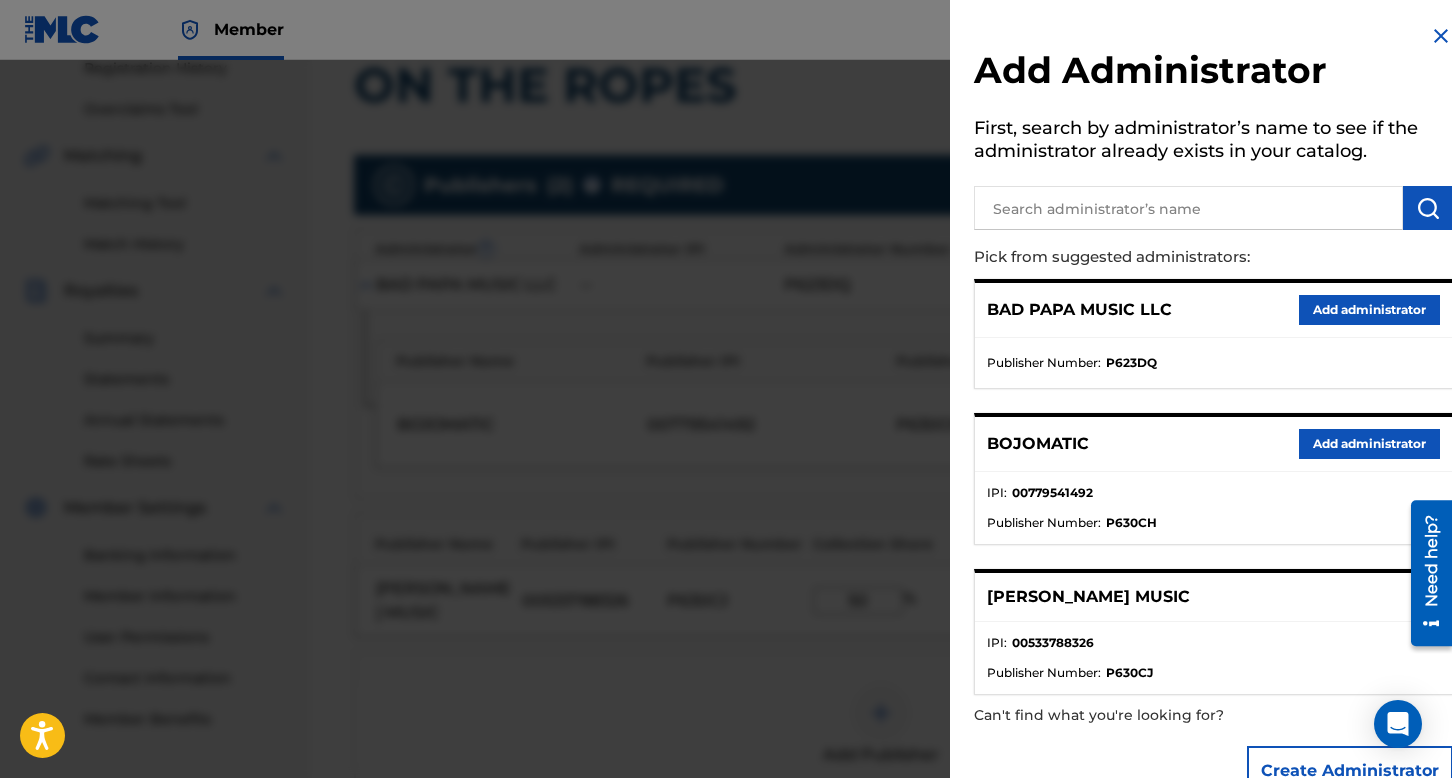 click on "Add administrator" at bounding box center (1369, 310) 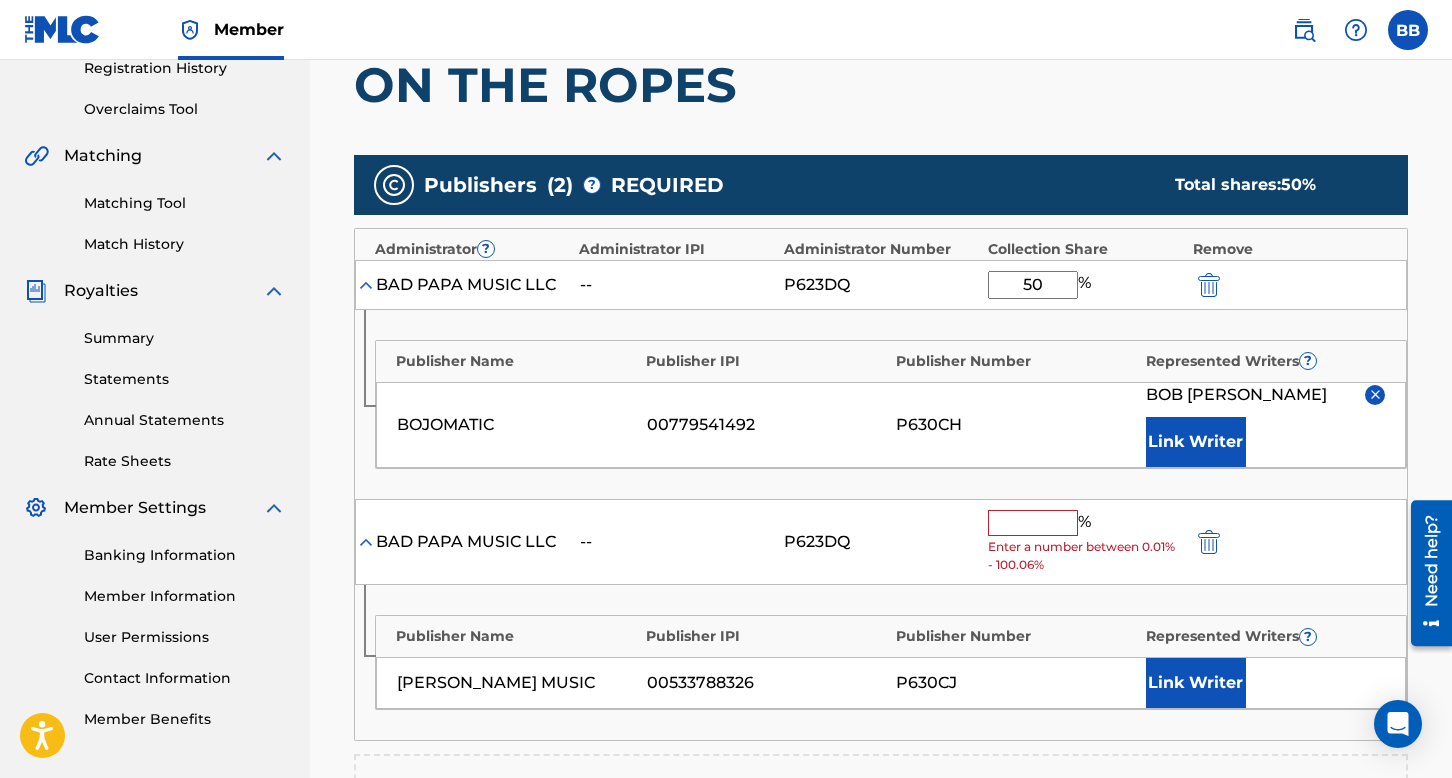 click at bounding box center (1033, 523) 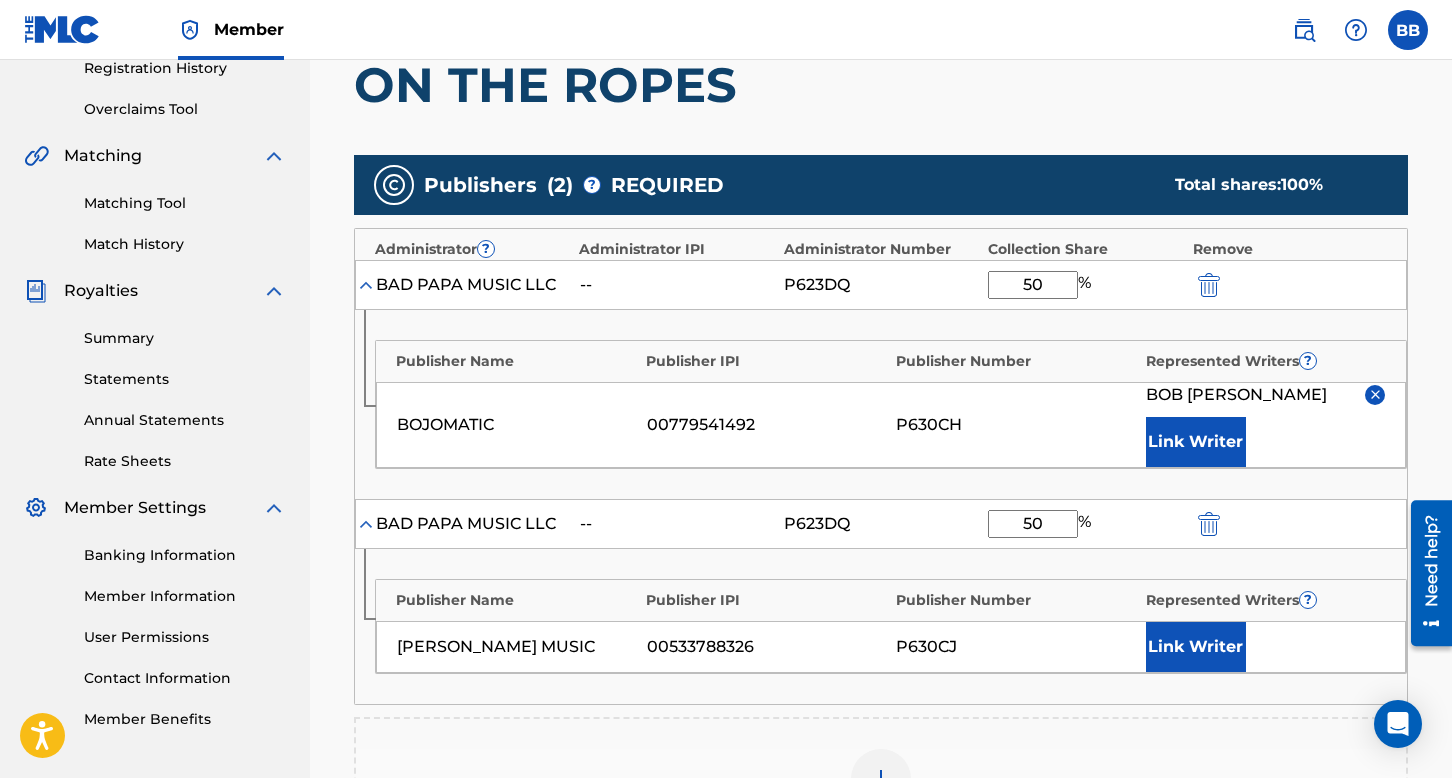 type on "50" 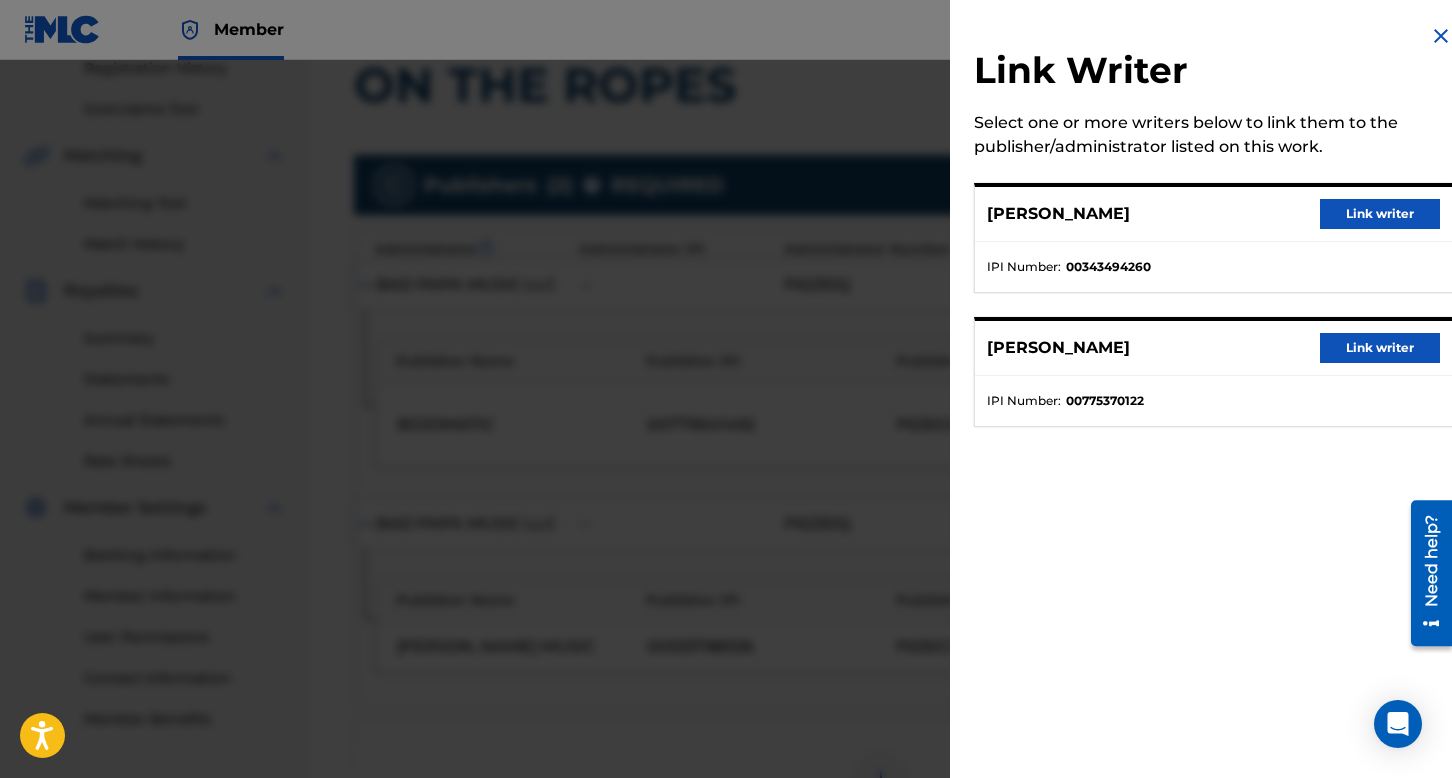 click on "Link writer" at bounding box center (1380, 214) 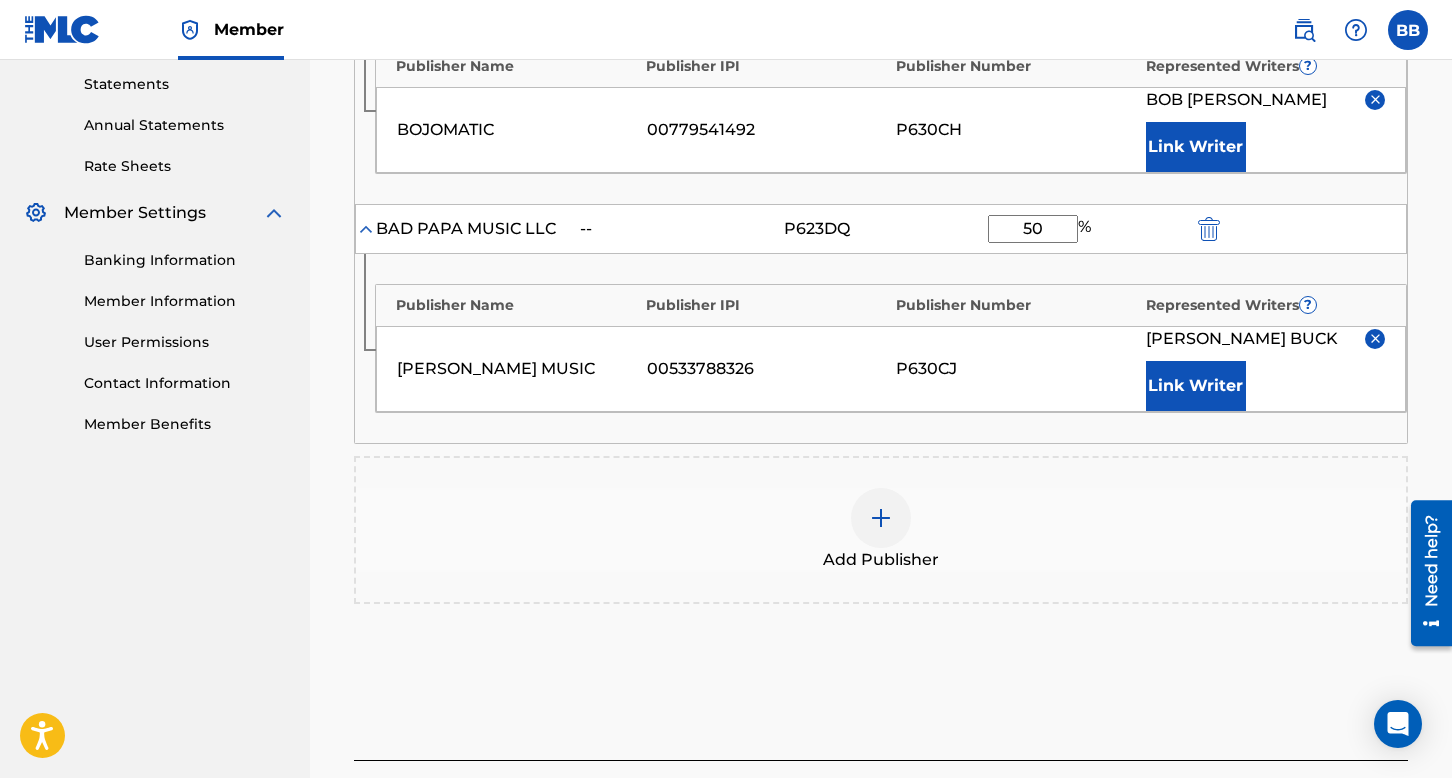 scroll, scrollTop: 690, scrollLeft: 0, axis: vertical 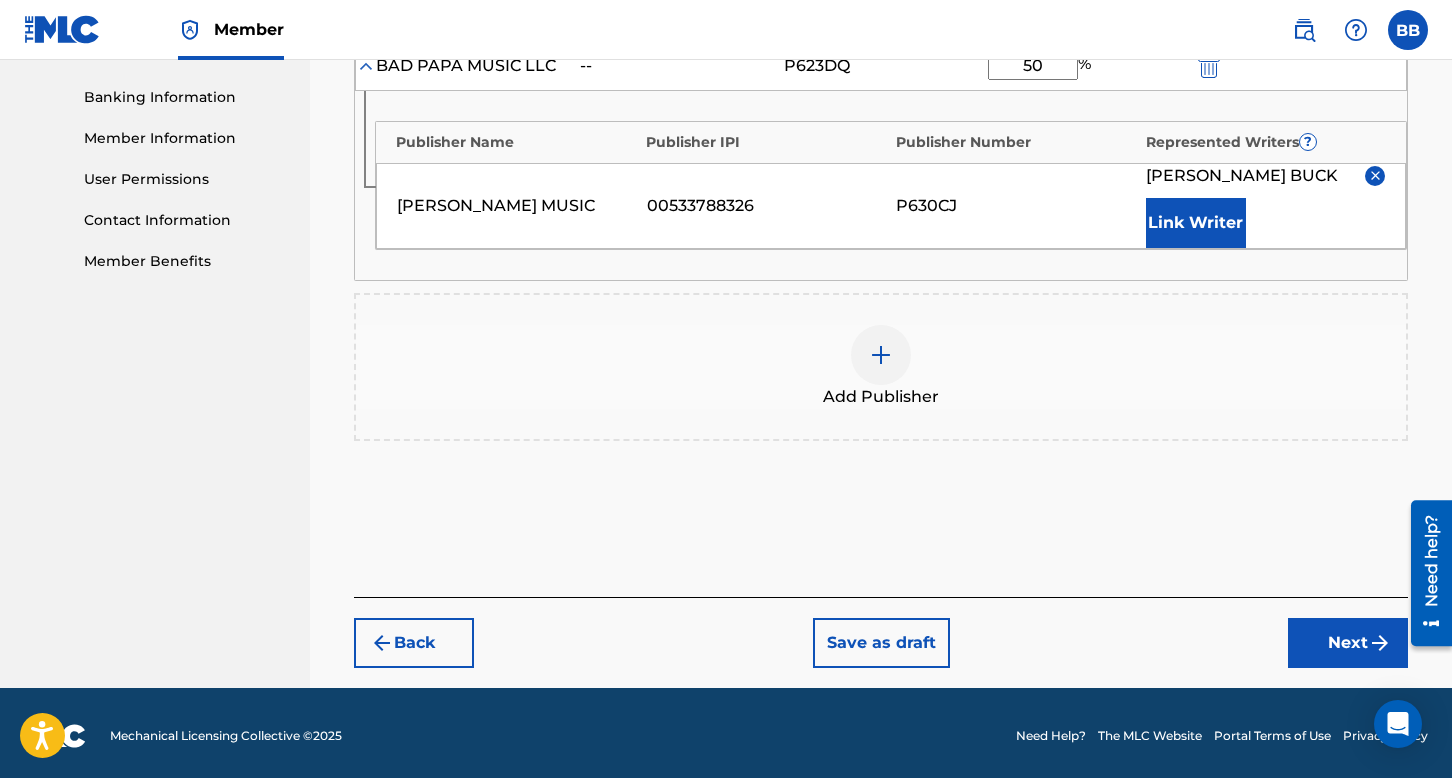 click on "Next" at bounding box center (1348, 643) 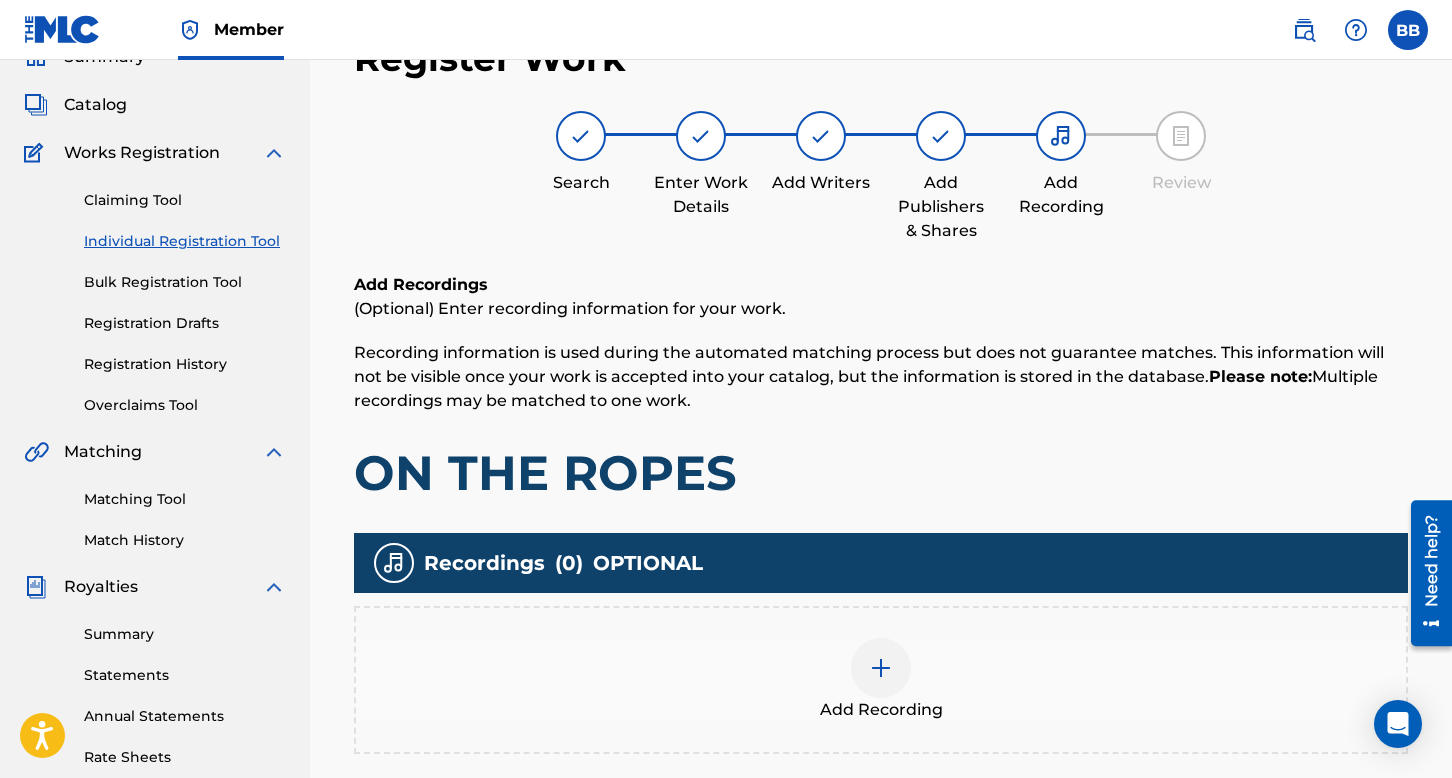 scroll, scrollTop: 90, scrollLeft: 0, axis: vertical 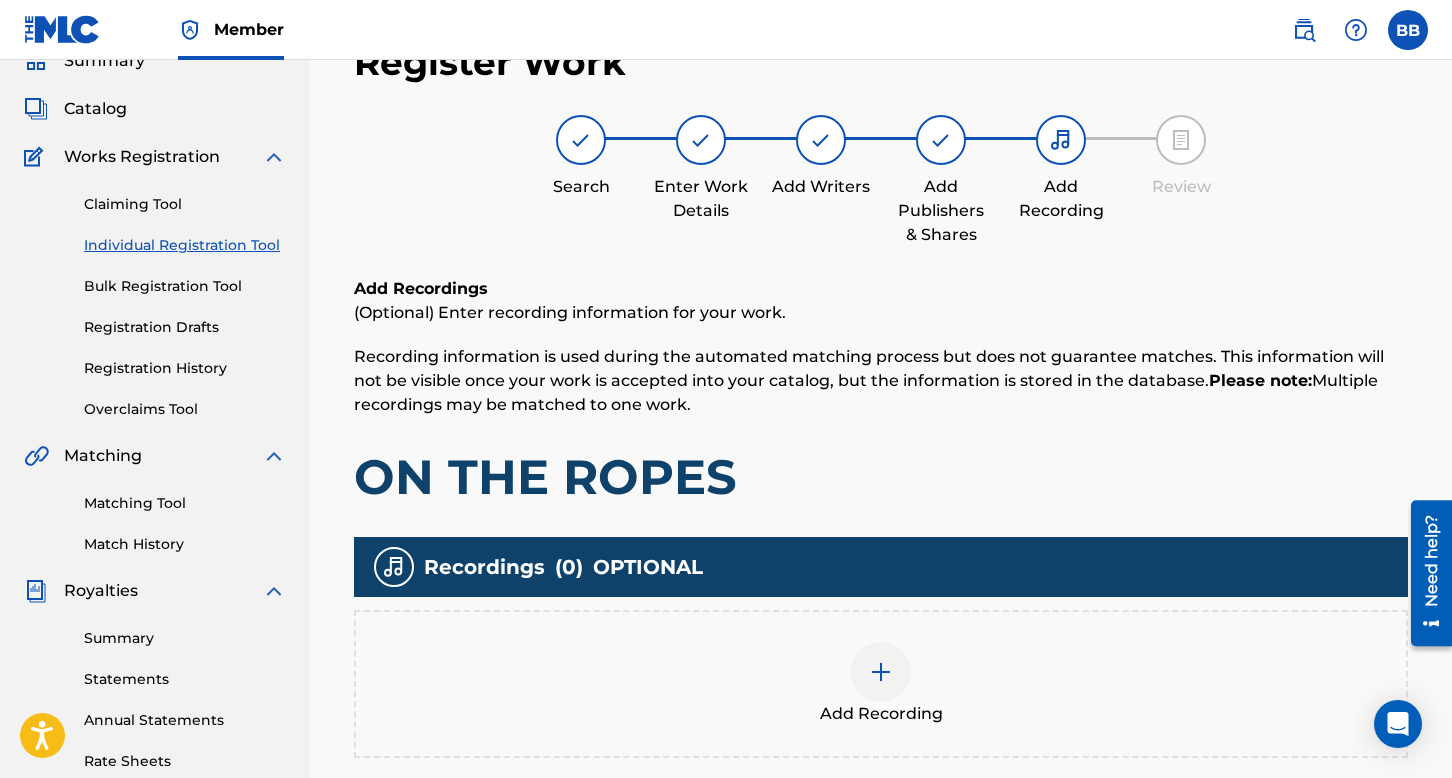 click at bounding box center (881, 672) 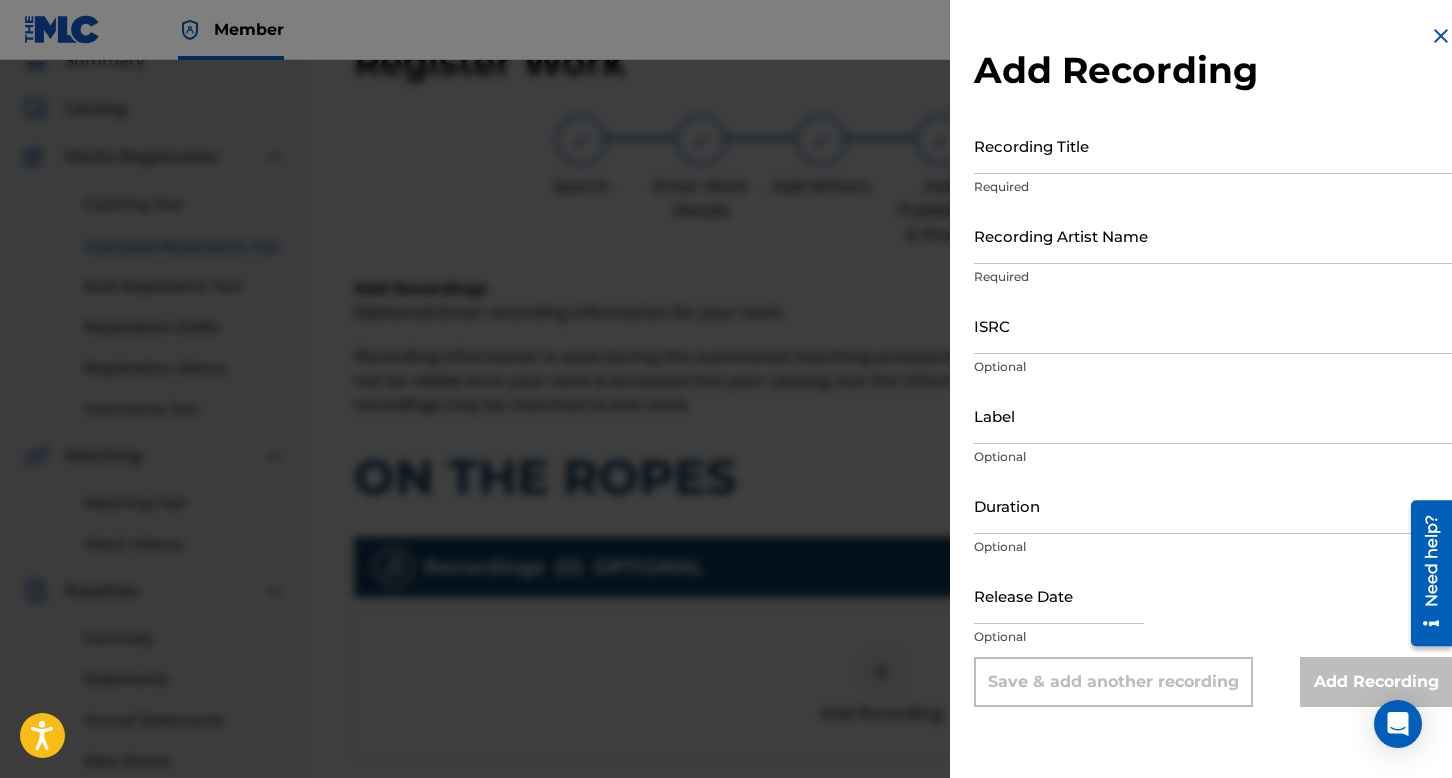 click on "Recording Title" at bounding box center [1213, 145] 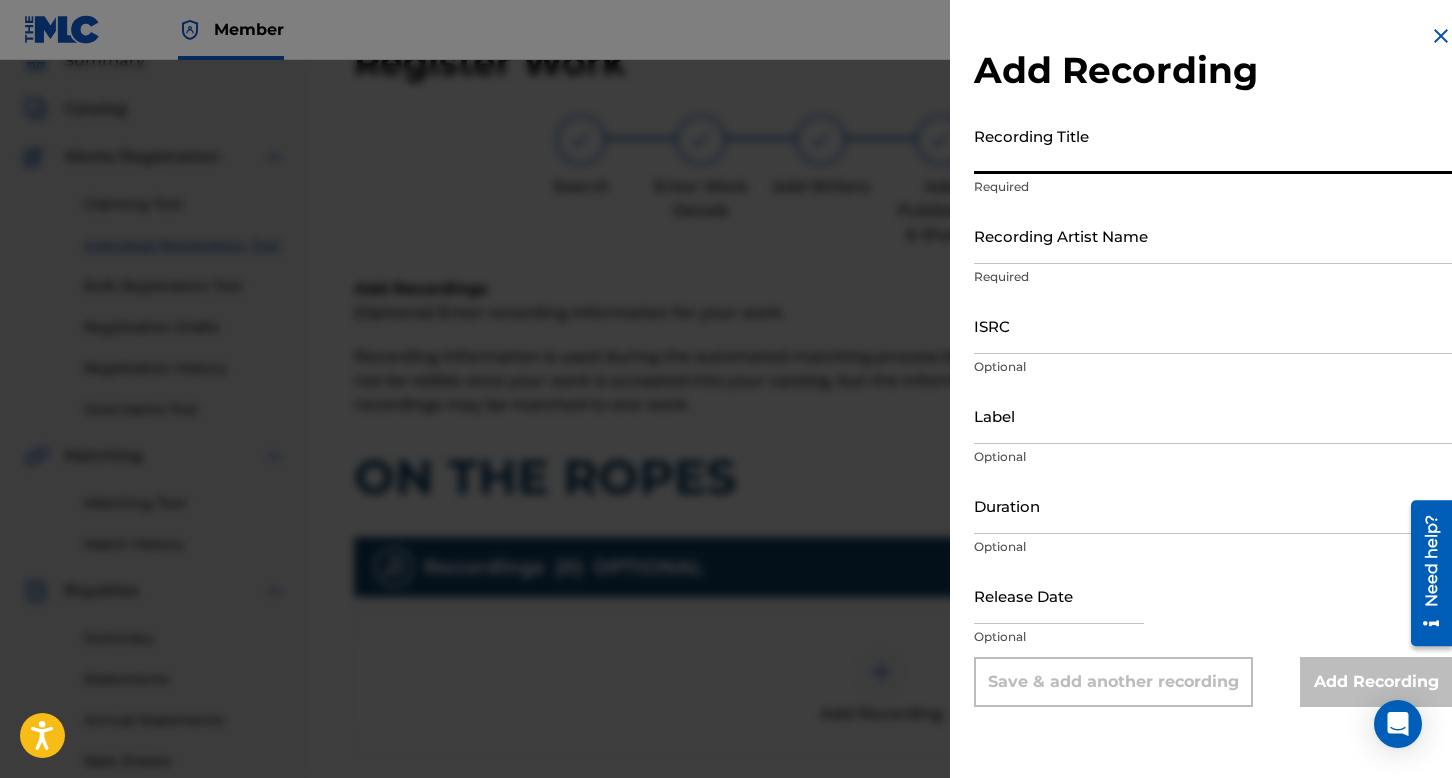 paste on "ON THE ROPES" 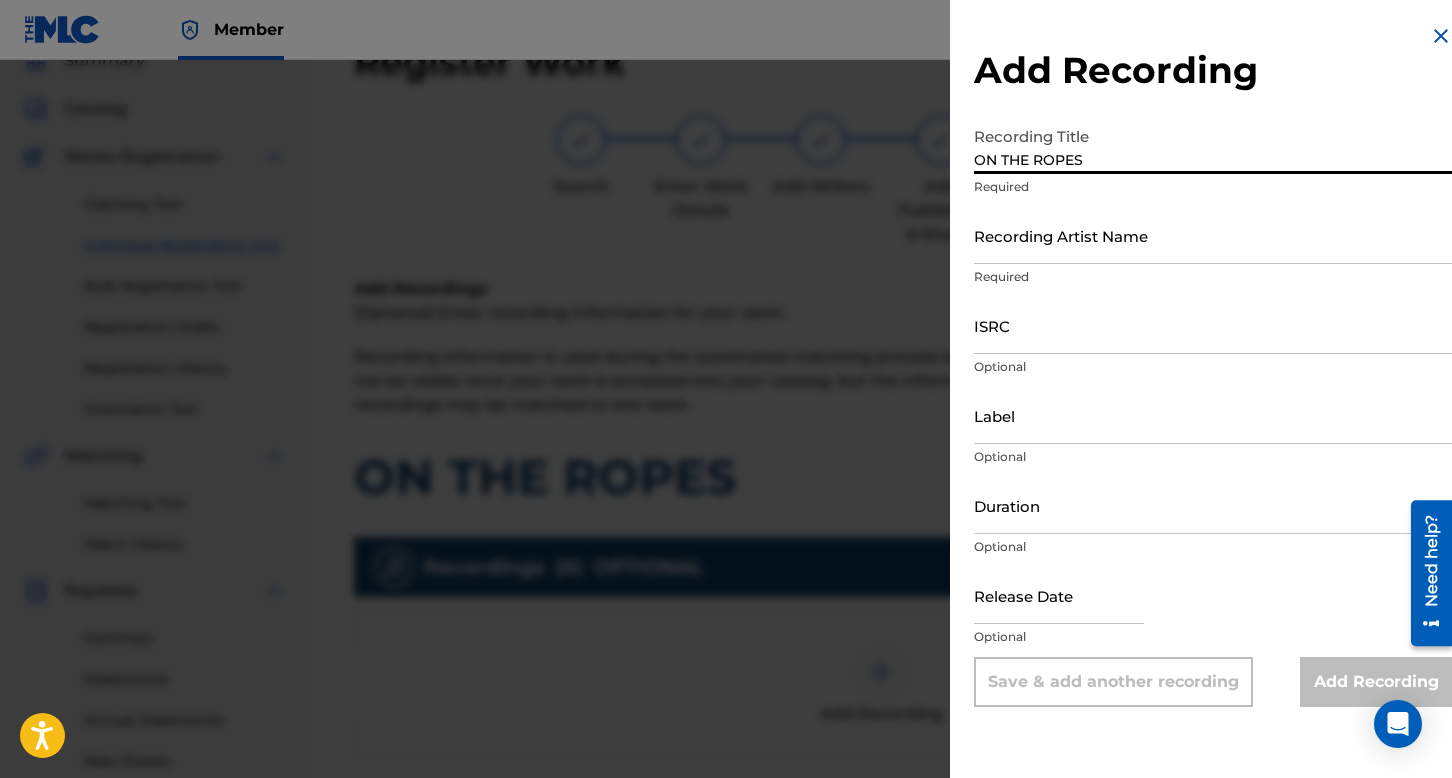 type on "ON THE ROPES" 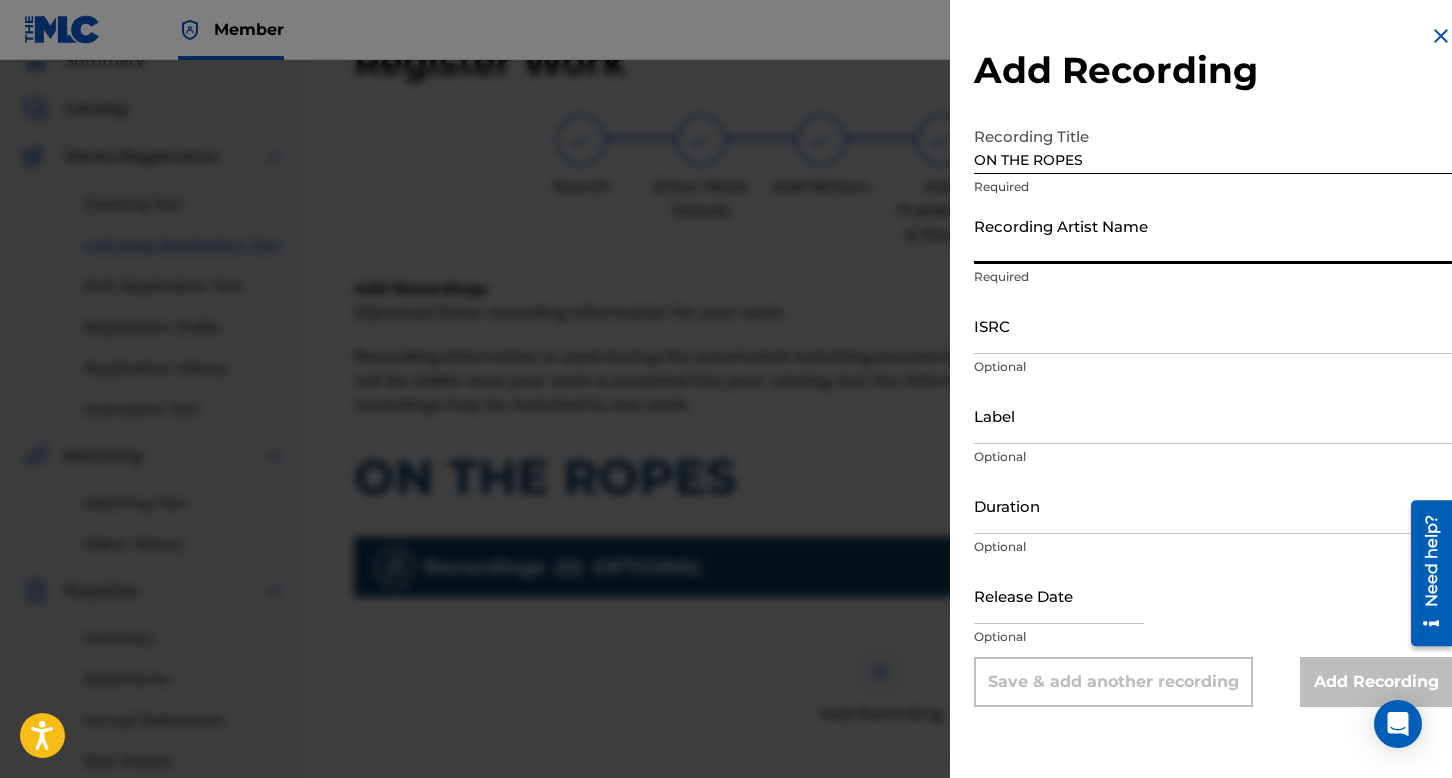 click on "Recording Artist Name" at bounding box center [1213, 235] 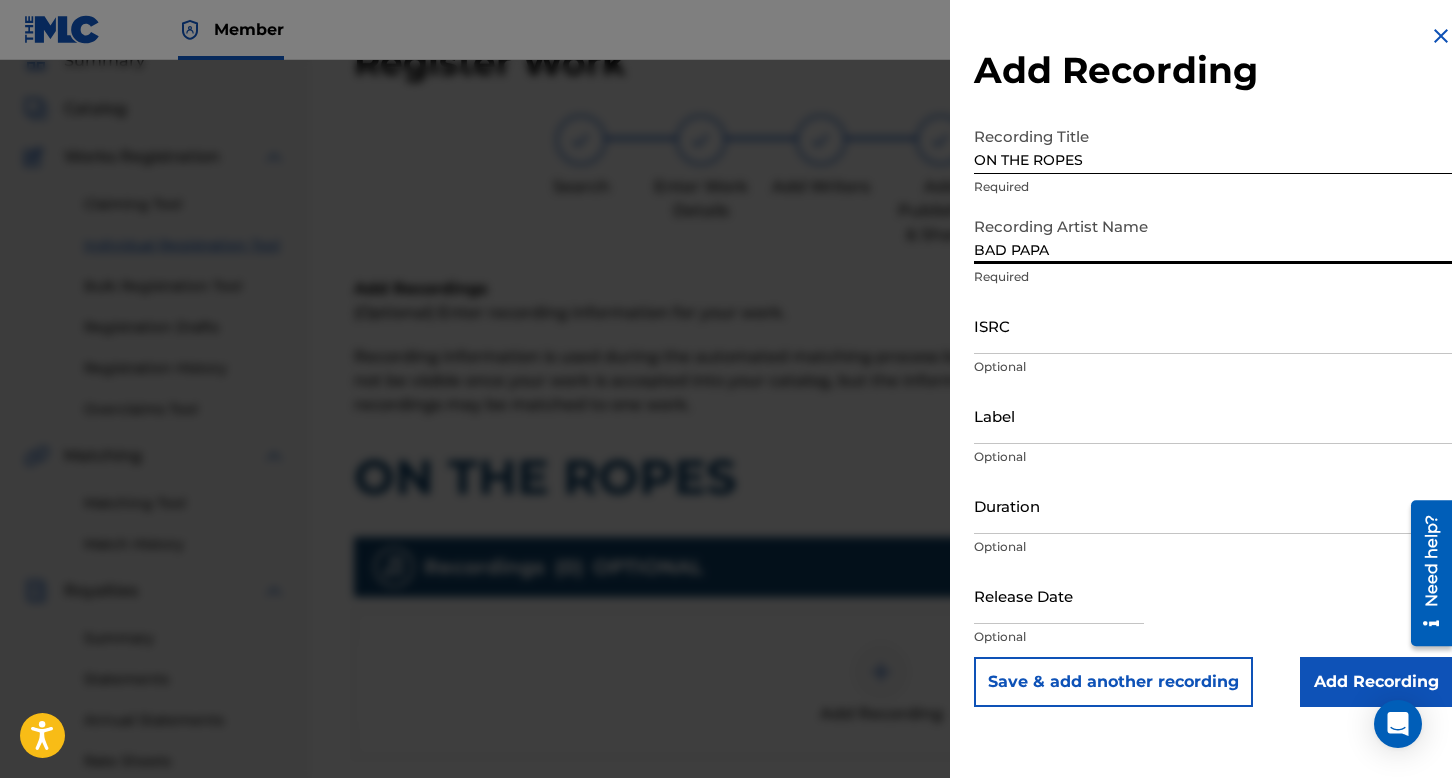 drag, startPoint x: 1109, startPoint y: 245, endPoint x: 924, endPoint y: 263, distance: 185.87361 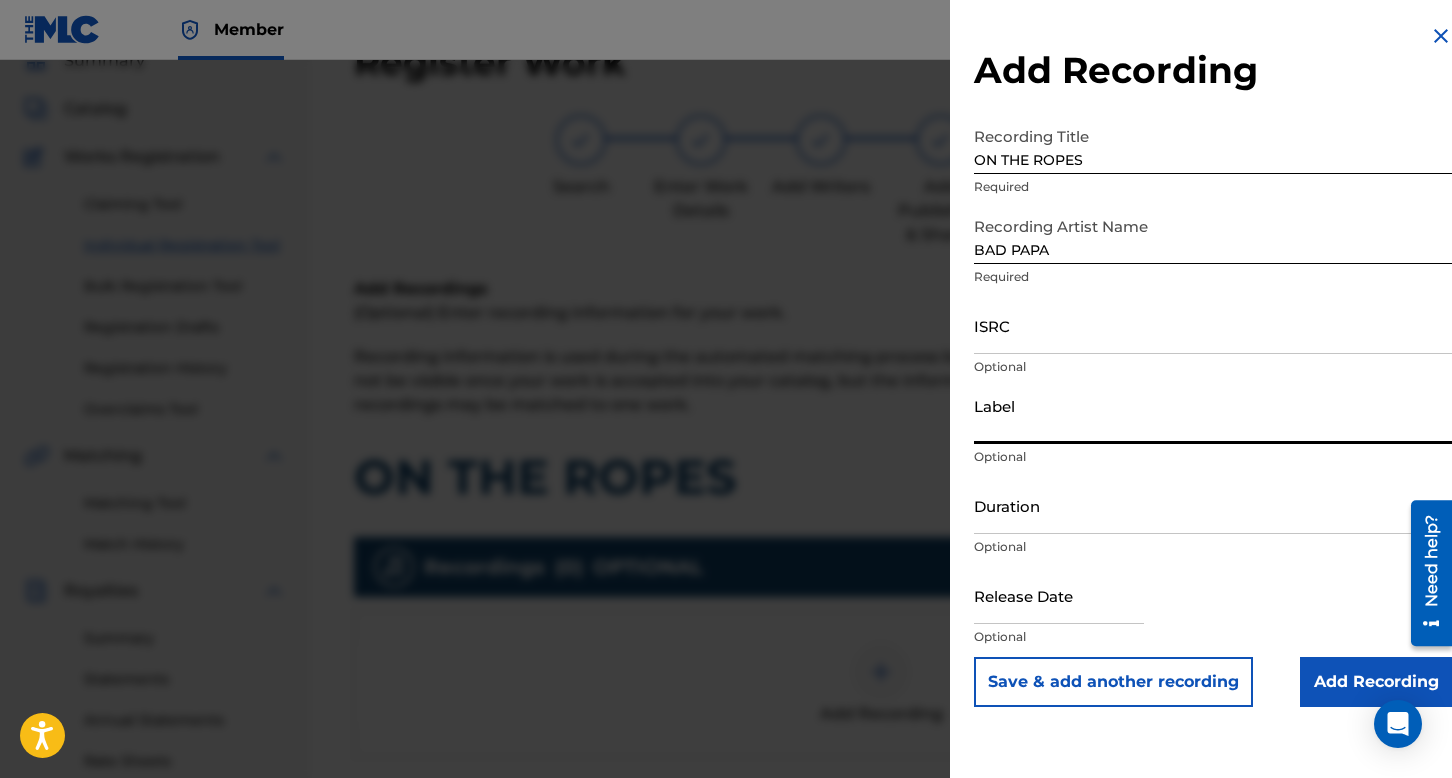 paste on "BAD PAPA" 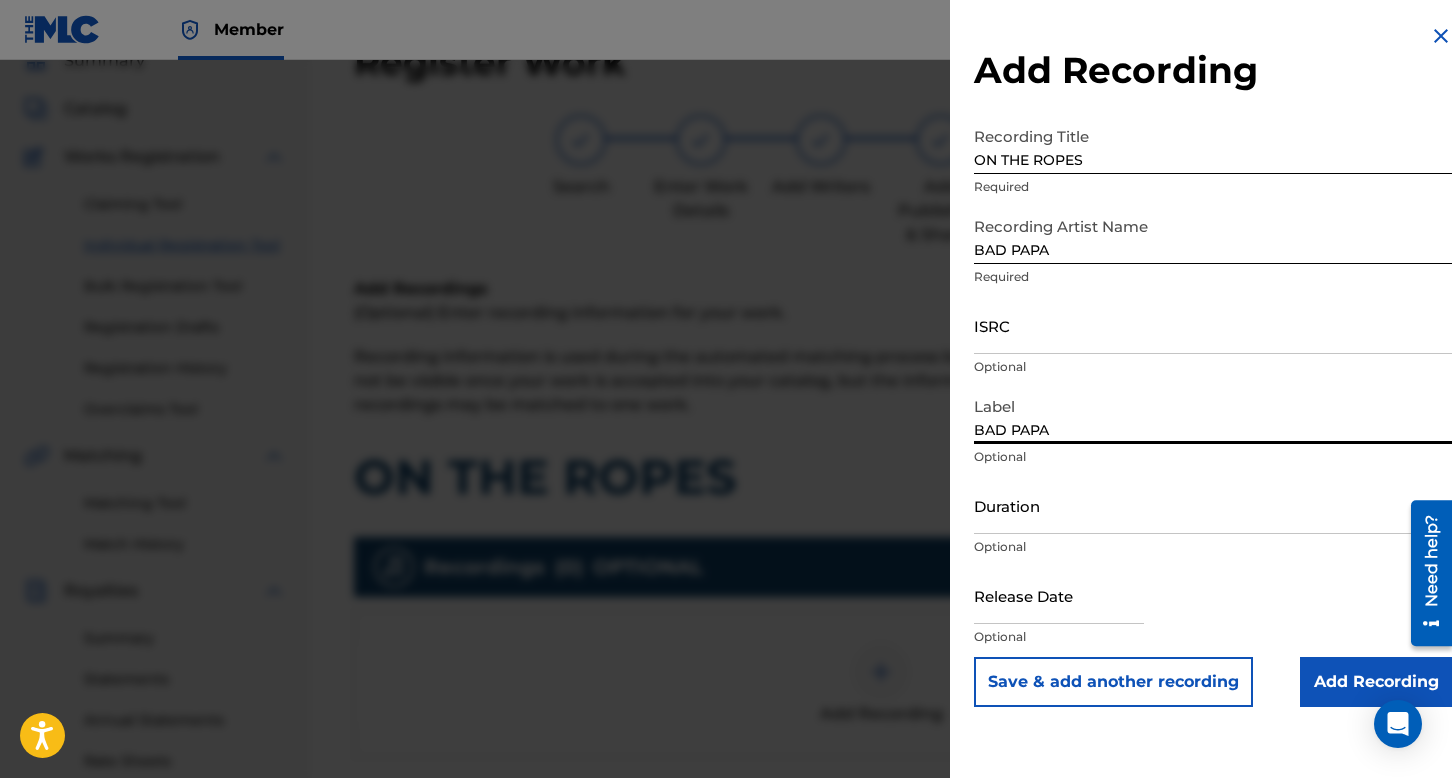 type on "BAD PAPA" 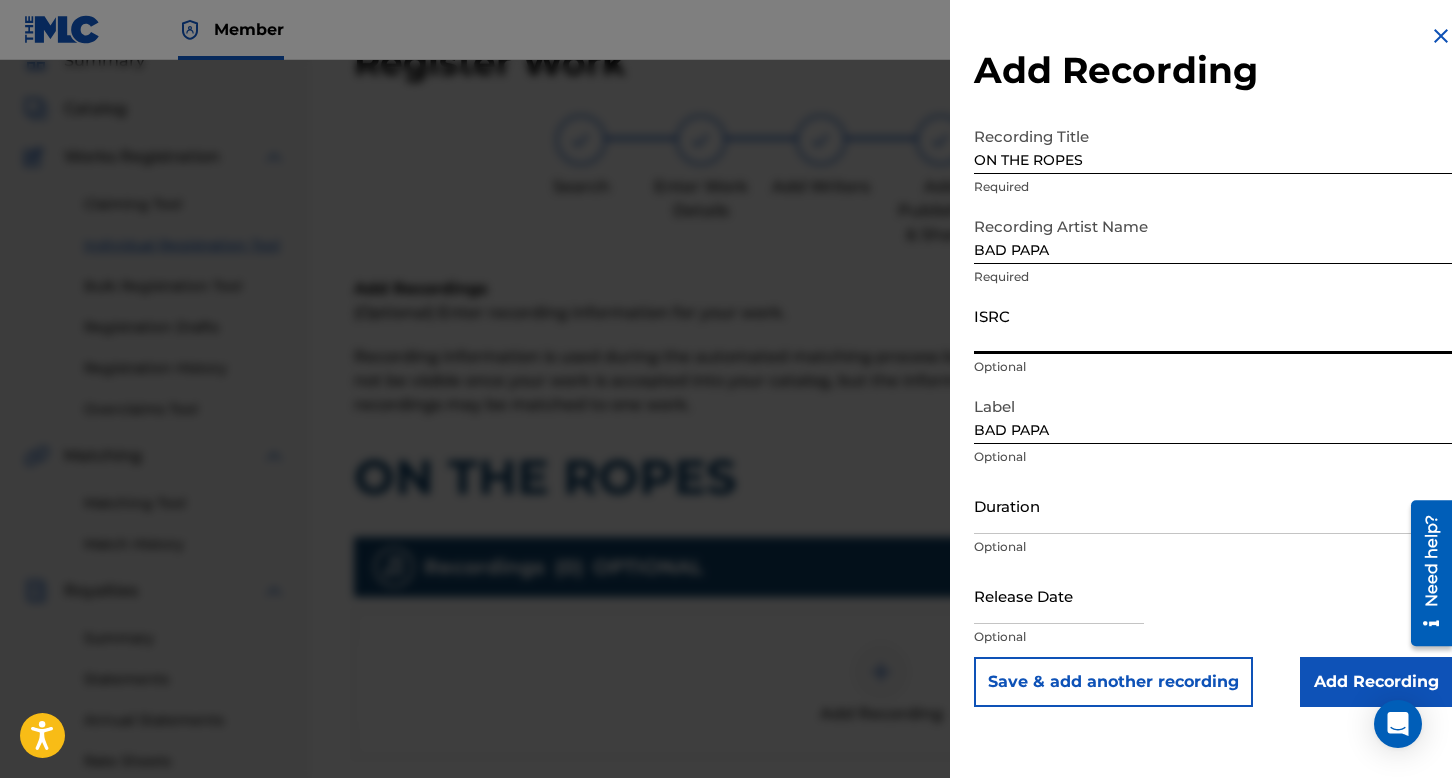 click on "ISRC" at bounding box center [1213, 325] 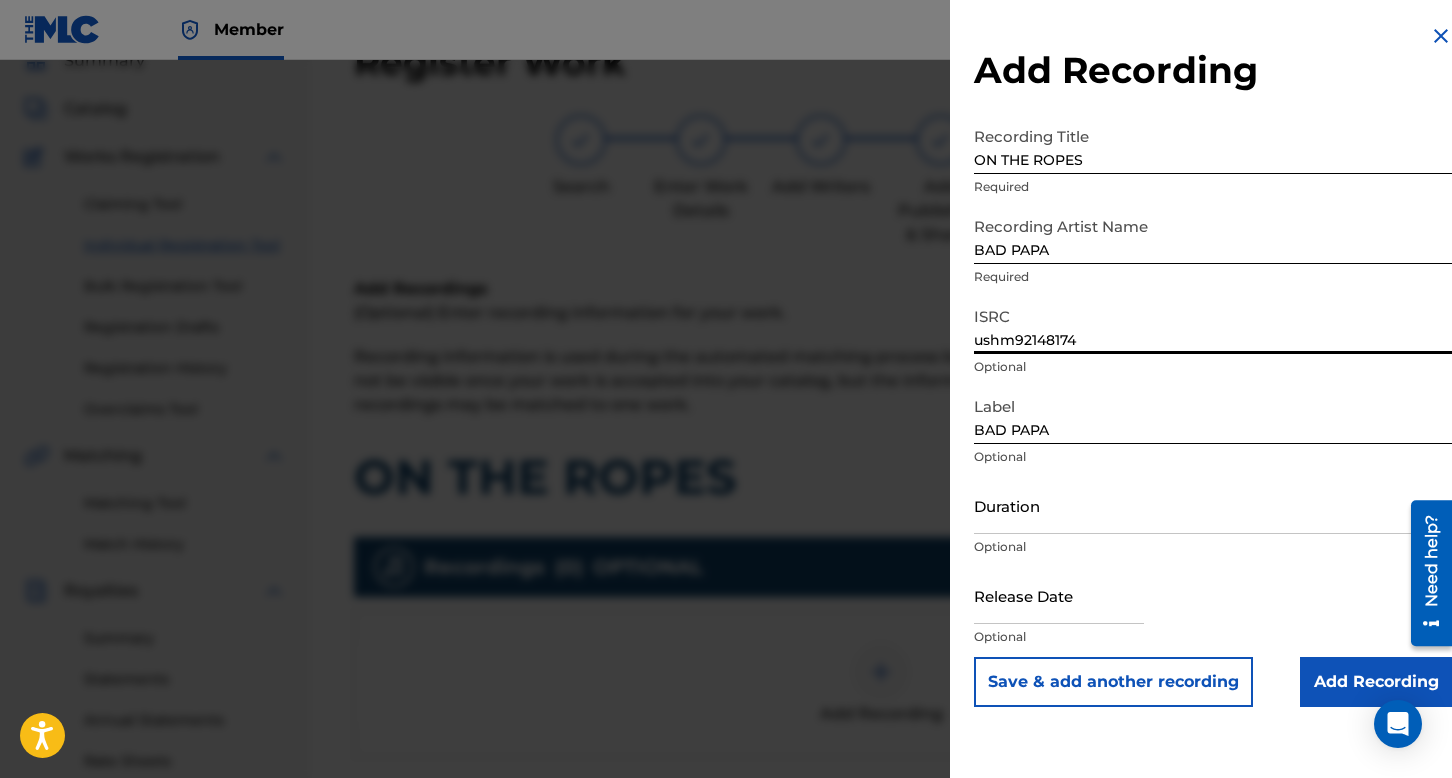 type on "ushm92148174" 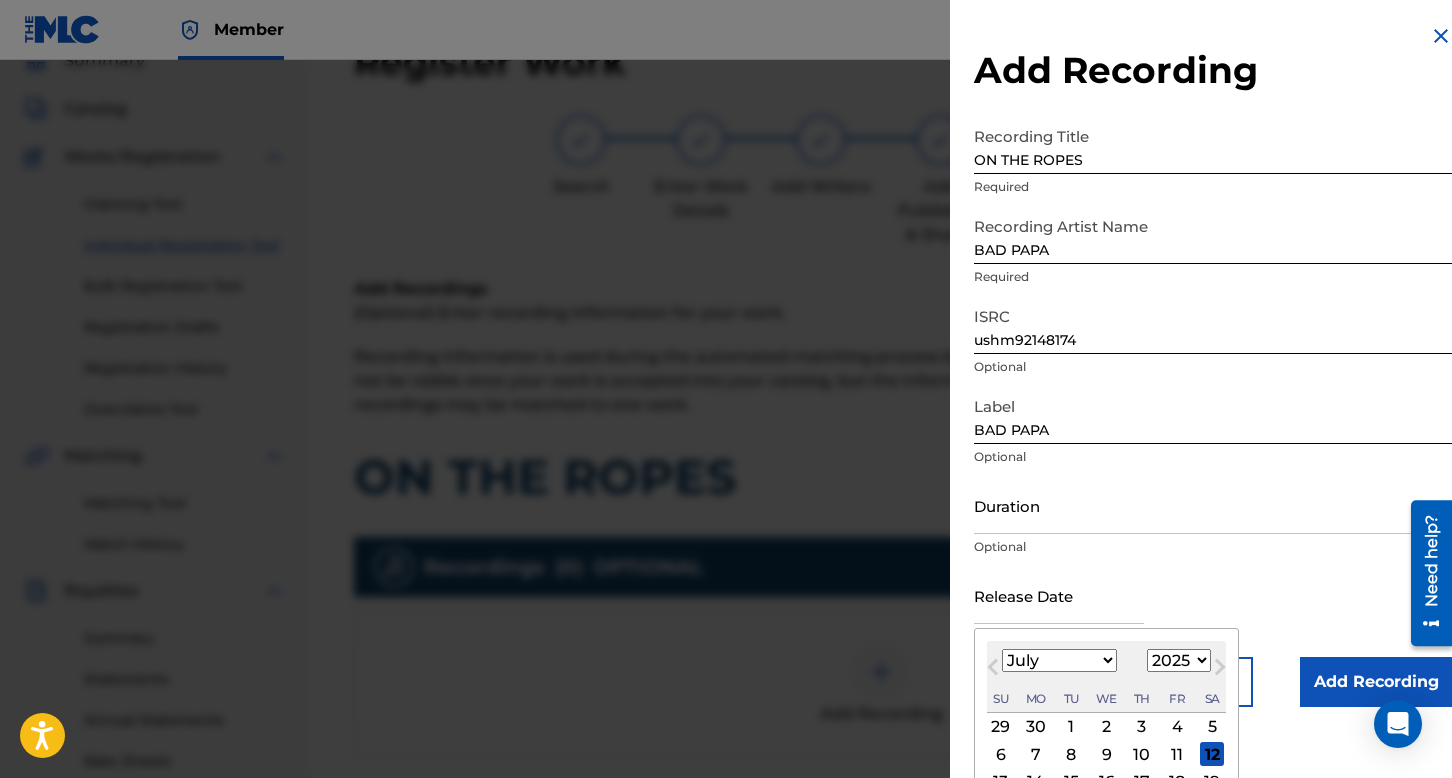 click at bounding box center (1059, 595) 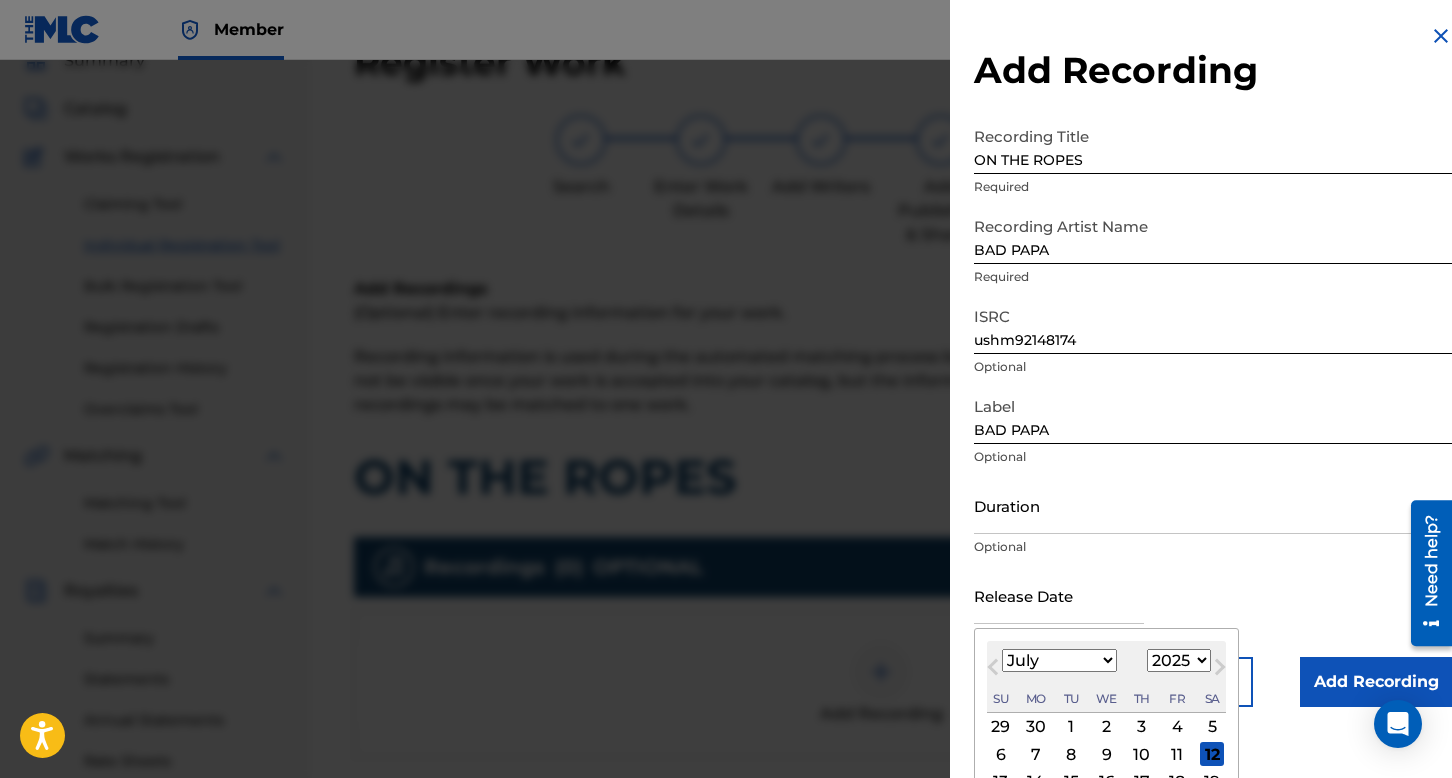 click on "1899 1900 1901 1902 1903 1904 1905 1906 1907 1908 1909 1910 1911 1912 1913 1914 1915 1916 1917 1918 1919 1920 1921 1922 1923 1924 1925 1926 1927 1928 1929 1930 1931 1932 1933 1934 1935 1936 1937 1938 1939 1940 1941 1942 1943 1944 1945 1946 1947 1948 1949 1950 1951 1952 1953 1954 1955 1956 1957 1958 1959 1960 1961 1962 1963 1964 1965 1966 1967 1968 1969 1970 1971 1972 1973 1974 1975 1976 1977 1978 1979 1980 1981 1982 1983 1984 1985 1986 1987 1988 1989 1990 1991 1992 1993 1994 1995 1996 1997 1998 1999 2000 2001 2002 2003 2004 2005 2006 2007 2008 2009 2010 2011 2012 2013 2014 2015 2016 2017 2018 2019 2020 2021 2022 2023 2024 2025 2026 2027 2028 2029 2030 2031 2032 2033 2034 2035 2036 2037 2038 2039 2040 2041 2042 2043 2044 2045 2046 2047 2048 2049 2050 2051 2052 2053 2054 2055 2056 2057 2058 2059 2060 2061 2062 2063 2064 2065 2066 2067 2068 2069 2070 2071 2072 2073 2074 2075 2076 2077 2078 2079 2080 2081 2082 2083 2084 2085 2086 2087 2088 2089 2090 2091 2092 2093 2094 2095 2096 2097 2098 2099 2100" at bounding box center [1179, 660] 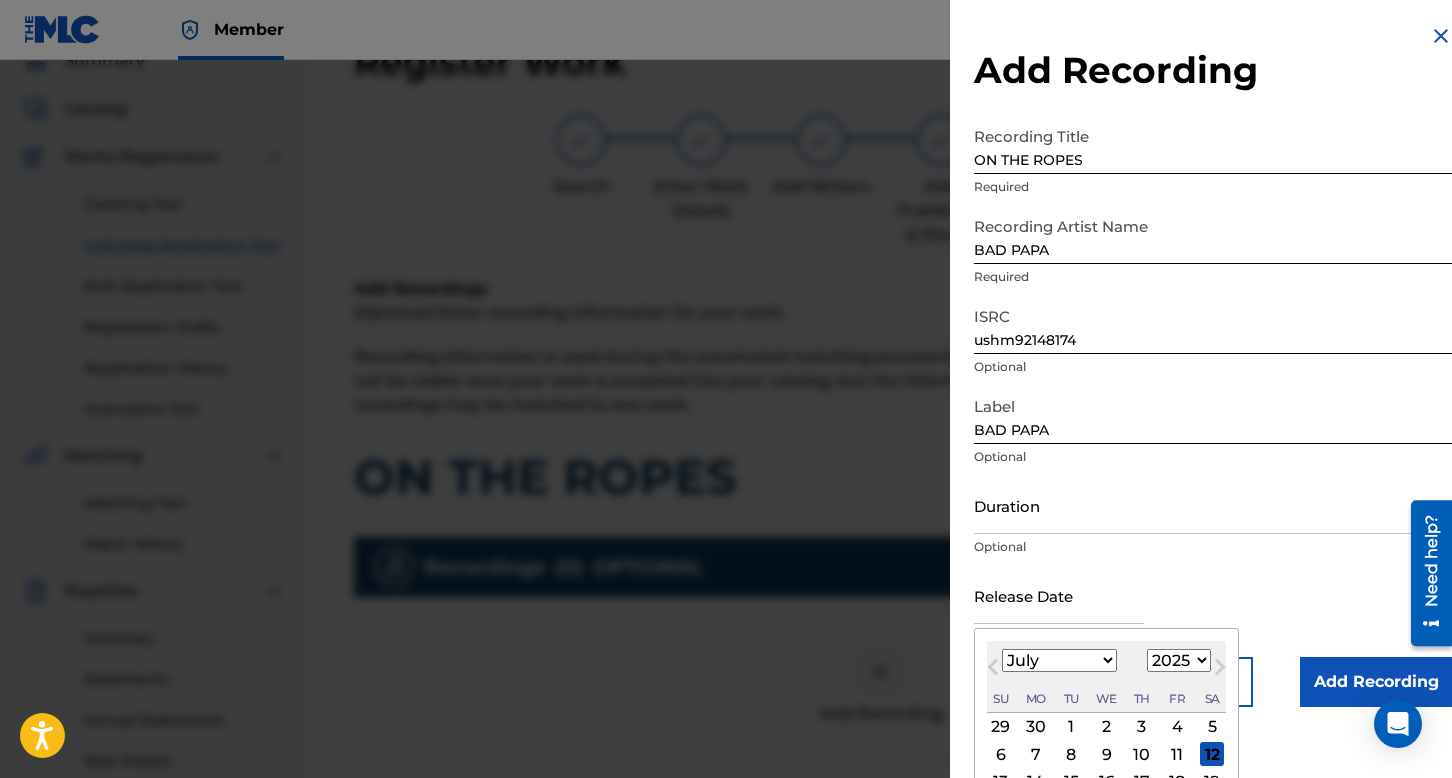 select on "2021" 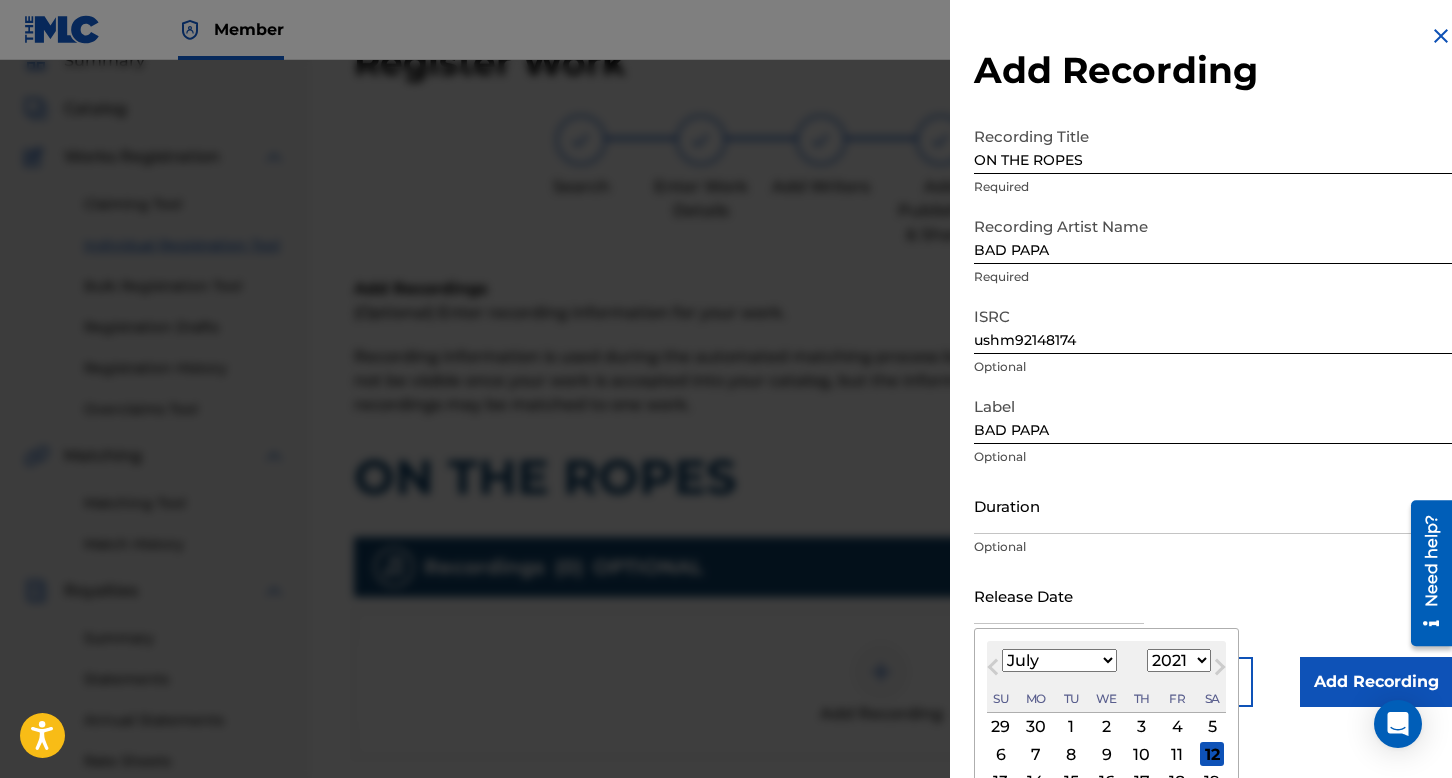 click on "1899 1900 1901 1902 1903 1904 1905 1906 1907 1908 1909 1910 1911 1912 1913 1914 1915 1916 1917 1918 1919 1920 1921 1922 1923 1924 1925 1926 1927 1928 1929 1930 1931 1932 1933 1934 1935 1936 1937 1938 1939 1940 1941 1942 1943 1944 1945 1946 1947 1948 1949 1950 1951 1952 1953 1954 1955 1956 1957 1958 1959 1960 1961 1962 1963 1964 1965 1966 1967 1968 1969 1970 1971 1972 1973 1974 1975 1976 1977 1978 1979 1980 1981 1982 1983 1984 1985 1986 1987 1988 1989 1990 1991 1992 1993 1994 1995 1996 1997 1998 1999 2000 2001 2002 2003 2004 2005 2006 2007 2008 2009 2010 2011 2012 2013 2014 2015 2016 2017 2018 2019 2020 2021 2022 2023 2024 2025 2026 2027 2028 2029 2030 2031 2032 2033 2034 2035 2036 2037 2038 2039 2040 2041 2042 2043 2044 2045 2046 2047 2048 2049 2050 2051 2052 2053 2054 2055 2056 2057 2058 2059 2060 2061 2062 2063 2064 2065 2066 2067 2068 2069 2070 2071 2072 2073 2074 2075 2076 2077 2078 2079 2080 2081 2082 2083 2084 2085 2086 2087 2088 2089 2090 2091 2092 2093 2094 2095 2096 2097 2098 2099 2100" at bounding box center (1179, 660) 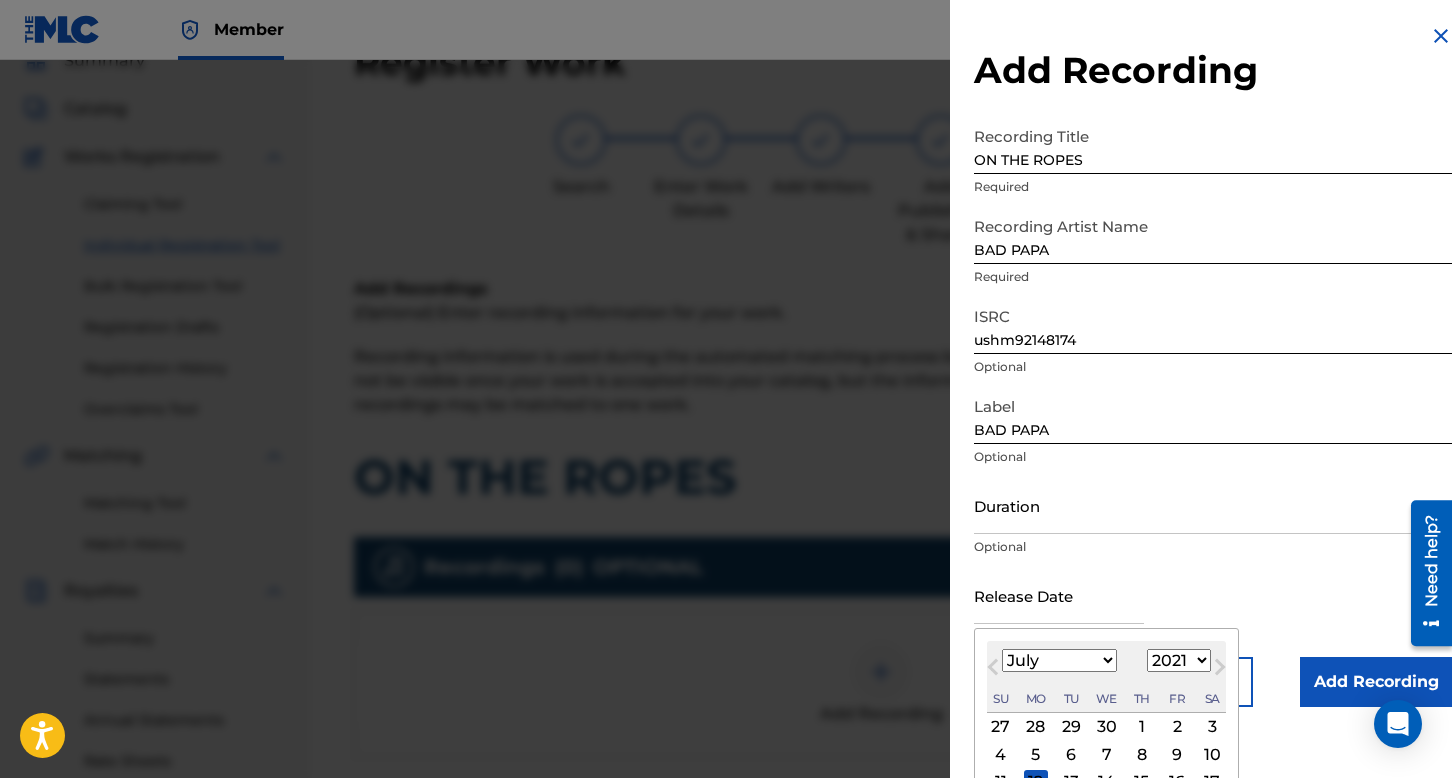 click on "January February March April May June July August September October November December" at bounding box center (1059, 660) 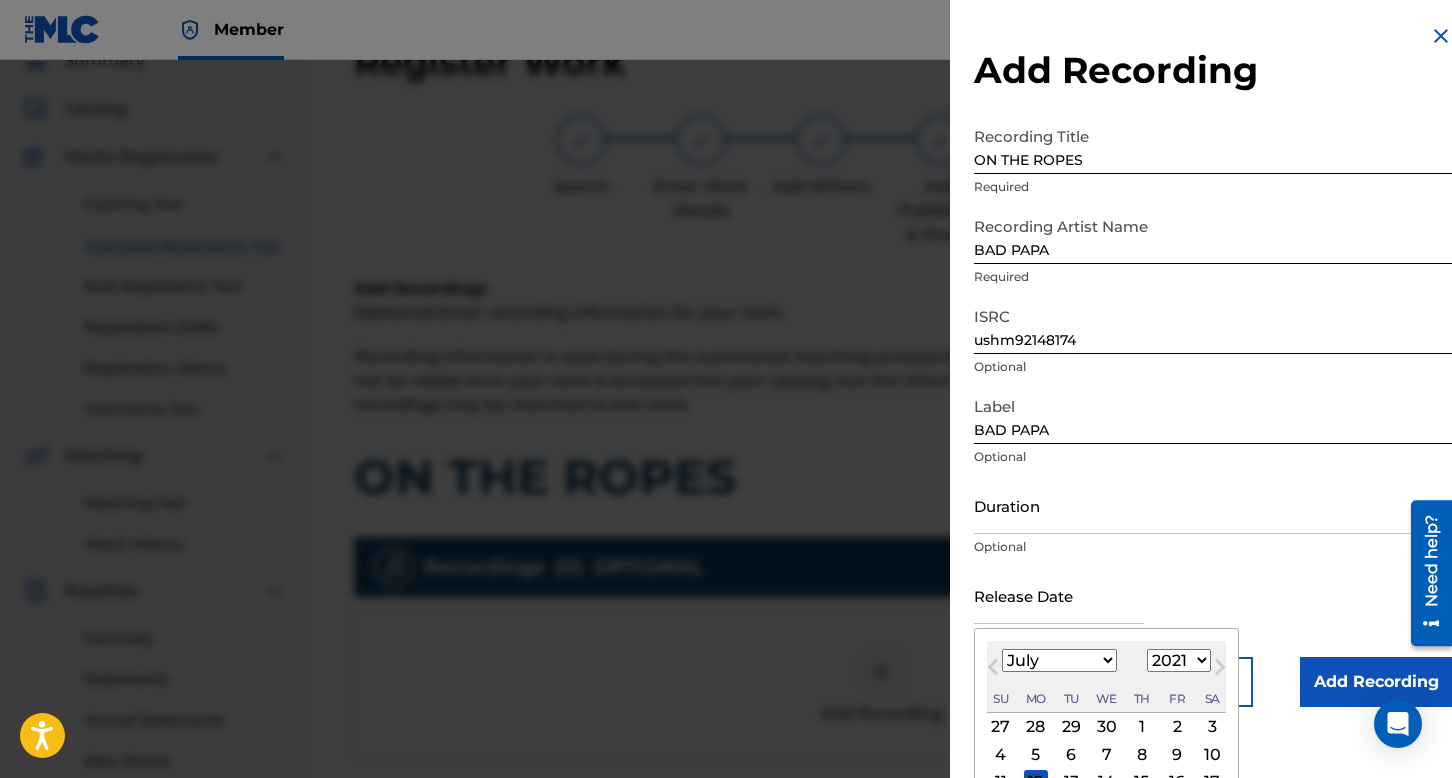 select on "9" 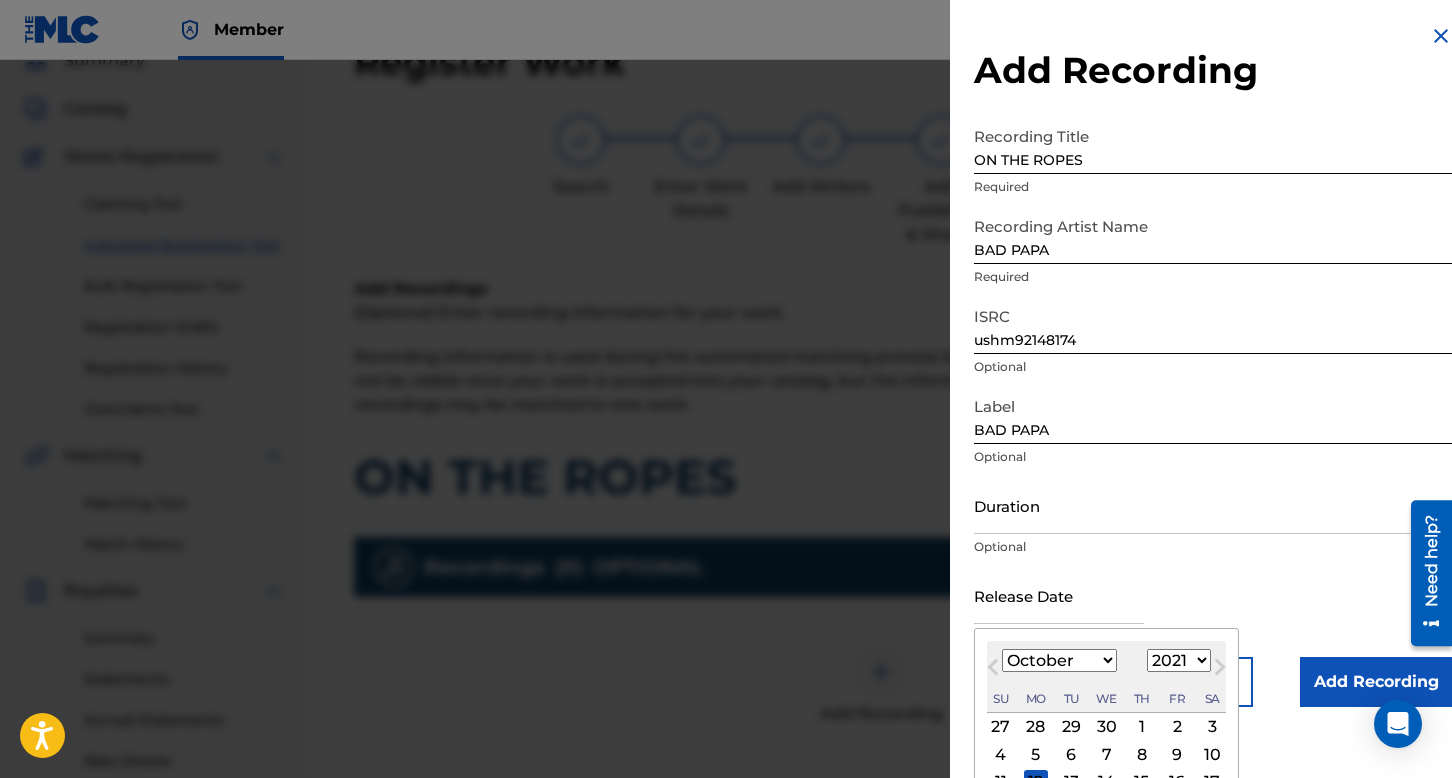 click on "January February March April May June July August September October November December" at bounding box center (1059, 660) 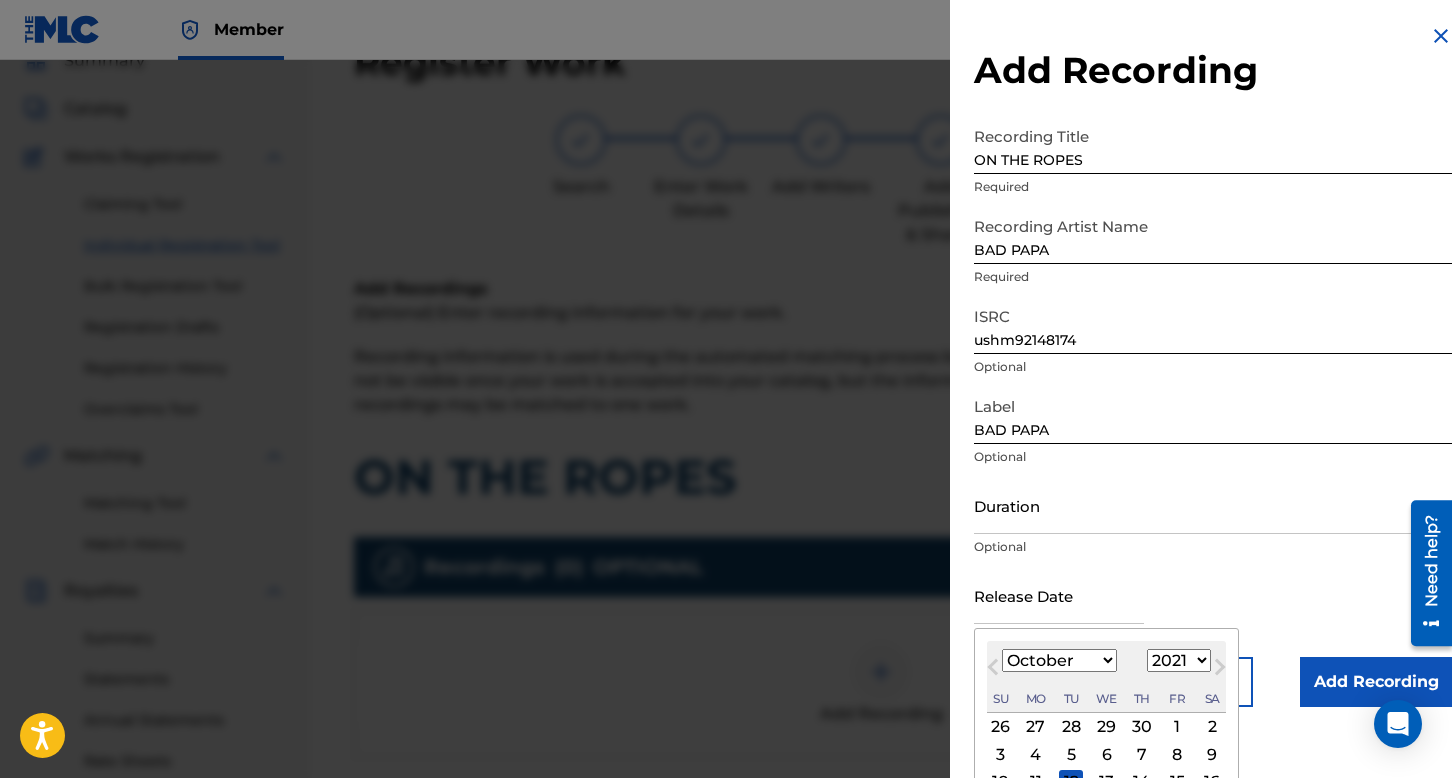 click on "5" at bounding box center (1071, 754) 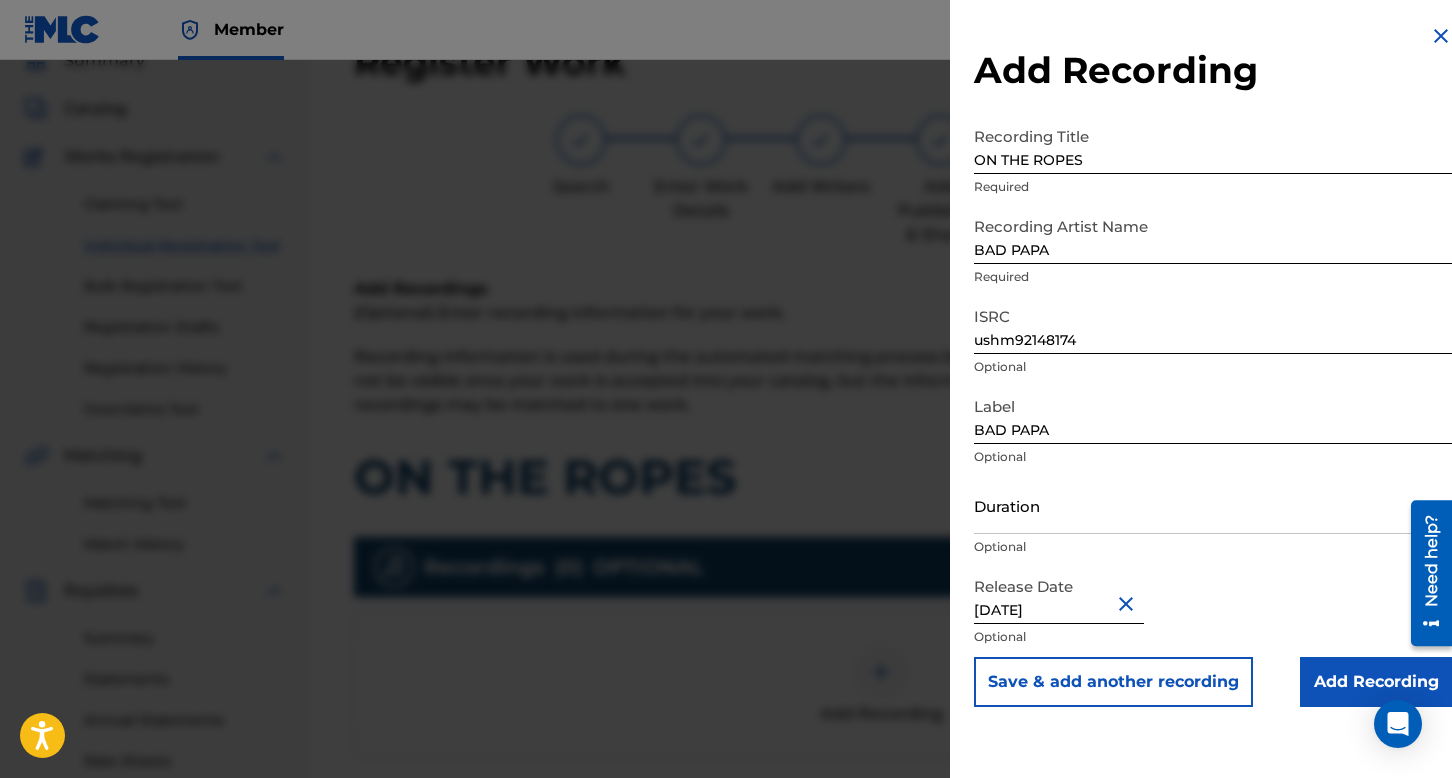 click on "Add Recording" at bounding box center [1376, 682] 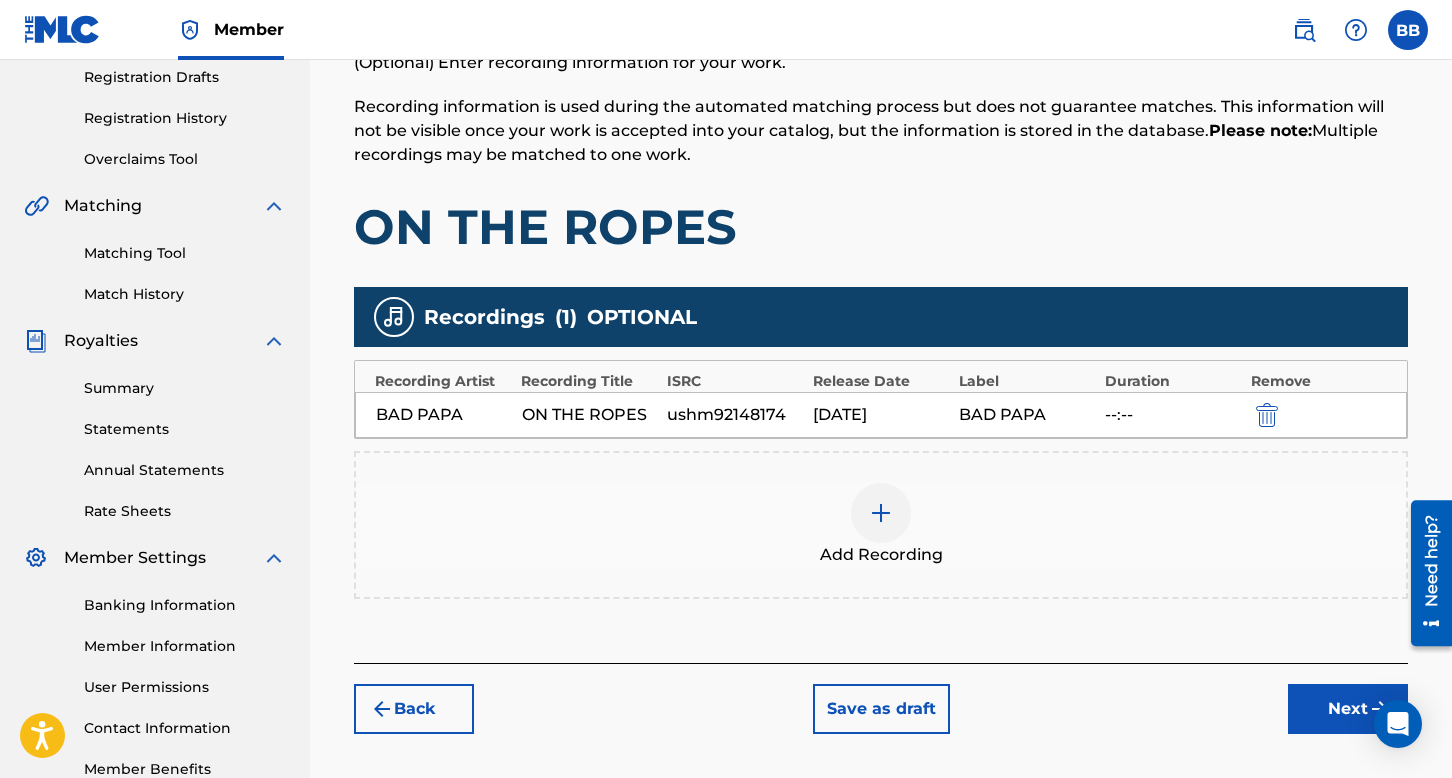 scroll, scrollTop: 390, scrollLeft: 0, axis: vertical 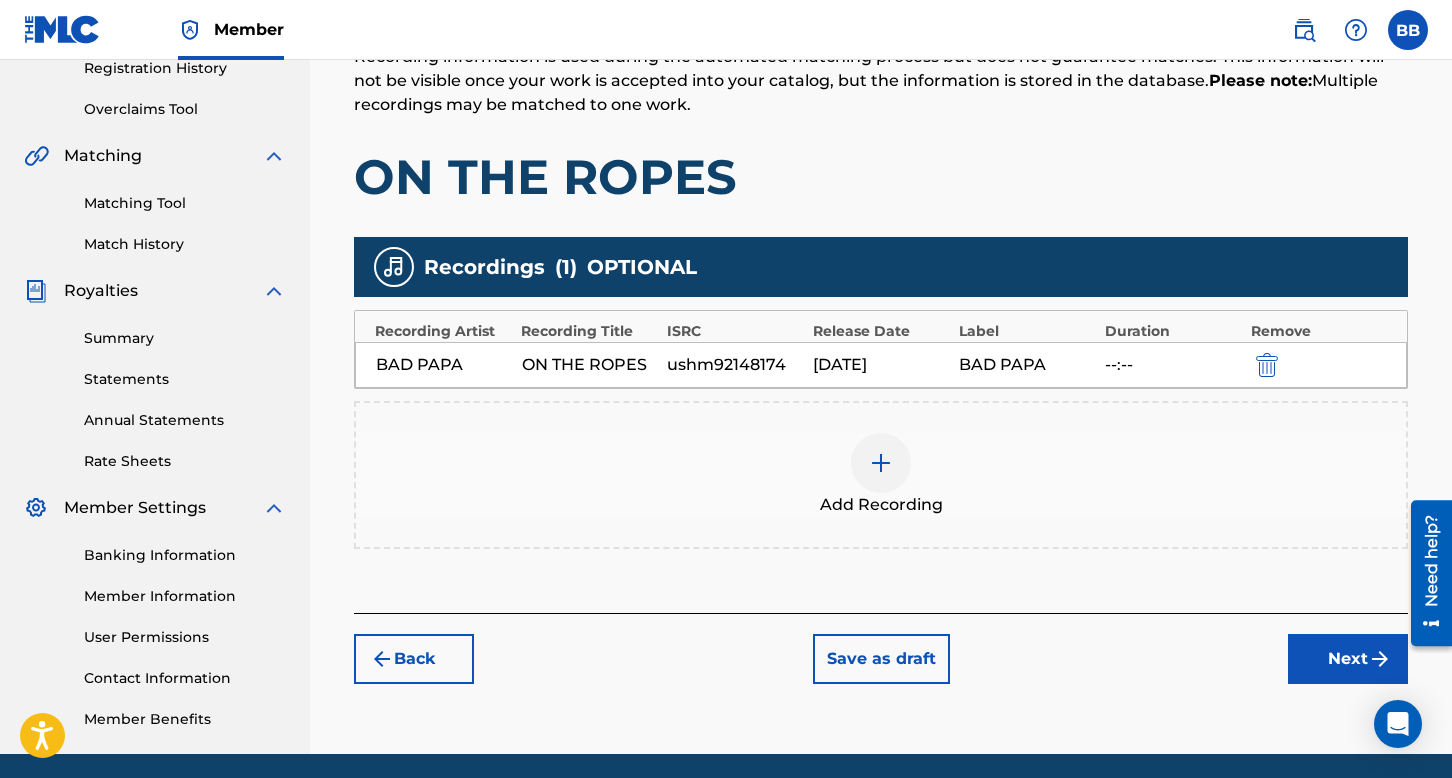 click on "Next" at bounding box center [1348, 659] 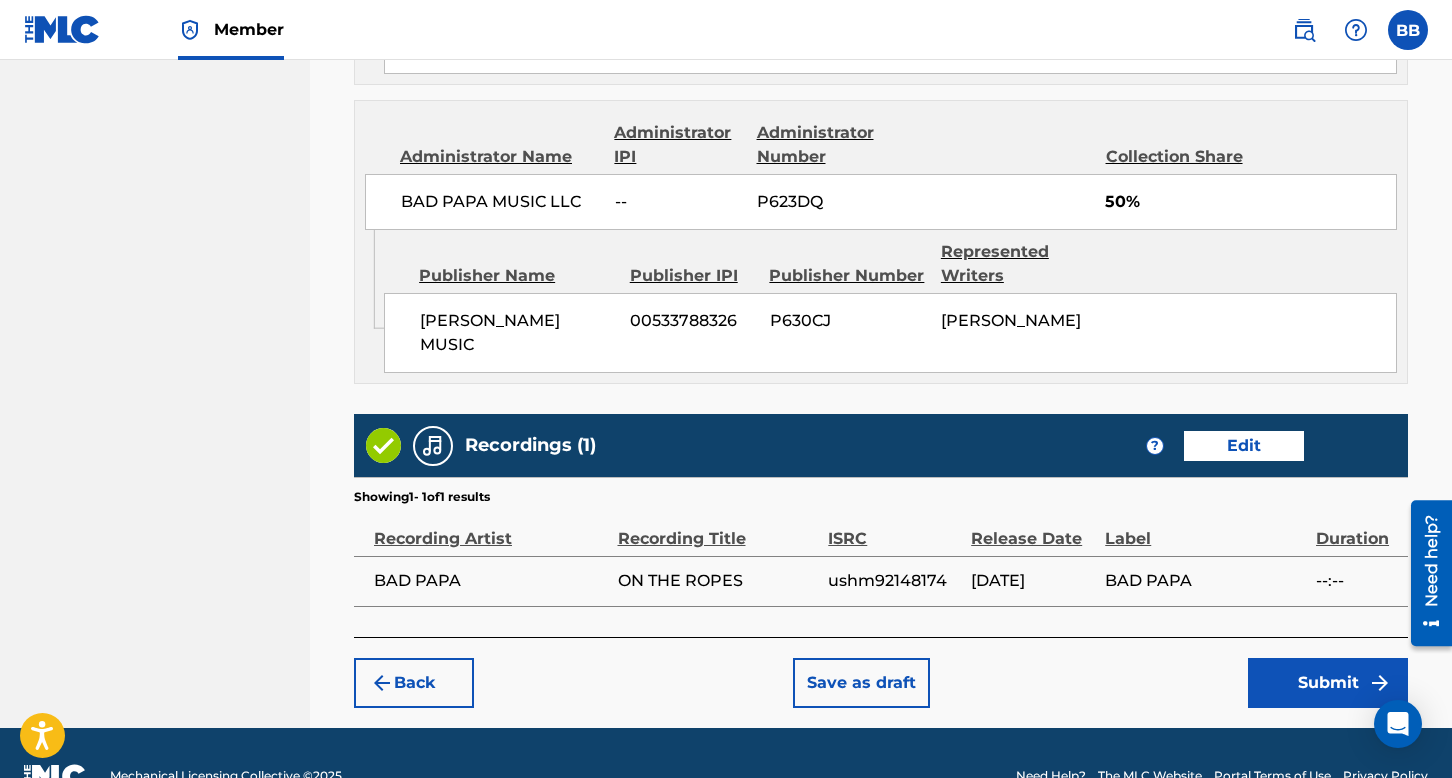 scroll, scrollTop: 1372, scrollLeft: 0, axis: vertical 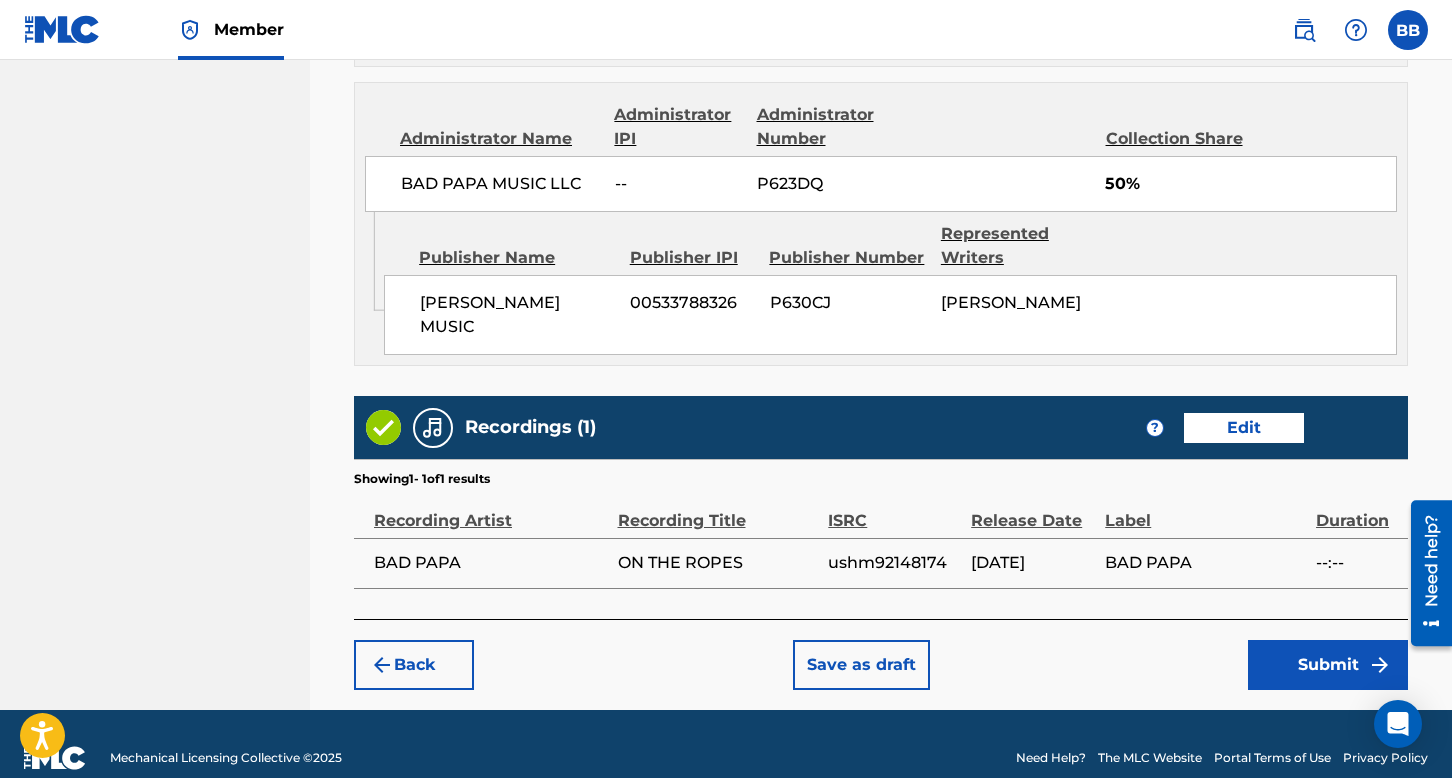 click on "Submit" at bounding box center (1328, 665) 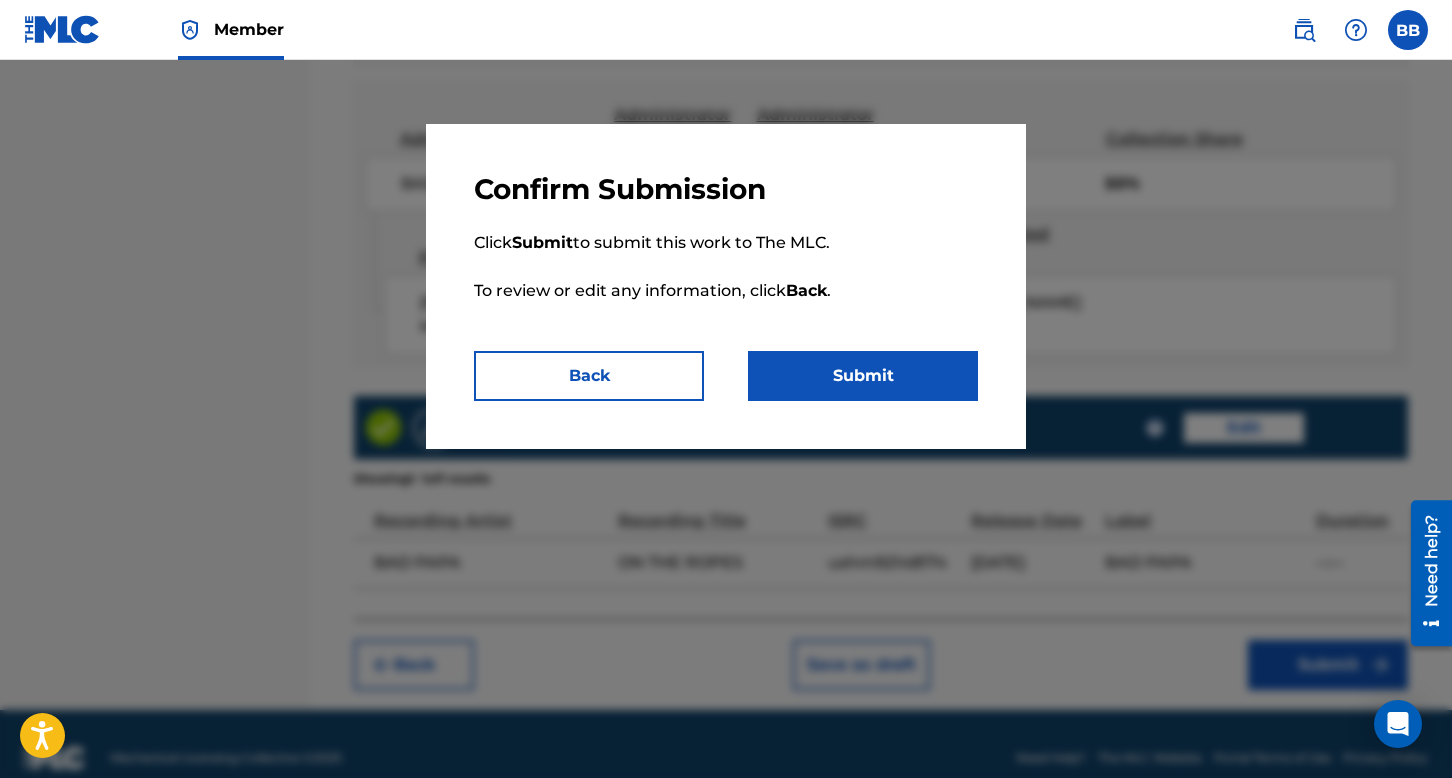click on "Submit" at bounding box center [863, 376] 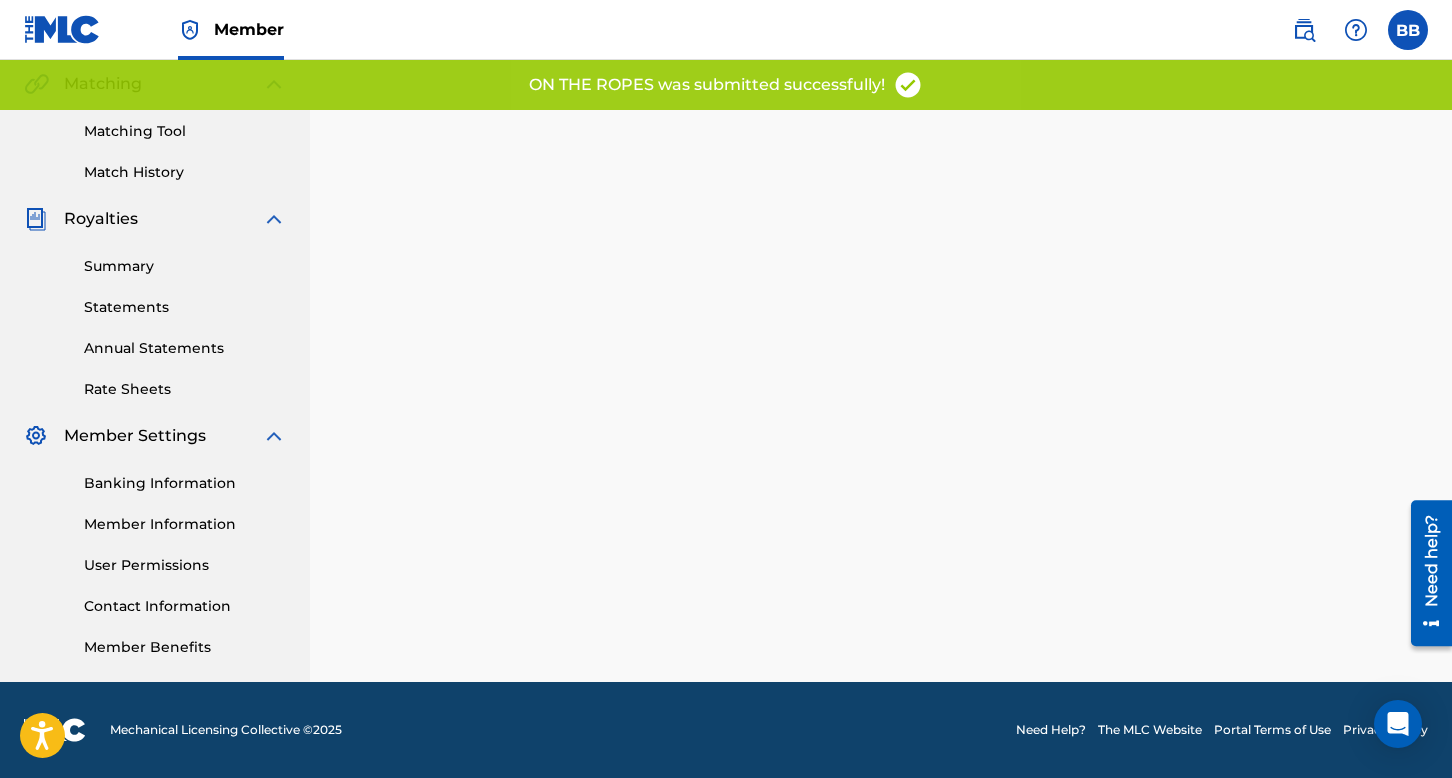 scroll, scrollTop: 0, scrollLeft: 0, axis: both 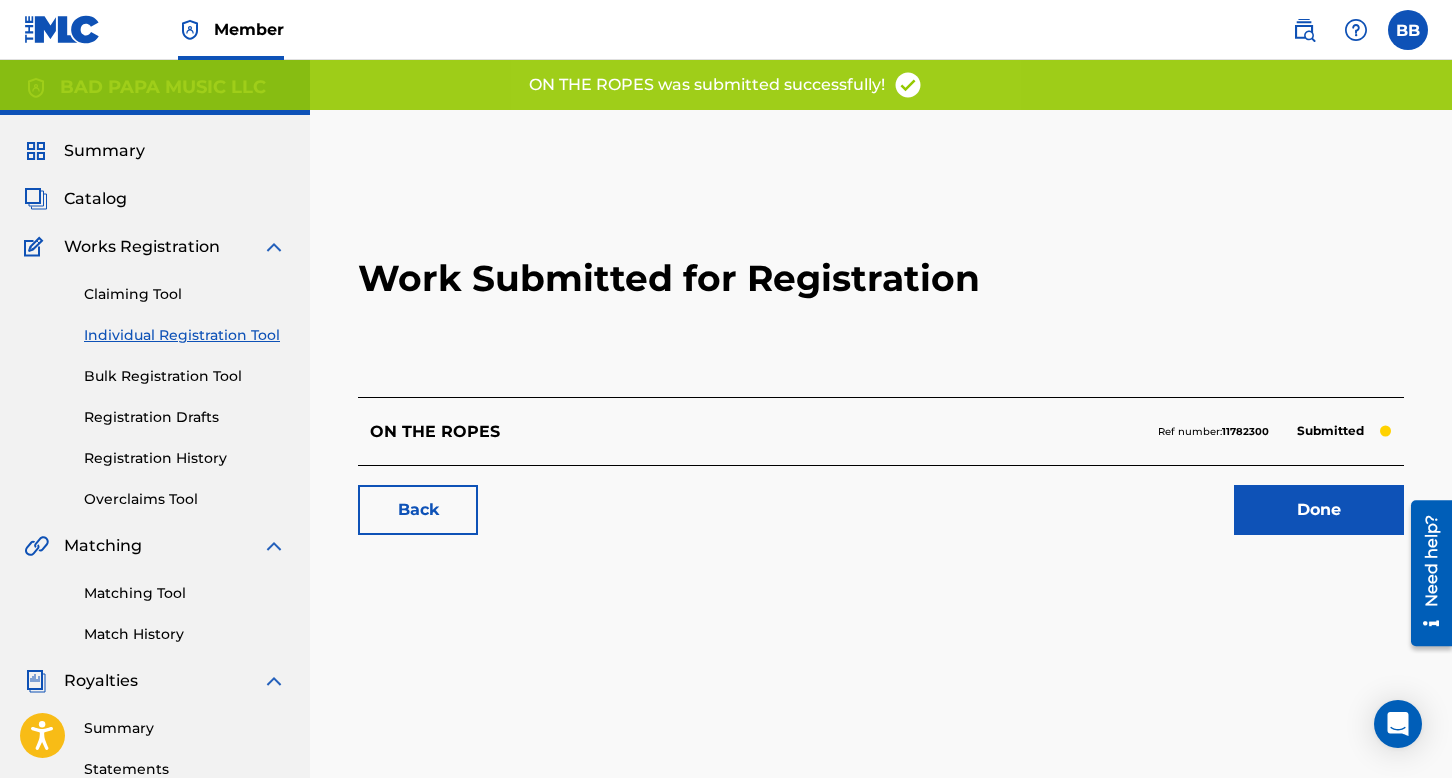 click on "Done" at bounding box center (1319, 510) 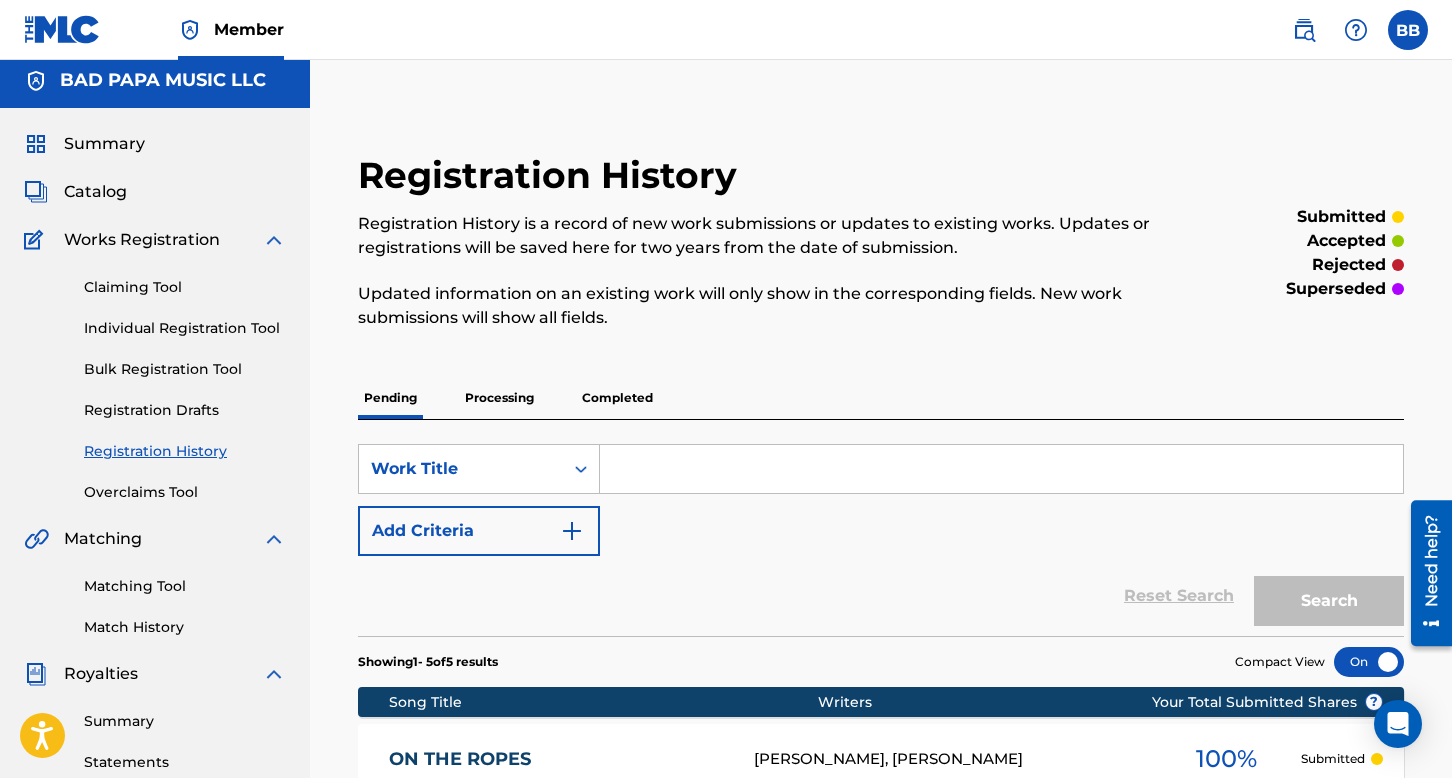 scroll, scrollTop: 0, scrollLeft: 0, axis: both 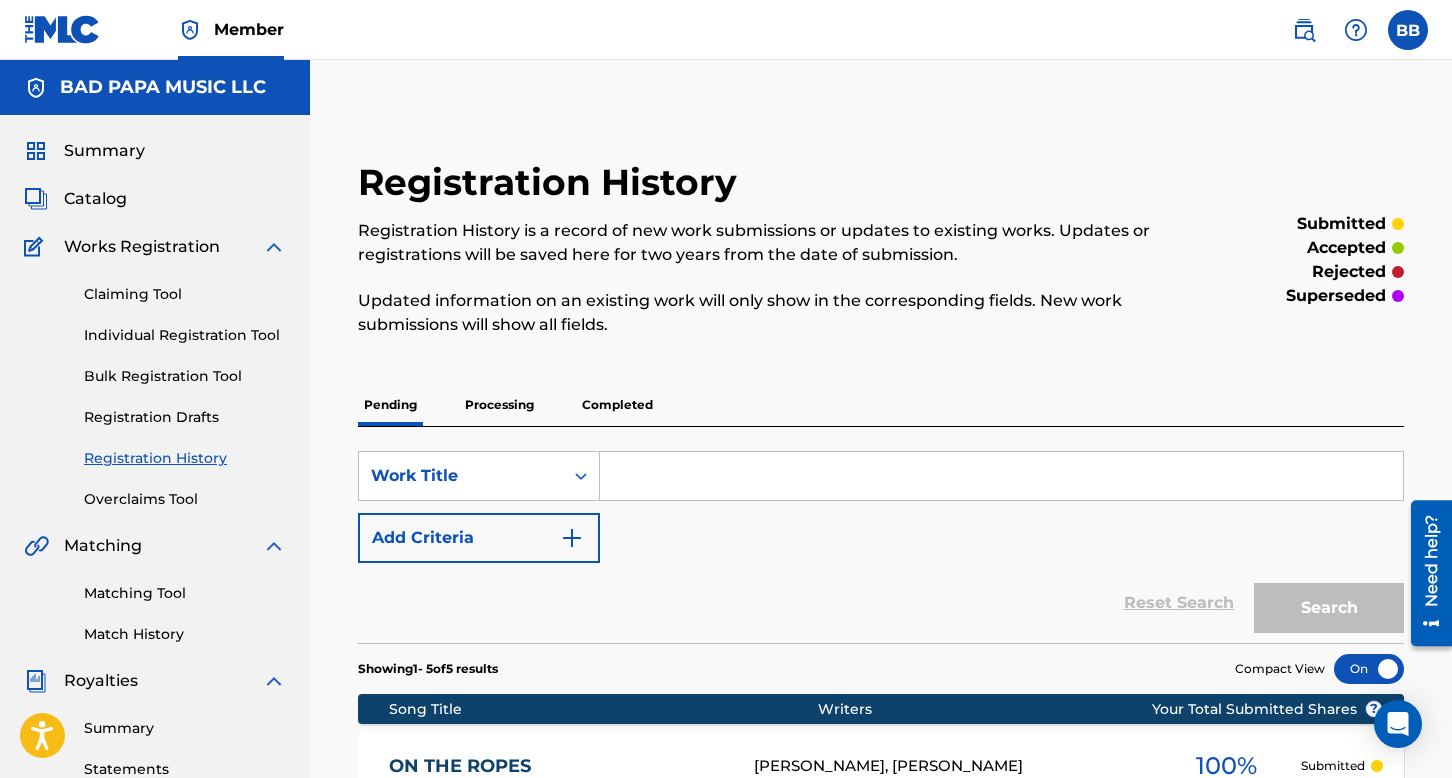 click on "Individual Registration Tool" at bounding box center [185, 335] 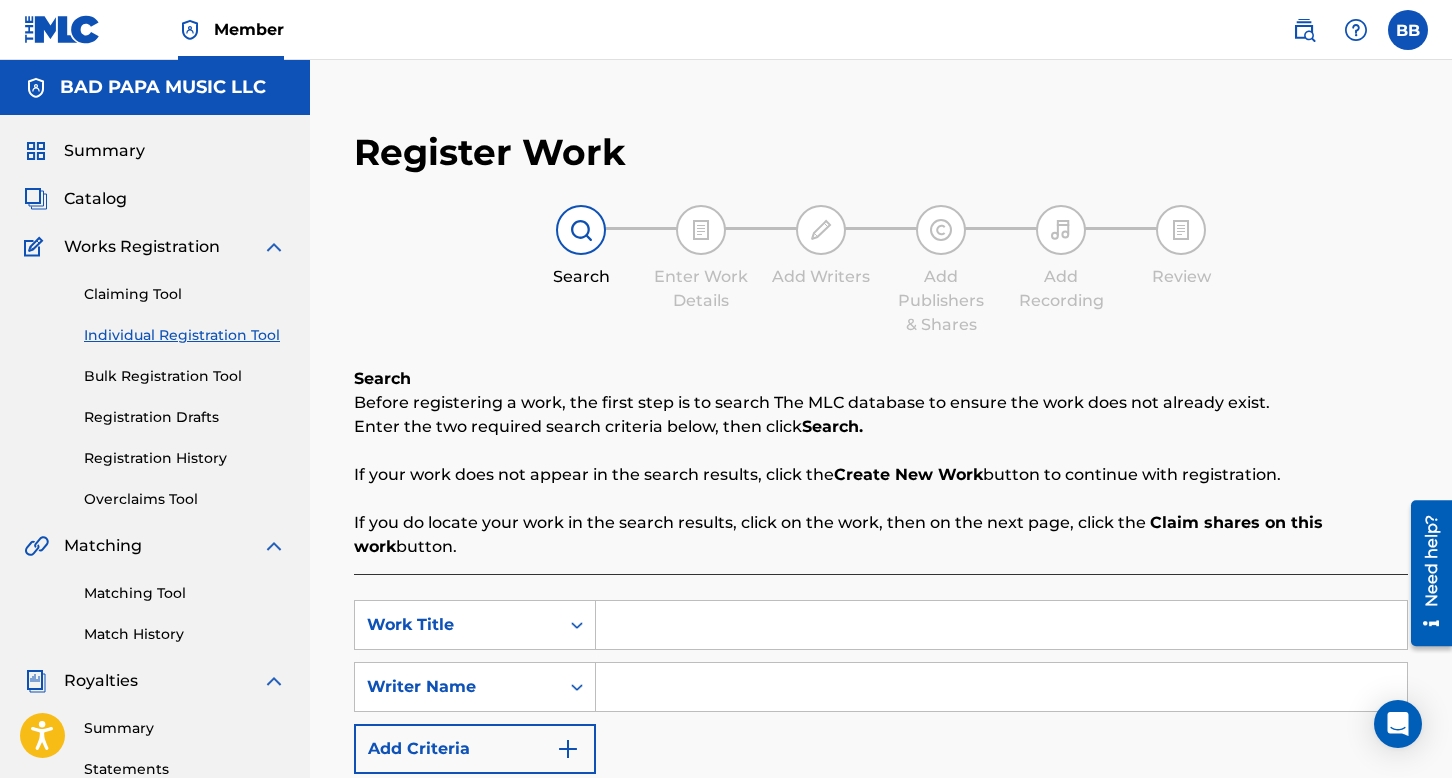 click at bounding box center [1001, 625] 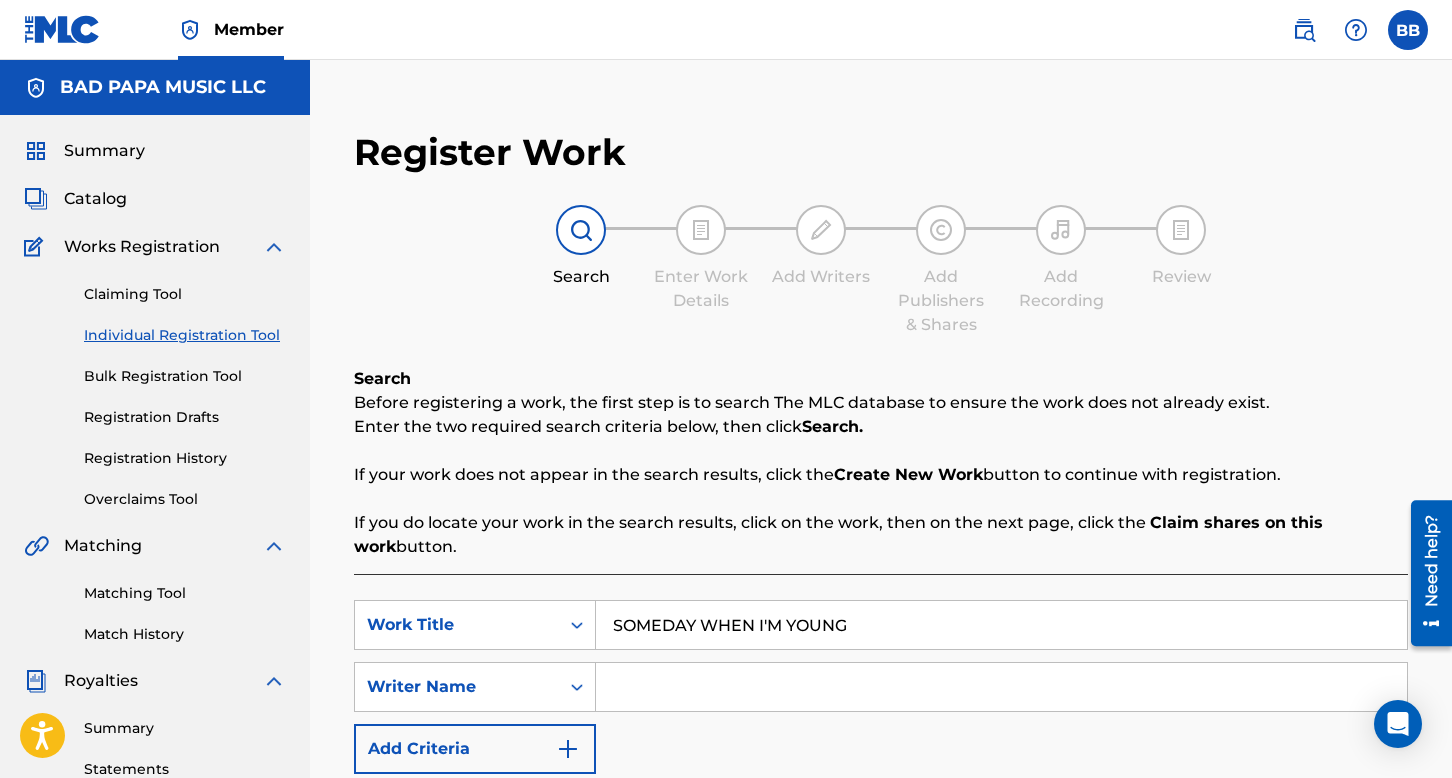 type on "SOMEDAY WHEN I'M YOUNG" 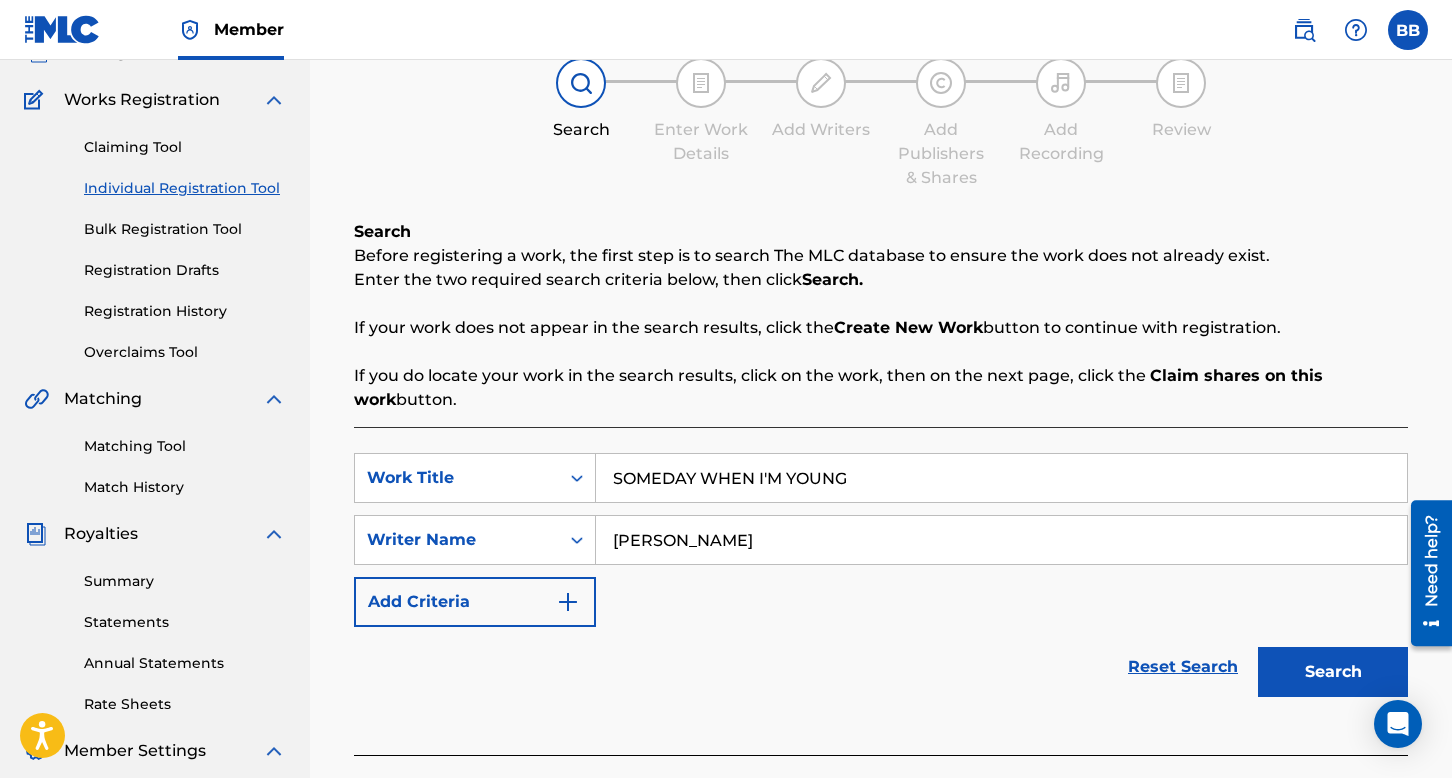 scroll, scrollTop: 300, scrollLeft: 0, axis: vertical 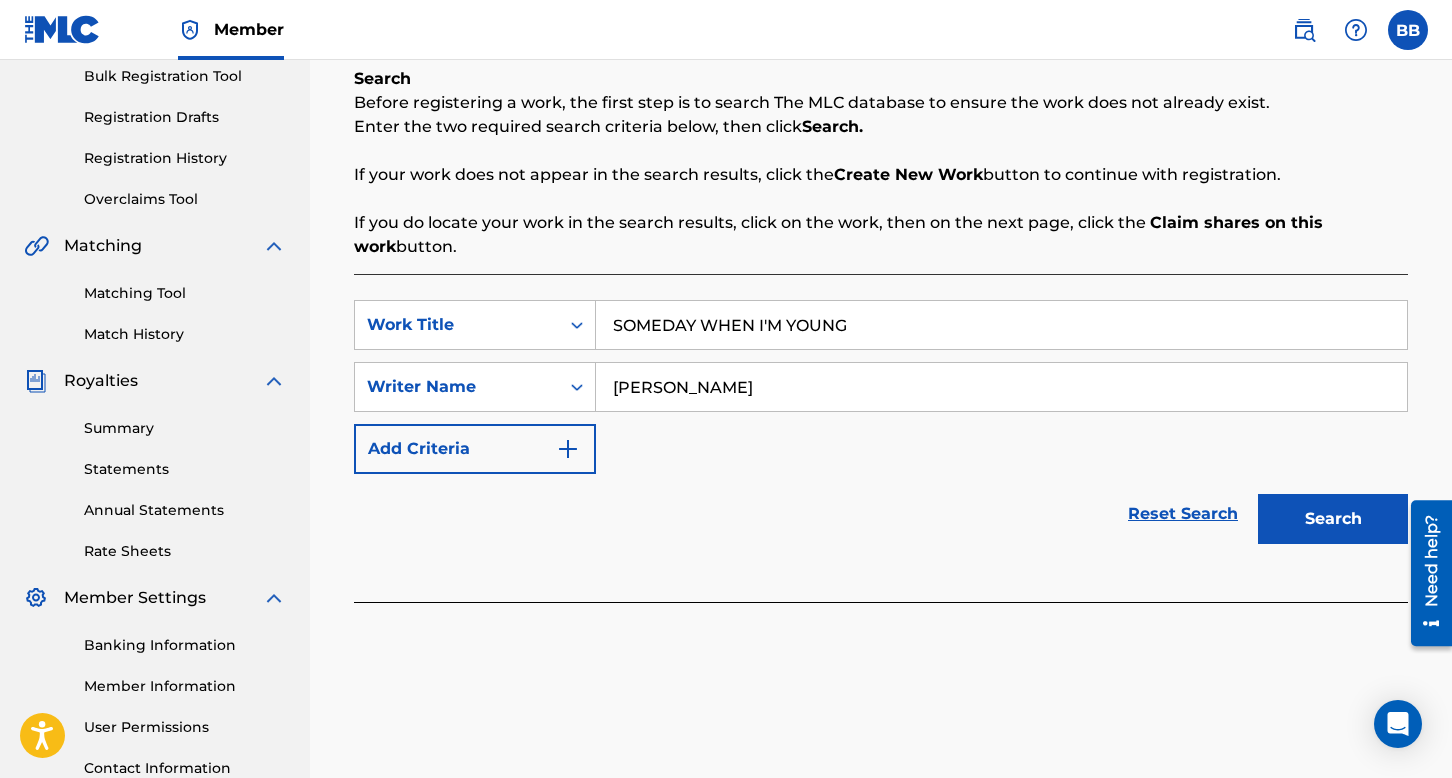 type on "[PERSON_NAME]" 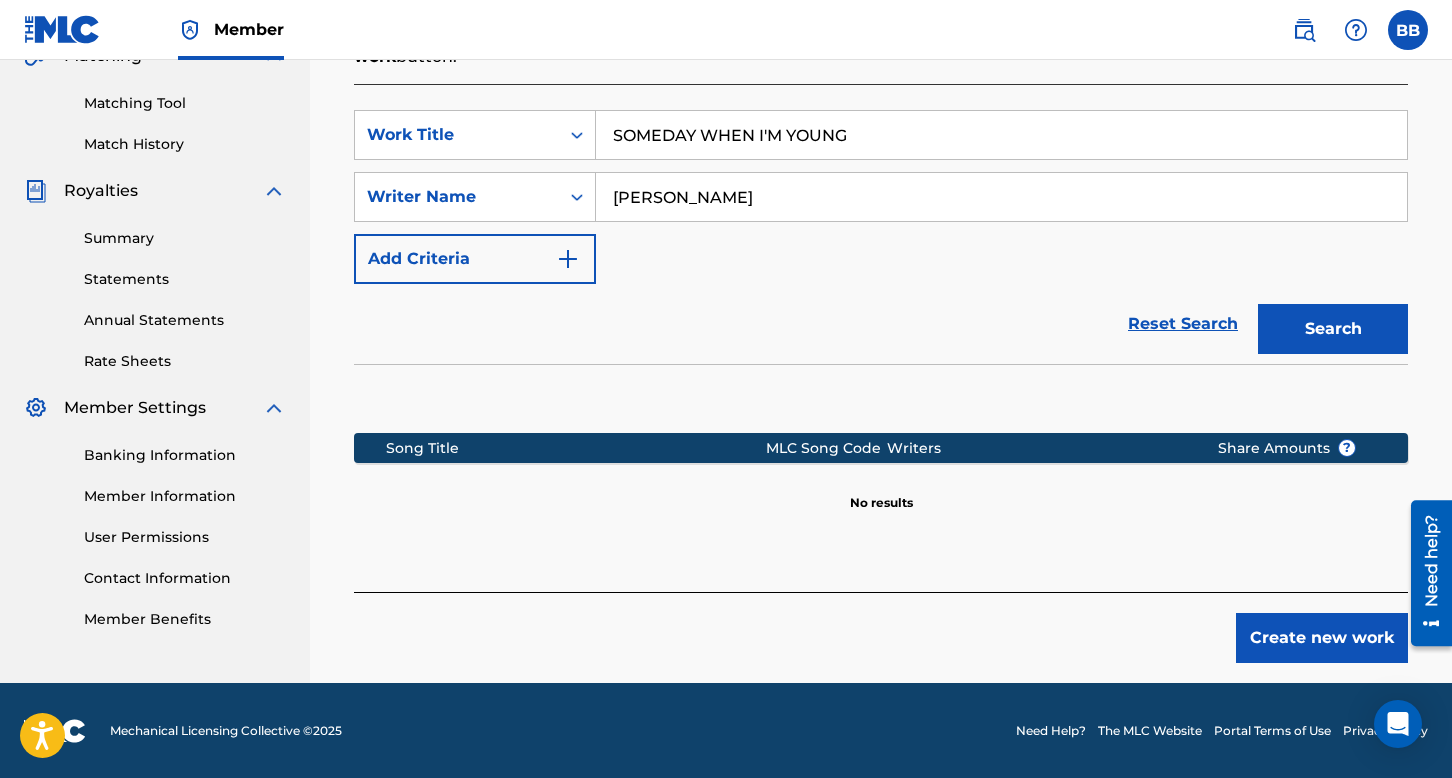 scroll, scrollTop: 491, scrollLeft: 0, axis: vertical 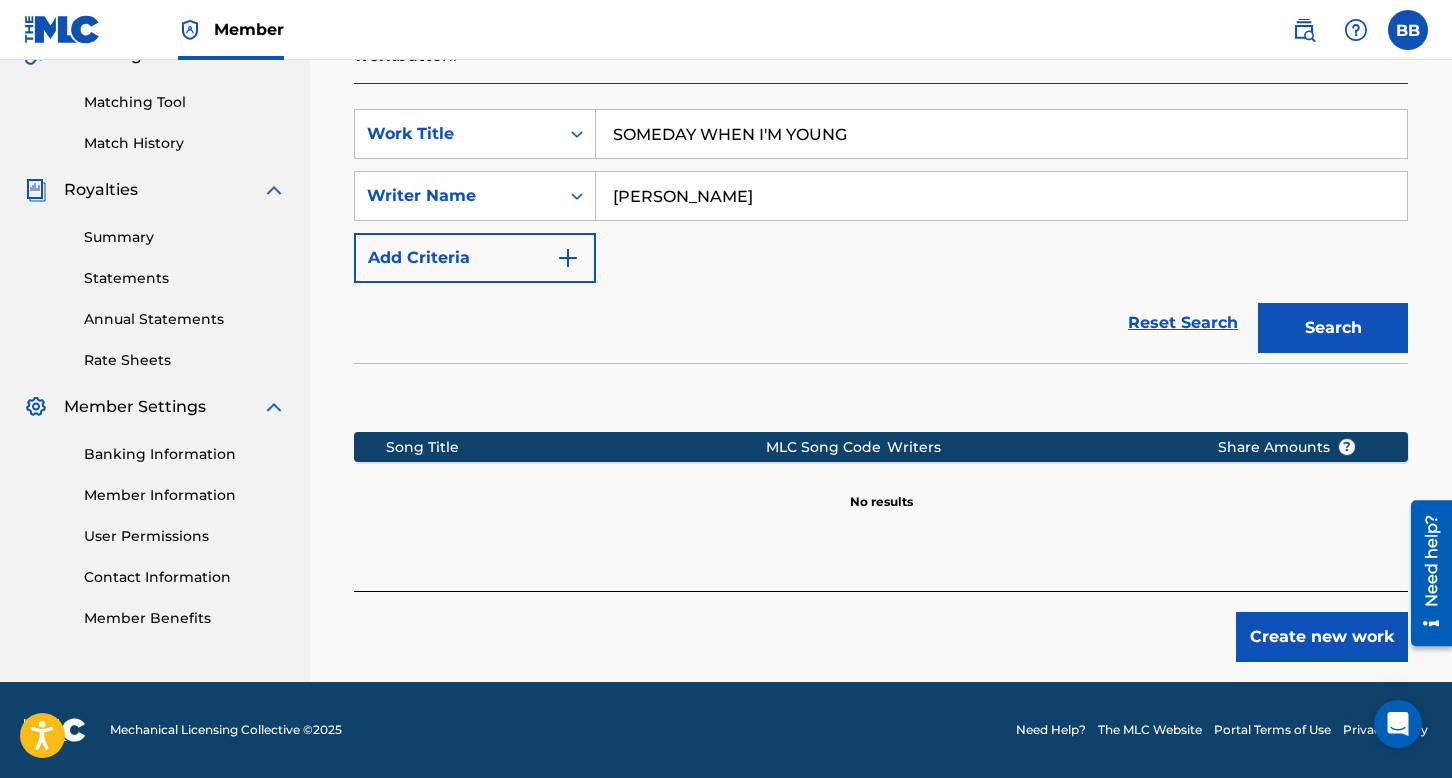 click on "Create new work" at bounding box center (1322, 637) 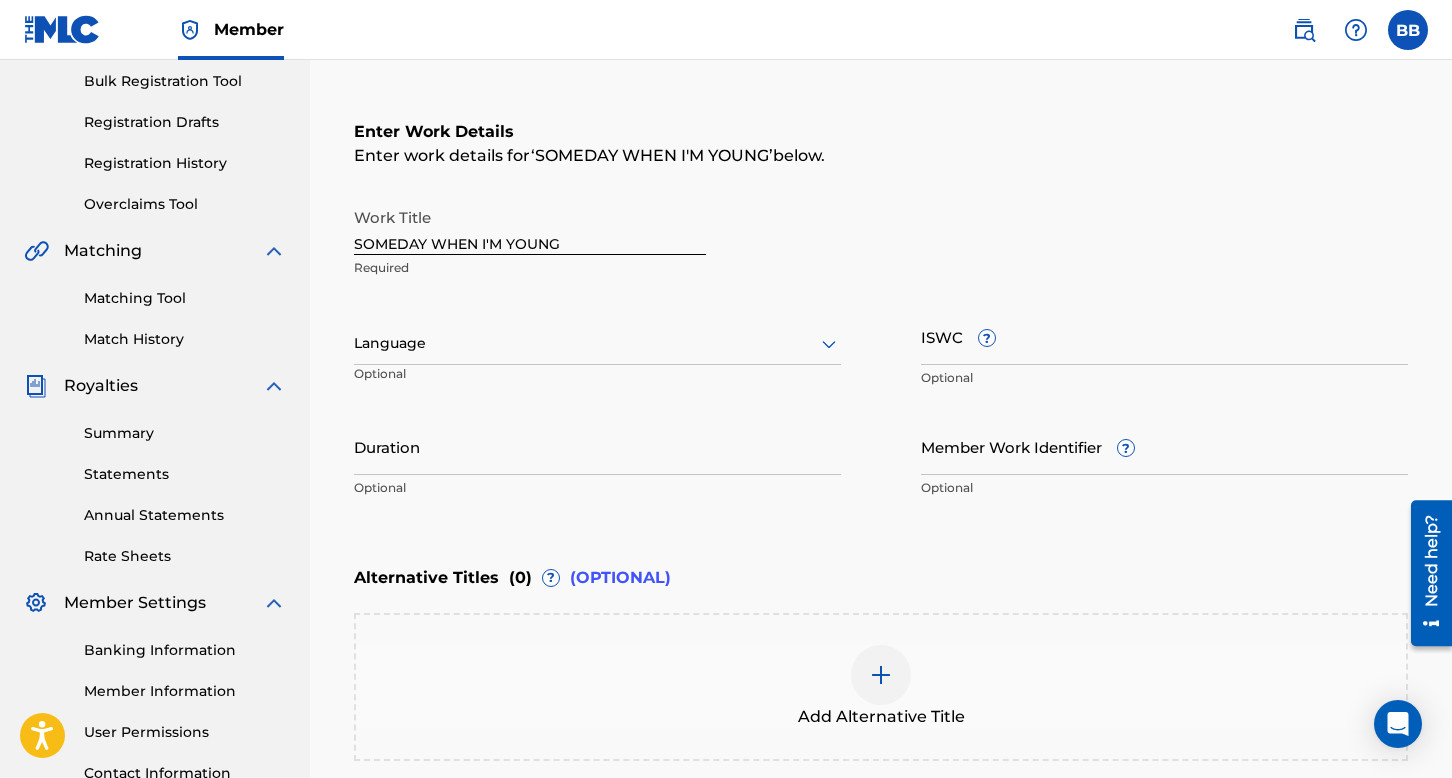 scroll, scrollTop: 291, scrollLeft: 0, axis: vertical 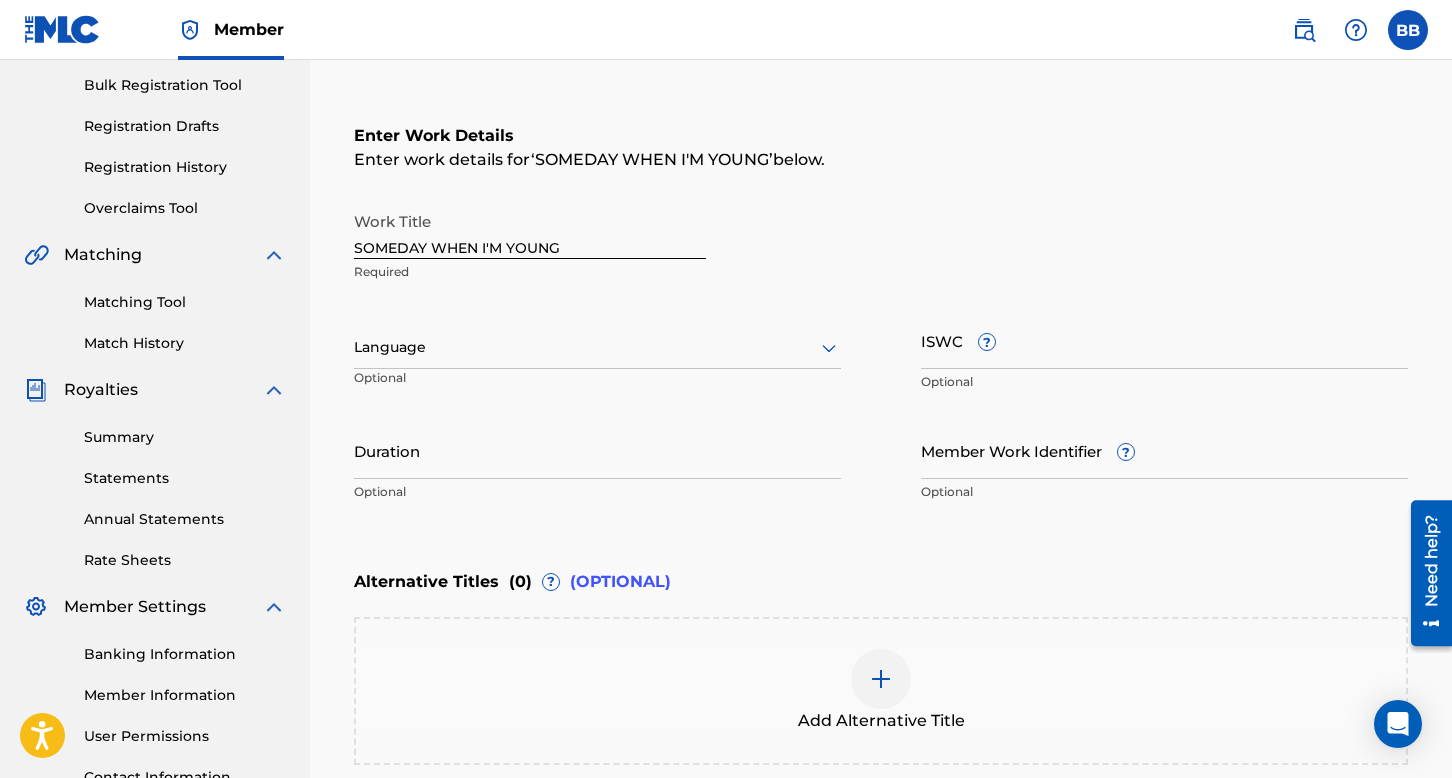 click 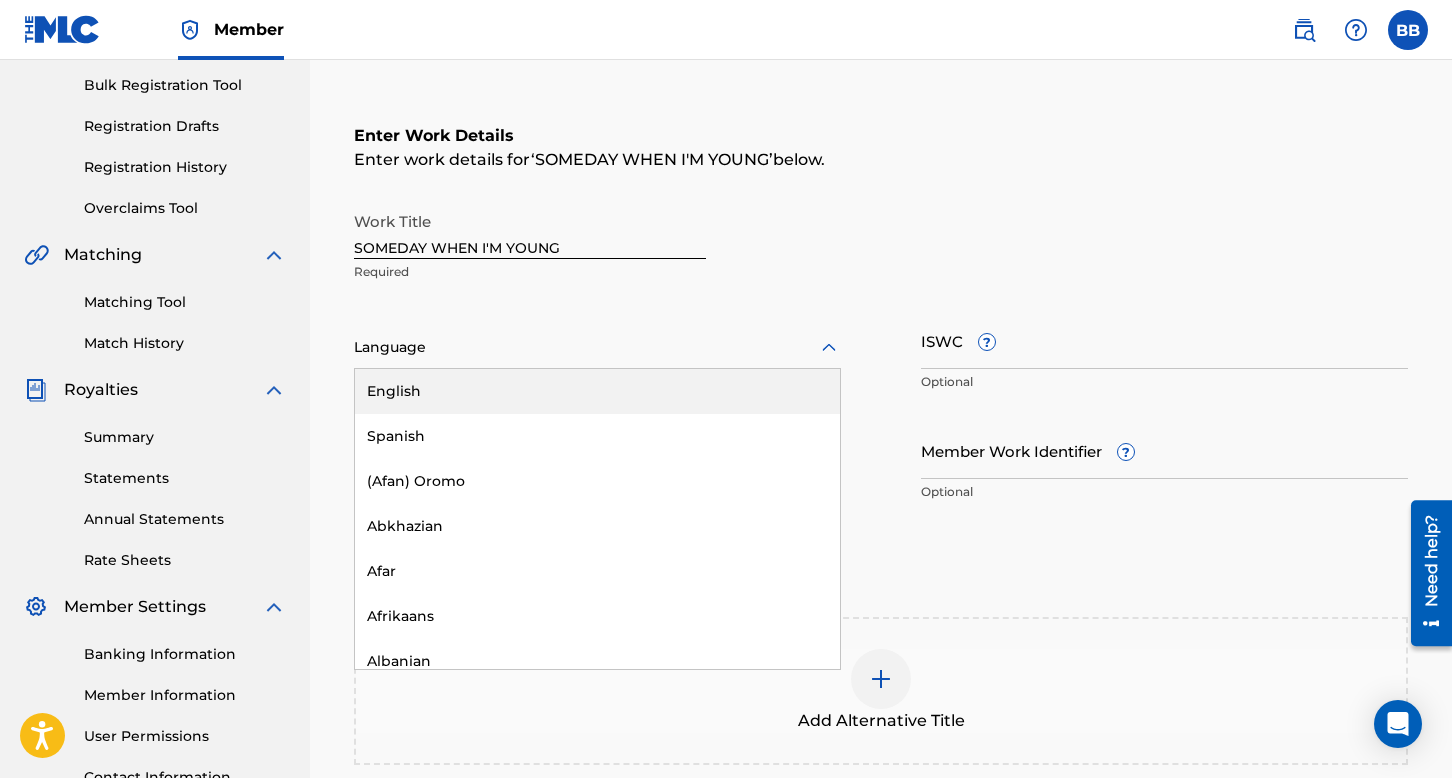 click on "English" at bounding box center (597, 391) 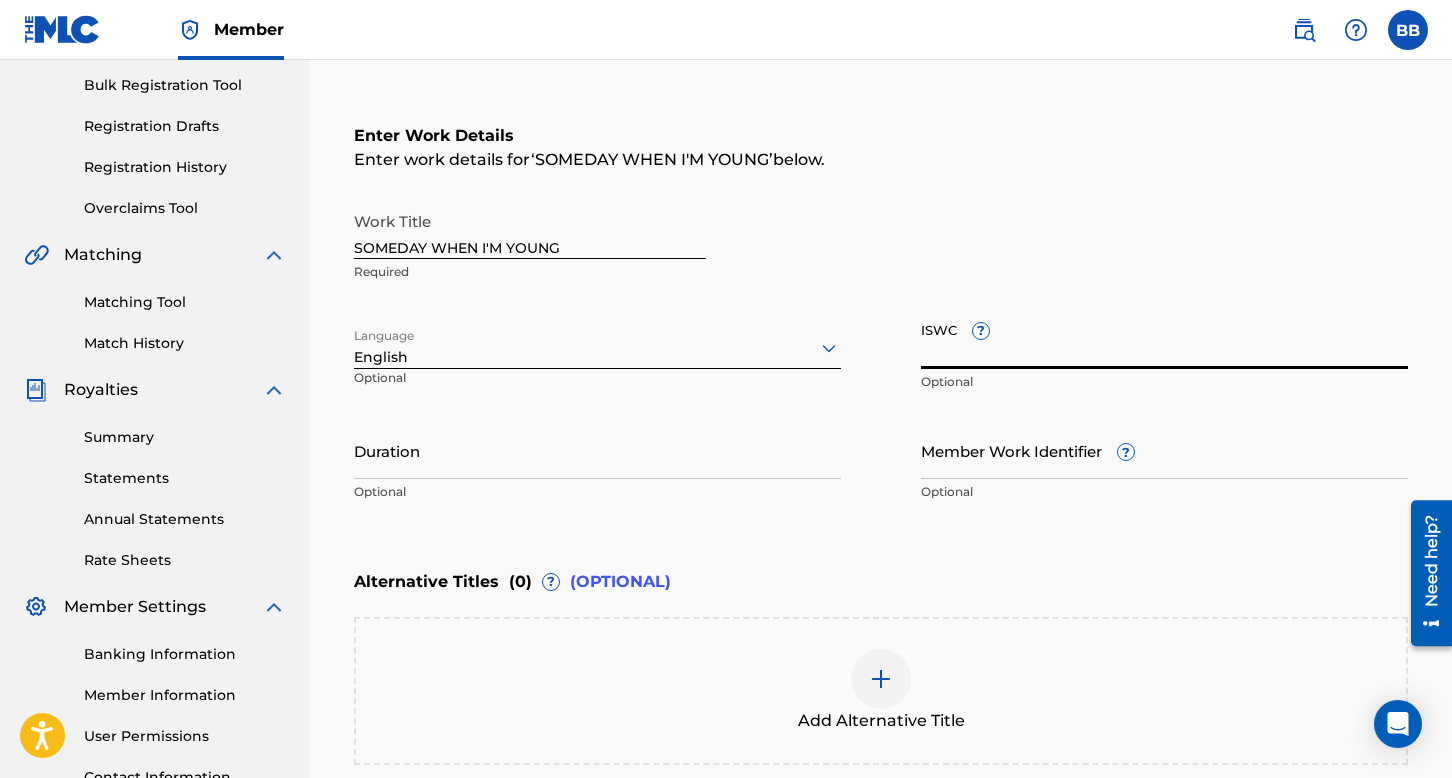 click on "ISWC   ?" at bounding box center [1164, 340] 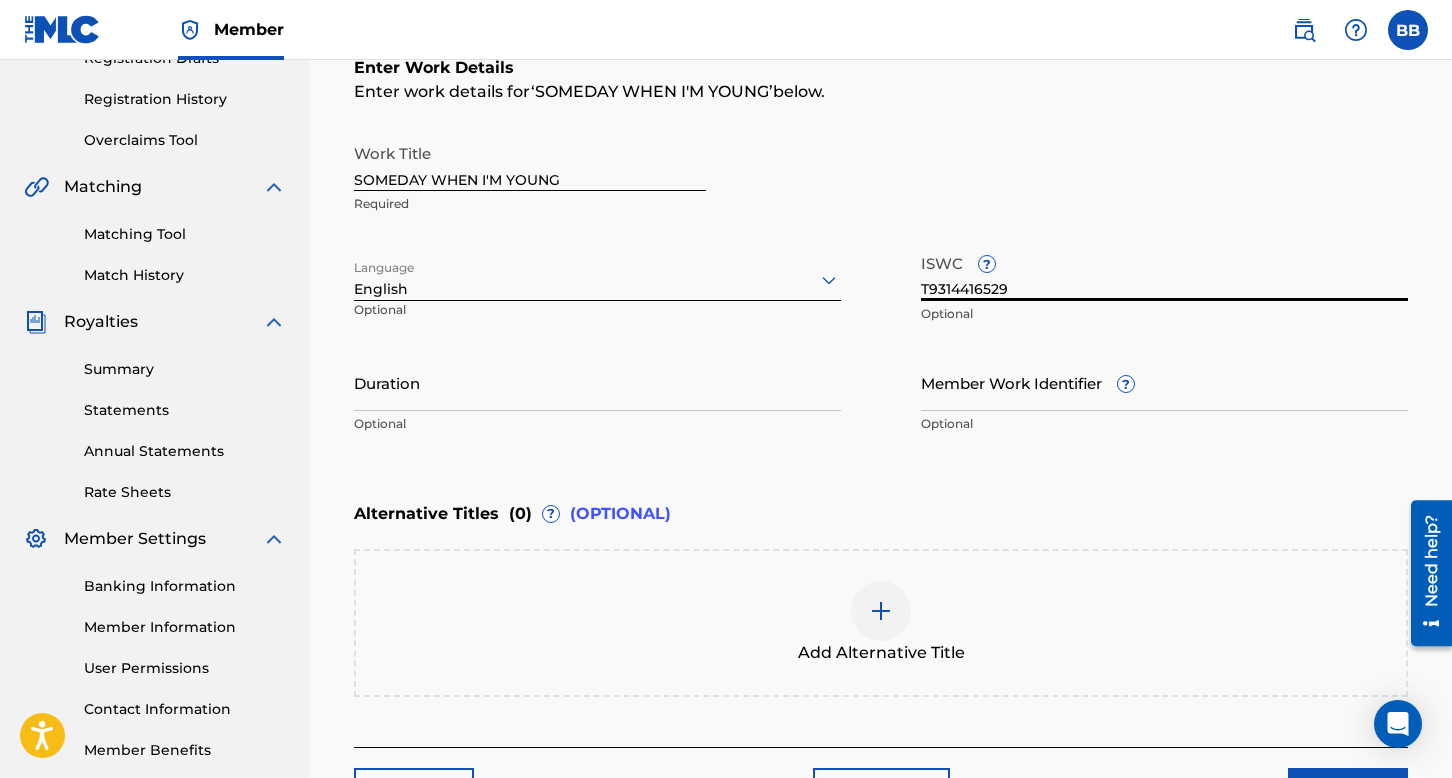 scroll, scrollTop: 391, scrollLeft: 0, axis: vertical 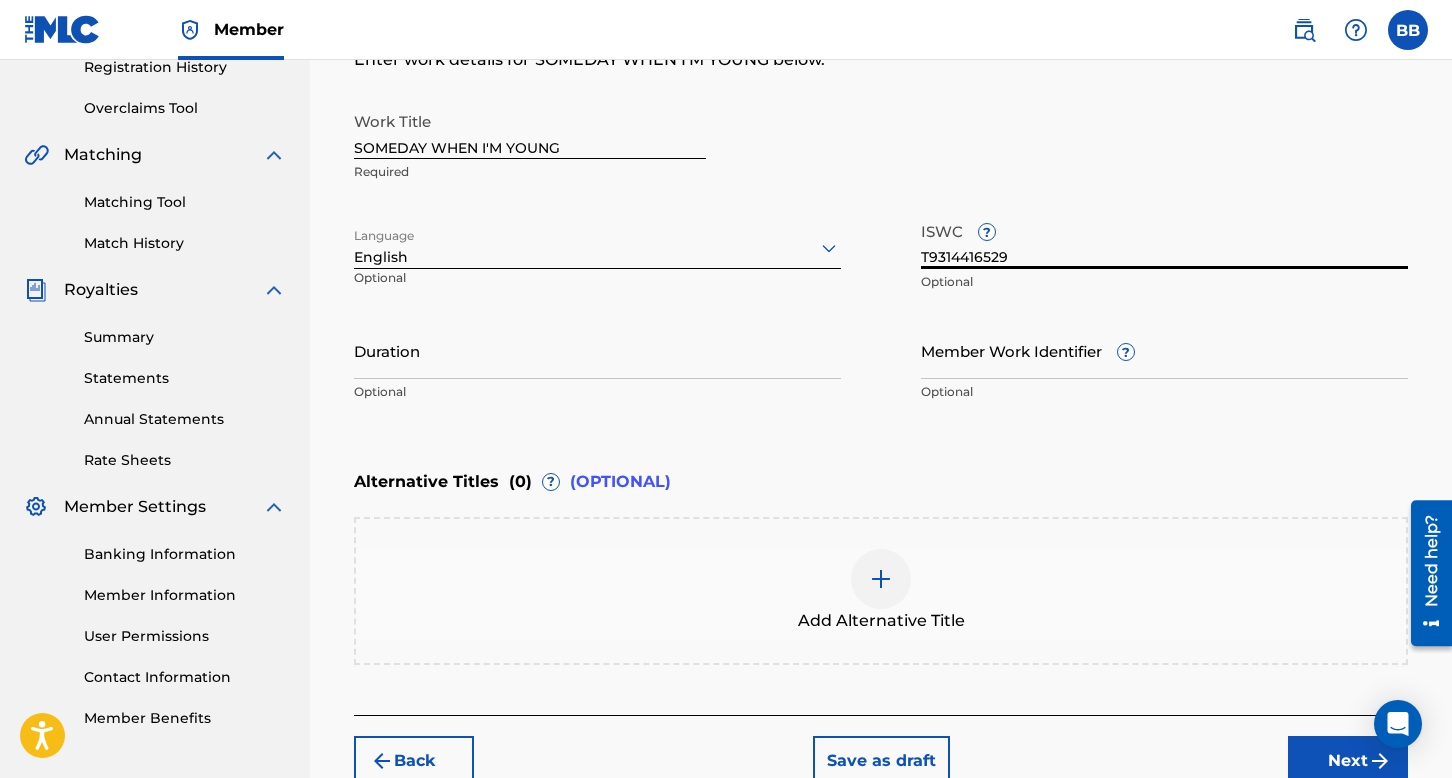 type on "T9314416529" 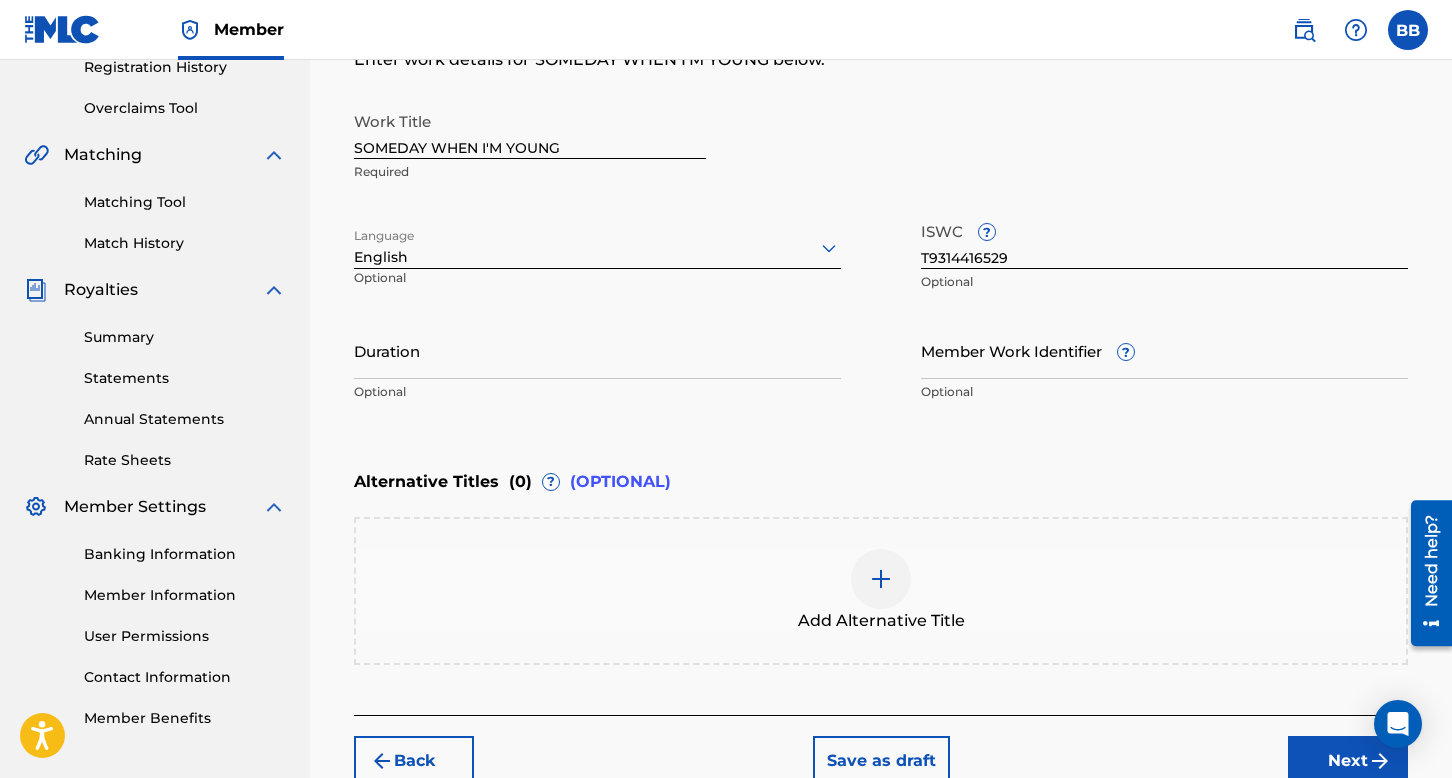click on "Next" at bounding box center (1348, 761) 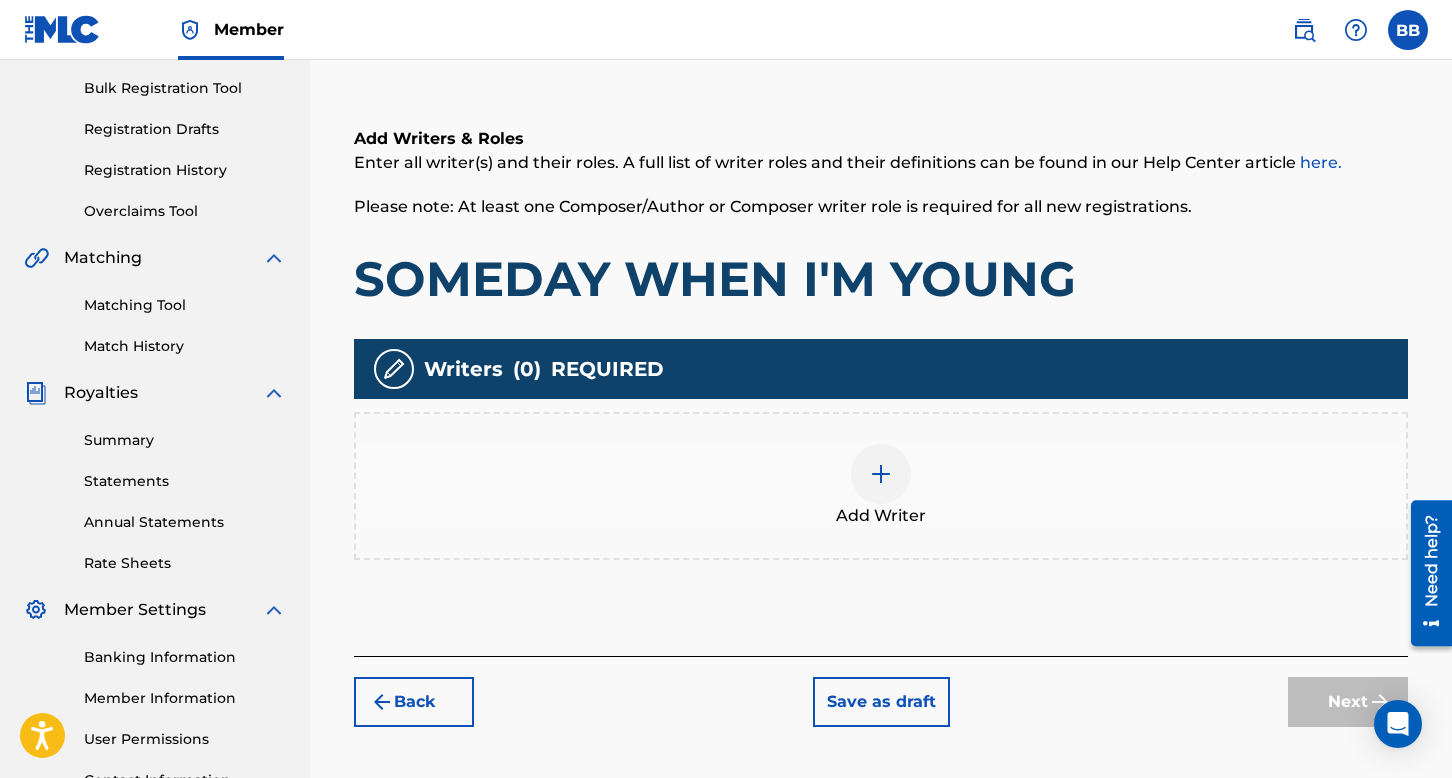 scroll, scrollTop: 290, scrollLeft: 0, axis: vertical 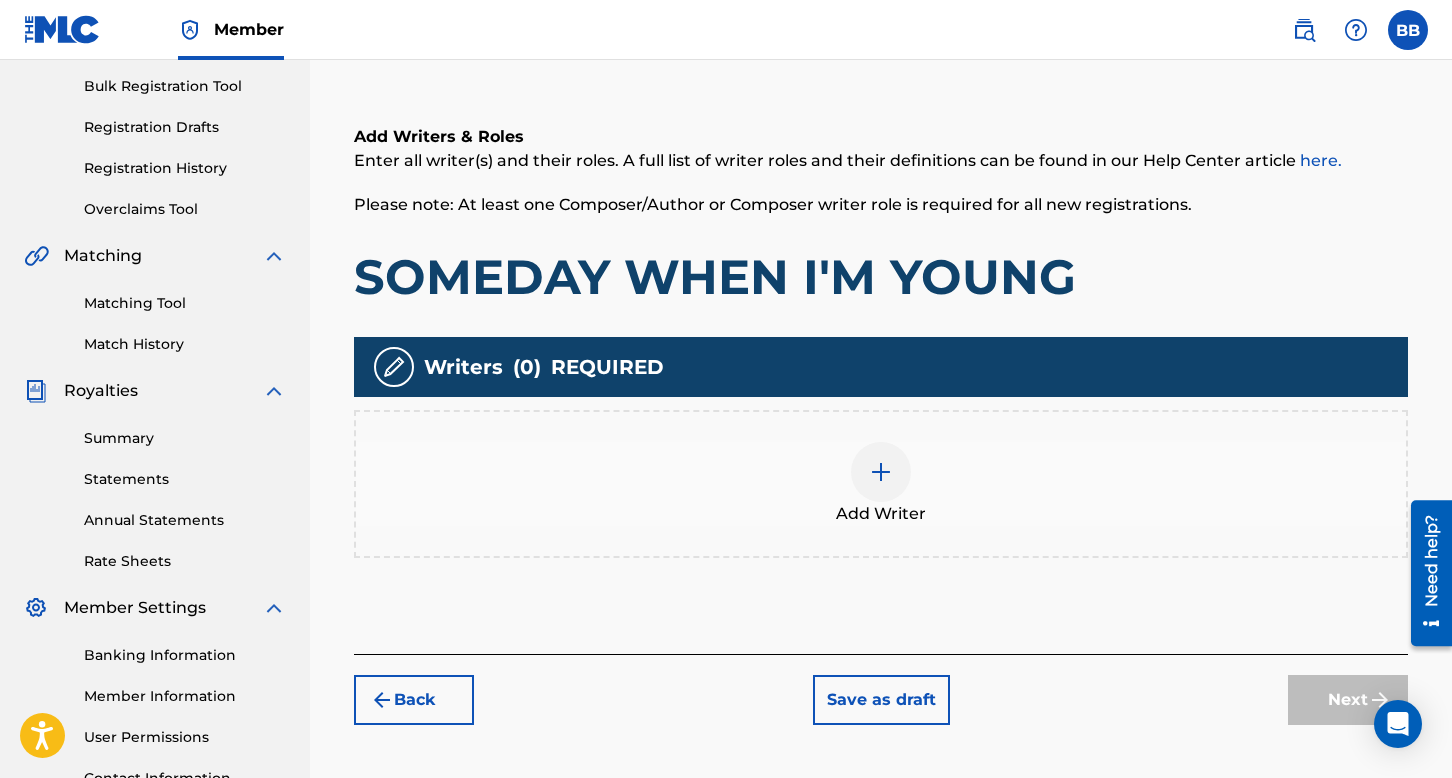 click at bounding box center [881, 472] 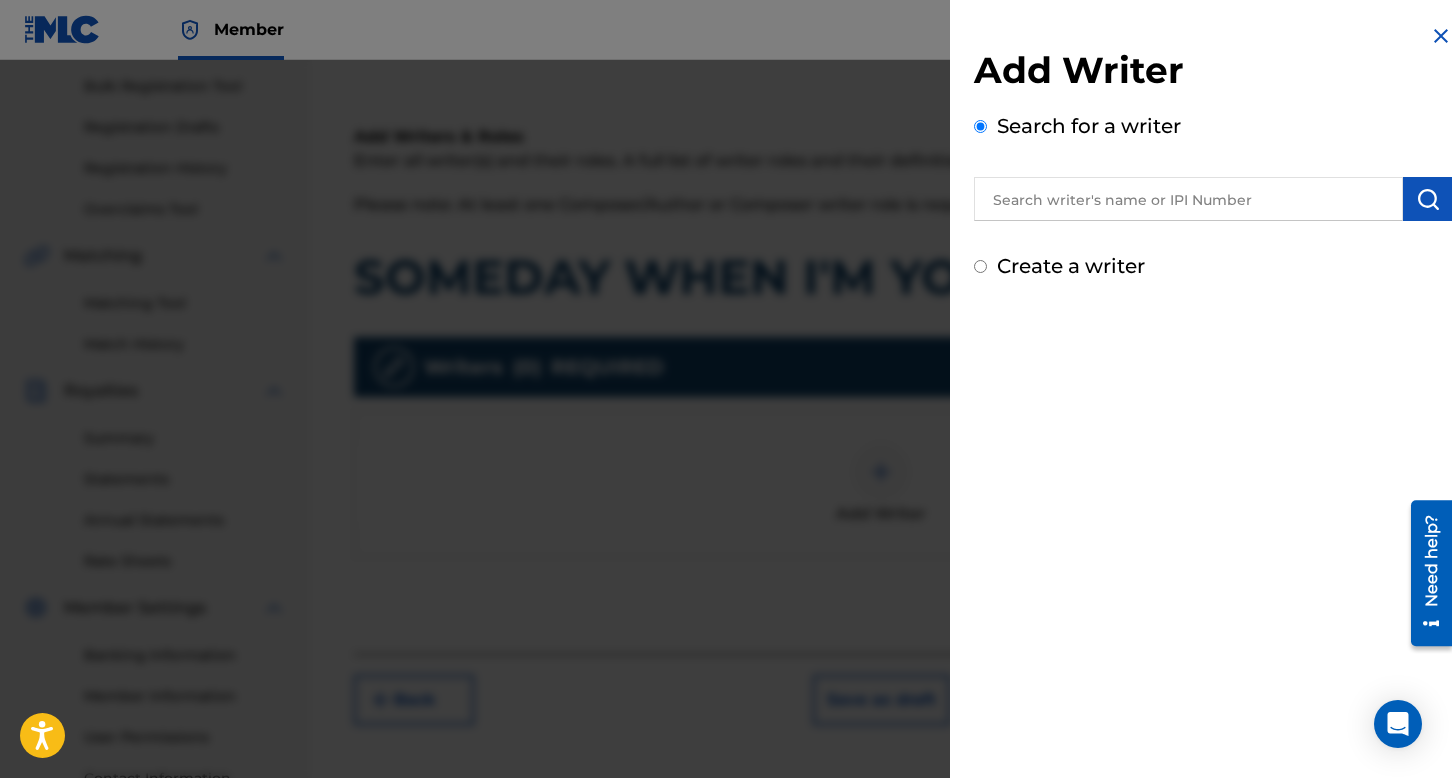 click at bounding box center (1188, 199) 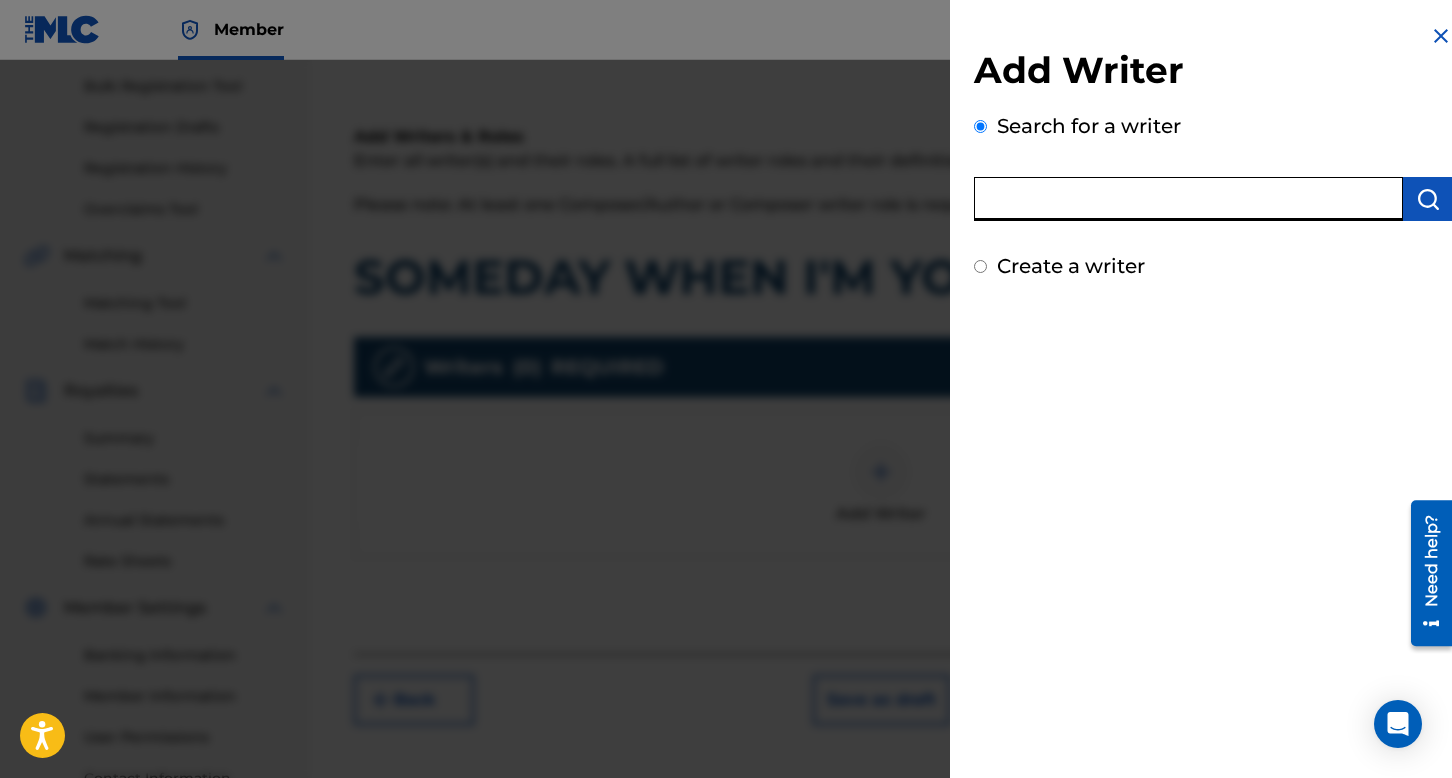 paste on "[PERSON_NAME]" 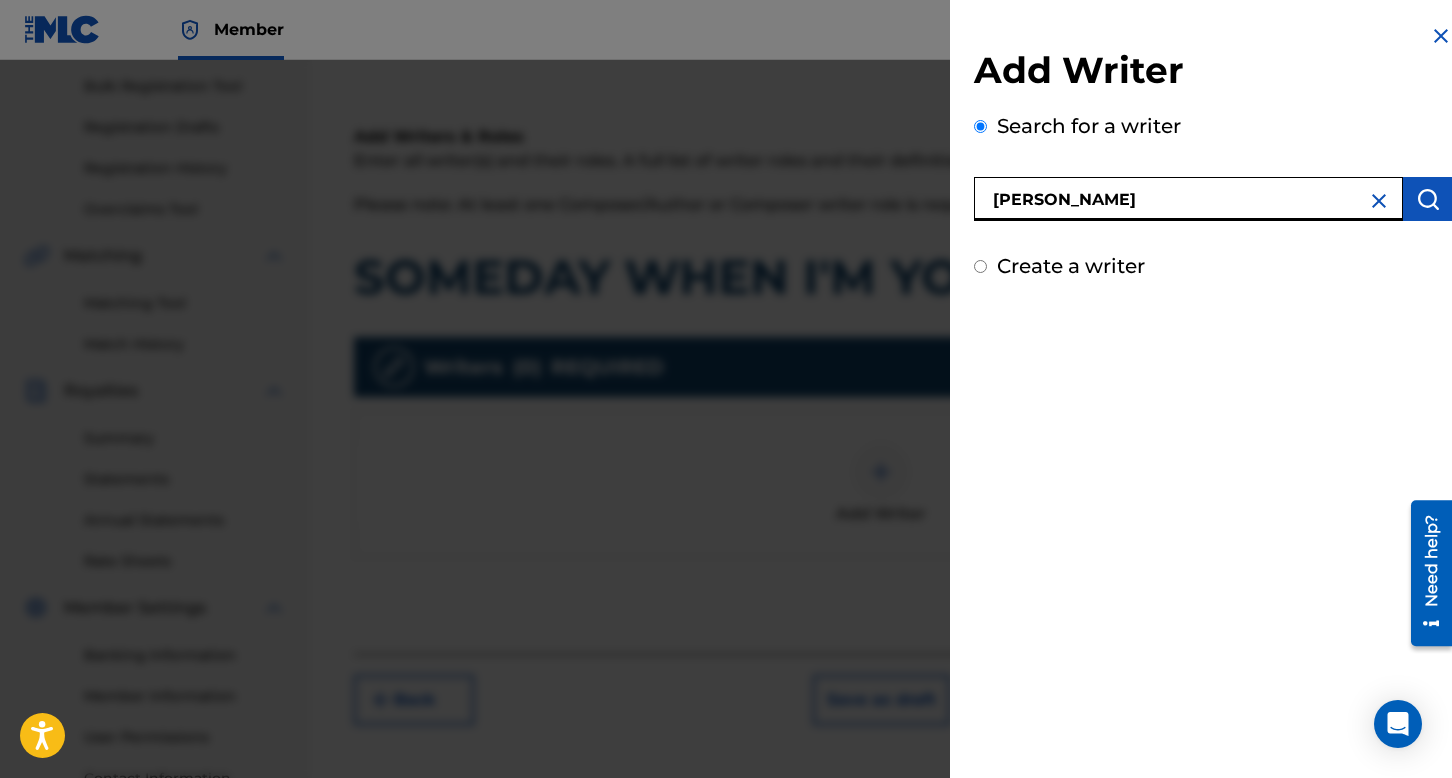 type on "[PERSON_NAME]" 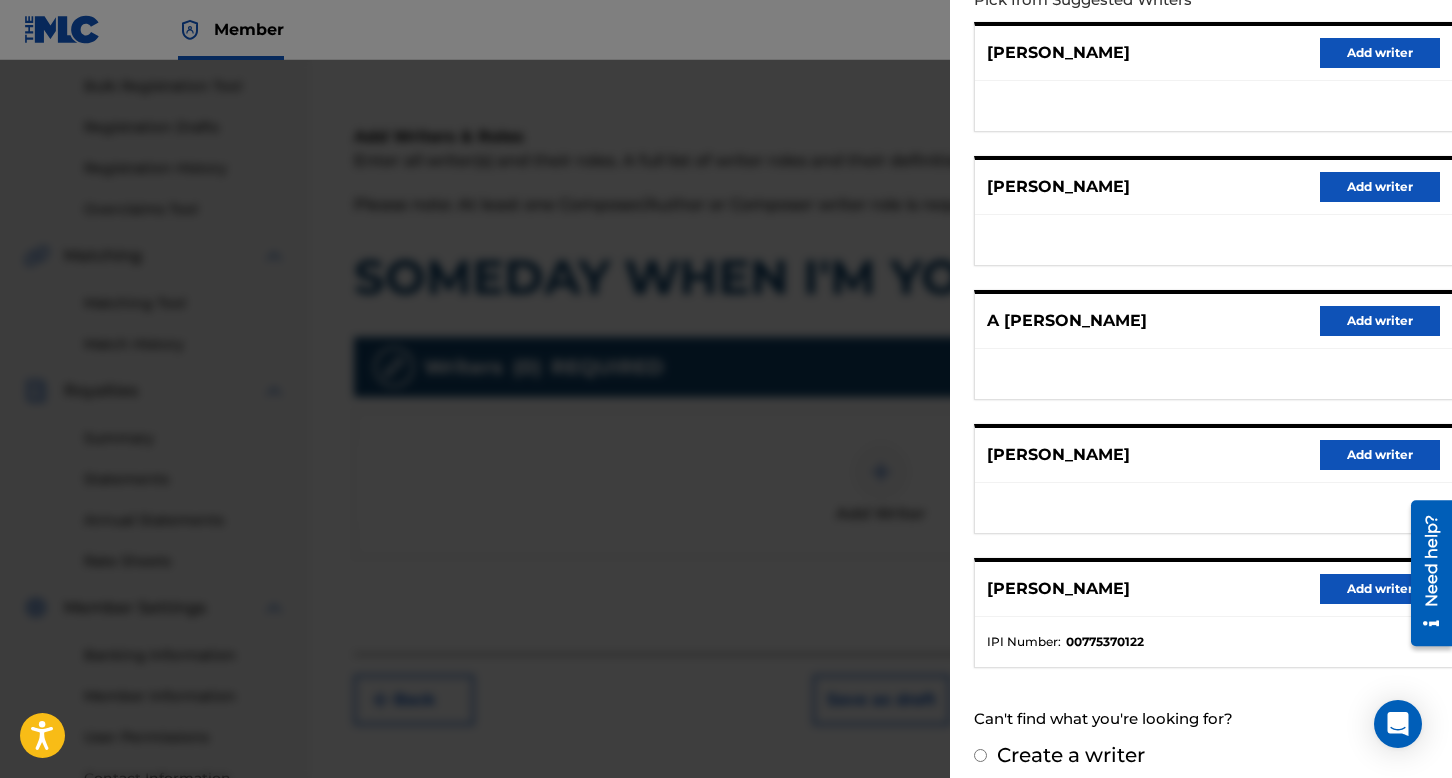 scroll, scrollTop: 262, scrollLeft: 0, axis: vertical 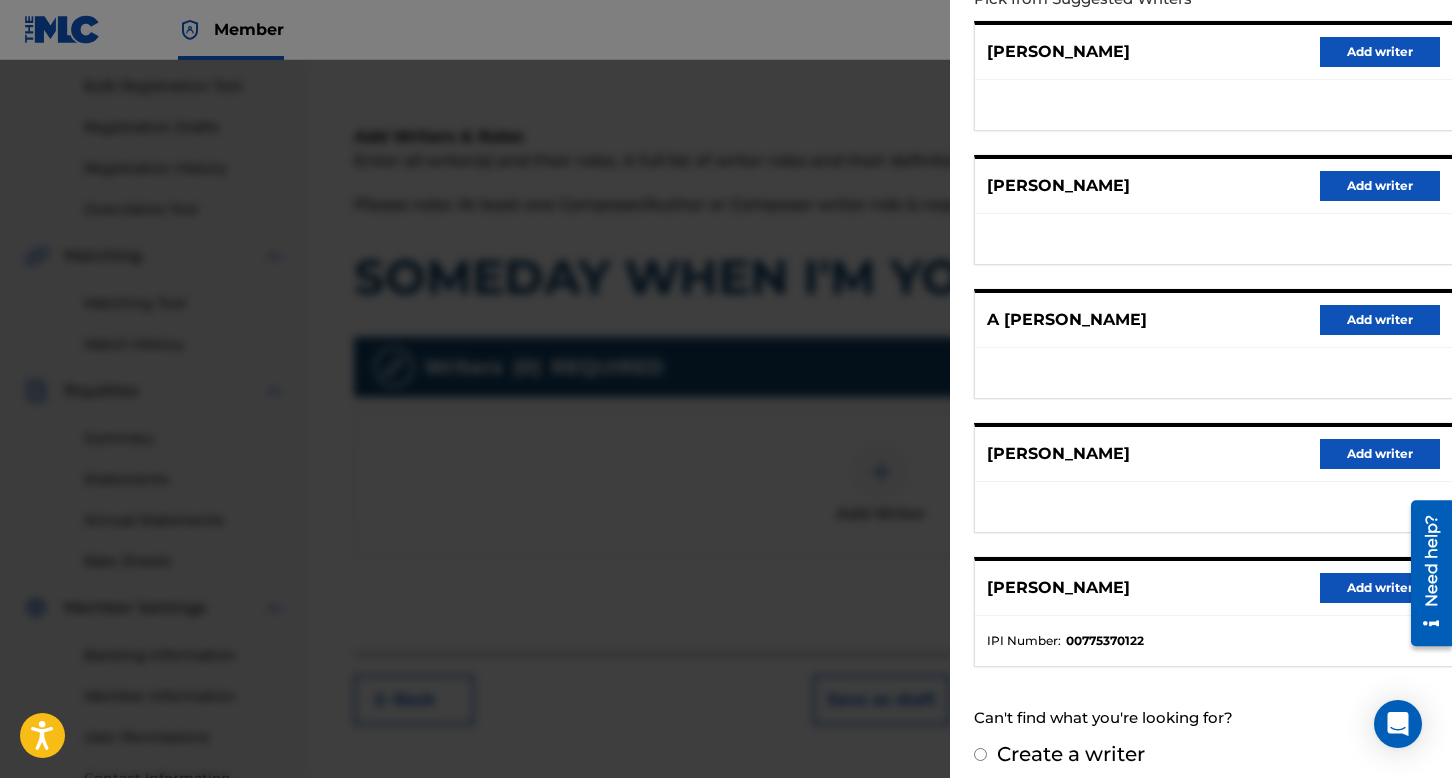 click on "Add writer" at bounding box center [1380, 588] 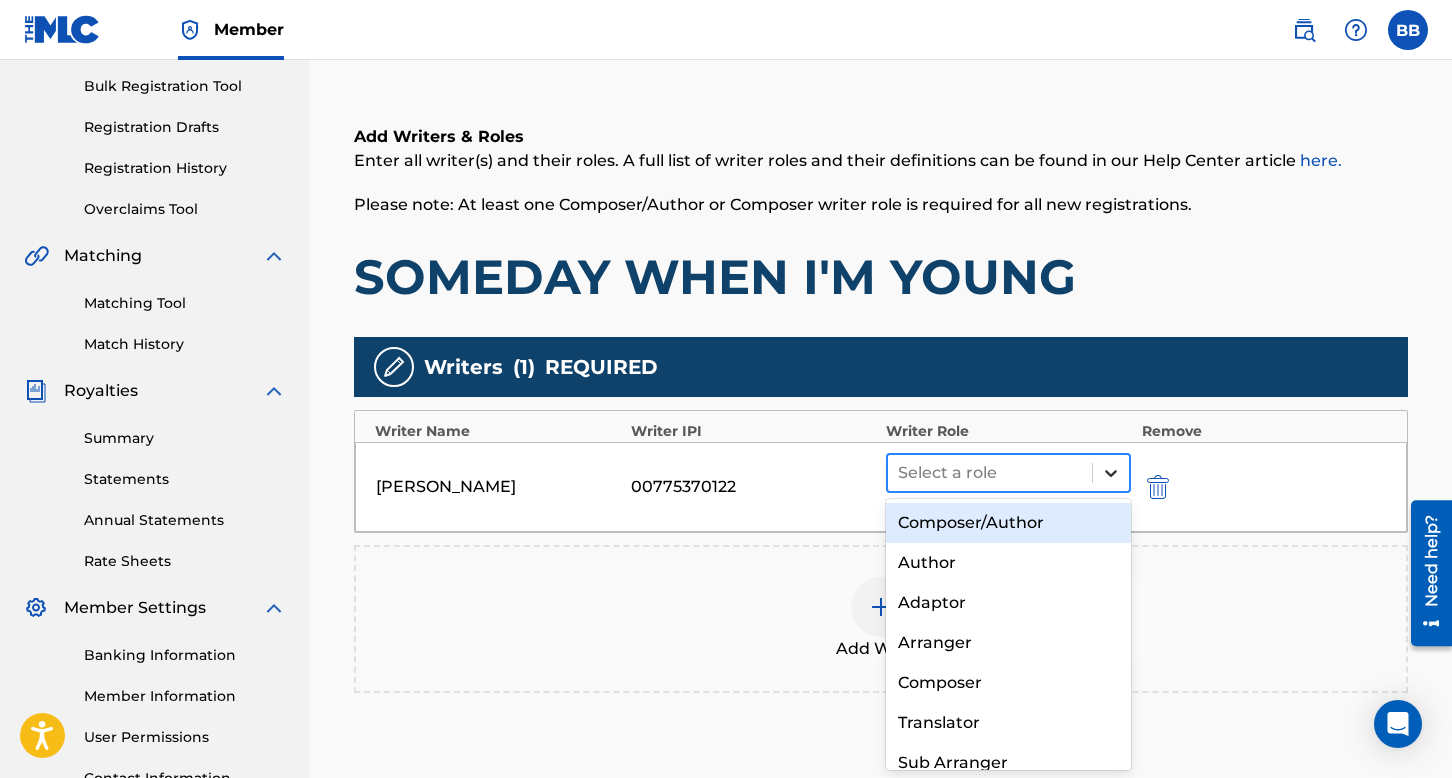click 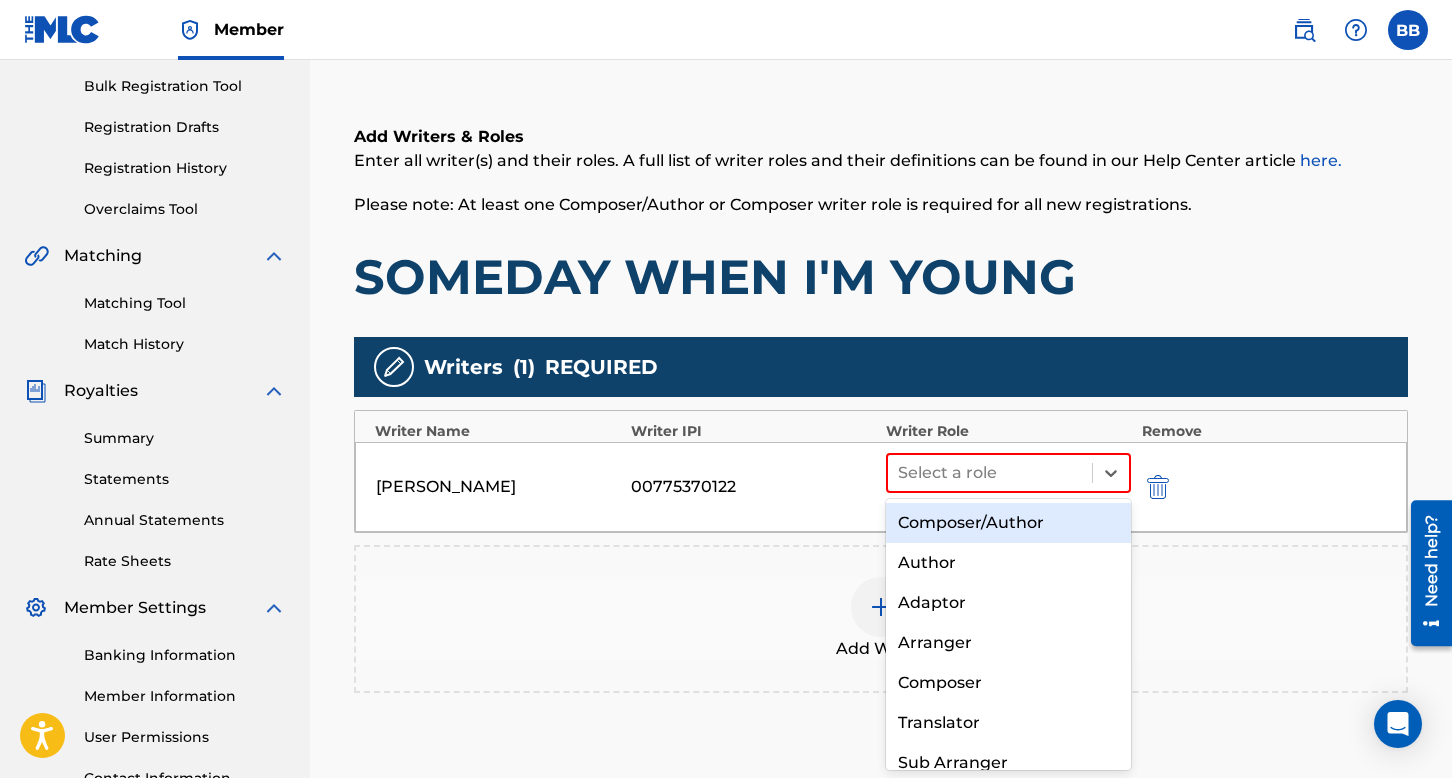 click on "Composer/Author" at bounding box center (1008, 523) 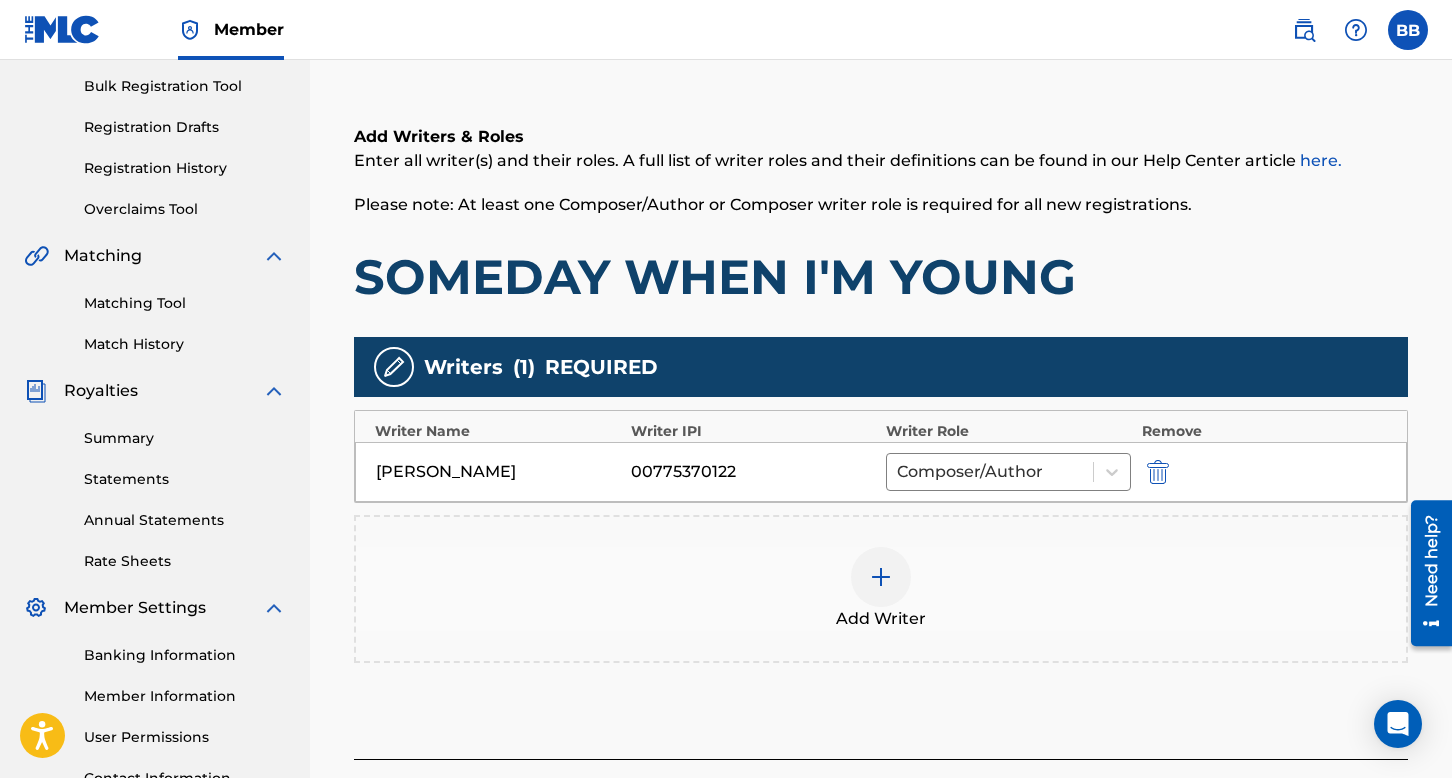 click at bounding box center [881, 577] 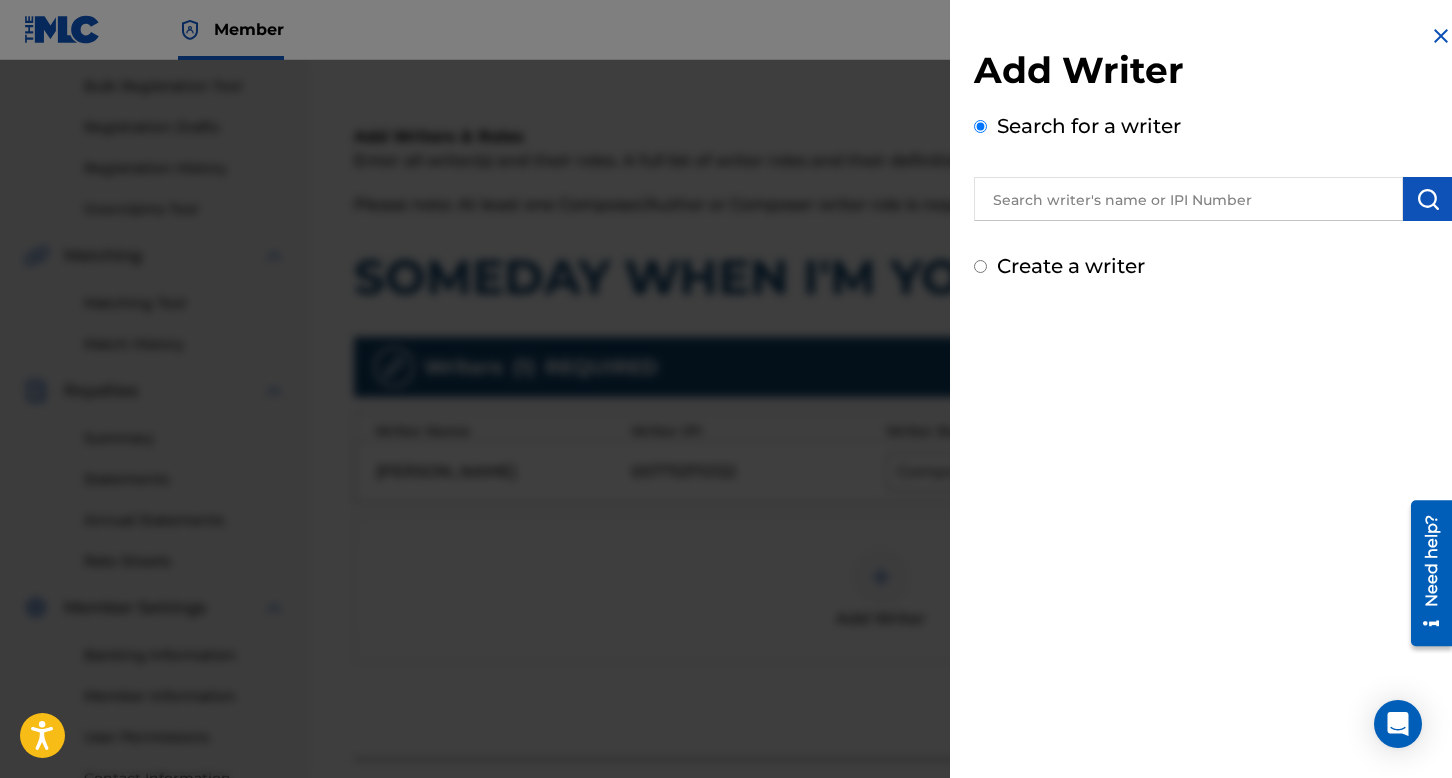 click at bounding box center [1188, 199] 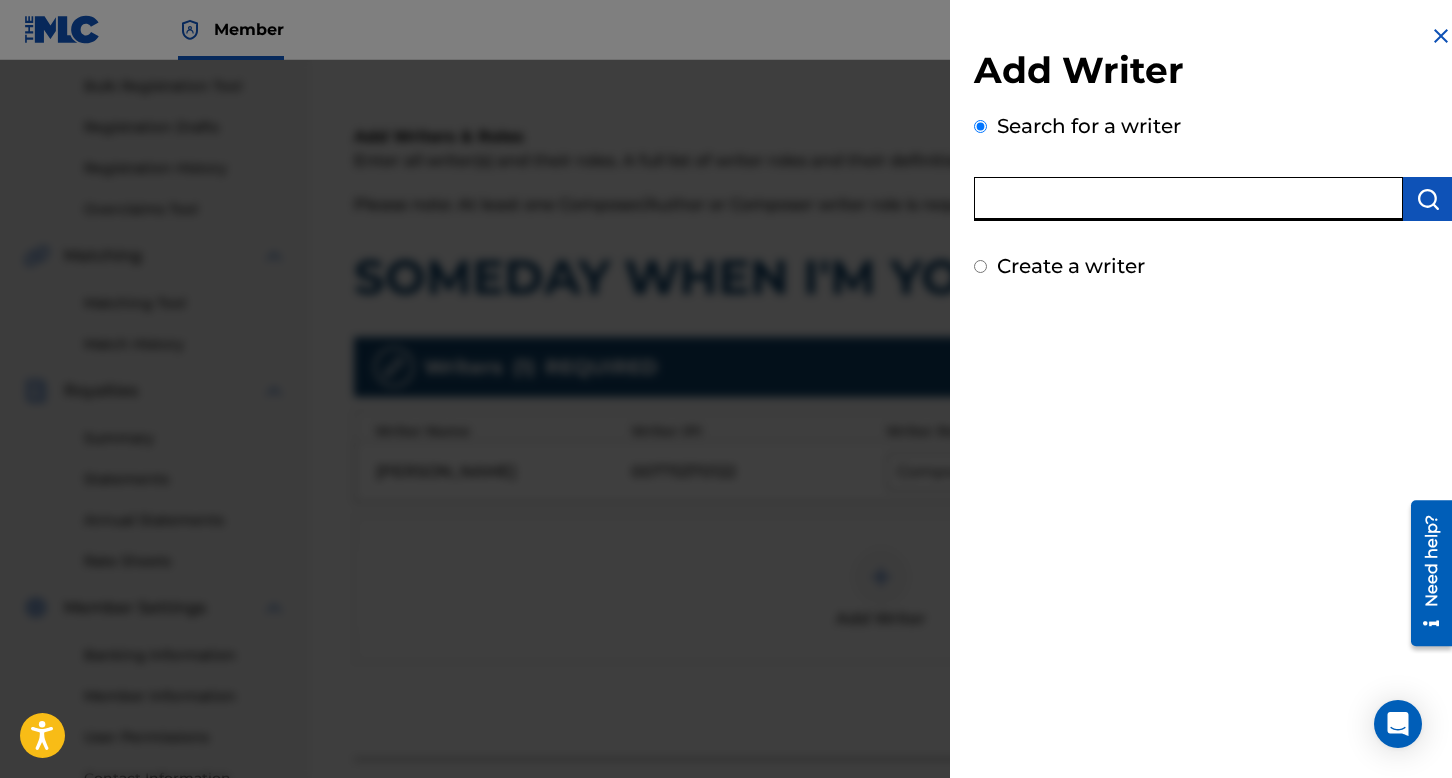 paste on "[PERSON_NAME]" 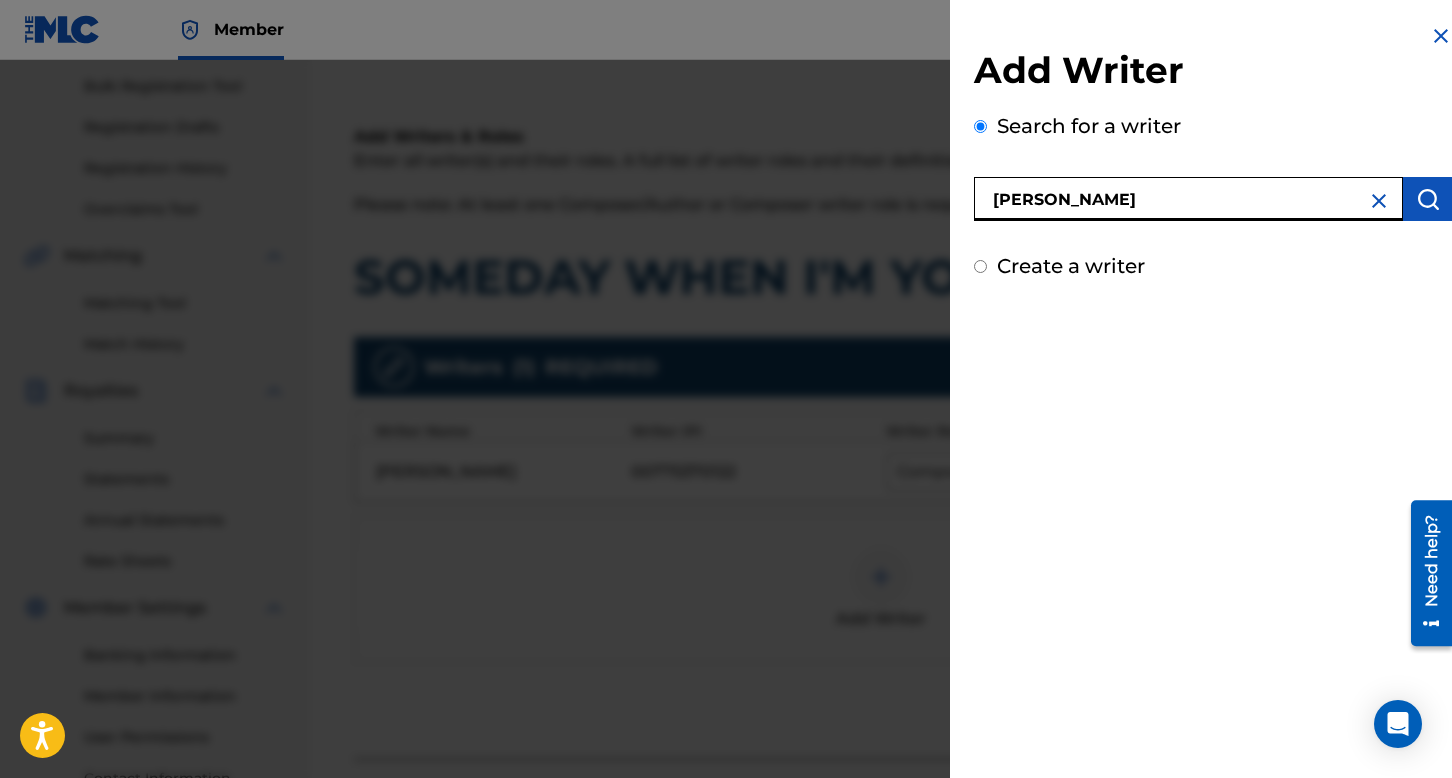 type on "[PERSON_NAME]" 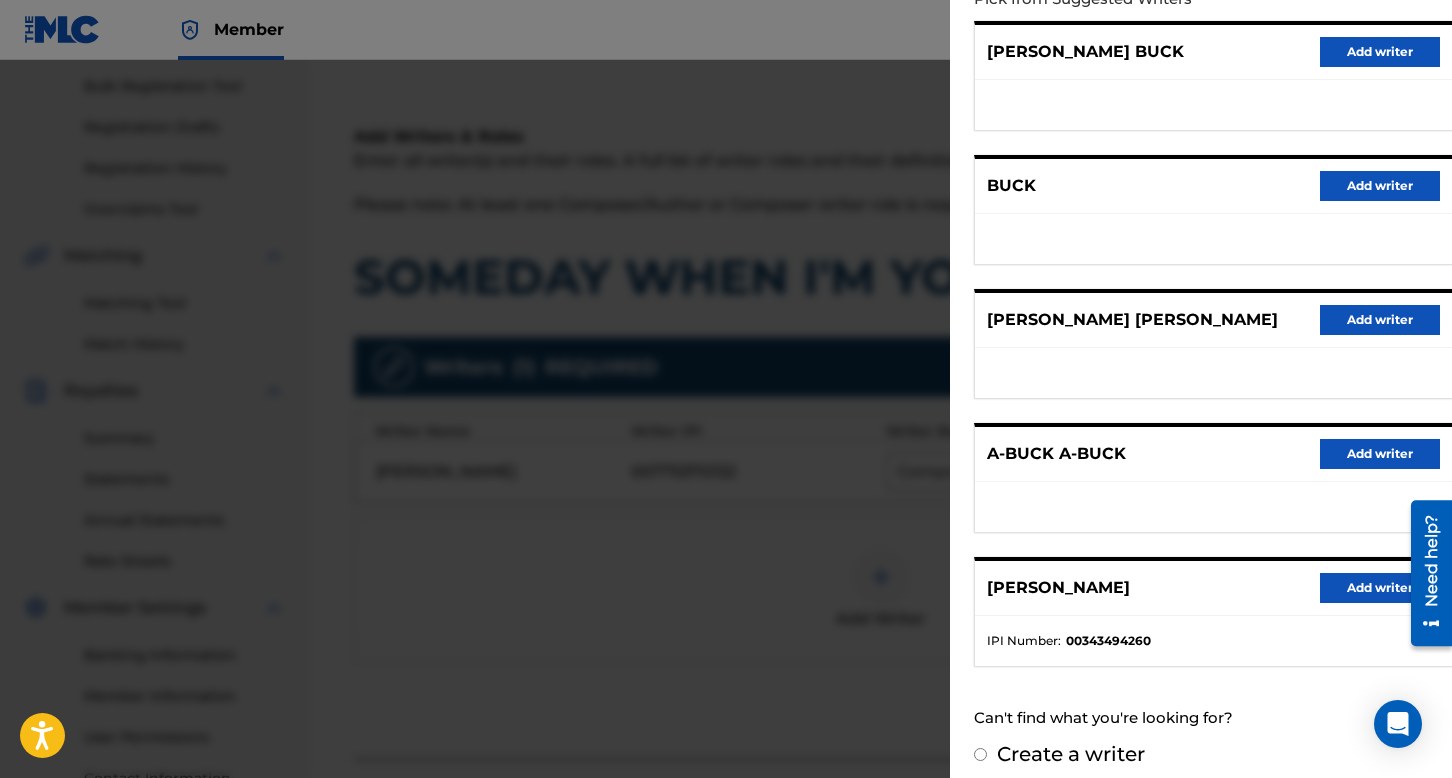 scroll, scrollTop: 262, scrollLeft: 0, axis: vertical 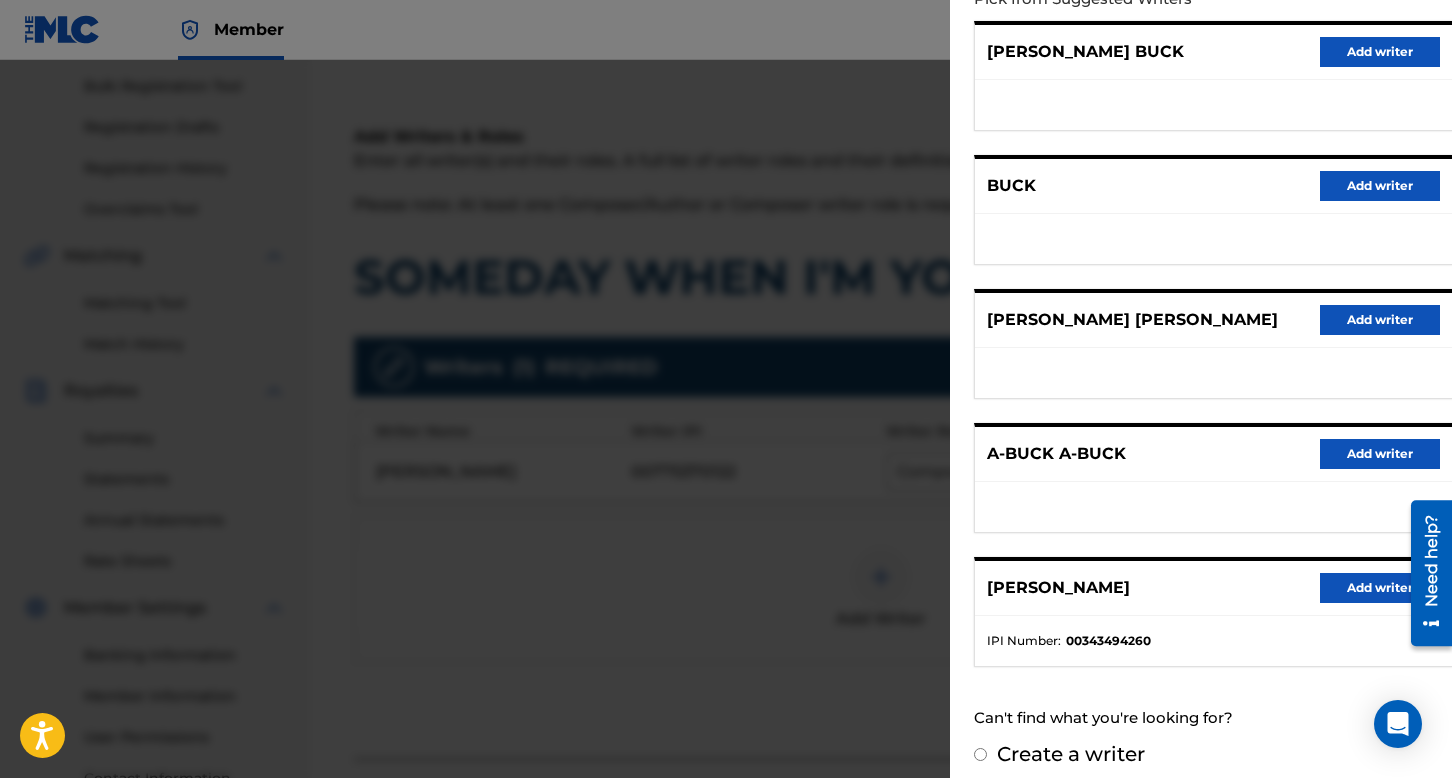 click on "Add writer" at bounding box center (1380, 588) 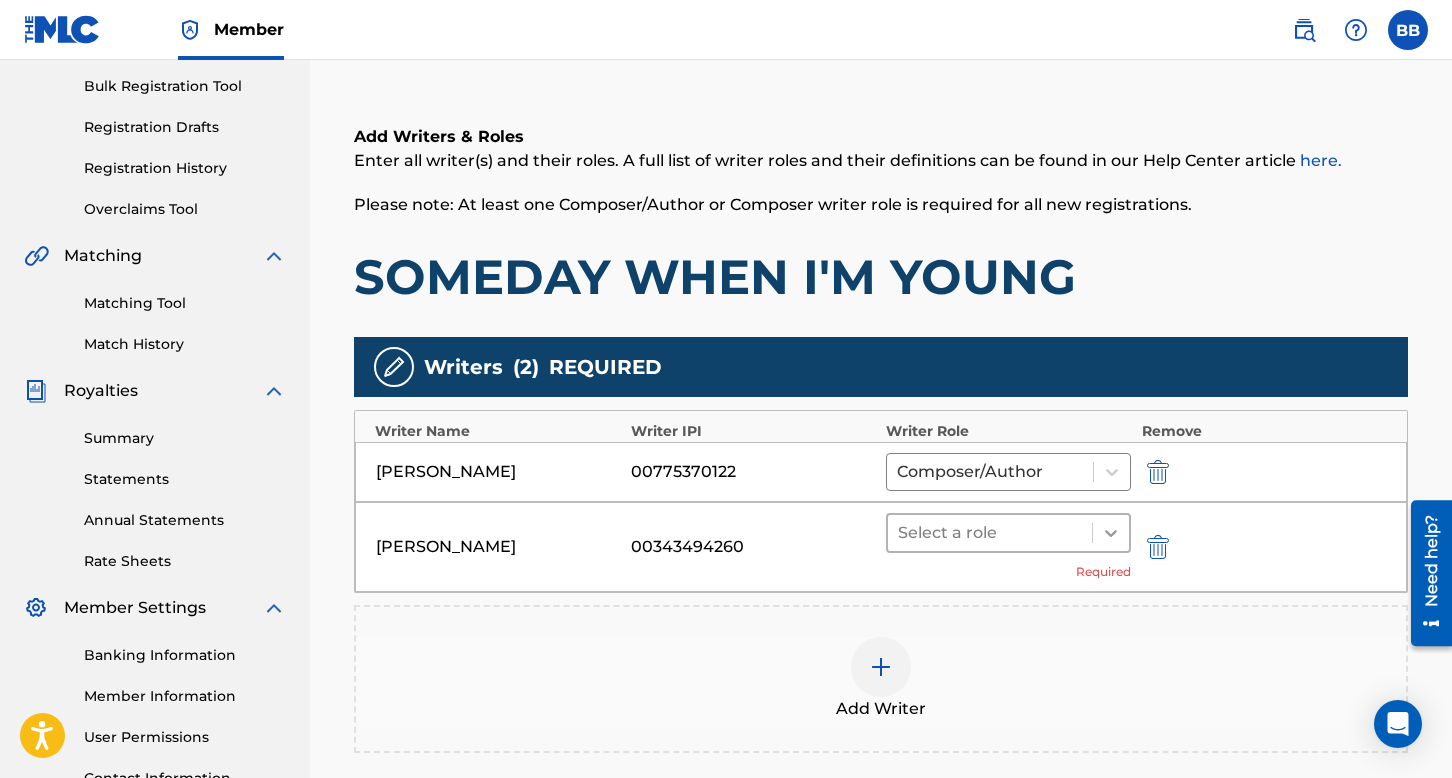 click 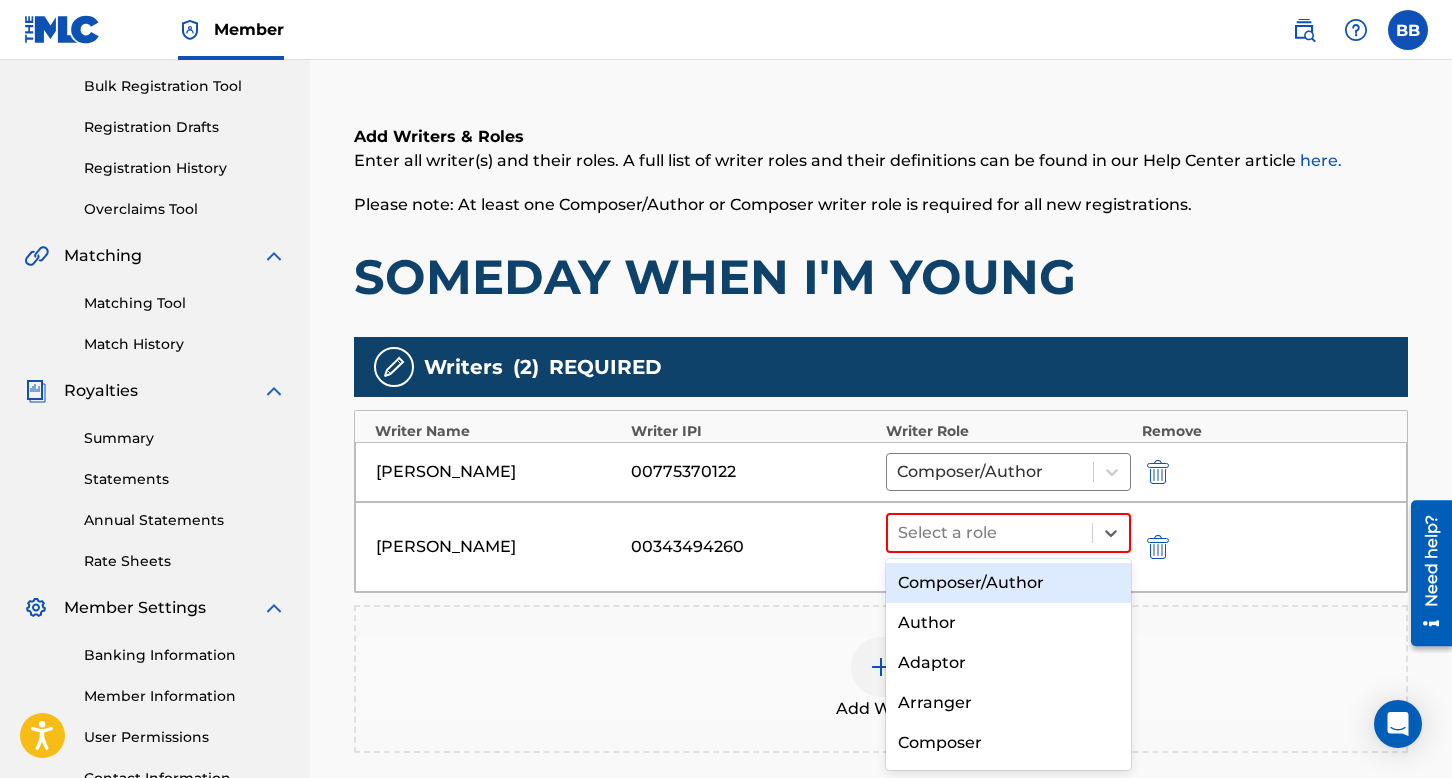 click on "Composer/Author" at bounding box center (1008, 583) 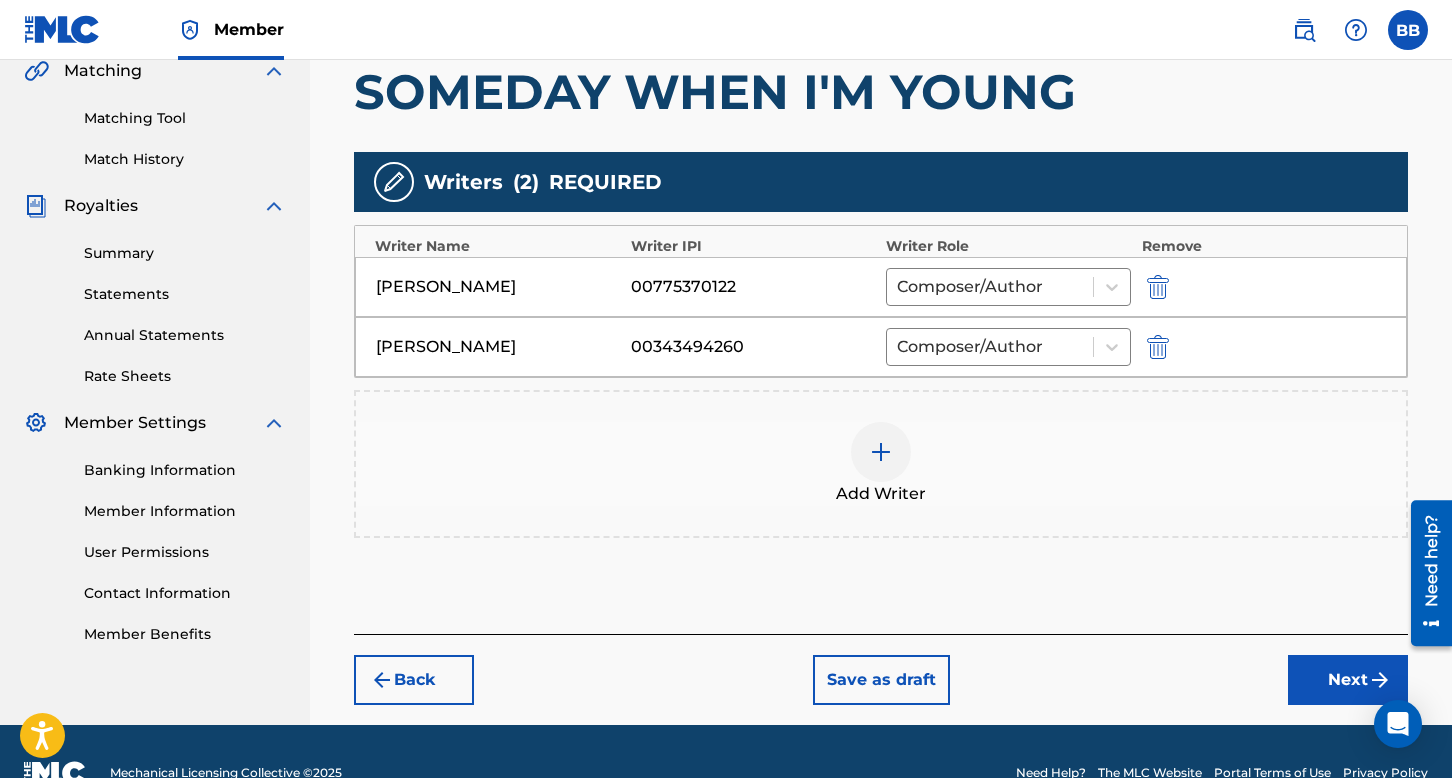 scroll, scrollTop: 516, scrollLeft: 0, axis: vertical 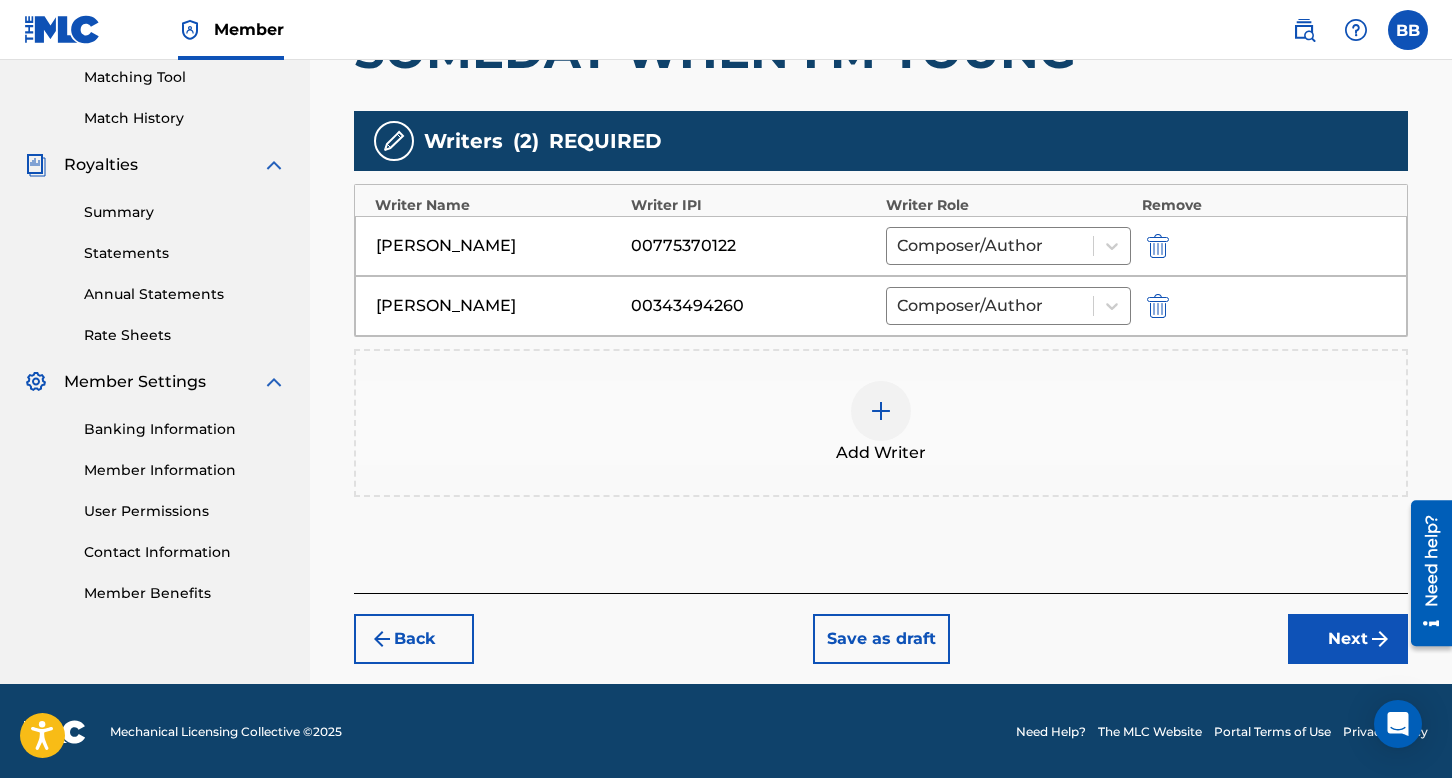 click on "Next" at bounding box center (1348, 639) 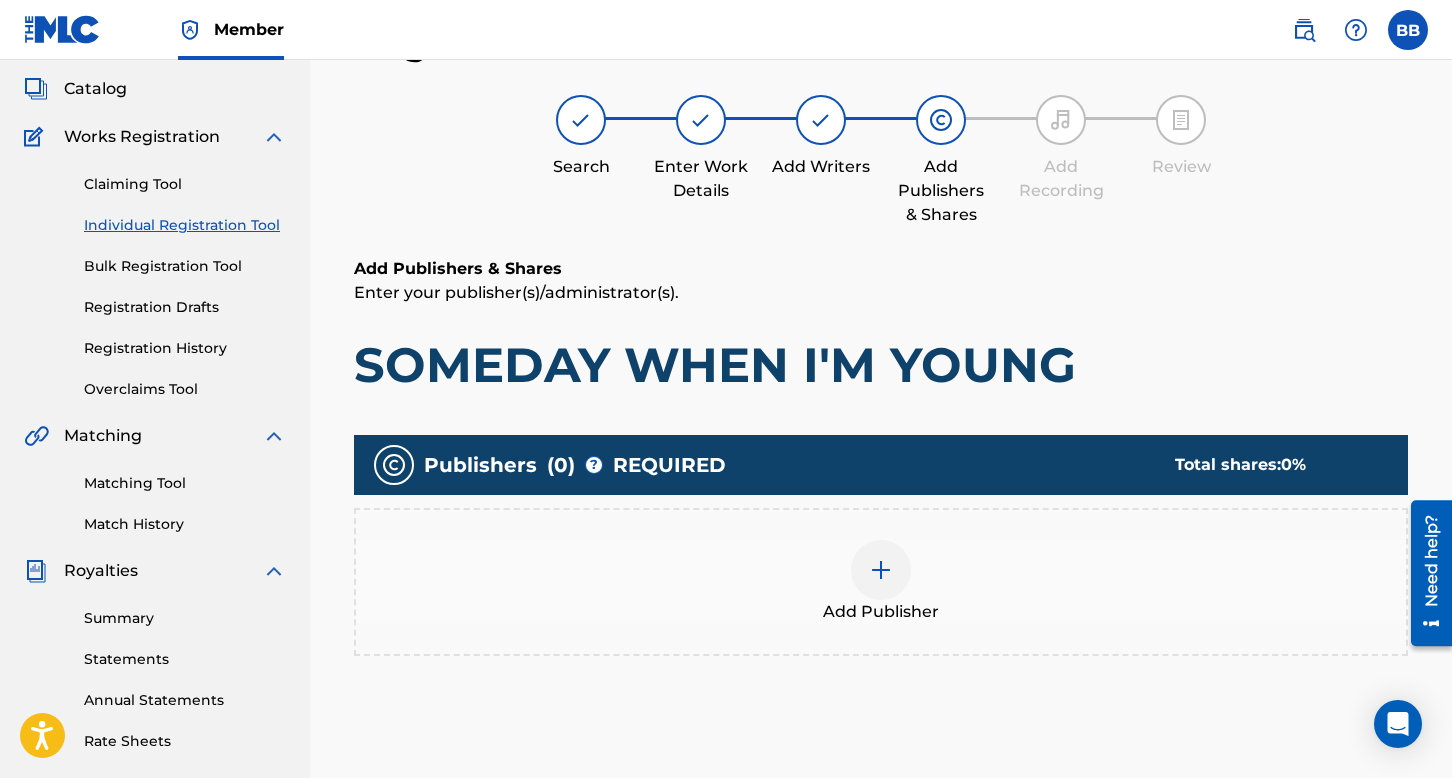 scroll, scrollTop: 90, scrollLeft: 0, axis: vertical 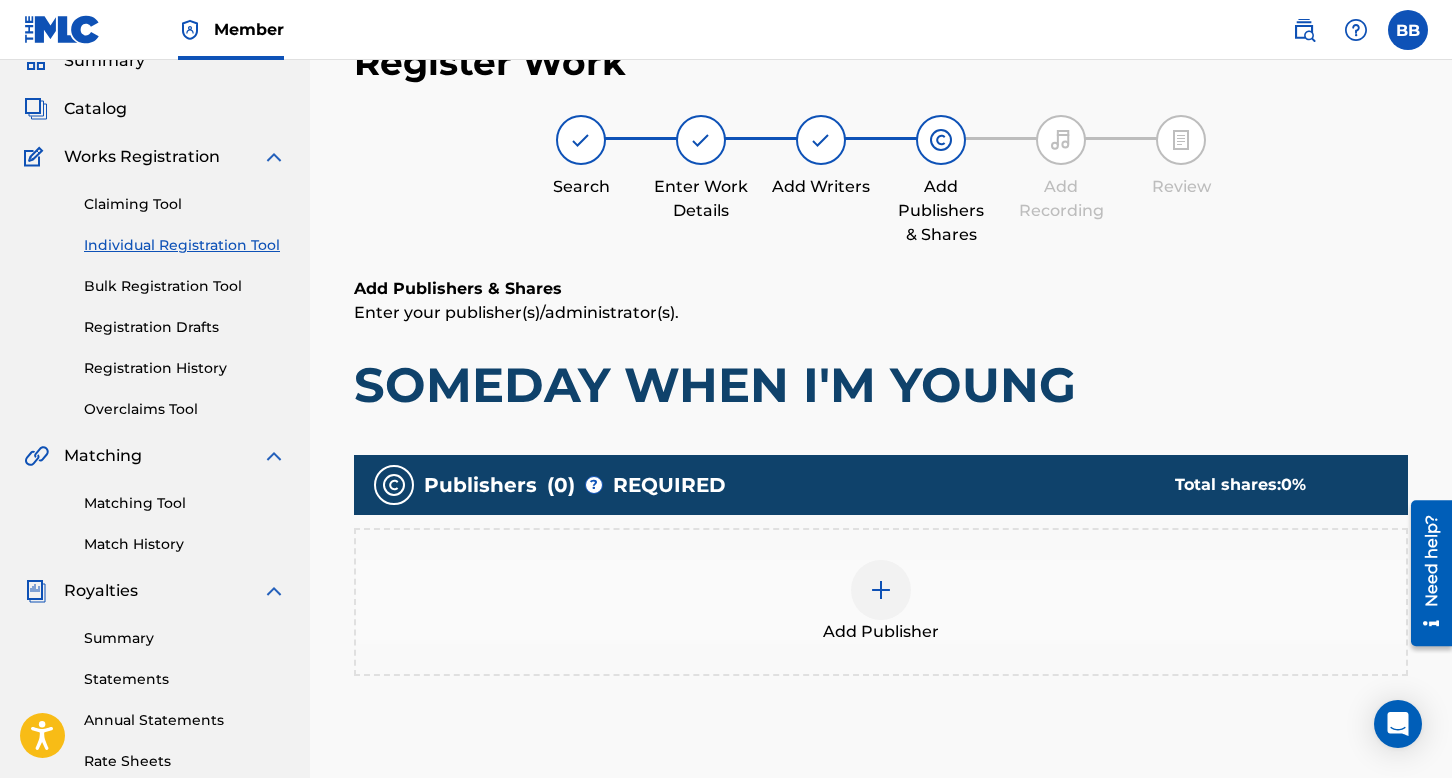 click at bounding box center (881, 590) 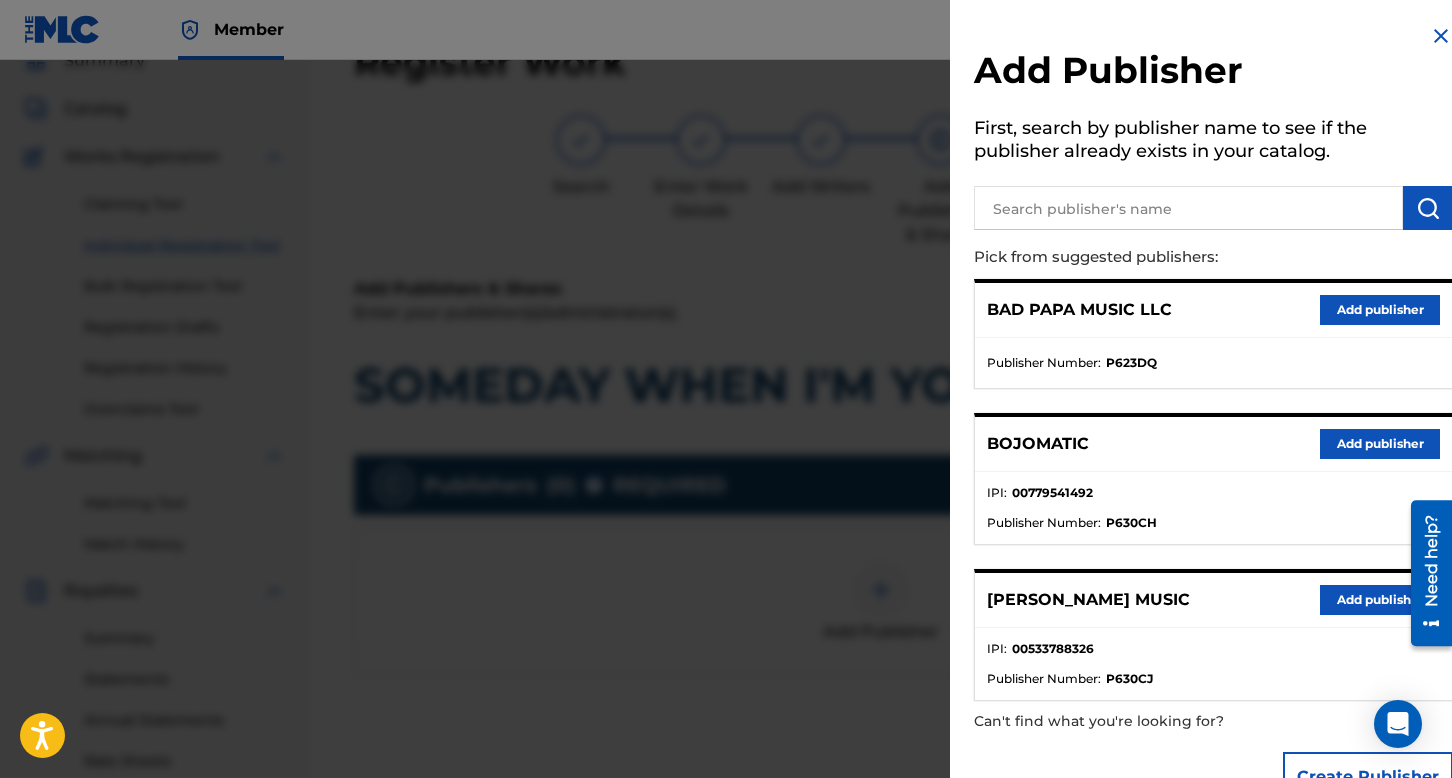 click on "Add publisher" at bounding box center [1380, 444] 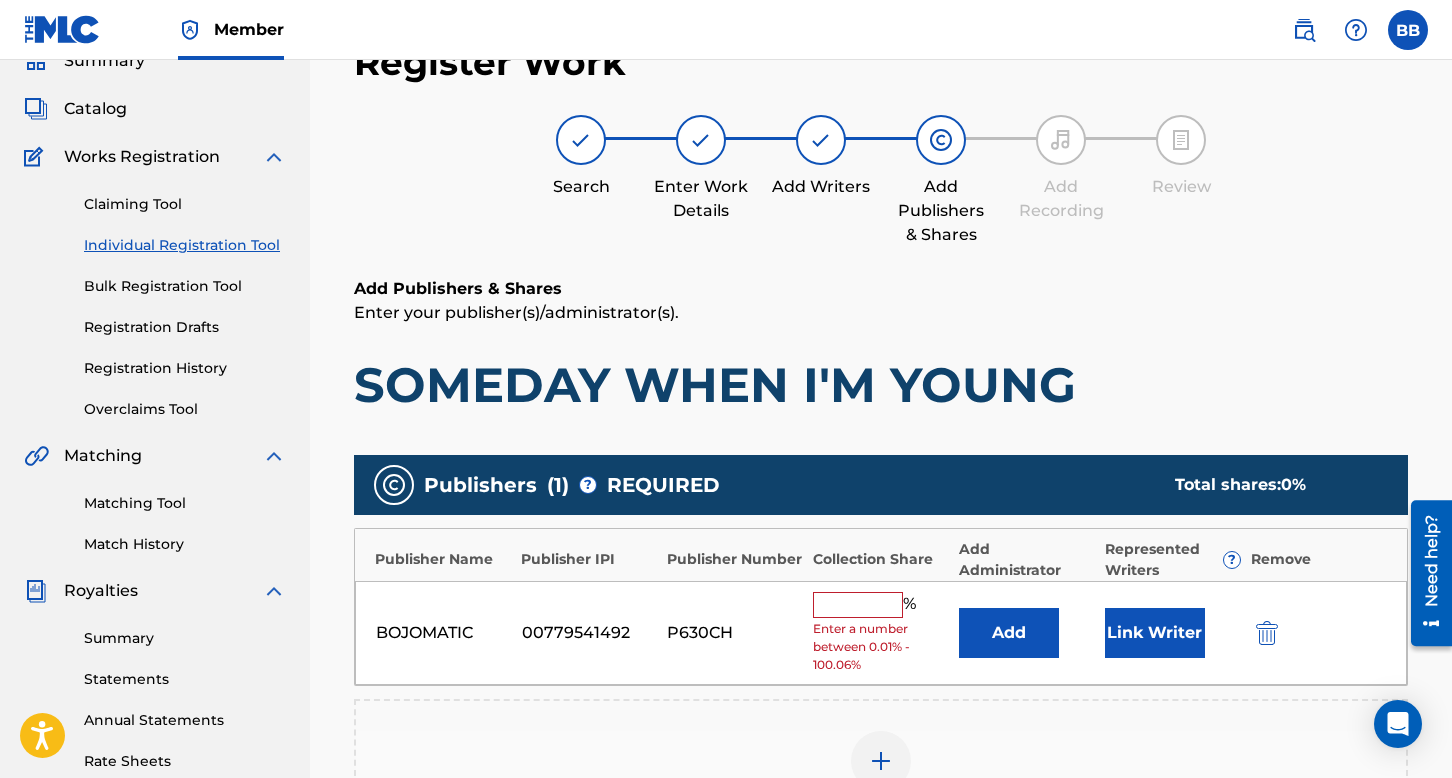 click at bounding box center (858, 605) 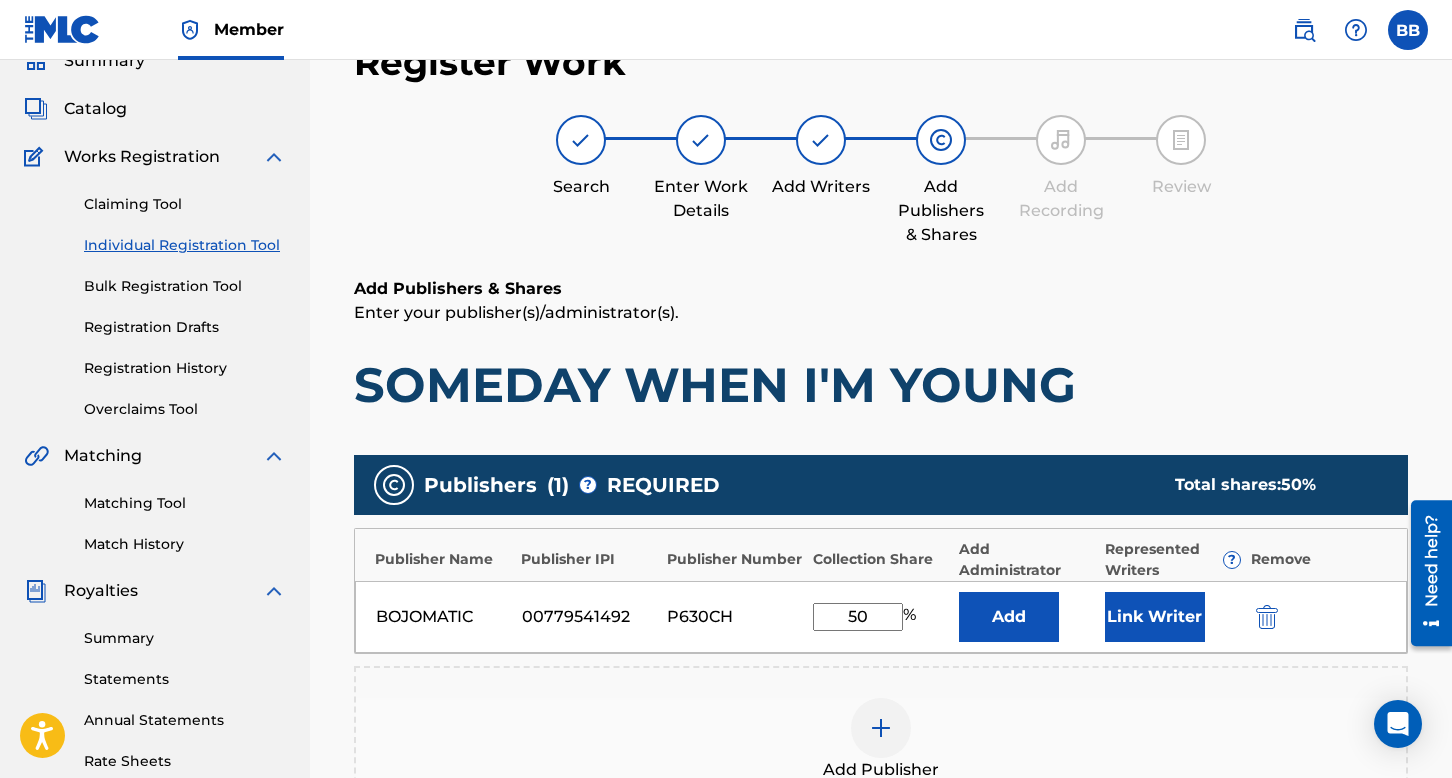 type on "50" 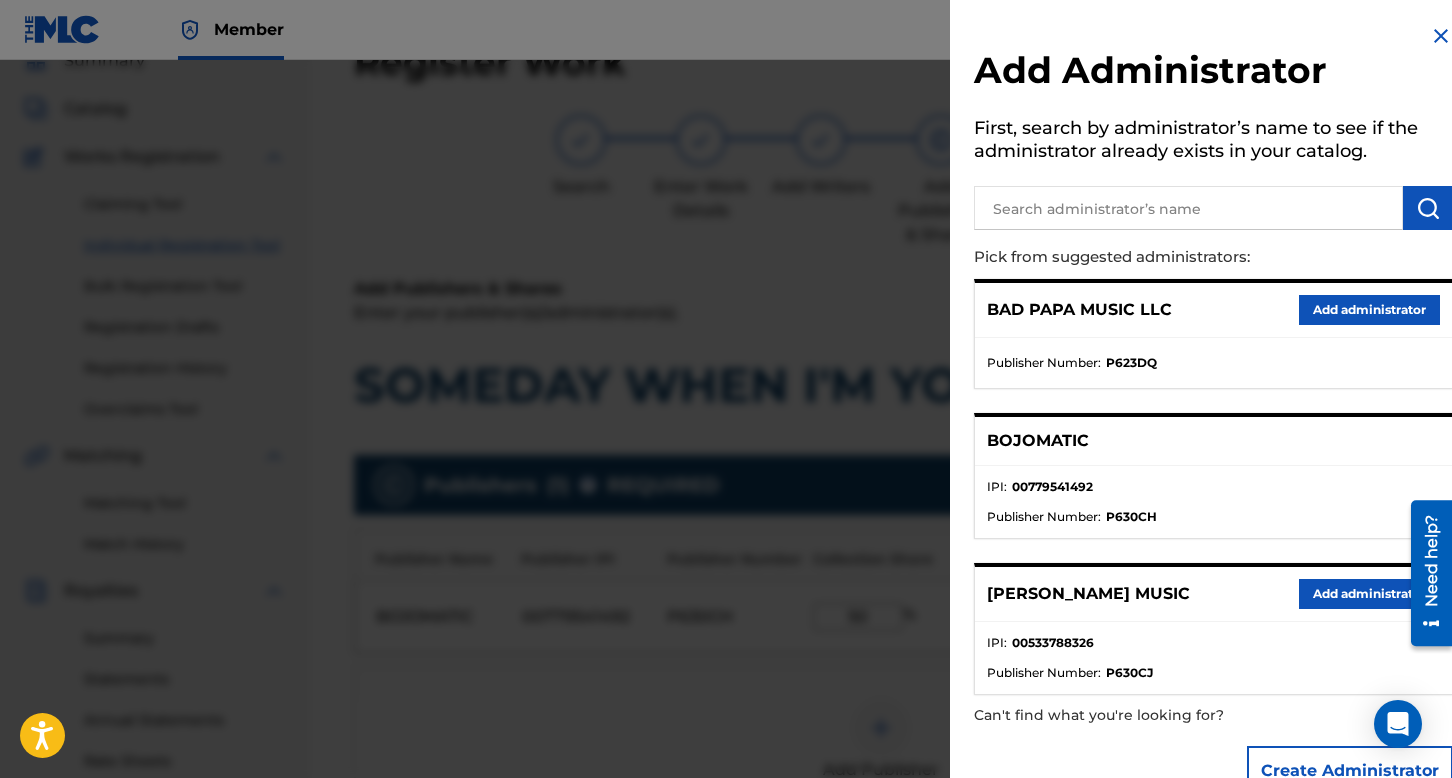 click on "Add administrator" at bounding box center [1369, 310] 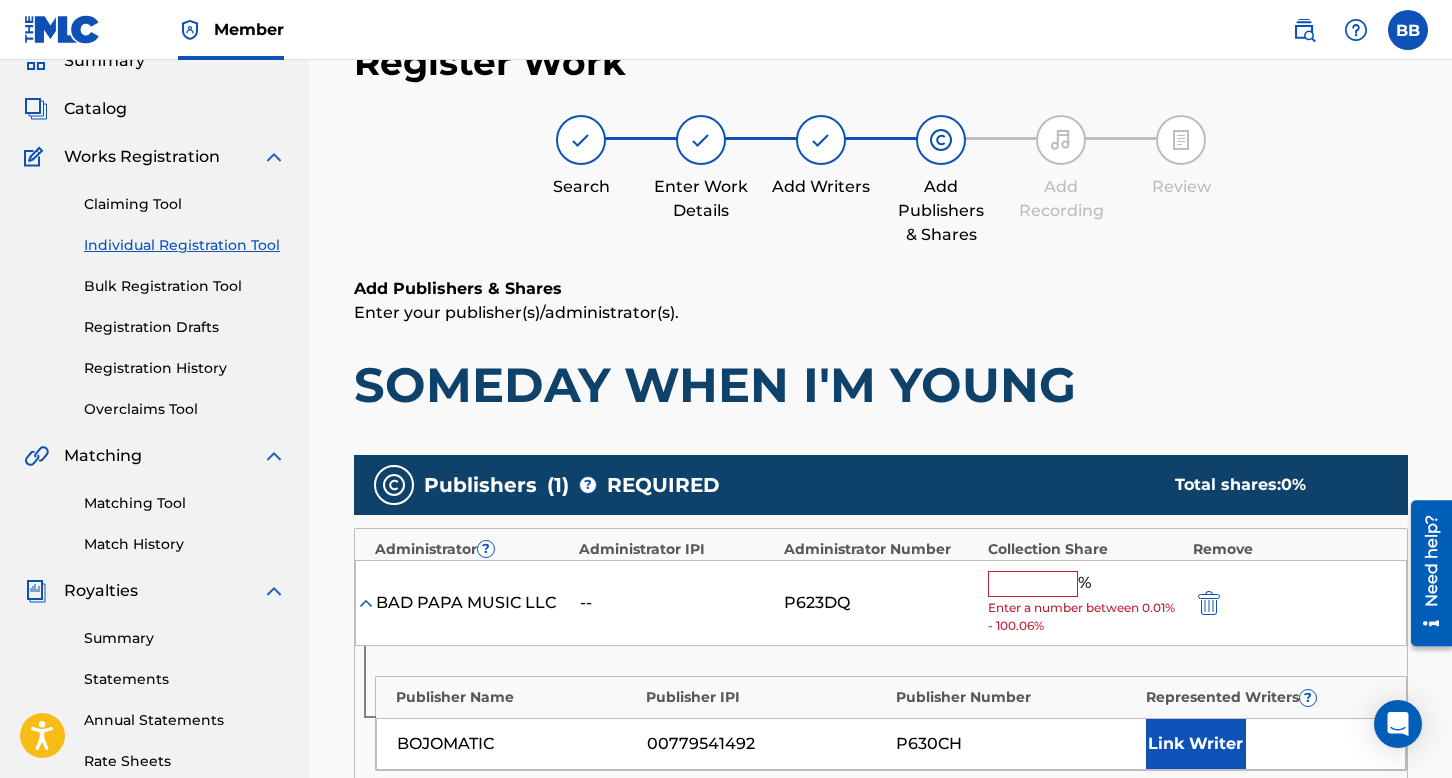 click at bounding box center [1033, 584] 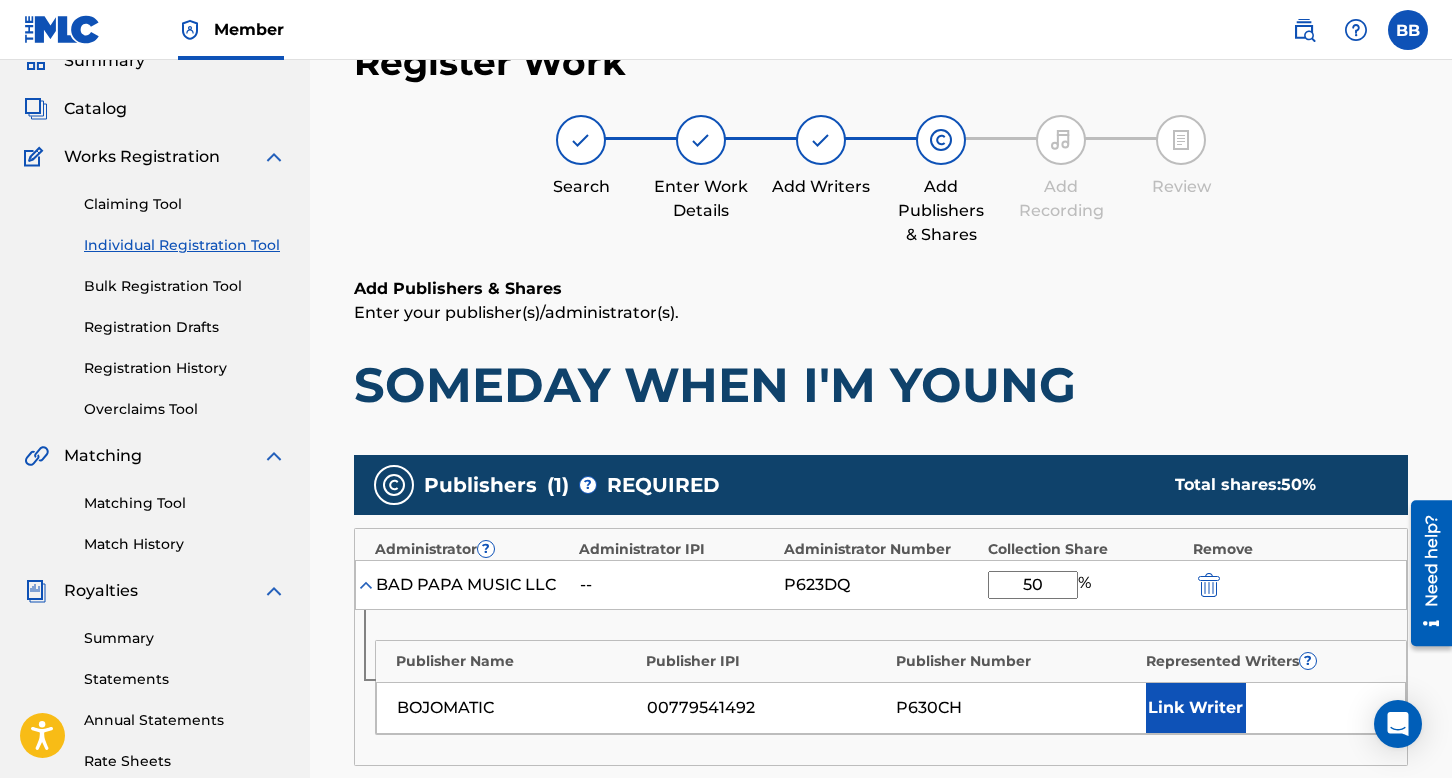 type on "50" 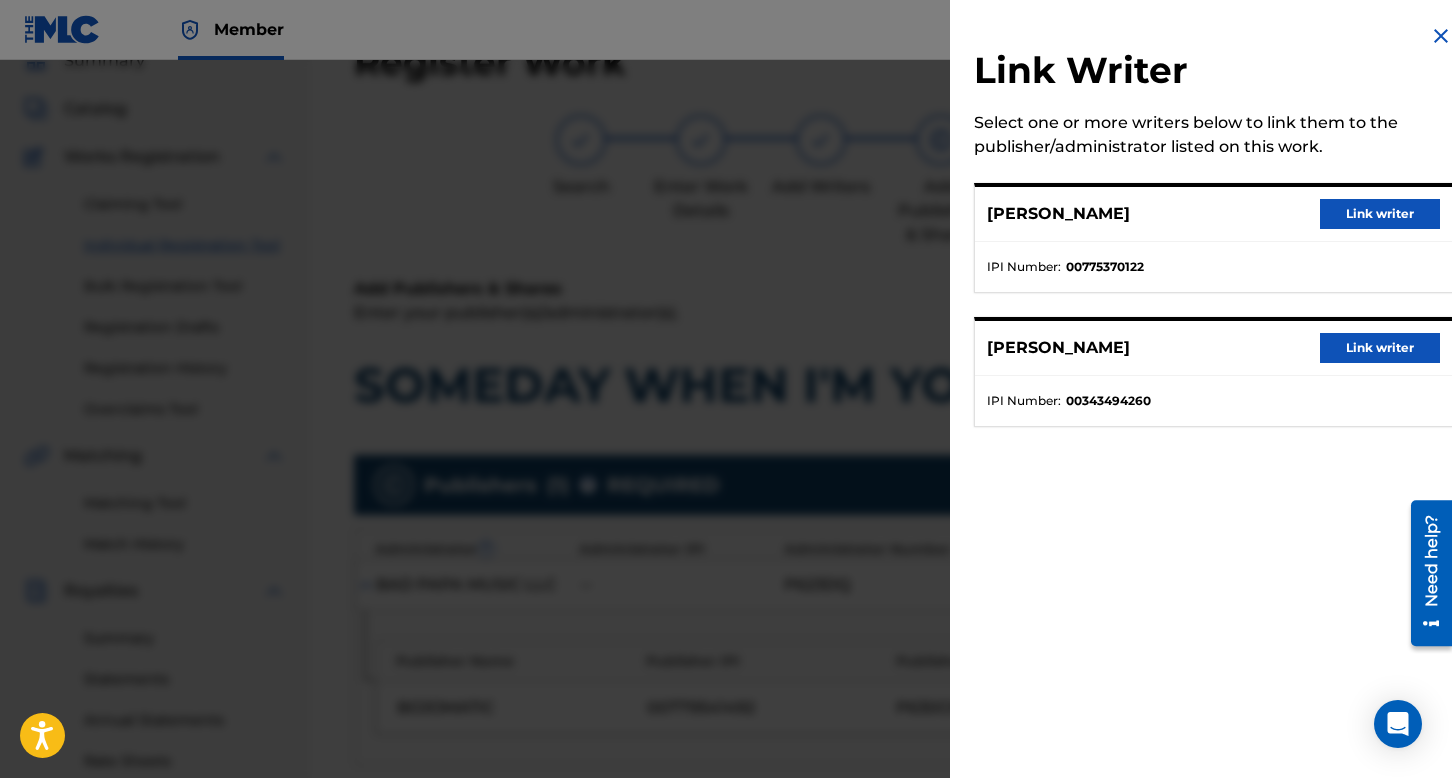 click on "Link writer" at bounding box center [1380, 214] 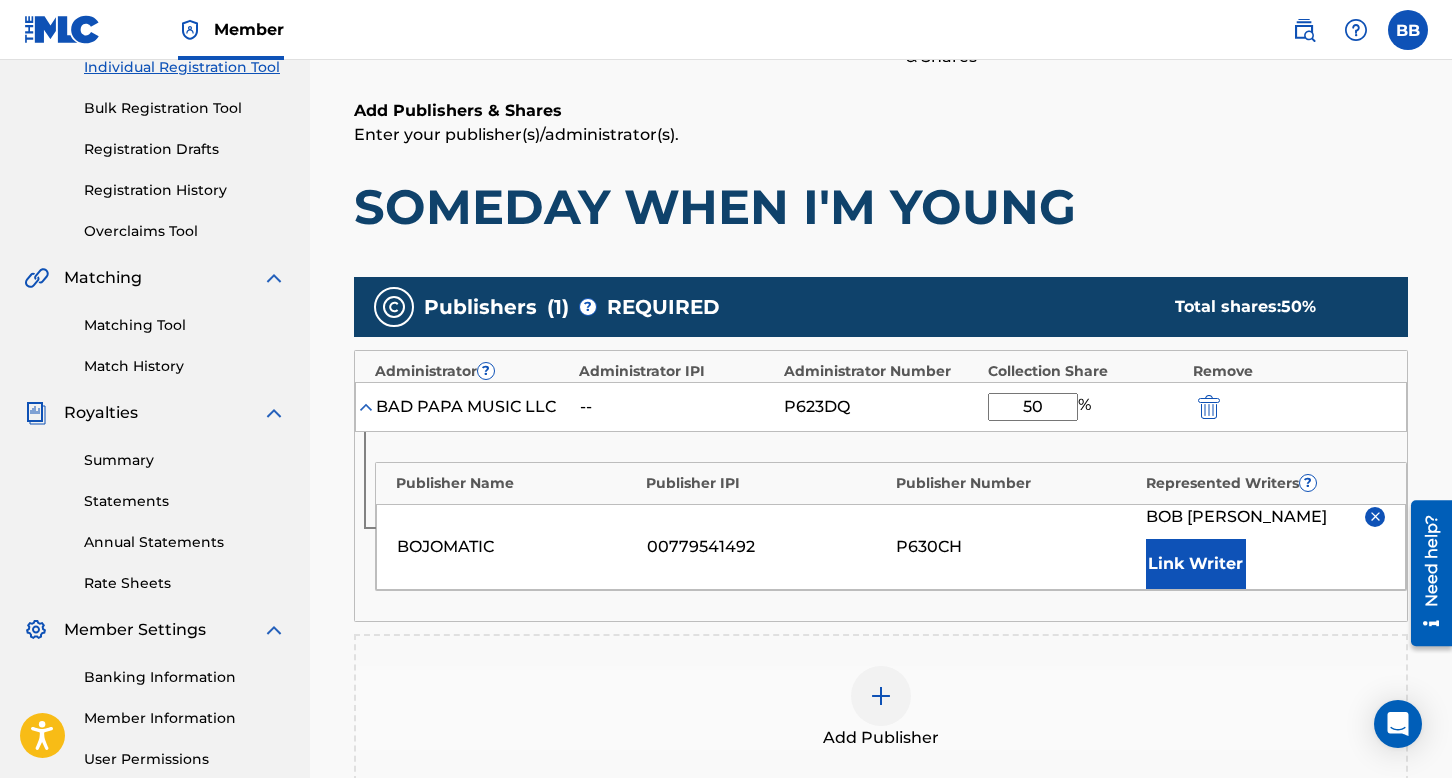 scroll, scrollTop: 490, scrollLeft: 0, axis: vertical 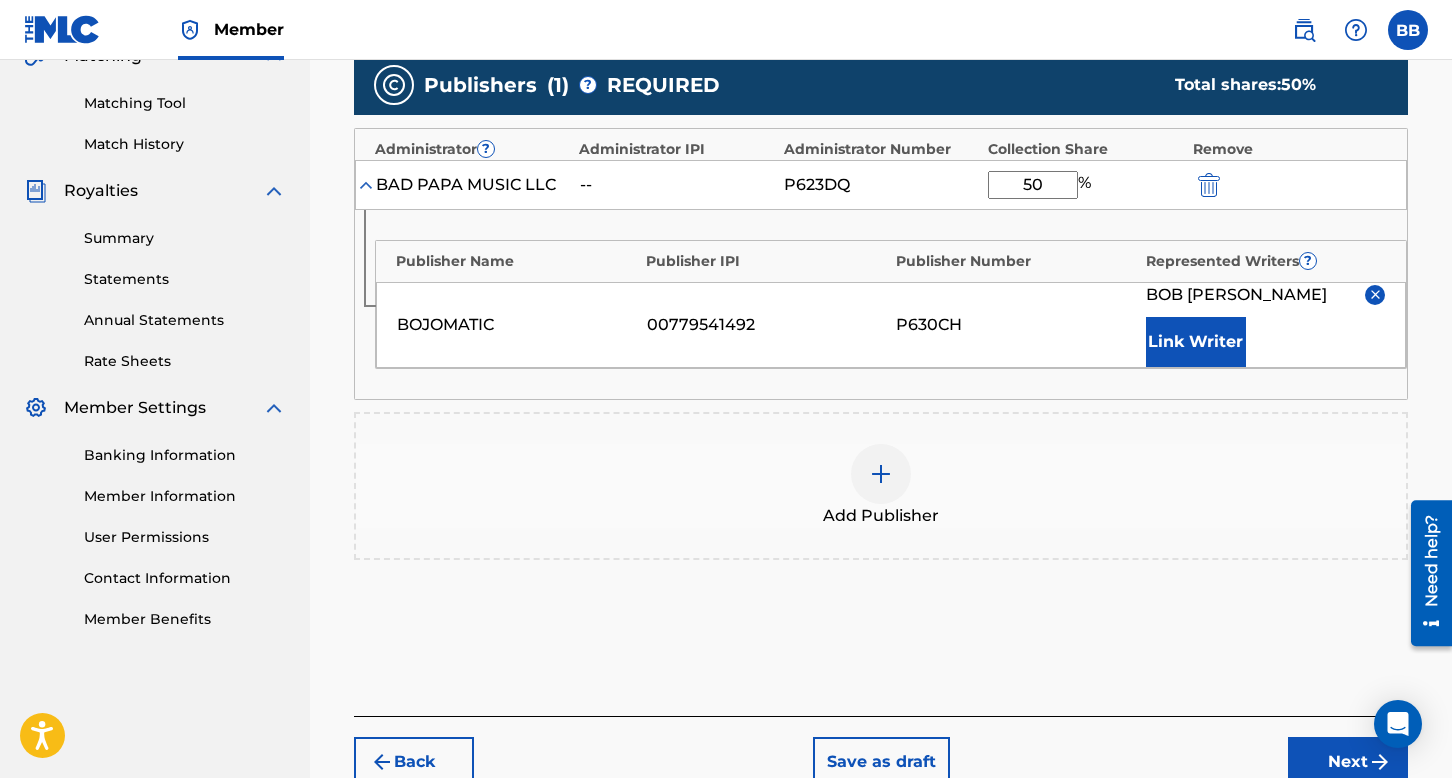 click at bounding box center (881, 474) 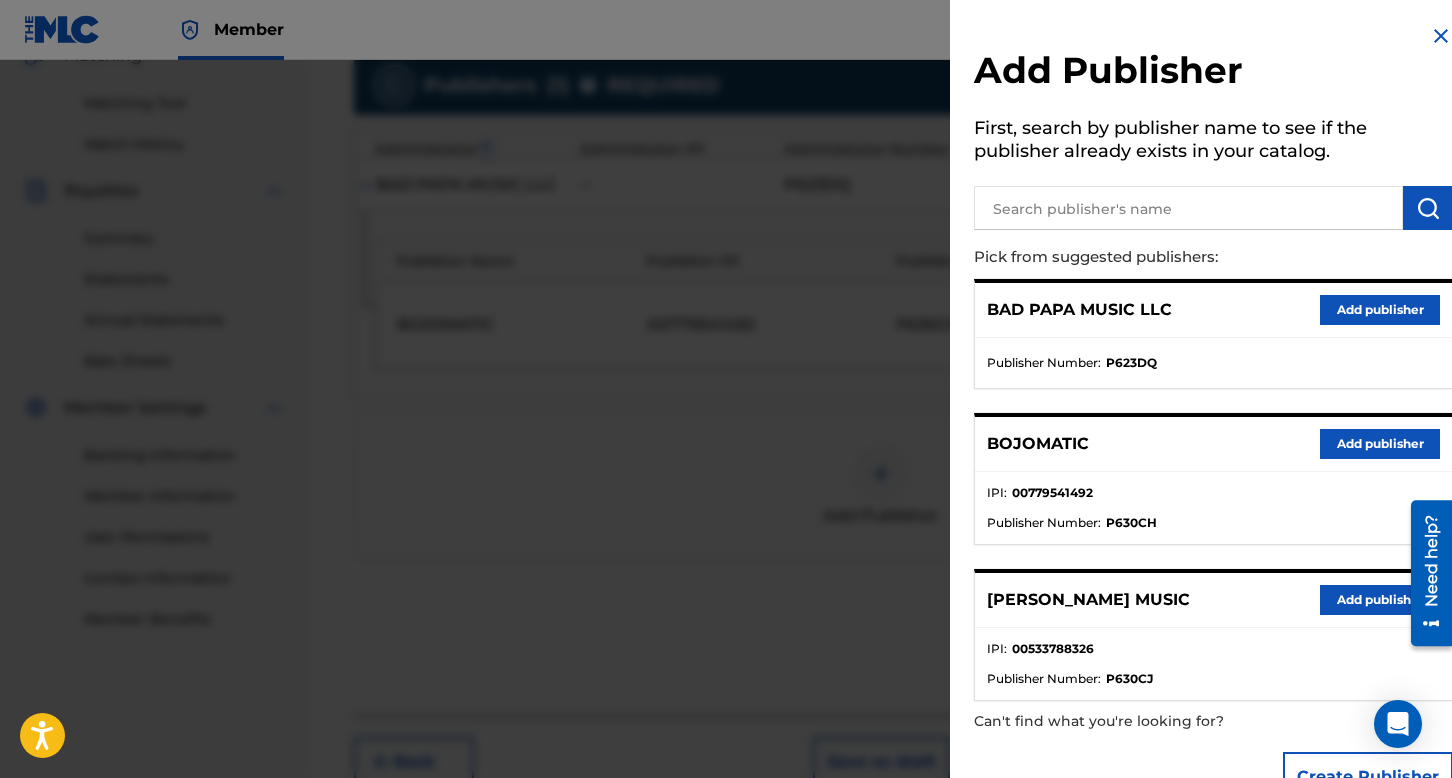 click on "Add publisher" at bounding box center (1380, 600) 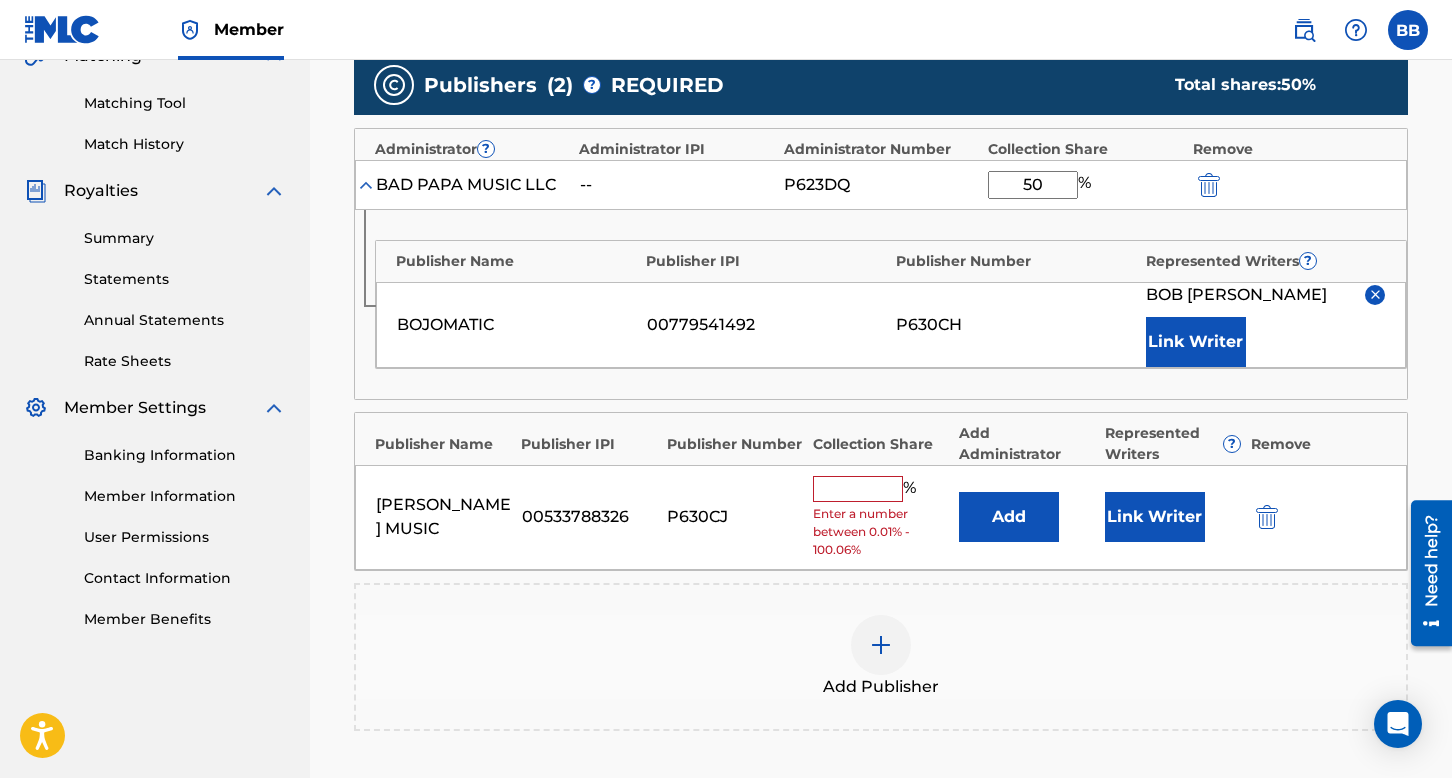 click at bounding box center [858, 489] 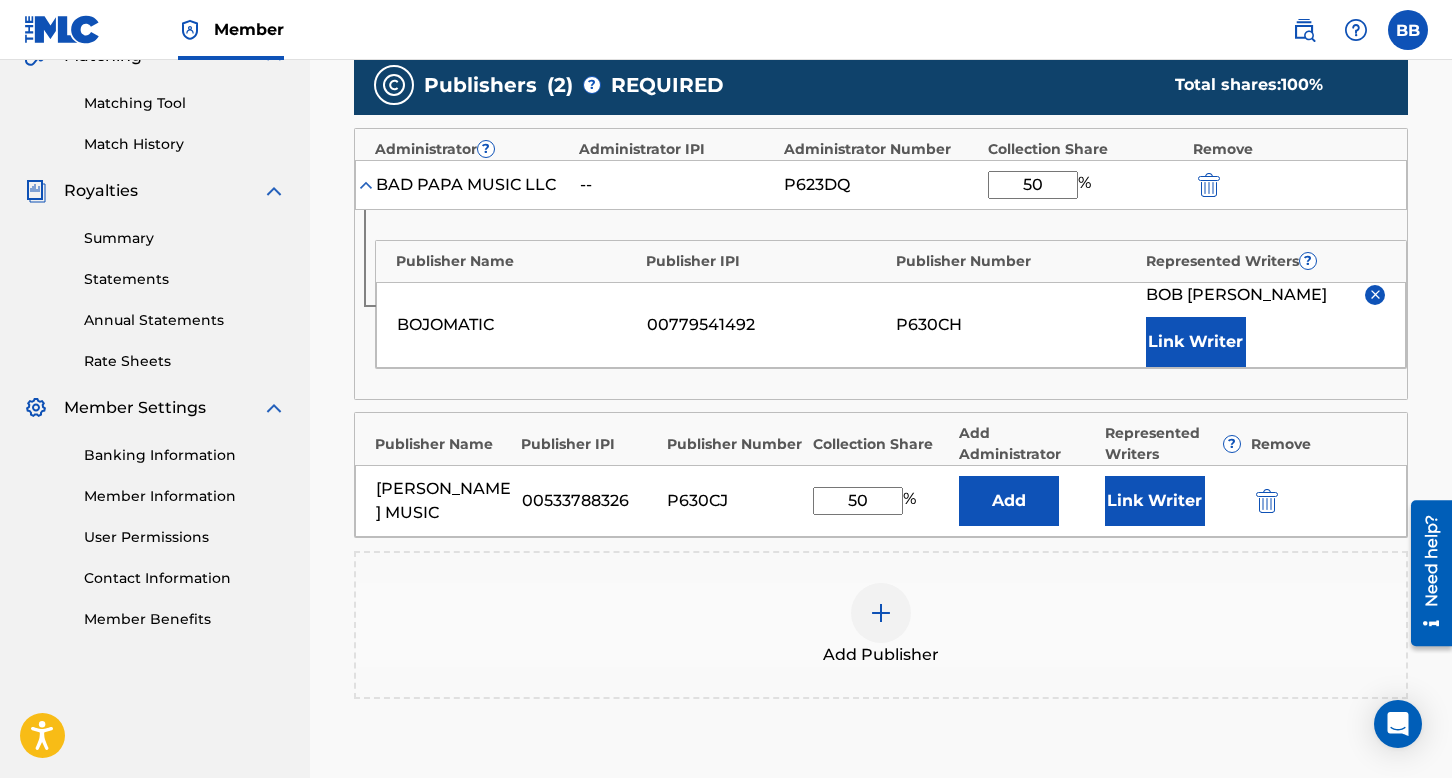 type on "50" 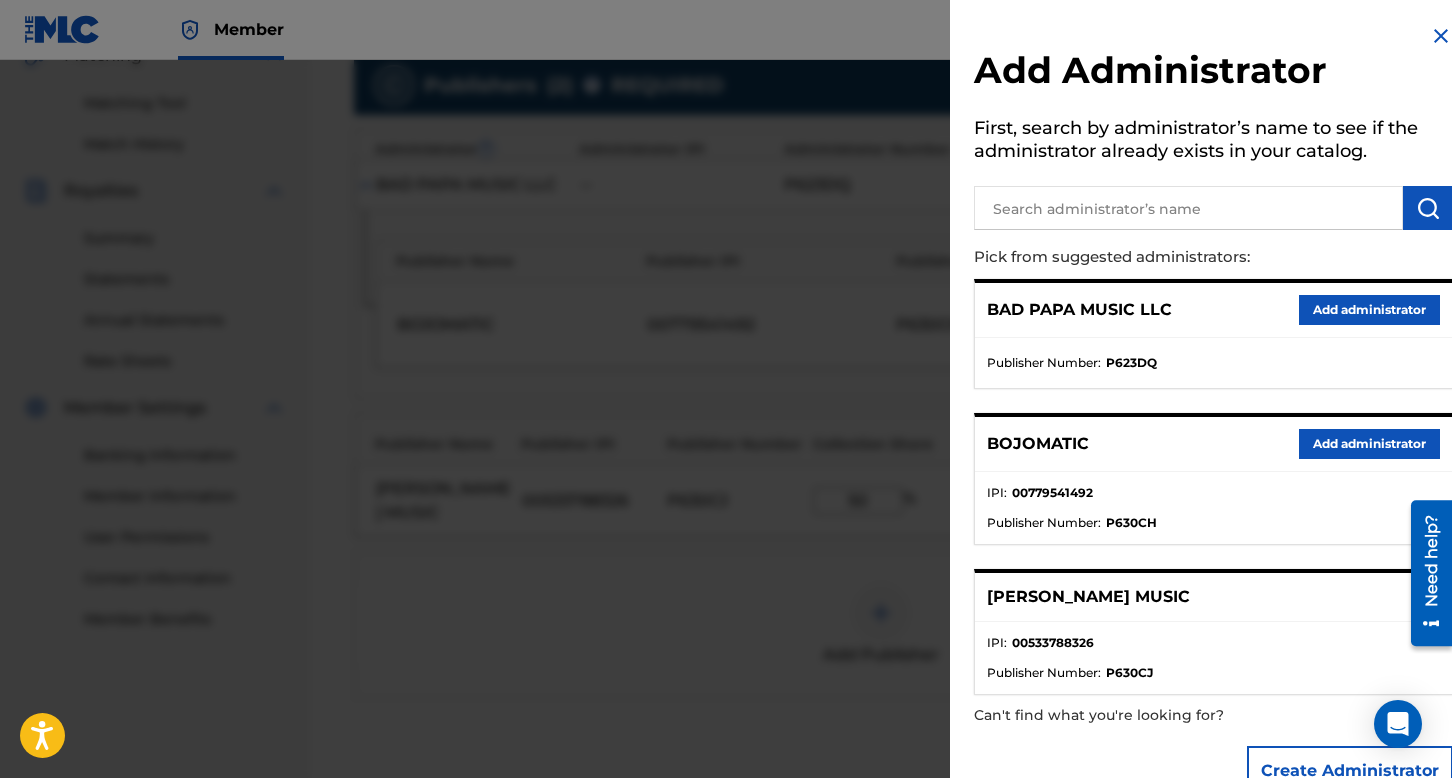 click on "Add administrator" at bounding box center [1369, 310] 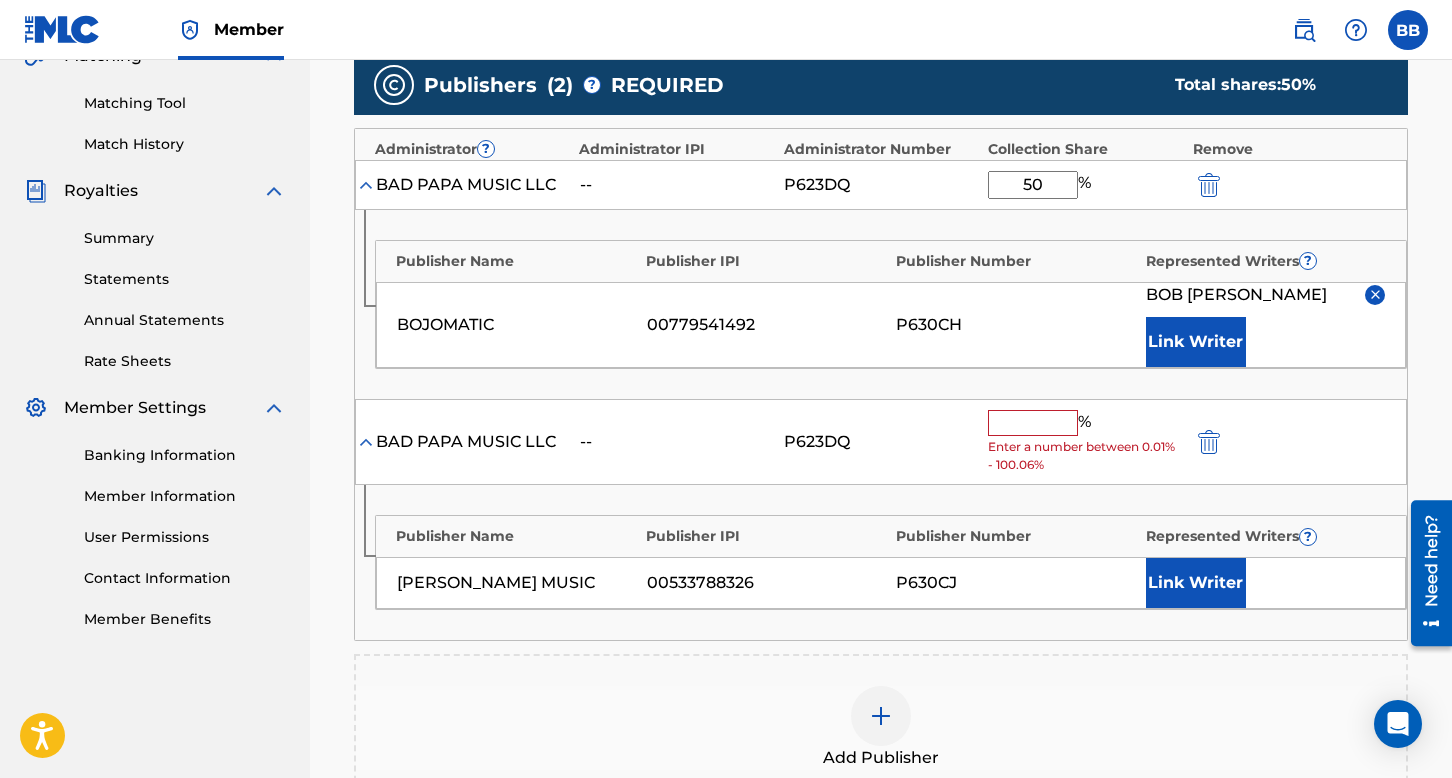 click at bounding box center [1033, 423] 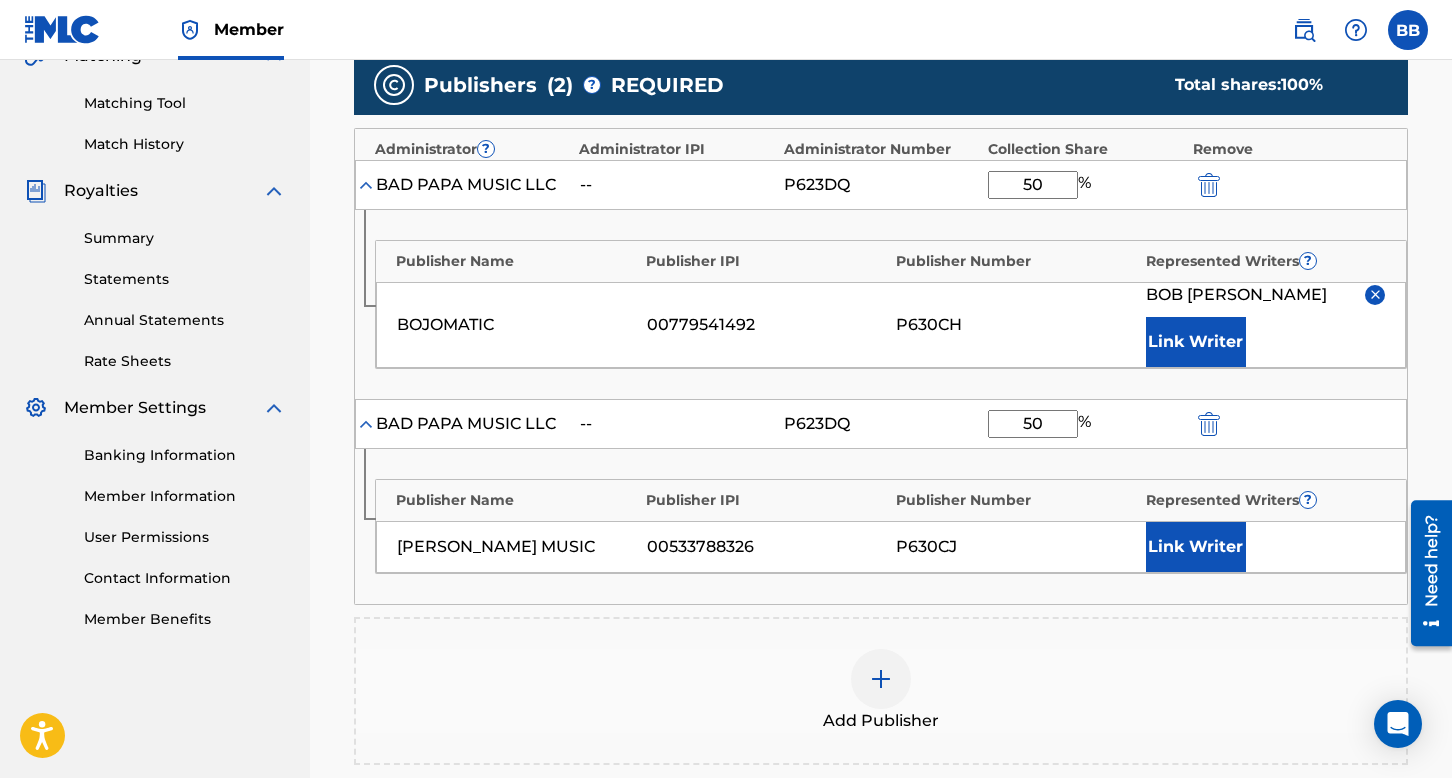 type on "50" 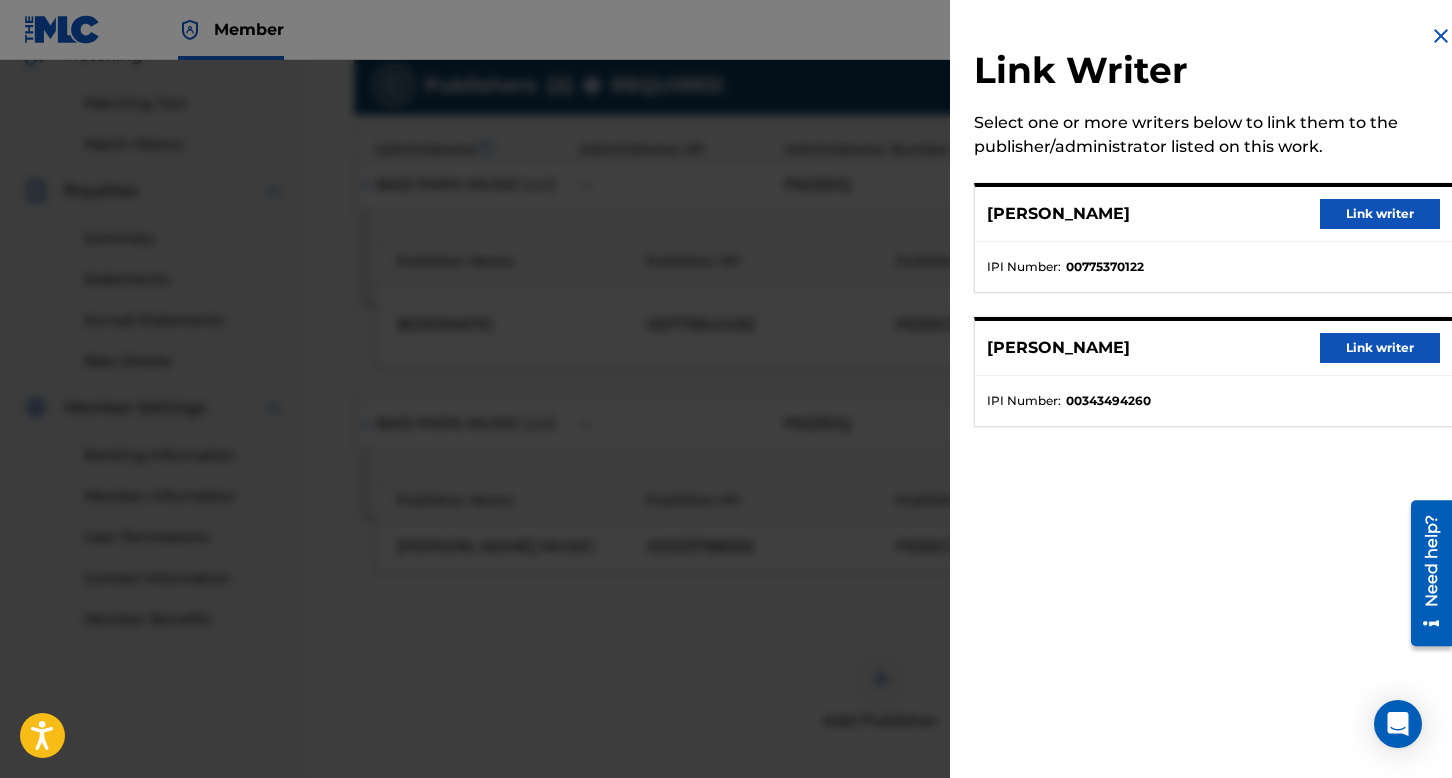 click on "Link writer" at bounding box center [1380, 348] 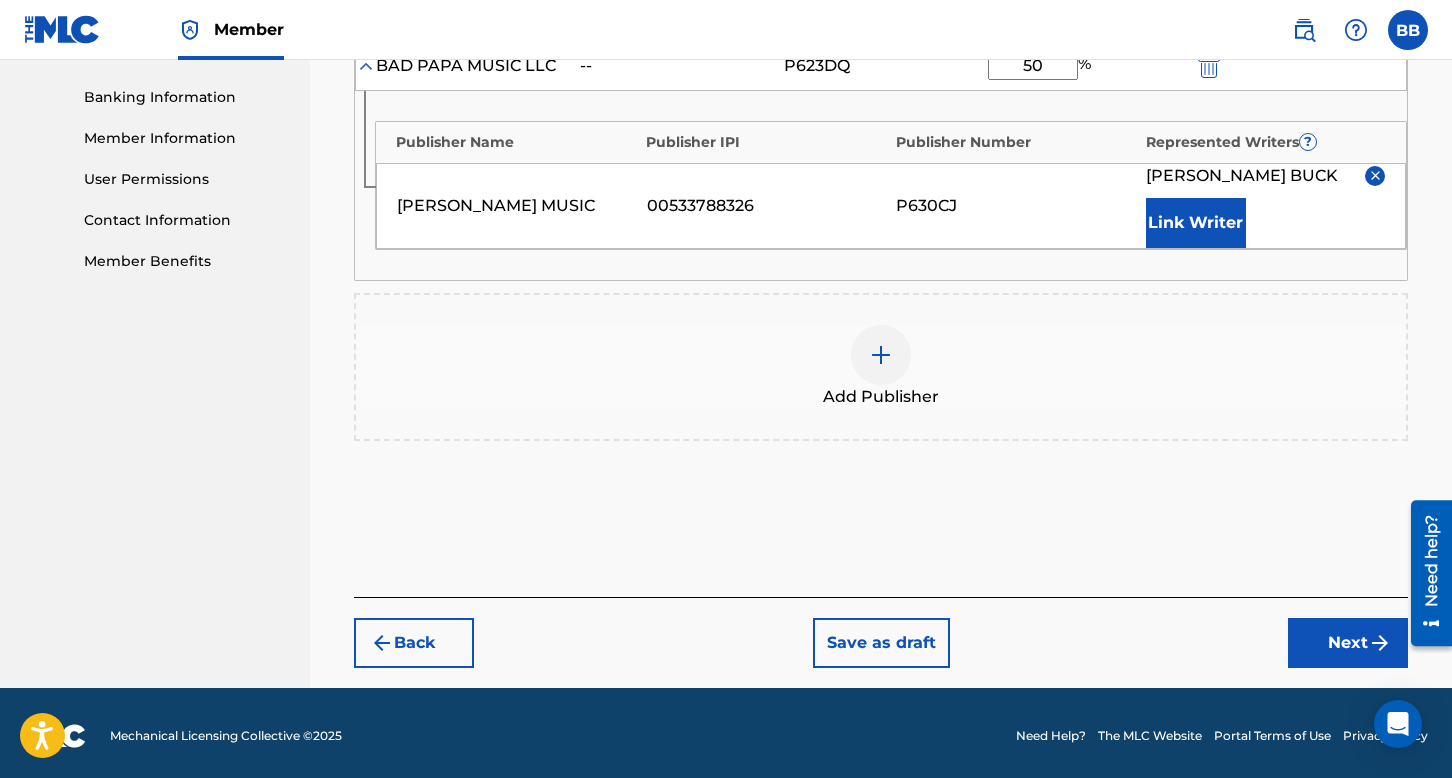 click on "Next" at bounding box center [1348, 643] 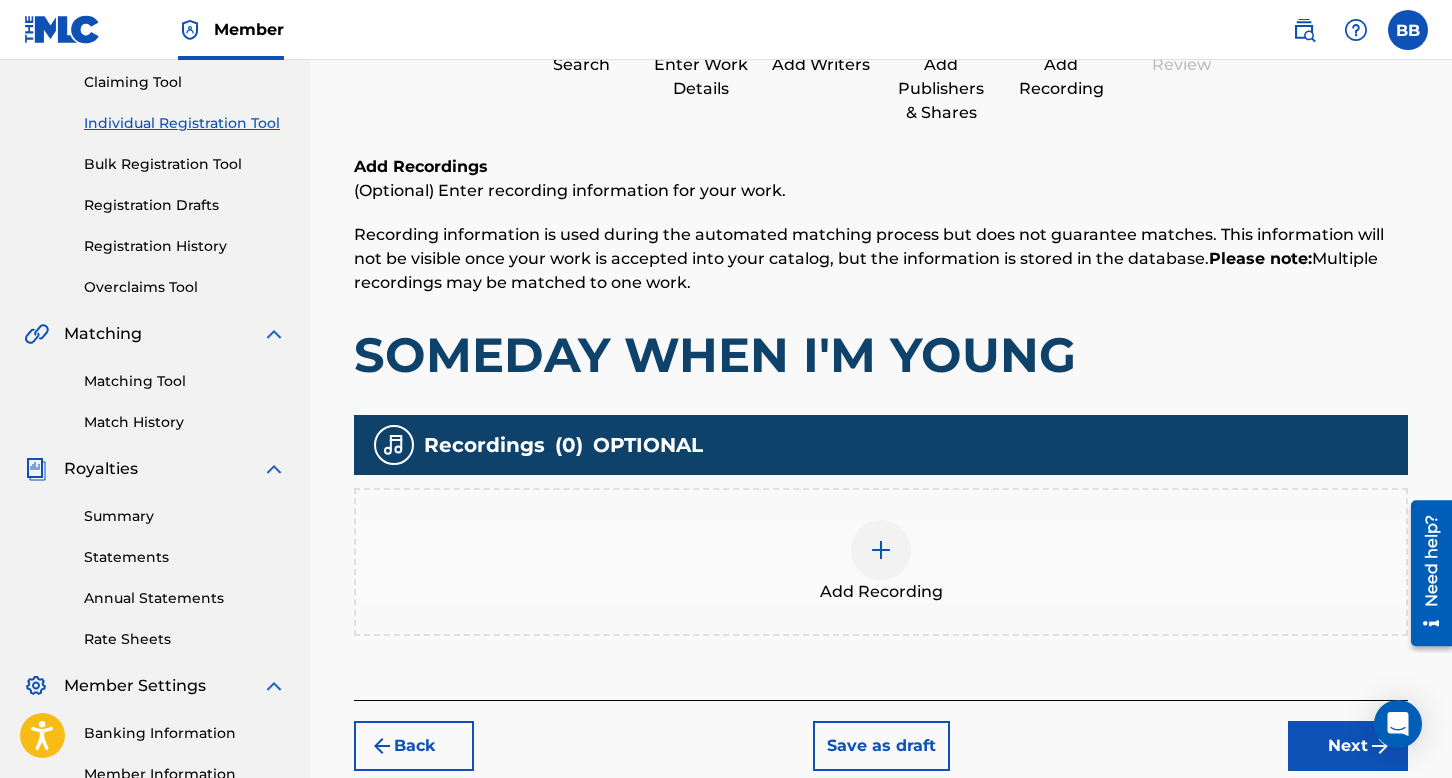 scroll, scrollTop: 90, scrollLeft: 0, axis: vertical 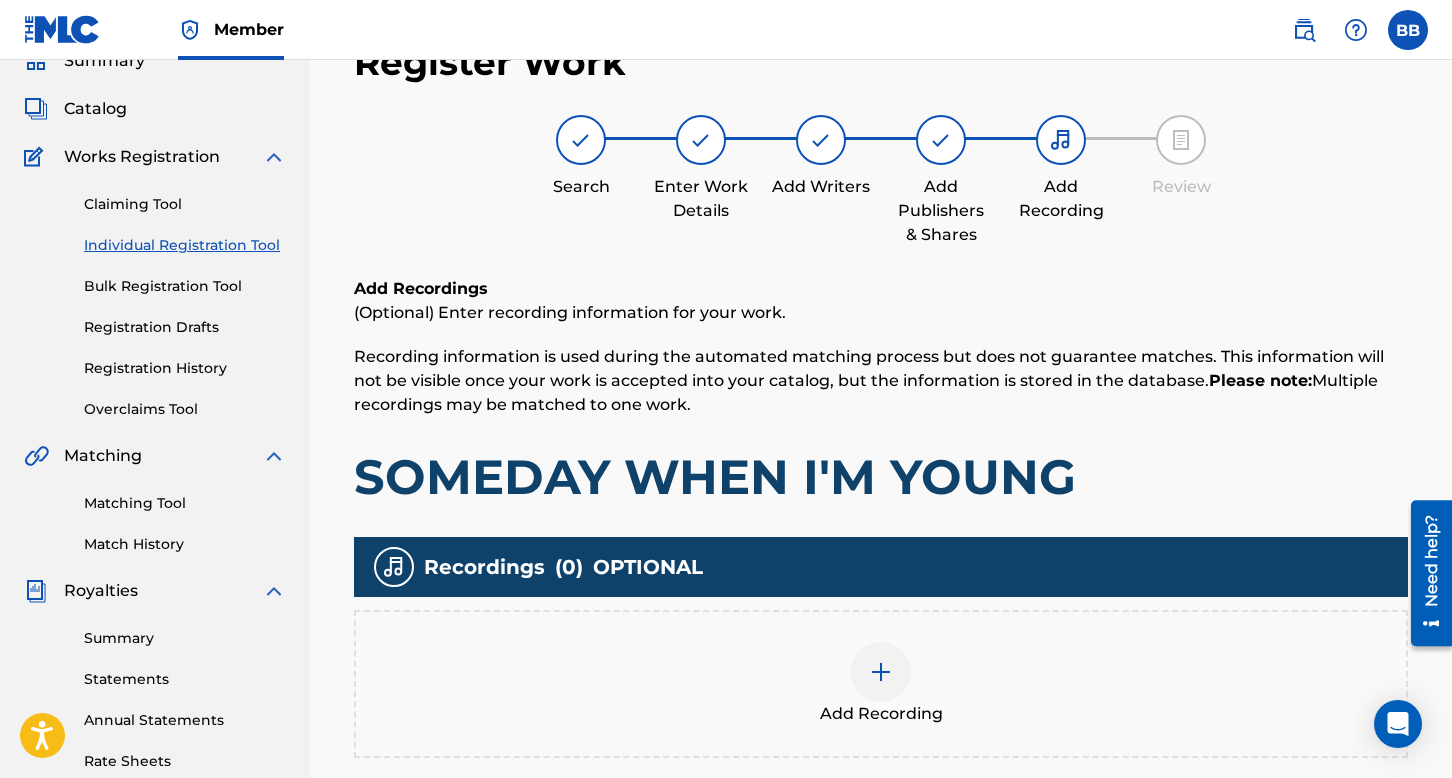 click at bounding box center [881, 672] 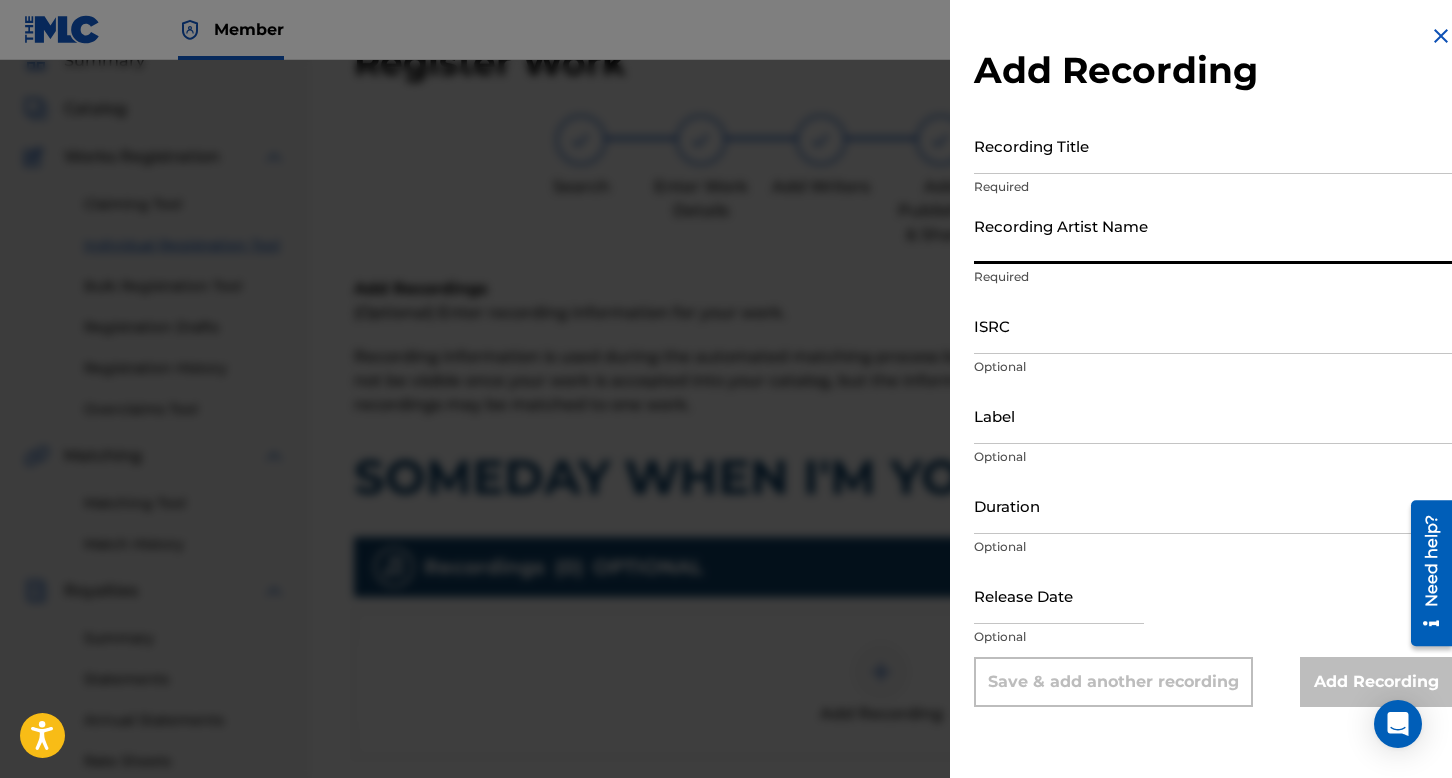click on "Recording Artist Name" at bounding box center [1213, 235] 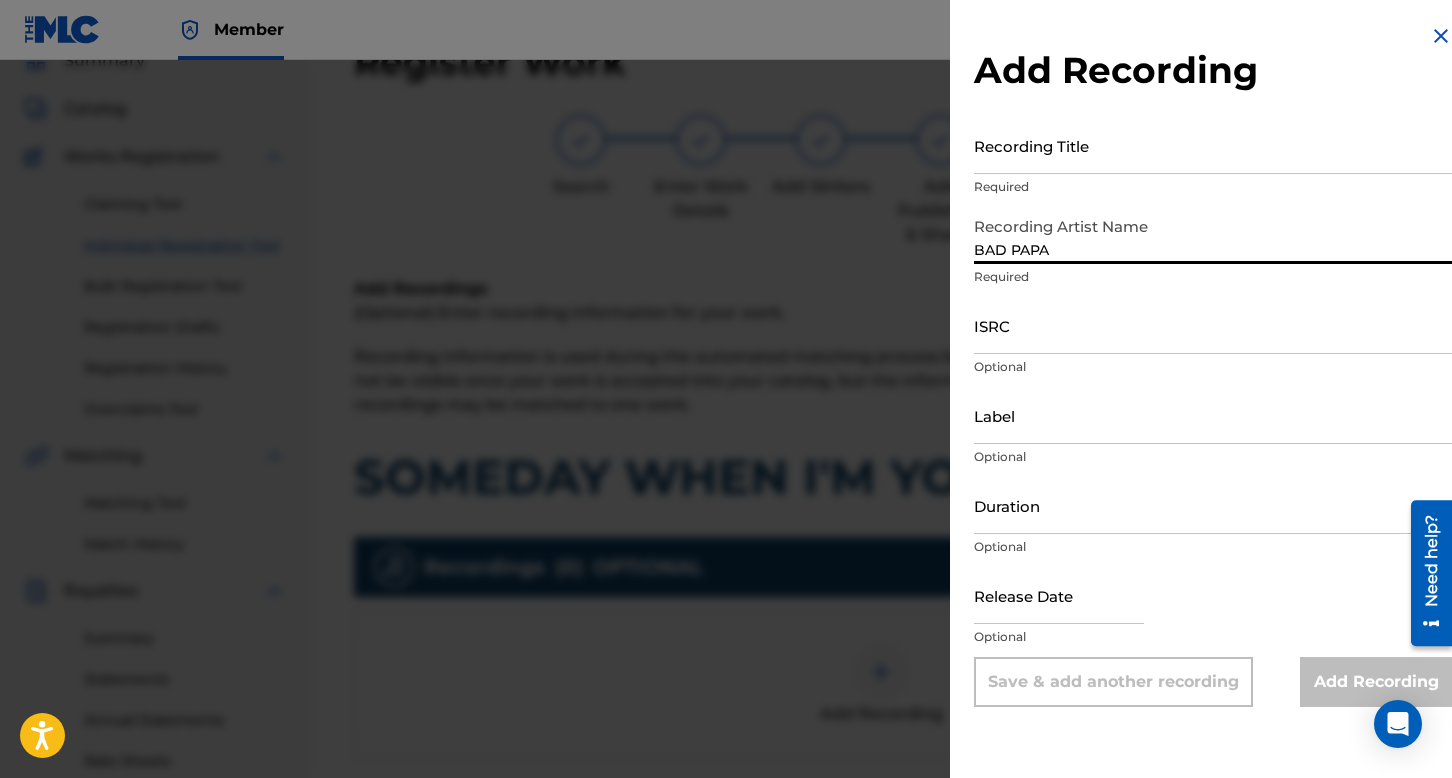 type on "BAD PAPA" 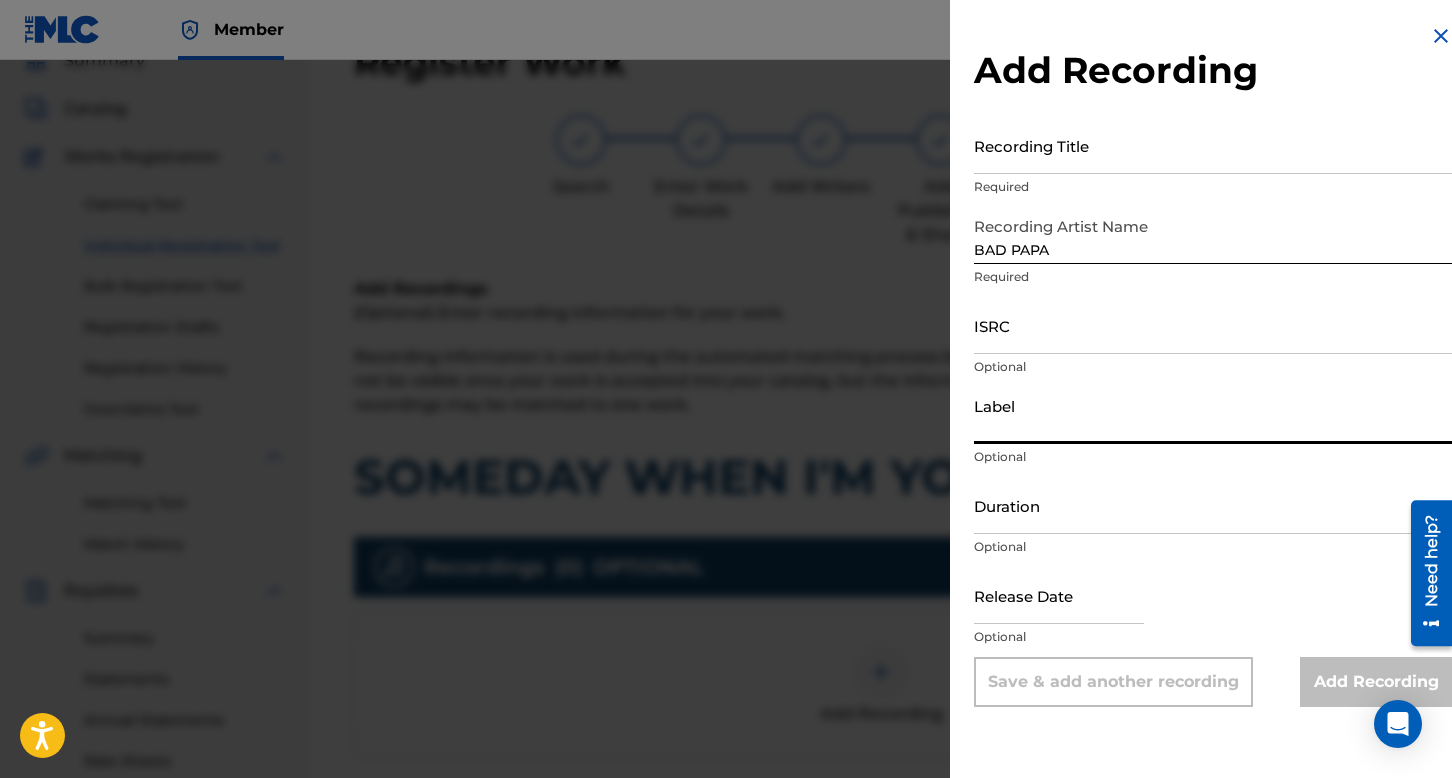 paste on "BAD PAPA" 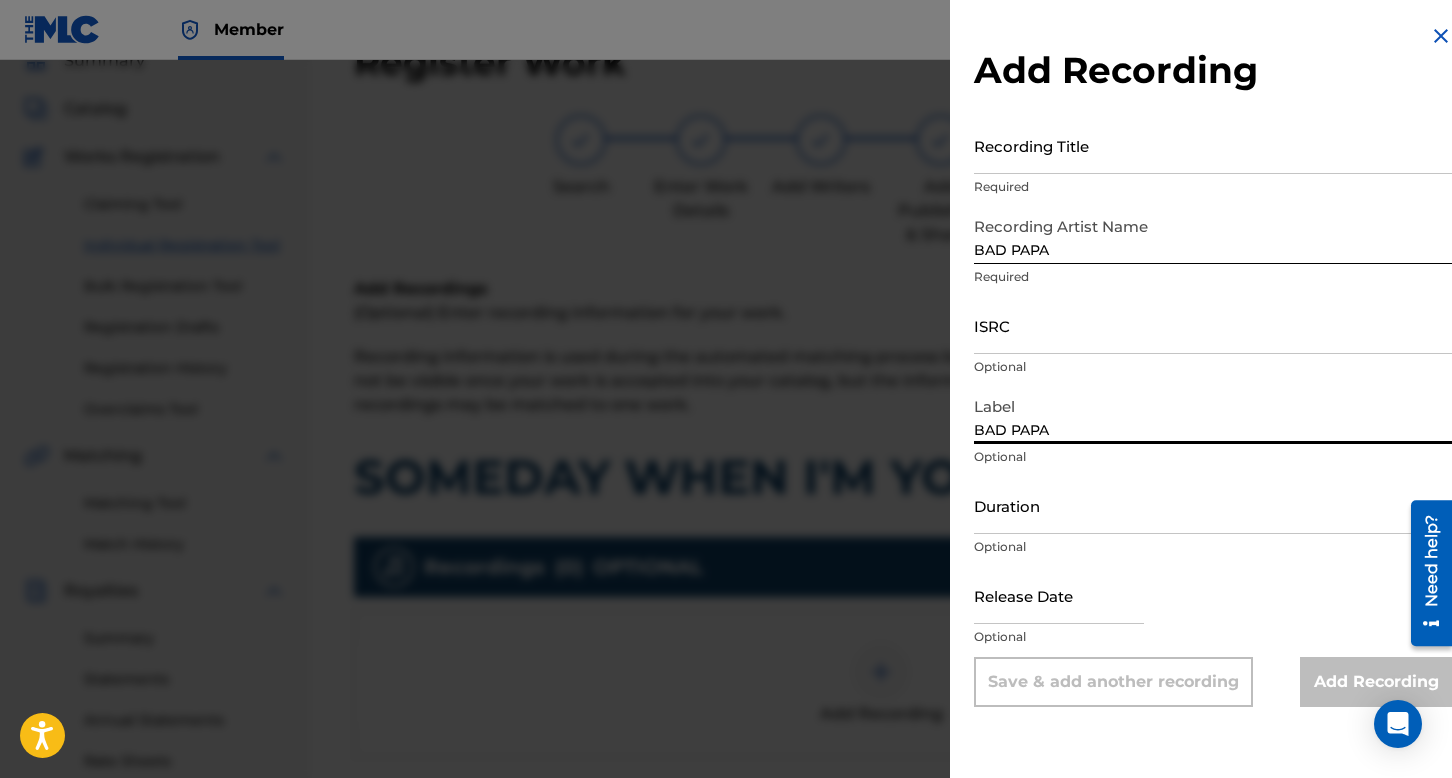type on "BAD PAPA" 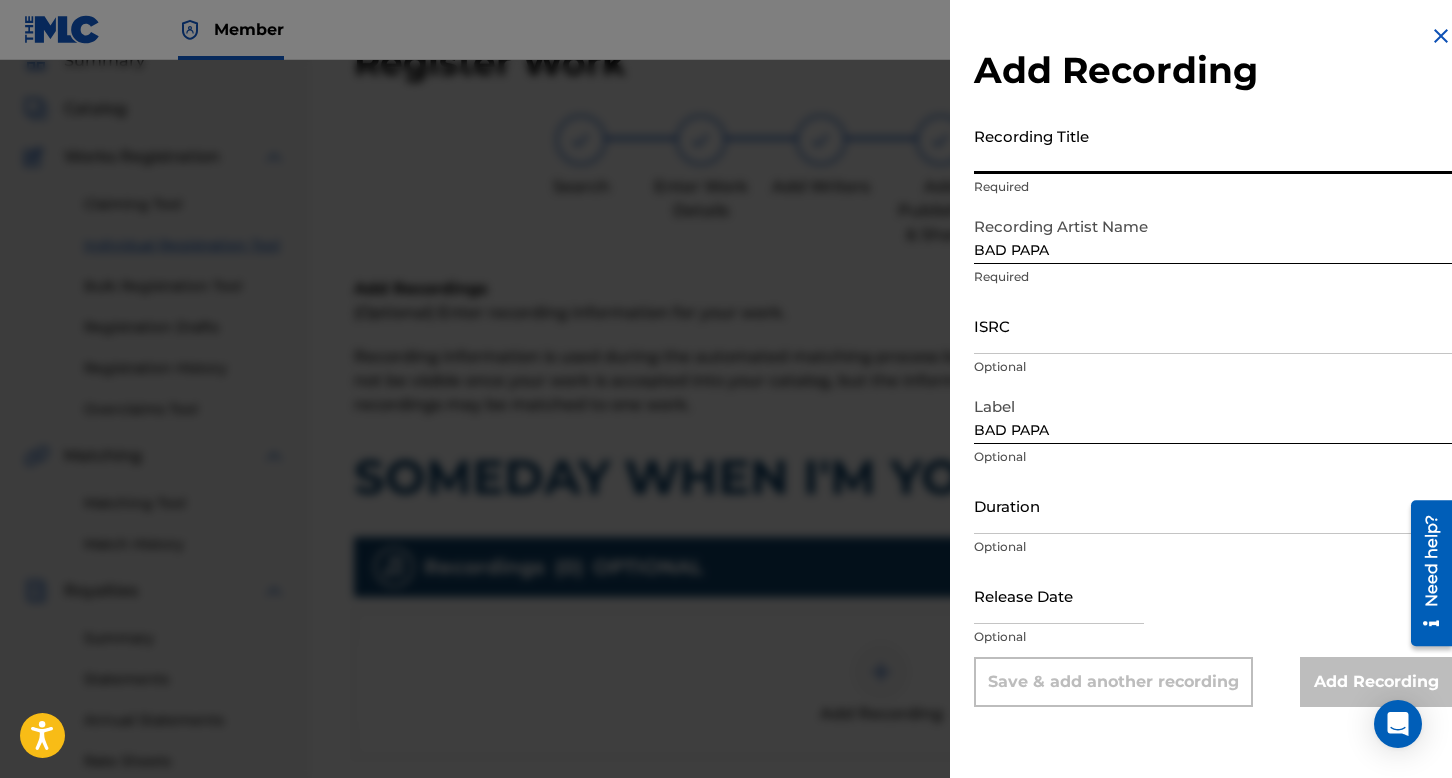 click on "Recording Title" at bounding box center (1213, 145) 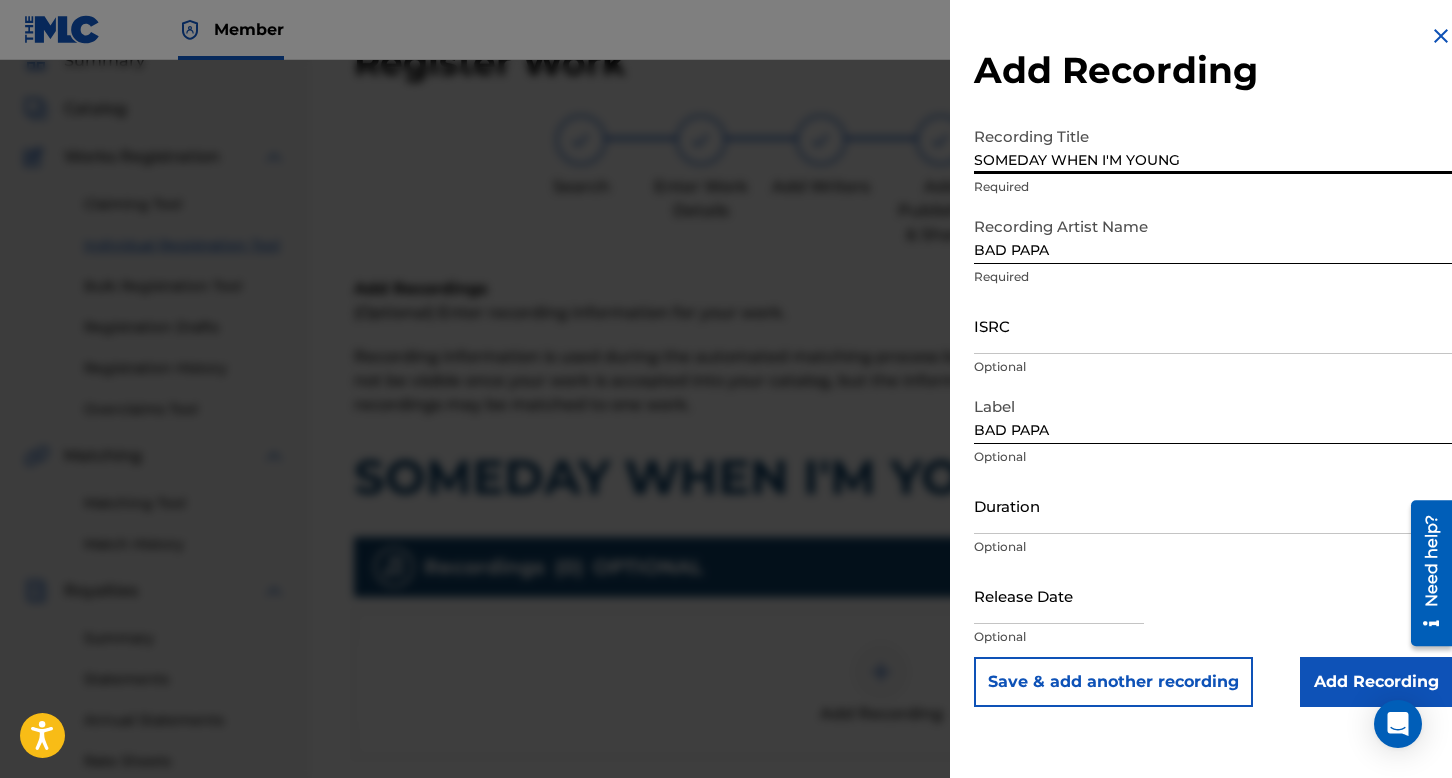 type on "SOMEDAY WHEN I'M YOUNG" 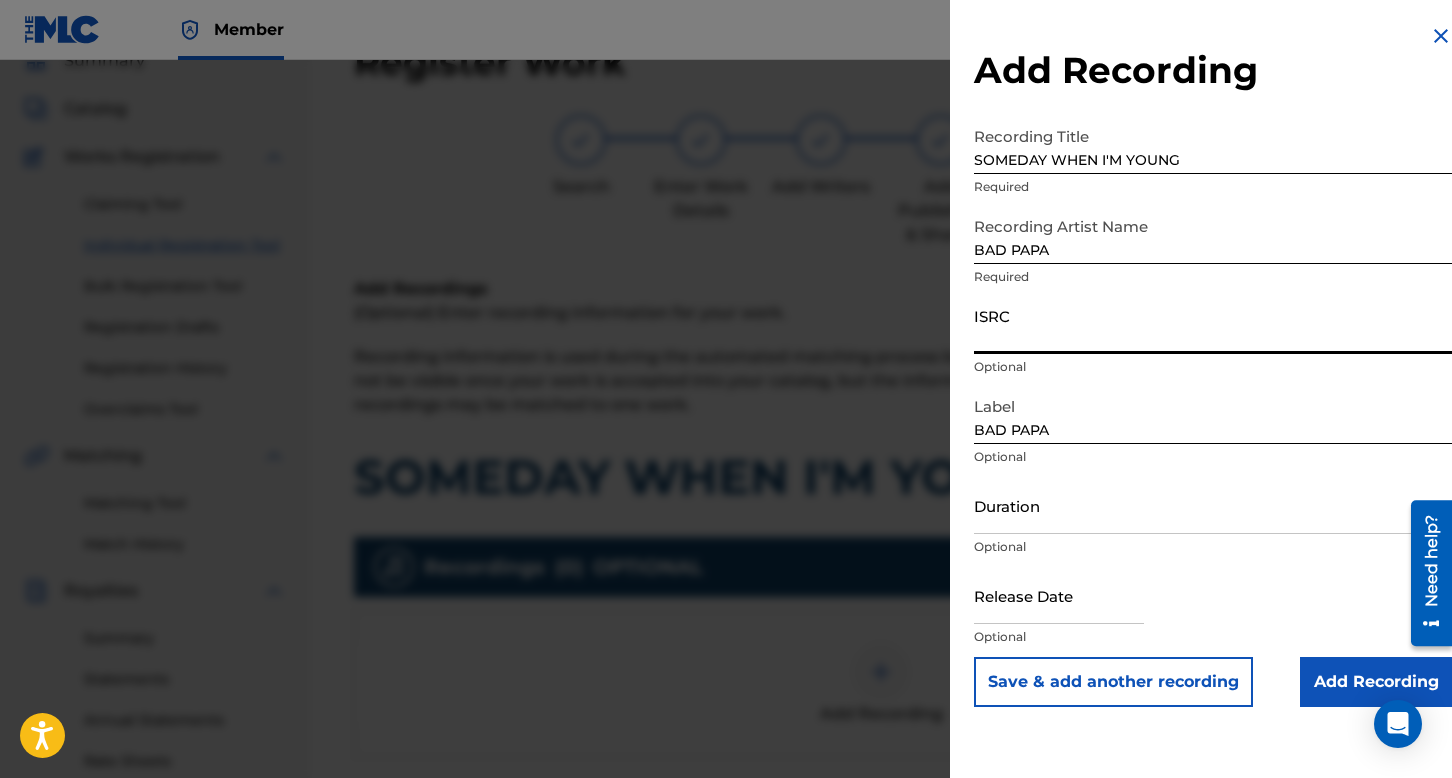 click on "ISRC" at bounding box center [1213, 325] 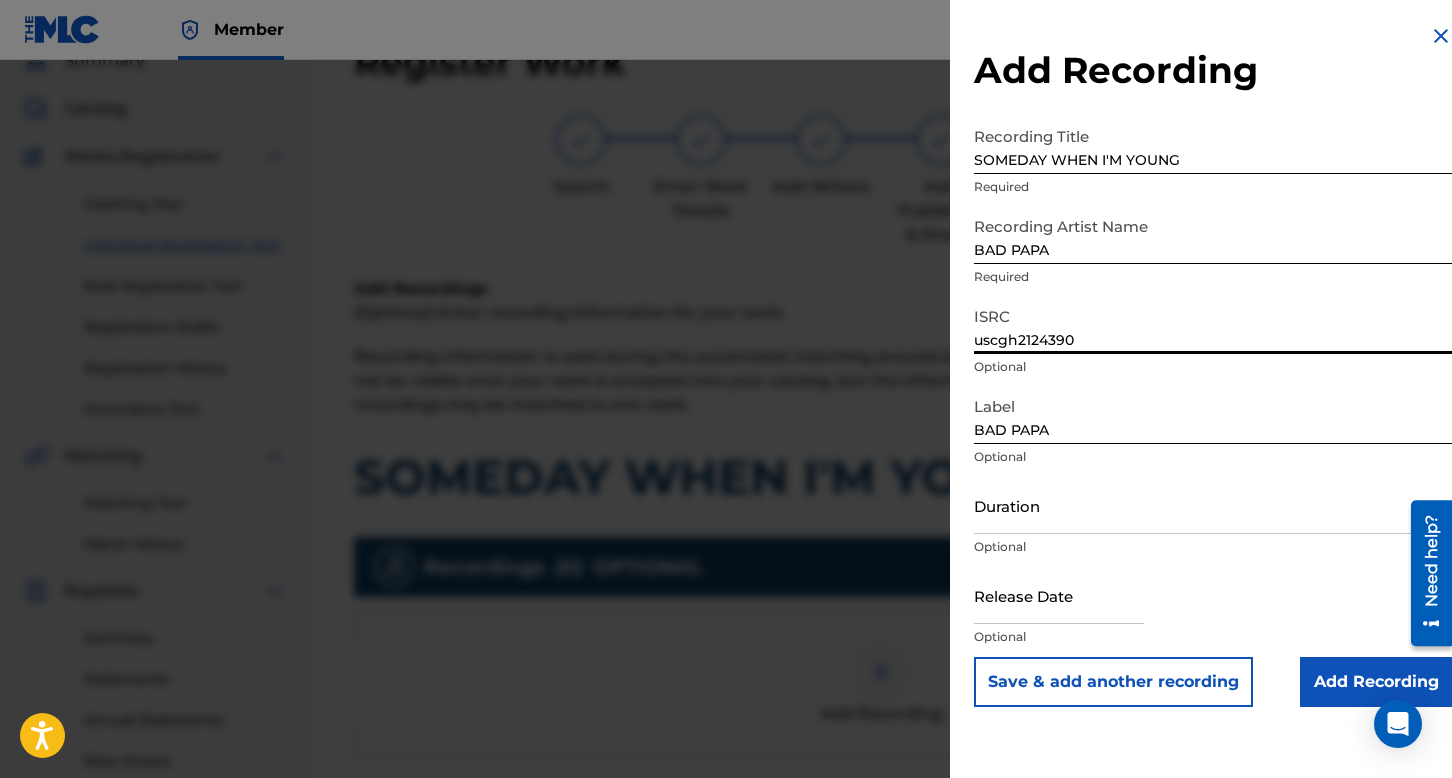 type on "uscgh2124390" 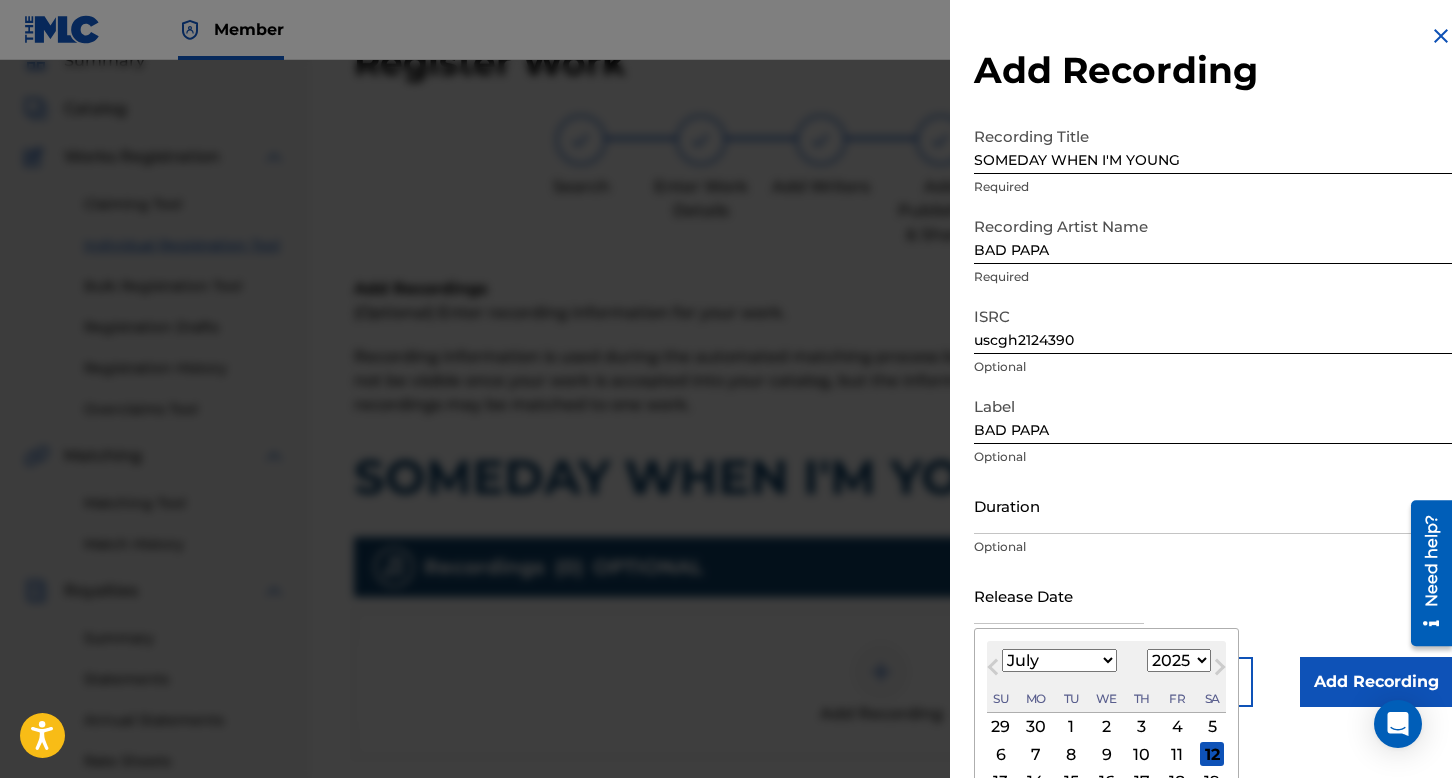 click on "1899 1900 1901 1902 1903 1904 1905 1906 1907 1908 1909 1910 1911 1912 1913 1914 1915 1916 1917 1918 1919 1920 1921 1922 1923 1924 1925 1926 1927 1928 1929 1930 1931 1932 1933 1934 1935 1936 1937 1938 1939 1940 1941 1942 1943 1944 1945 1946 1947 1948 1949 1950 1951 1952 1953 1954 1955 1956 1957 1958 1959 1960 1961 1962 1963 1964 1965 1966 1967 1968 1969 1970 1971 1972 1973 1974 1975 1976 1977 1978 1979 1980 1981 1982 1983 1984 1985 1986 1987 1988 1989 1990 1991 1992 1993 1994 1995 1996 1997 1998 1999 2000 2001 2002 2003 2004 2005 2006 2007 2008 2009 2010 2011 2012 2013 2014 2015 2016 2017 2018 2019 2020 2021 2022 2023 2024 2025 2026 2027 2028 2029 2030 2031 2032 2033 2034 2035 2036 2037 2038 2039 2040 2041 2042 2043 2044 2045 2046 2047 2048 2049 2050 2051 2052 2053 2054 2055 2056 2057 2058 2059 2060 2061 2062 2063 2064 2065 2066 2067 2068 2069 2070 2071 2072 2073 2074 2075 2076 2077 2078 2079 2080 2081 2082 2083 2084 2085 2086 2087 2088 2089 2090 2091 2092 2093 2094 2095 2096 2097 2098 2099 2100" at bounding box center [1179, 660] 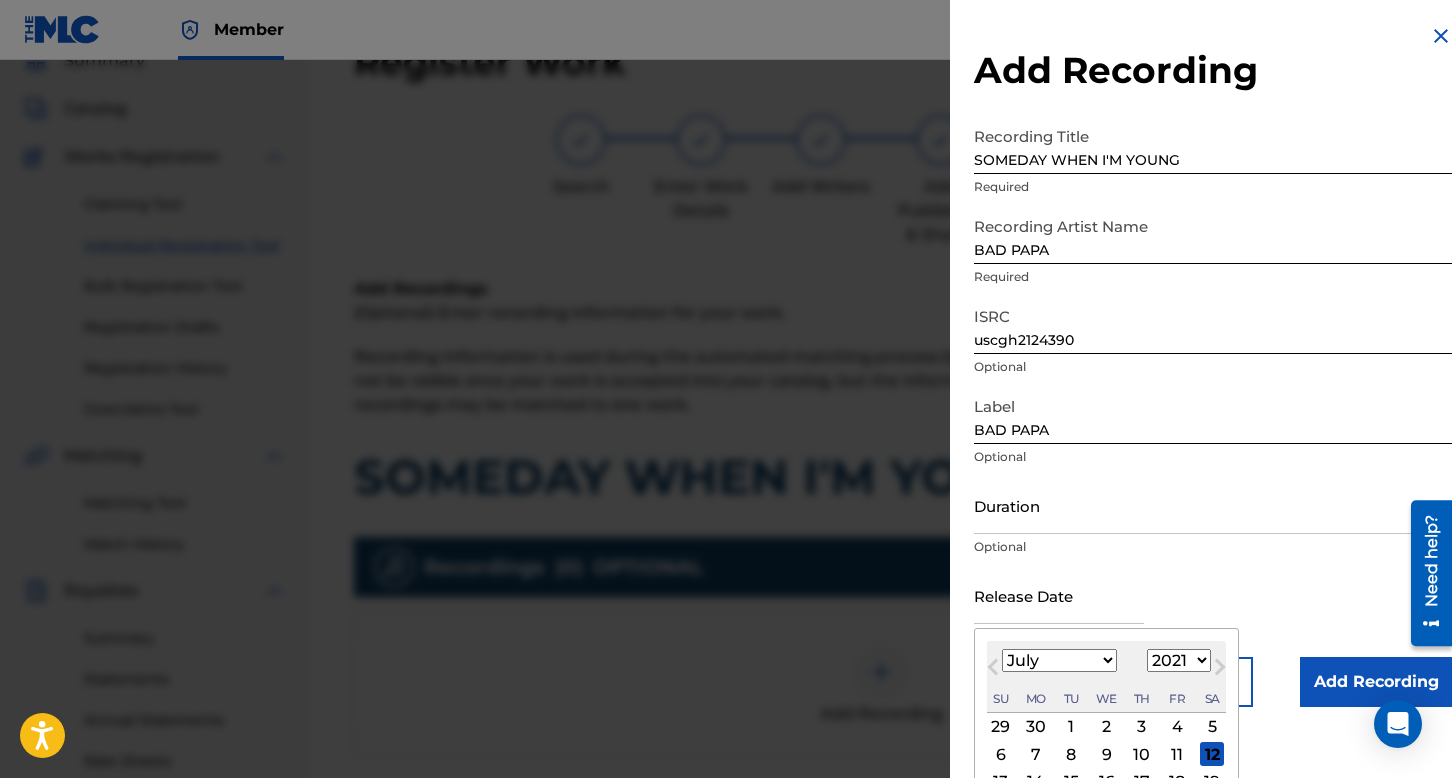 click on "1899 1900 1901 1902 1903 1904 1905 1906 1907 1908 1909 1910 1911 1912 1913 1914 1915 1916 1917 1918 1919 1920 1921 1922 1923 1924 1925 1926 1927 1928 1929 1930 1931 1932 1933 1934 1935 1936 1937 1938 1939 1940 1941 1942 1943 1944 1945 1946 1947 1948 1949 1950 1951 1952 1953 1954 1955 1956 1957 1958 1959 1960 1961 1962 1963 1964 1965 1966 1967 1968 1969 1970 1971 1972 1973 1974 1975 1976 1977 1978 1979 1980 1981 1982 1983 1984 1985 1986 1987 1988 1989 1990 1991 1992 1993 1994 1995 1996 1997 1998 1999 2000 2001 2002 2003 2004 2005 2006 2007 2008 2009 2010 2011 2012 2013 2014 2015 2016 2017 2018 2019 2020 2021 2022 2023 2024 2025 2026 2027 2028 2029 2030 2031 2032 2033 2034 2035 2036 2037 2038 2039 2040 2041 2042 2043 2044 2045 2046 2047 2048 2049 2050 2051 2052 2053 2054 2055 2056 2057 2058 2059 2060 2061 2062 2063 2064 2065 2066 2067 2068 2069 2070 2071 2072 2073 2074 2075 2076 2077 2078 2079 2080 2081 2082 2083 2084 2085 2086 2087 2088 2089 2090 2091 2092 2093 2094 2095 2096 2097 2098 2099 2100" at bounding box center [1179, 660] 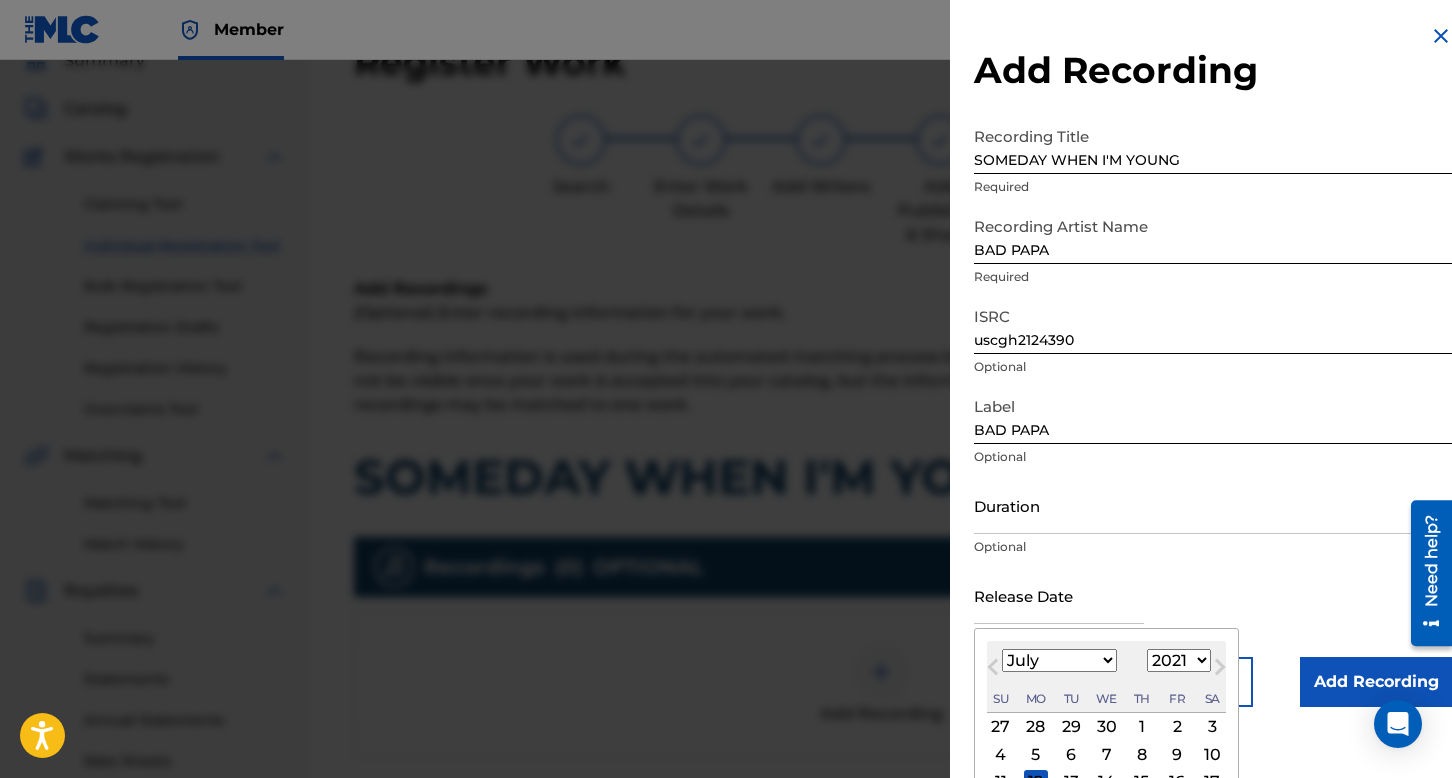 click on "January February March April May June July August September October November December" at bounding box center (1059, 660) 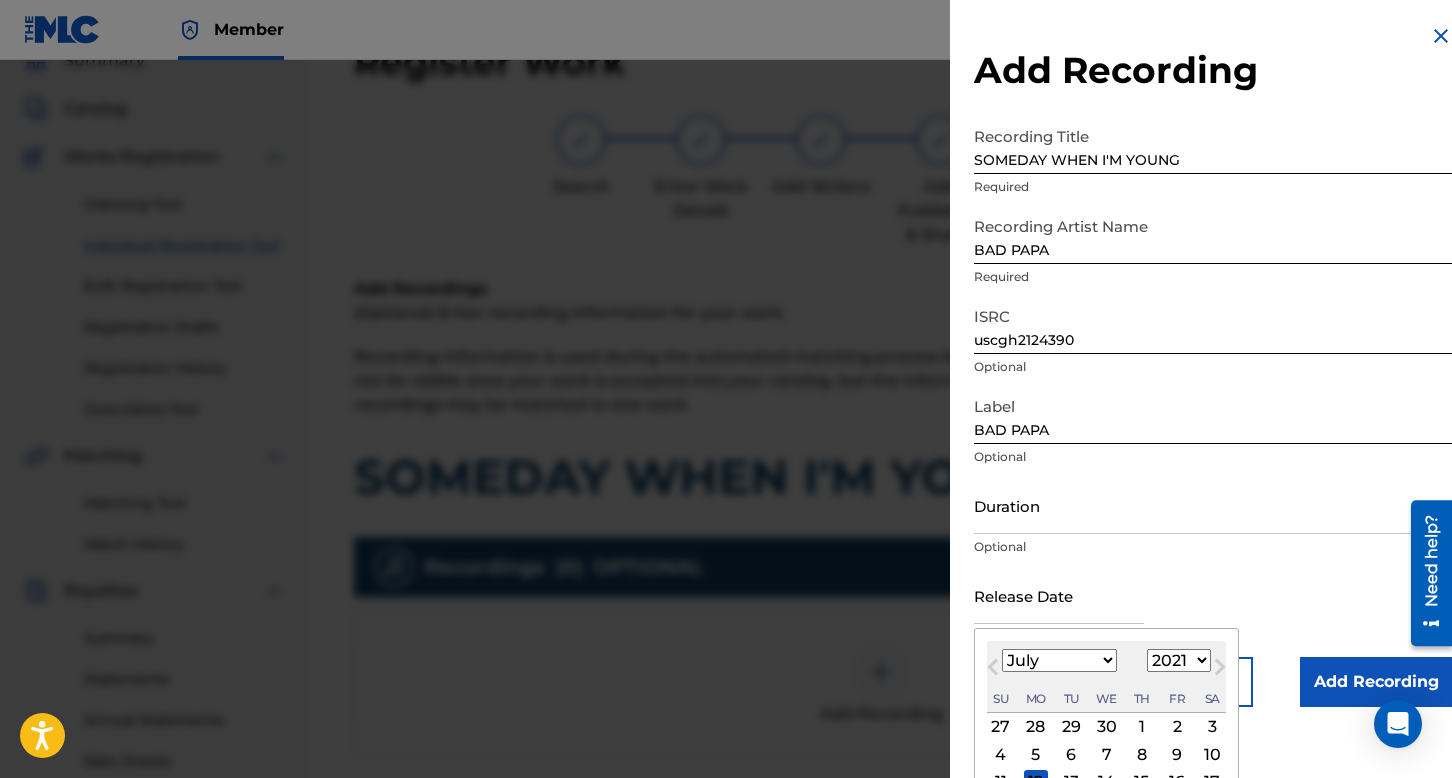 select on "1" 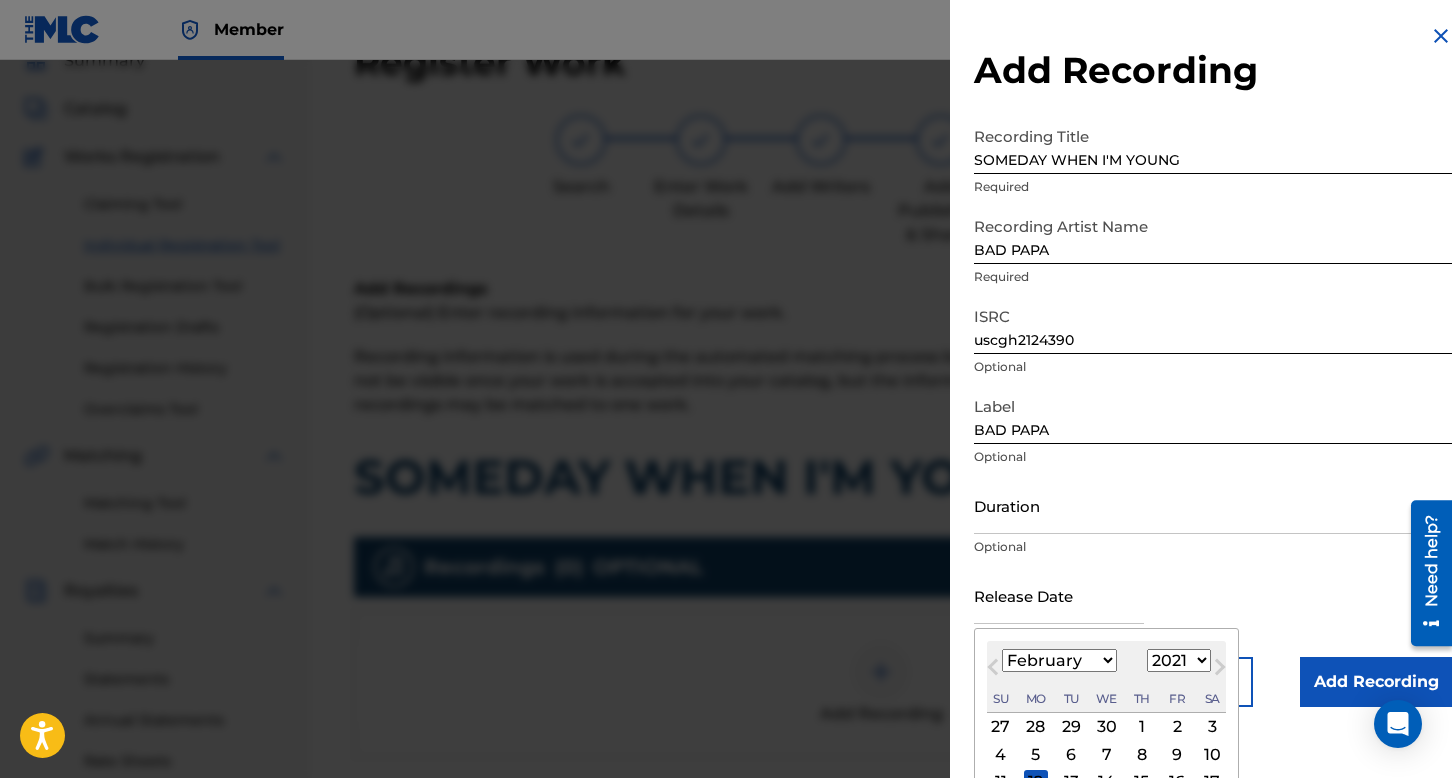 click on "January February March April May June July August September October November December" at bounding box center [1059, 660] 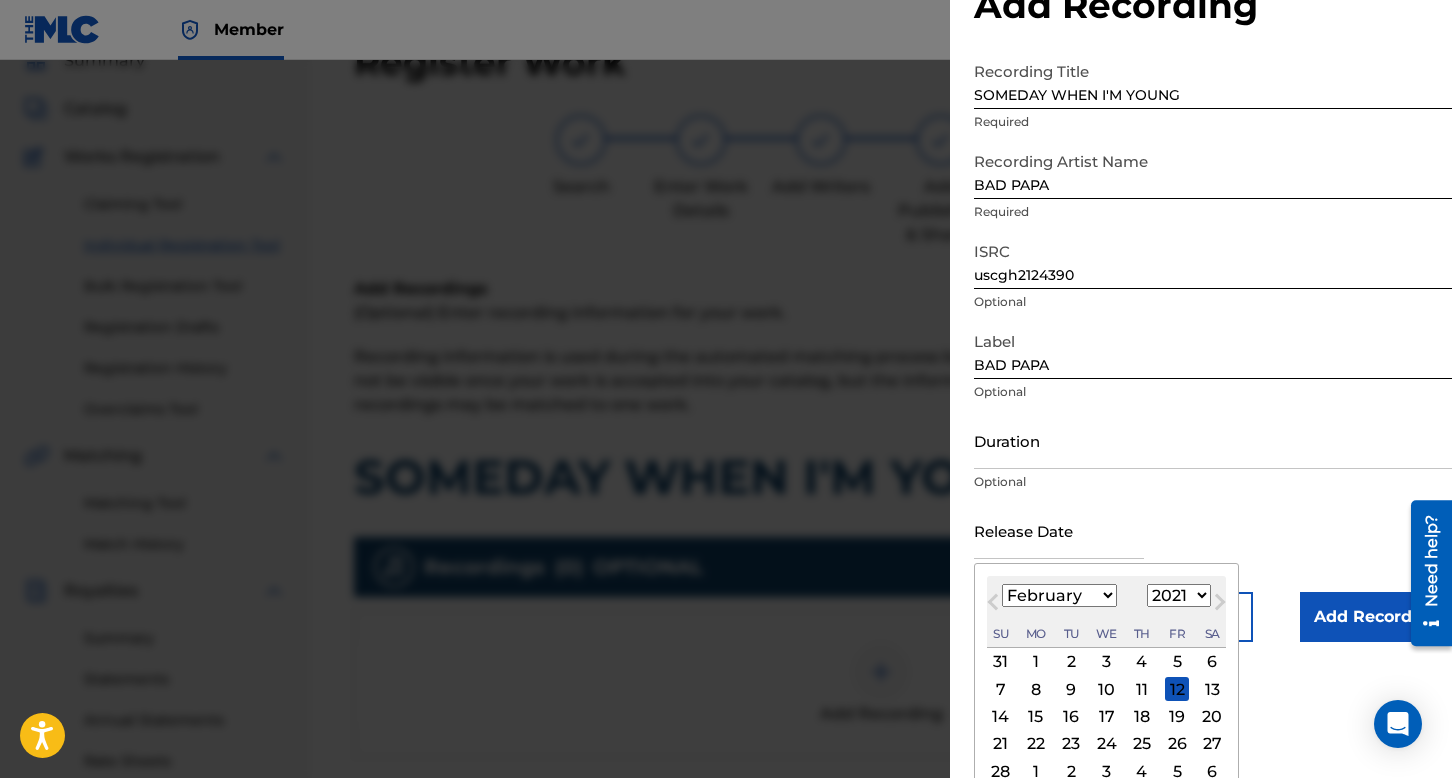 scroll, scrollTop: 112, scrollLeft: 0, axis: vertical 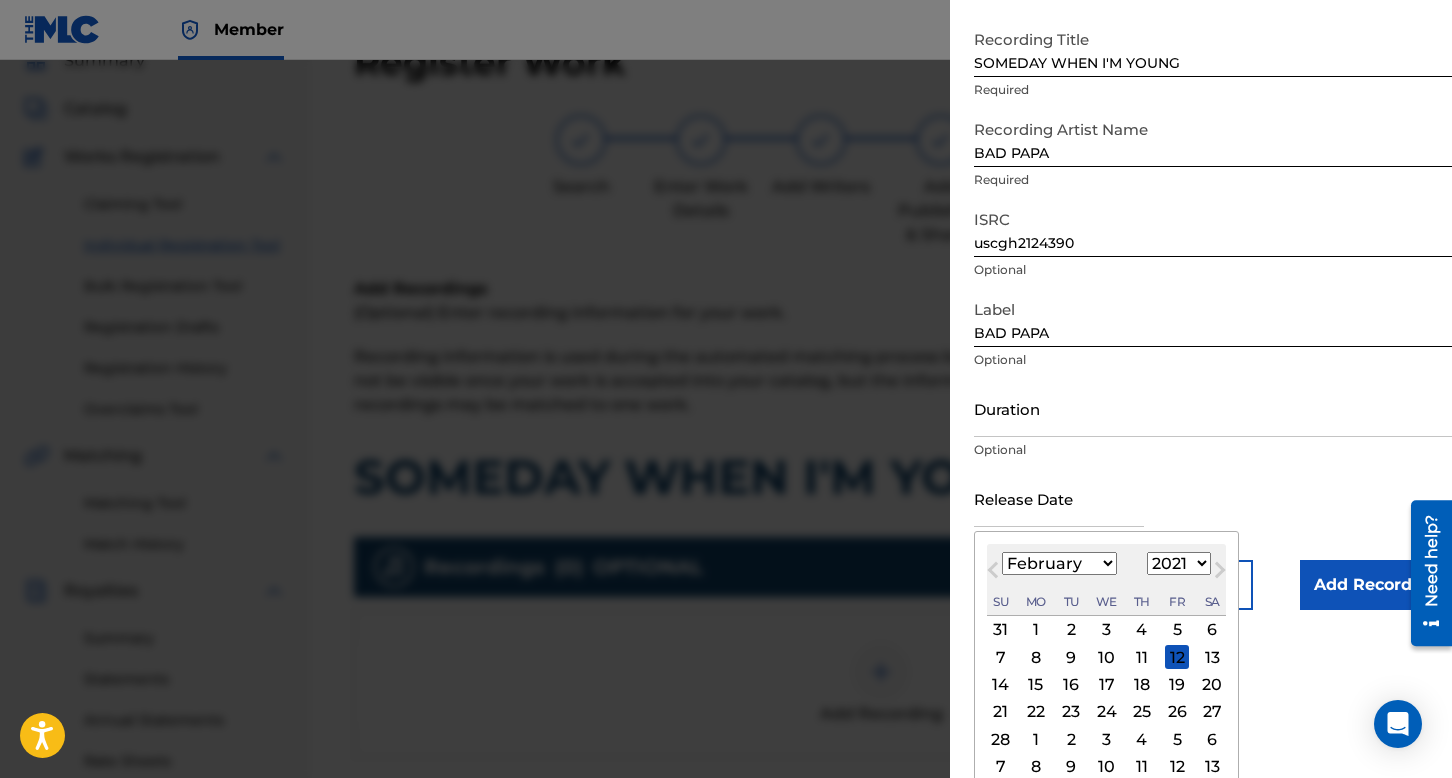 click on "18" at bounding box center [1142, 685] 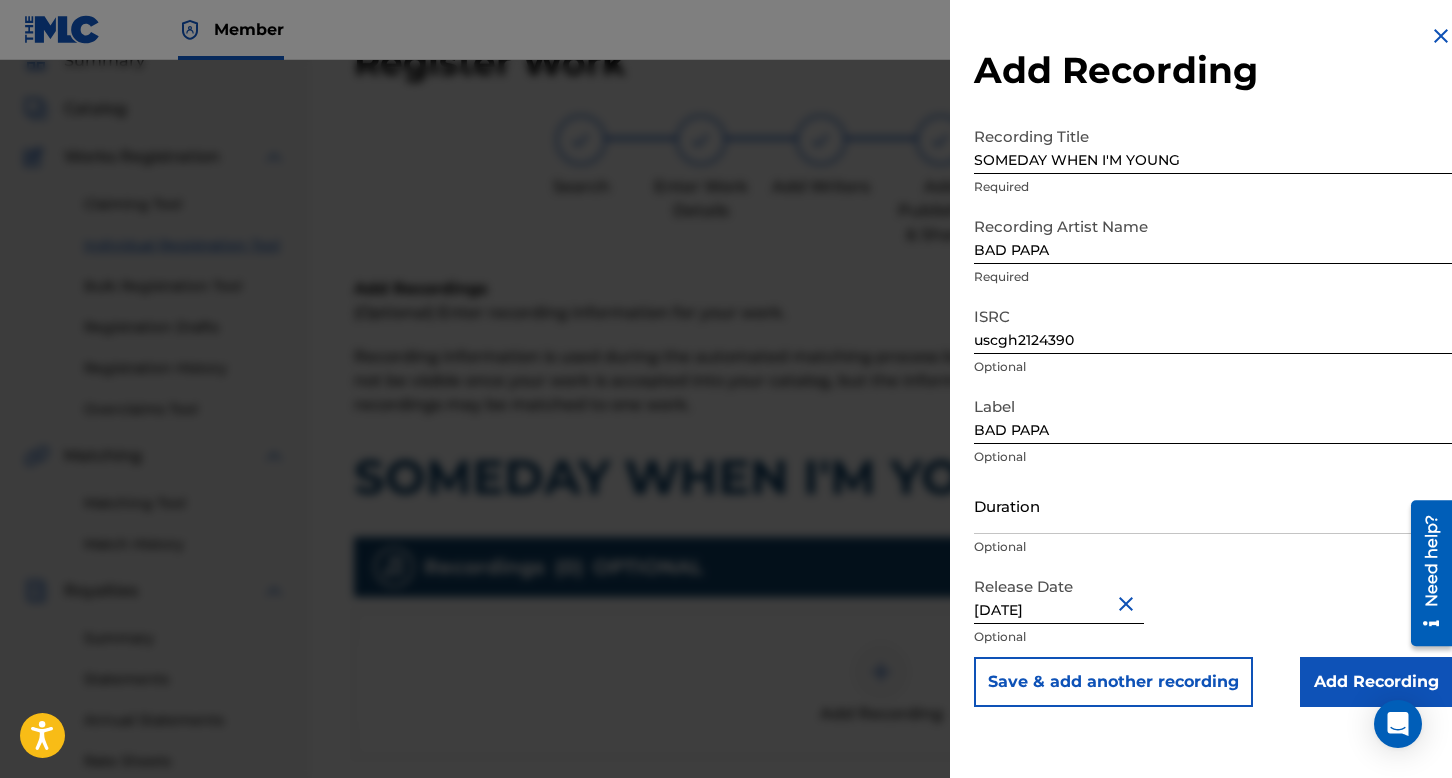 type on "[DATE]" 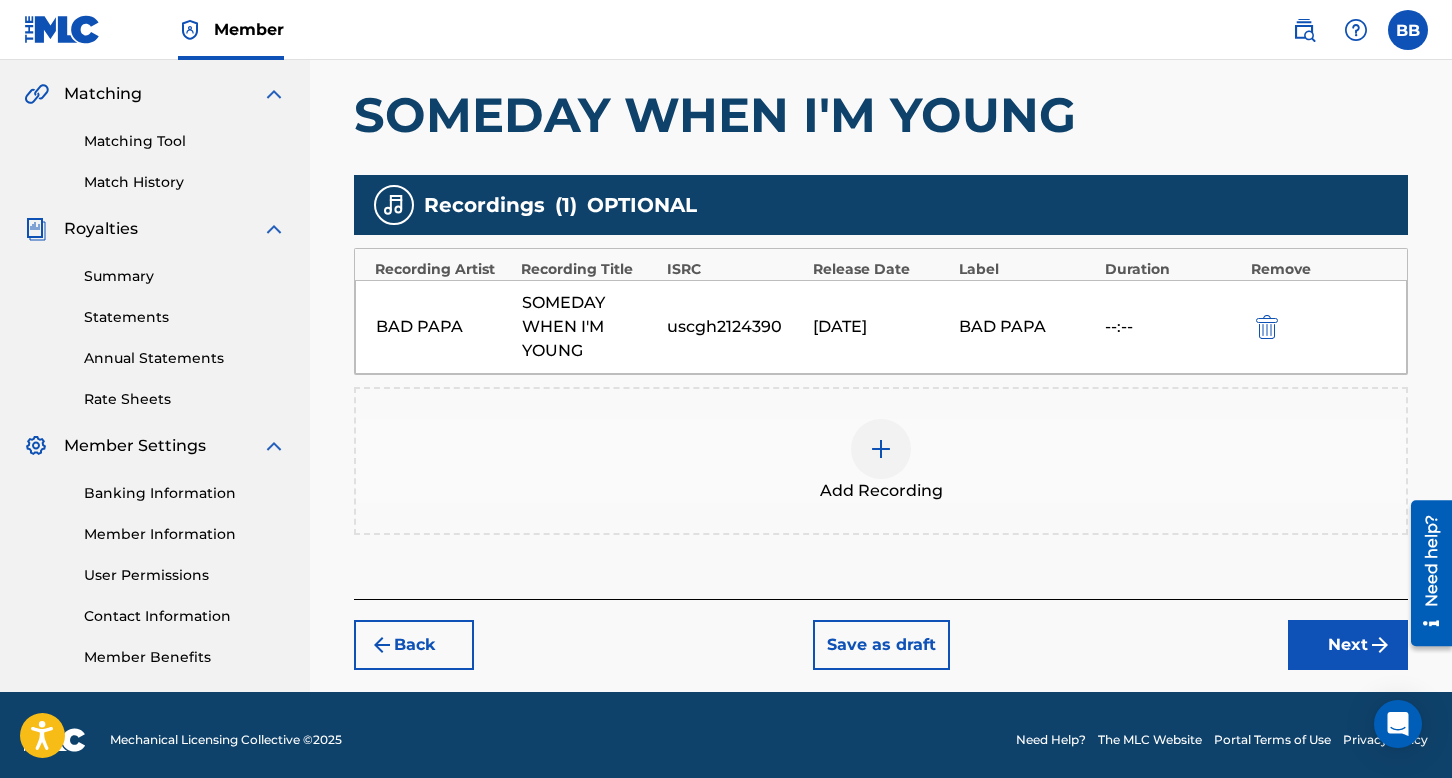 scroll, scrollTop: 462, scrollLeft: 0, axis: vertical 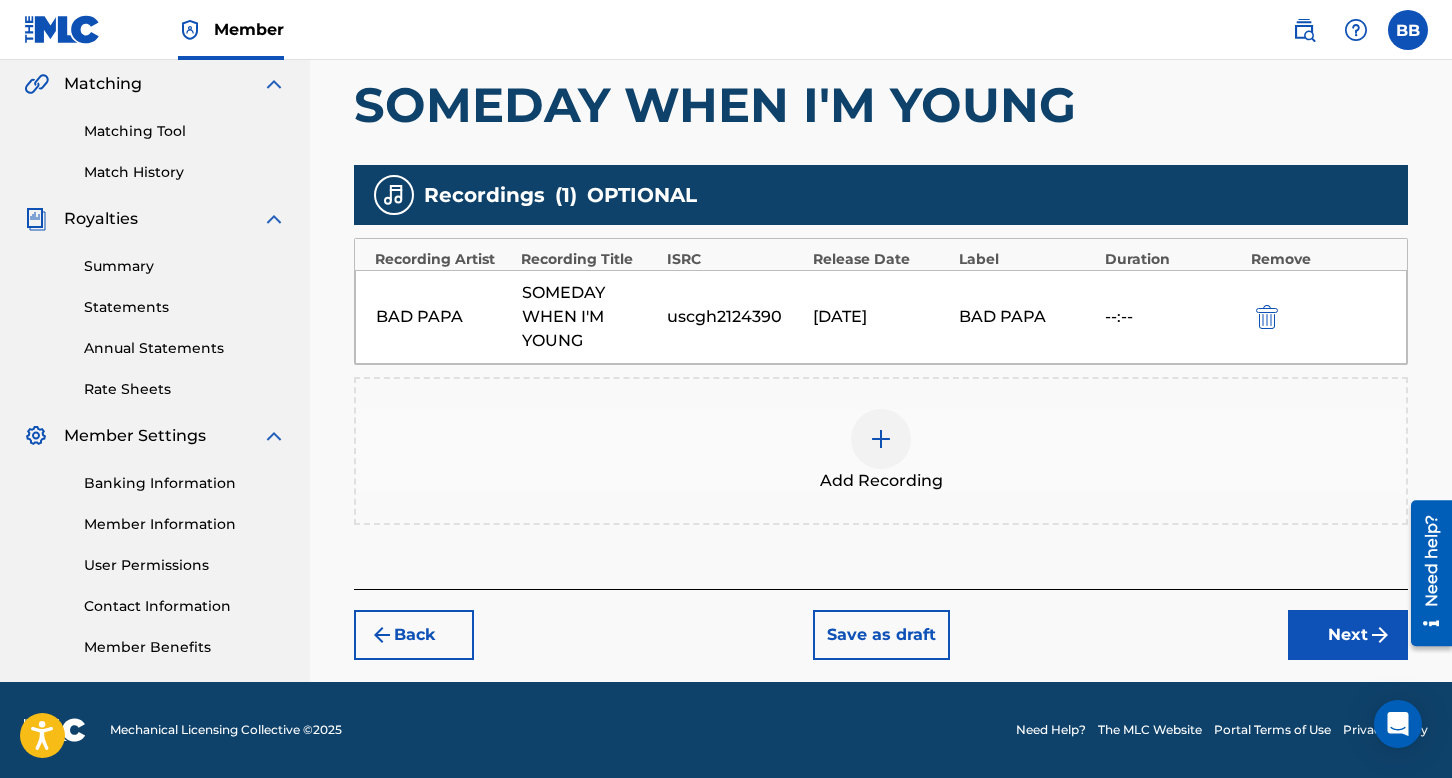 click on "Next" at bounding box center (1348, 635) 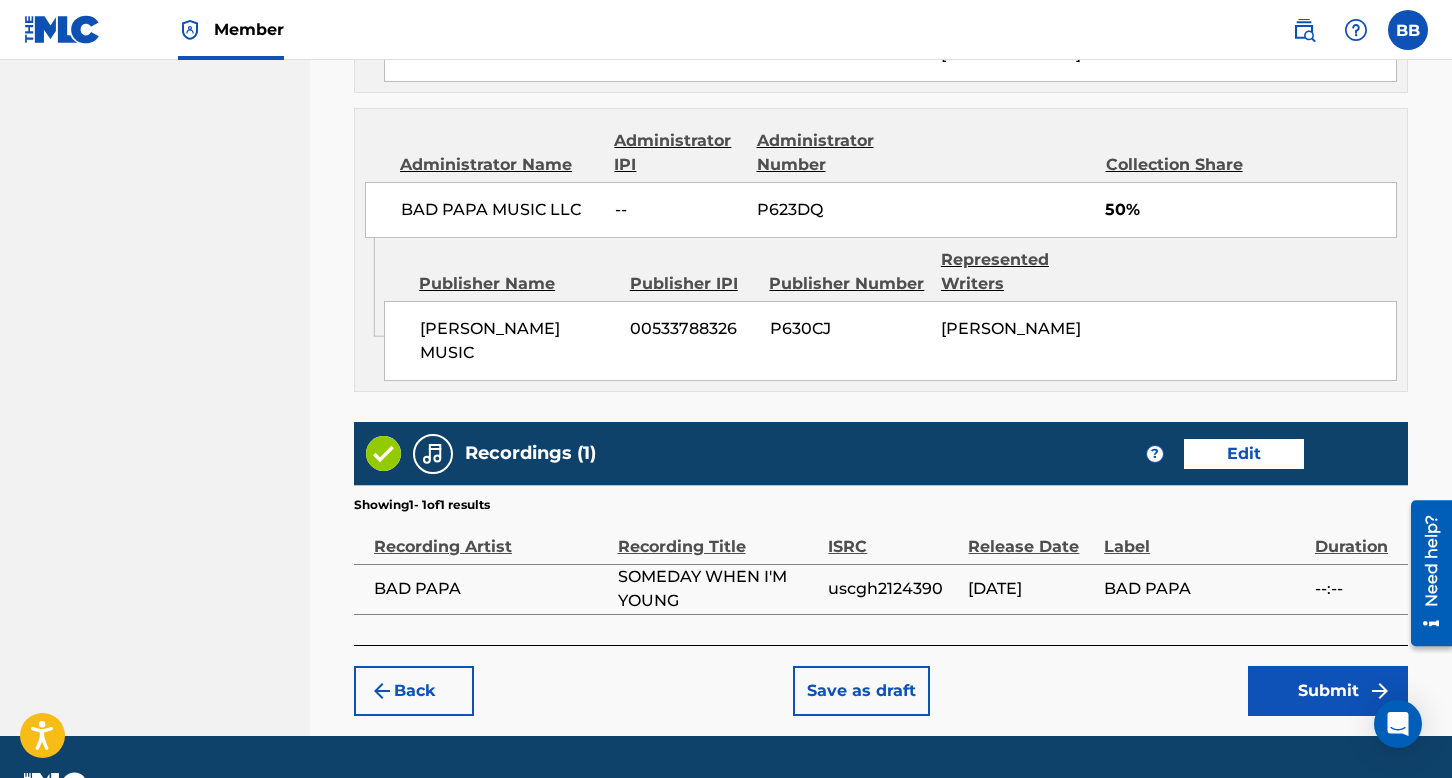scroll, scrollTop: 1372, scrollLeft: 0, axis: vertical 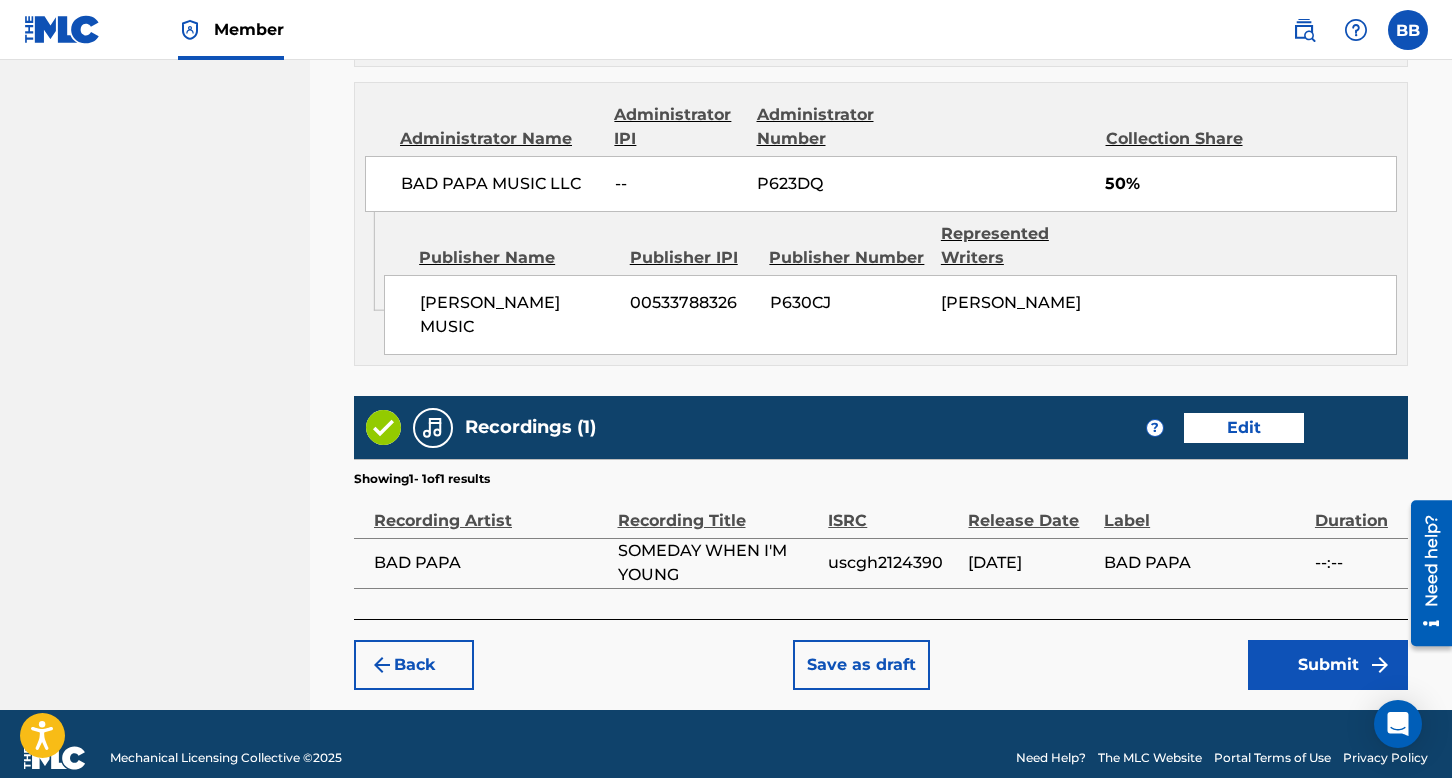click on "Submit" at bounding box center (1328, 665) 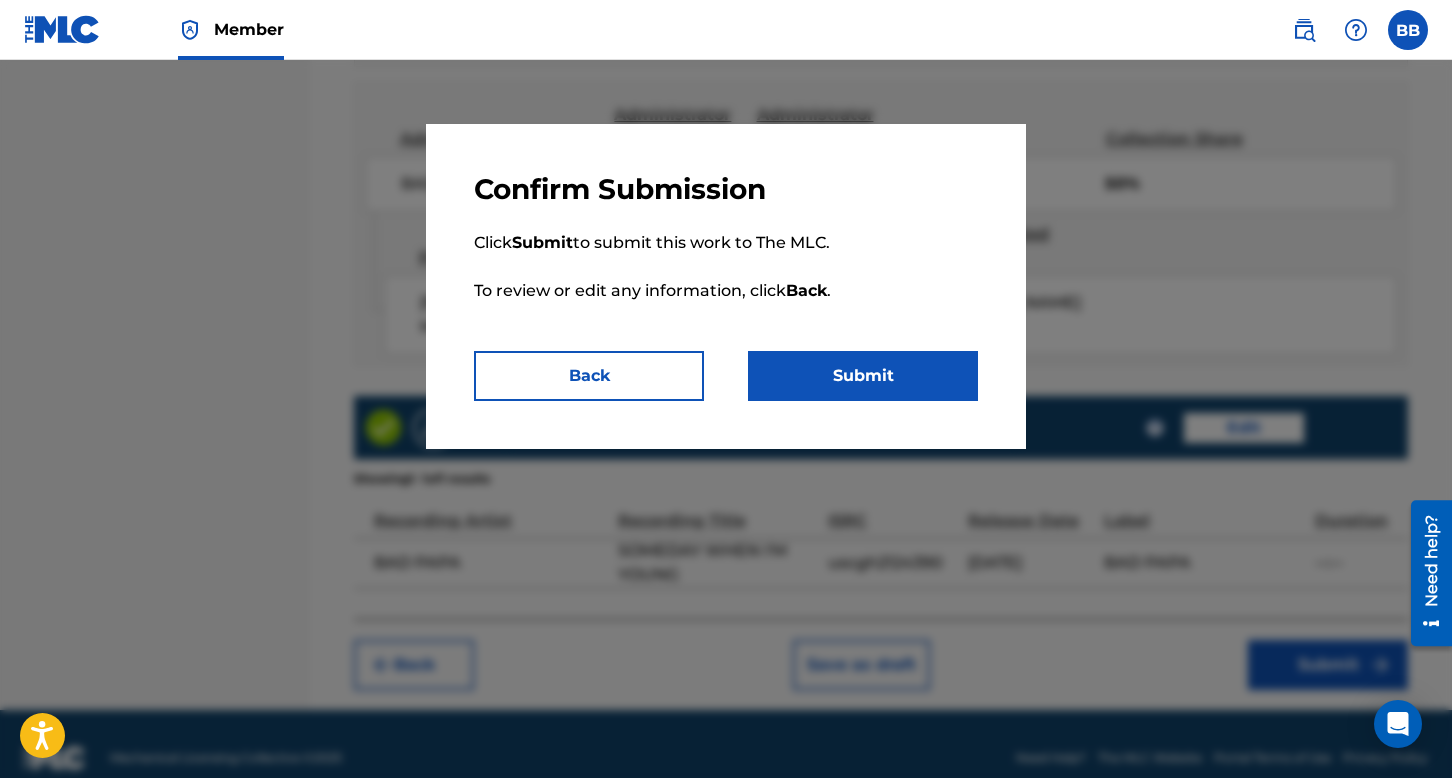 click on "Submit" at bounding box center (863, 376) 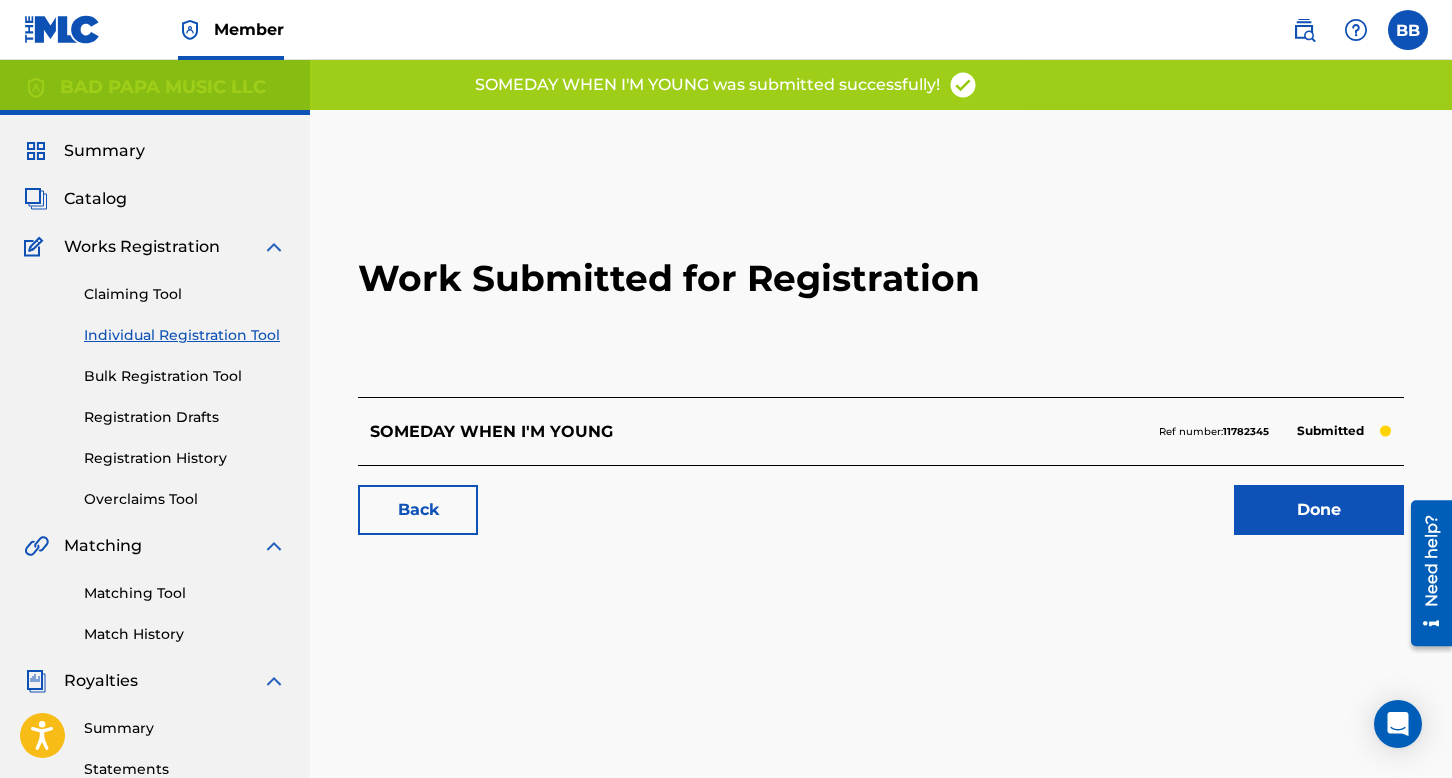 click on "Done" at bounding box center (1319, 510) 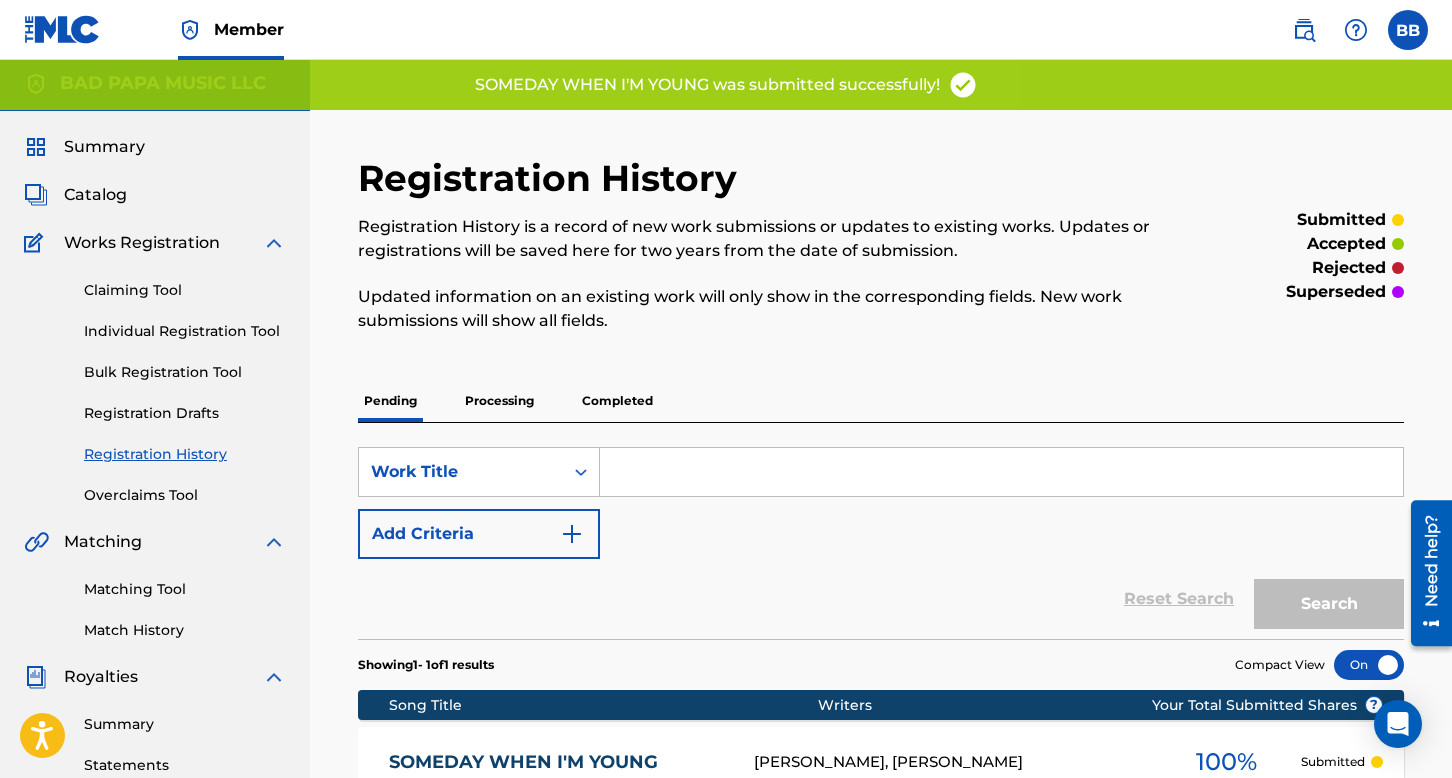 scroll, scrollTop: 0, scrollLeft: 0, axis: both 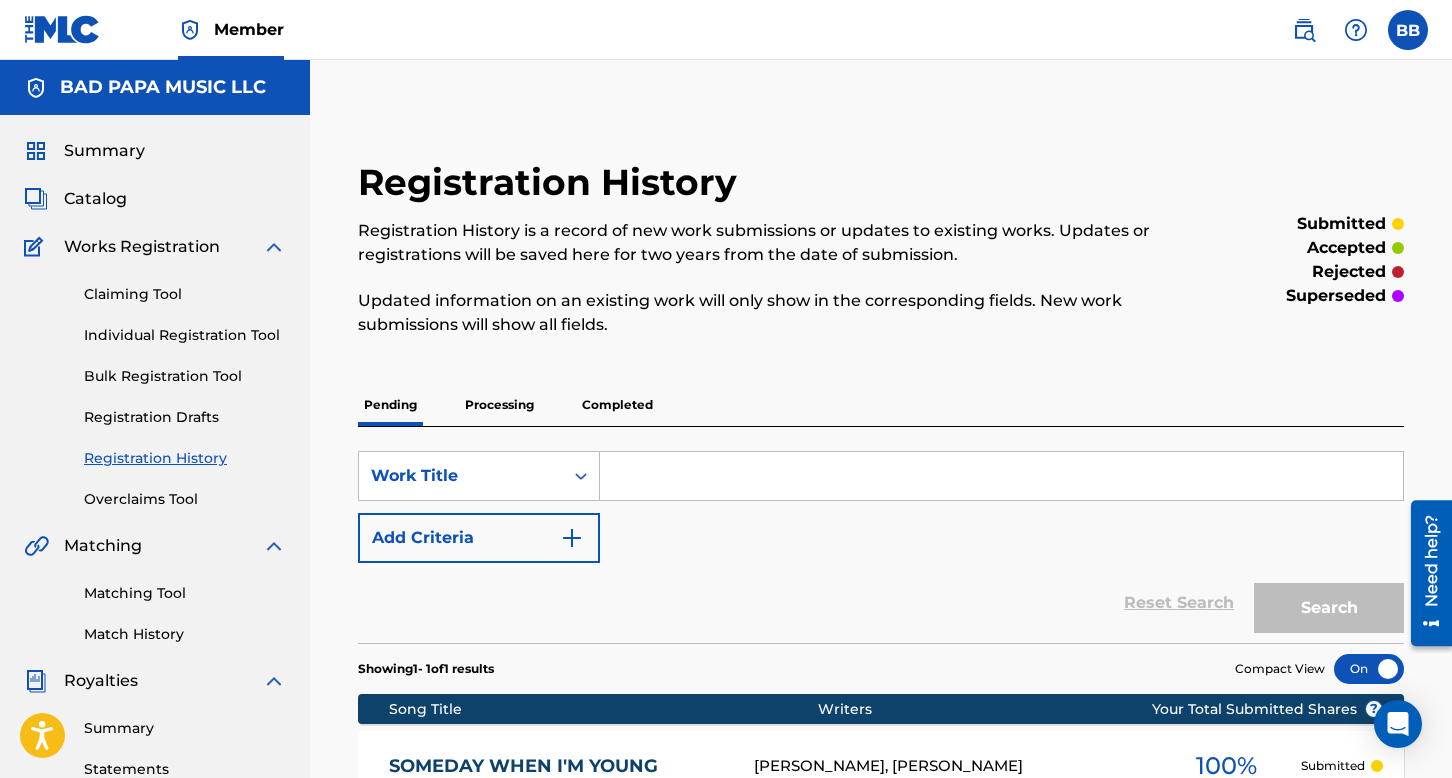 click on "Individual Registration Tool" at bounding box center (185, 335) 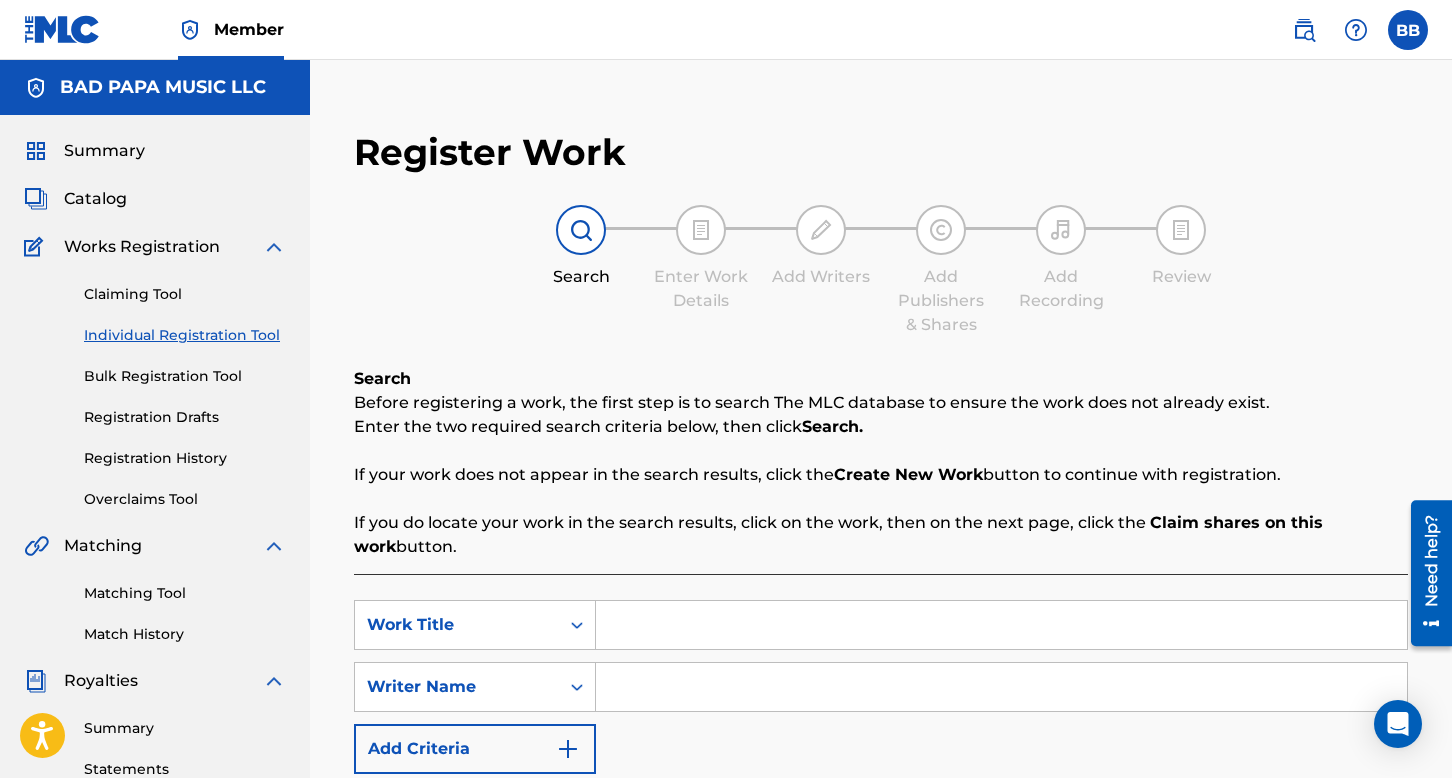 click at bounding box center (1001, 625) 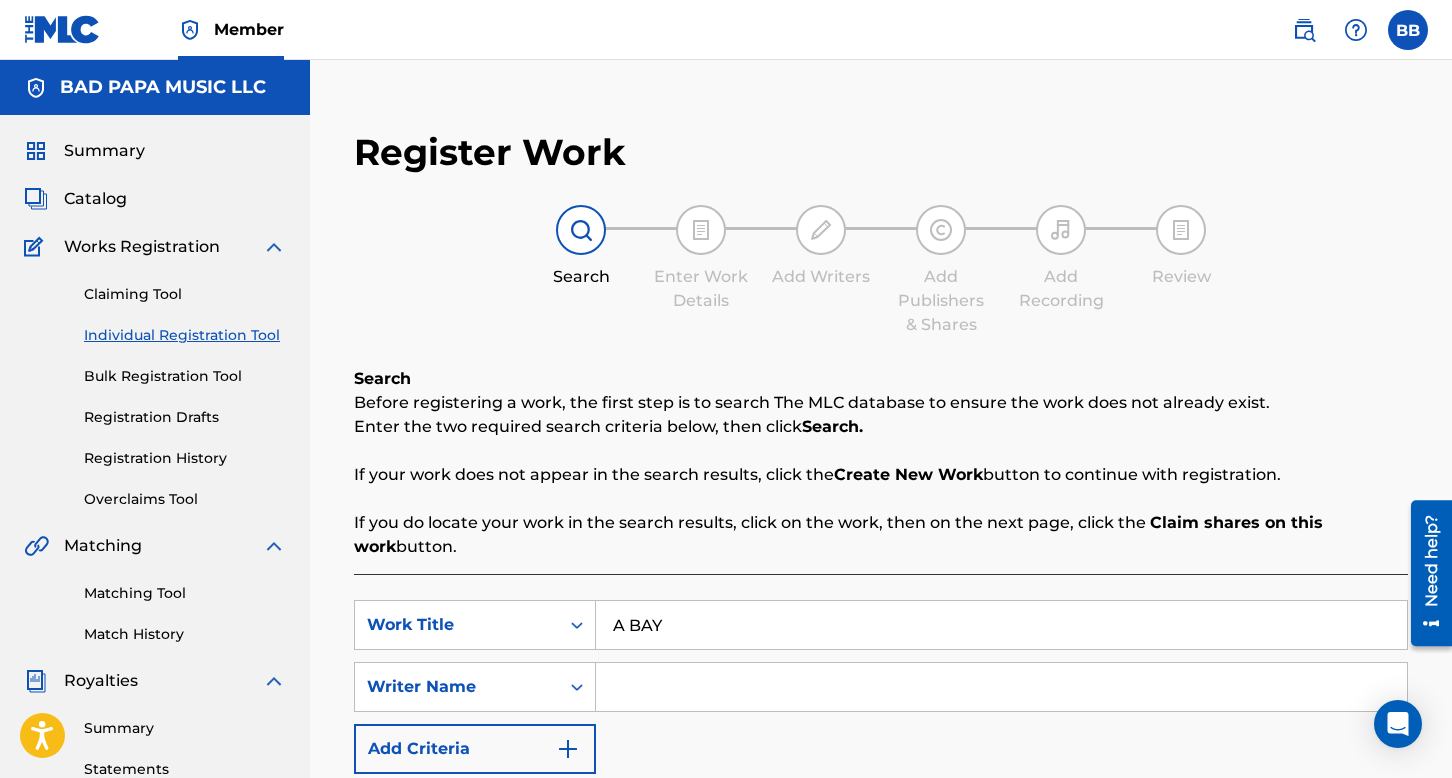 type on "A BAY" 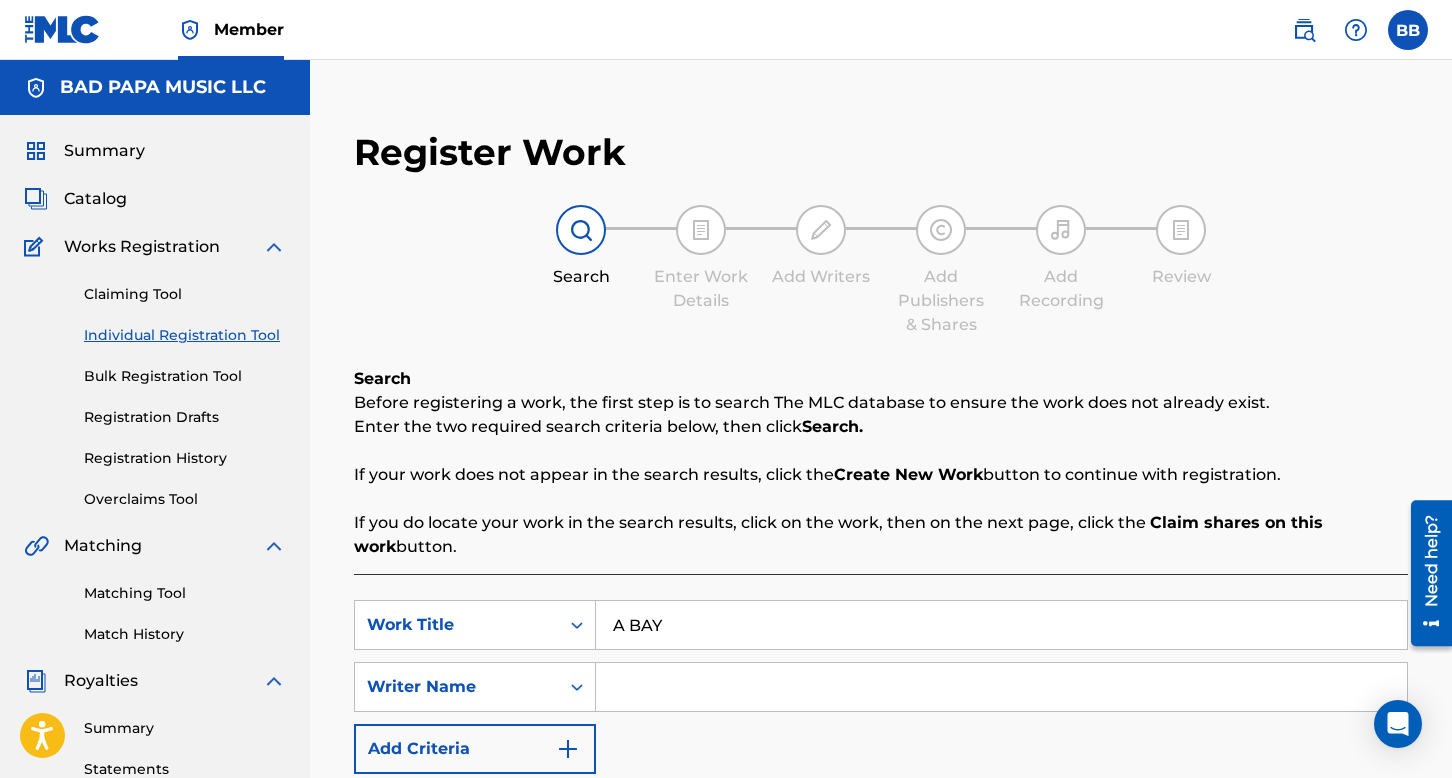 click at bounding box center [1001, 687] 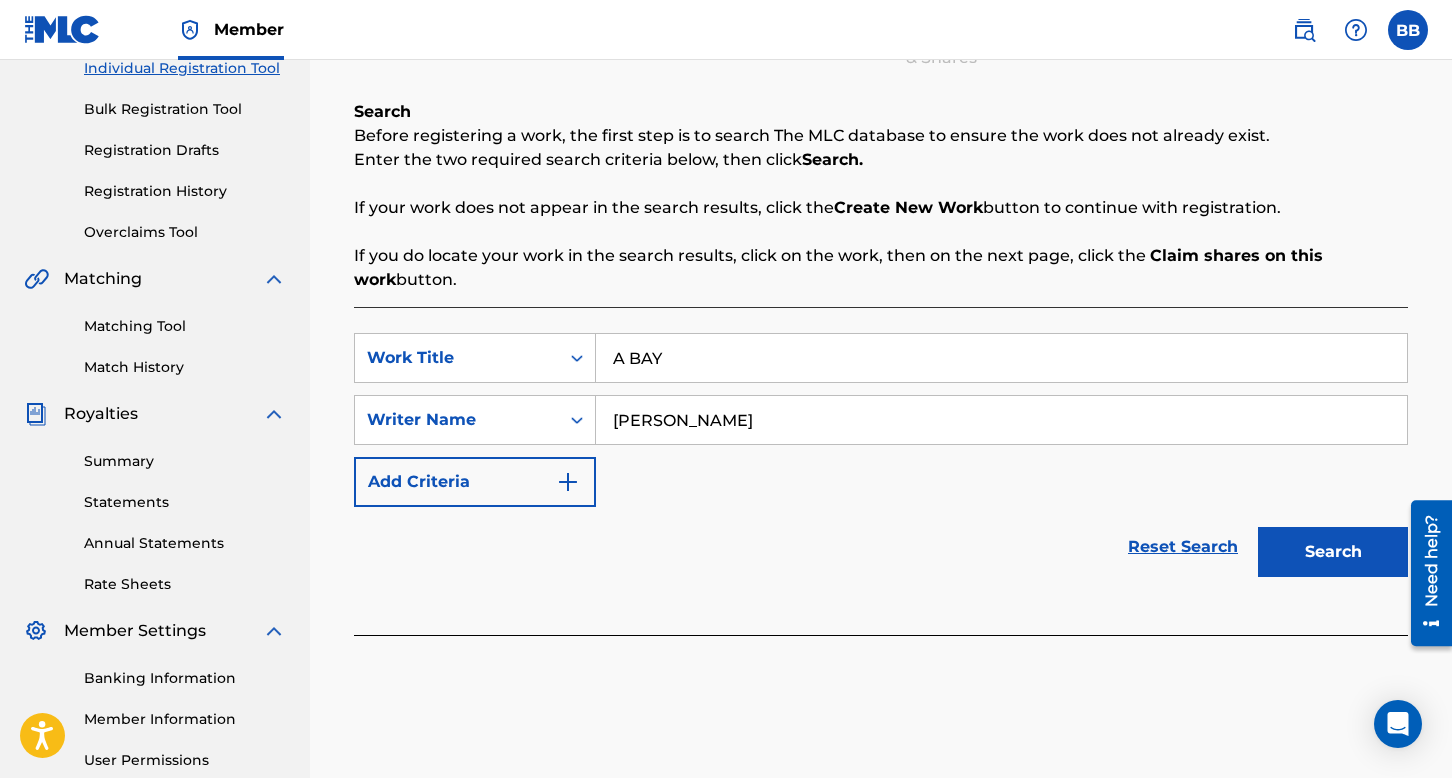 scroll, scrollTop: 300, scrollLeft: 0, axis: vertical 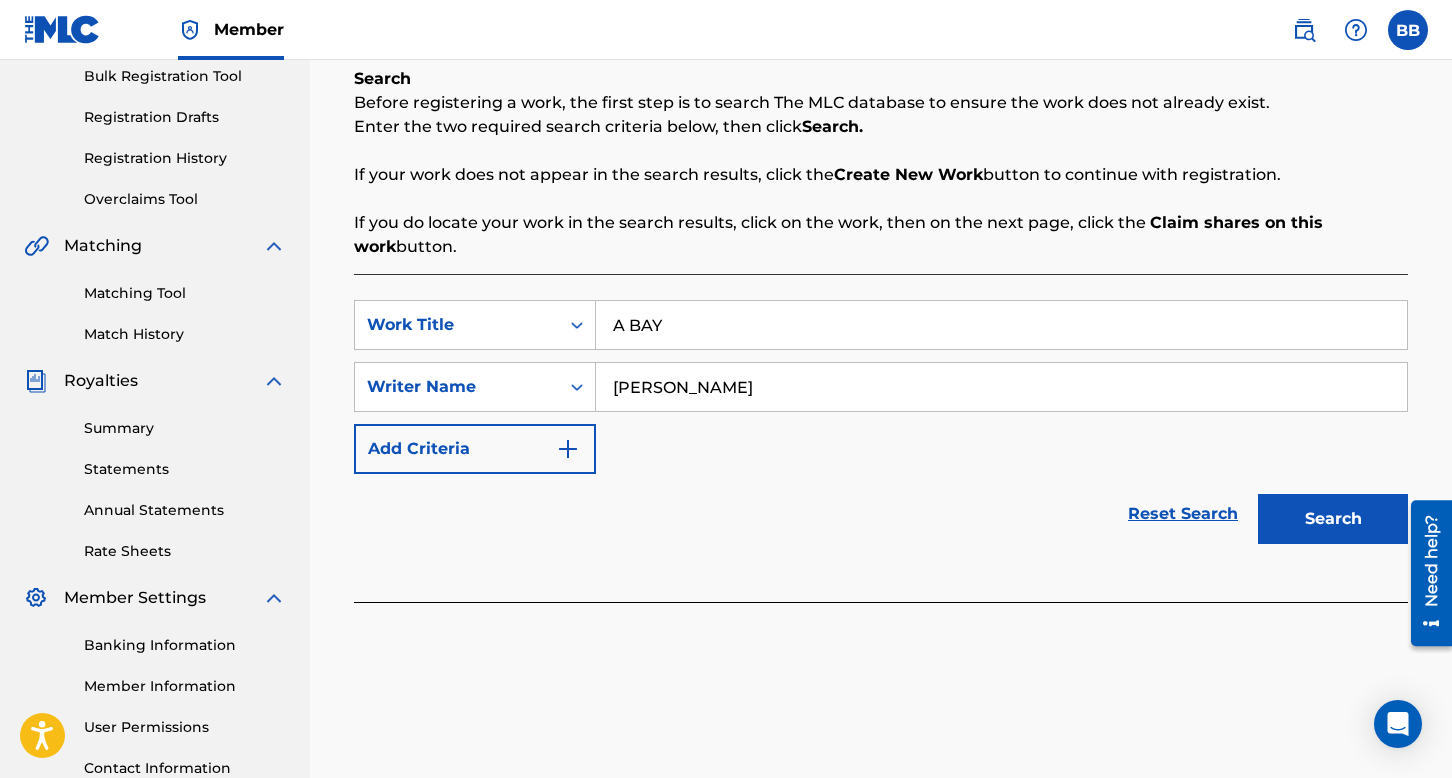 type on "[PERSON_NAME]" 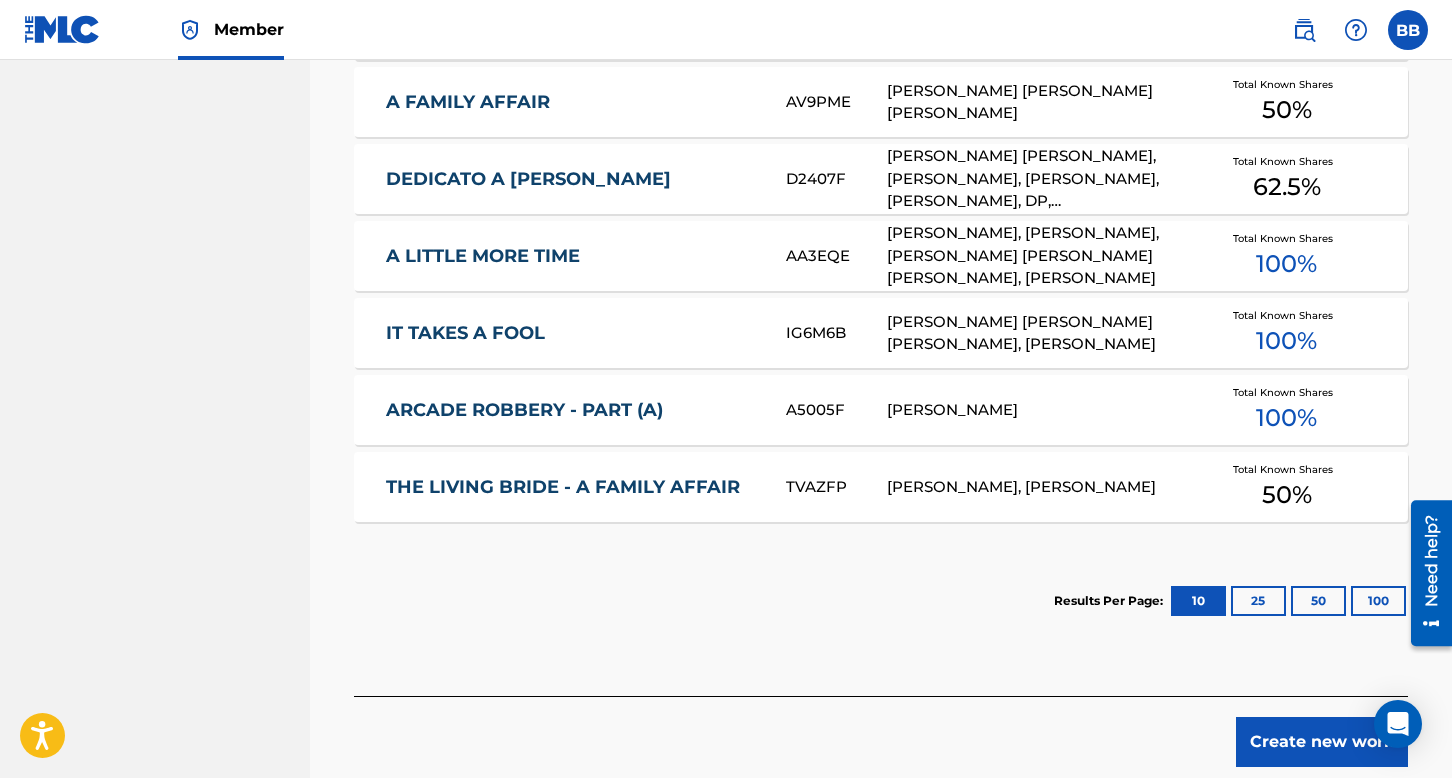 scroll, scrollTop: 1100, scrollLeft: 0, axis: vertical 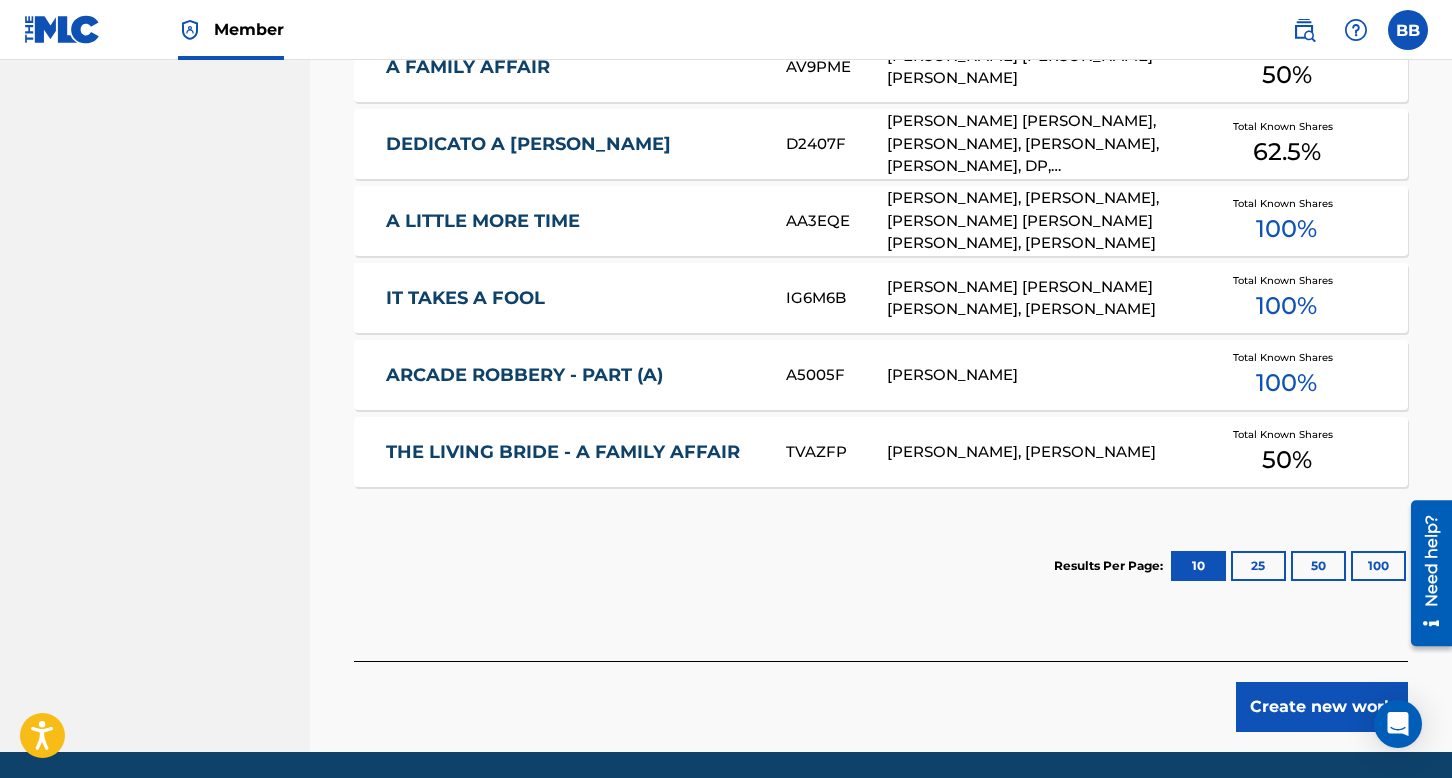 click on "Create new work" at bounding box center (1322, 707) 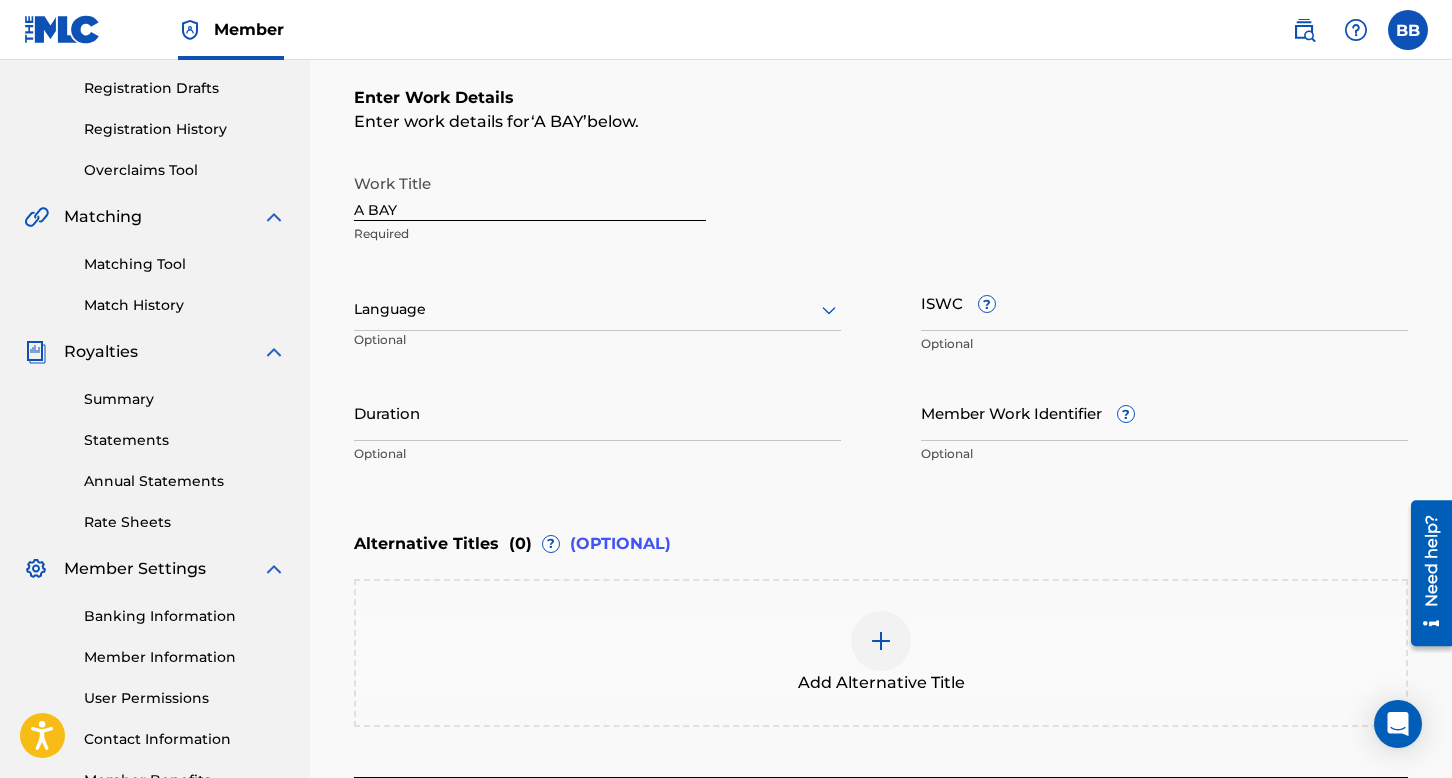 scroll, scrollTop: 313, scrollLeft: 0, axis: vertical 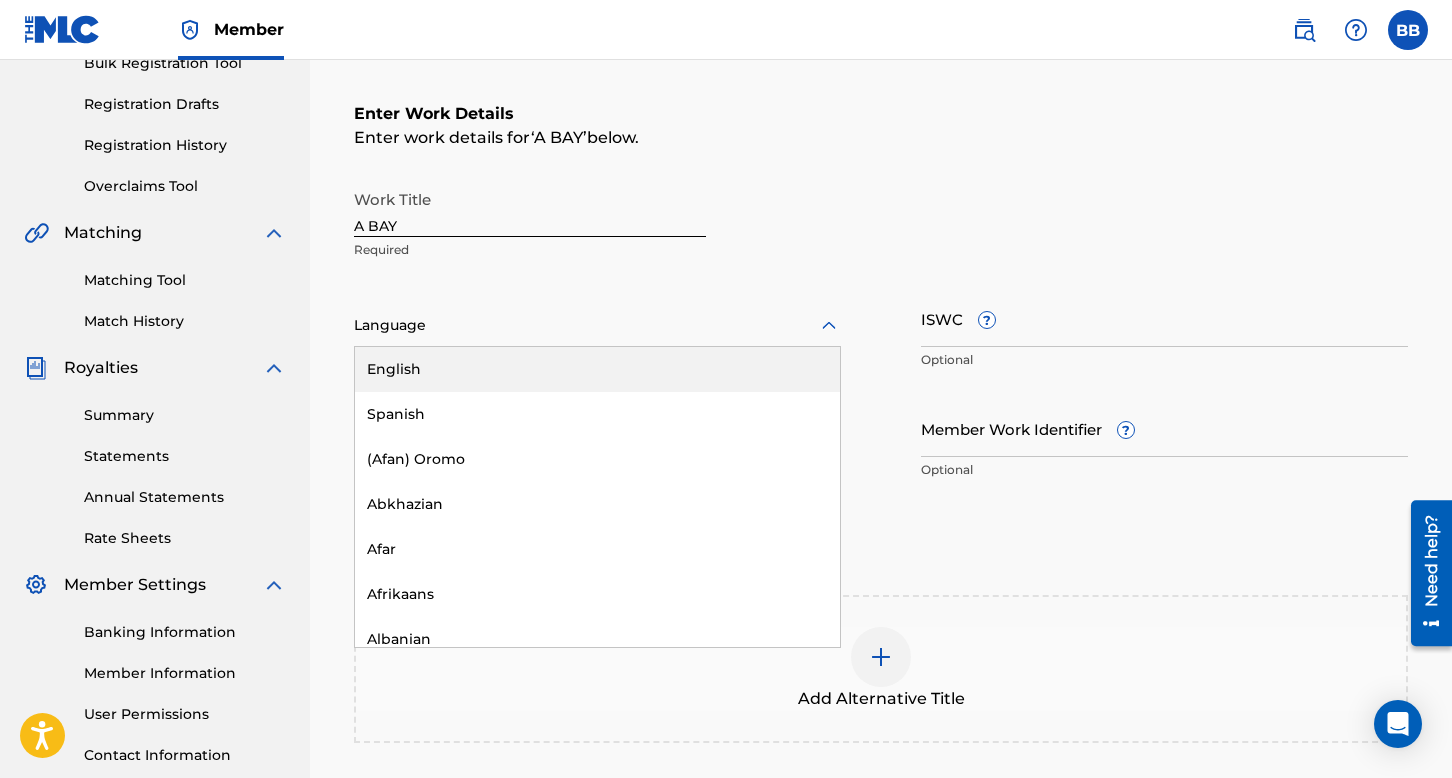 click 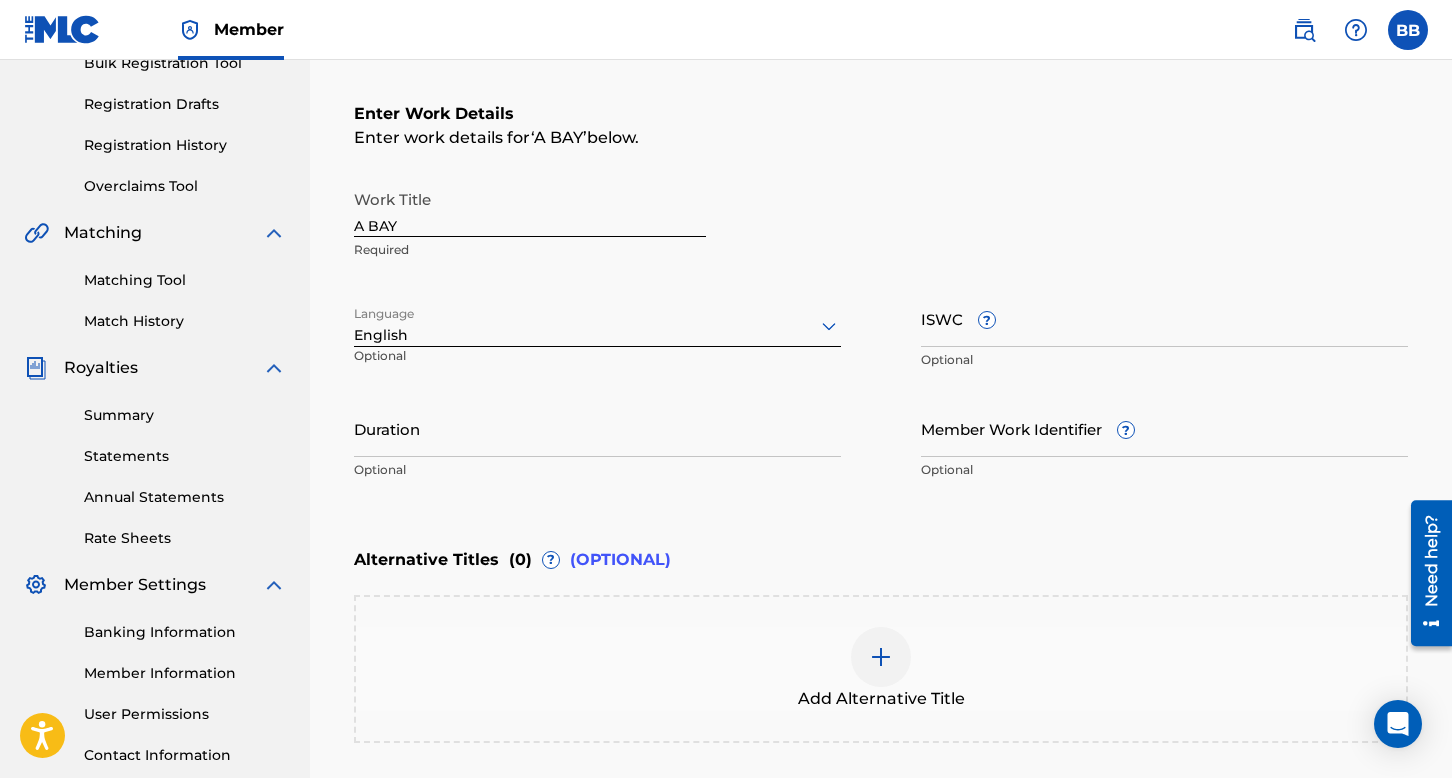 click on "ISWC   ?" at bounding box center (1164, 318) 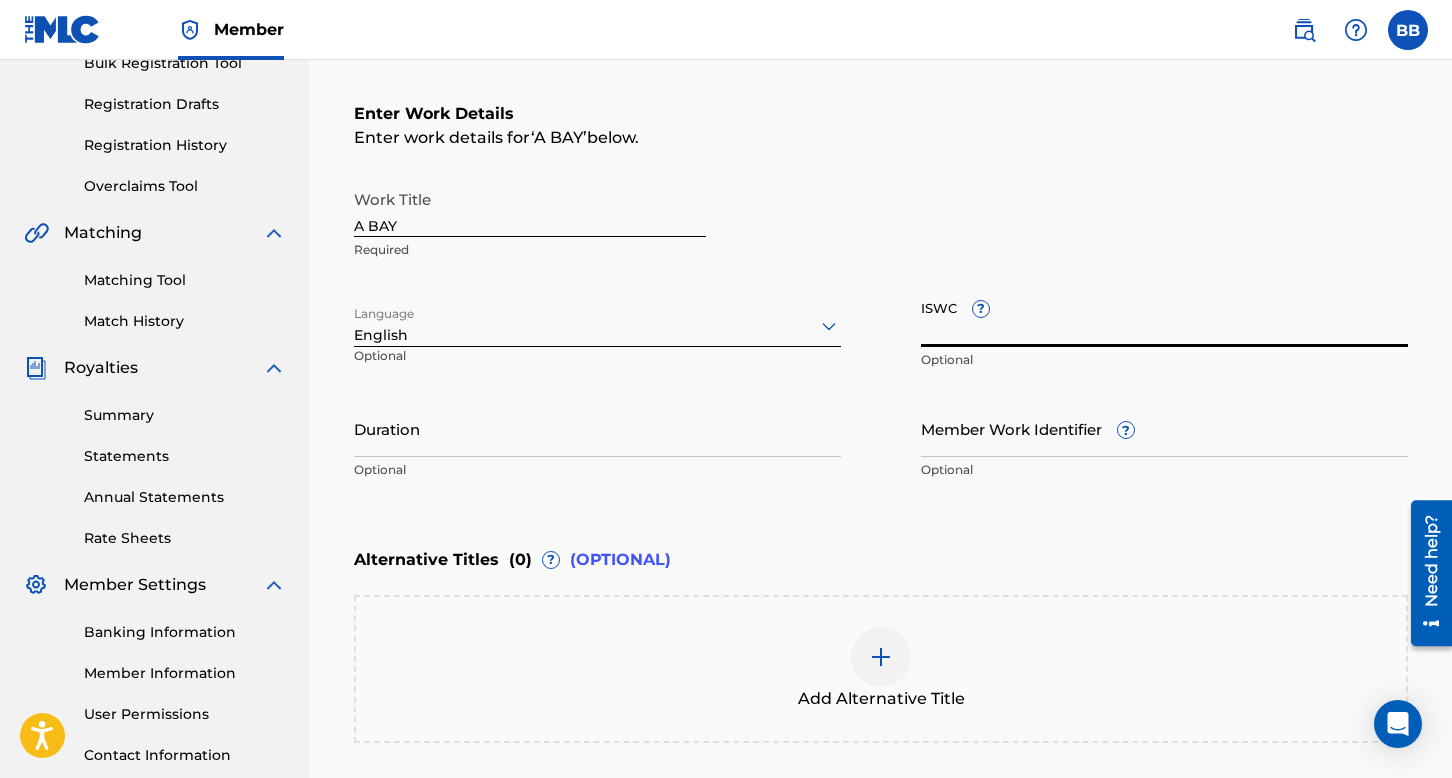 paste on "T9295260423" 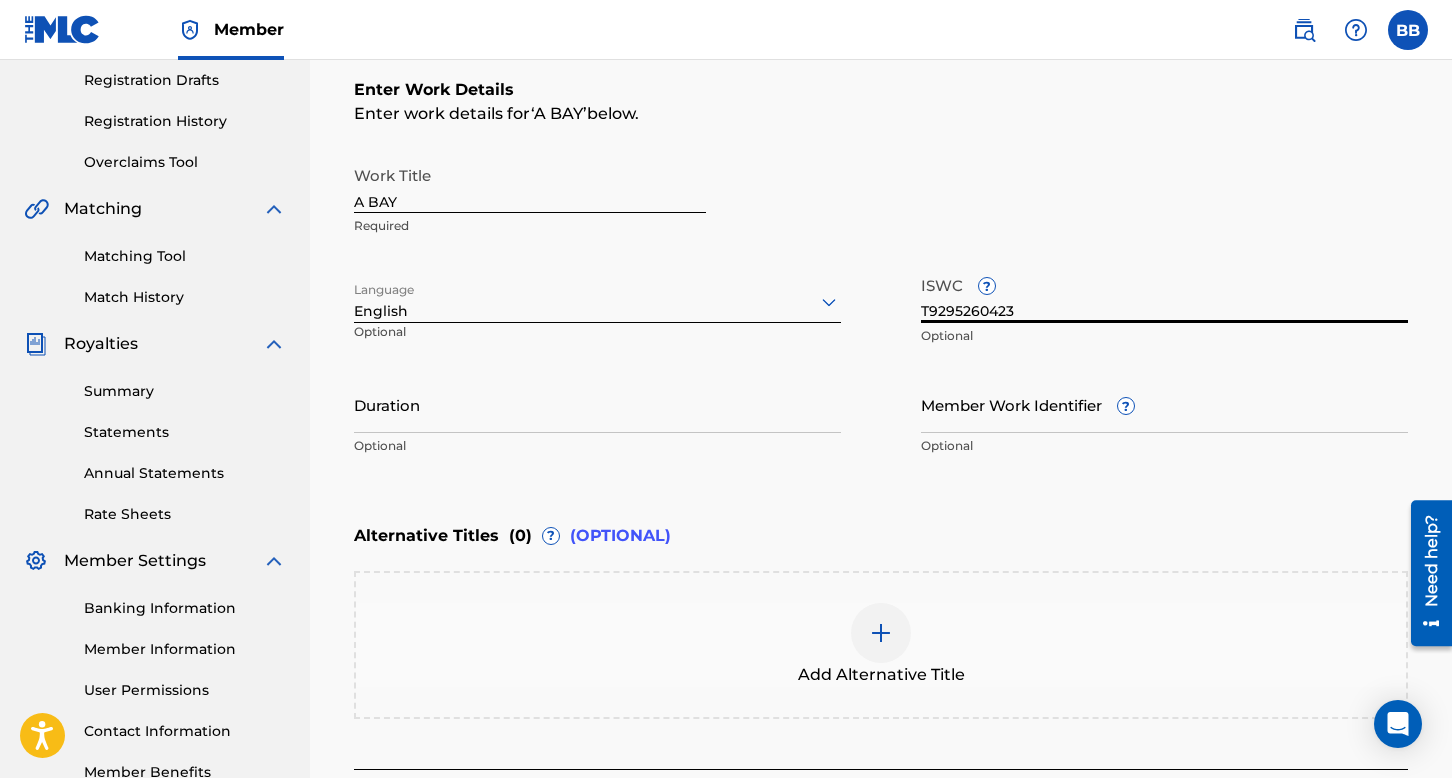 scroll, scrollTop: 513, scrollLeft: 0, axis: vertical 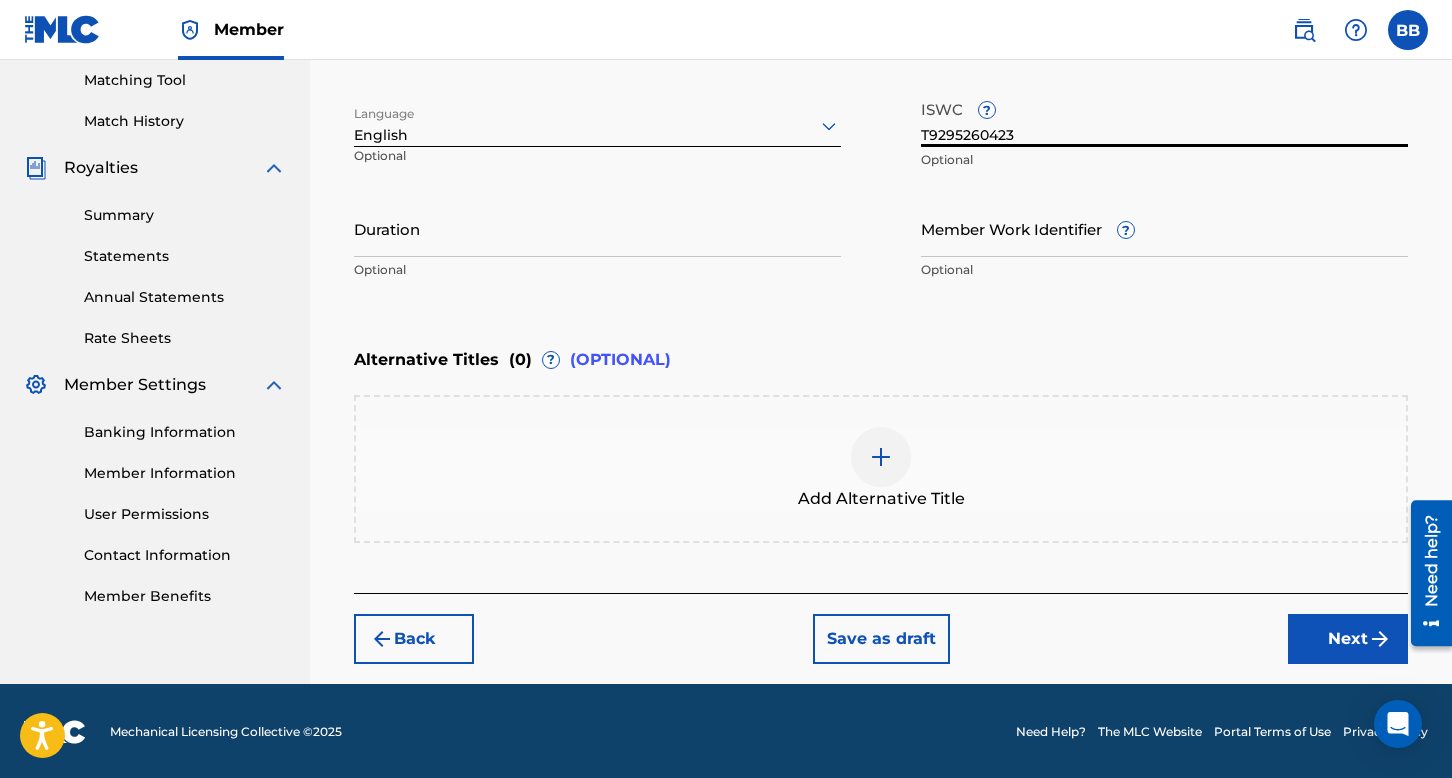 type on "T9295260423" 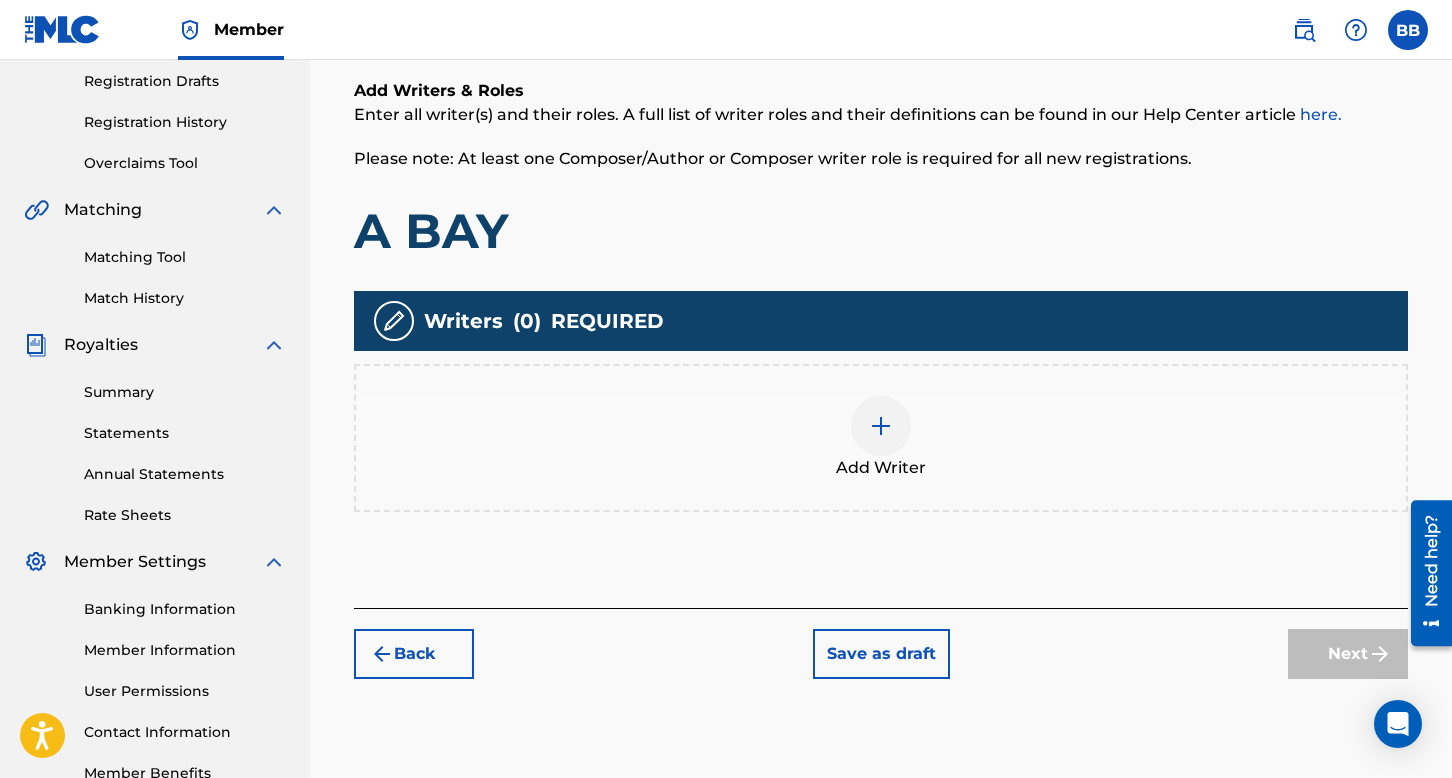 scroll, scrollTop: 390, scrollLeft: 0, axis: vertical 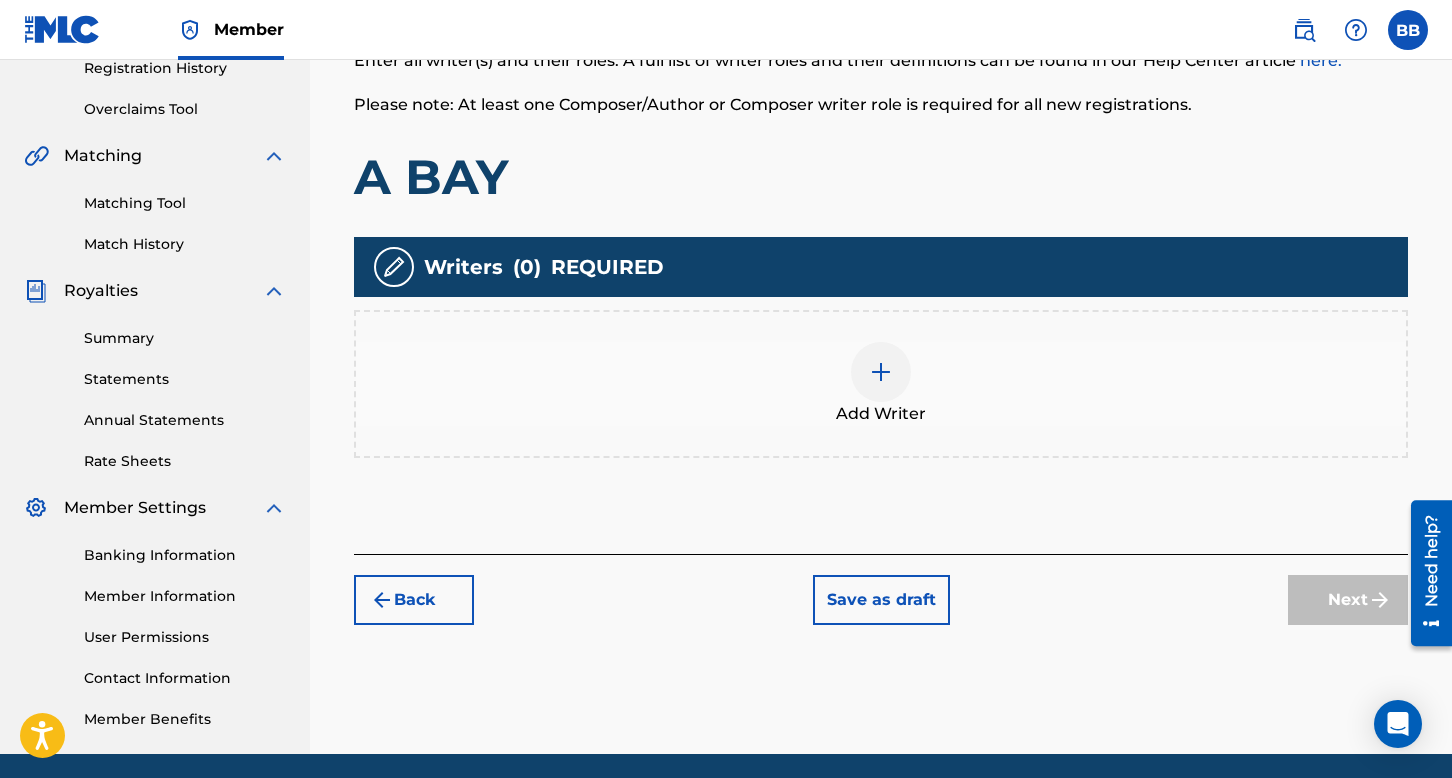 click at bounding box center (881, 372) 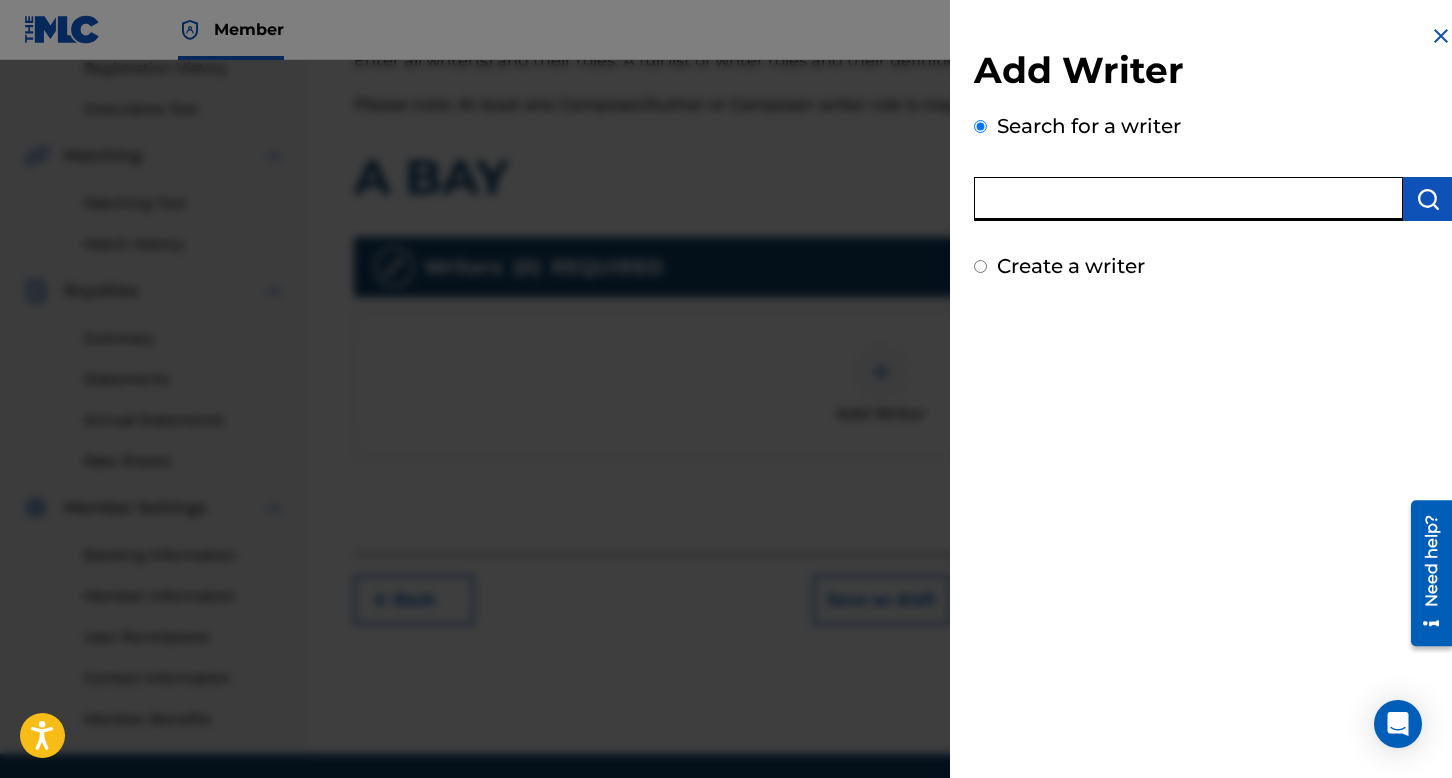 click at bounding box center (1188, 199) 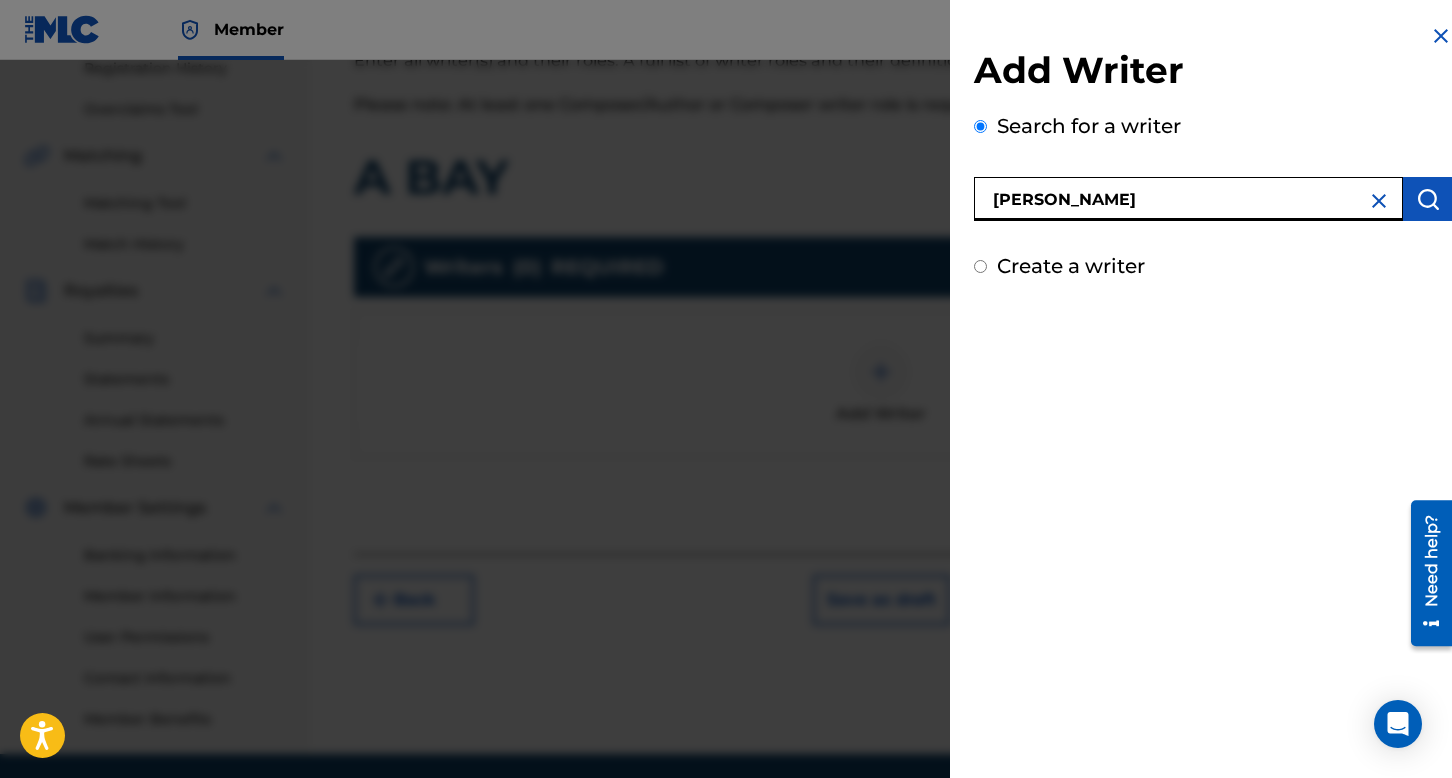 type on "[PERSON_NAME]" 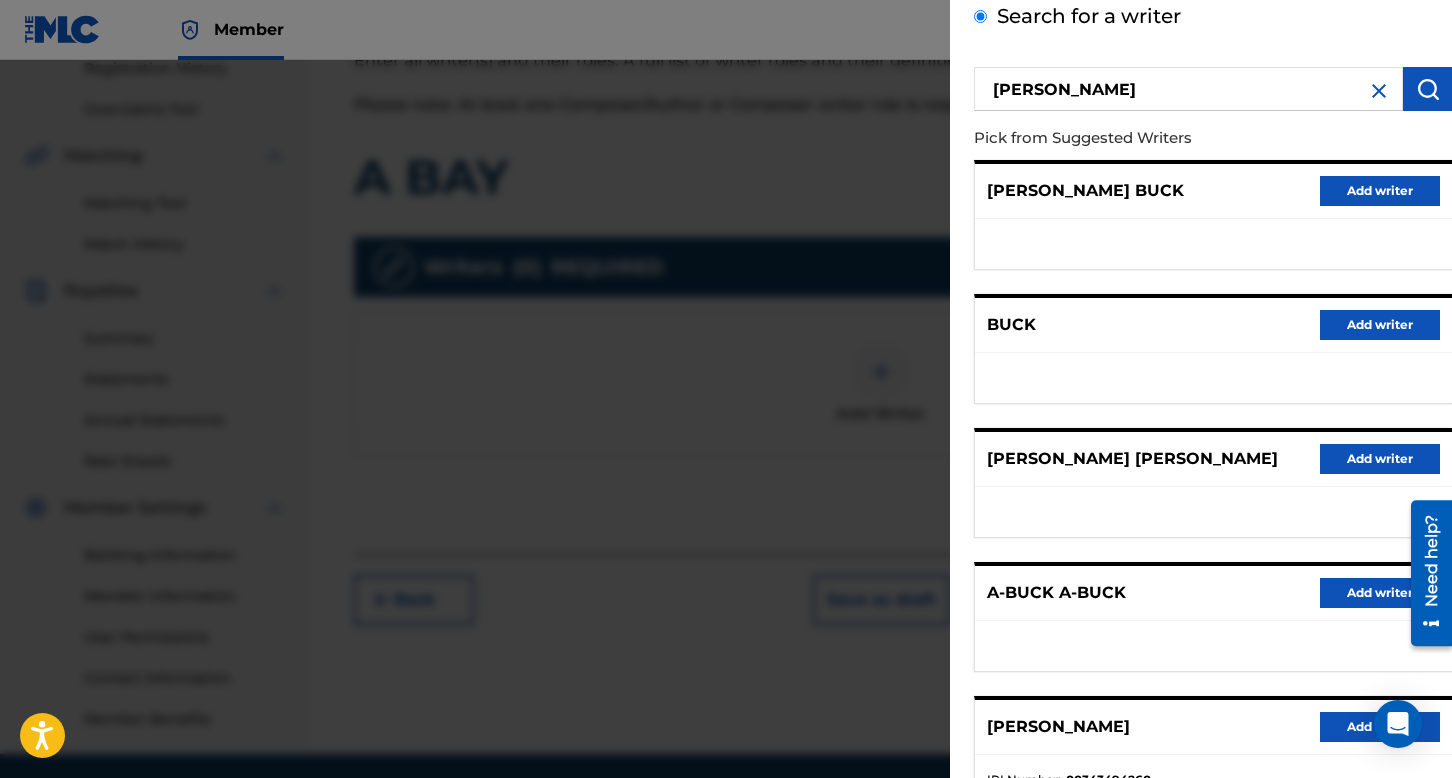 scroll, scrollTop: 262, scrollLeft: 0, axis: vertical 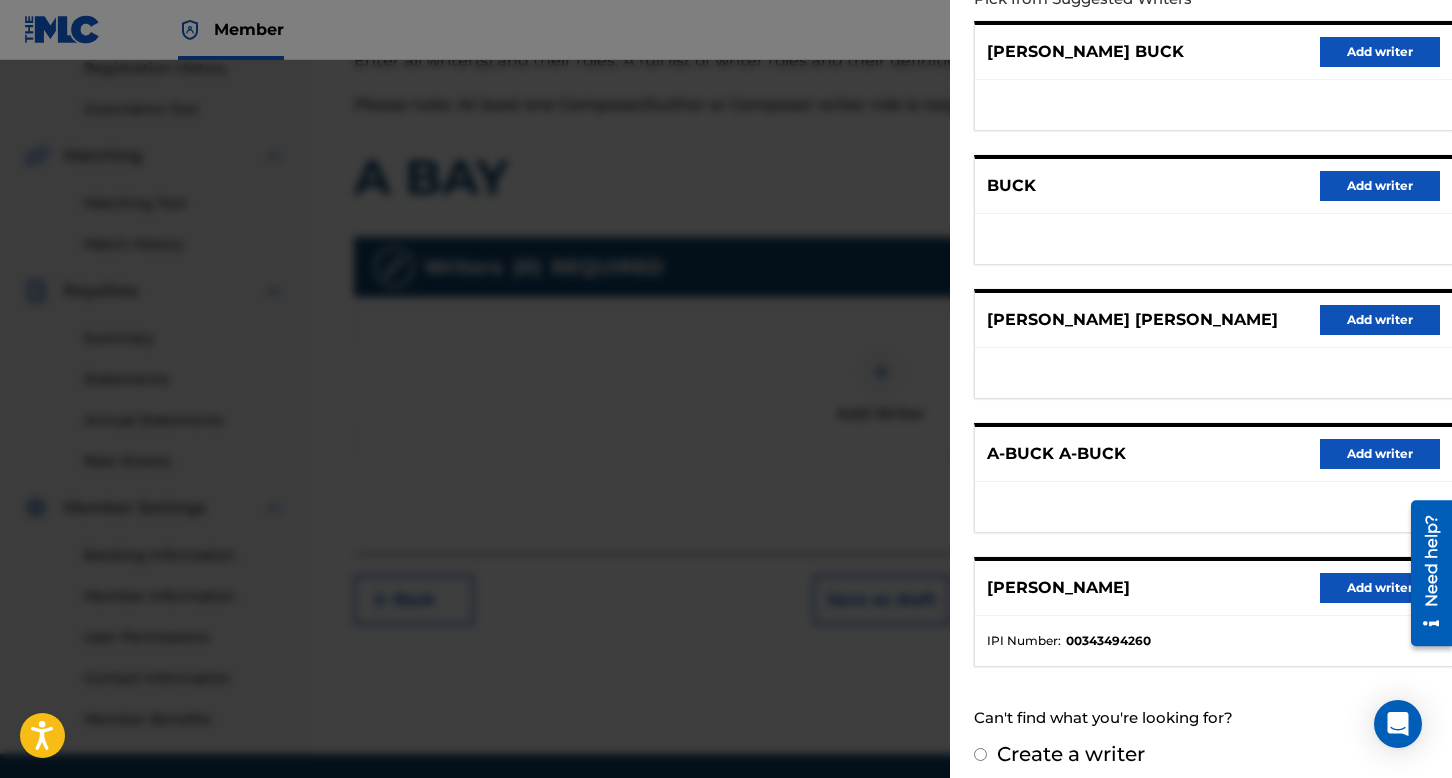 click on "Add writer" at bounding box center [1380, 588] 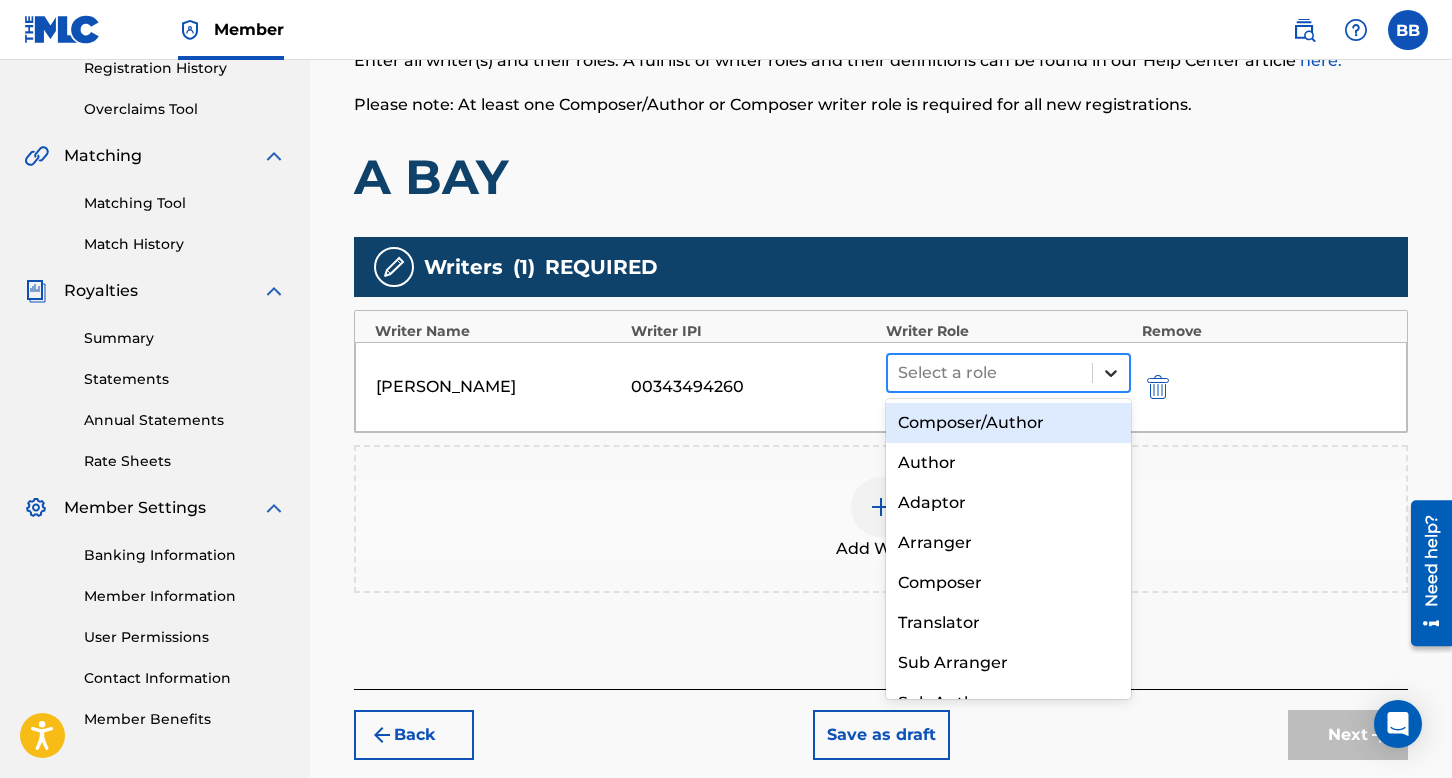 click at bounding box center (1111, 373) 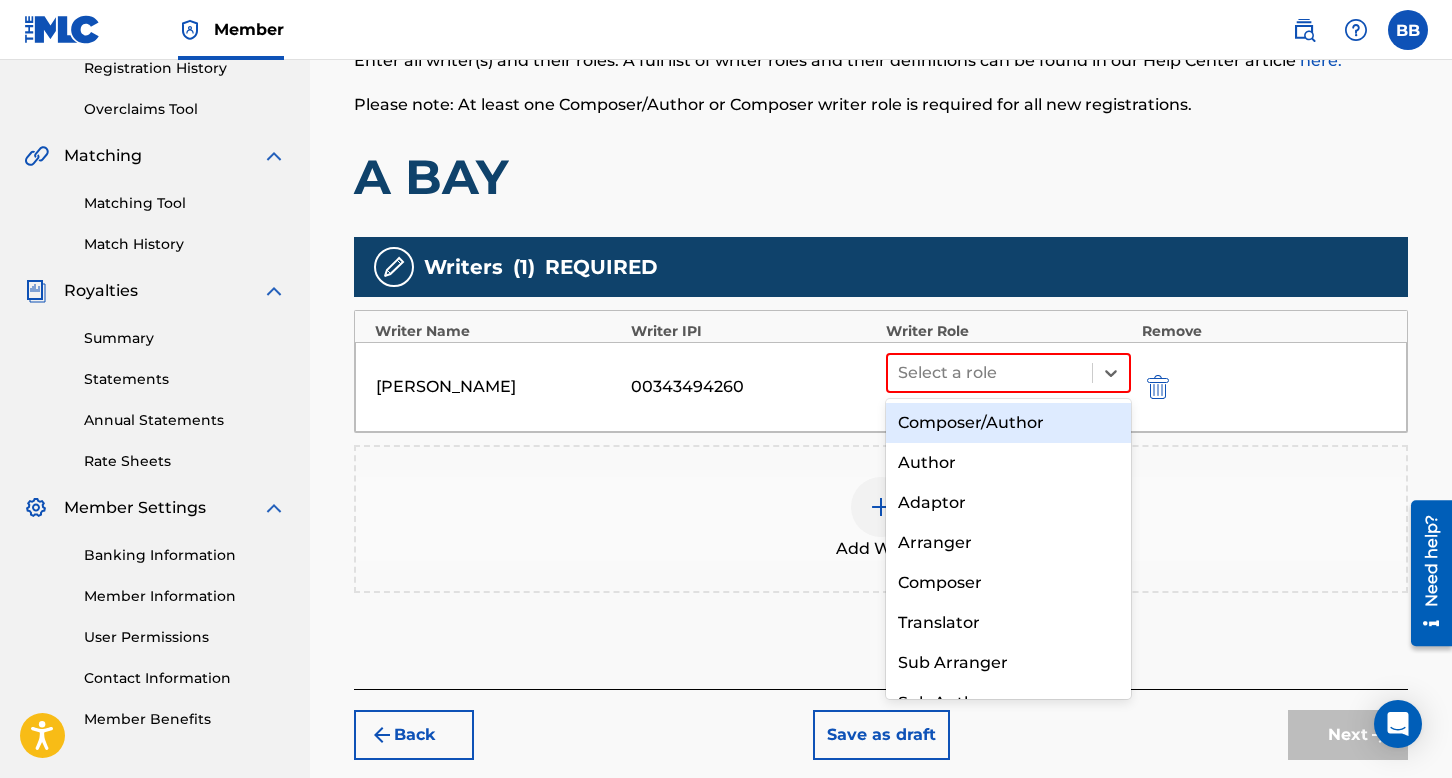 click on "Composer/Author" at bounding box center (1008, 423) 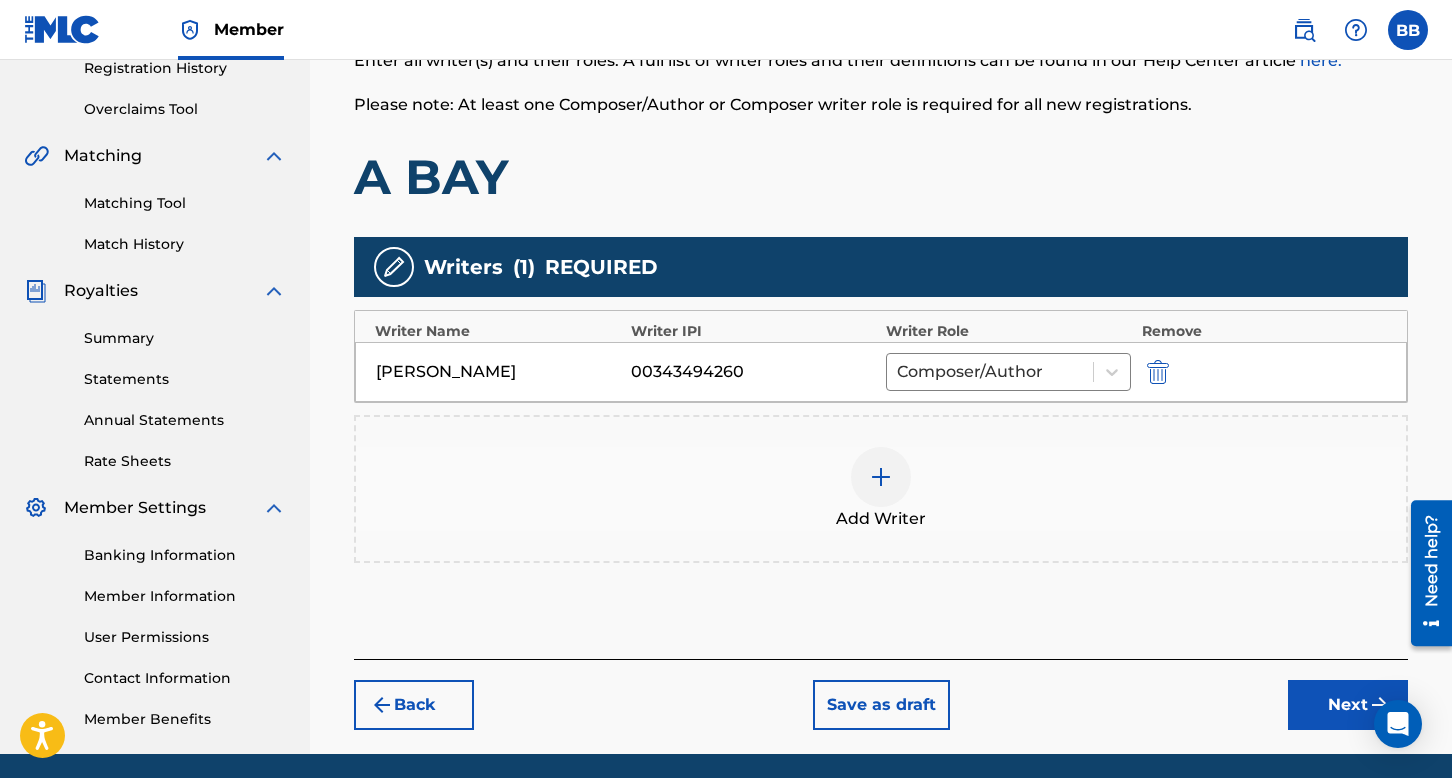 click at bounding box center (881, 477) 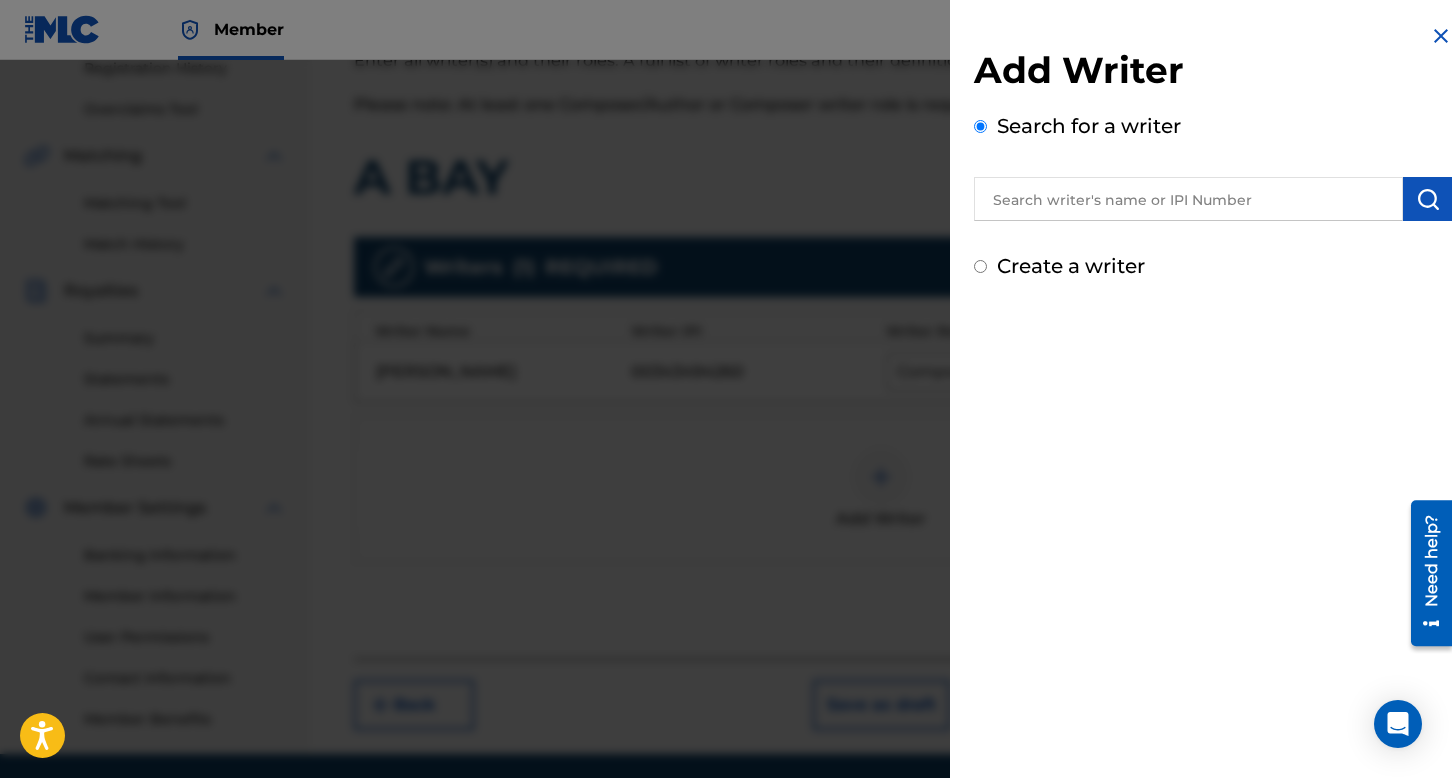 click at bounding box center [1188, 199] 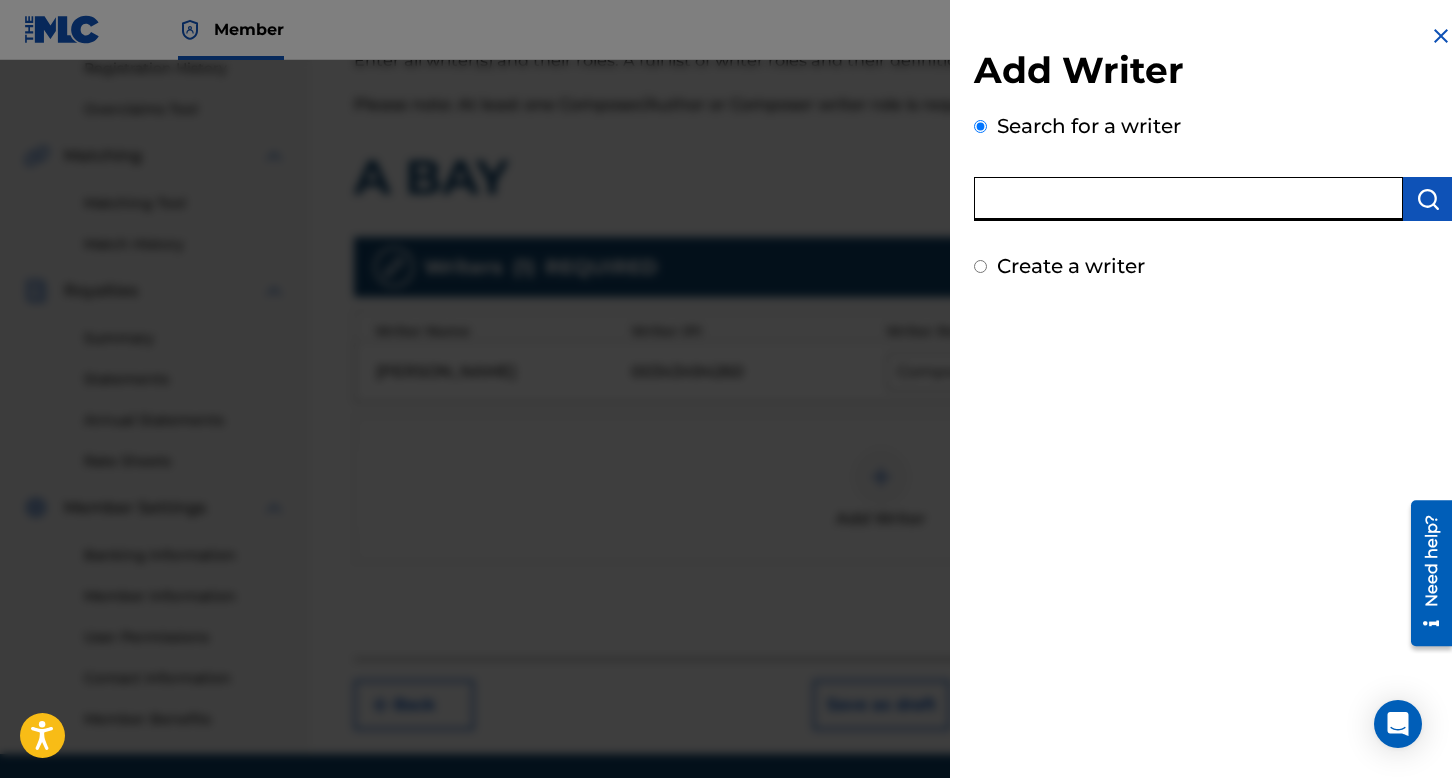paste on "[PERSON_NAME]" 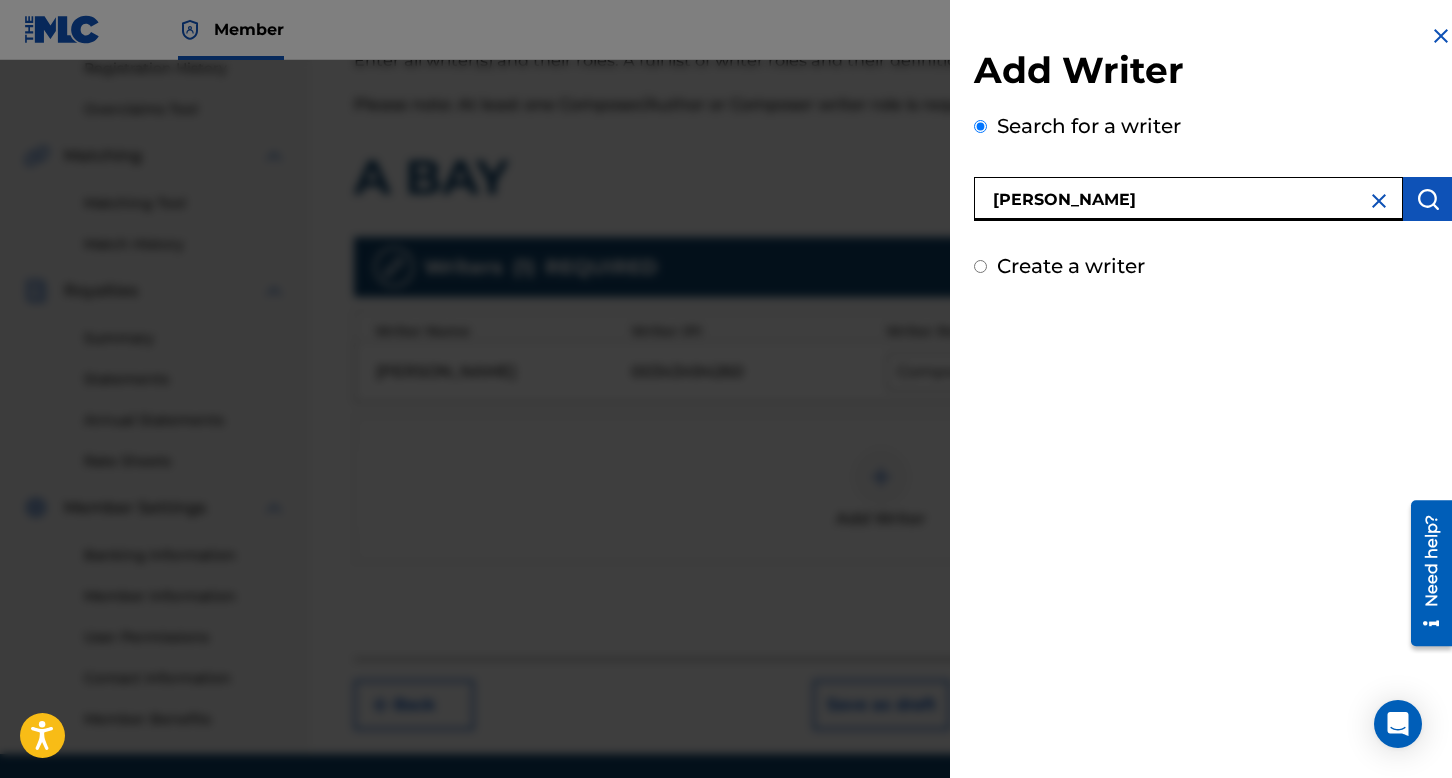 type on "[PERSON_NAME]" 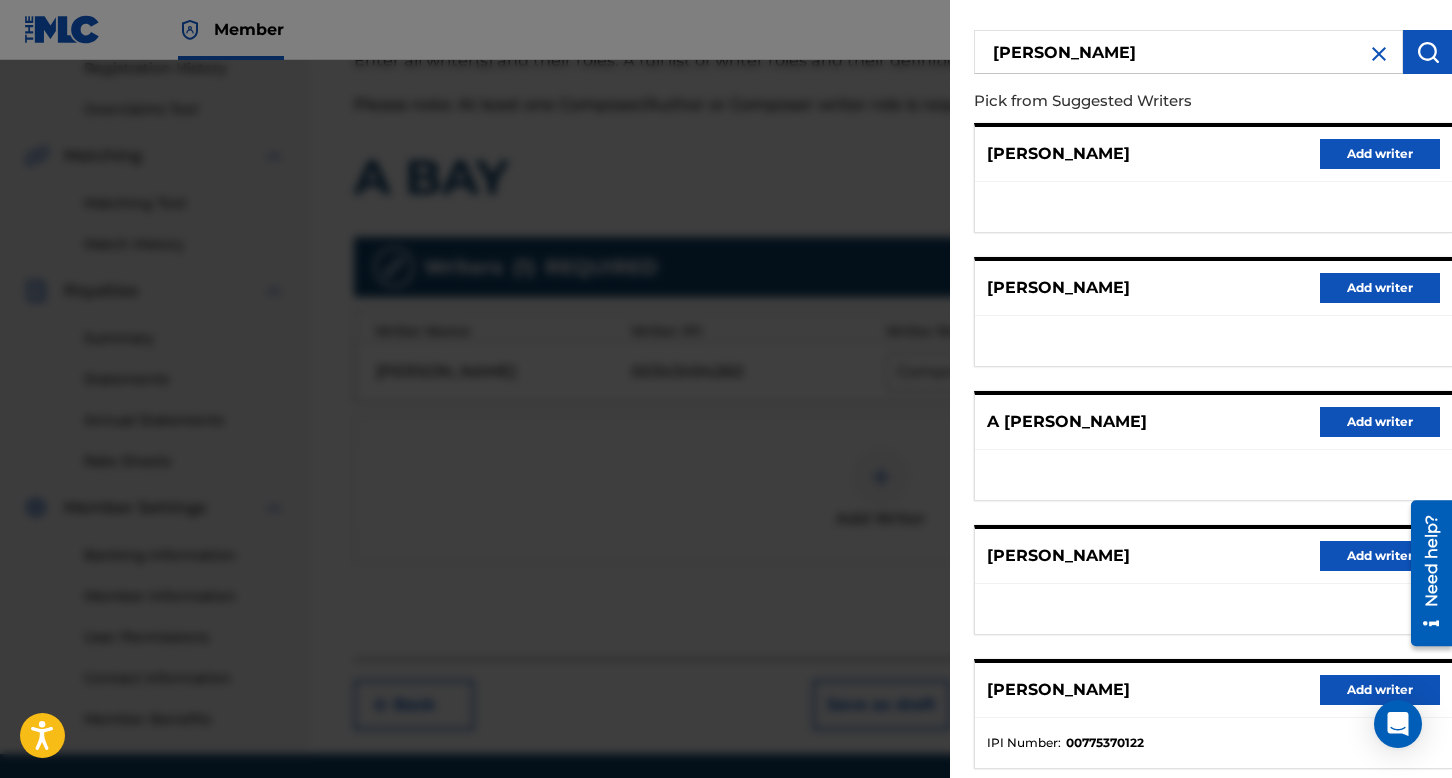 scroll, scrollTop: 262, scrollLeft: 0, axis: vertical 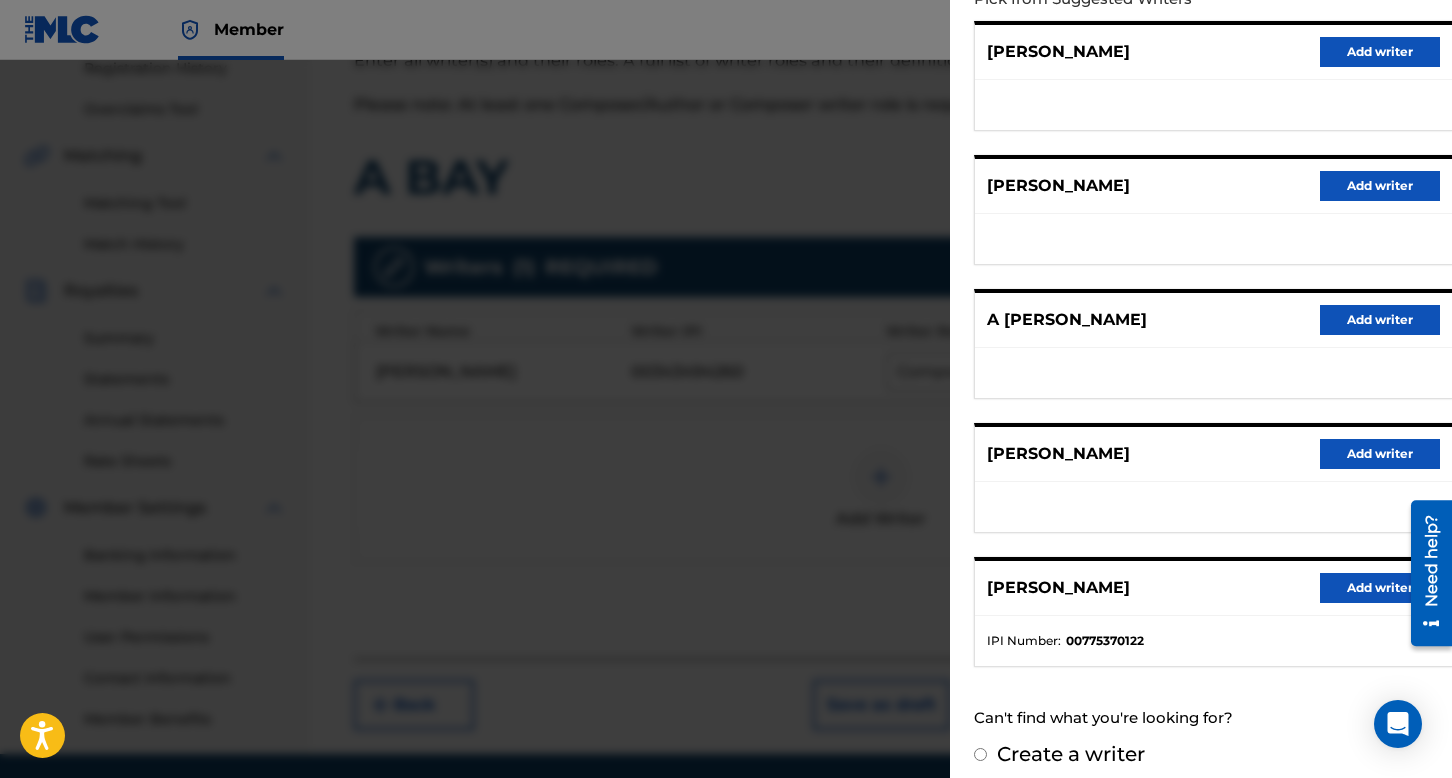 click on "Add writer" at bounding box center (1380, 588) 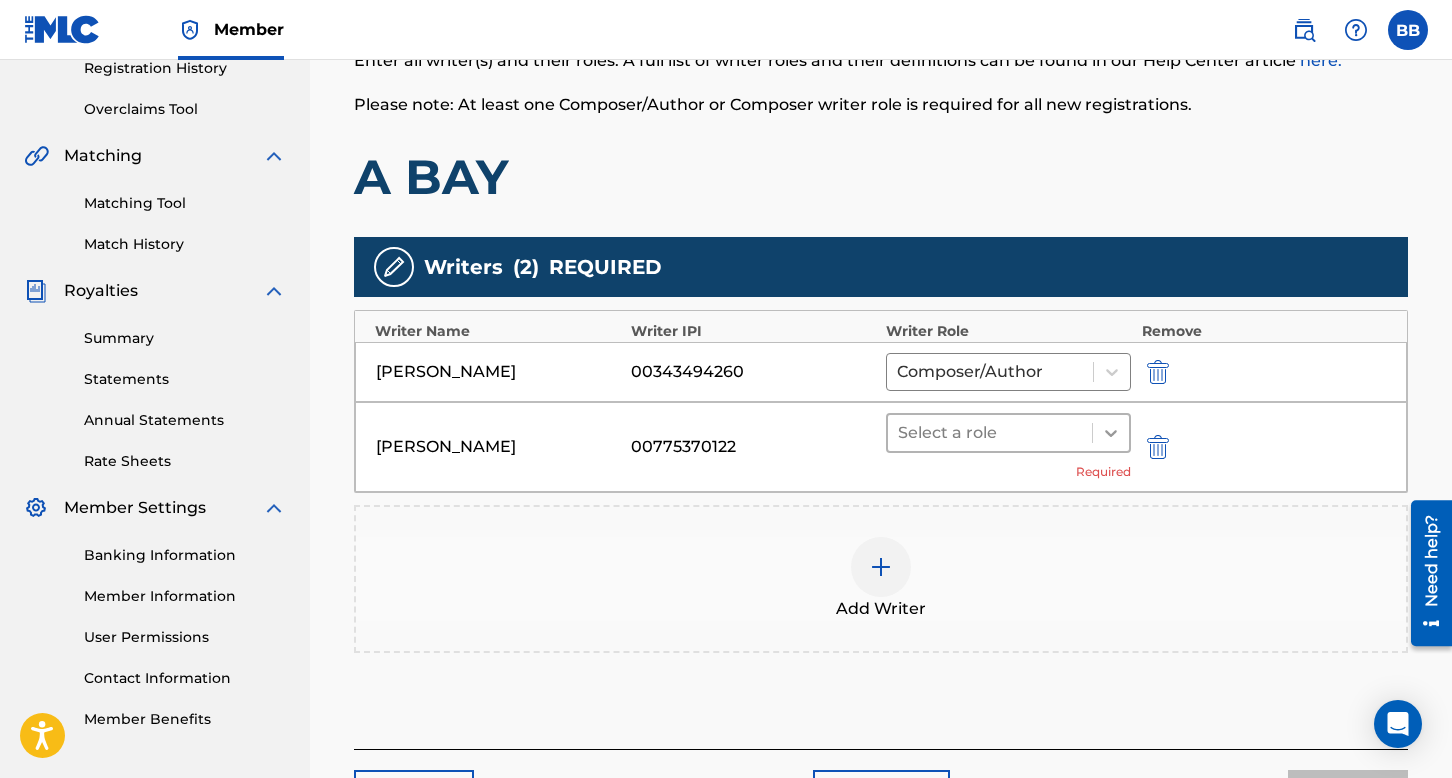 click at bounding box center [1111, 433] 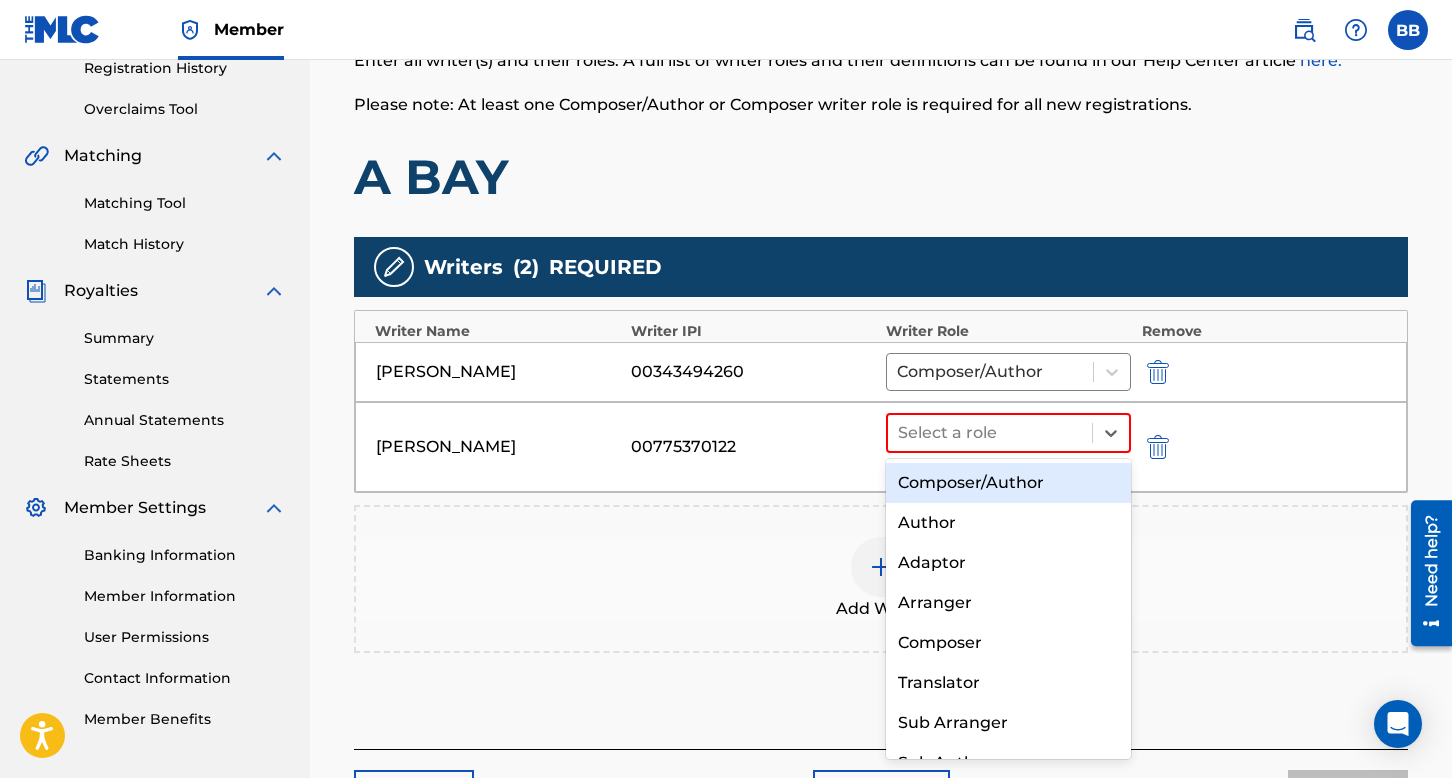click on "Composer/Author" at bounding box center [1008, 483] 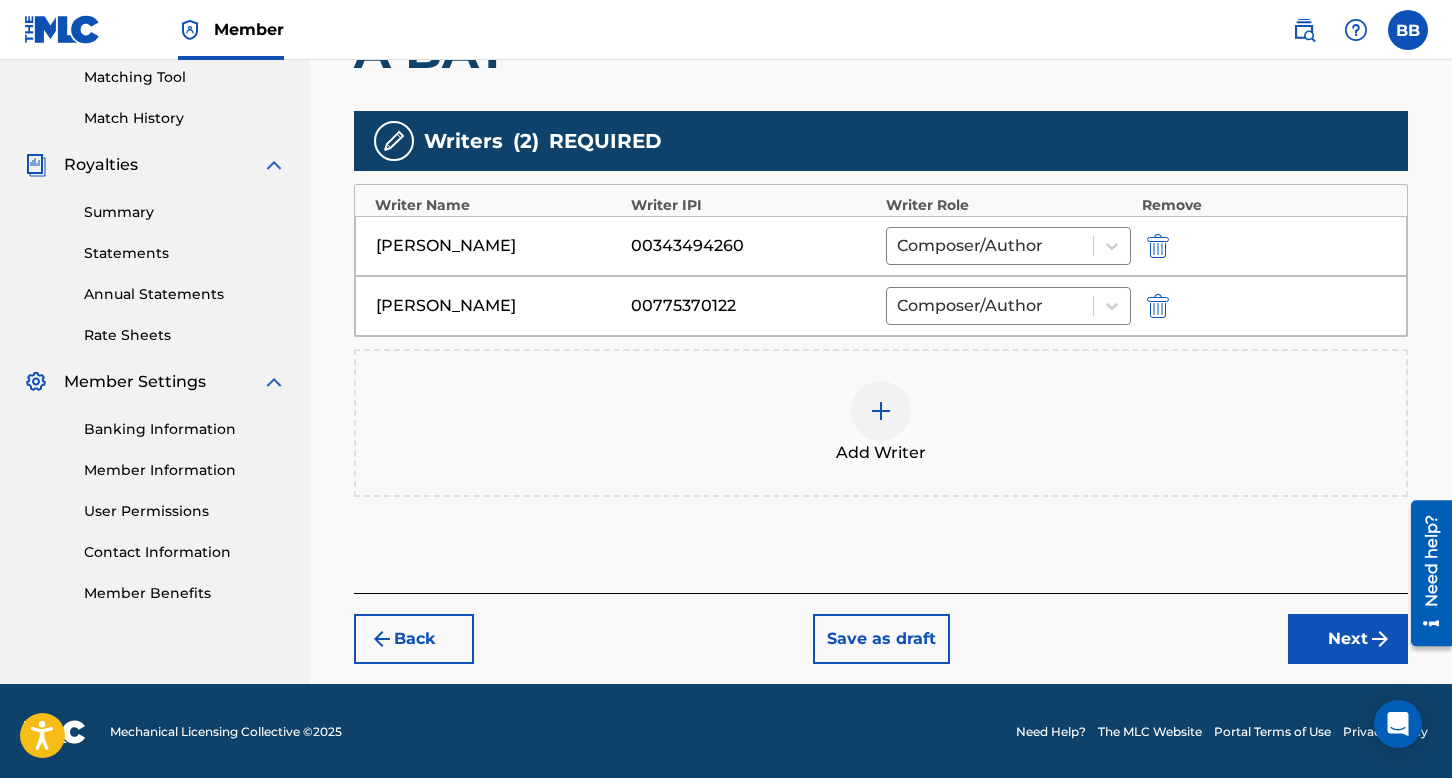 click on "Next" at bounding box center (1348, 639) 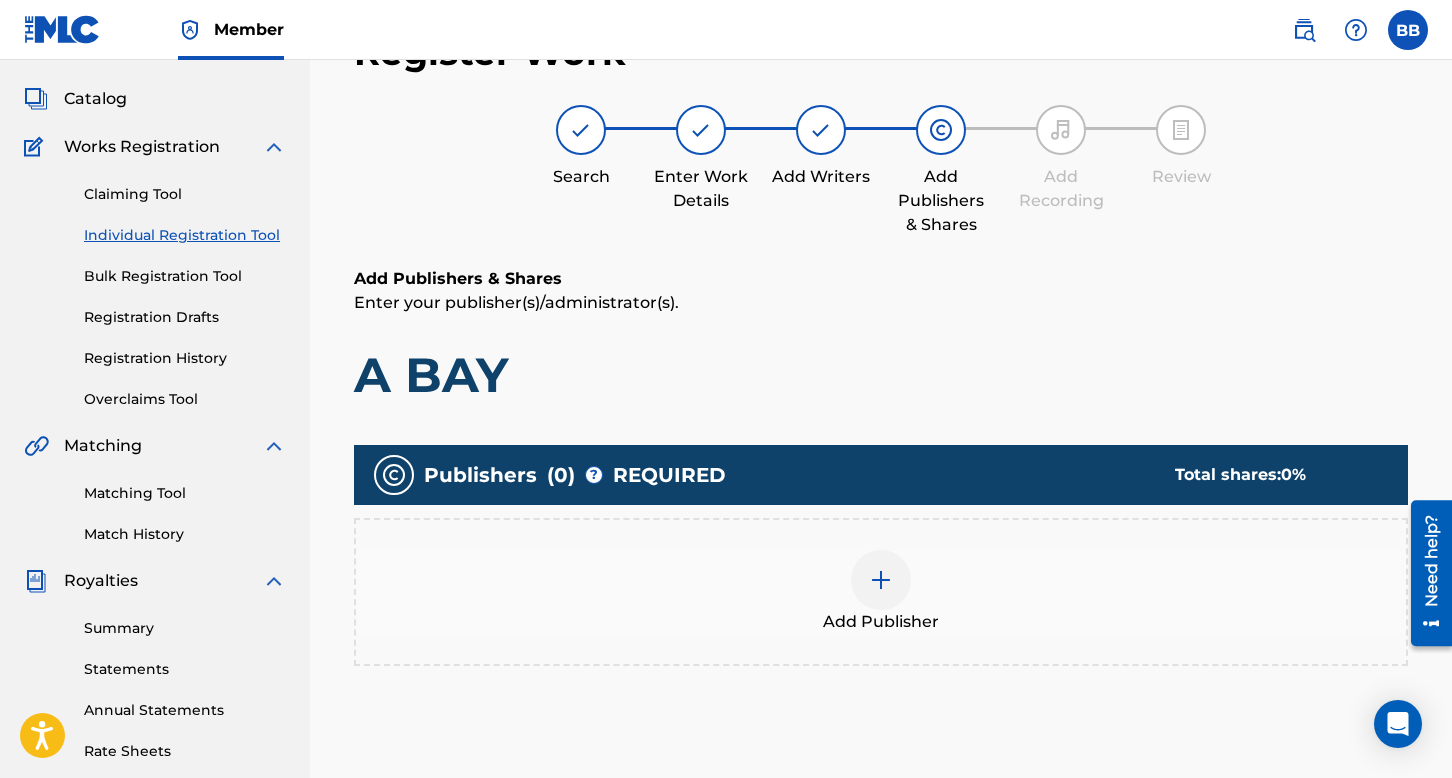 scroll, scrollTop: 90, scrollLeft: 0, axis: vertical 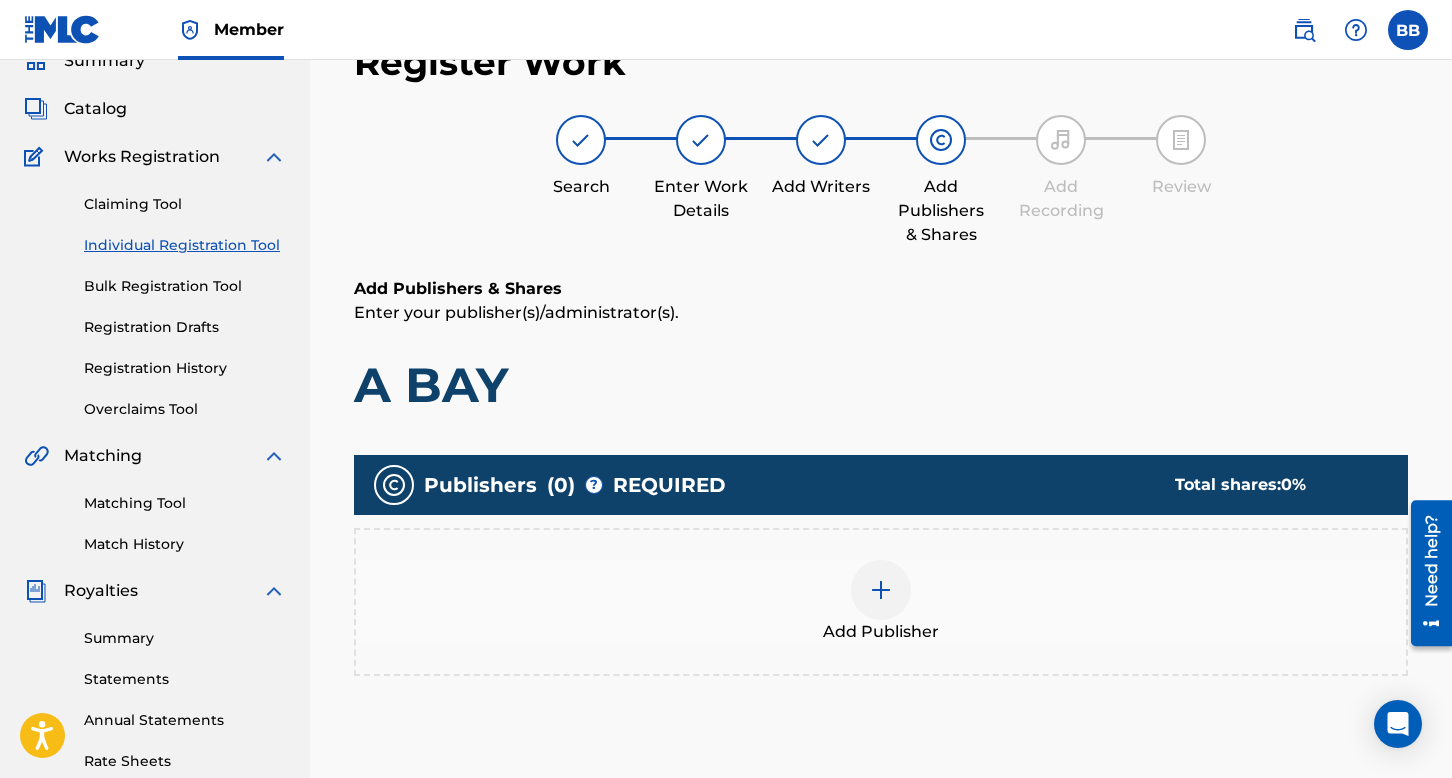 click at bounding box center [881, 590] 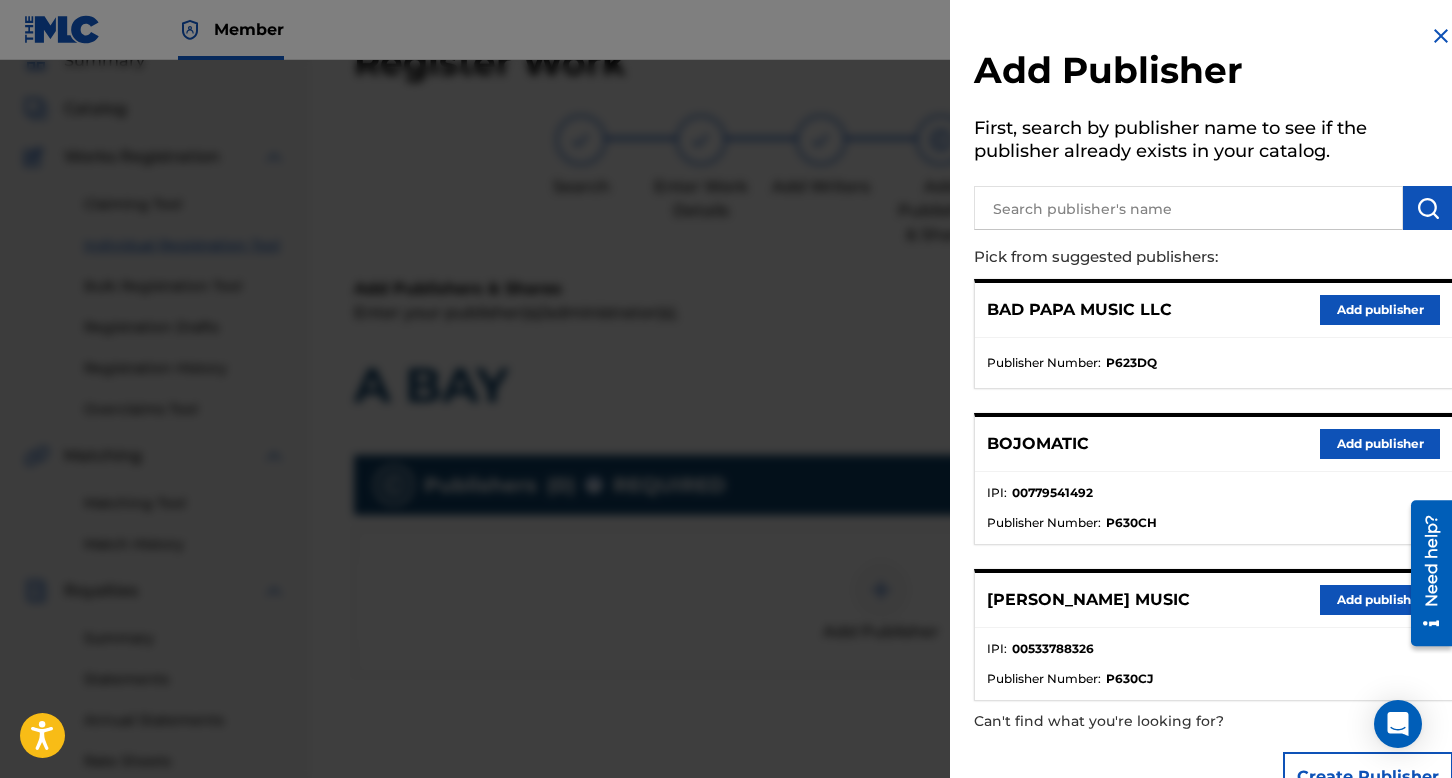 click on "Add publisher" at bounding box center (1380, 444) 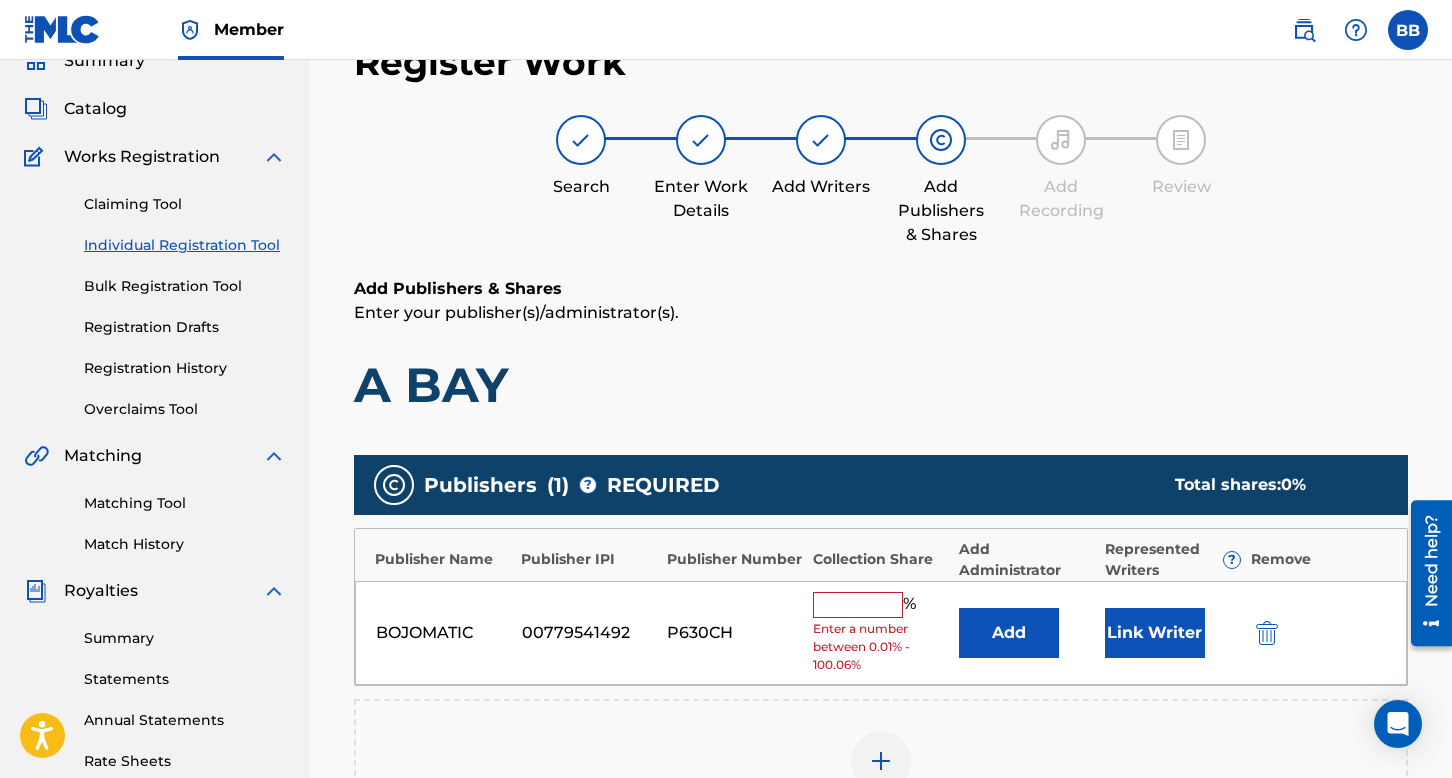 click at bounding box center [858, 605] 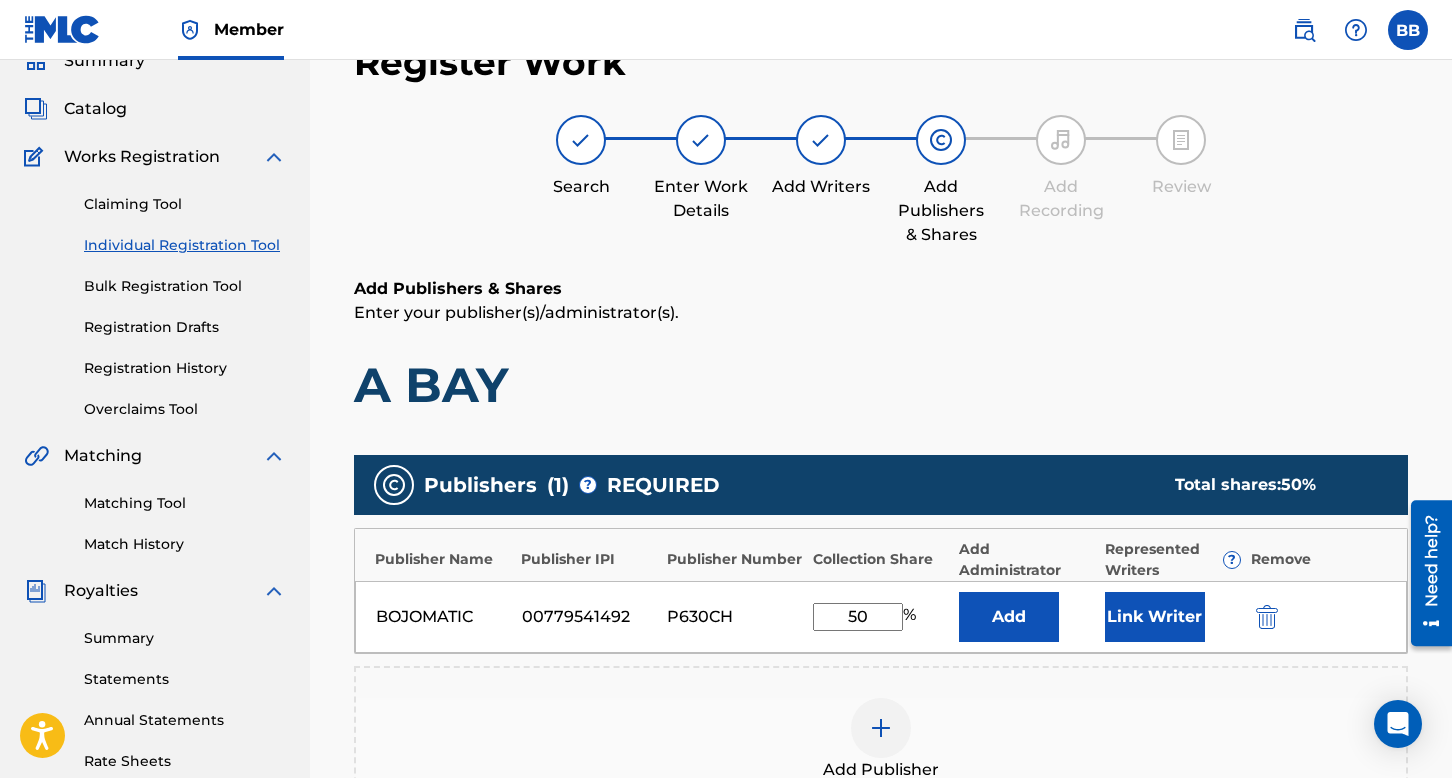type on "50" 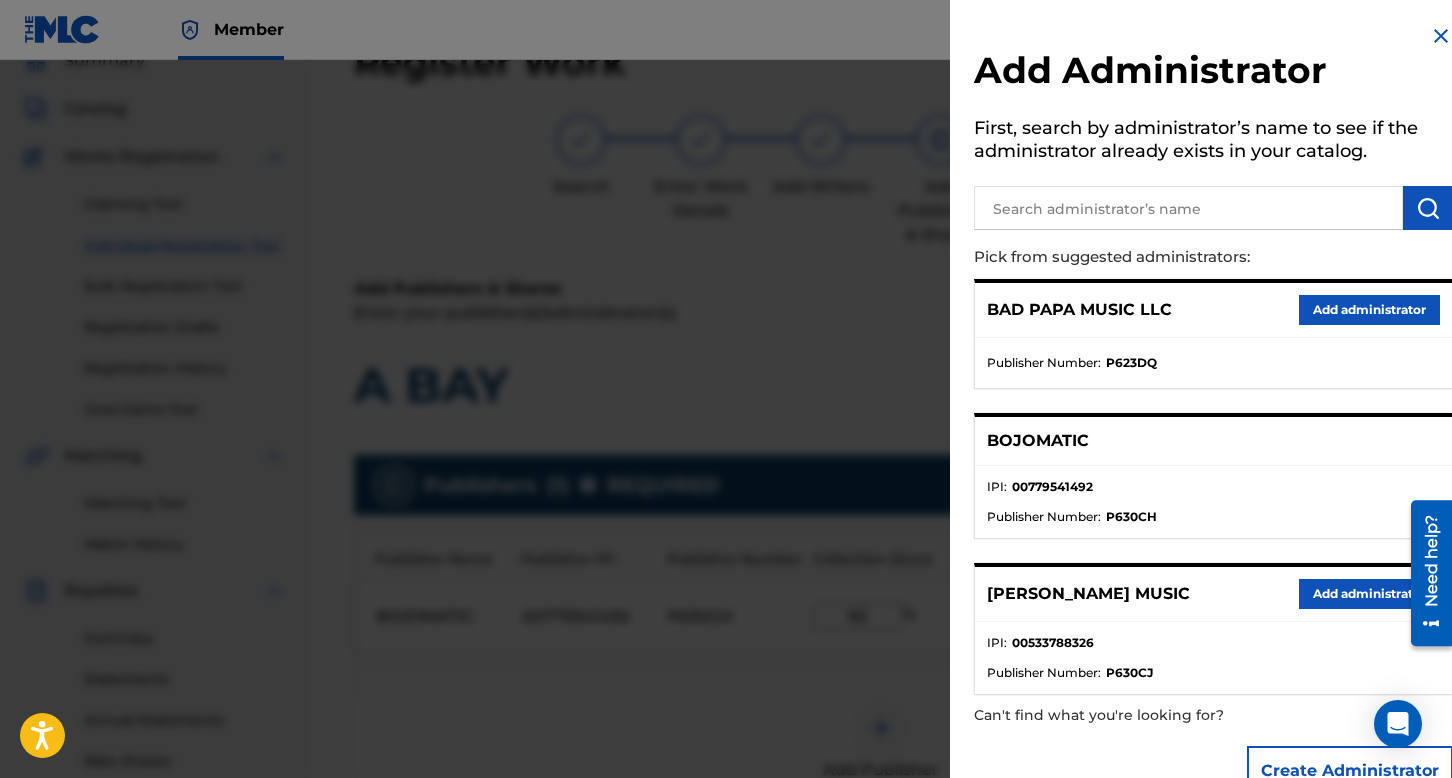 click on "Add administrator" at bounding box center (1369, 310) 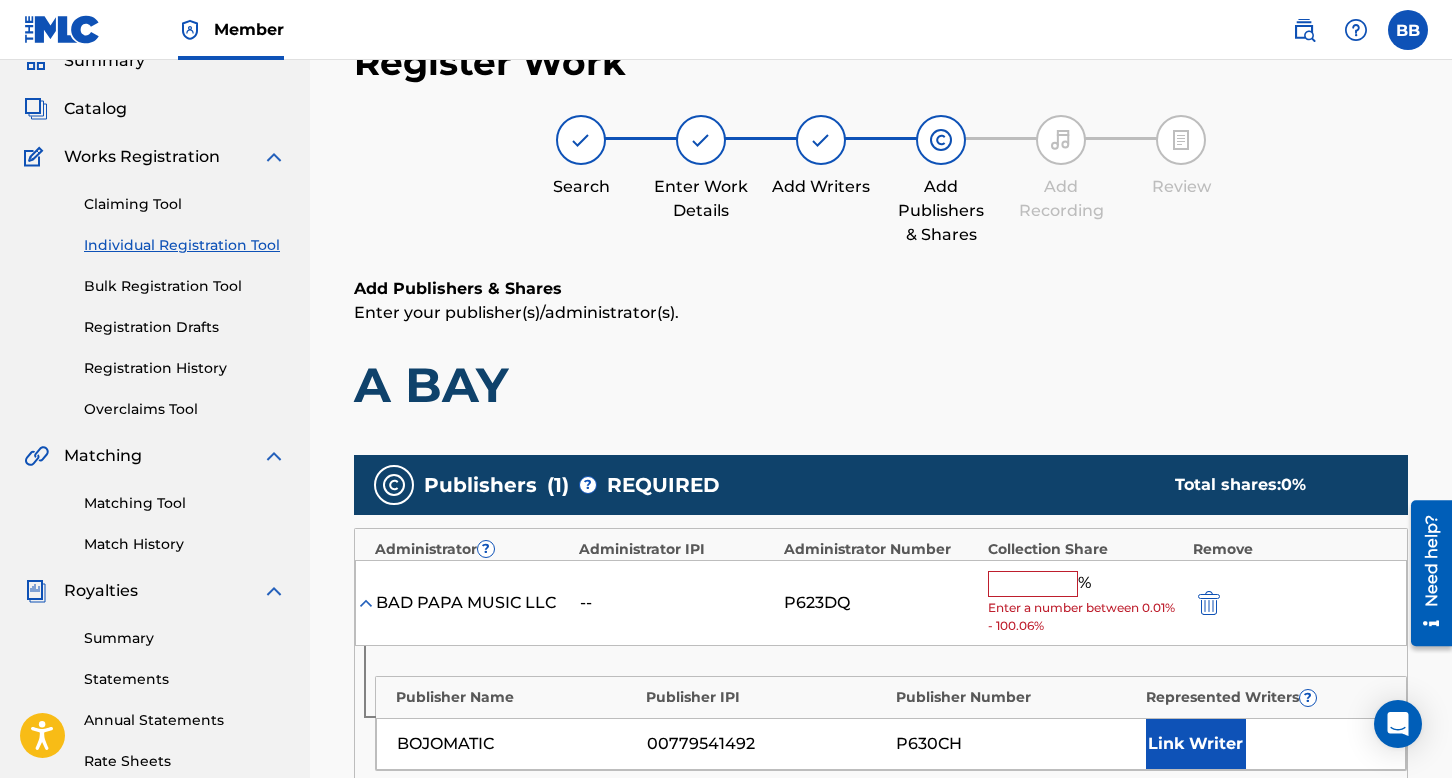 click at bounding box center (1033, 584) 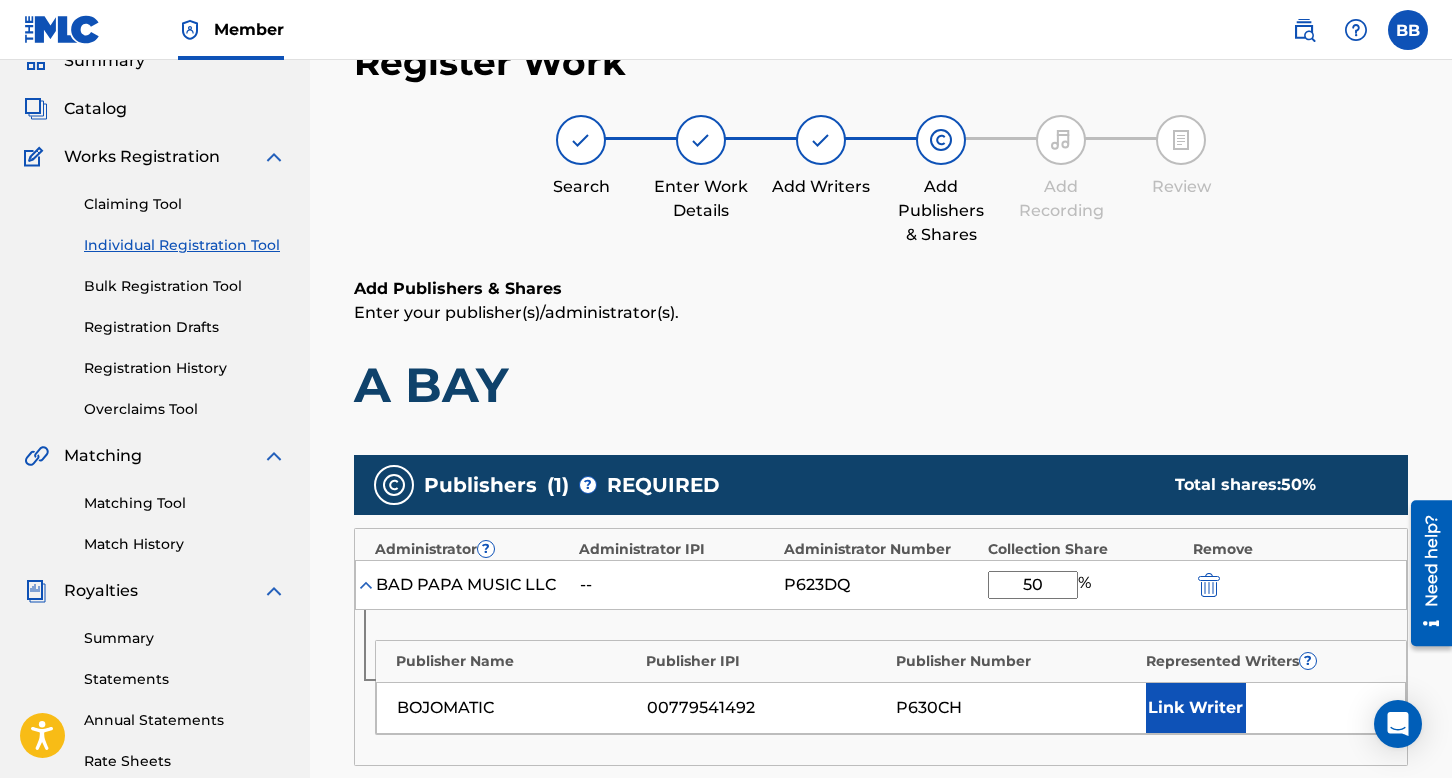 type on "50" 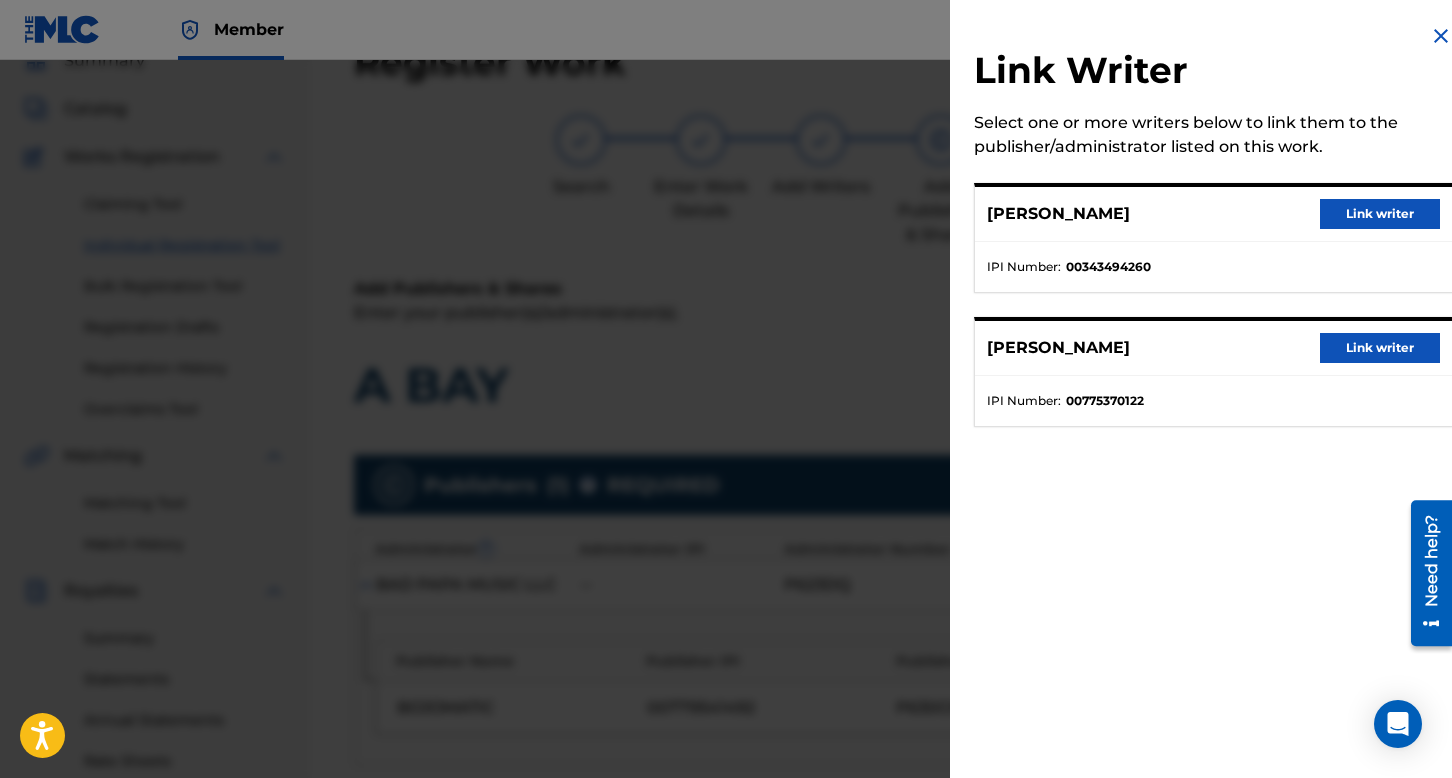 click on "Link writer" at bounding box center (1380, 348) 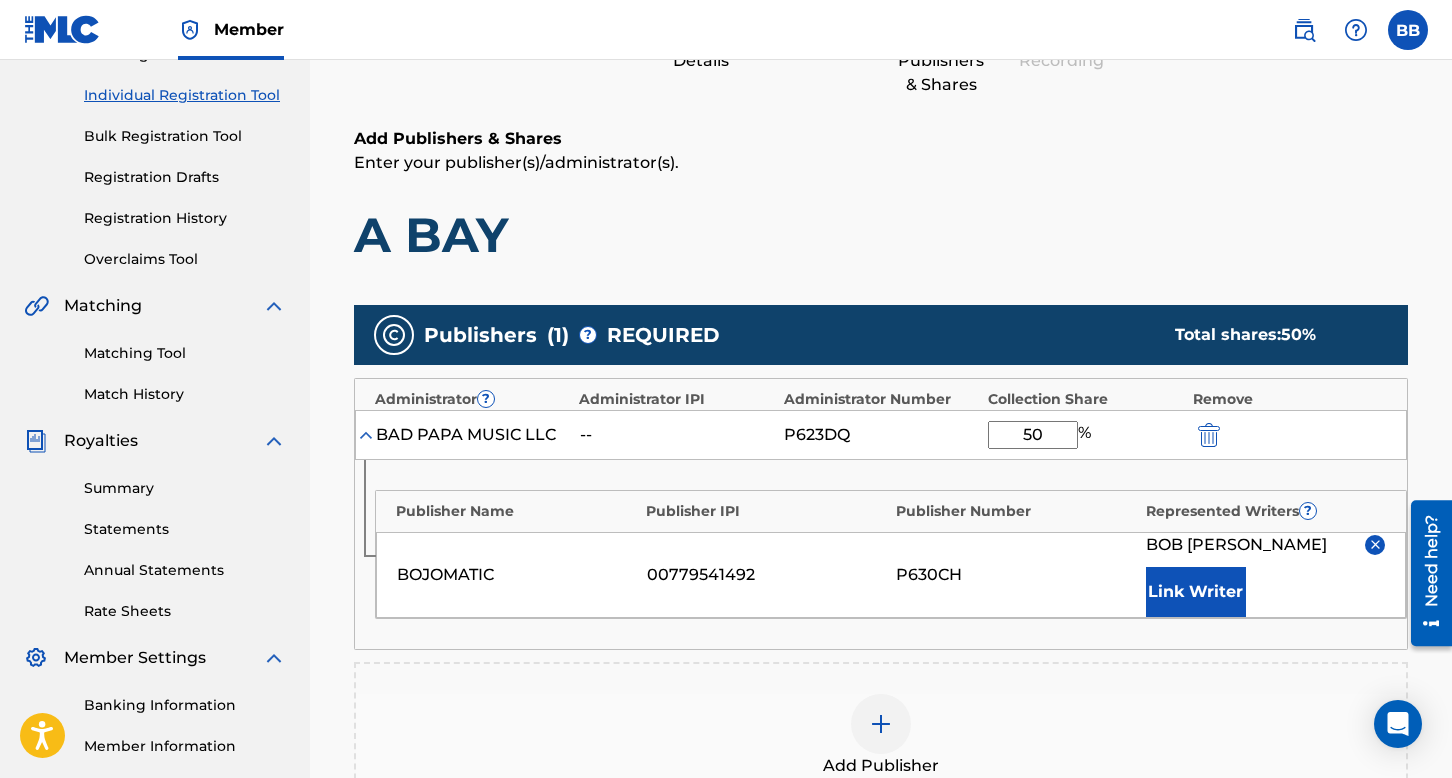 scroll, scrollTop: 390, scrollLeft: 0, axis: vertical 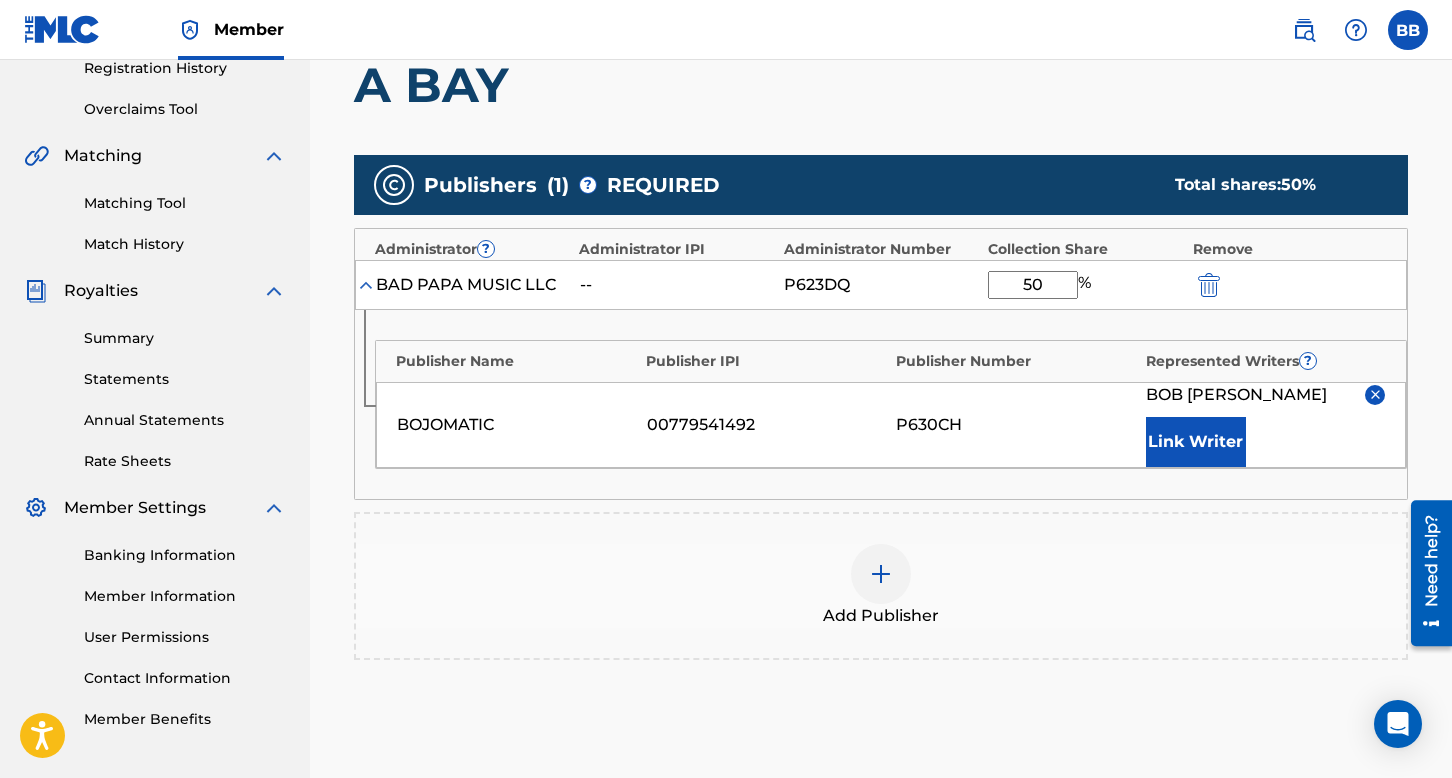 click at bounding box center [881, 574] 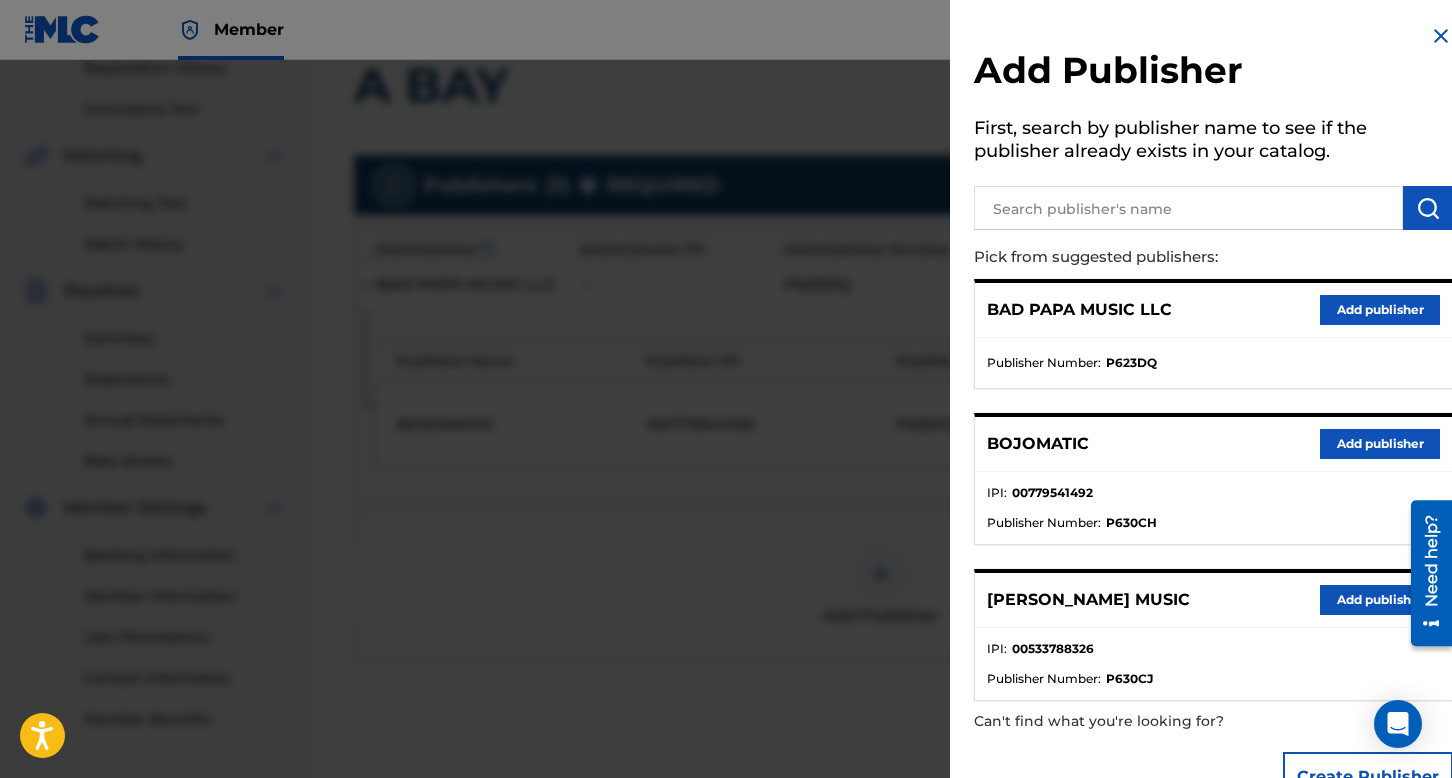 click on "Add publisher" at bounding box center [1380, 600] 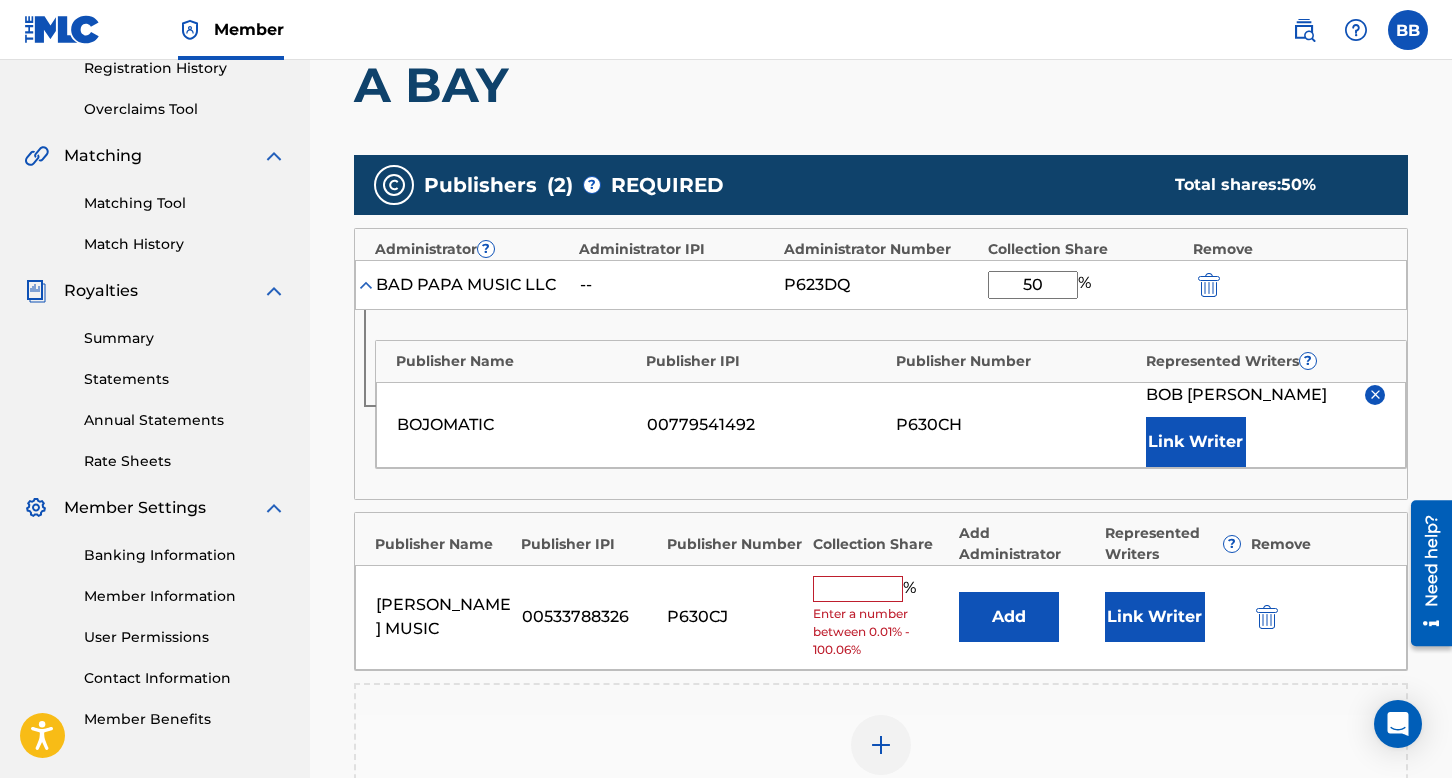 click at bounding box center [858, 589] 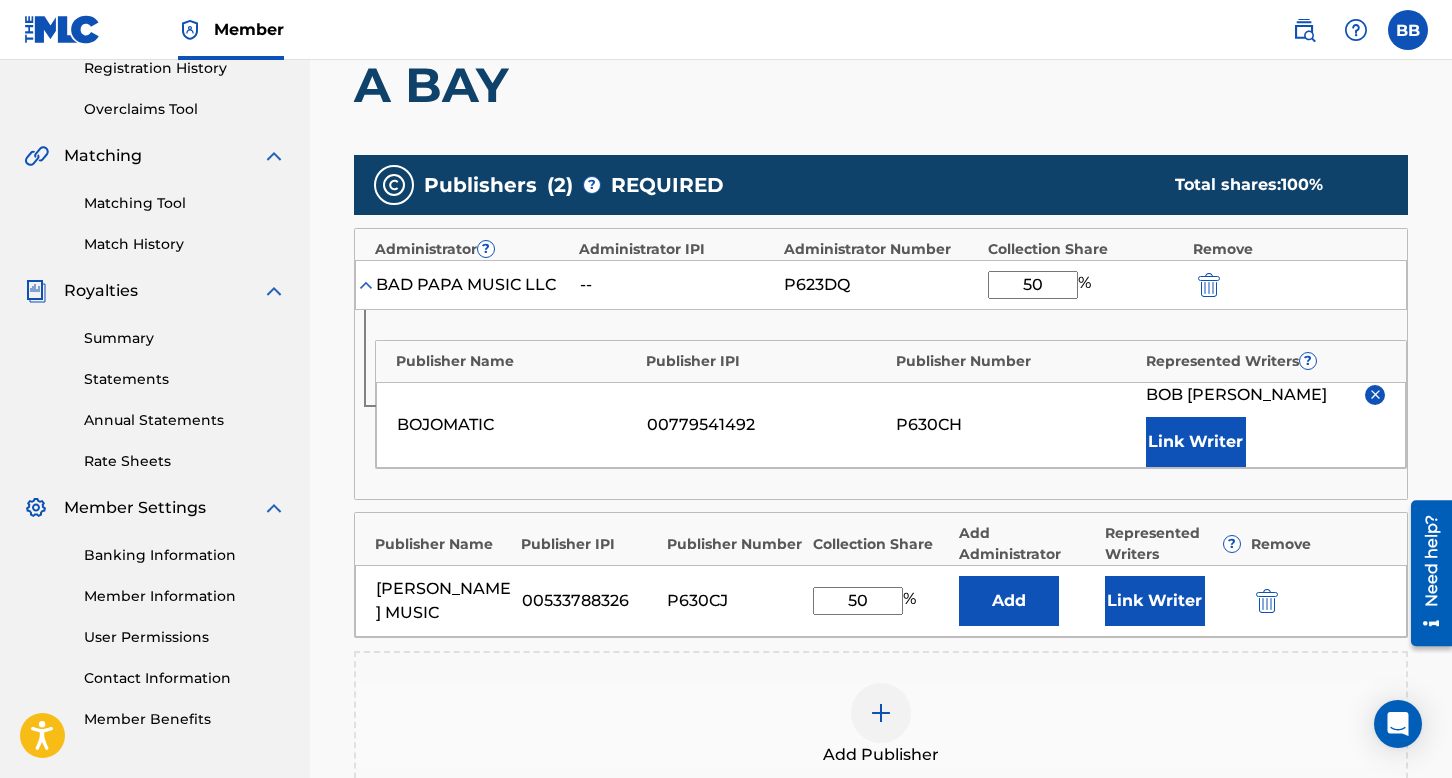 type on "50" 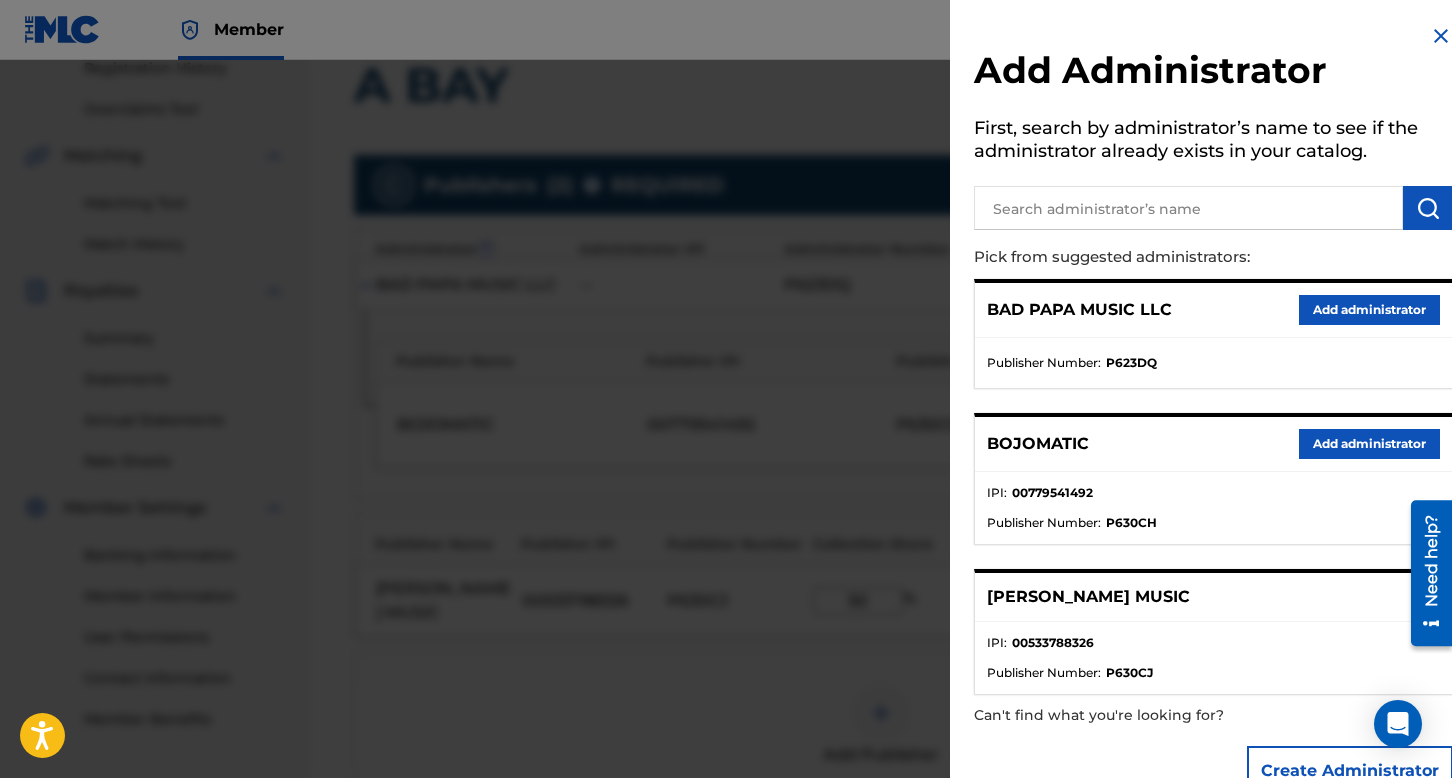 click on "Add administrator" at bounding box center (1369, 310) 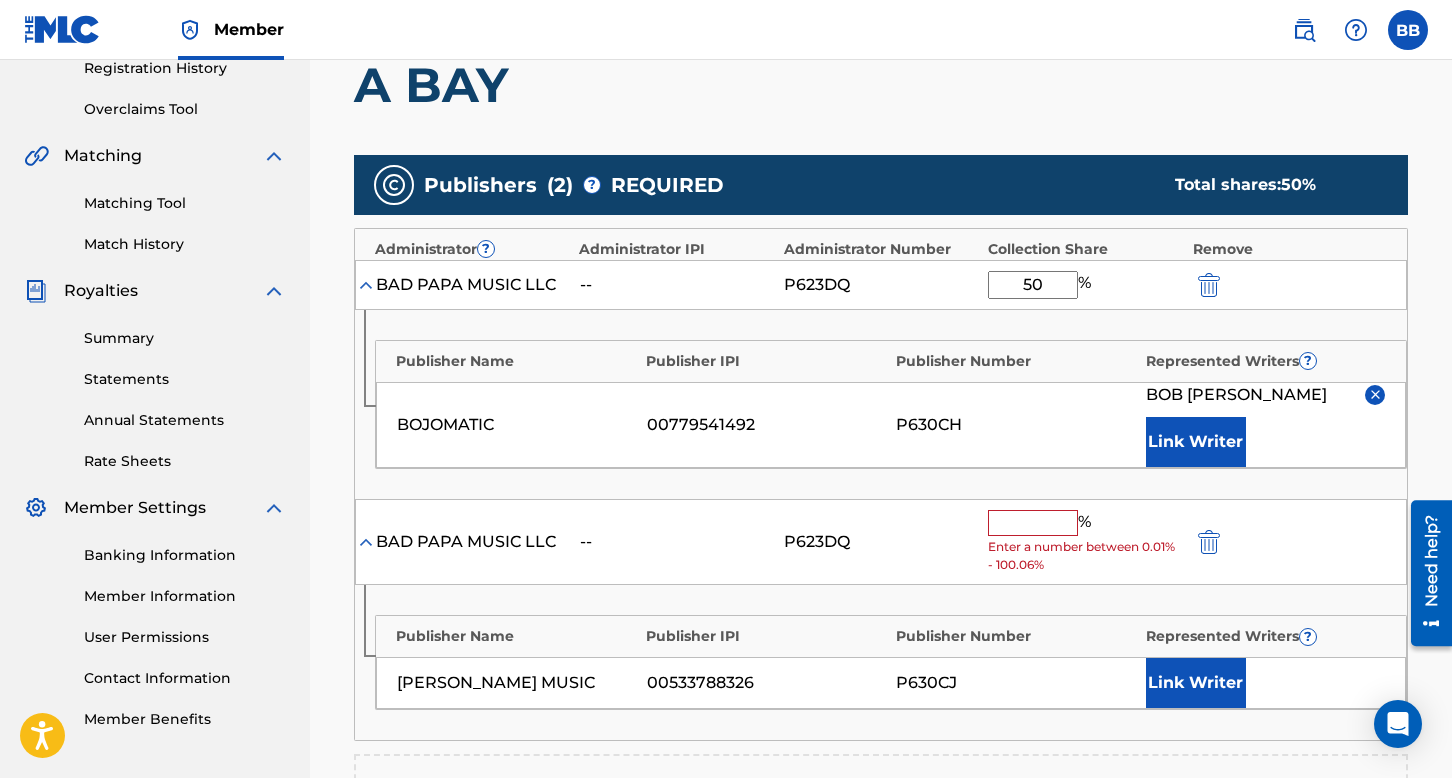 click at bounding box center [1033, 523] 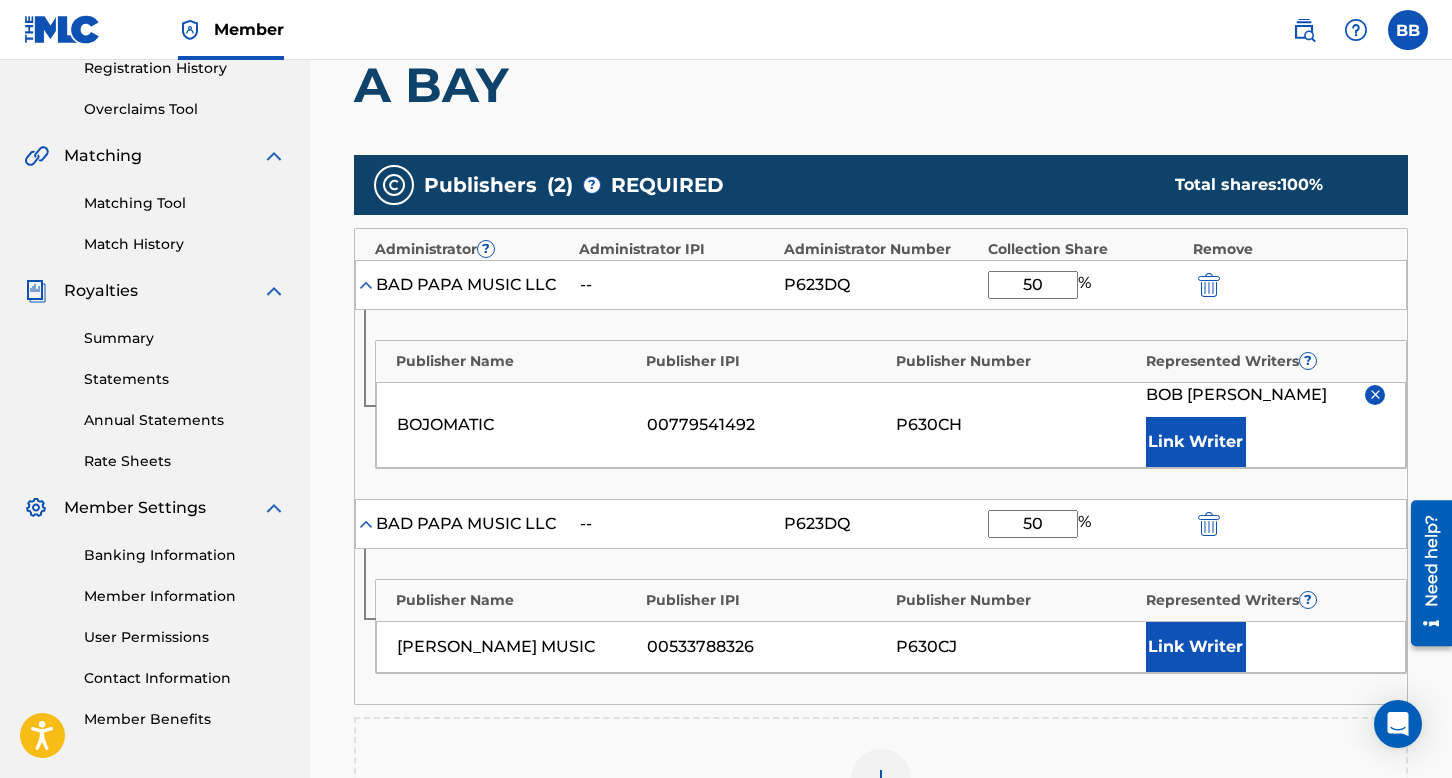 type on "50" 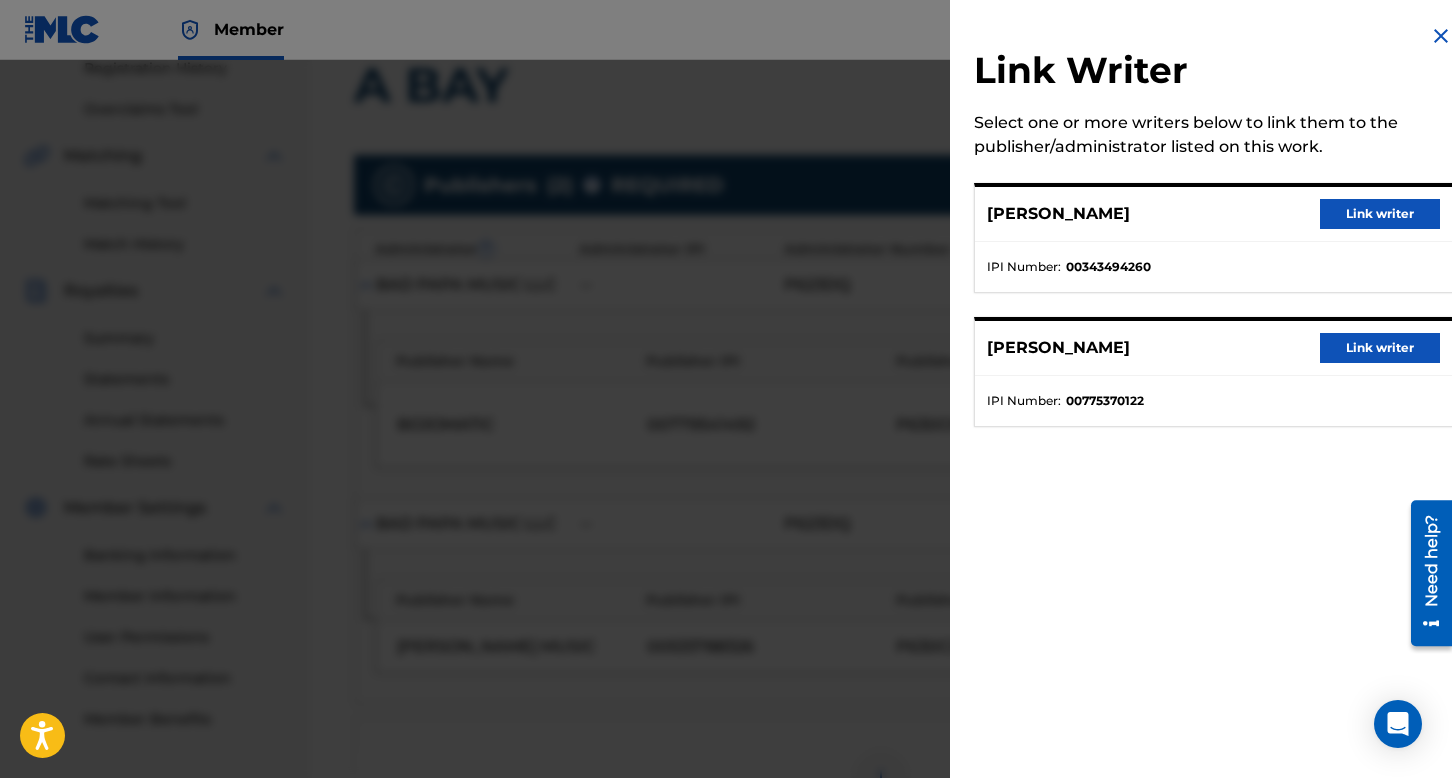 click on "Link writer" at bounding box center [1380, 214] 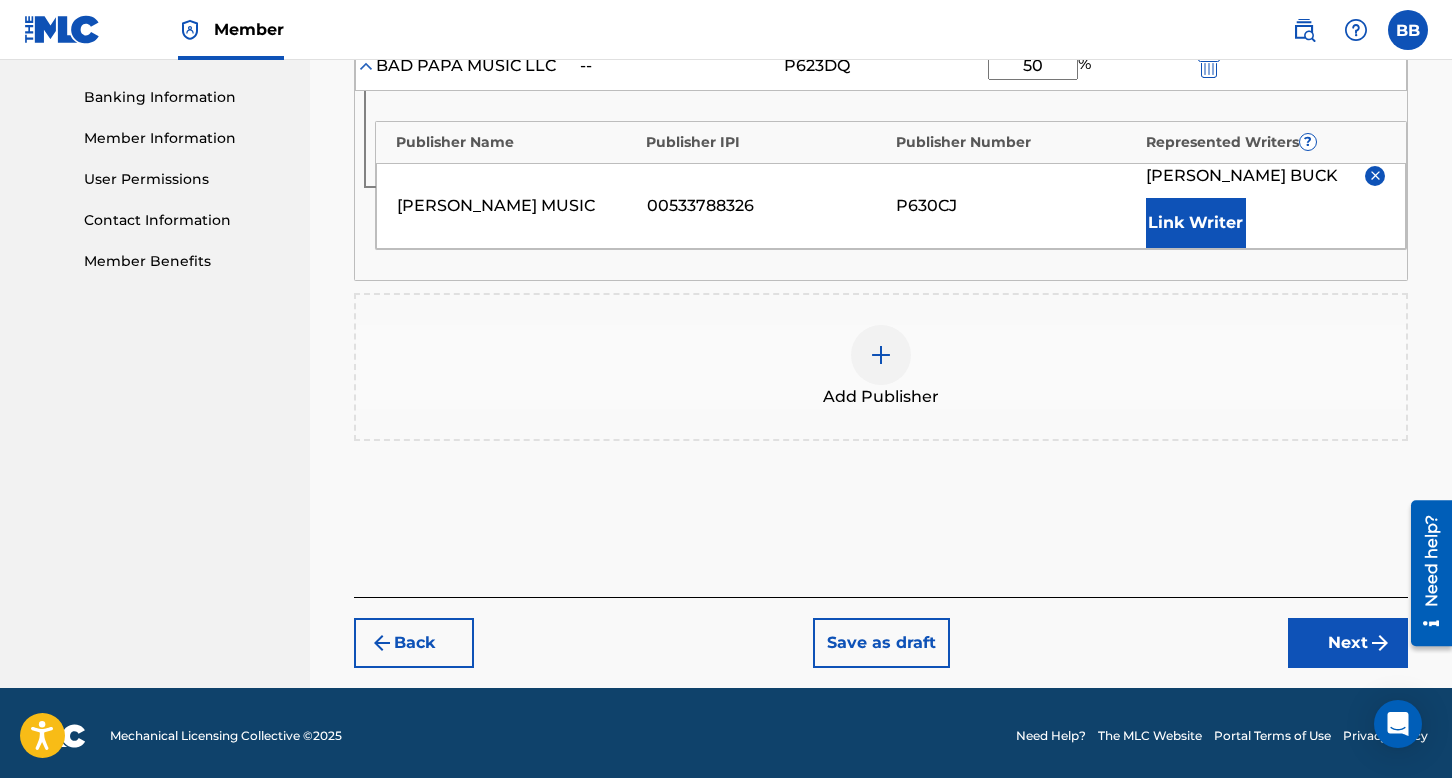 click on "Next" at bounding box center (1348, 643) 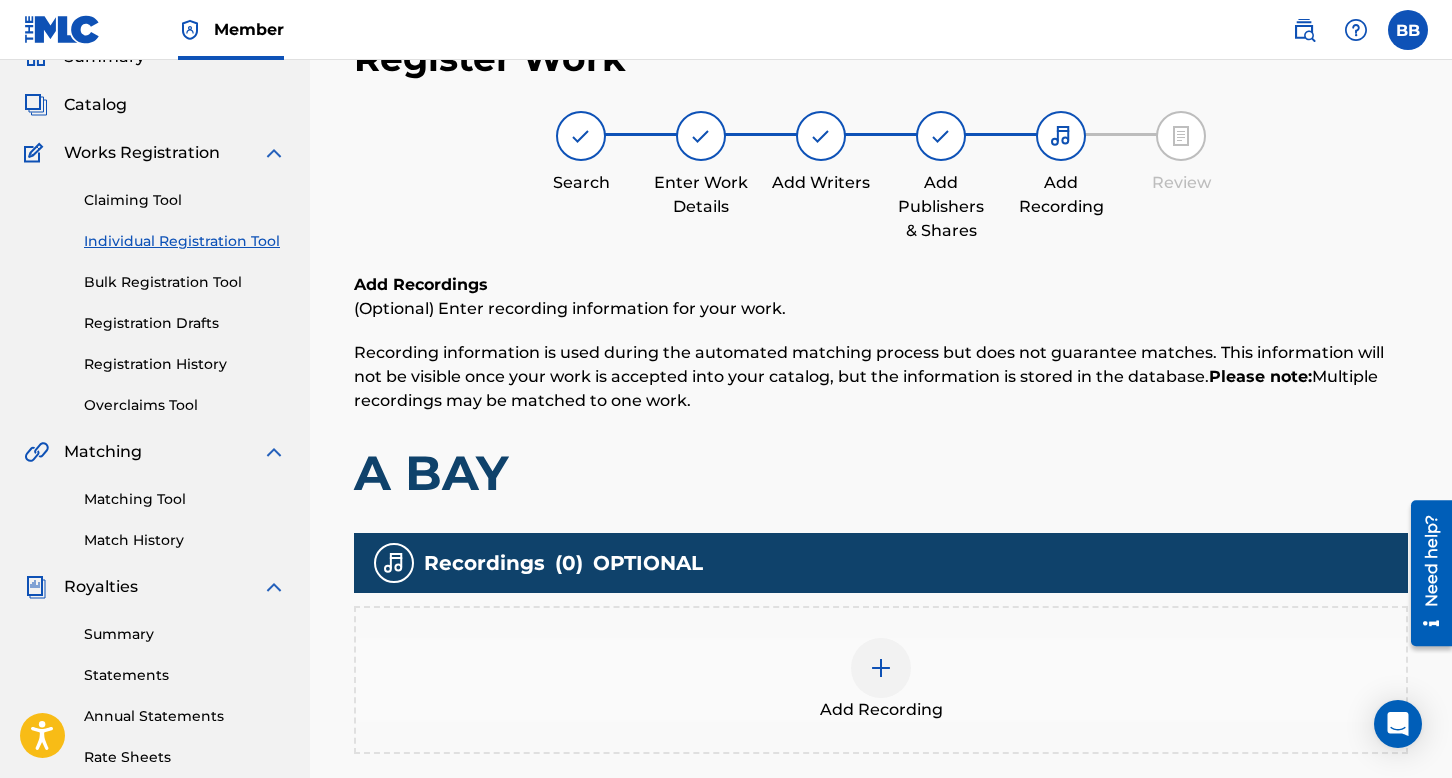 scroll, scrollTop: 90, scrollLeft: 0, axis: vertical 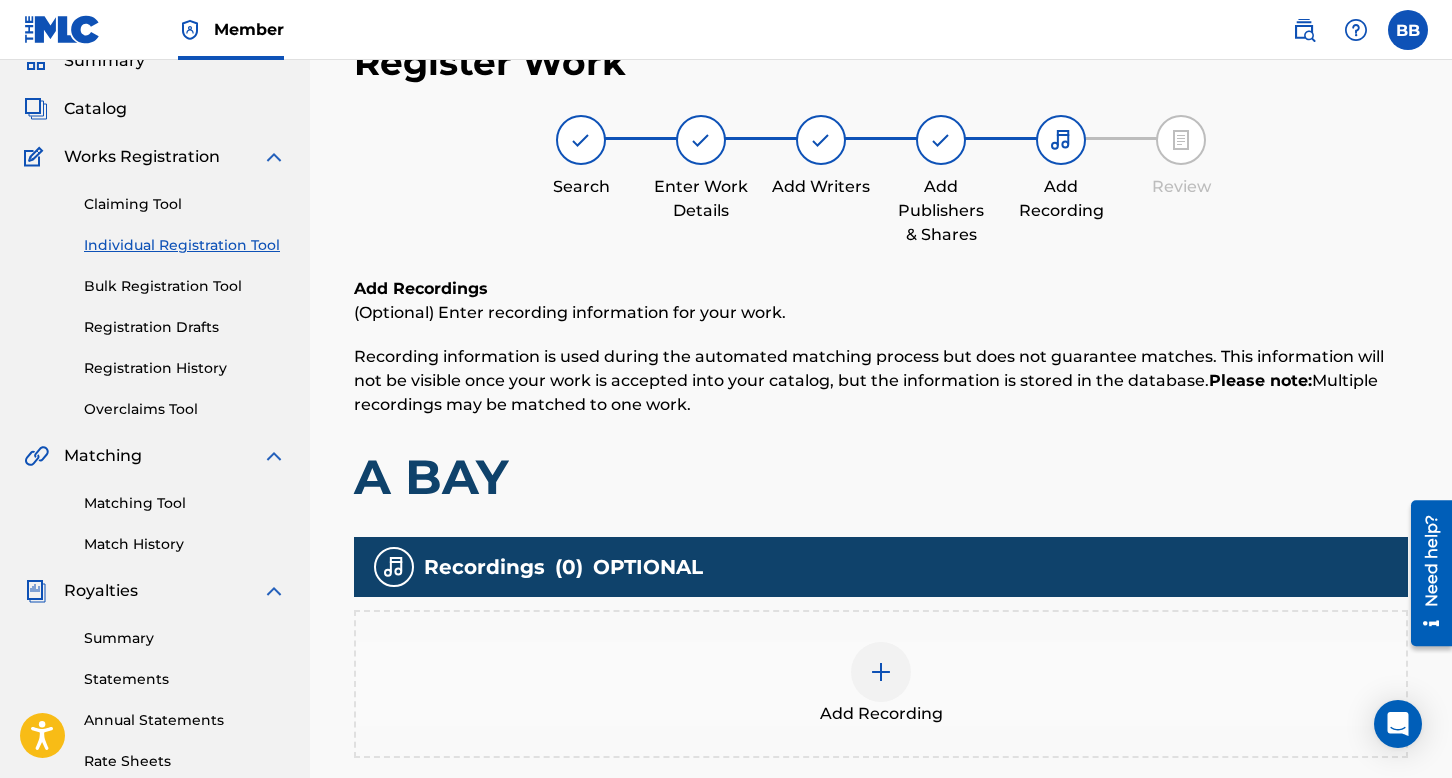 click at bounding box center [881, 672] 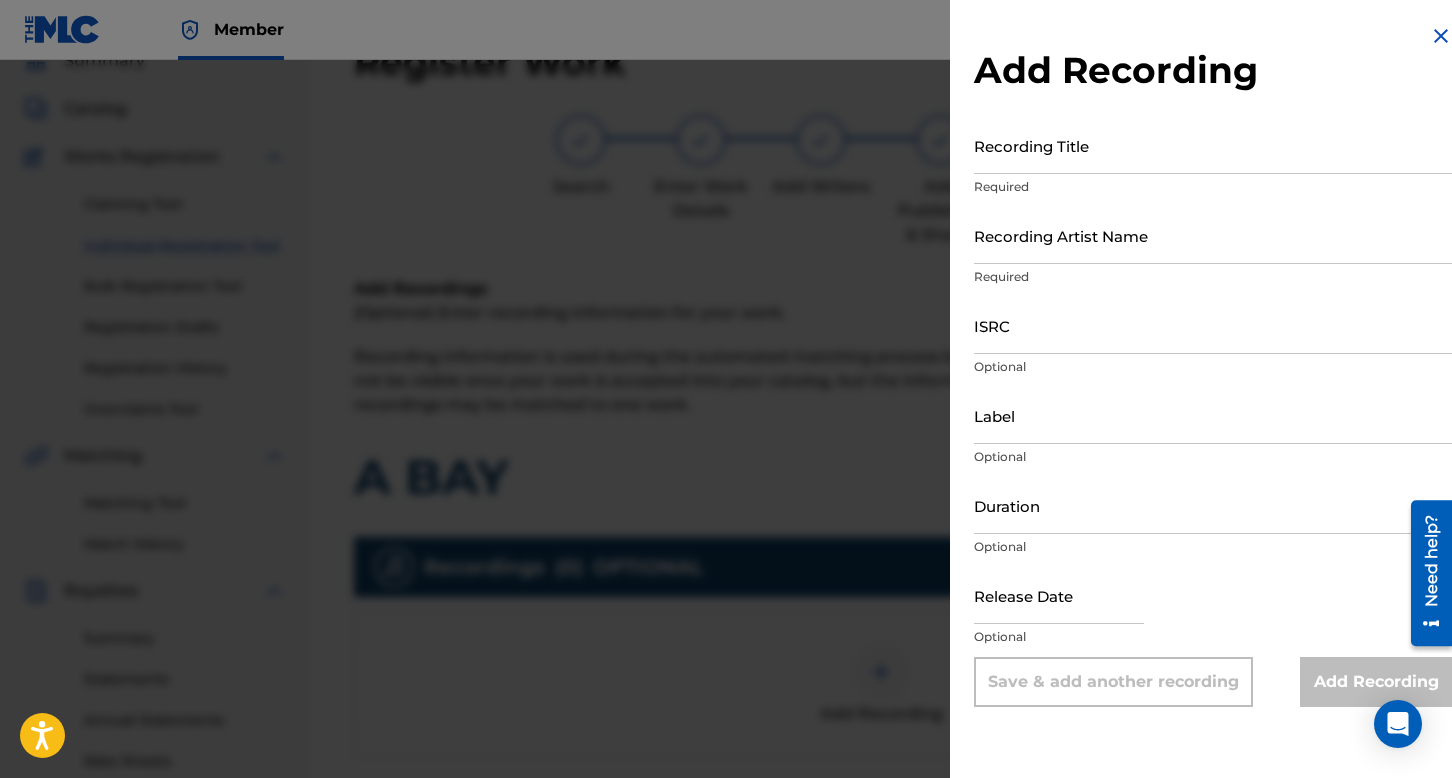 click on "Recording Artist Name" at bounding box center (1213, 235) 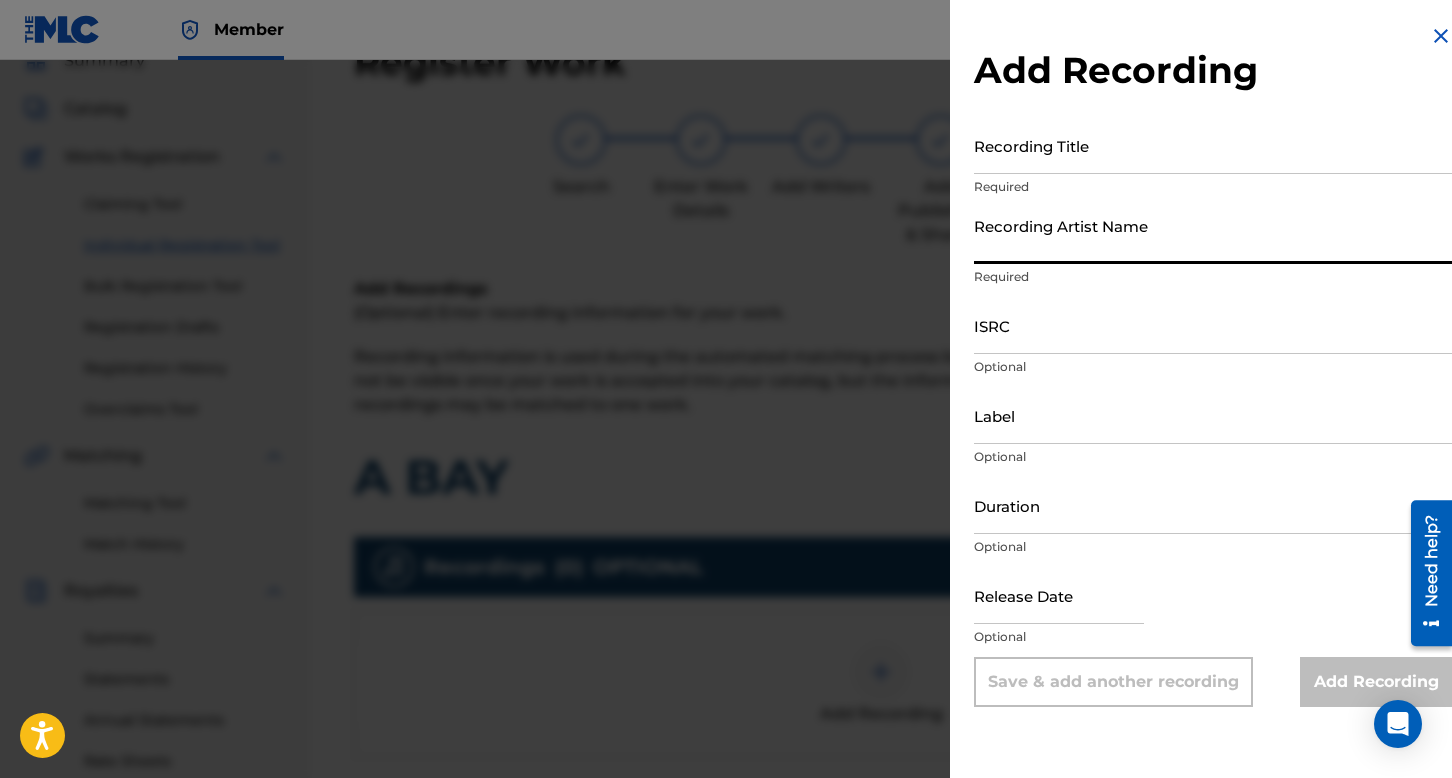 paste on "BAD PAPA" 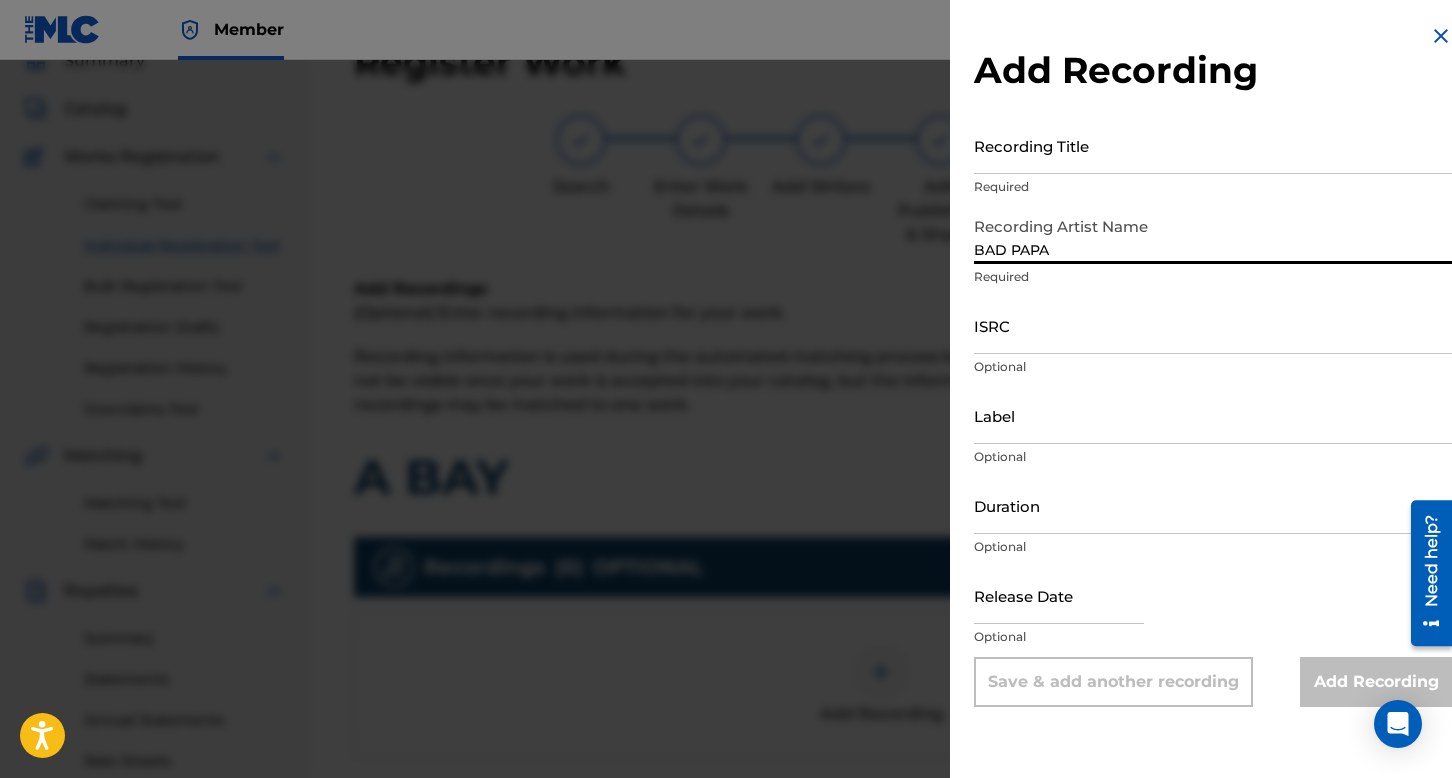 type on "BAD PAPA" 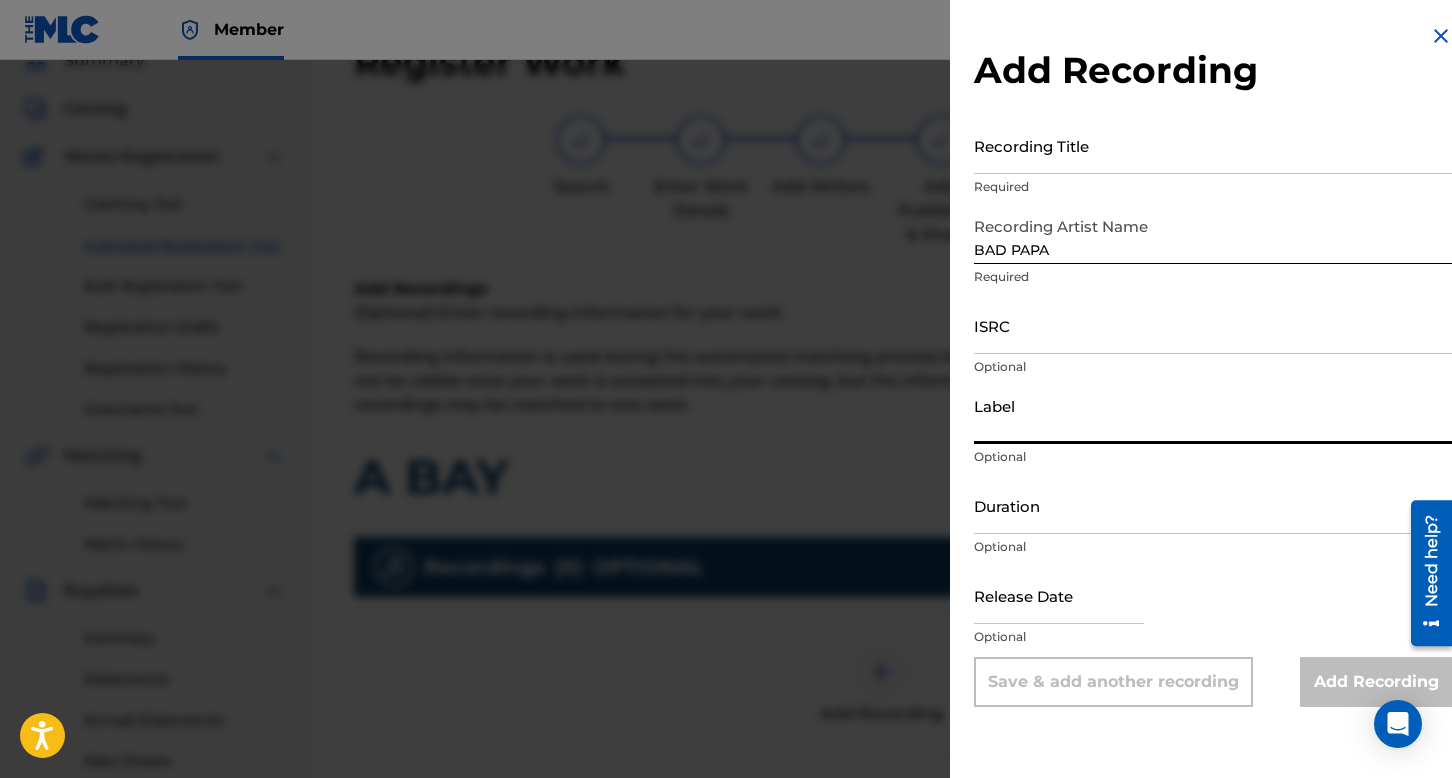 paste on "BAD PAPA" 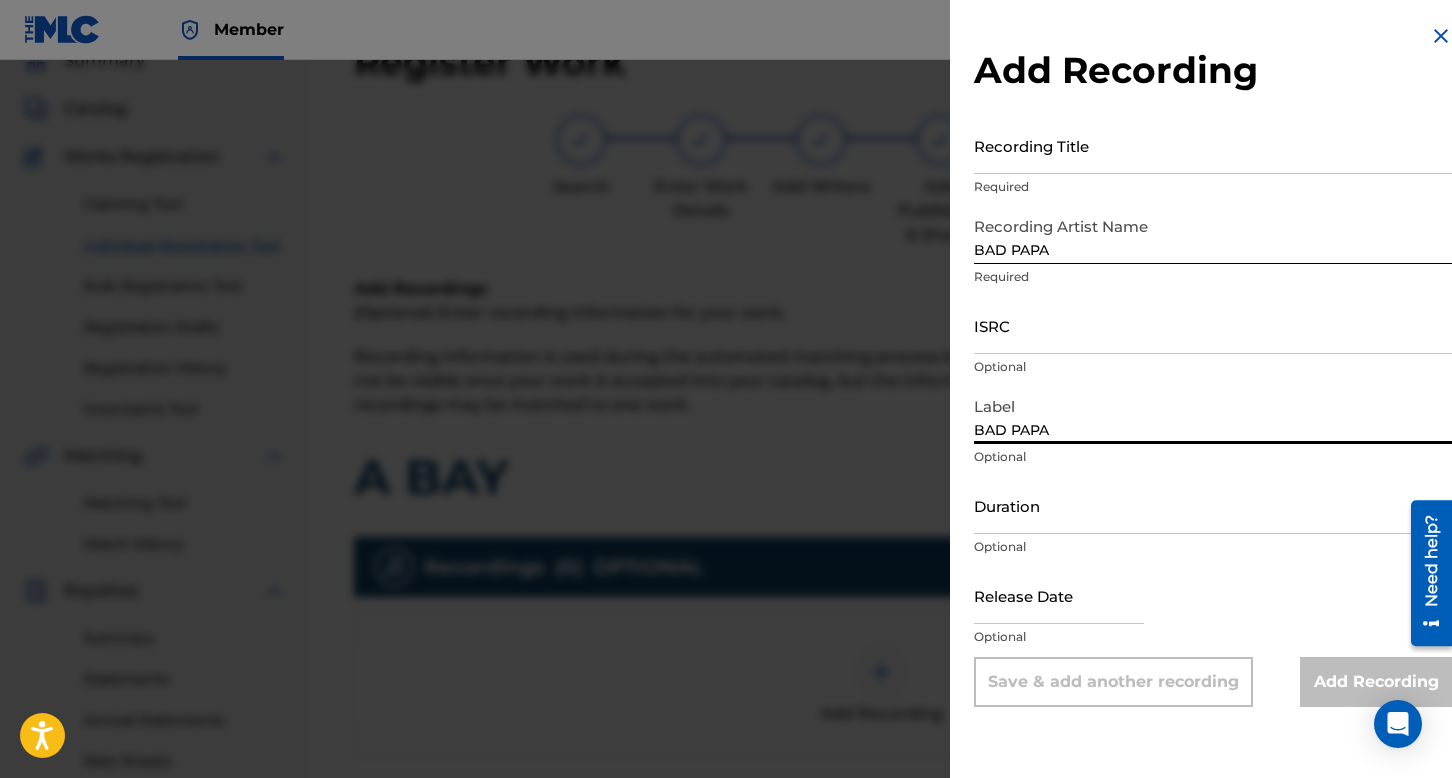 type on "BAD PAPA" 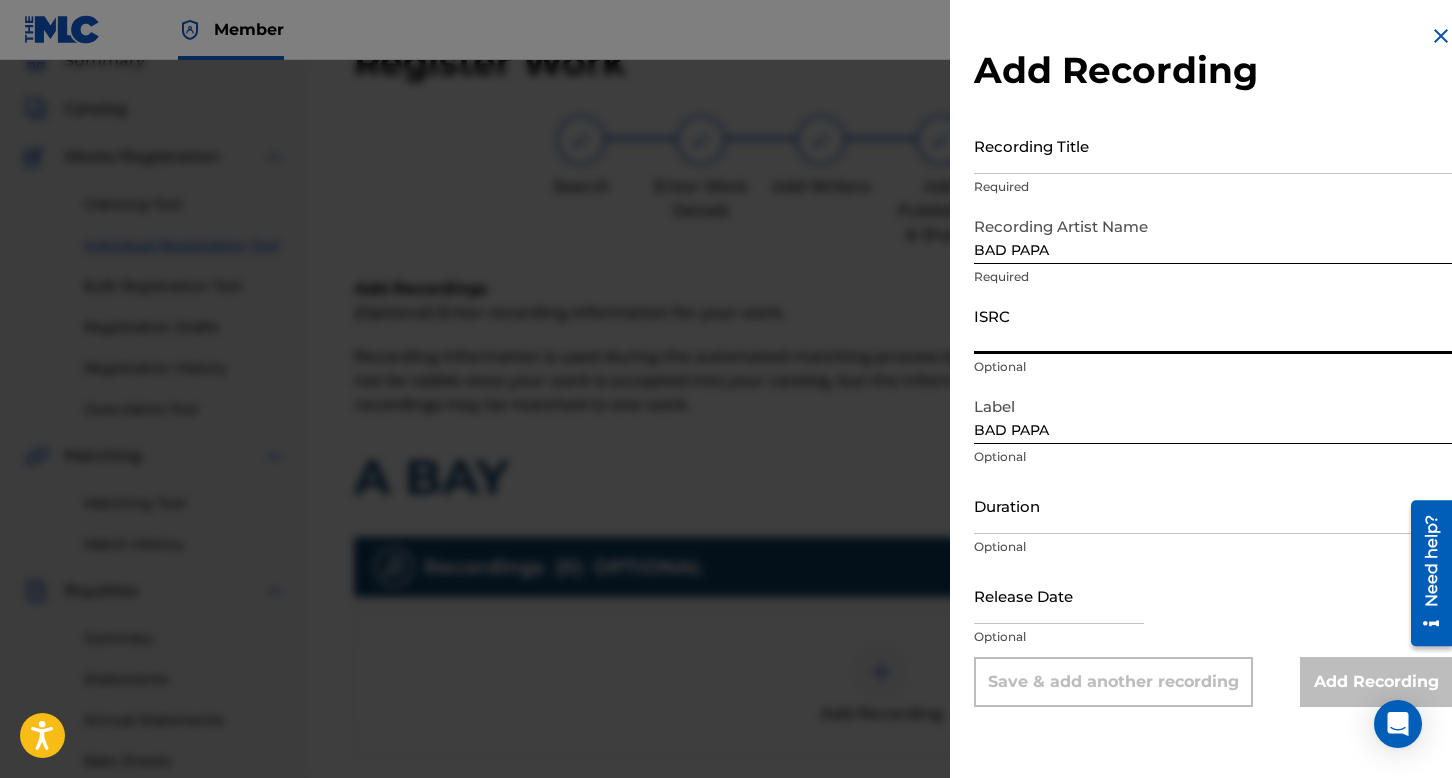click on "ISRC" at bounding box center [1213, 325] 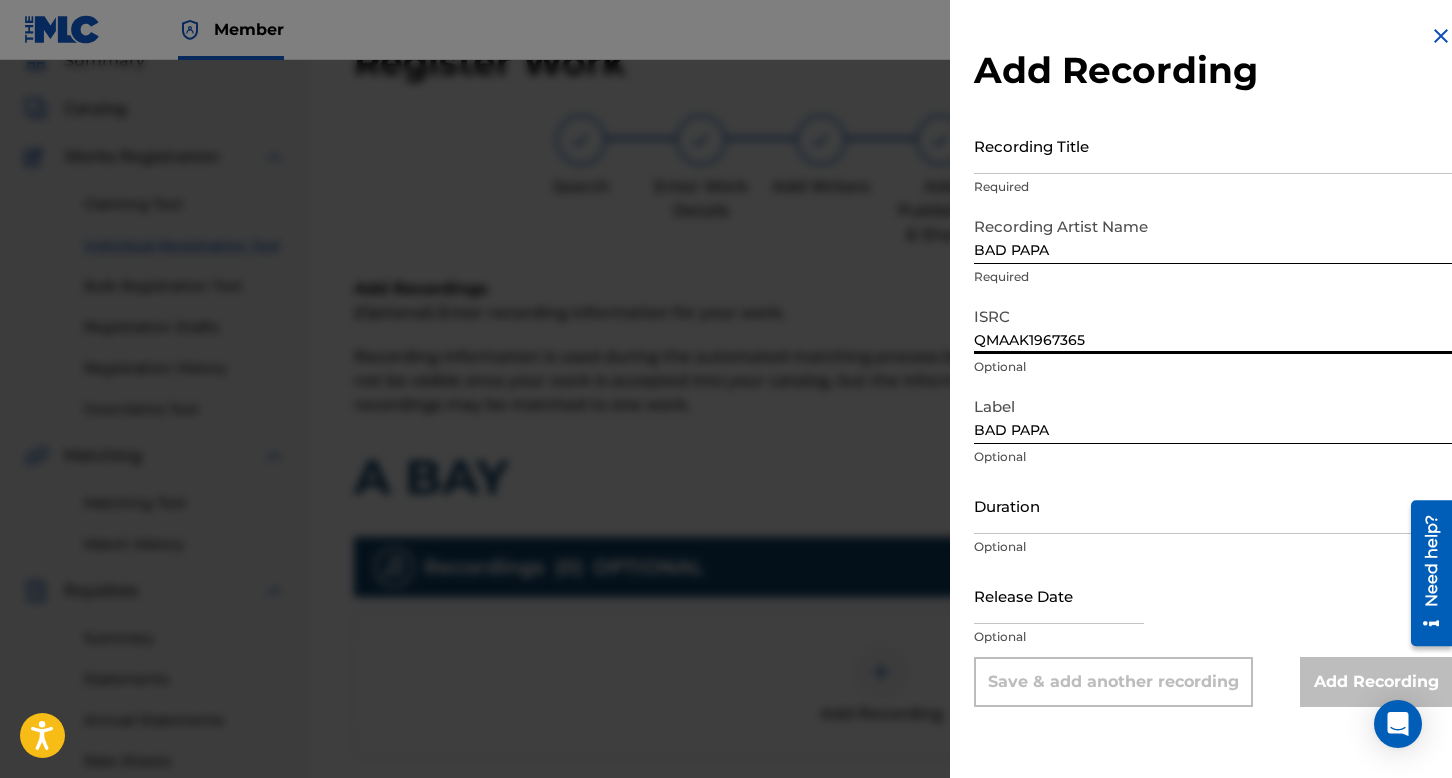 type on "QMAAK1967365" 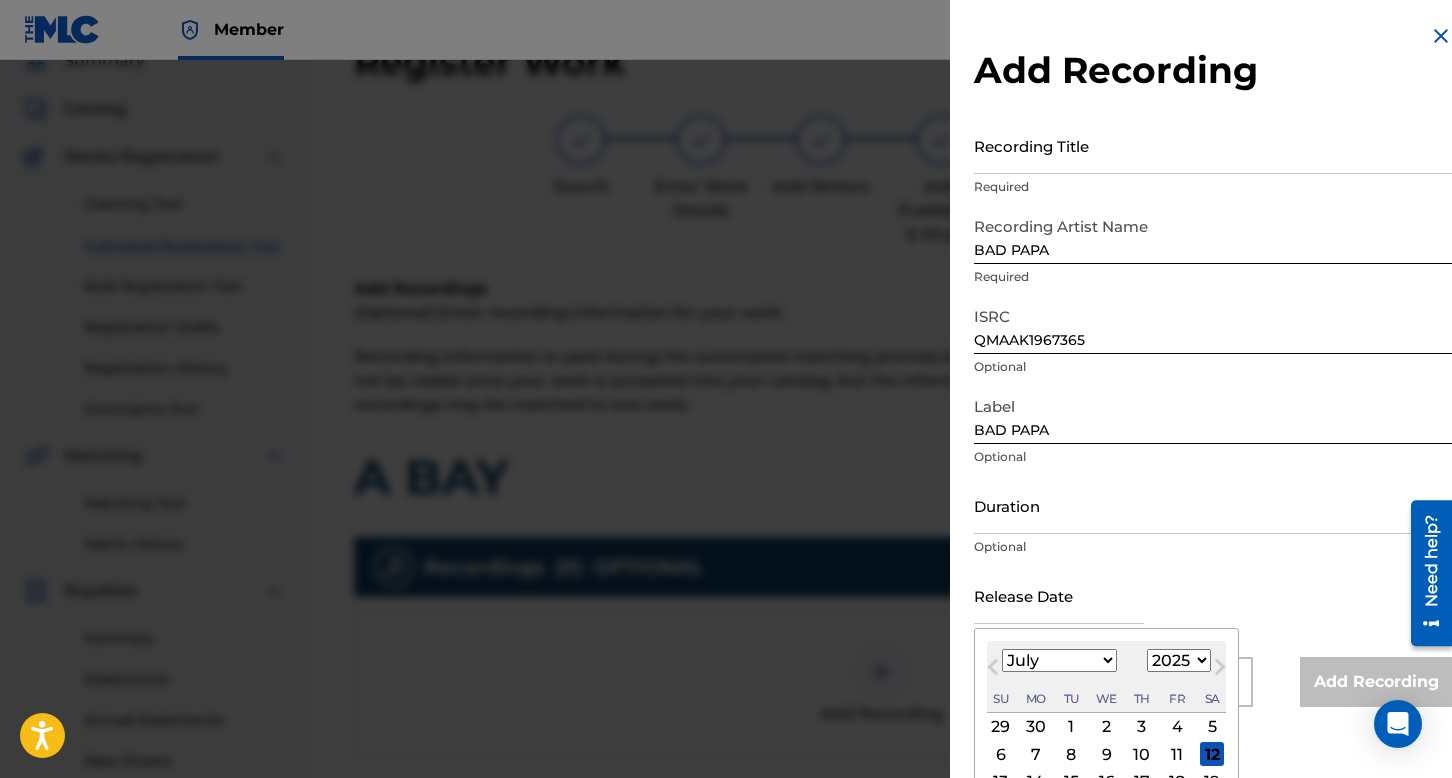 click at bounding box center [1059, 595] 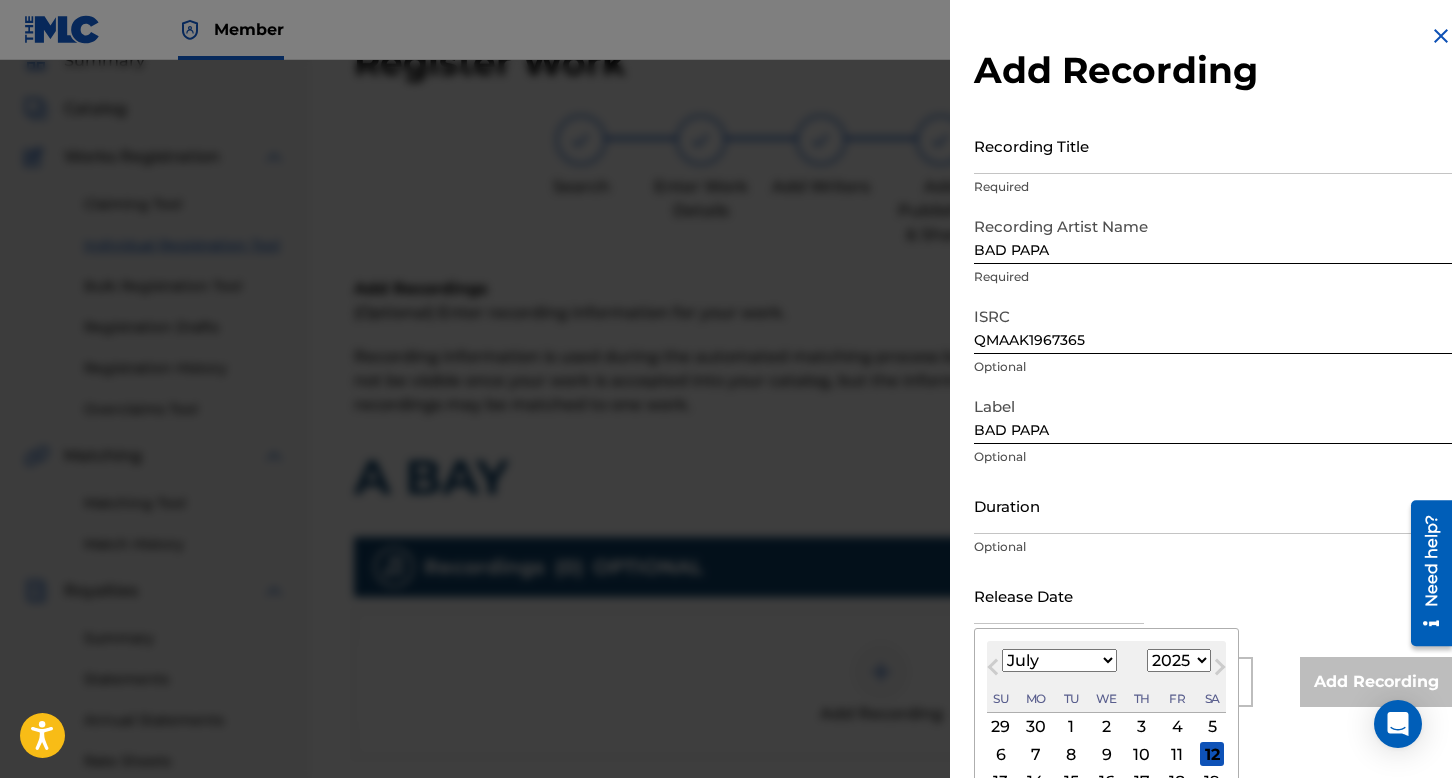 click on "1899 1900 1901 1902 1903 1904 1905 1906 1907 1908 1909 1910 1911 1912 1913 1914 1915 1916 1917 1918 1919 1920 1921 1922 1923 1924 1925 1926 1927 1928 1929 1930 1931 1932 1933 1934 1935 1936 1937 1938 1939 1940 1941 1942 1943 1944 1945 1946 1947 1948 1949 1950 1951 1952 1953 1954 1955 1956 1957 1958 1959 1960 1961 1962 1963 1964 1965 1966 1967 1968 1969 1970 1971 1972 1973 1974 1975 1976 1977 1978 1979 1980 1981 1982 1983 1984 1985 1986 1987 1988 1989 1990 1991 1992 1993 1994 1995 1996 1997 1998 1999 2000 2001 2002 2003 2004 2005 2006 2007 2008 2009 2010 2011 2012 2013 2014 2015 2016 2017 2018 2019 2020 2021 2022 2023 2024 2025 2026 2027 2028 2029 2030 2031 2032 2033 2034 2035 2036 2037 2038 2039 2040 2041 2042 2043 2044 2045 2046 2047 2048 2049 2050 2051 2052 2053 2054 2055 2056 2057 2058 2059 2060 2061 2062 2063 2064 2065 2066 2067 2068 2069 2070 2071 2072 2073 2074 2075 2076 2077 2078 2079 2080 2081 2082 2083 2084 2085 2086 2087 2088 2089 2090 2091 2092 2093 2094 2095 2096 2097 2098 2099 2100" at bounding box center (1179, 660) 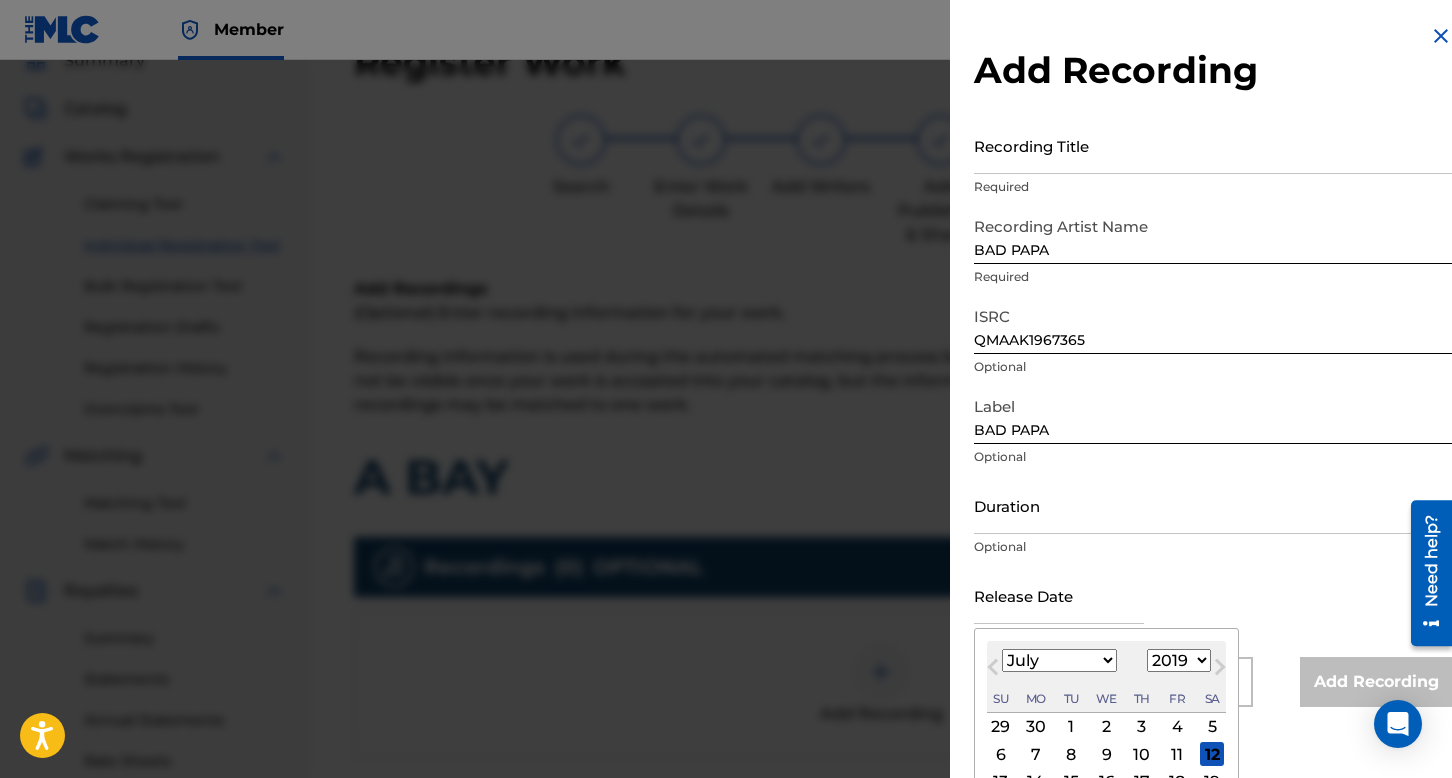 click on "1899 1900 1901 1902 1903 1904 1905 1906 1907 1908 1909 1910 1911 1912 1913 1914 1915 1916 1917 1918 1919 1920 1921 1922 1923 1924 1925 1926 1927 1928 1929 1930 1931 1932 1933 1934 1935 1936 1937 1938 1939 1940 1941 1942 1943 1944 1945 1946 1947 1948 1949 1950 1951 1952 1953 1954 1955 1956 1957 1958 1959 1960 1961 1962 1963 1964 1965 1966 1967 1968 1969 1970 1971 1972 1973 1974 1975 1976 1977 1978 1979 1980 1981 1982 1983 1984 1985 1986 1987 1988 1989 1990 1991 1992 1993 1994 1995 1996 1997 1998 1999 2000 2001 2002 2003 2004 2005 2006 2007 2008 2009 2010 2011 2012 2013 2014 2015 2016 2017 2018 2019 2020 2021 2022 2023 2024 2025 2026 2027 2028 2029 2030 2031 2032 2033 2034 2035 2036 2037 2038 2039 2040 2041 2042 2043 2044 2045 2046 2047 2048 2049 2050 2051 2052 2053 2054 2055 2056 2057 2058 2059 2060 2061 2062 2063 2064 2065 2066 2067 2068 2069 2070 2071 2072 2073 2074 2075 2076 2077 2078 2079 2080 2081 2082 2083 2084 2085 2086 2087 2088 2089 2090 2091 2092 2093 2094 2095 2096 2097 2098 2099 2100" at bounding box center (1179, 660) 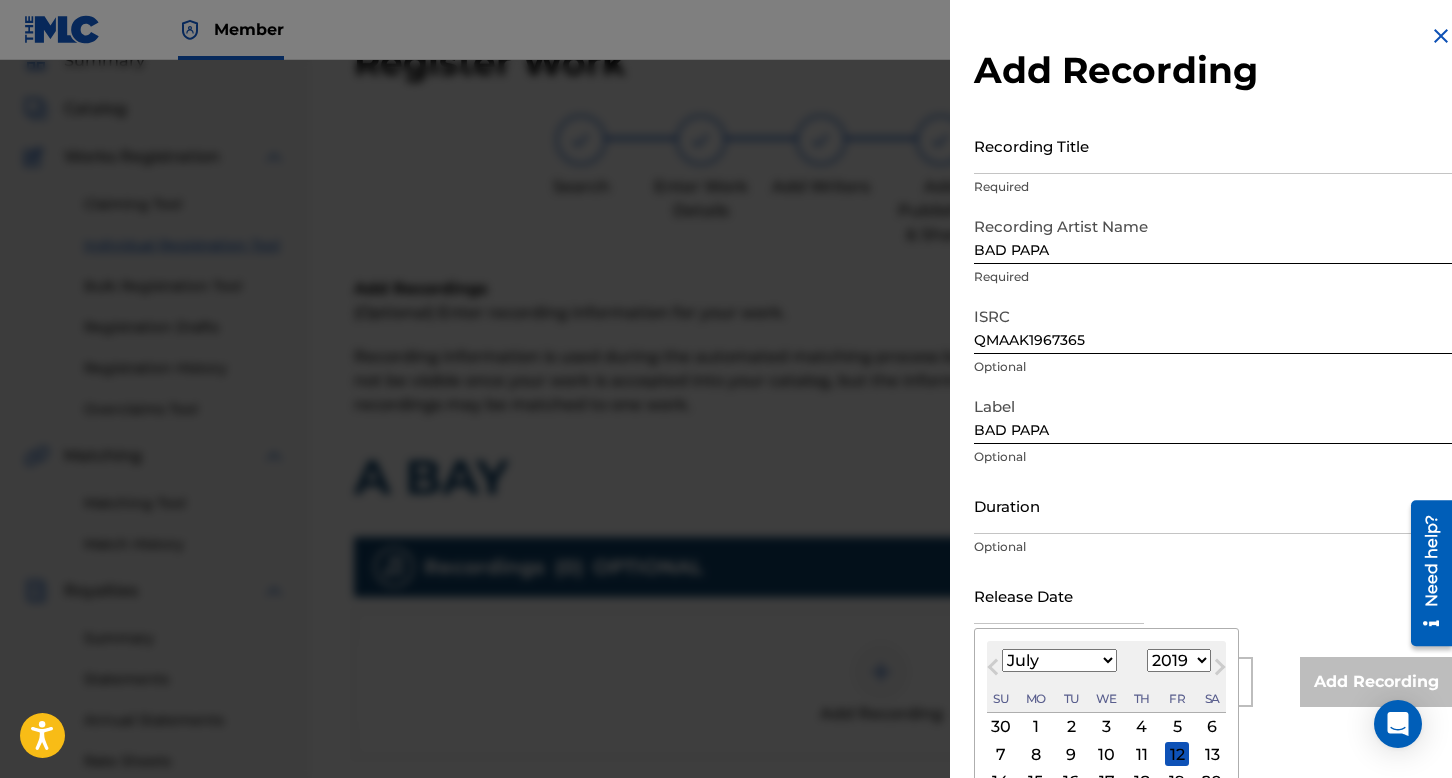 click on "January February March April May June July August September October November December" at bounding box center (1059, 660) 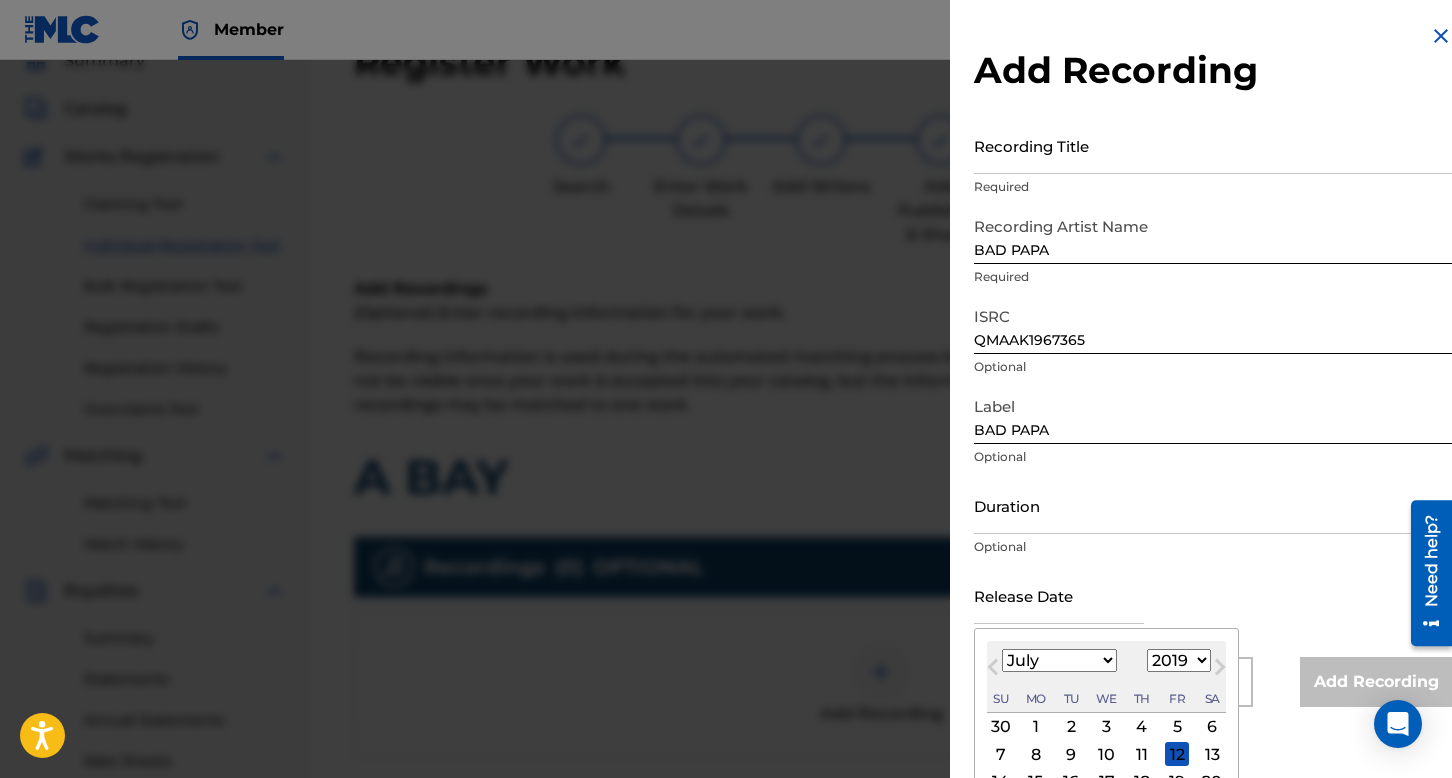 select on "8" 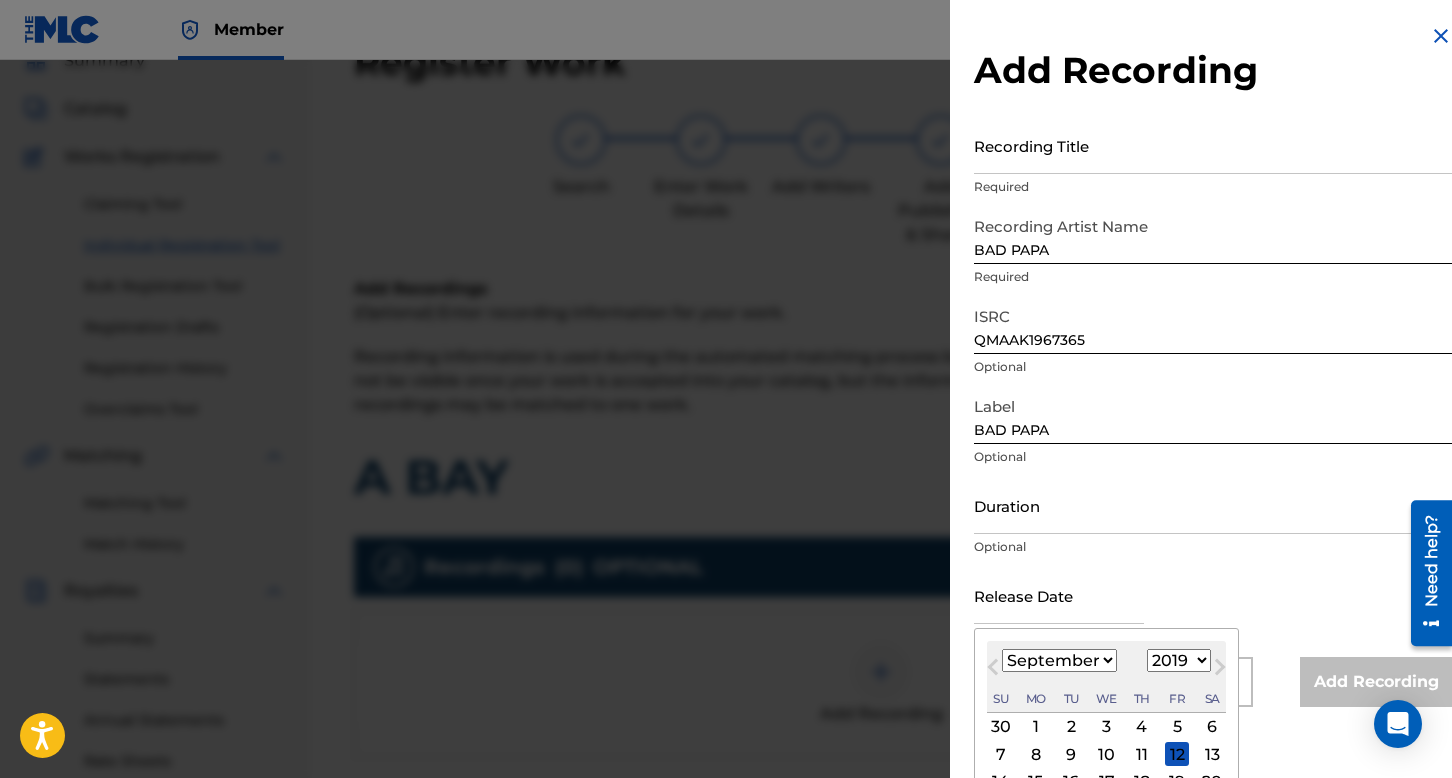 click on "January February March April May June July August September October November December" at bounding box center [1059, 660] 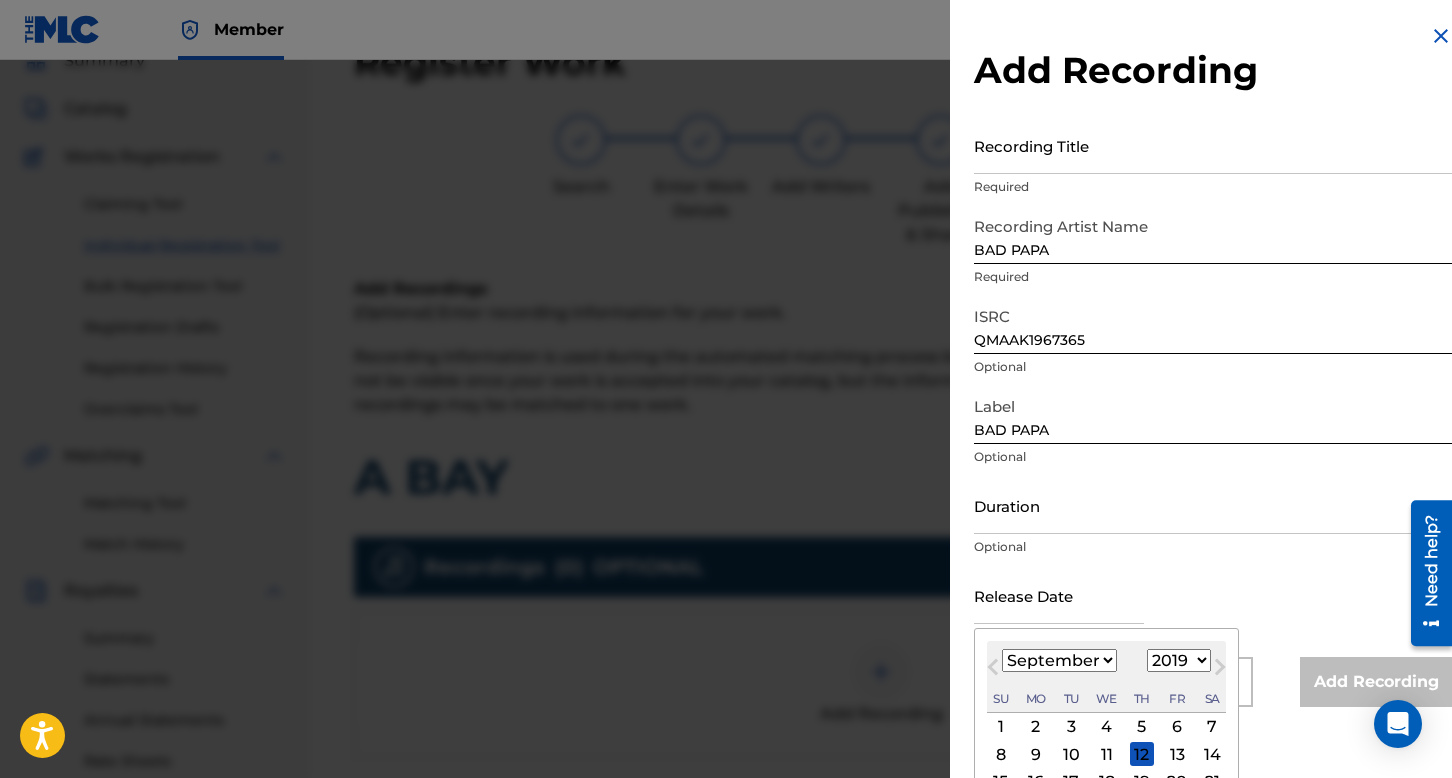 click on "1" at bounding box center (1001, 727) 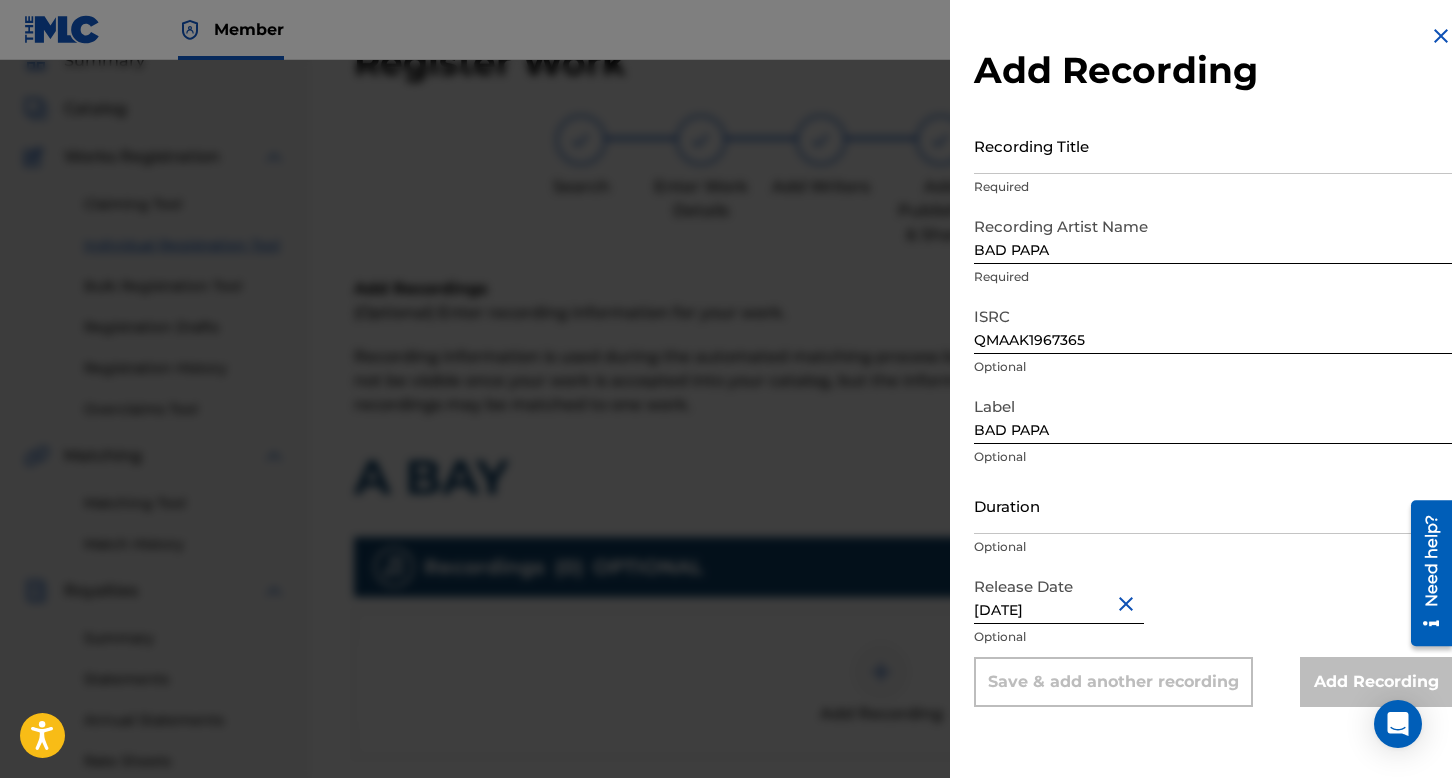 click on "Recording Title" at bounding box center (1213, 145) 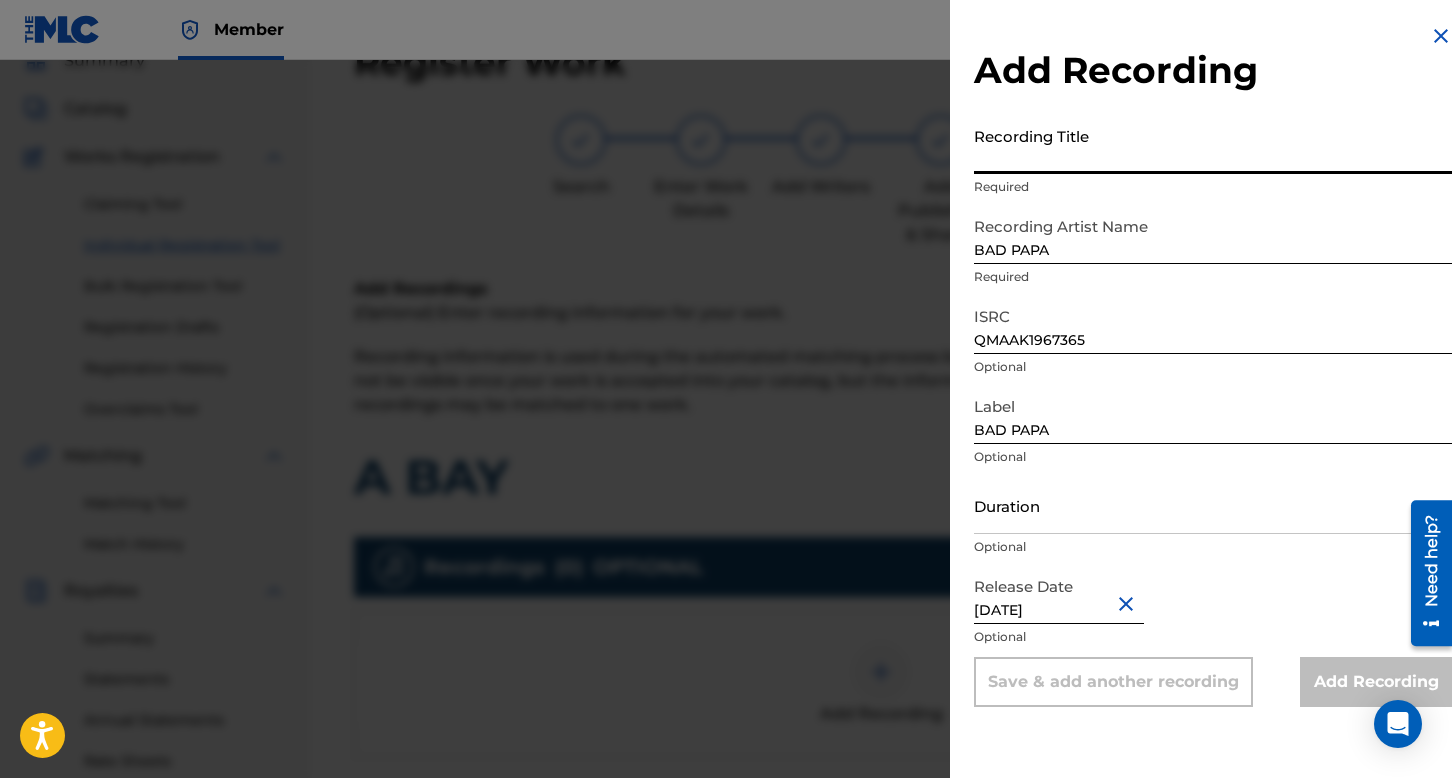 paste on "A BAY" 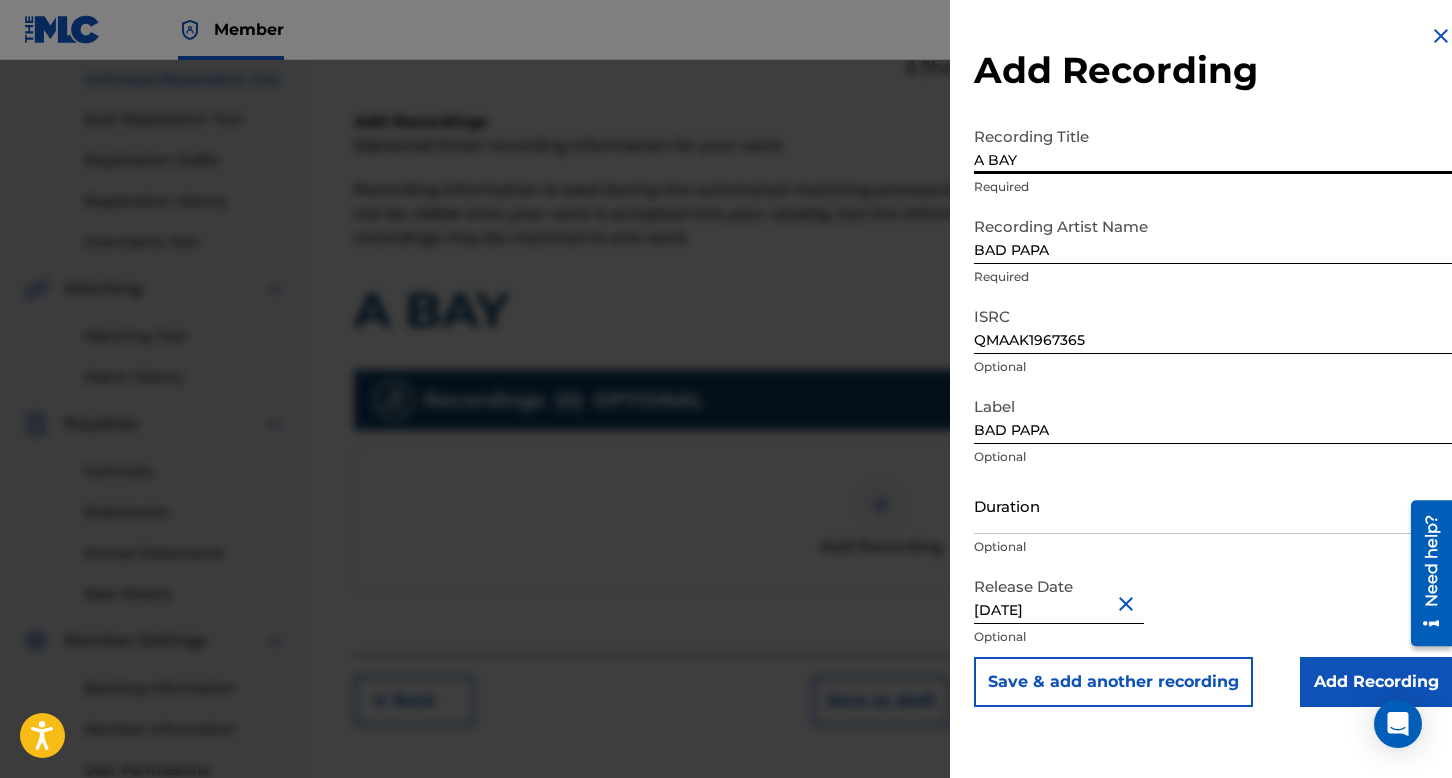 scroll, scrollTop: 290, scrollLeft: 0, axis: vertical 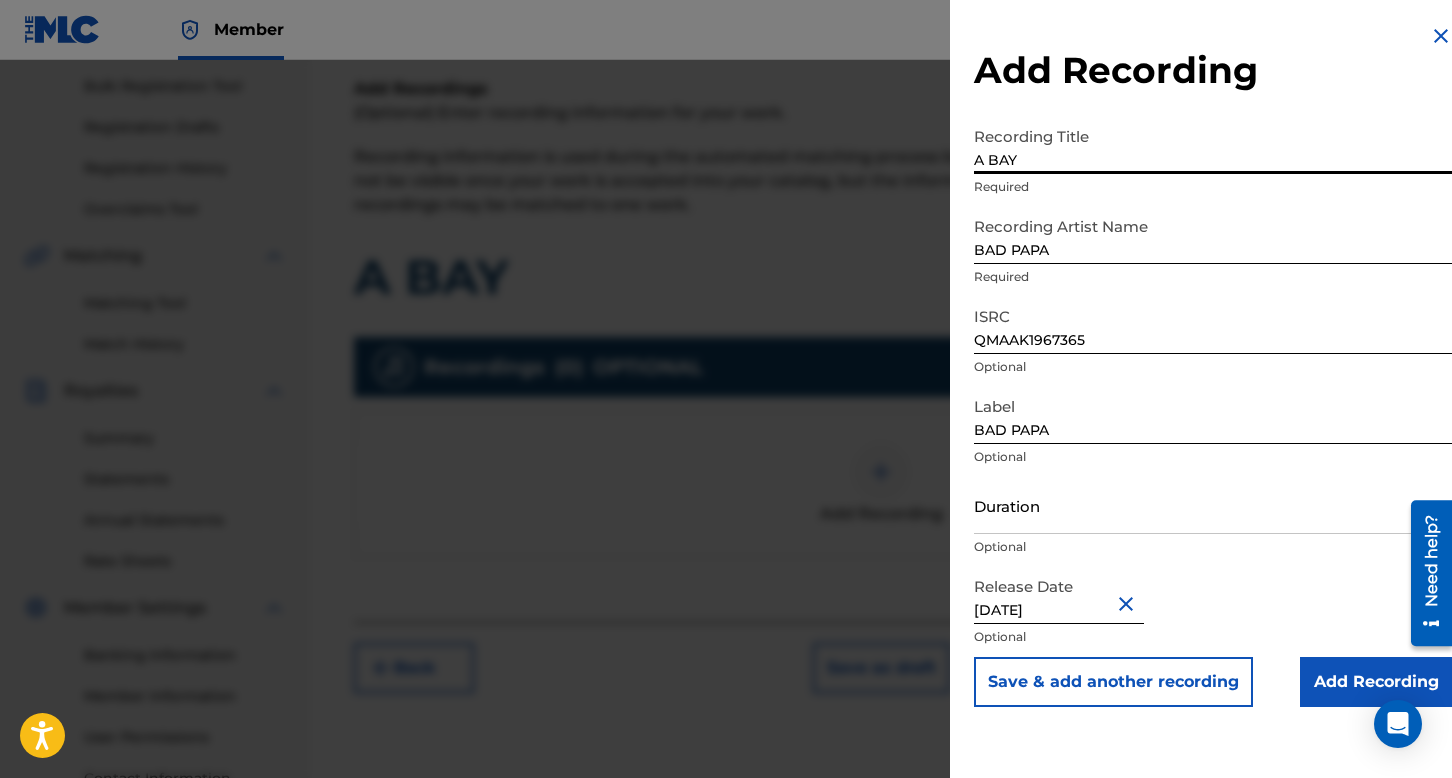 type on "A BAY" 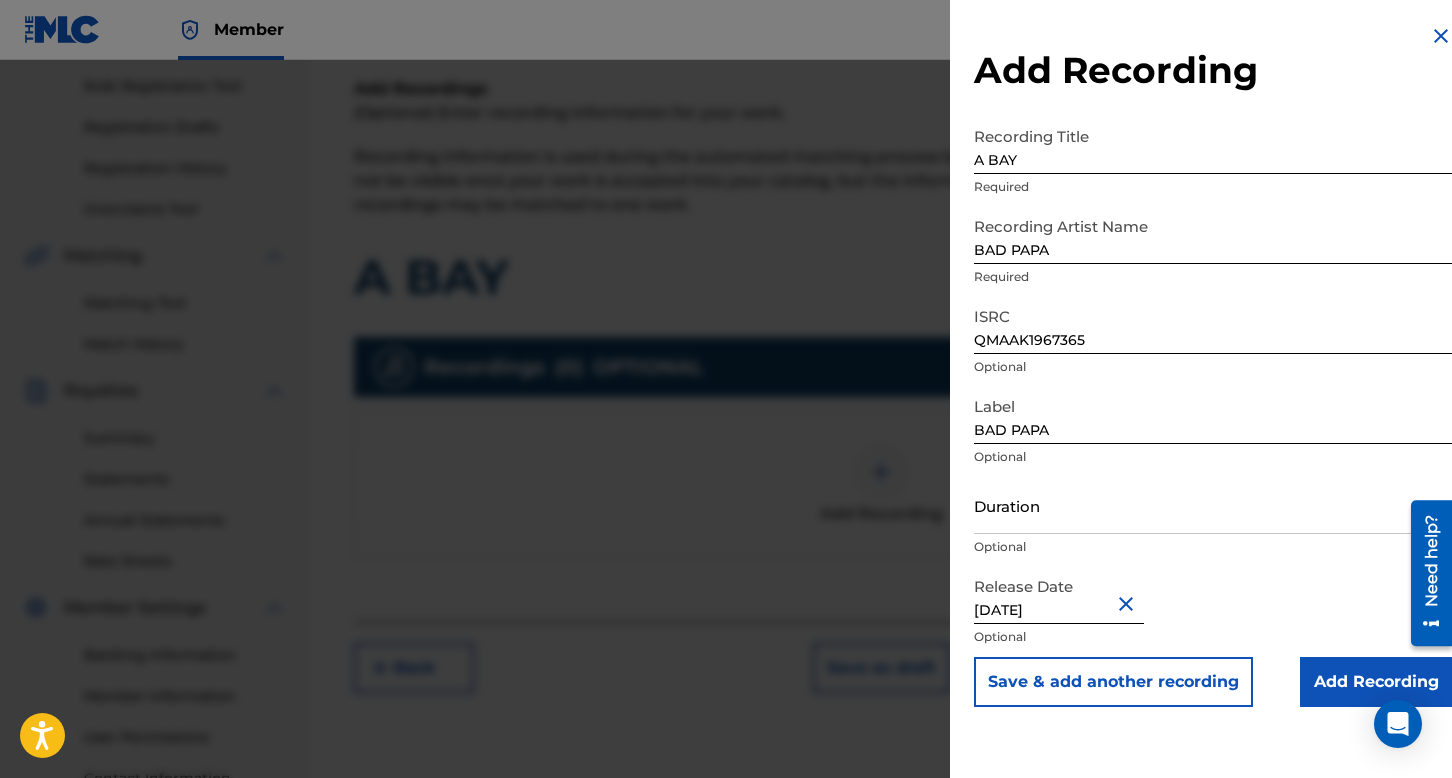 click on "Add Recording" at bounding box center (1376, 682) 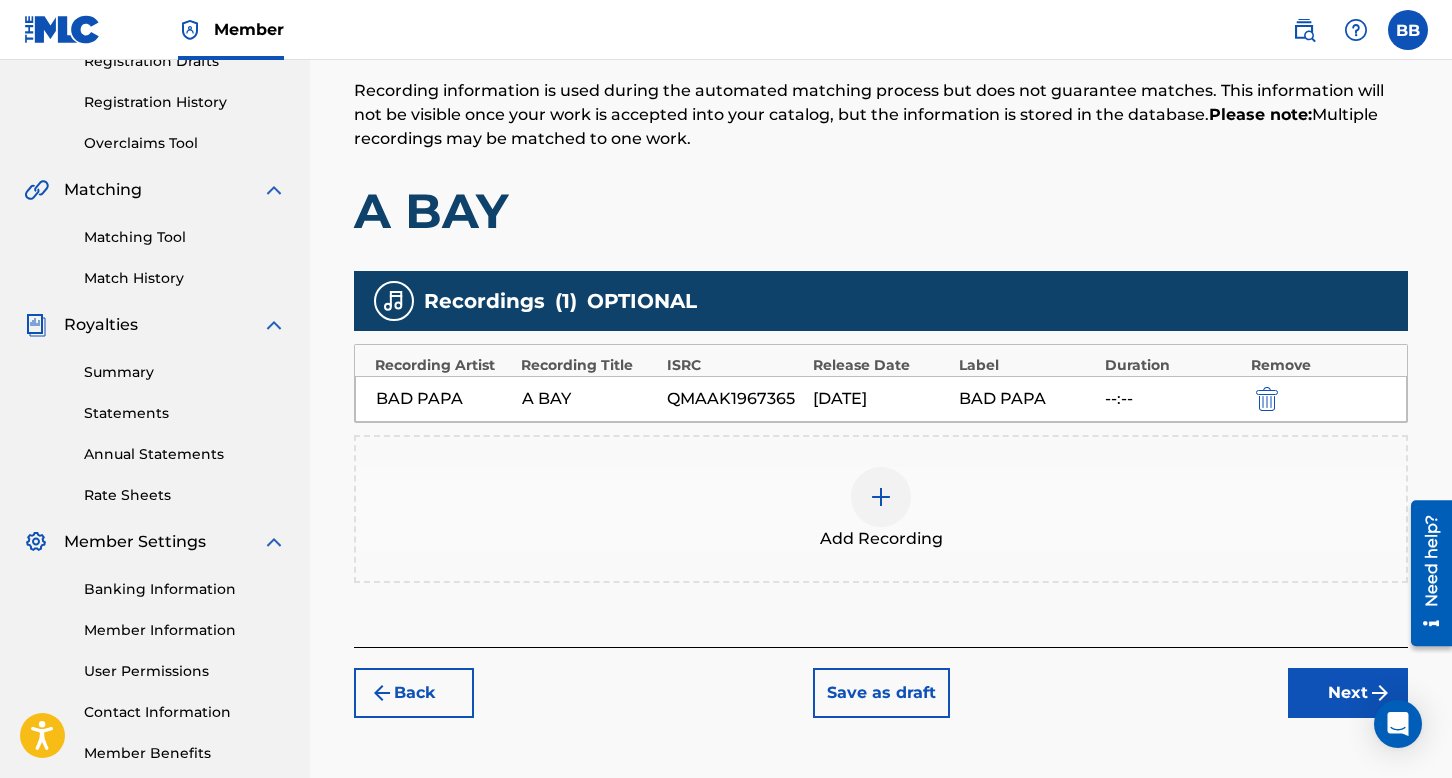 scroll, scrollTop: 390, scrollLeft: 0, axis: vertical 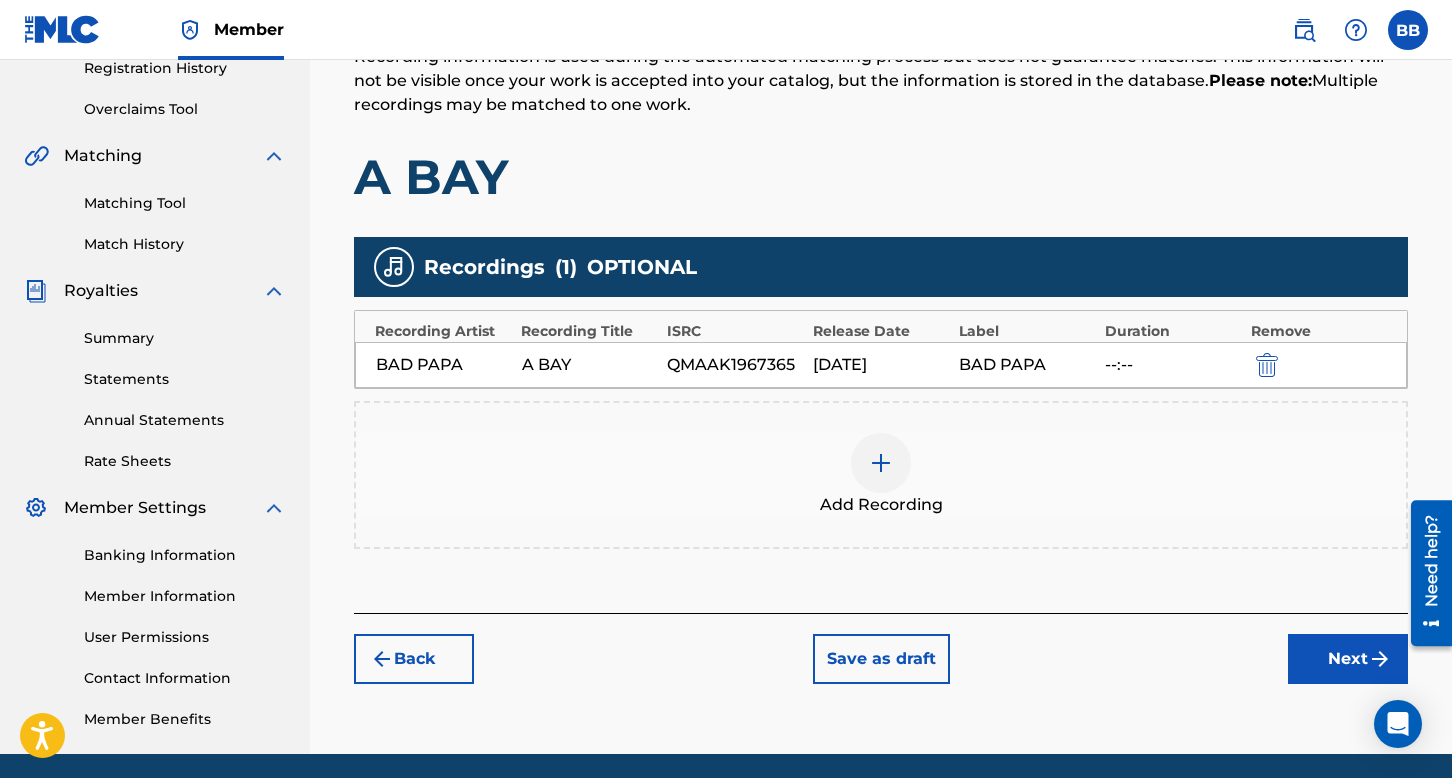 click on "Next" at bounding box center [1348, 659] 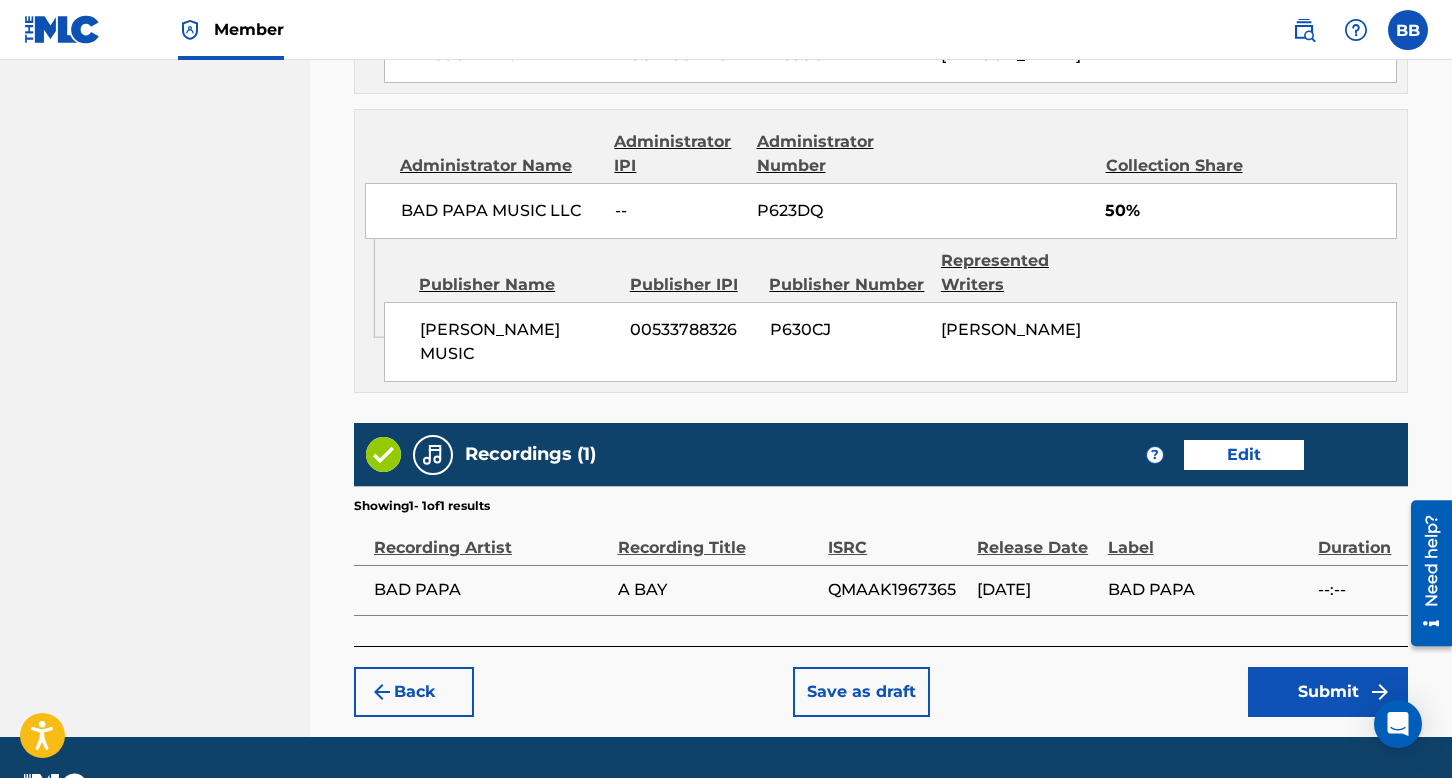 scroll, scrollTop: 1372, scrollLeft: 0, axis: vertical 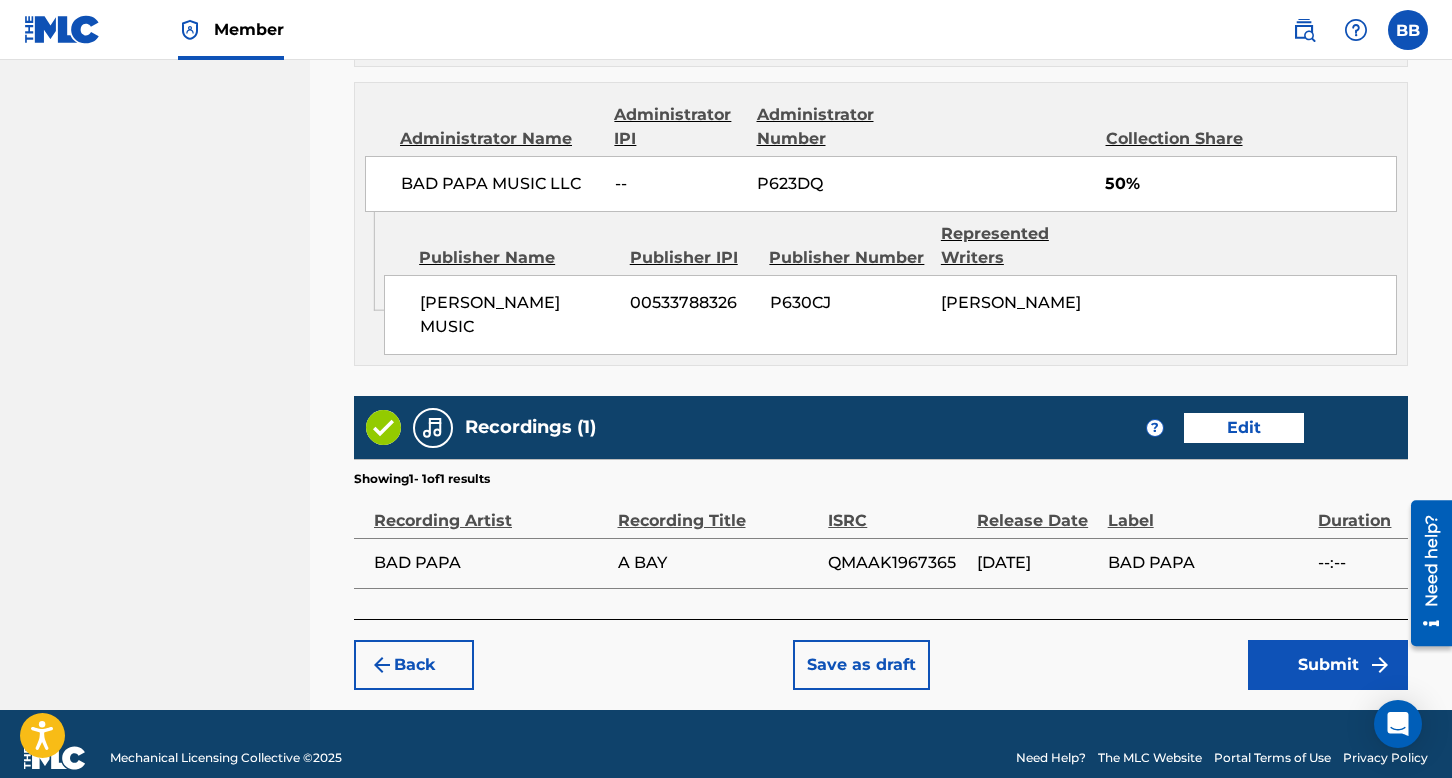 click on "Submit" at bounding box center [1328, 665] 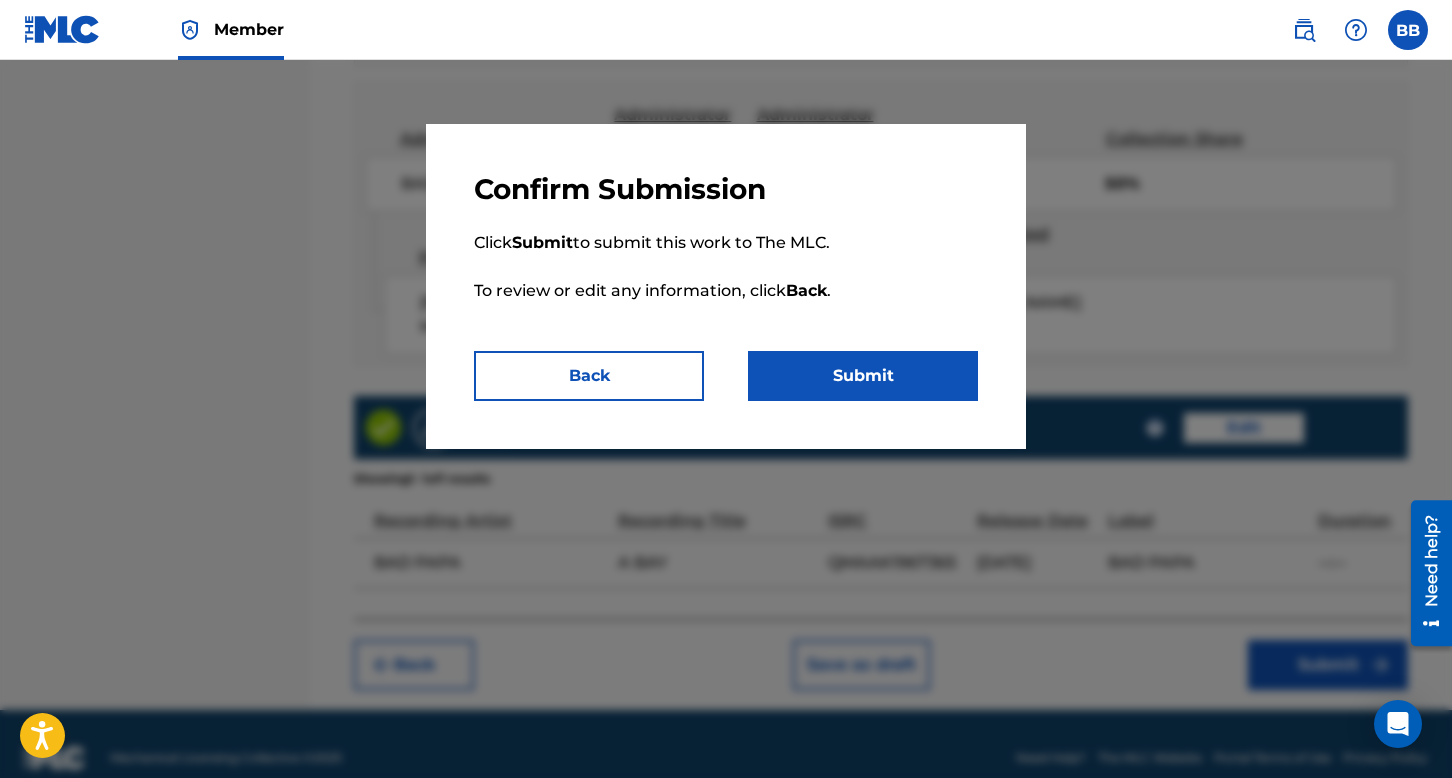 click on "Submit" at bounding box center [863, 376] 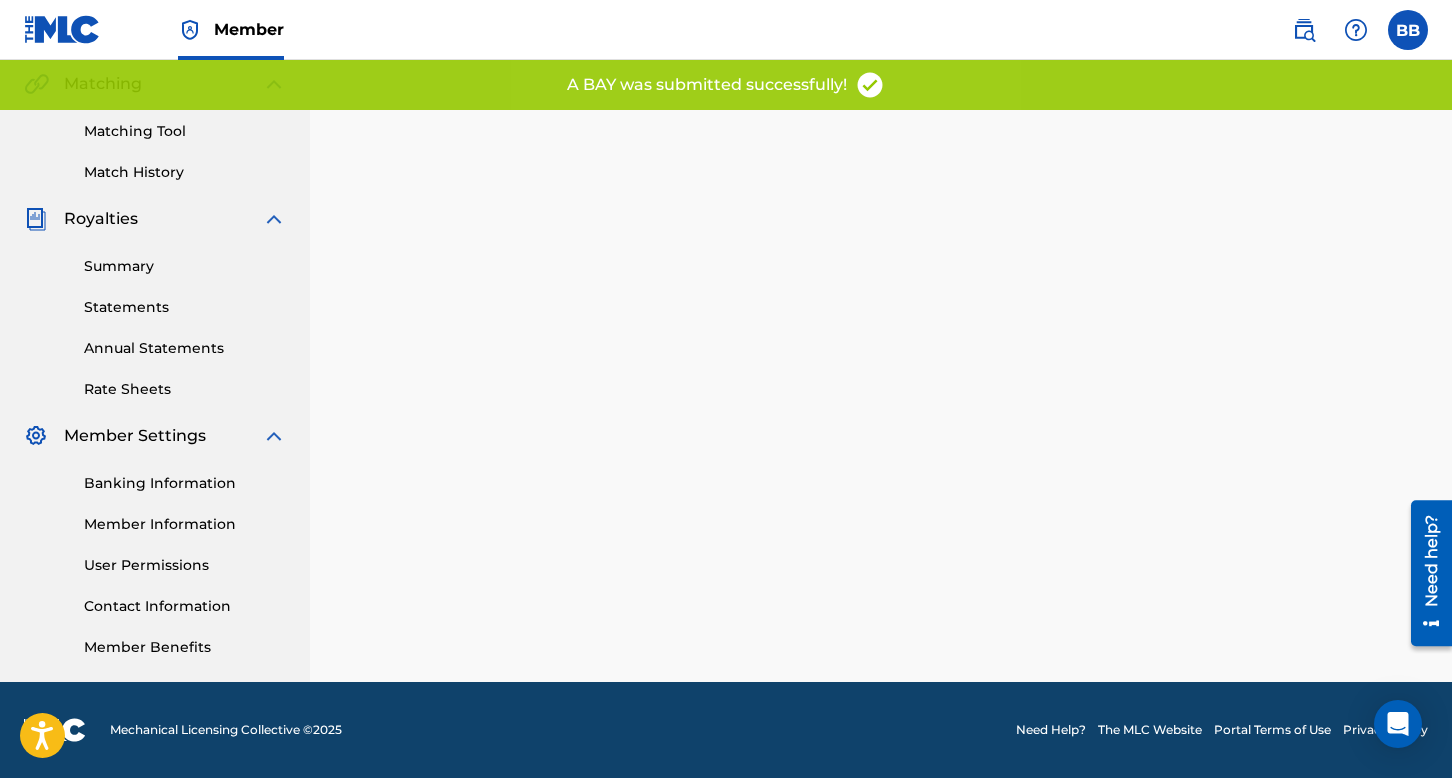 scroll, scrollTop: 0, scrollLeft: 0, axis: both 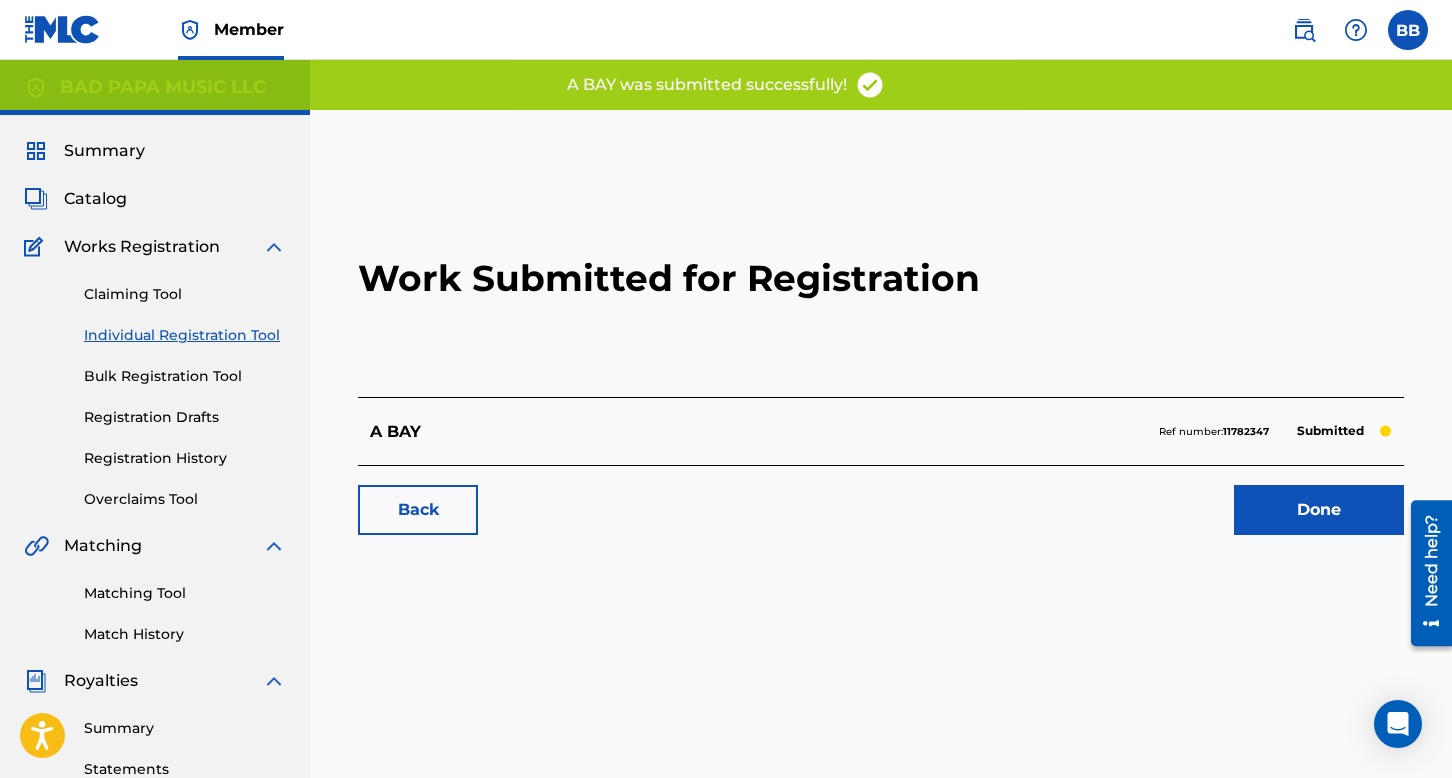 click on "Done" at bounding box center [1319, 510] 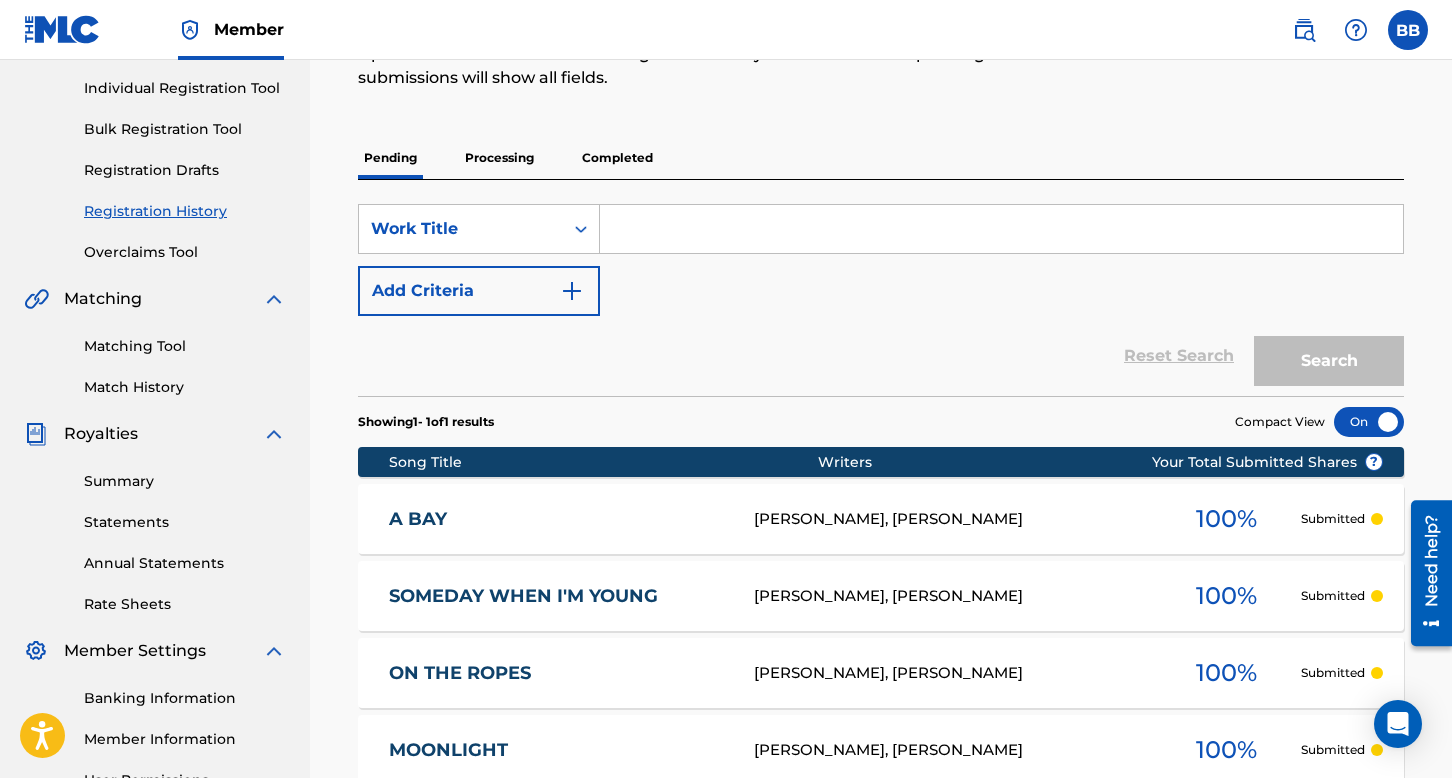 scroll, scrollTop: 200, scrollLeft: 0, axis: vertical 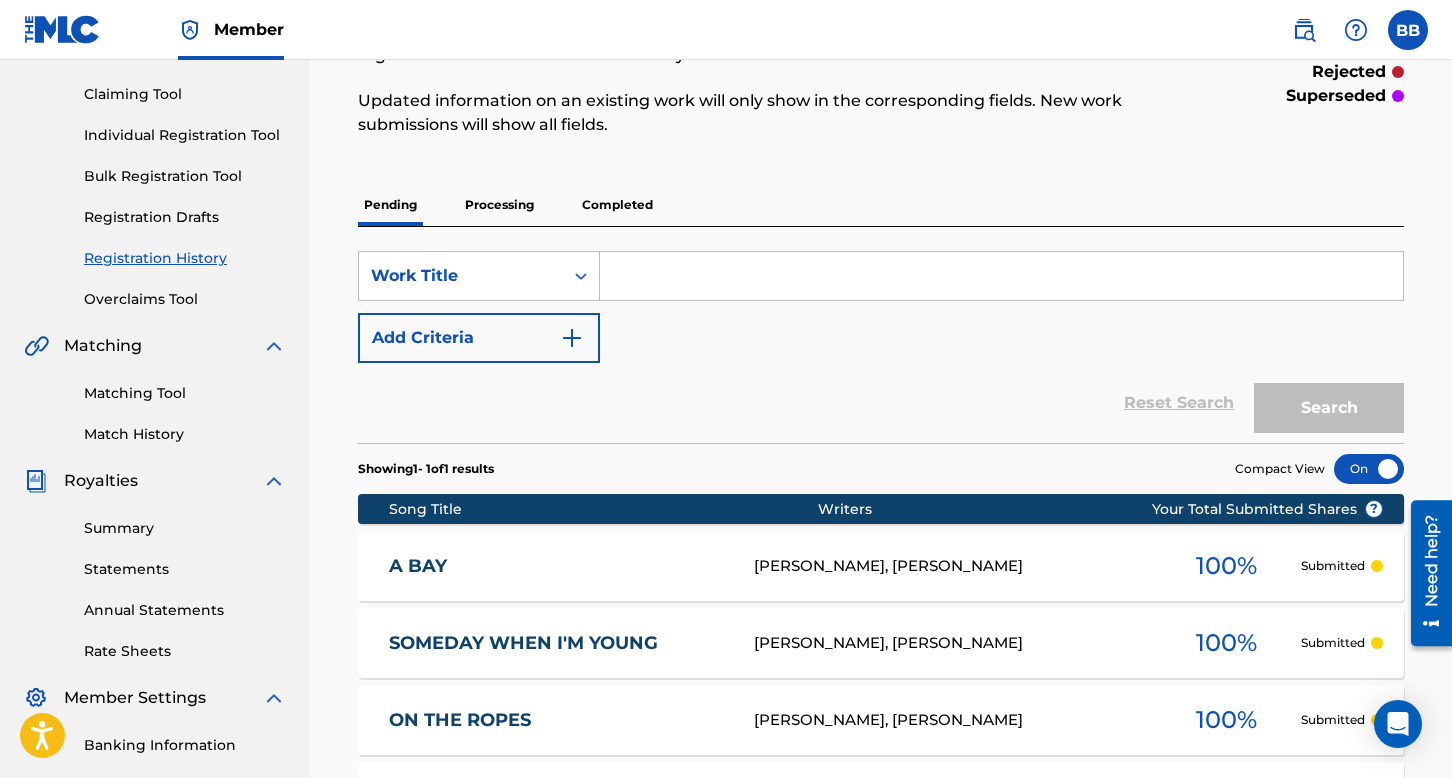 click on "Matching Tool" at bounding box center [185, 393] 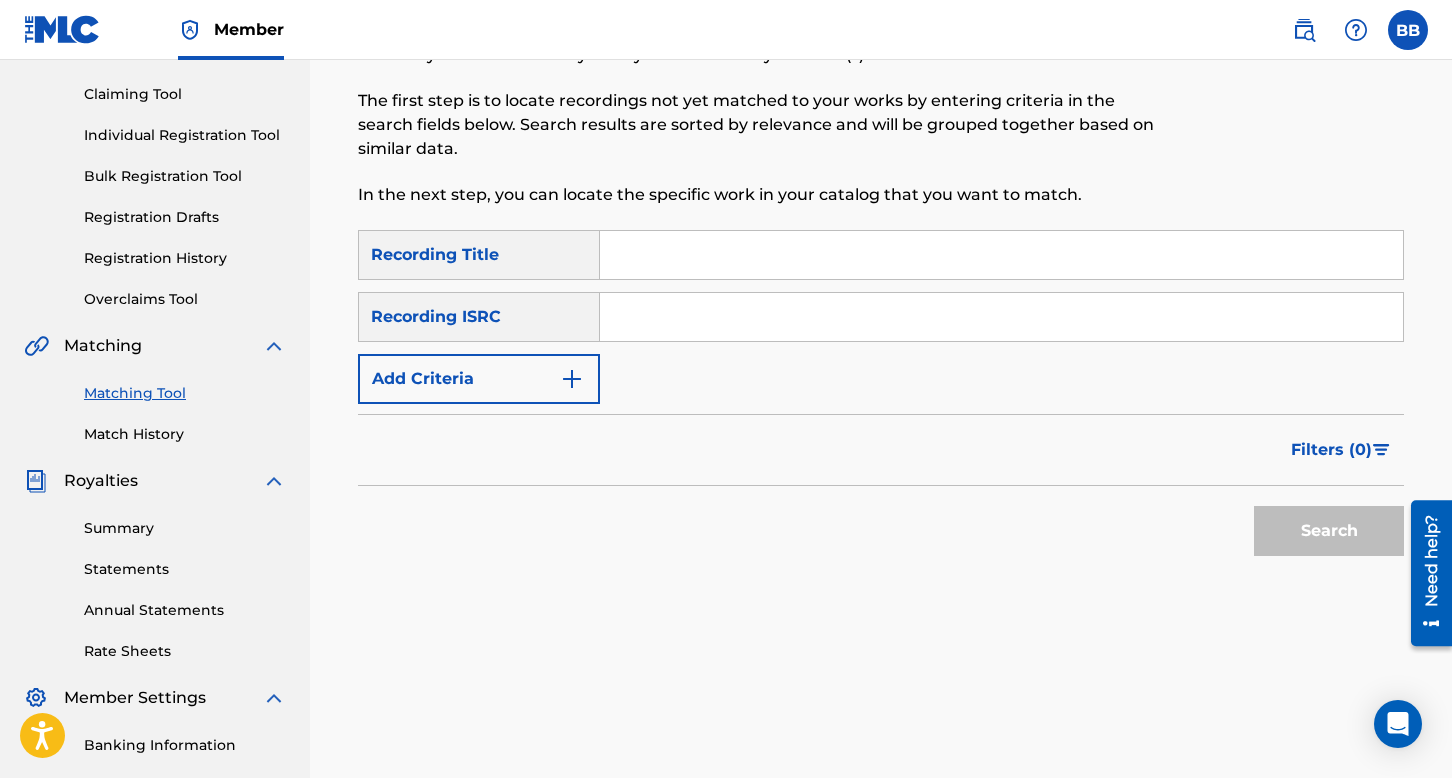 scroll, scrollTop: 0, scrollLeft: 0, axis: both 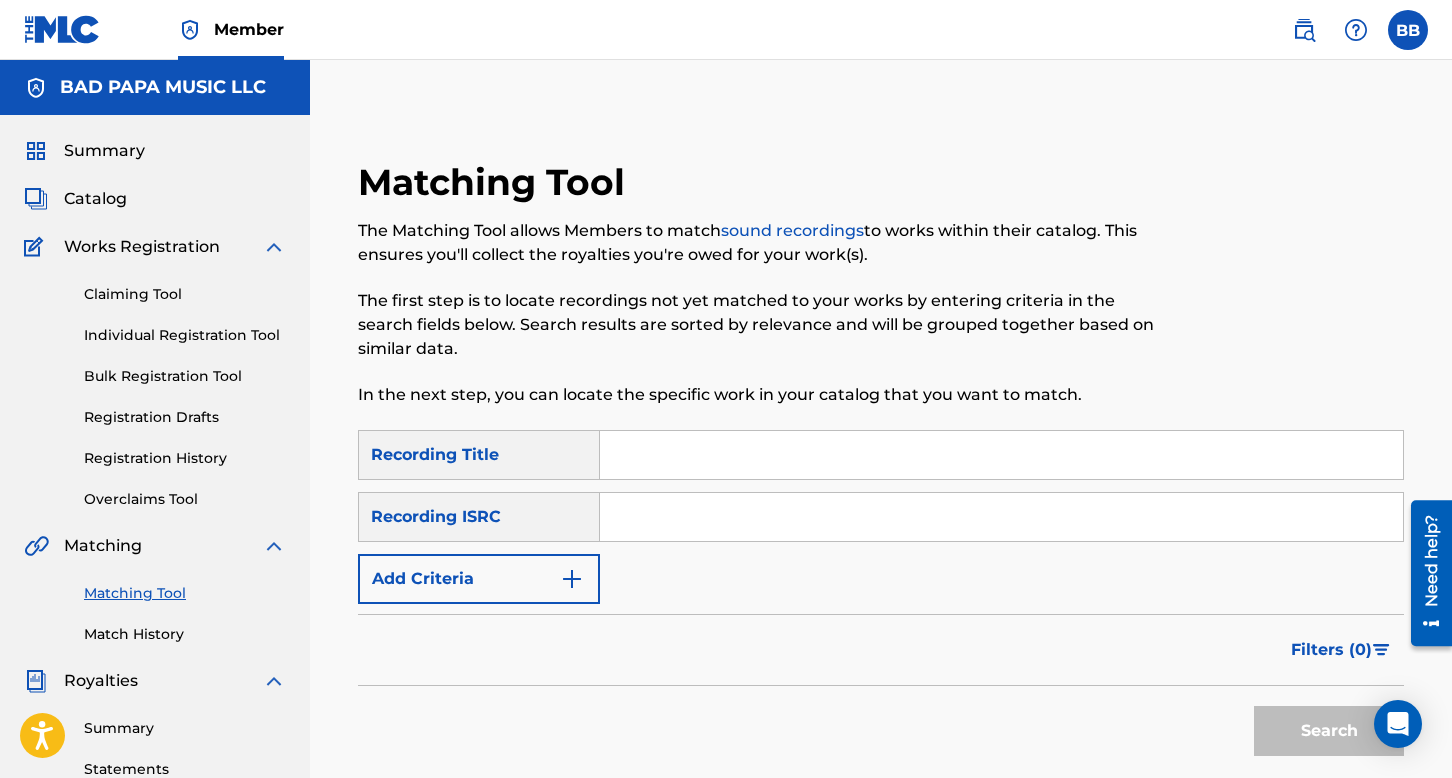 click at bounding box center (1001, 455) 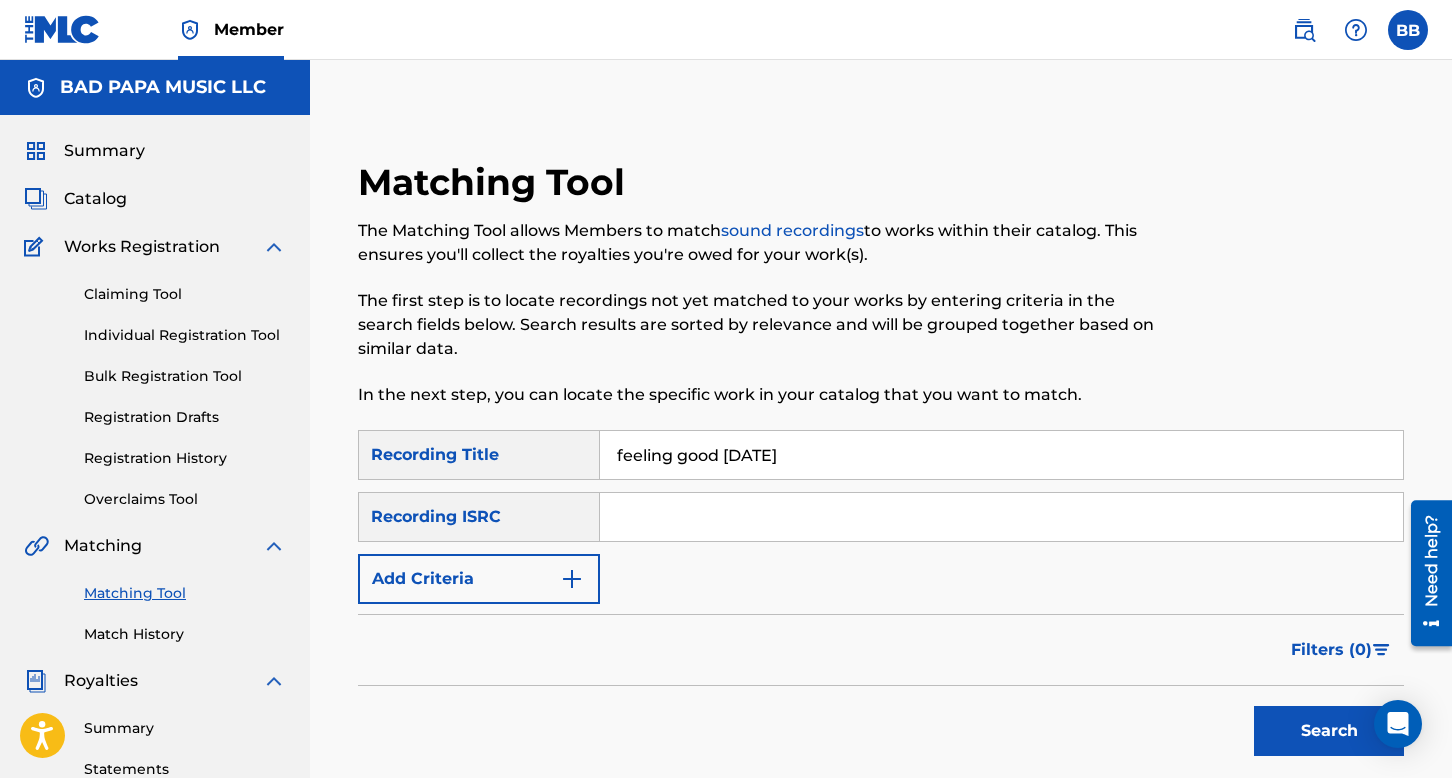 type on "feeling good [DATE]" 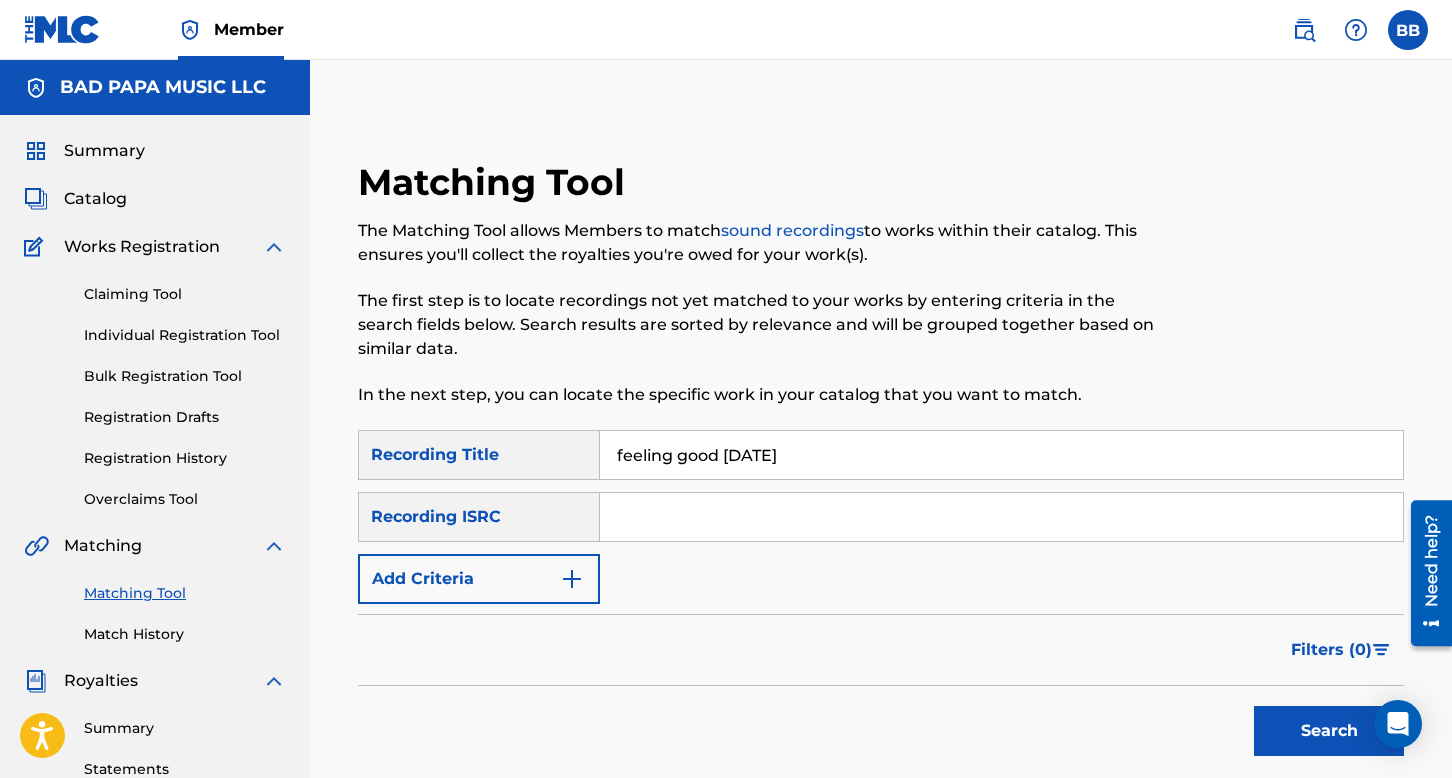 click at bounding box center (1001, 517) 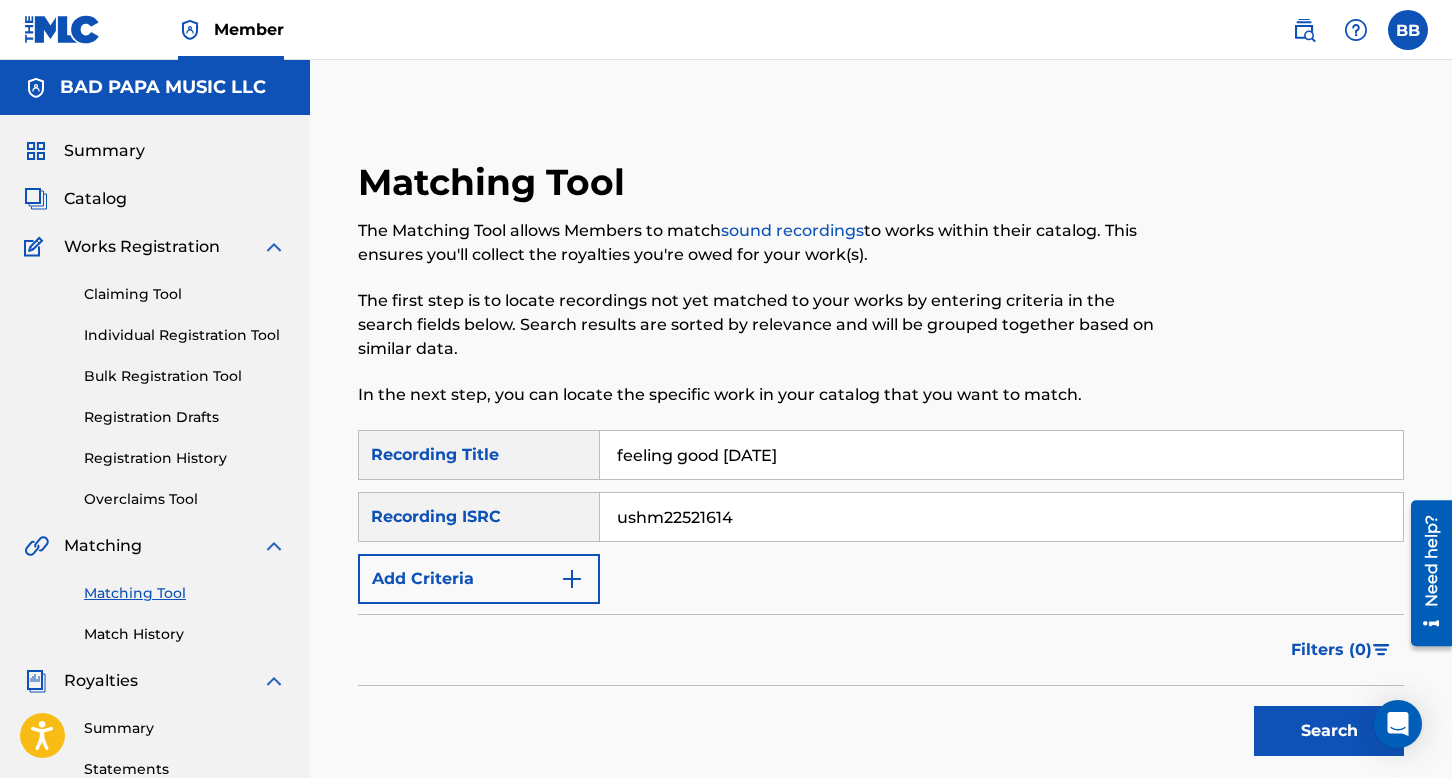 click on "Search" at bounding box center (1329, 731) 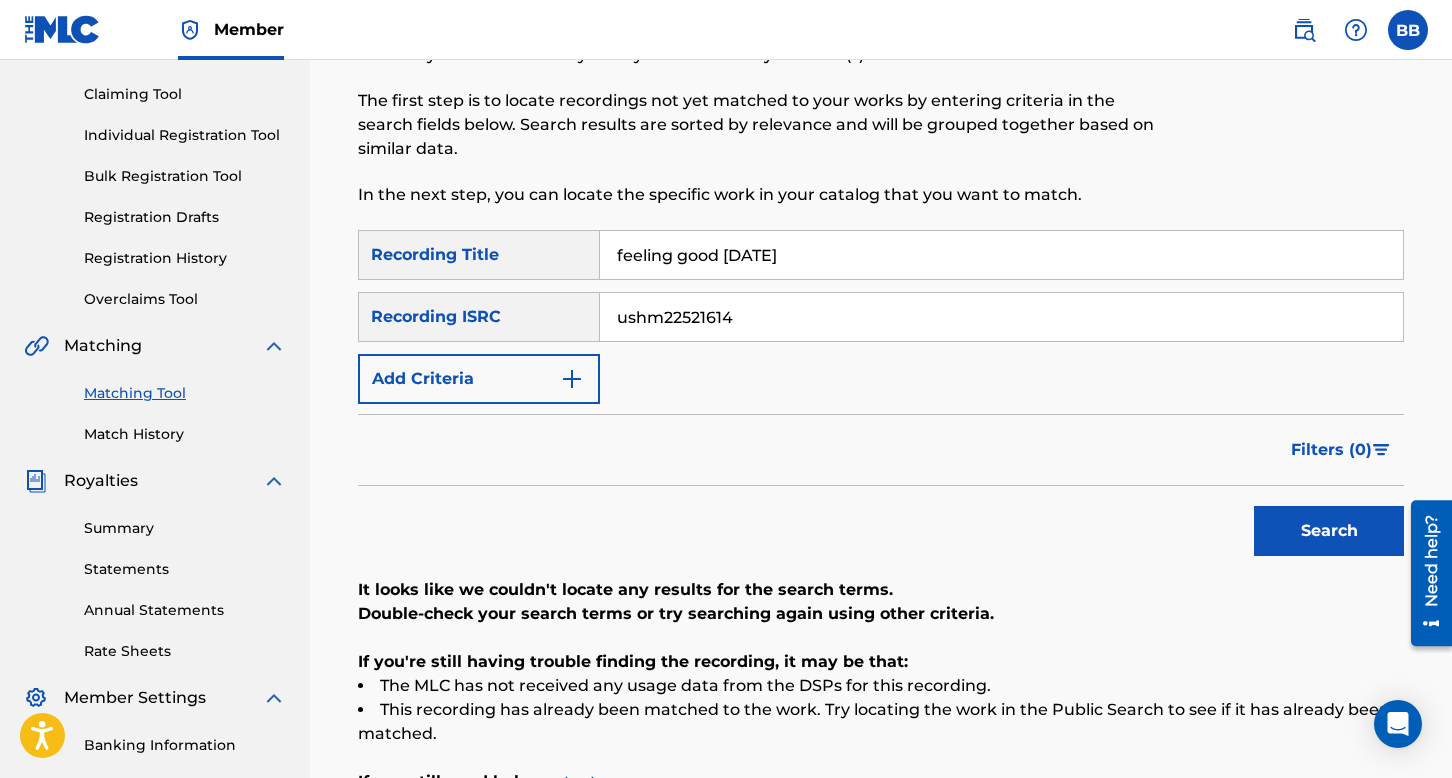 scroll, scrollTop: 300, scrollLeft: 0, axis: vertical 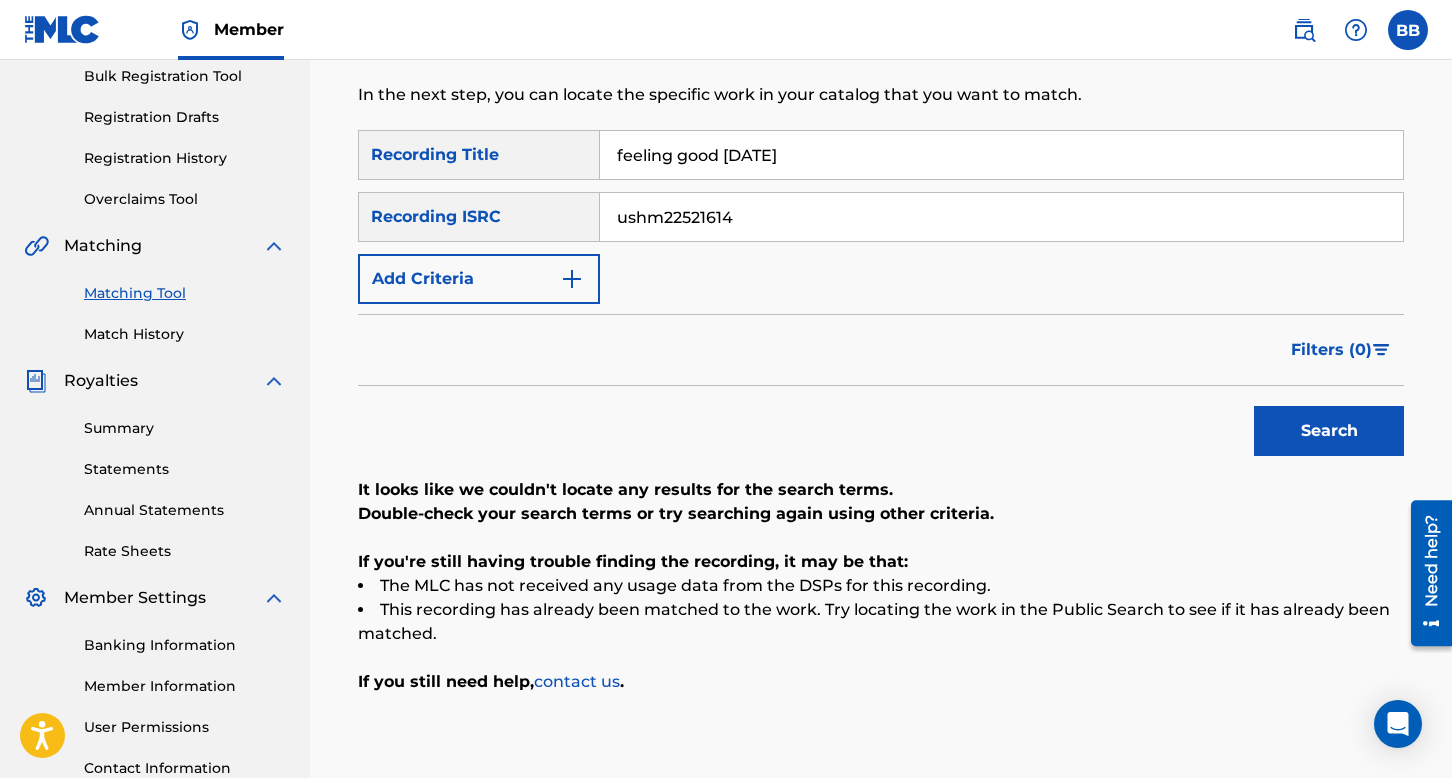 drag, startPoint x: 759, startPoint y: 214, endPoint x: 614, endPoint y: 225, distance: 145.41664 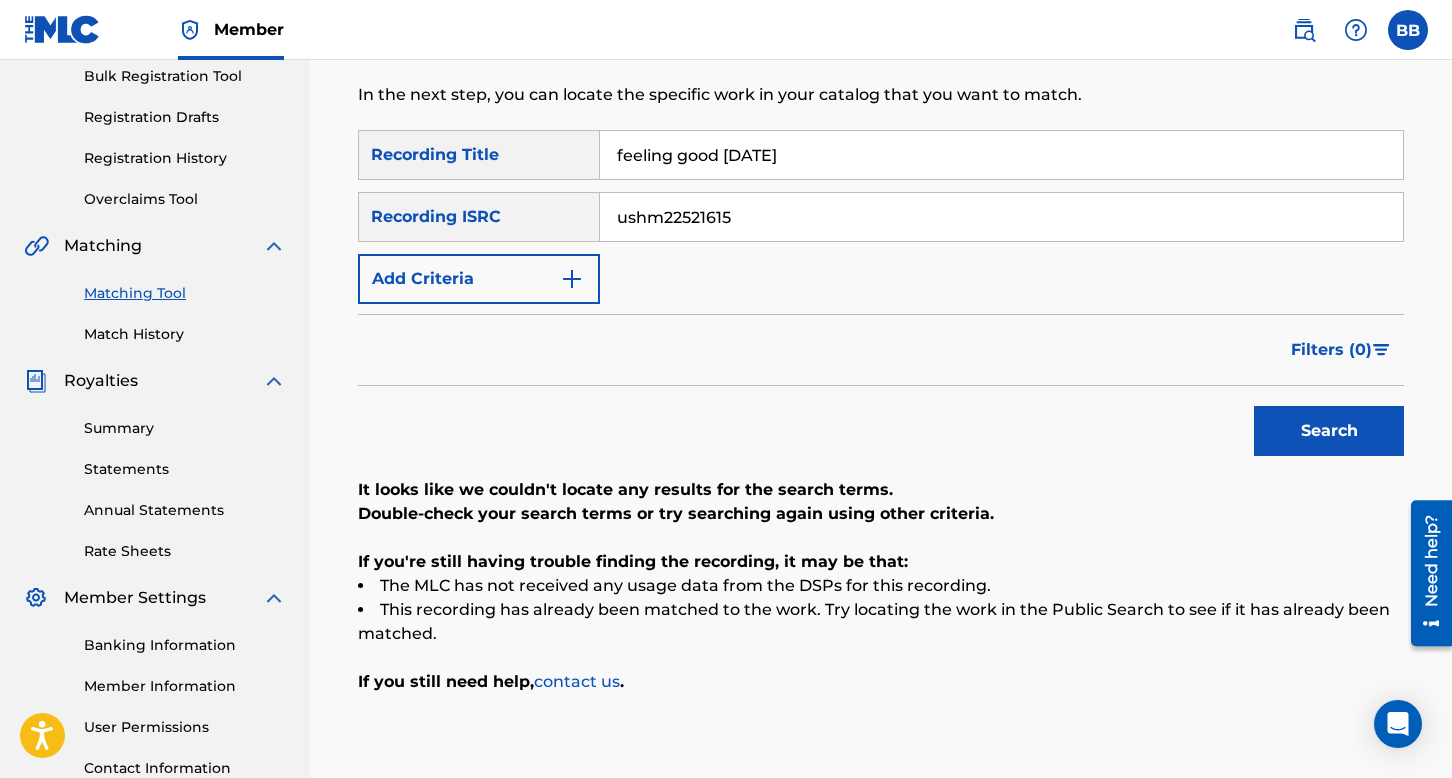 type on "ushm22521615" 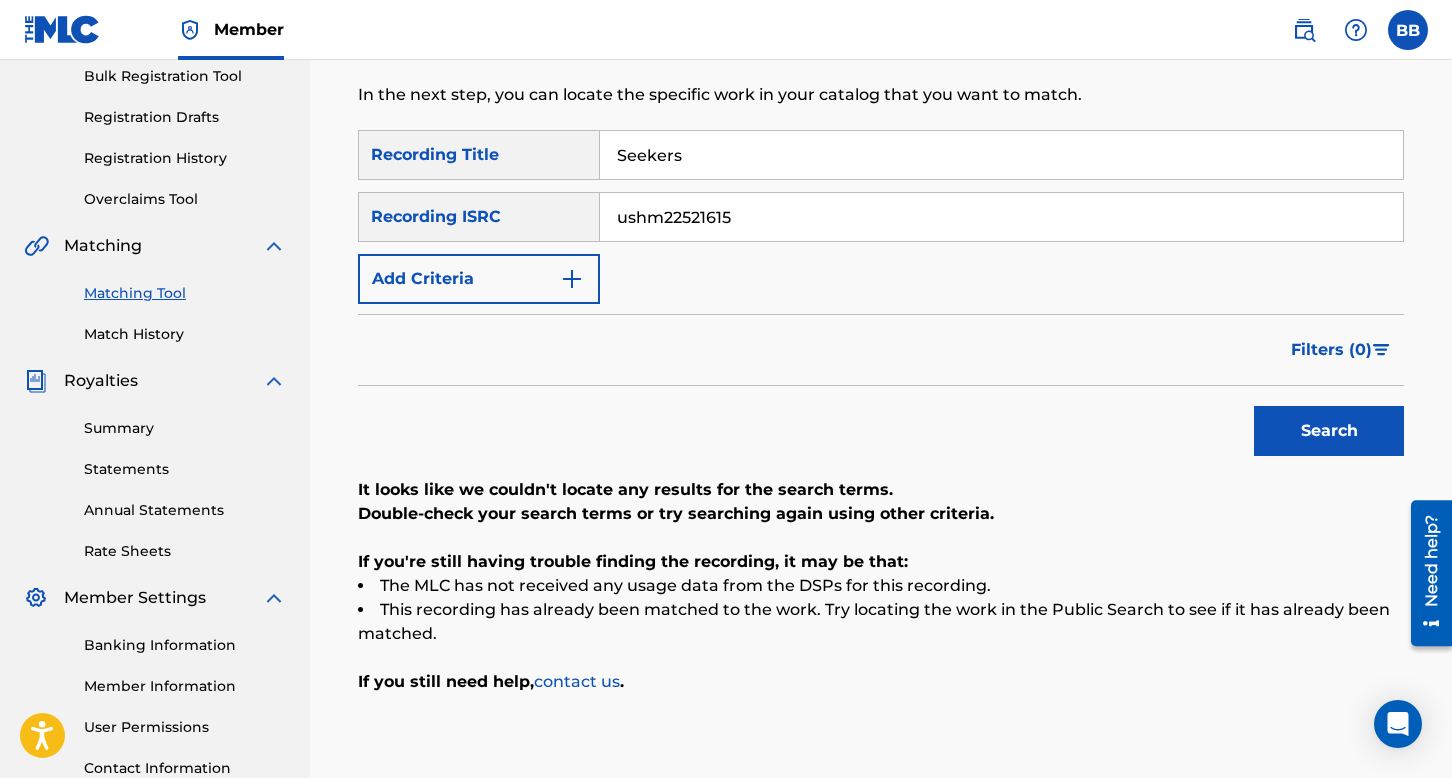 click on "Search" at bounding box center (1329, 431) 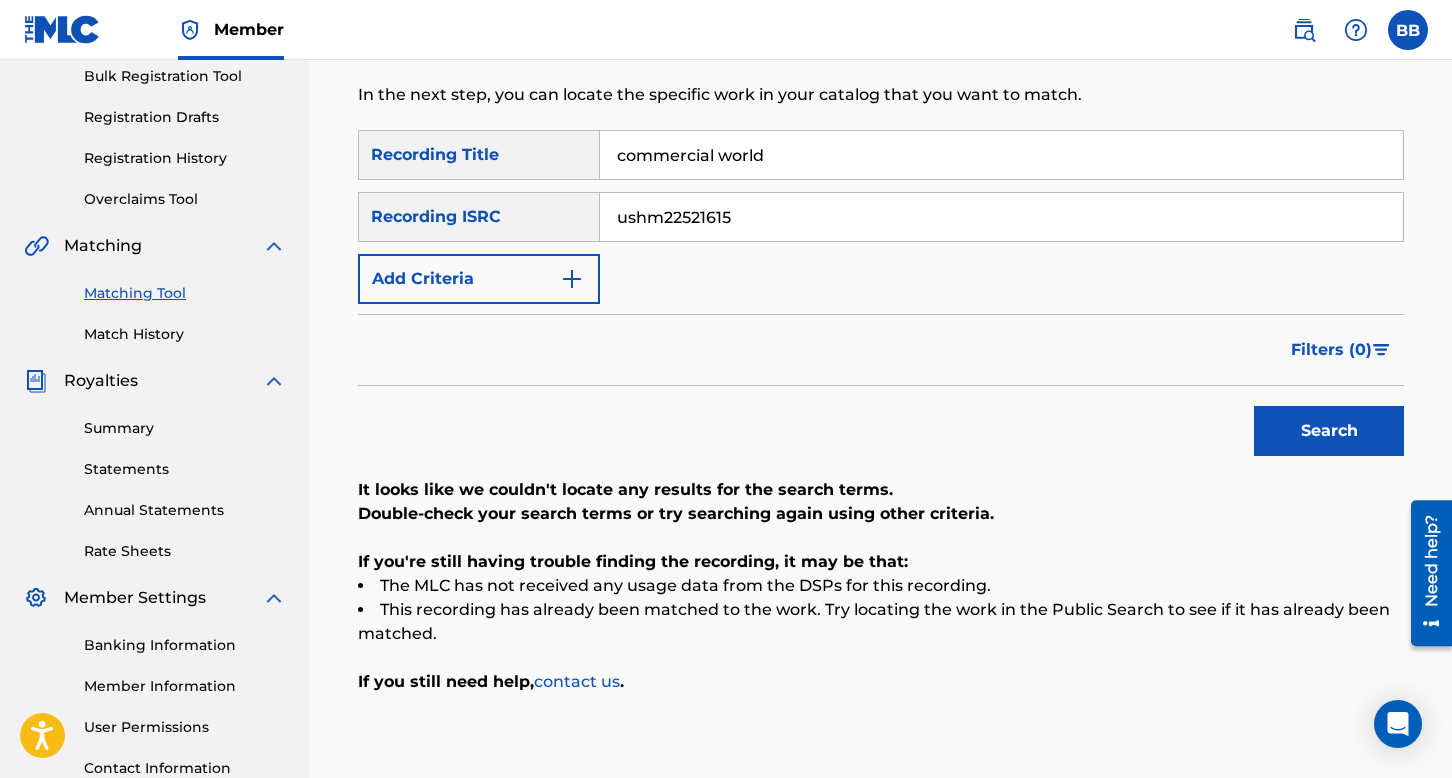 type on "commercial world" 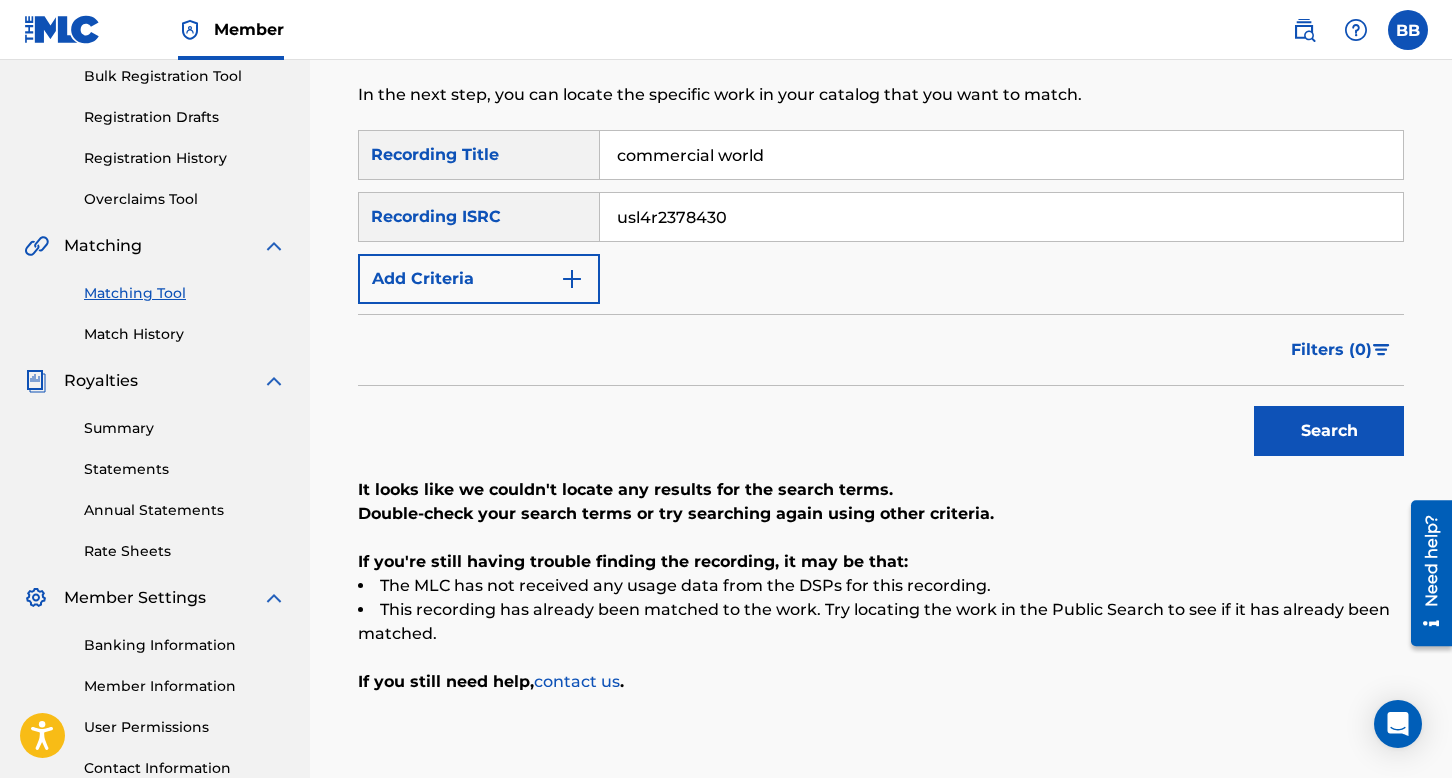 type on "usl4r2378430" 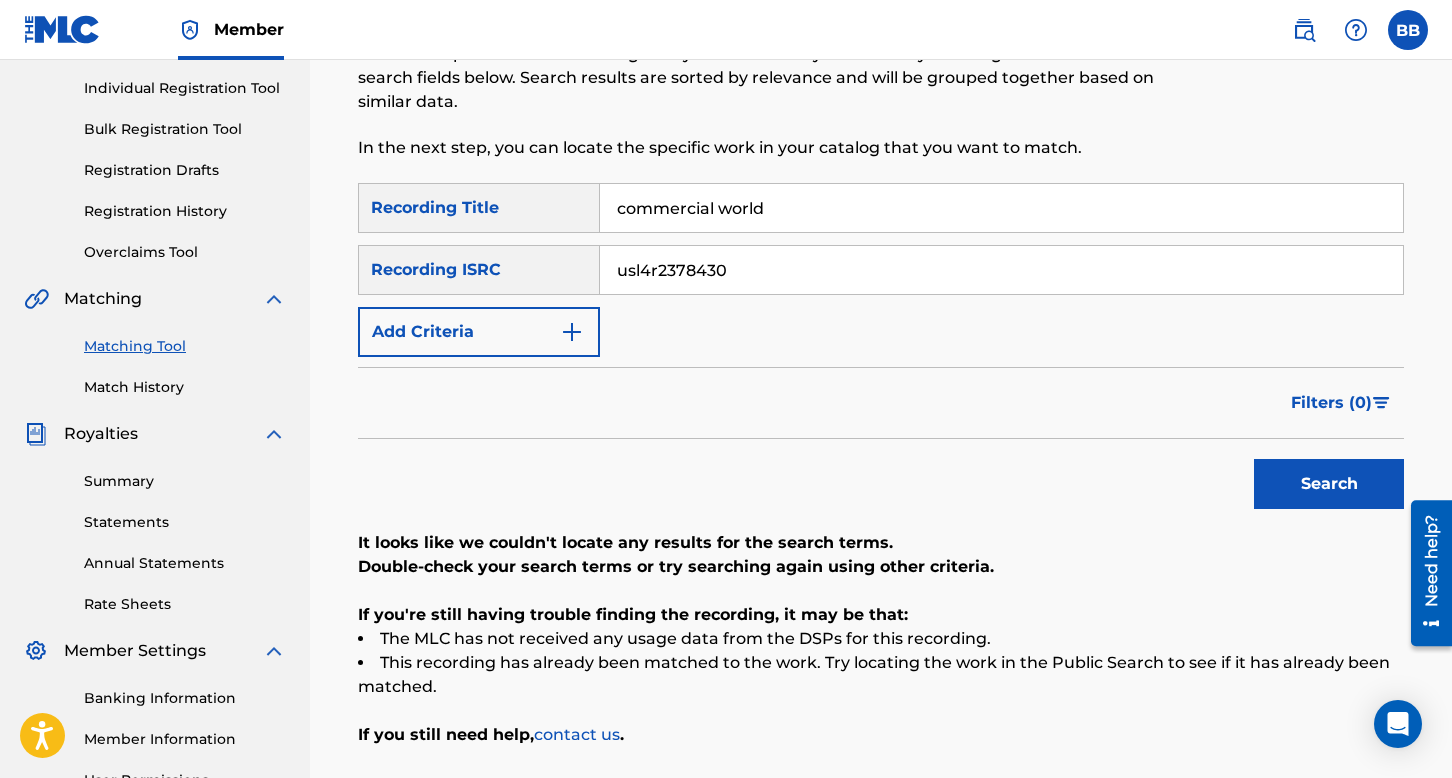 scroll, scrollTop: 200, scrollLeft: 0, axis: vertical 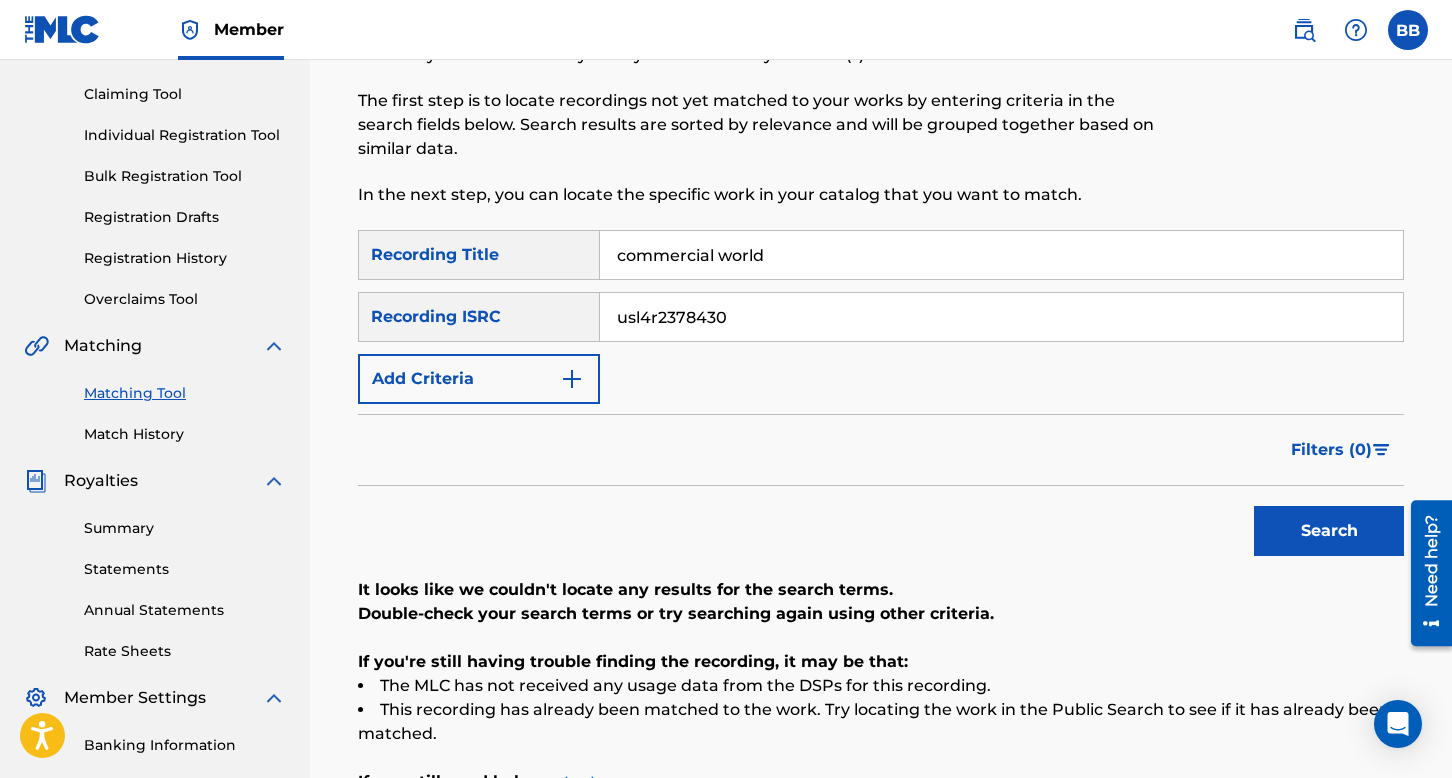 click on "Registration History" at bounding box center (185, 258) 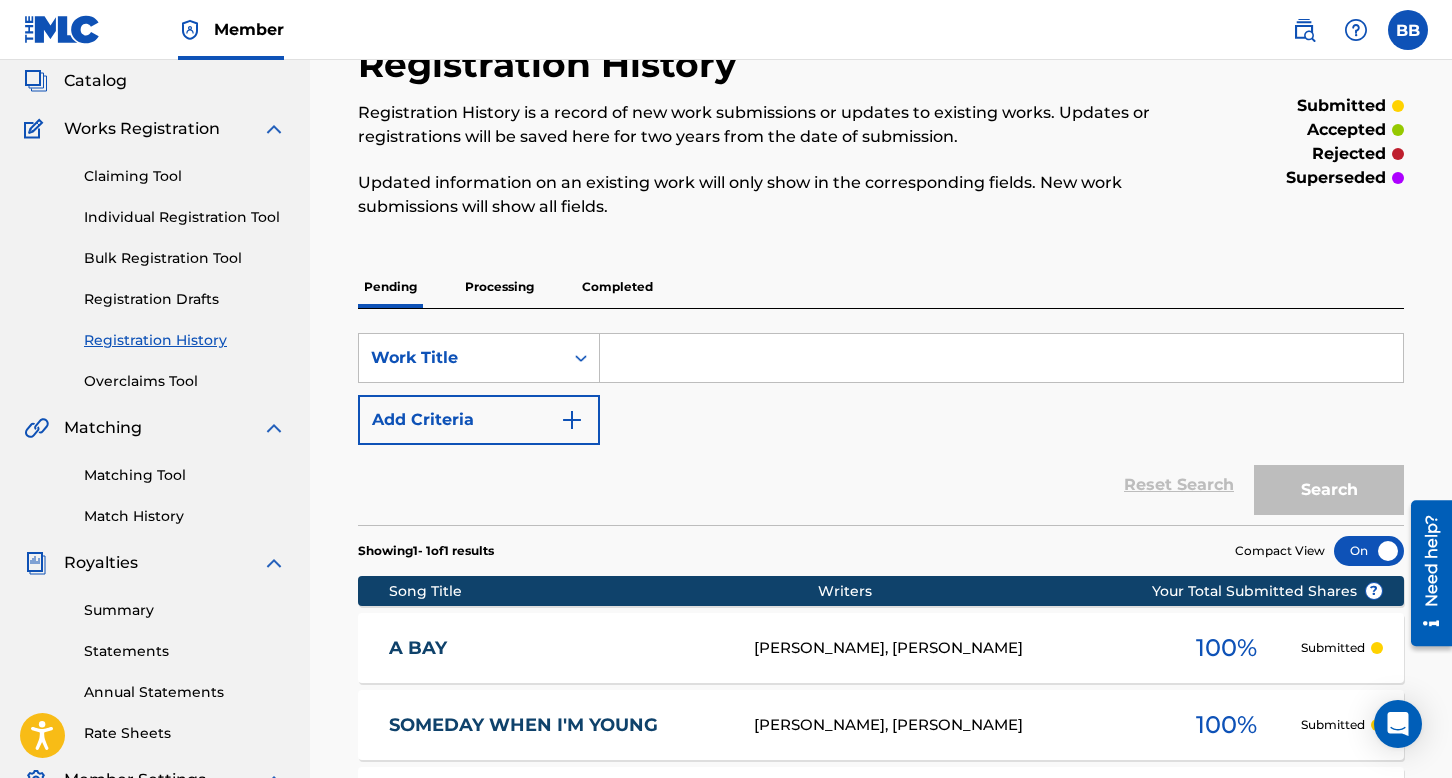 scroll, scrollTop: 107, scrollLeft: 0, axis: vertical 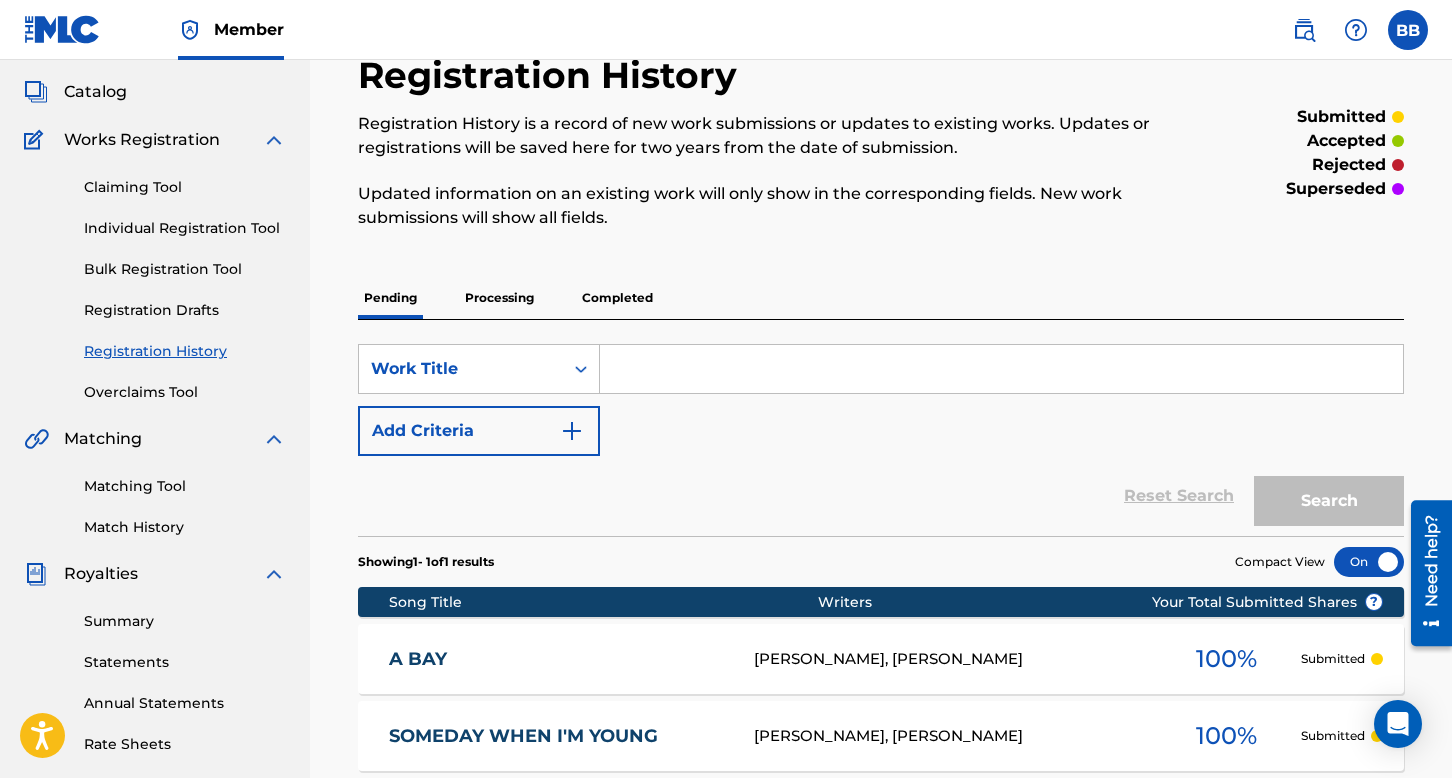 click on "Completed" at bounding box center [617, 298] 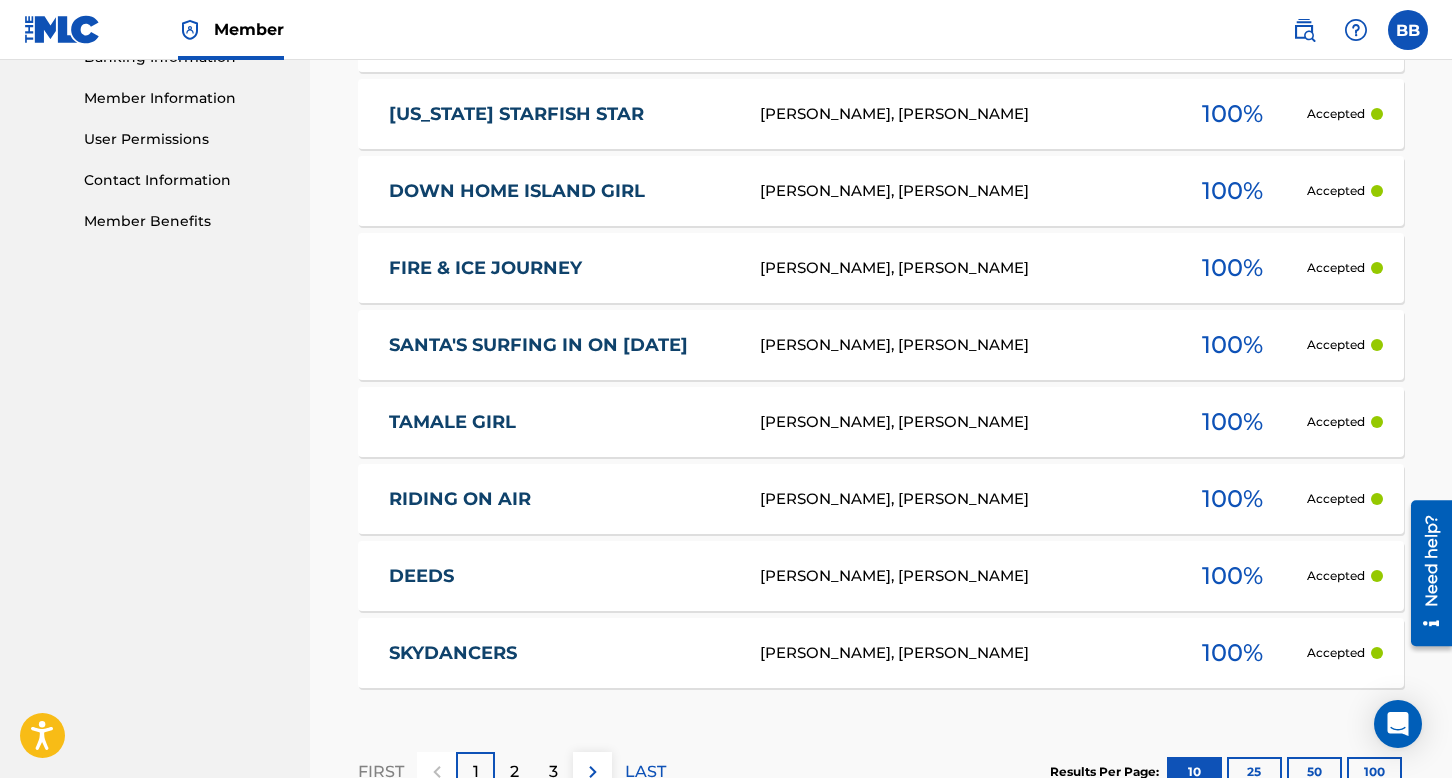 scroll, scrollTop: 1000, scrollLeft: 0, axis: vertical 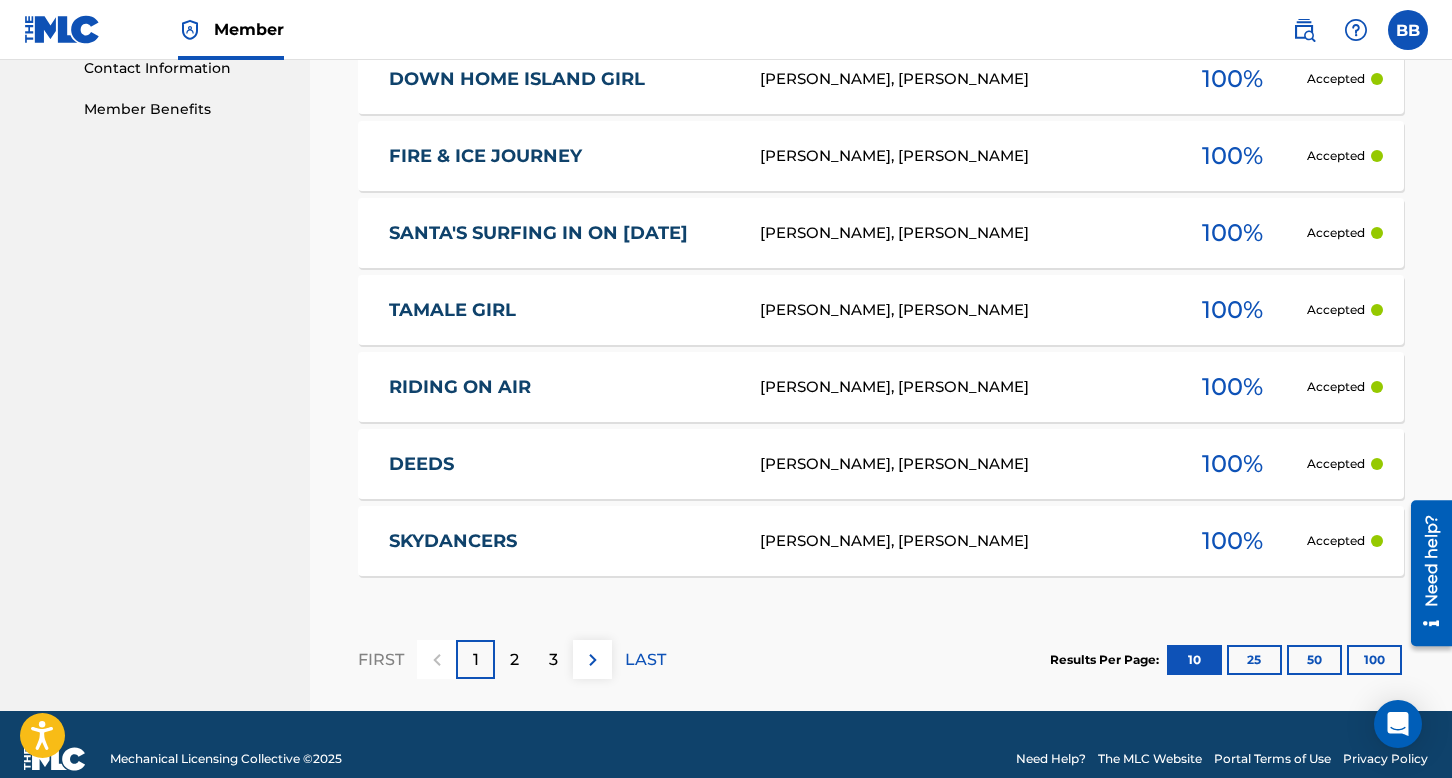 click on "50" at bounding box center [1314, 660] 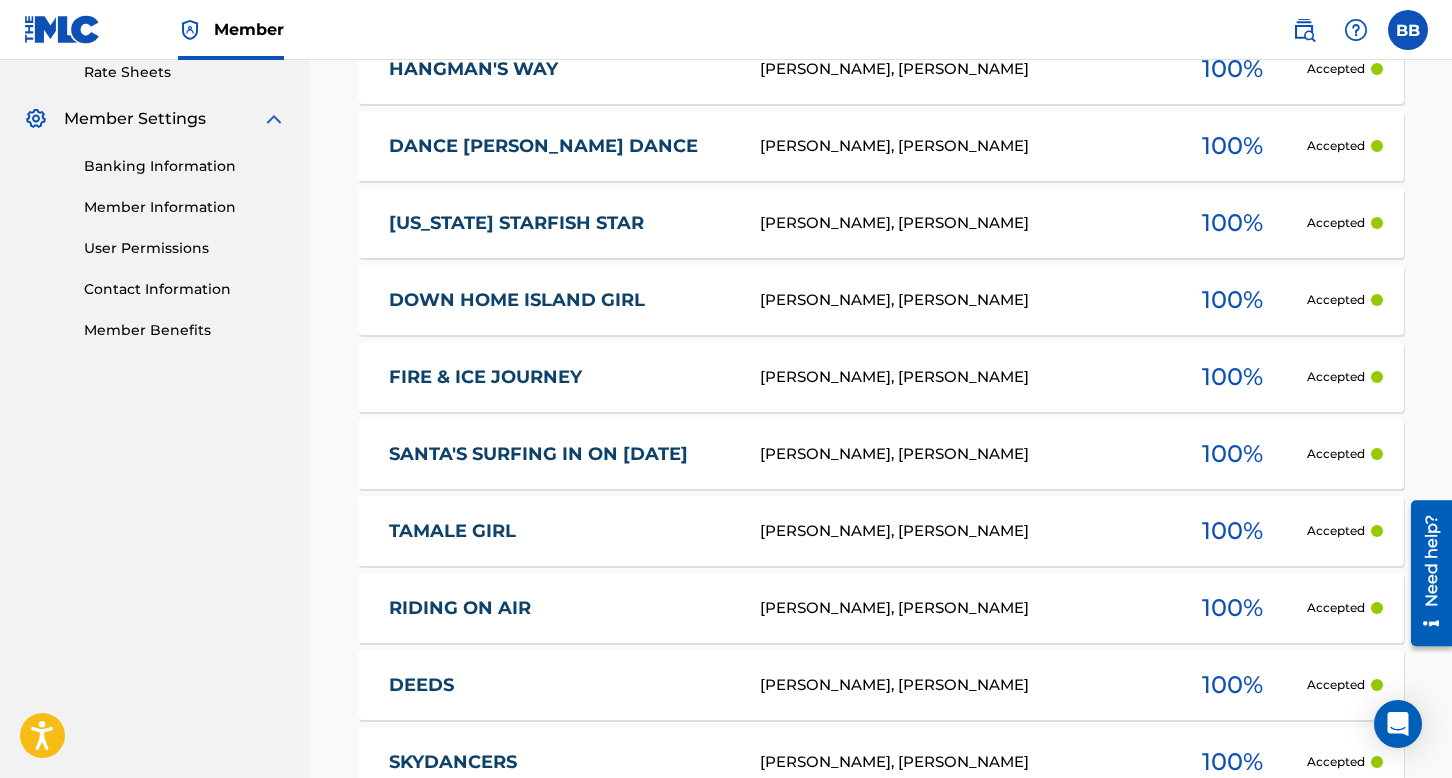 scroll, scrollTop: 500, scrollLeft: 0, axis: vertical 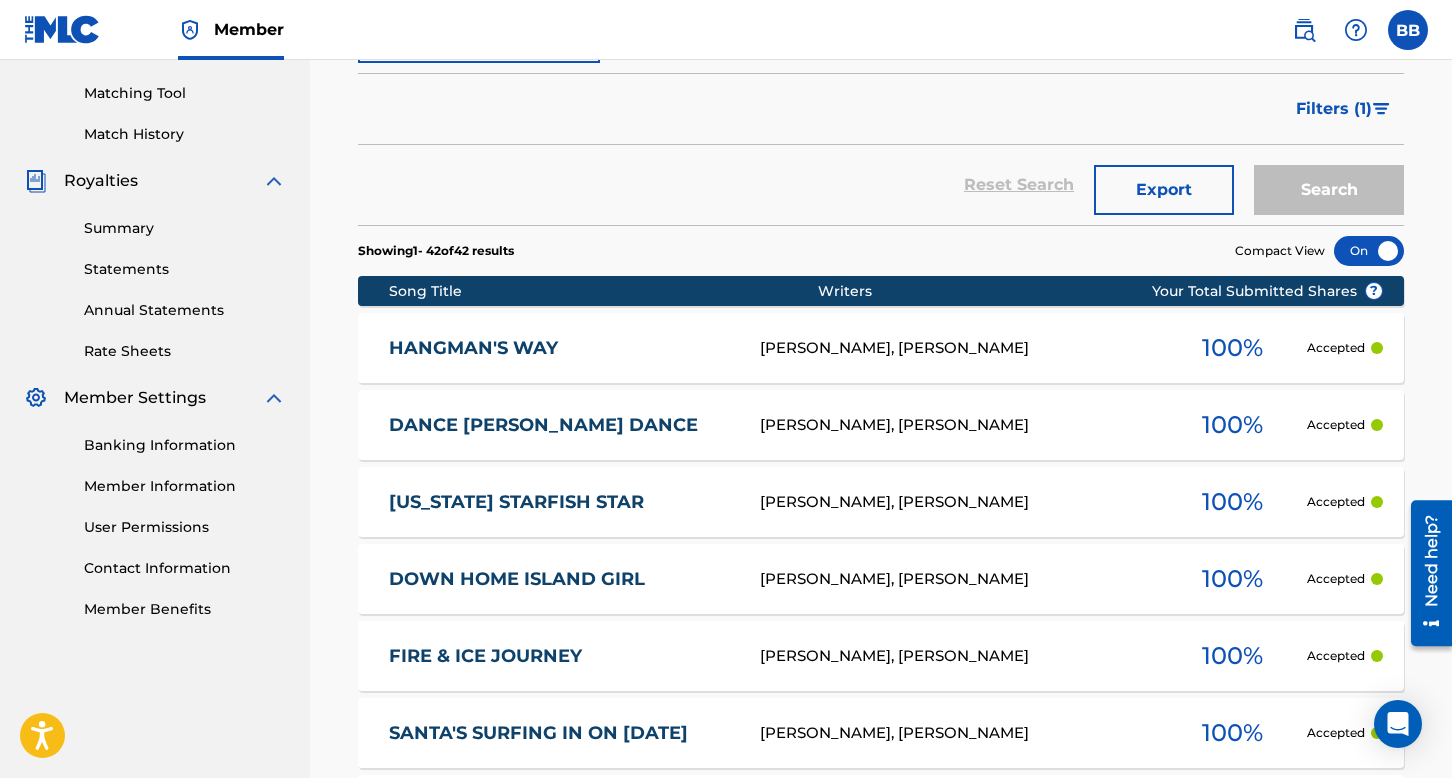 click on "Song Title" at bounding box center [603, 291] 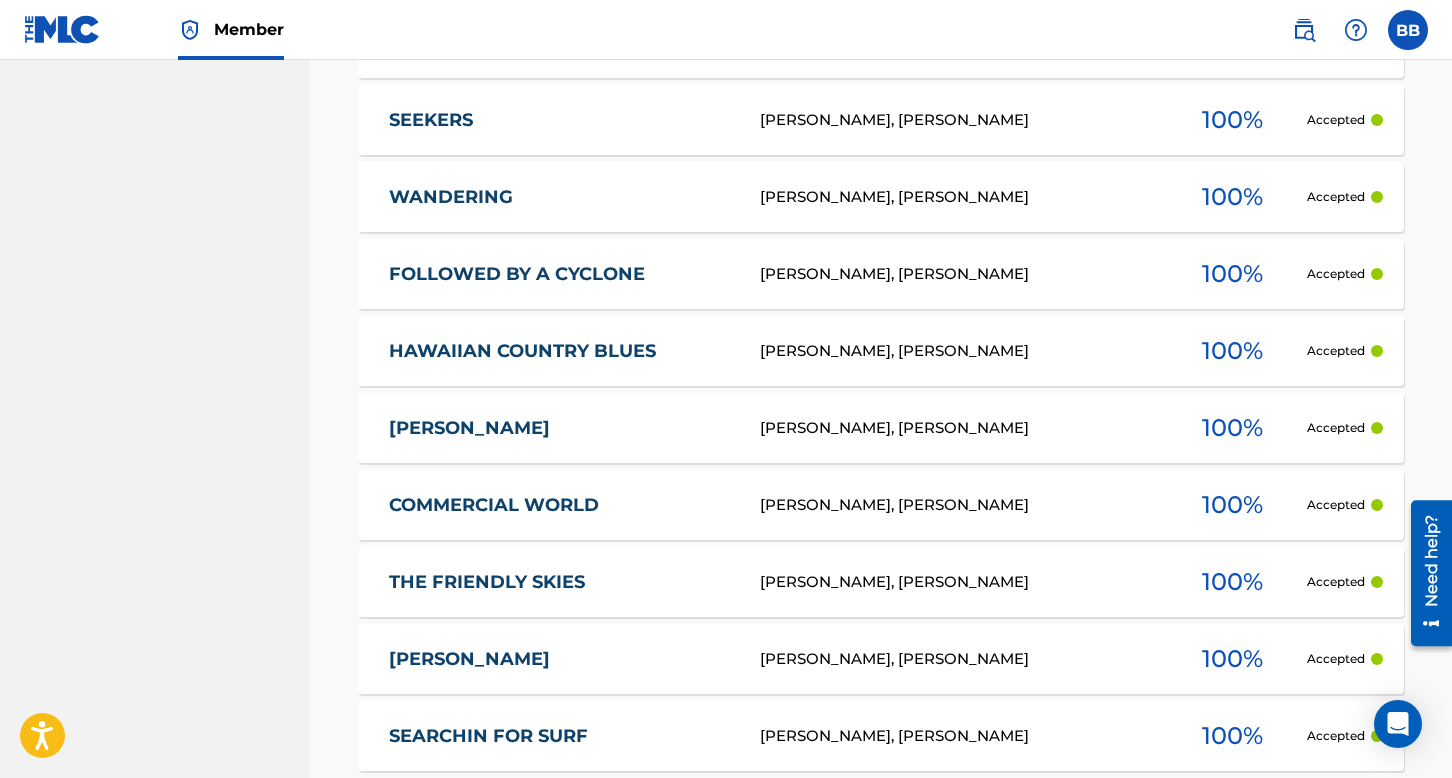 scroll, scrollTop: 3000, scrollLeft: 0, axis: vertical 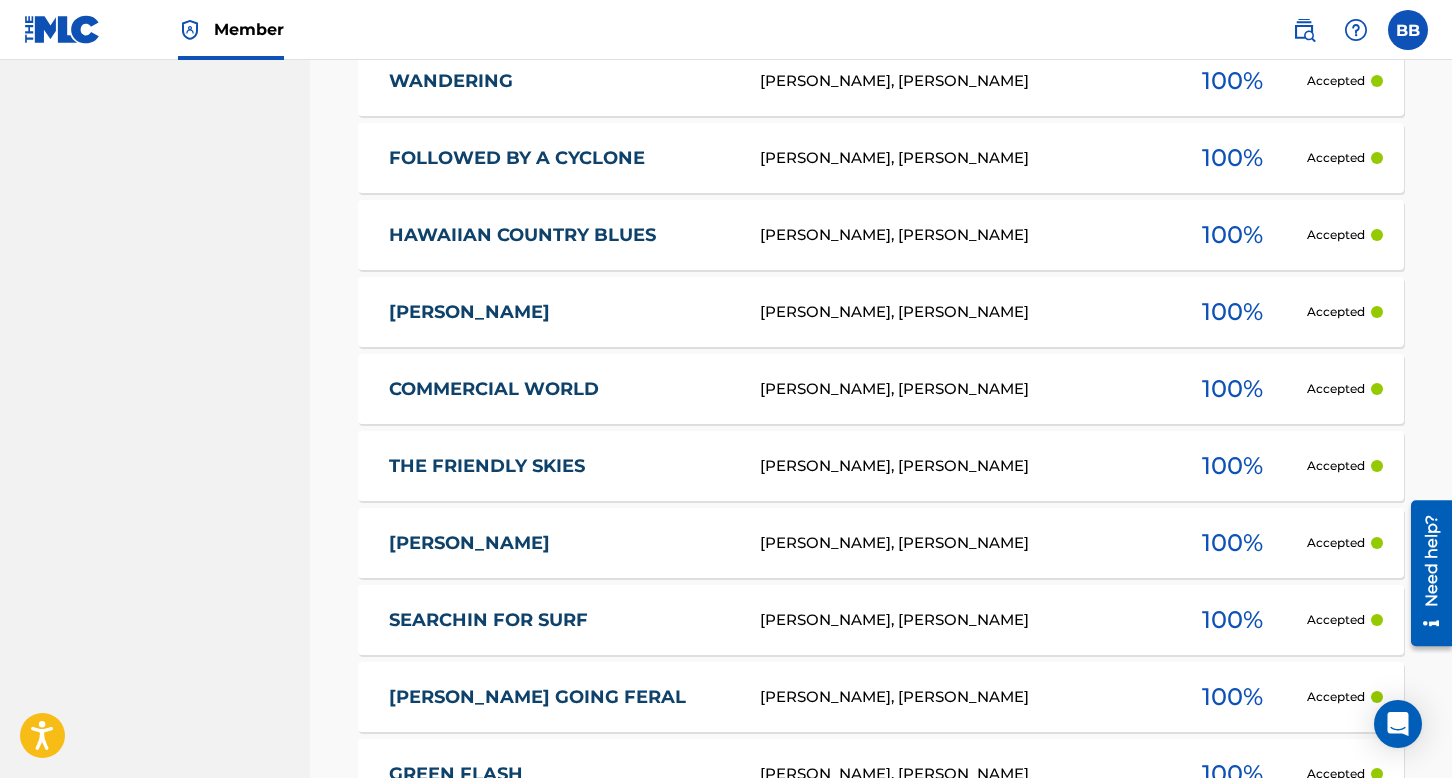 click on "COMMERCIAL WORLD" at bounding box center (560, 389) 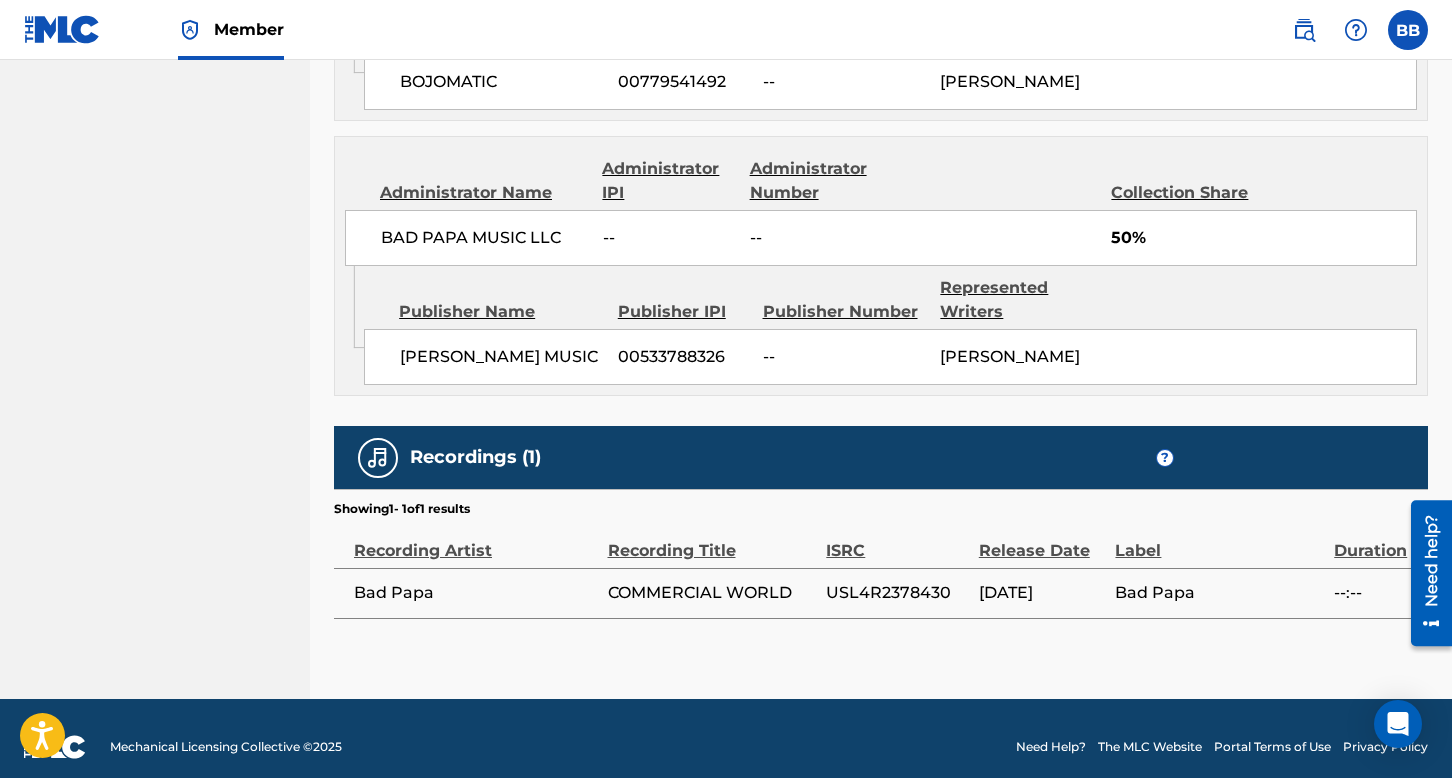 scroll, scrollTop: 1178, scrollLeft: 0, axis: vertical 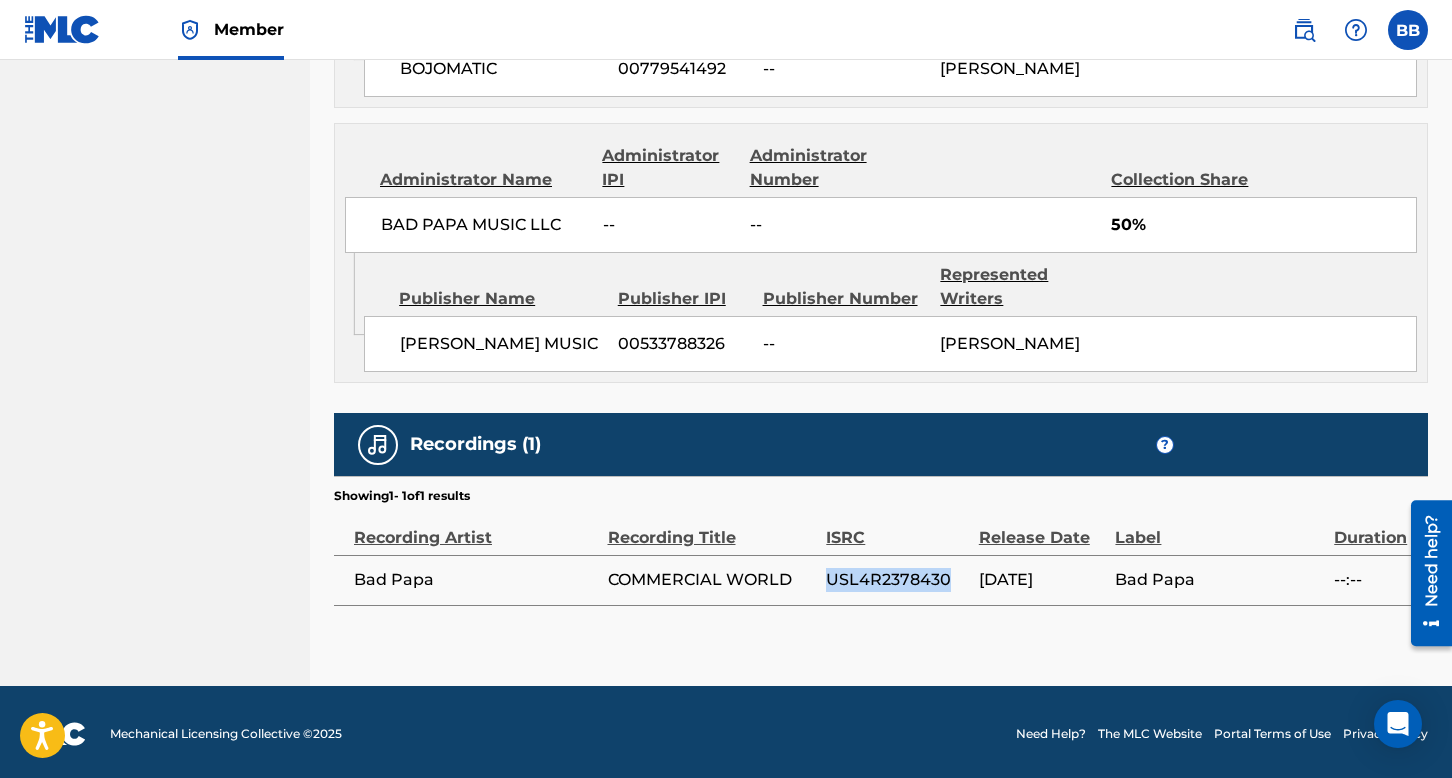 drag, startPoint x: 950, startPoint y: 570, endPoint x: 830, endPoint y: 568, distance: 120.01666 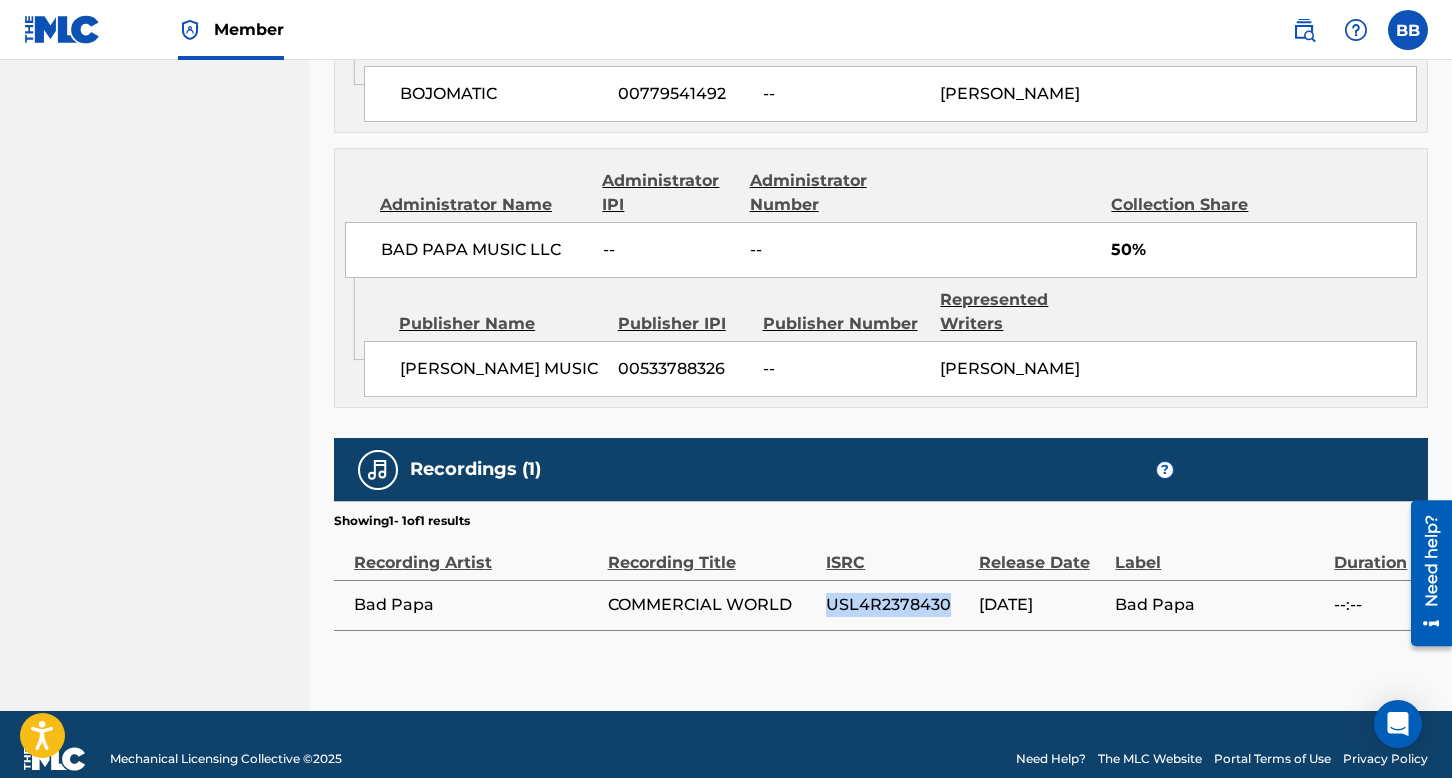 scroll, scrollTop: 1078, scrollLeft: 0, axis: vertical 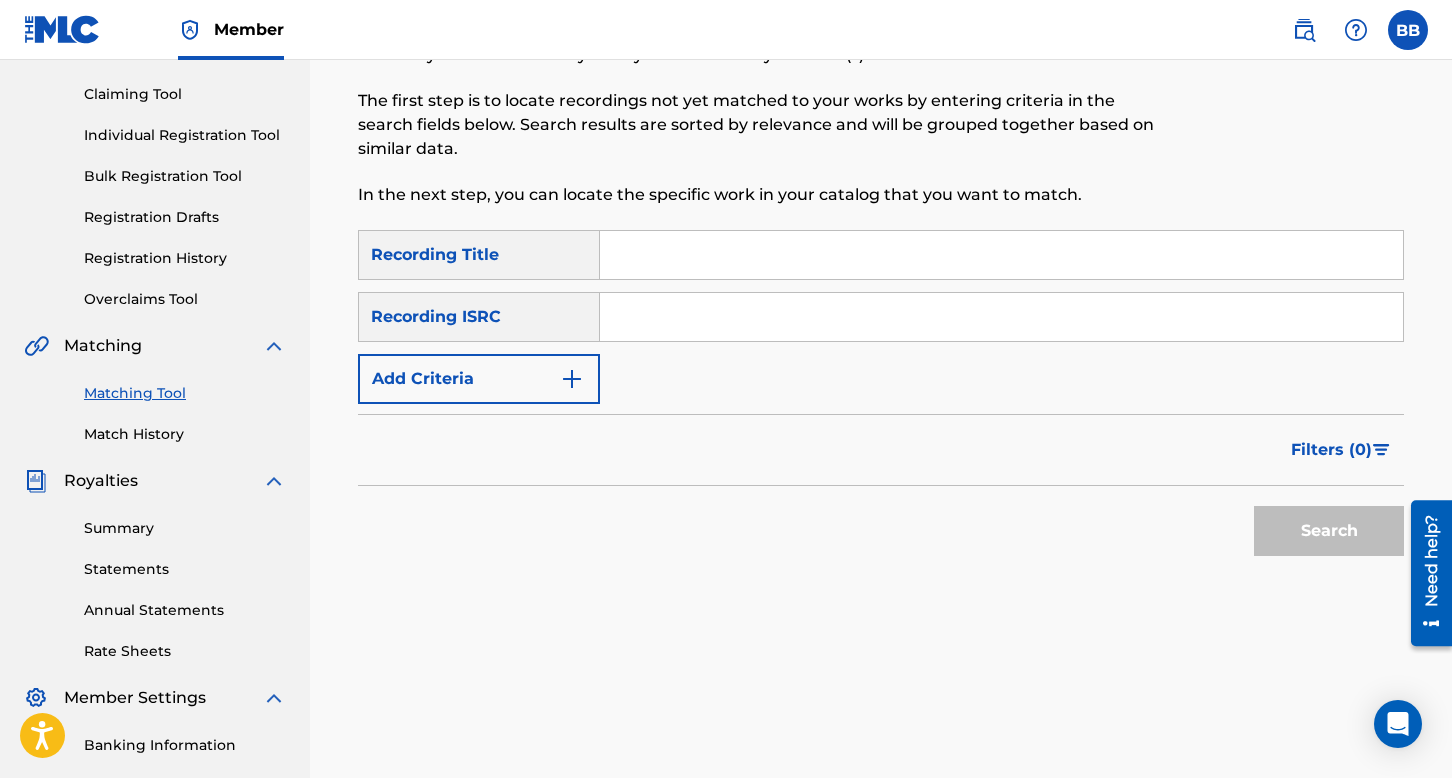 click on "Matching Tool" at bounding box center [185, 393] 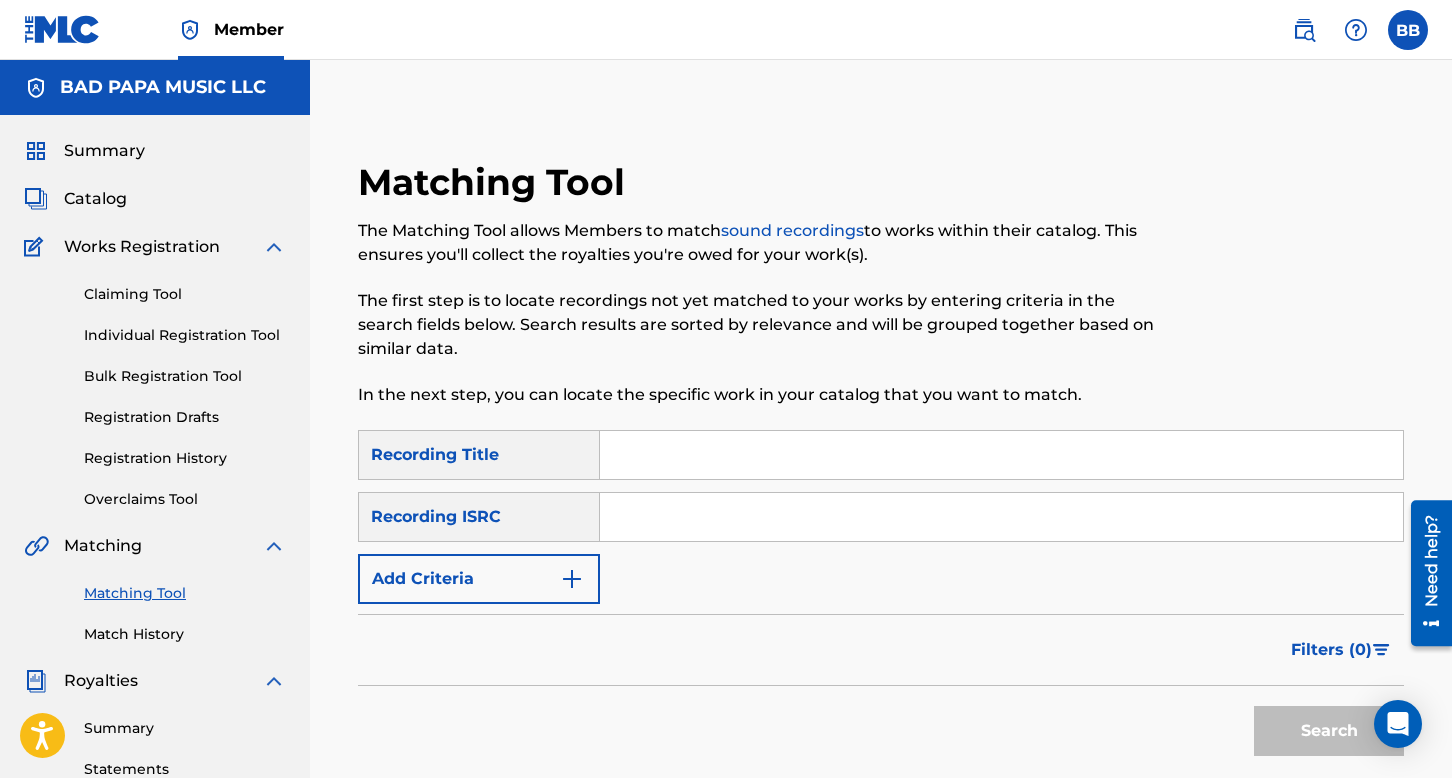 click at bounding box center [1001, 517] 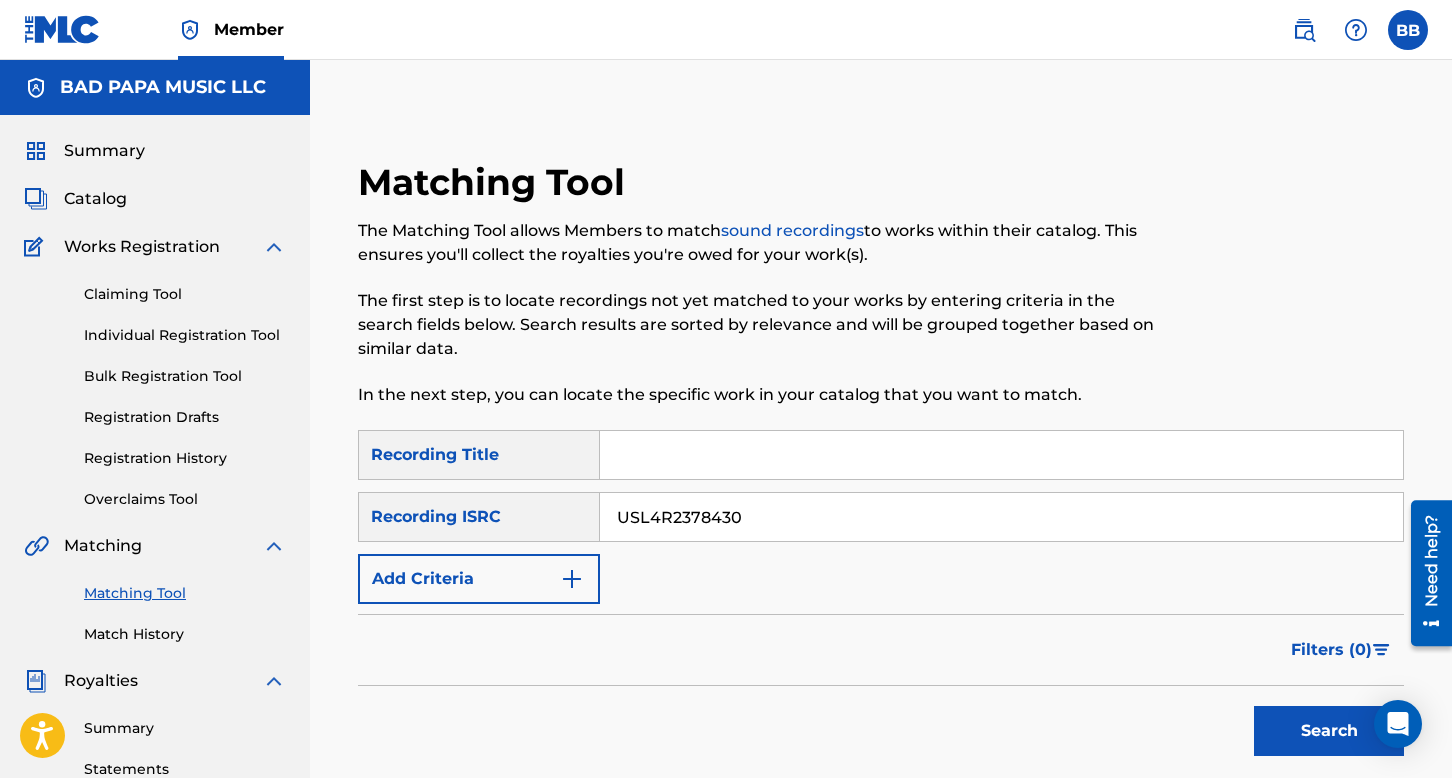 type on "USL4R2378430" 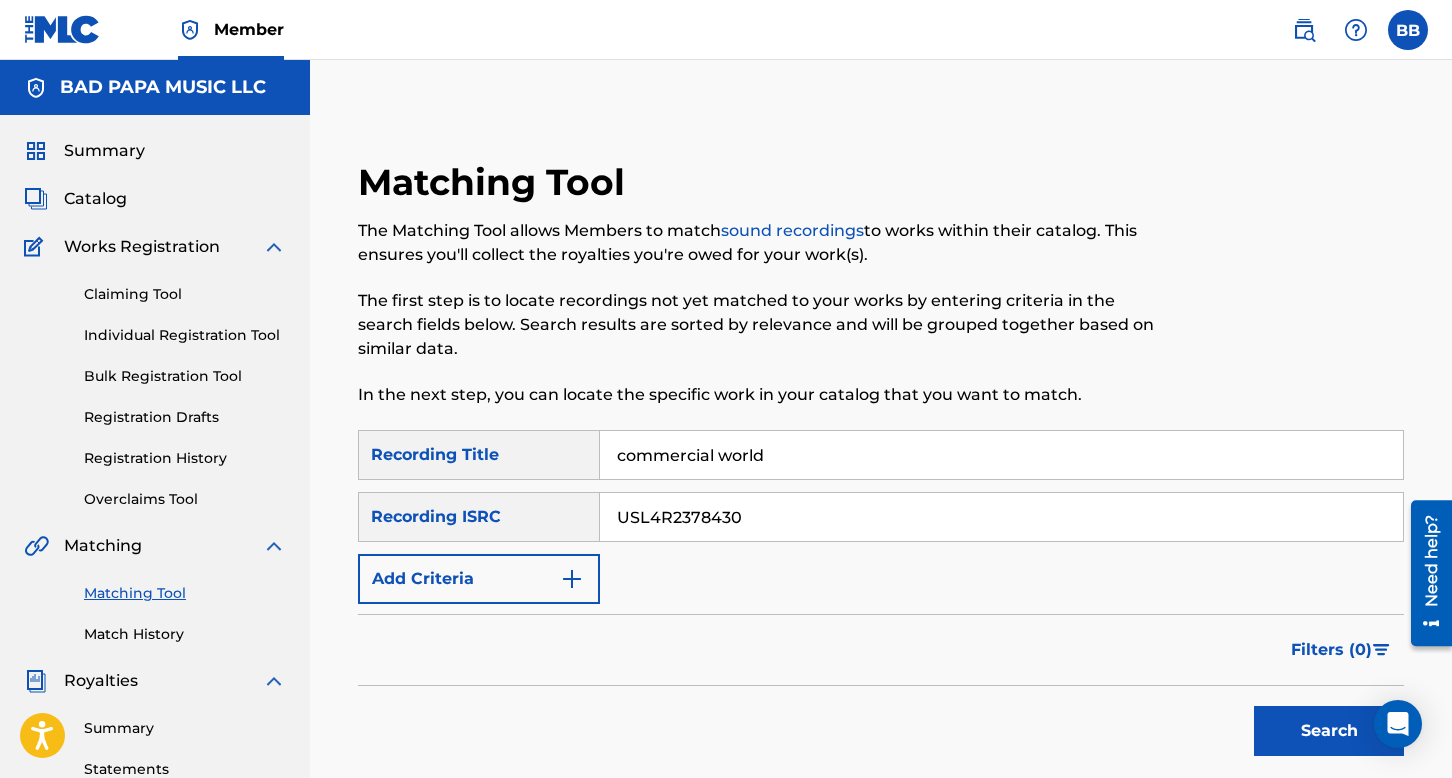 type on "commercial world" 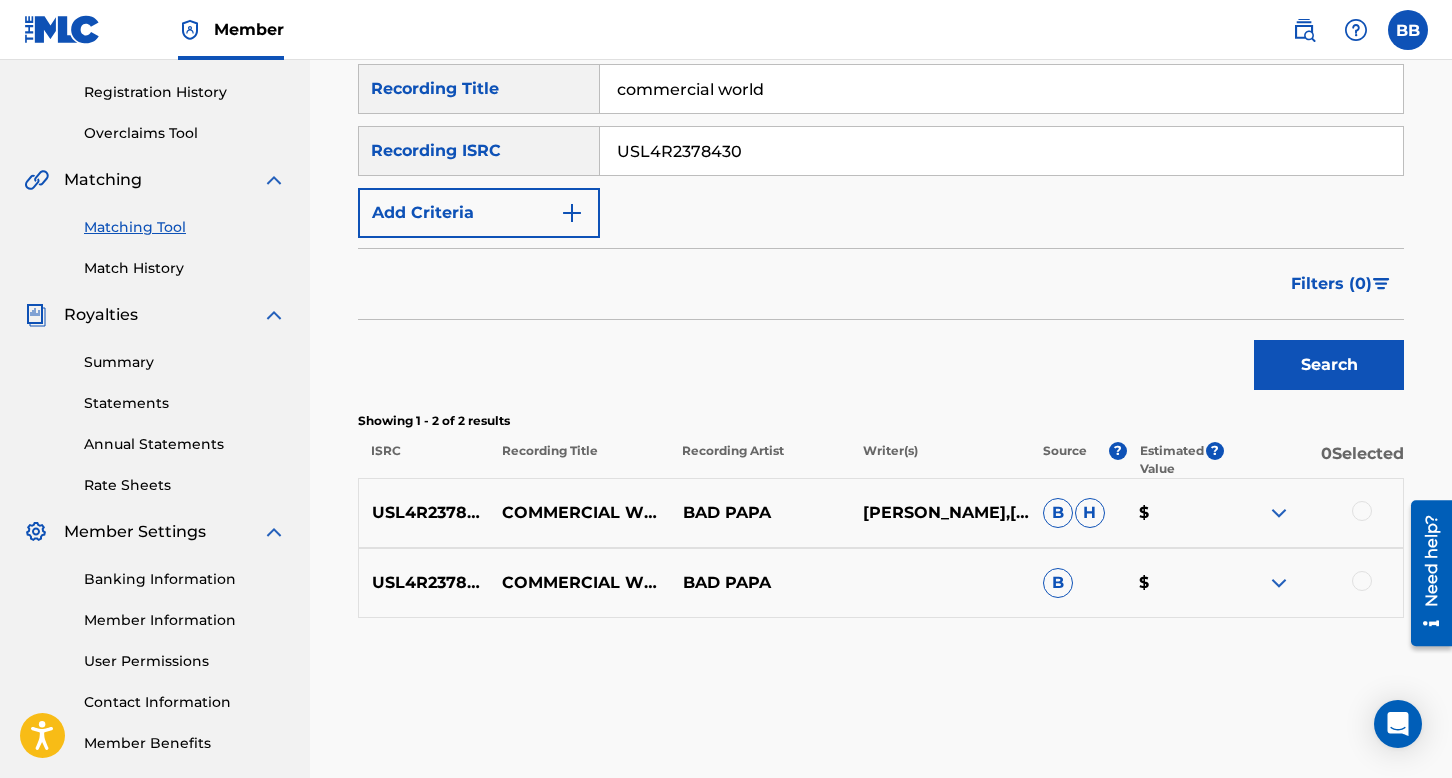 scroll, scrollTop: 462, scrollLeft: 0, axis: vertical 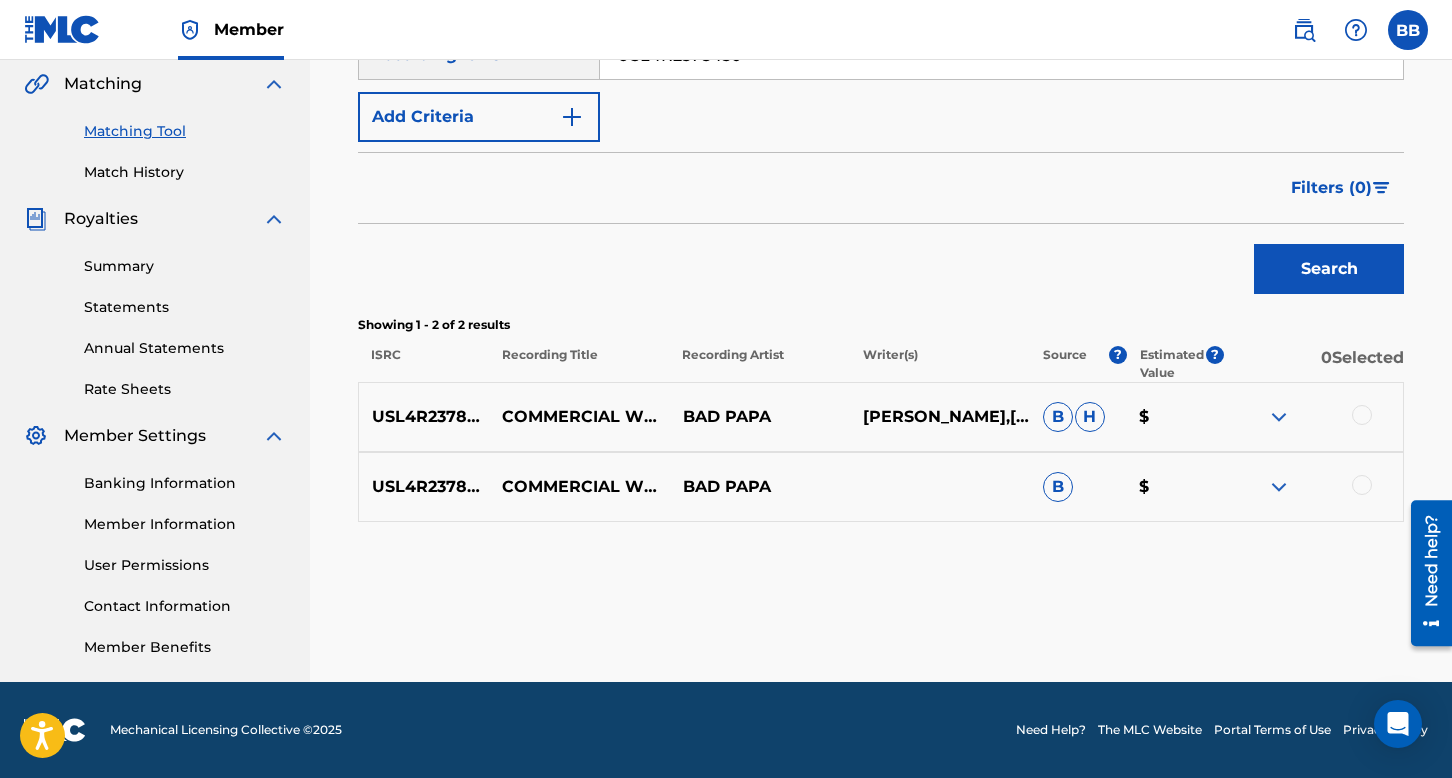 click at bounding box center (1279, 417) 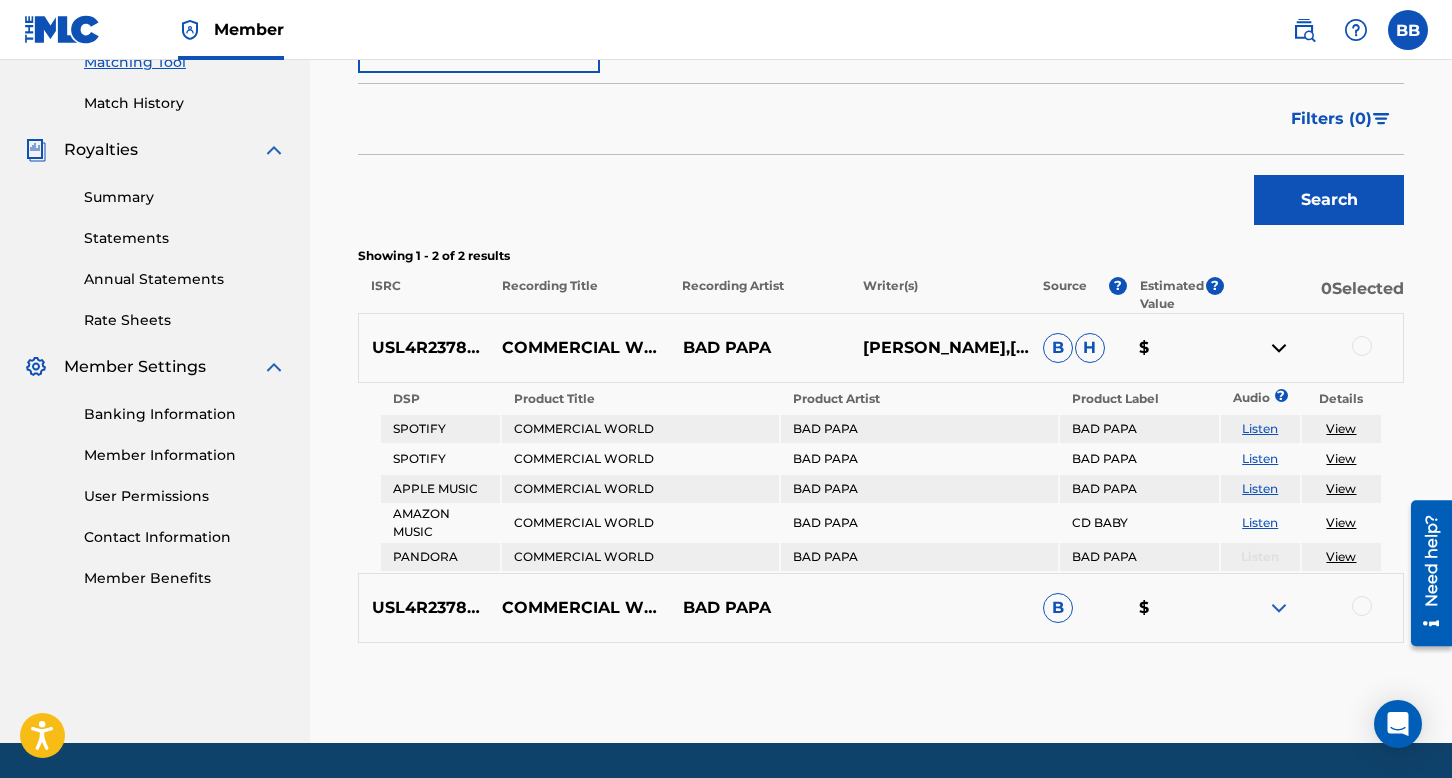 scroll, scrollTop: 562, scrollLeft: 0, axis: vertical 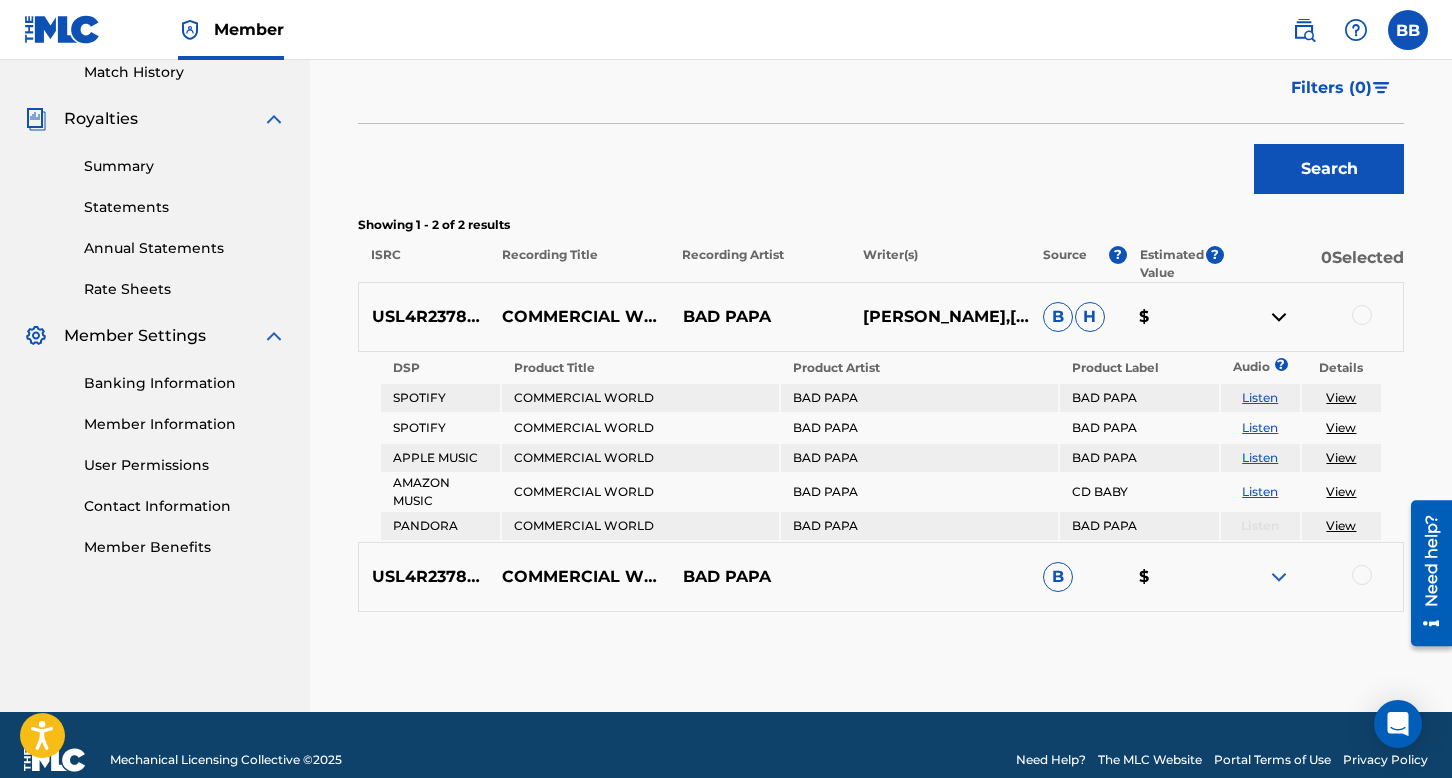 click at bounding box center (1279, 577) 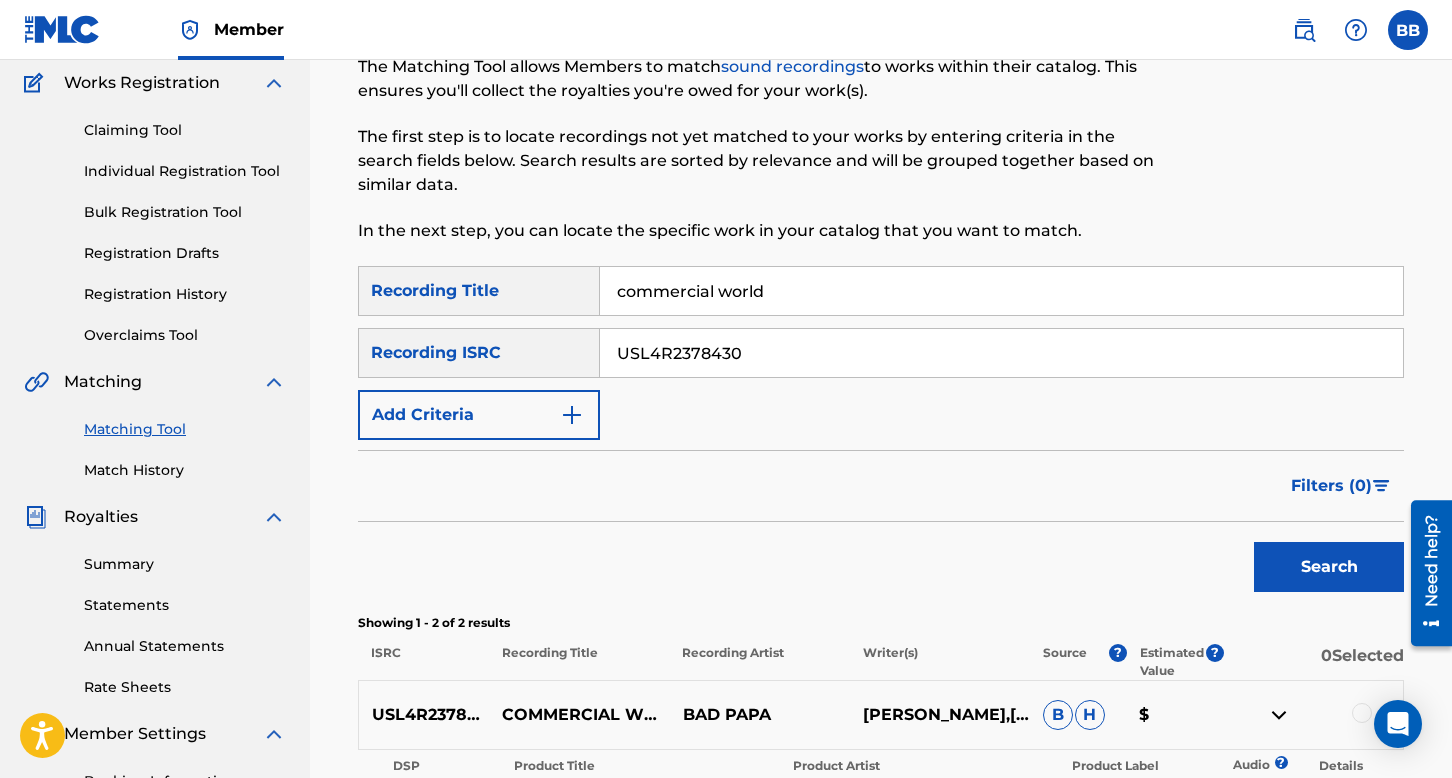 scroll, scrollTop: 0, scrollLeft: 0, axis: both 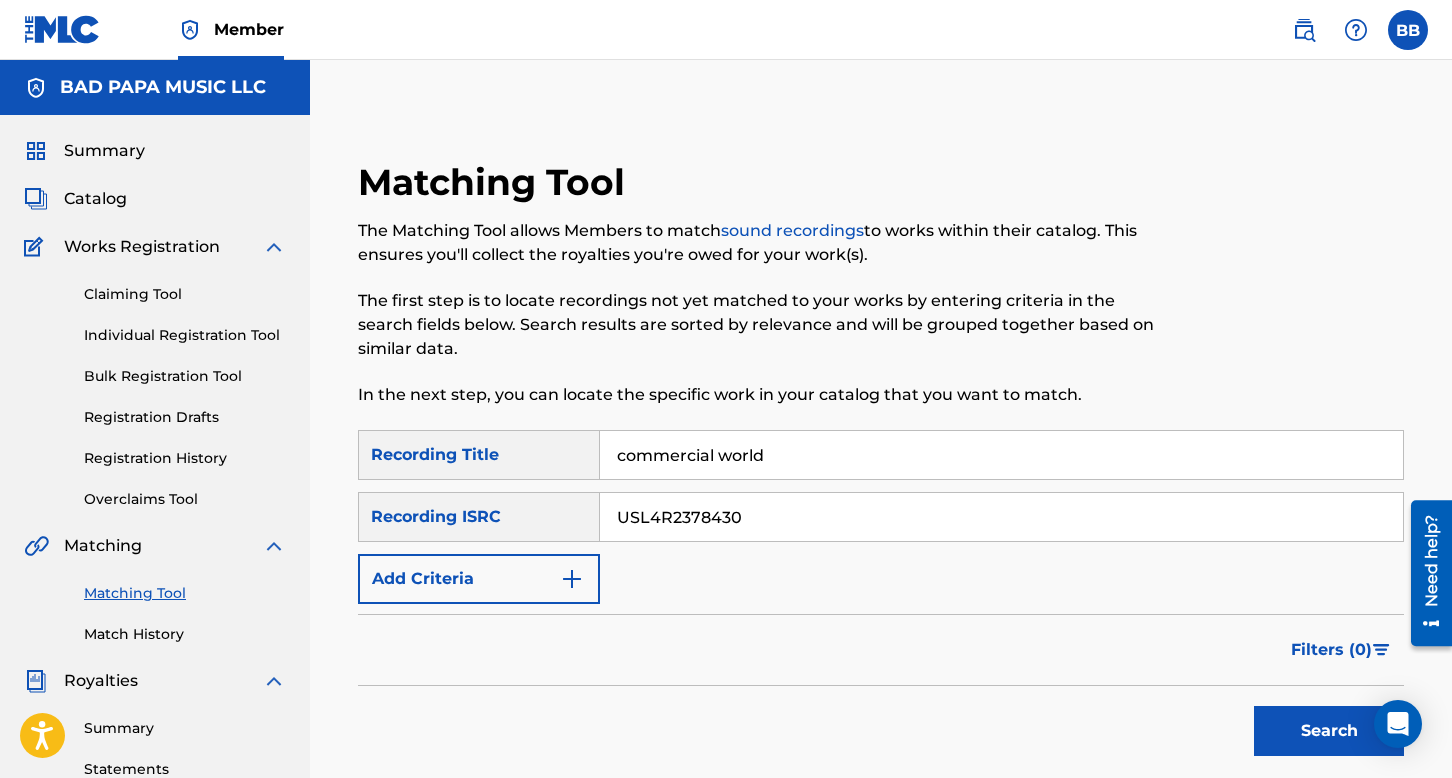 click at bounding box center [1408, 30] 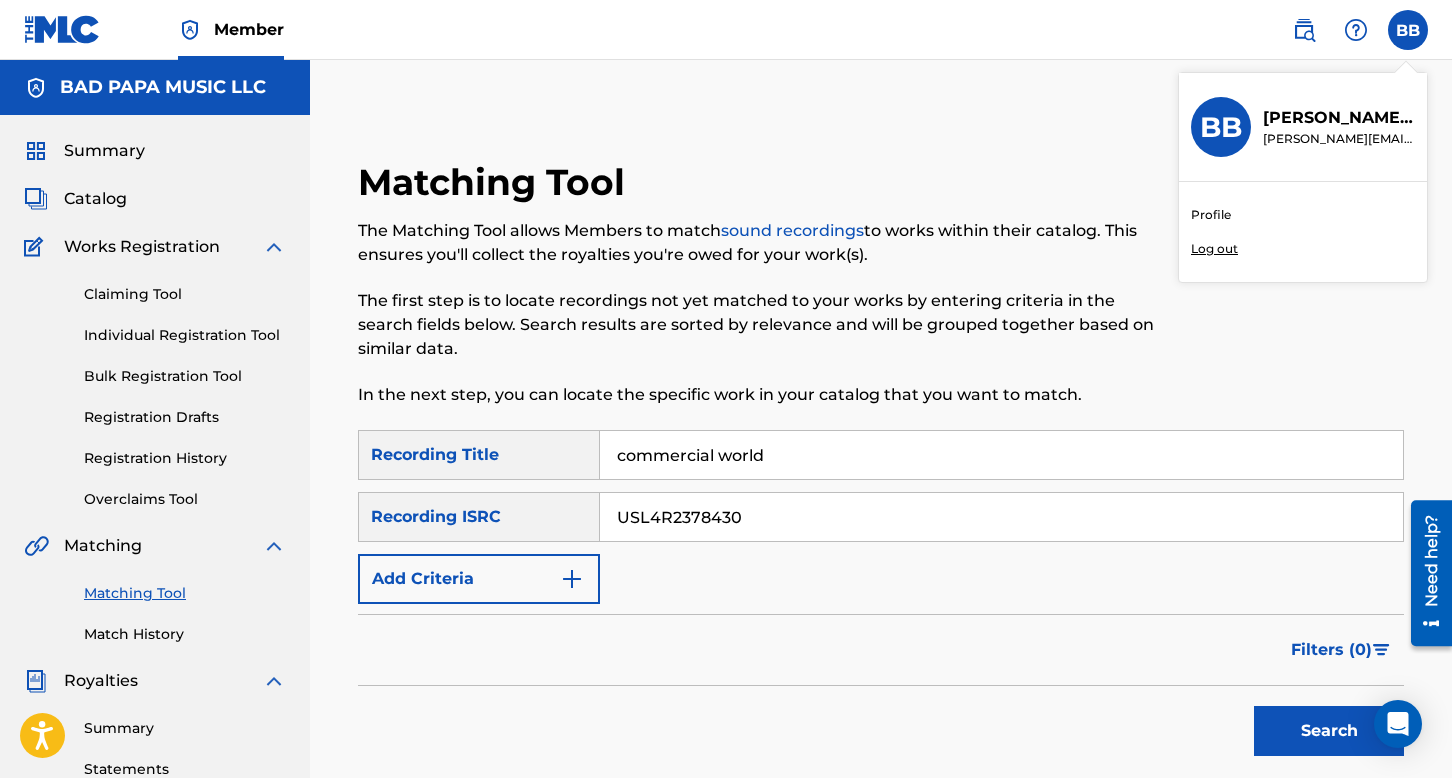 click on "Log out" at bounding box center [1214, 249] 